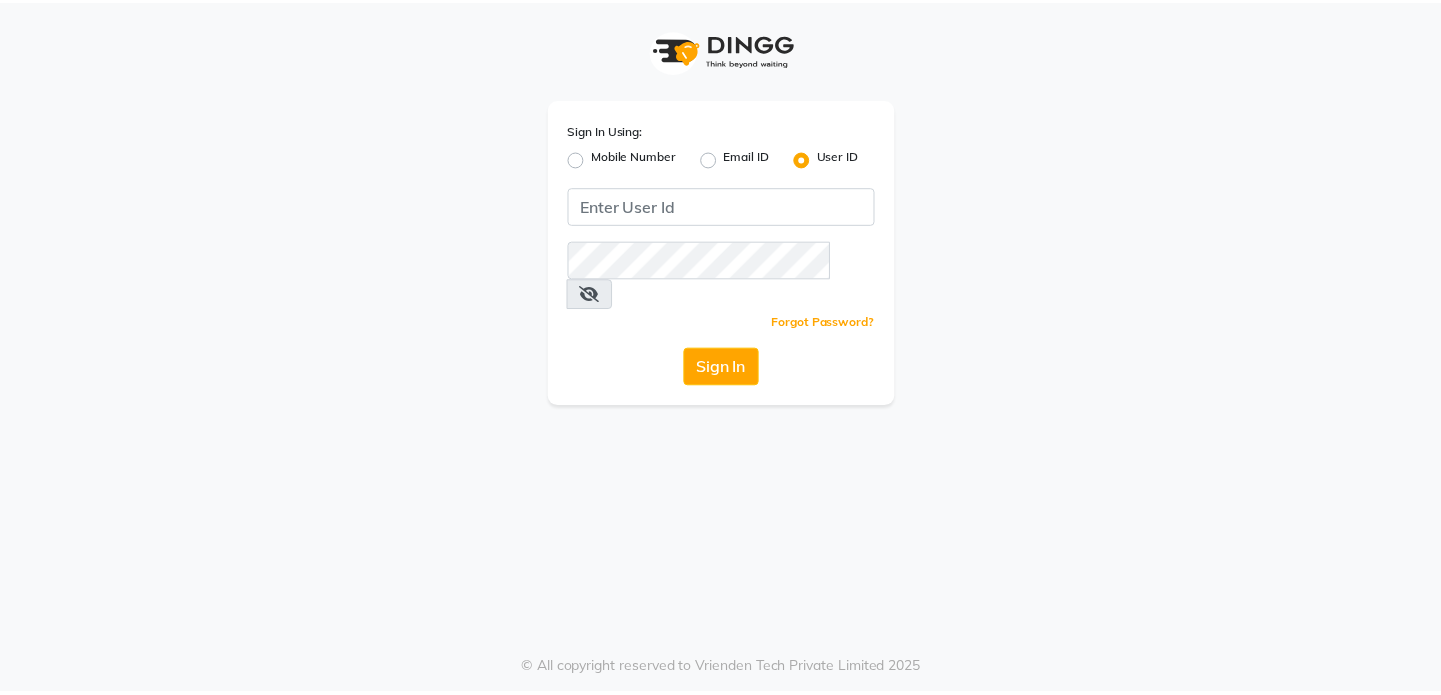 scroll, scrollTop: 0, scrollLeft: 0, axis: both 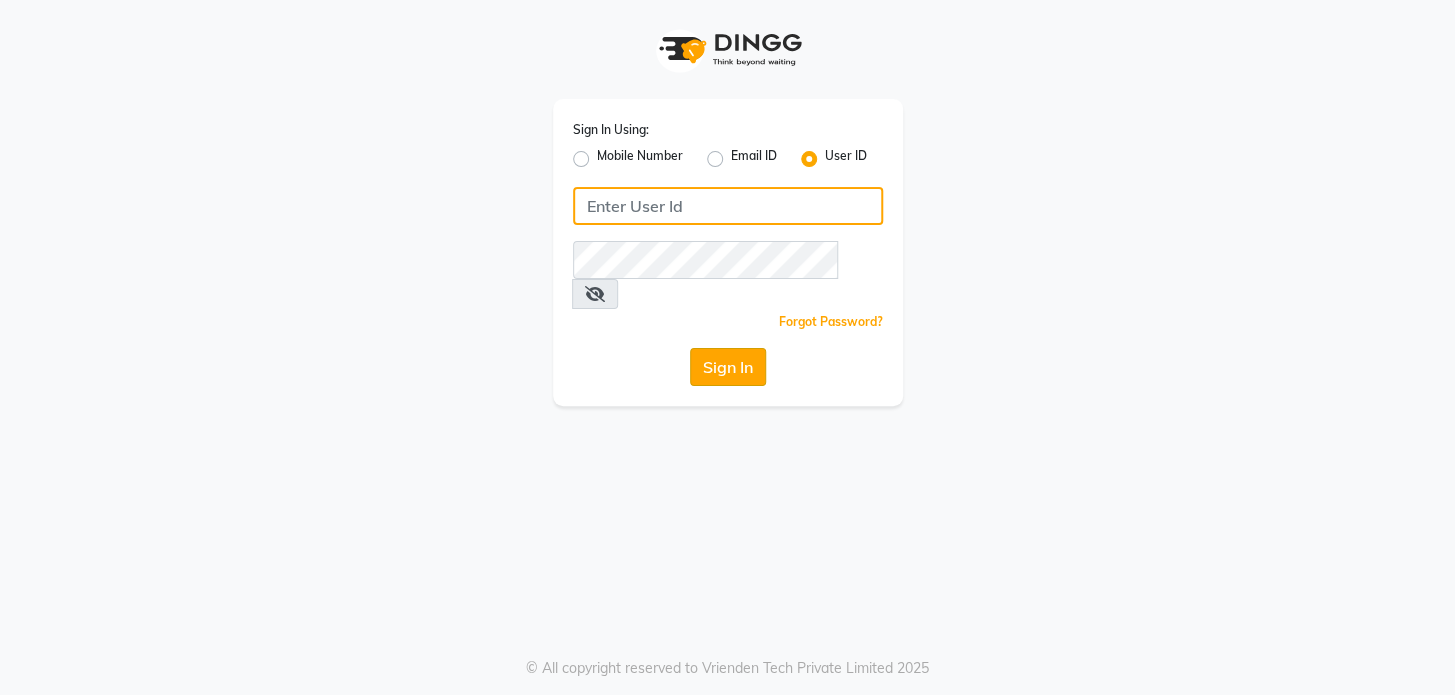 type on "preetzsglam" 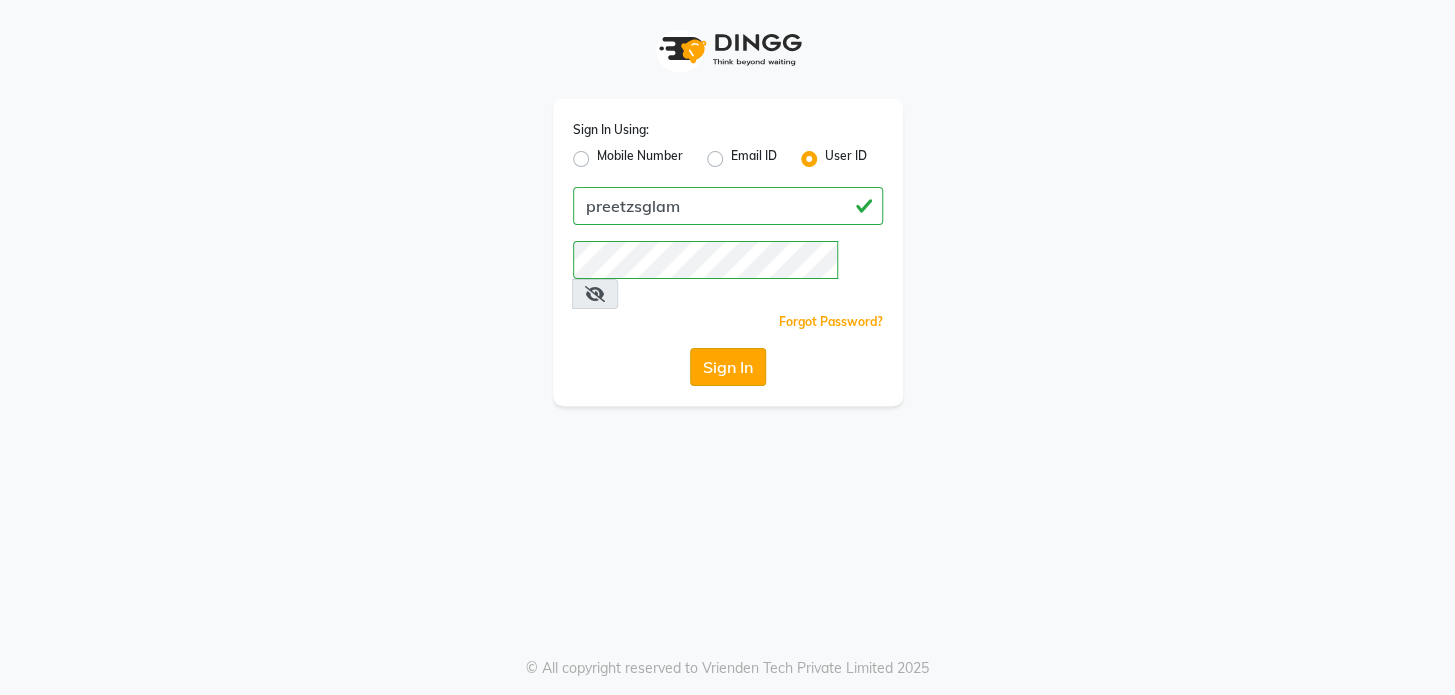 click on "Sign In" 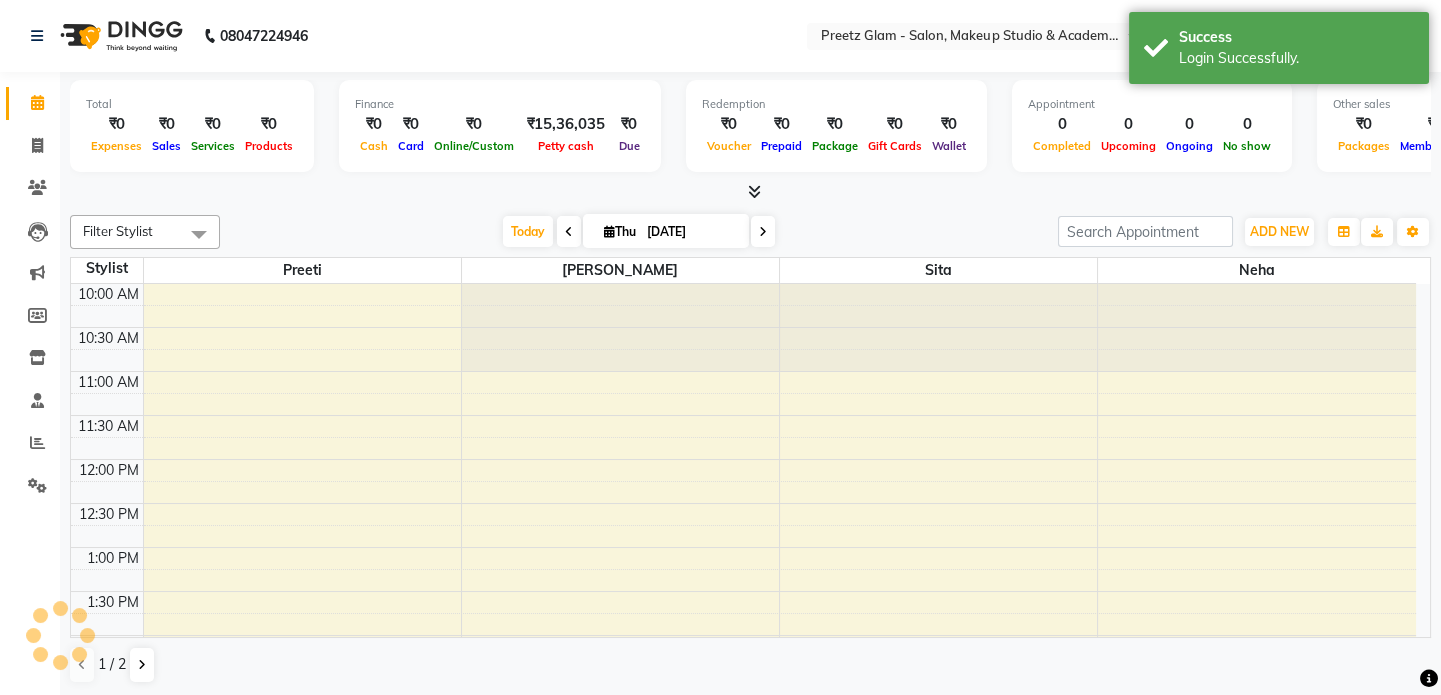 scroll, scrollTop: 0, scrollLeft: 0, axis: both 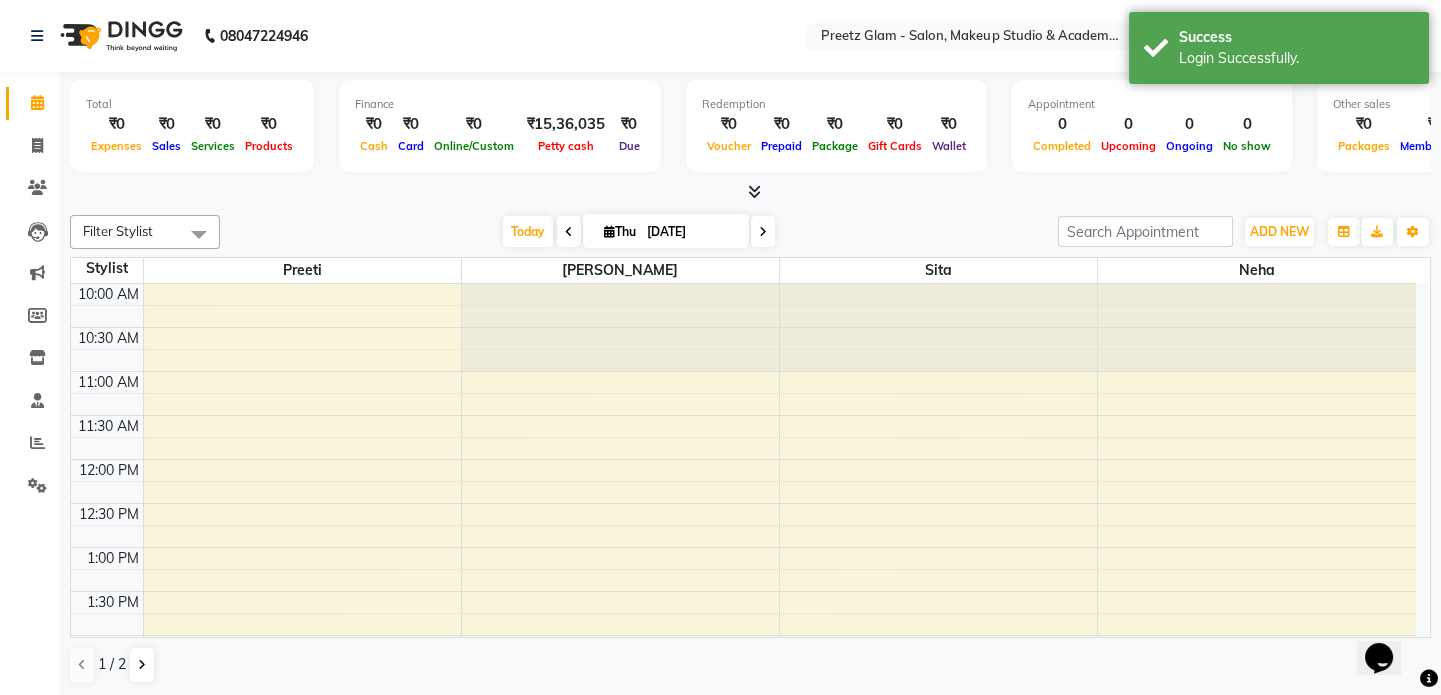click on "Invoice" 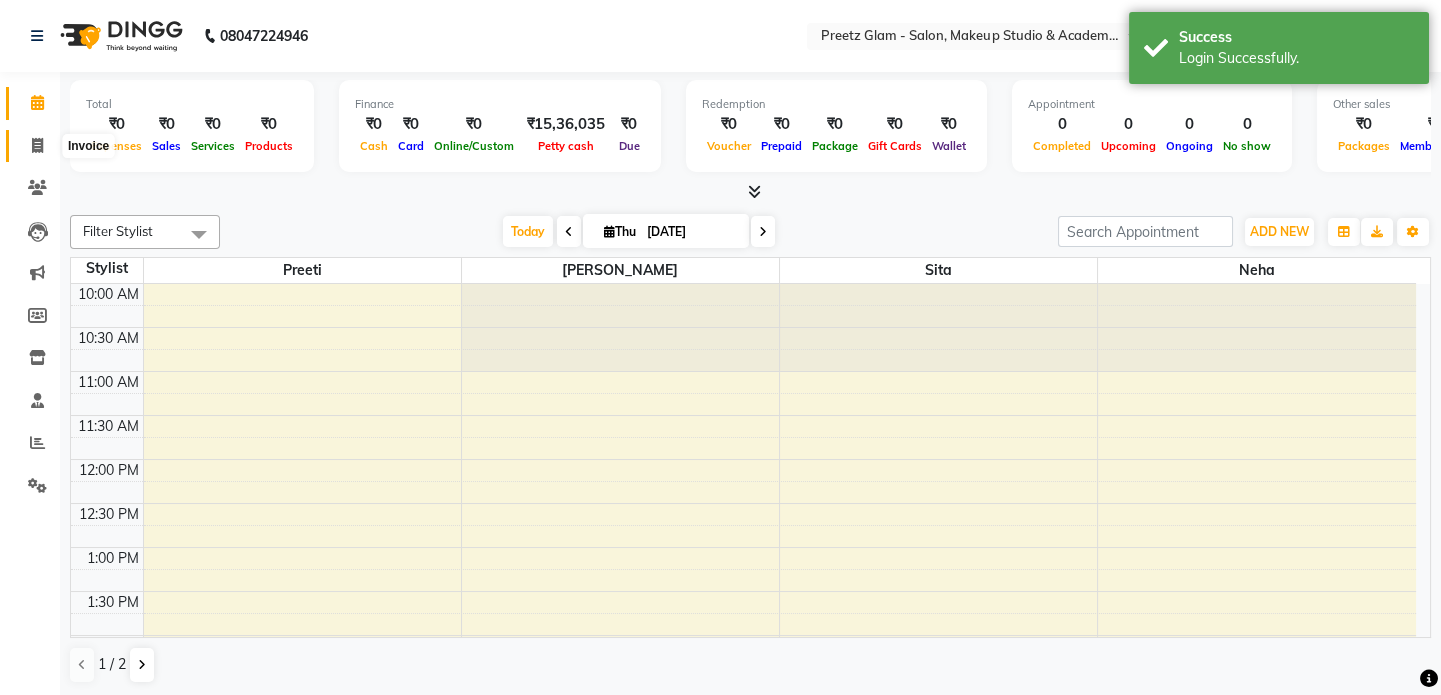 click 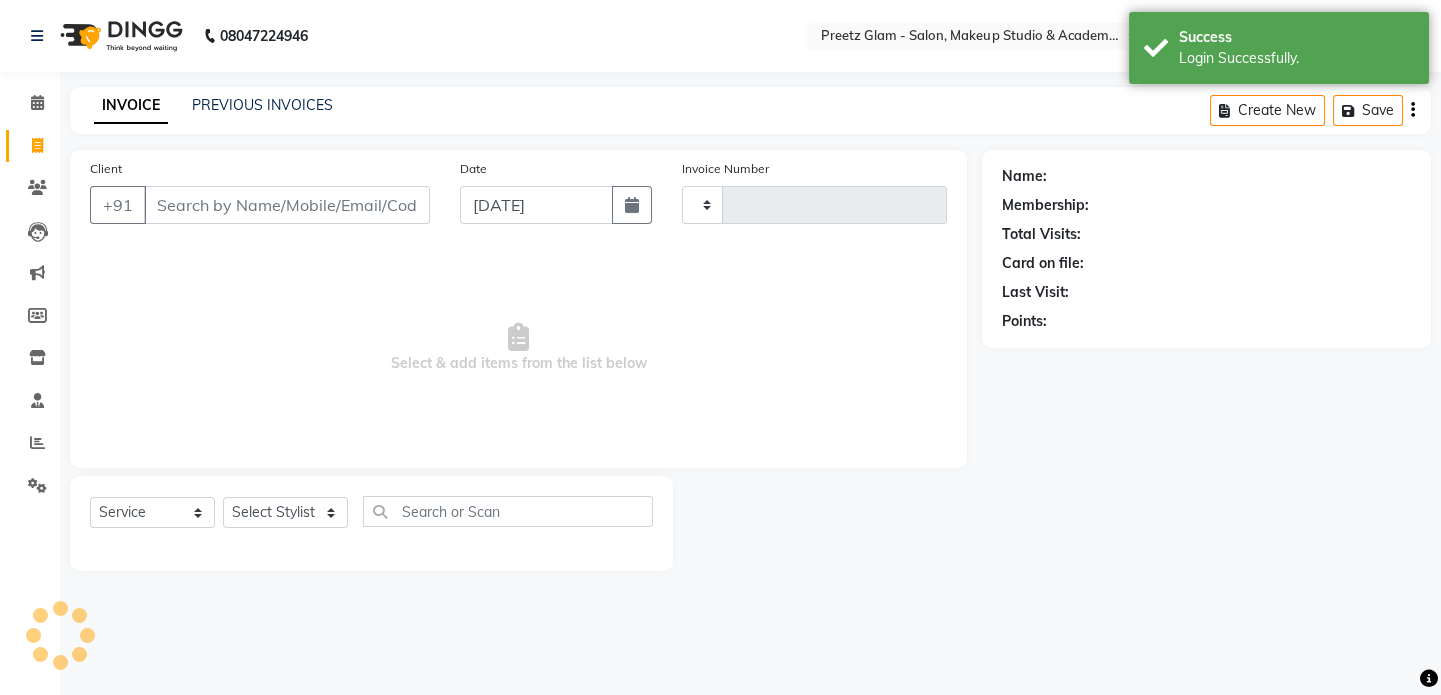 type on "0544" 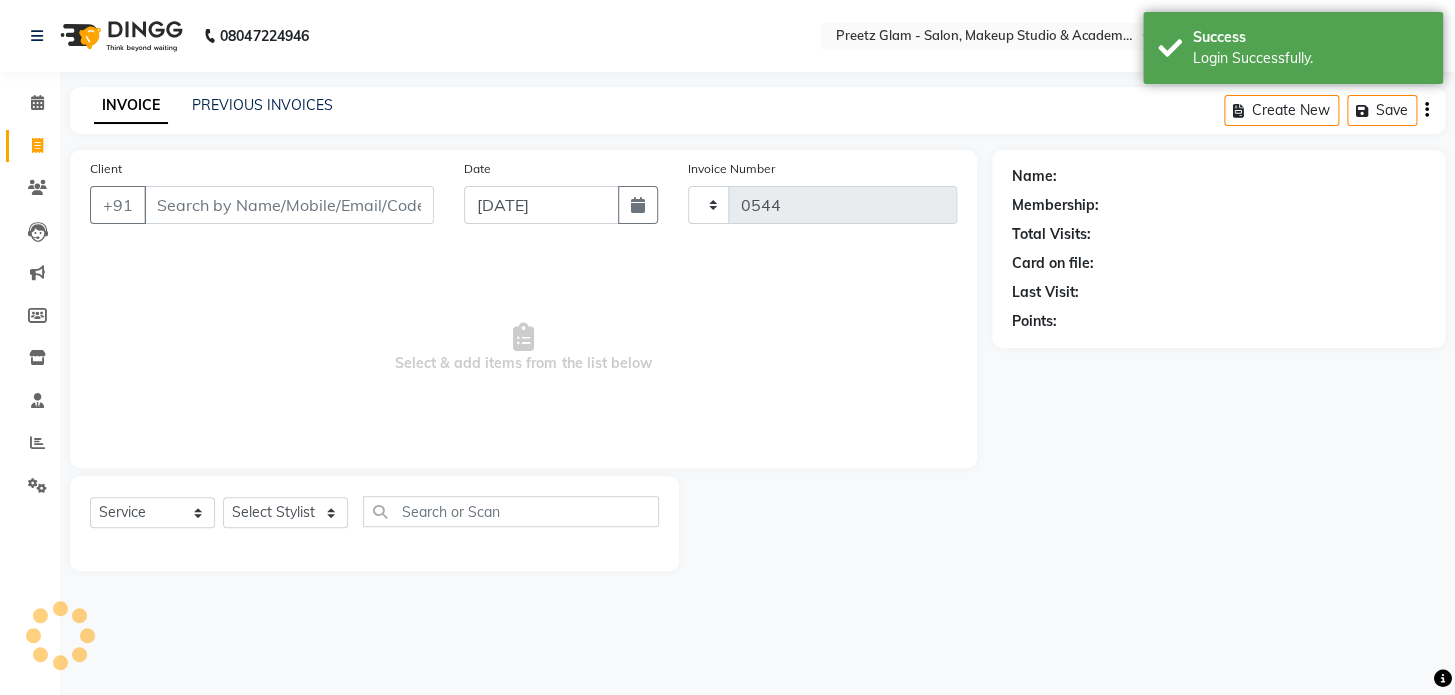 select on "4263" 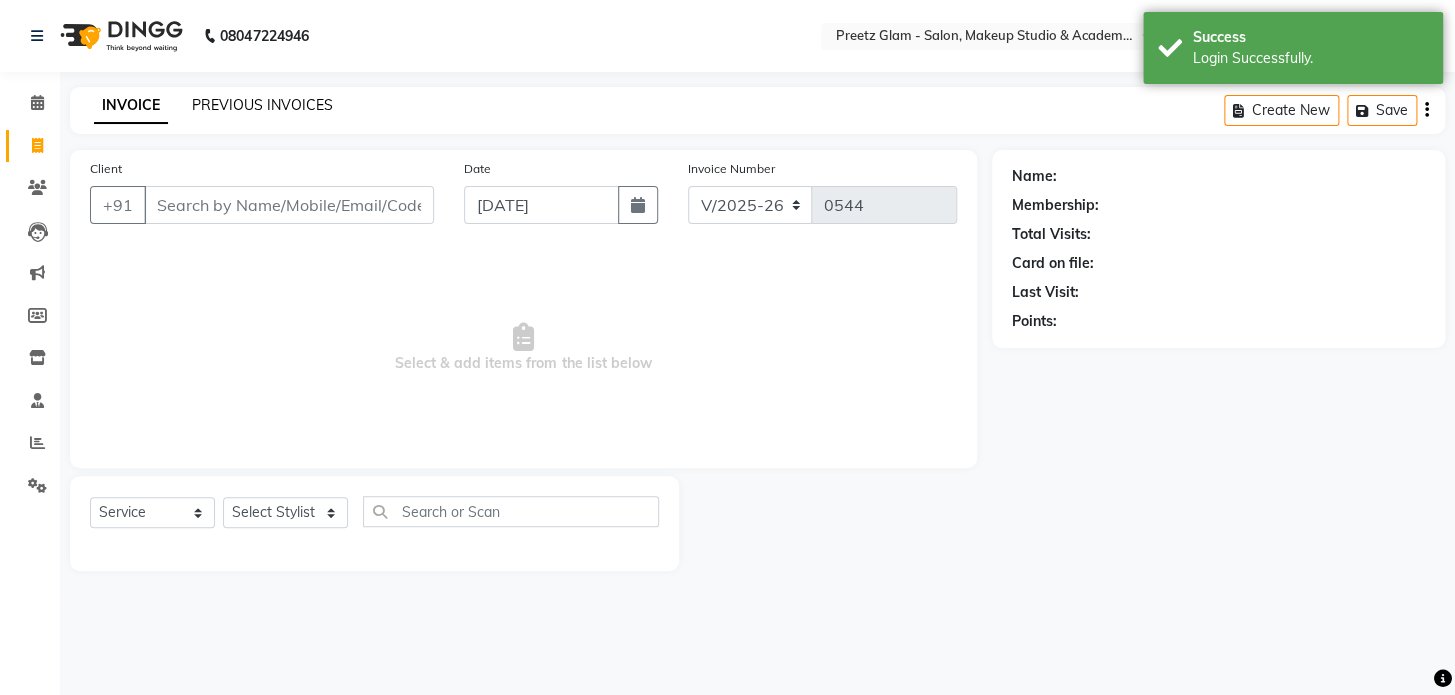 click on "PREVIOUS INVOICES" 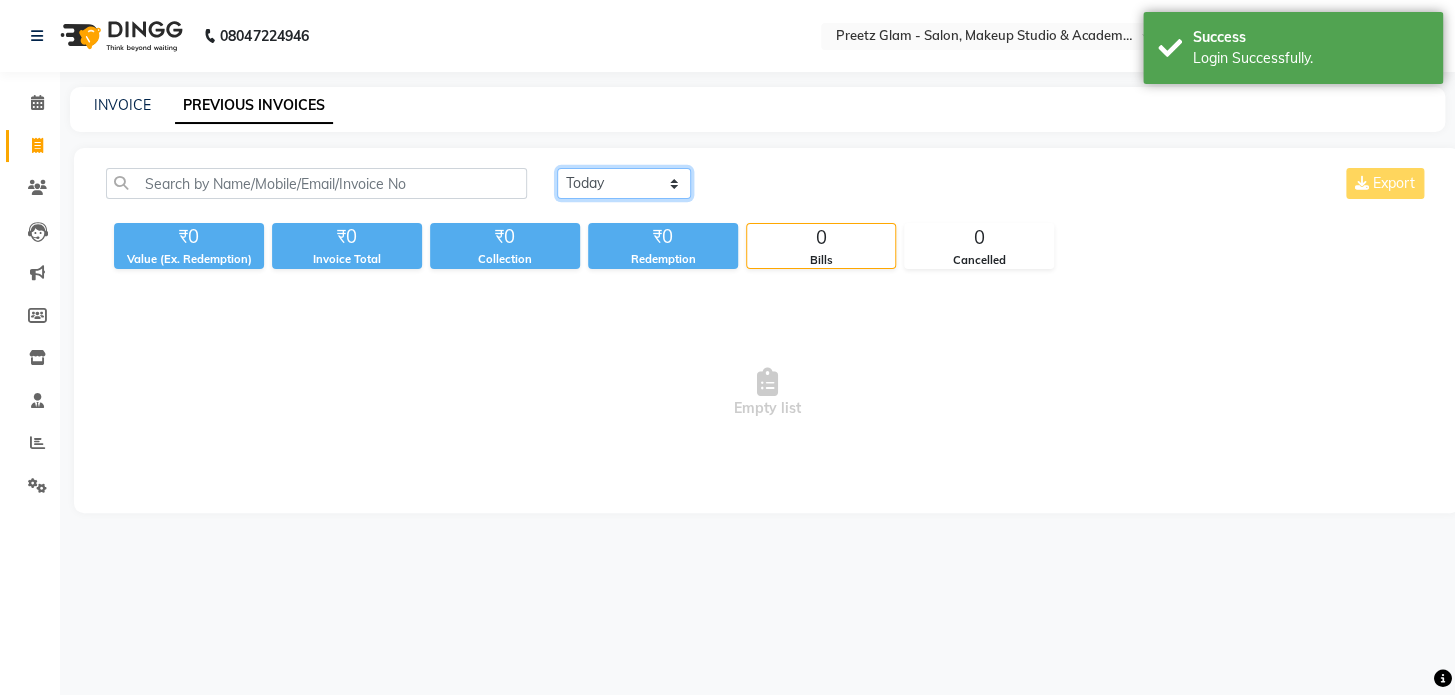 drag, startPoint x: 594, startPoint y: 189, endPoint x: 613, endPoint y: 264, distance: 77.36925 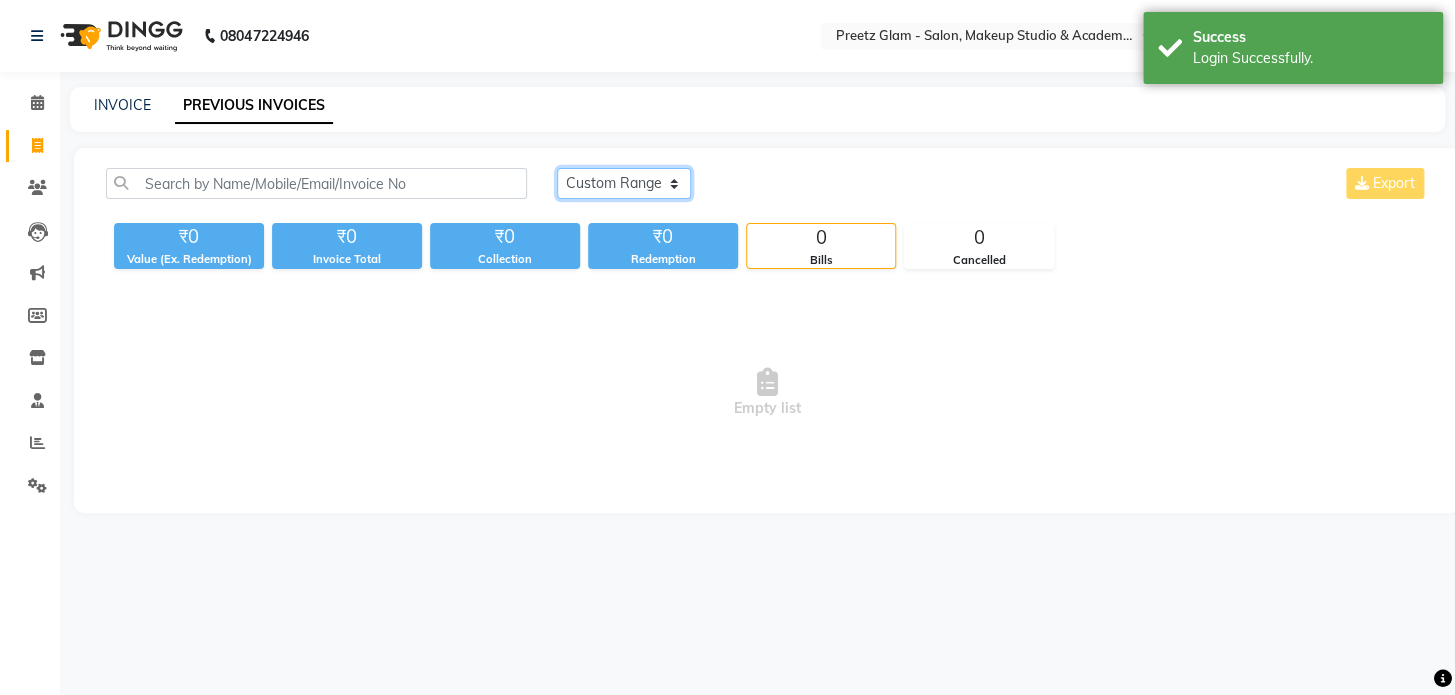 click on "[DATE] [DATE] Custom Range" 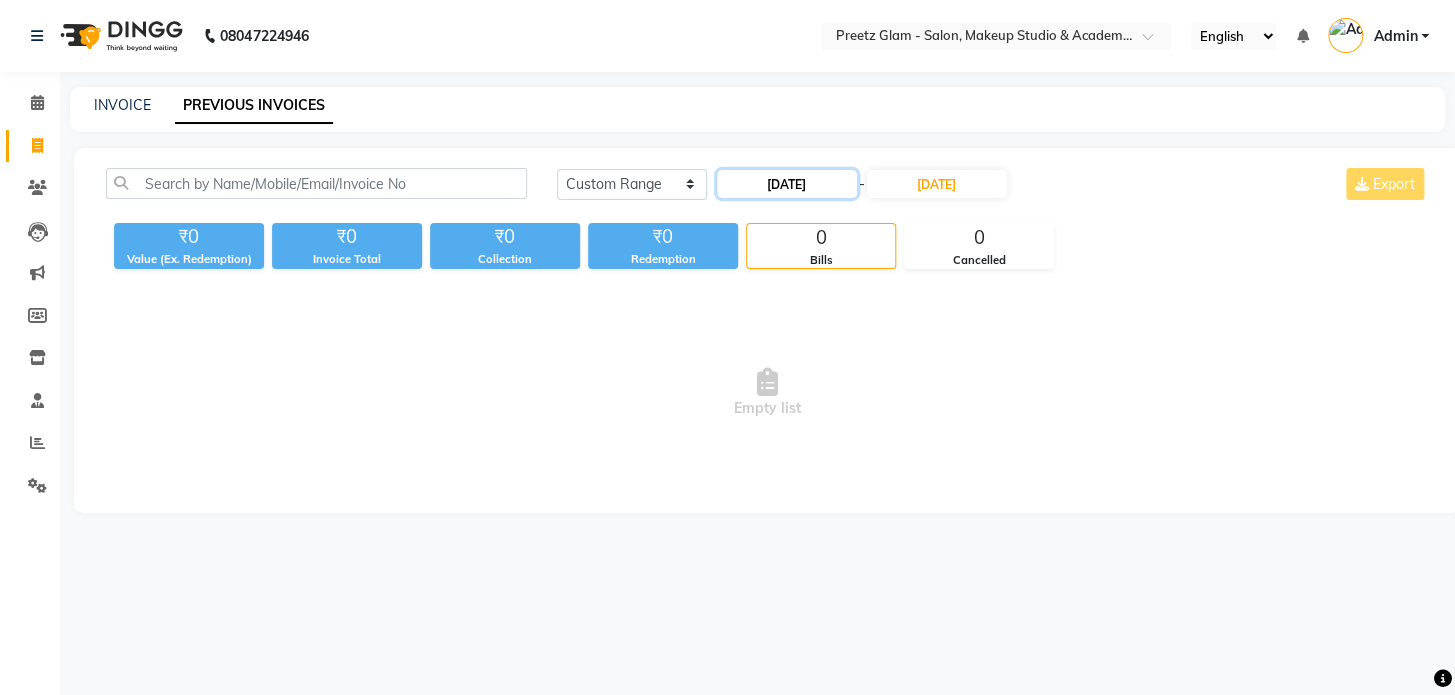 click on "[DATE]" 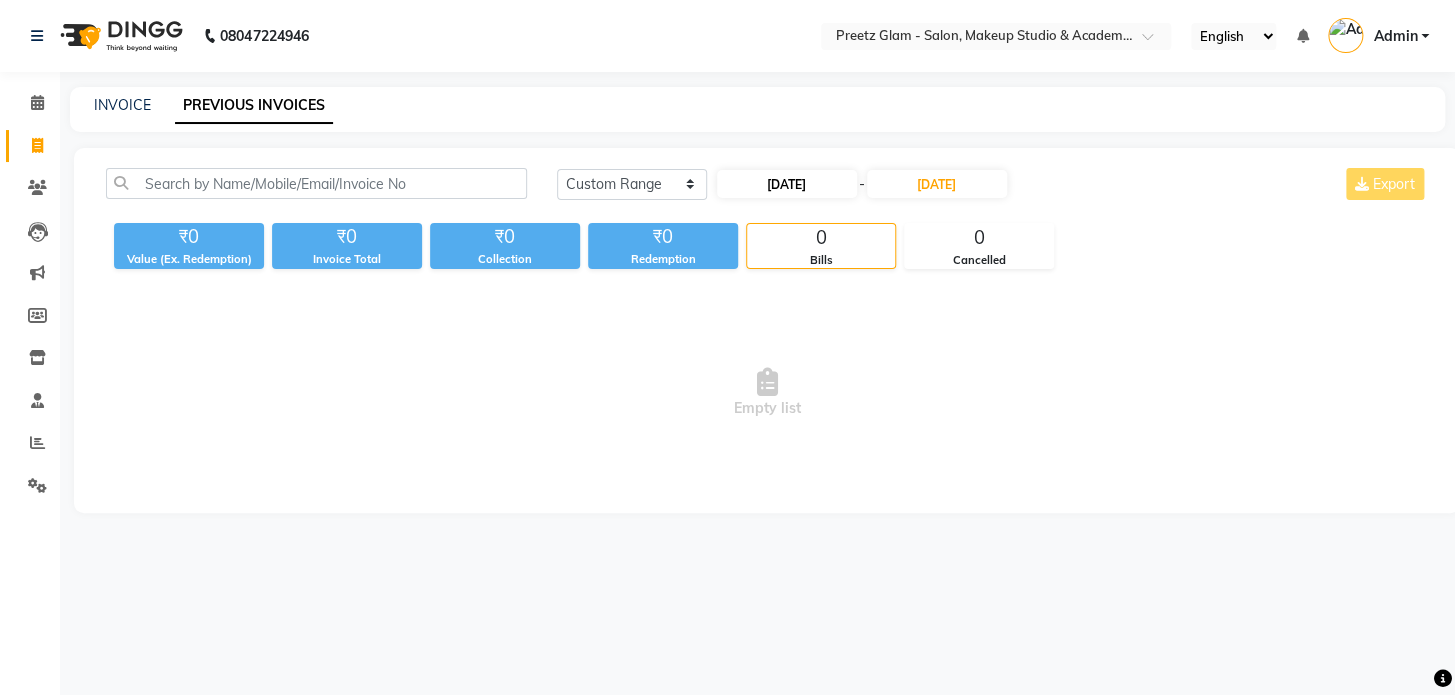 select on "7" 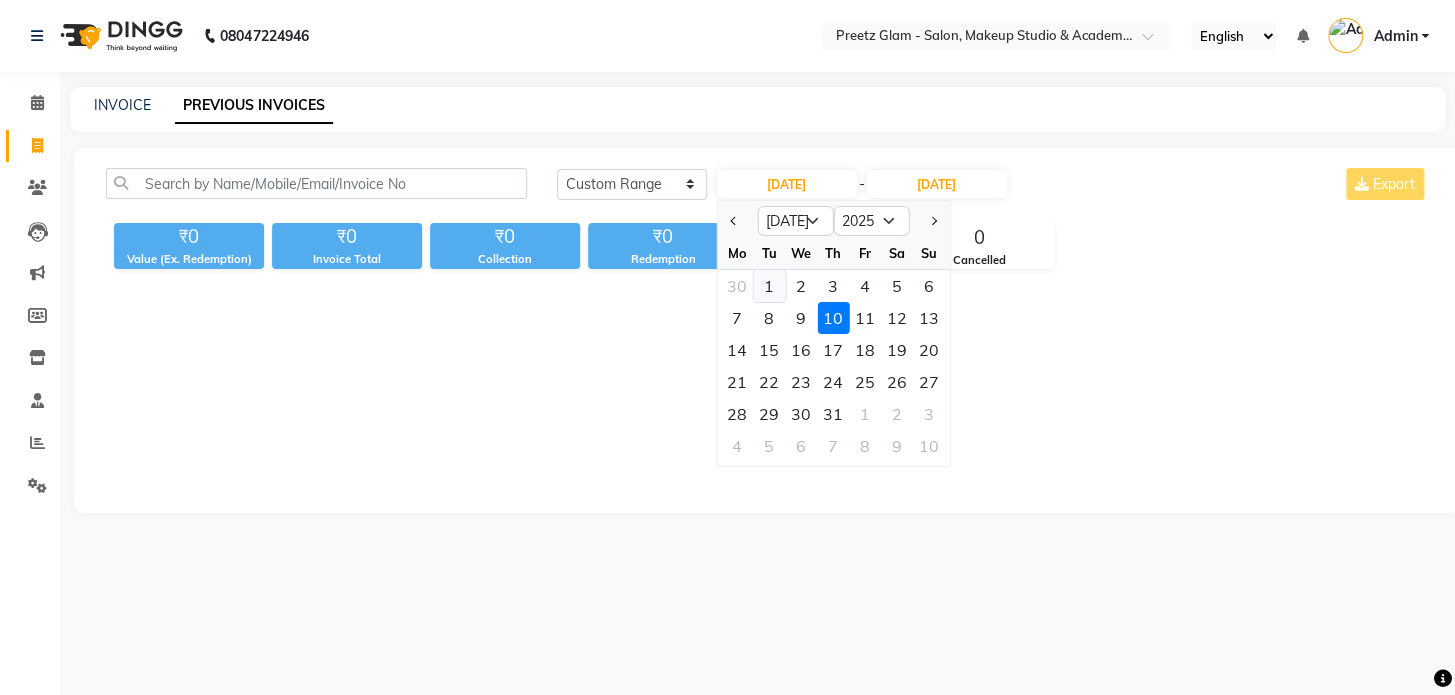 click on "1" 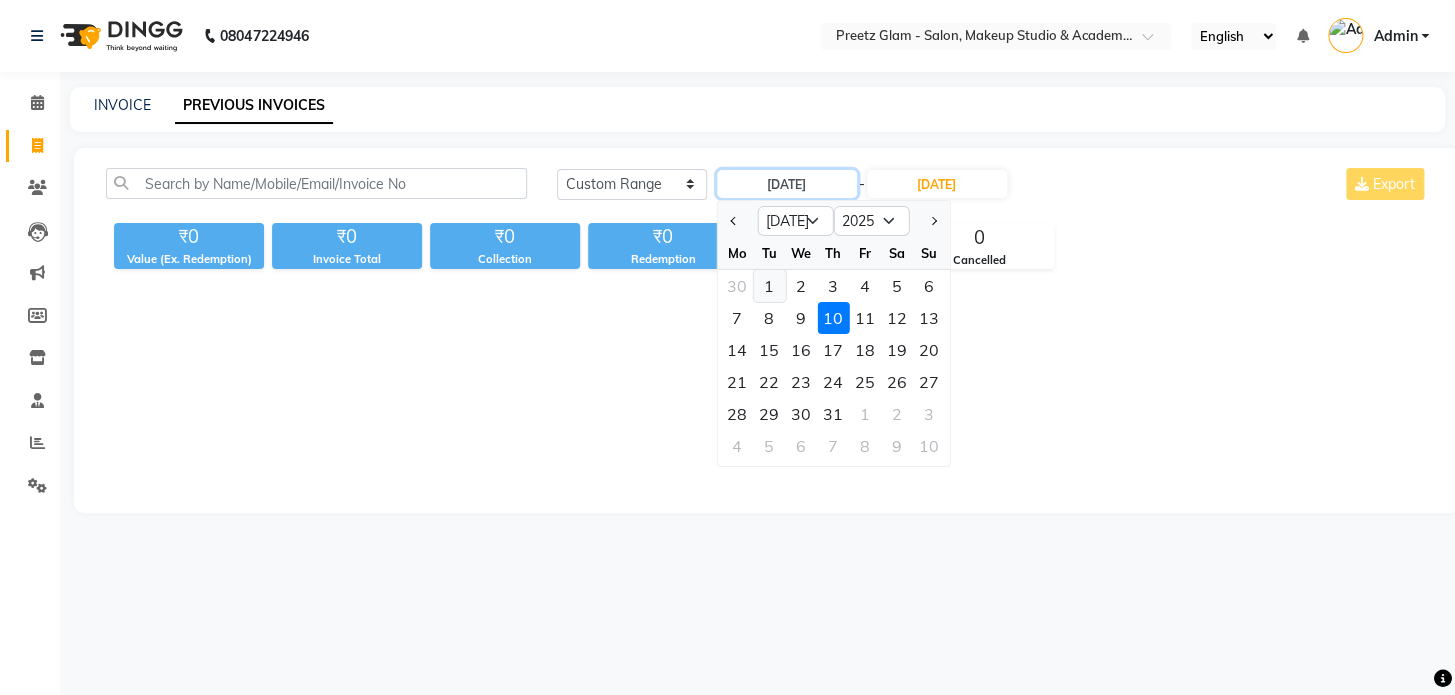 type on "01-07-2025" 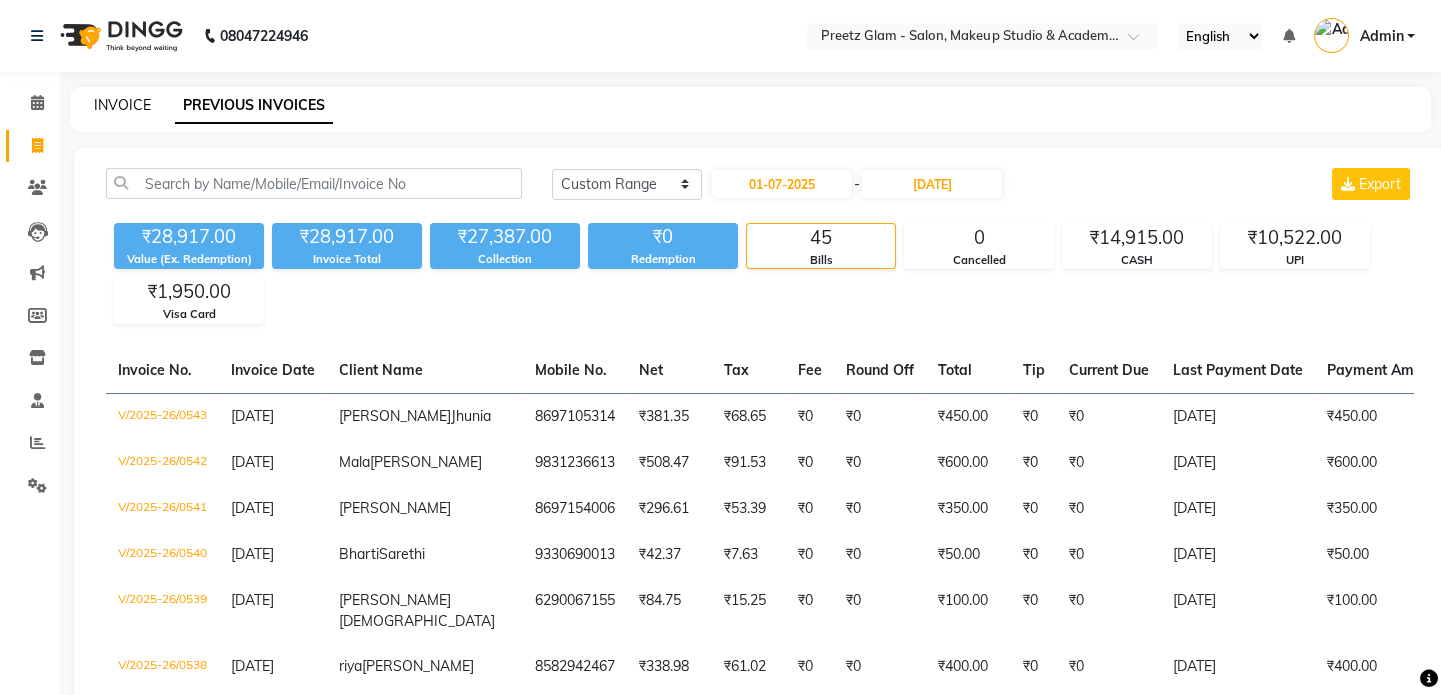 click on "INVOICE" 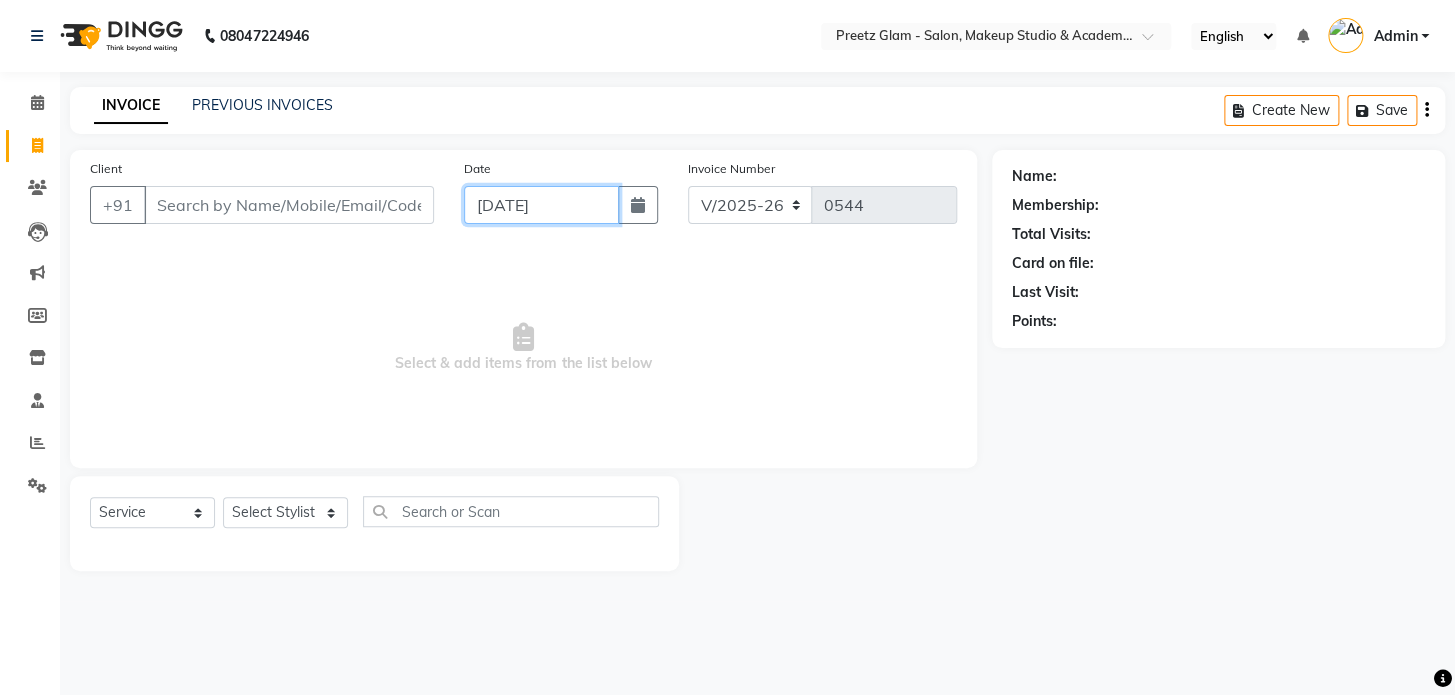 click on "[DATE]" 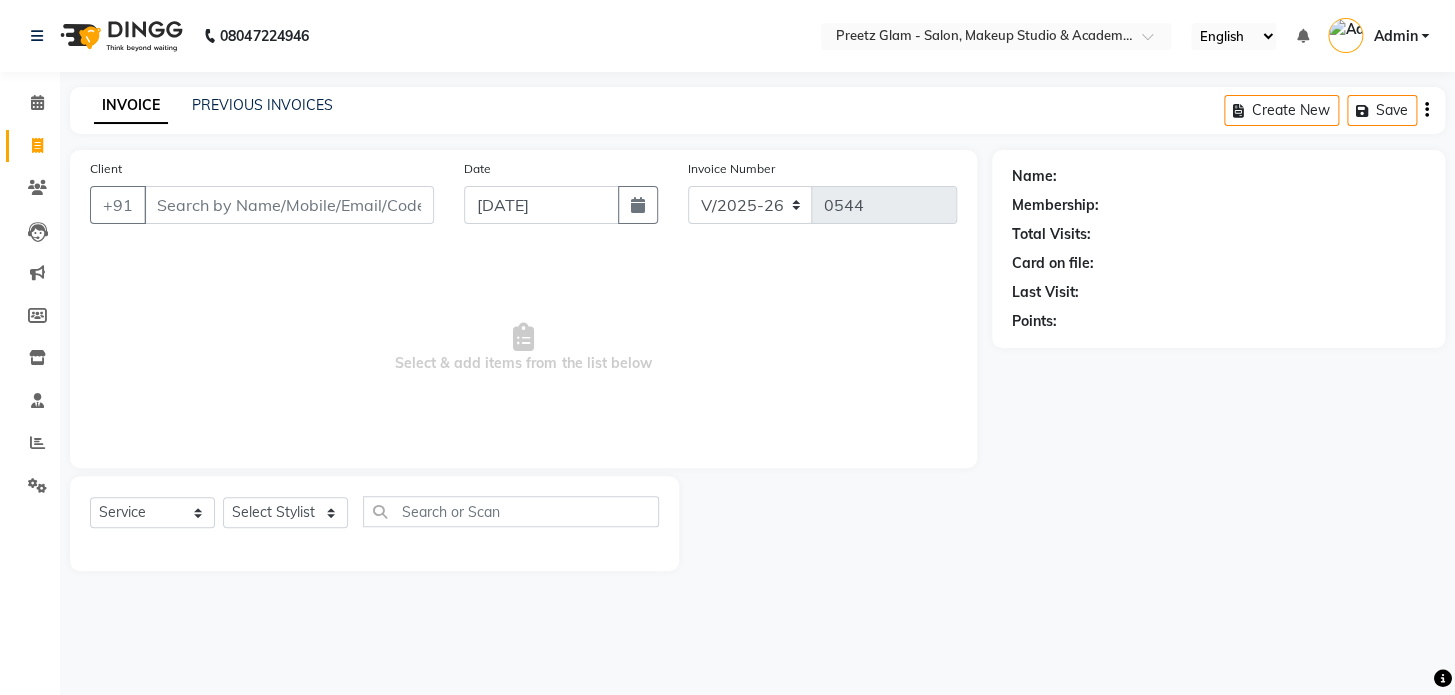 select on "7" 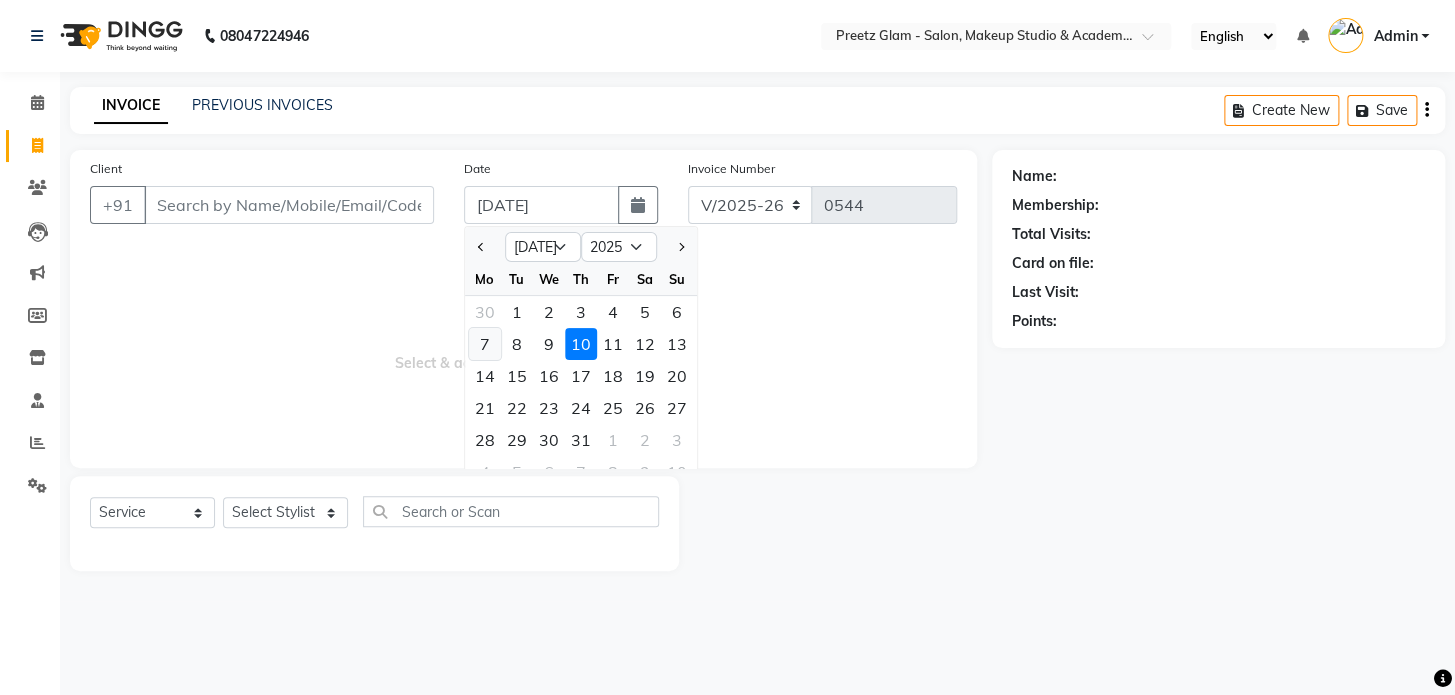 click on "7" 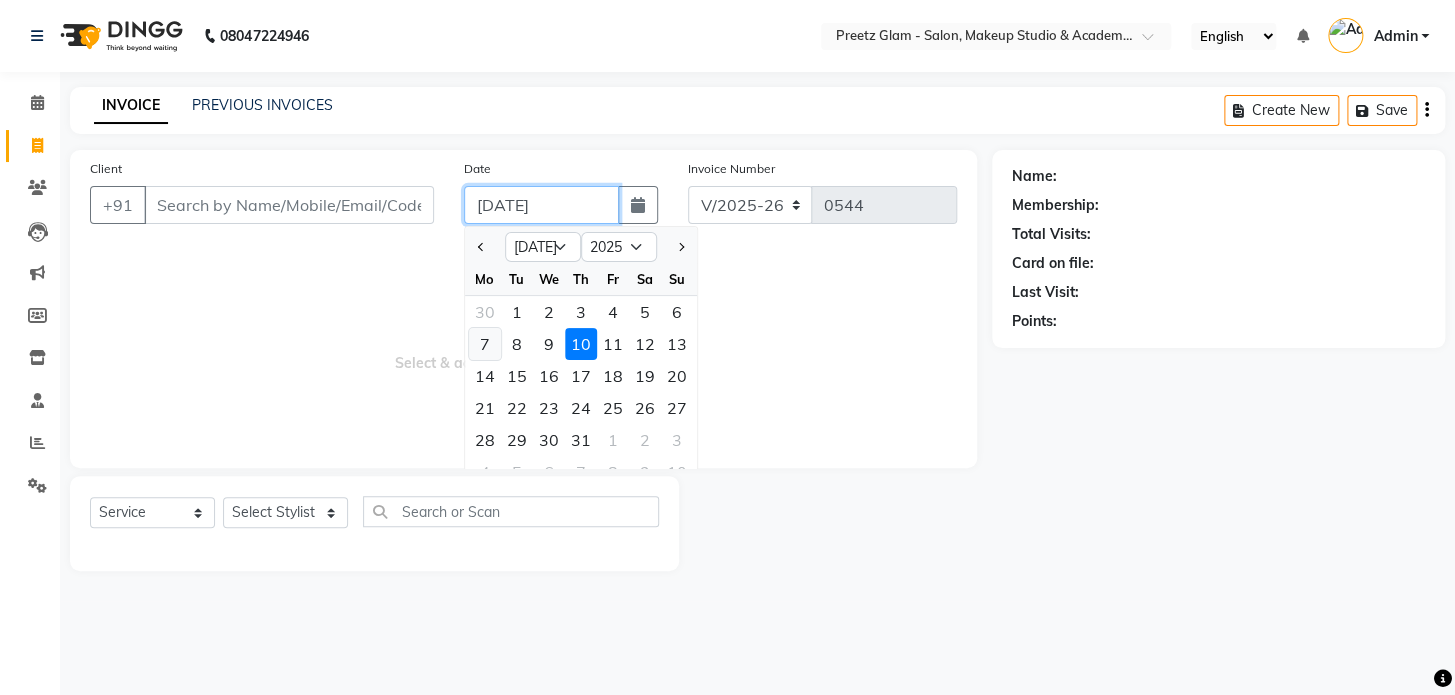 type on "[DATE]" 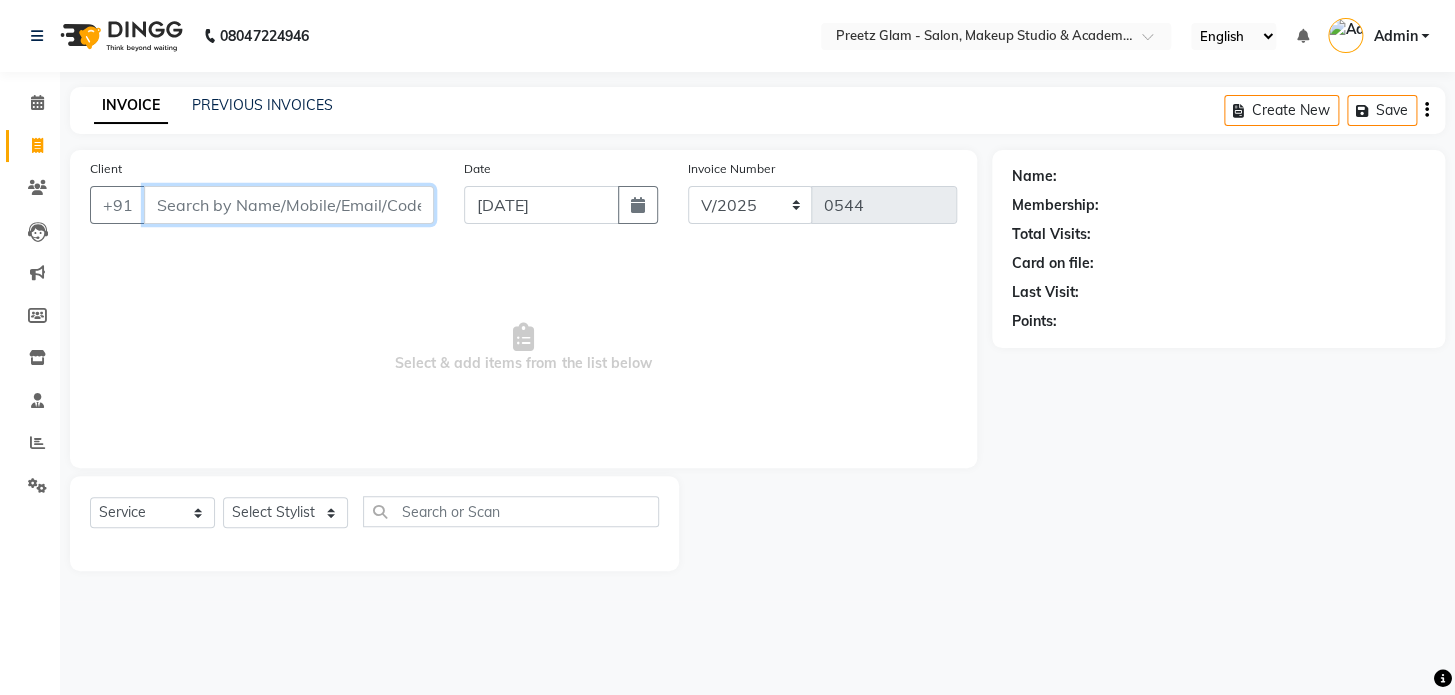 click on "Client" at bounding box center [289, 205] 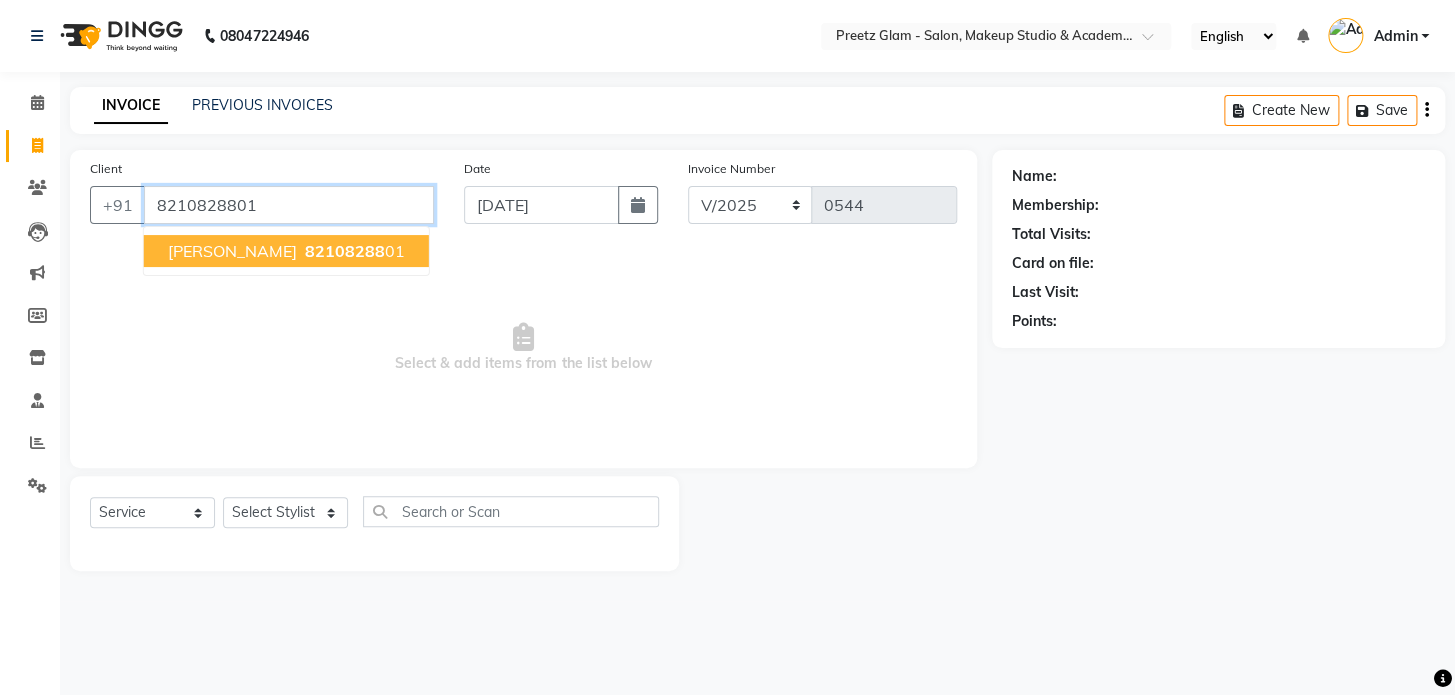 type on "8210828801" 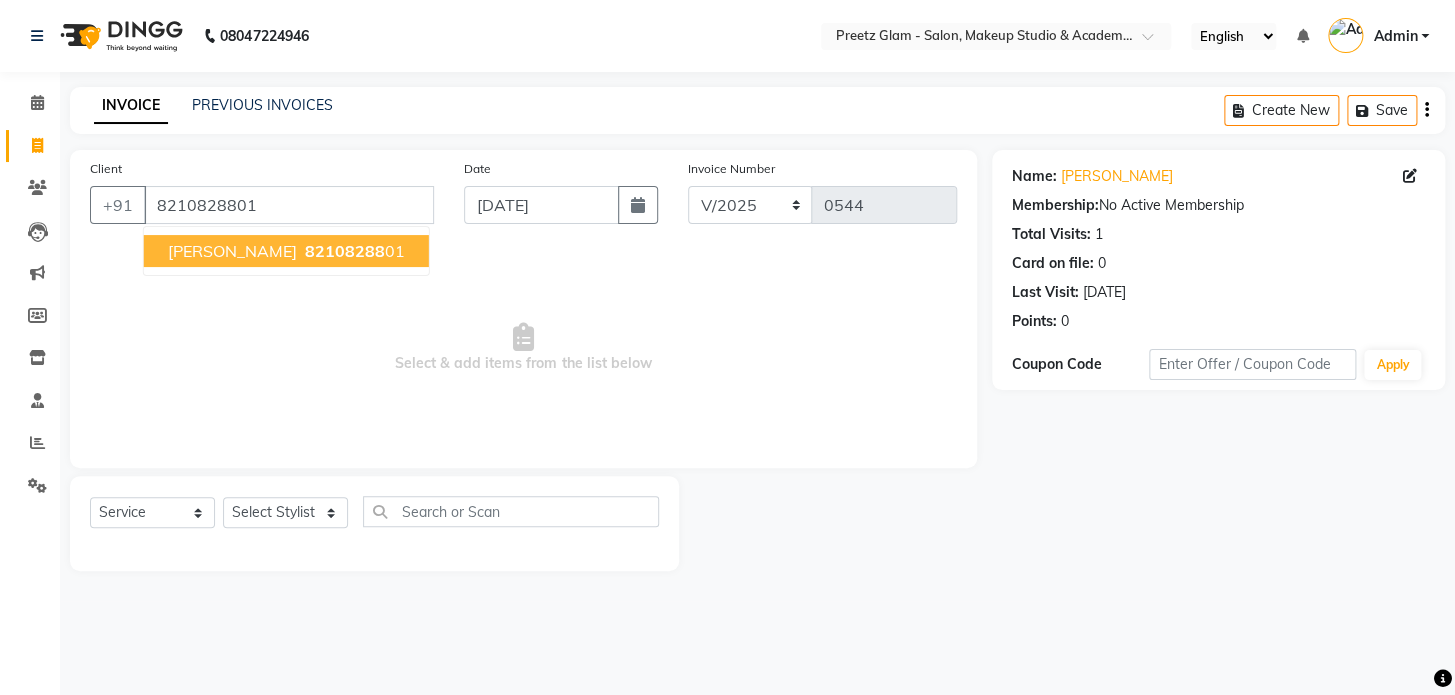 click on "82108288 01" at bounding box center (353, 251) 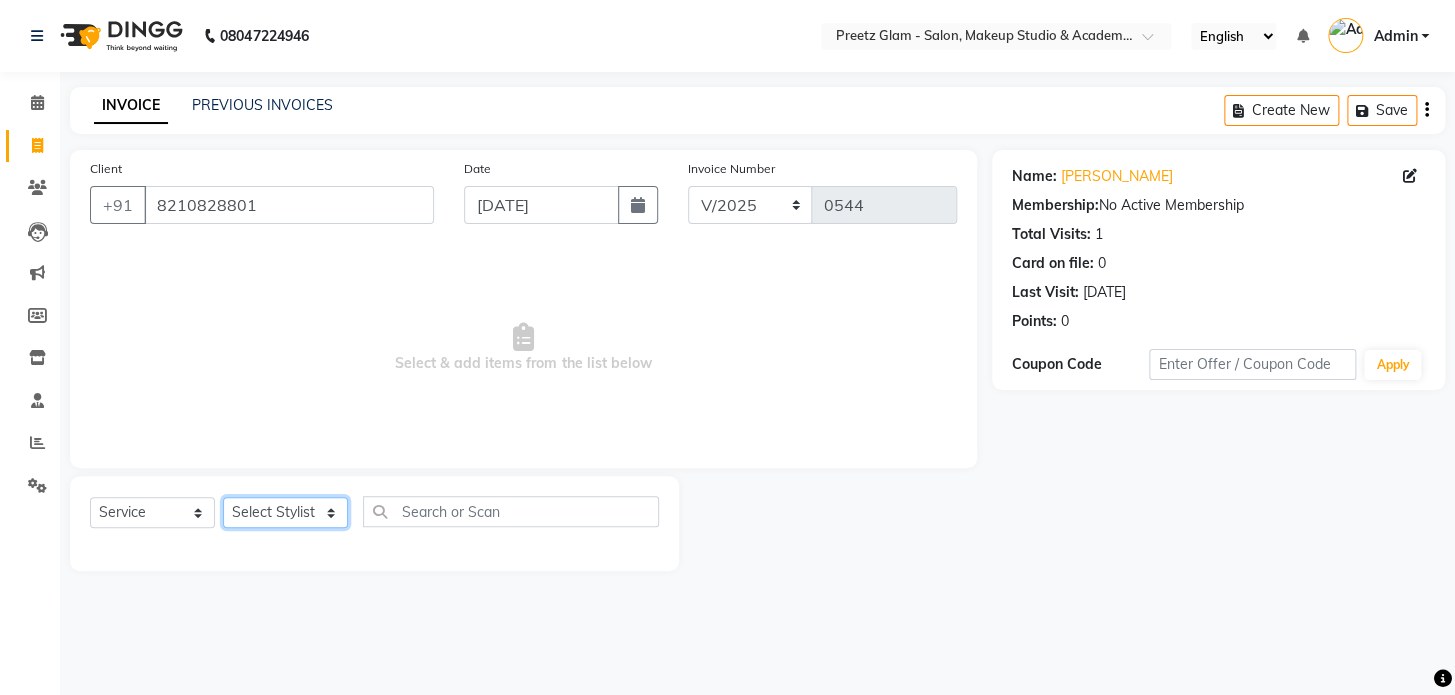 click on "Select Stylist Neha Preeti [PERSON_NAME]  suman" 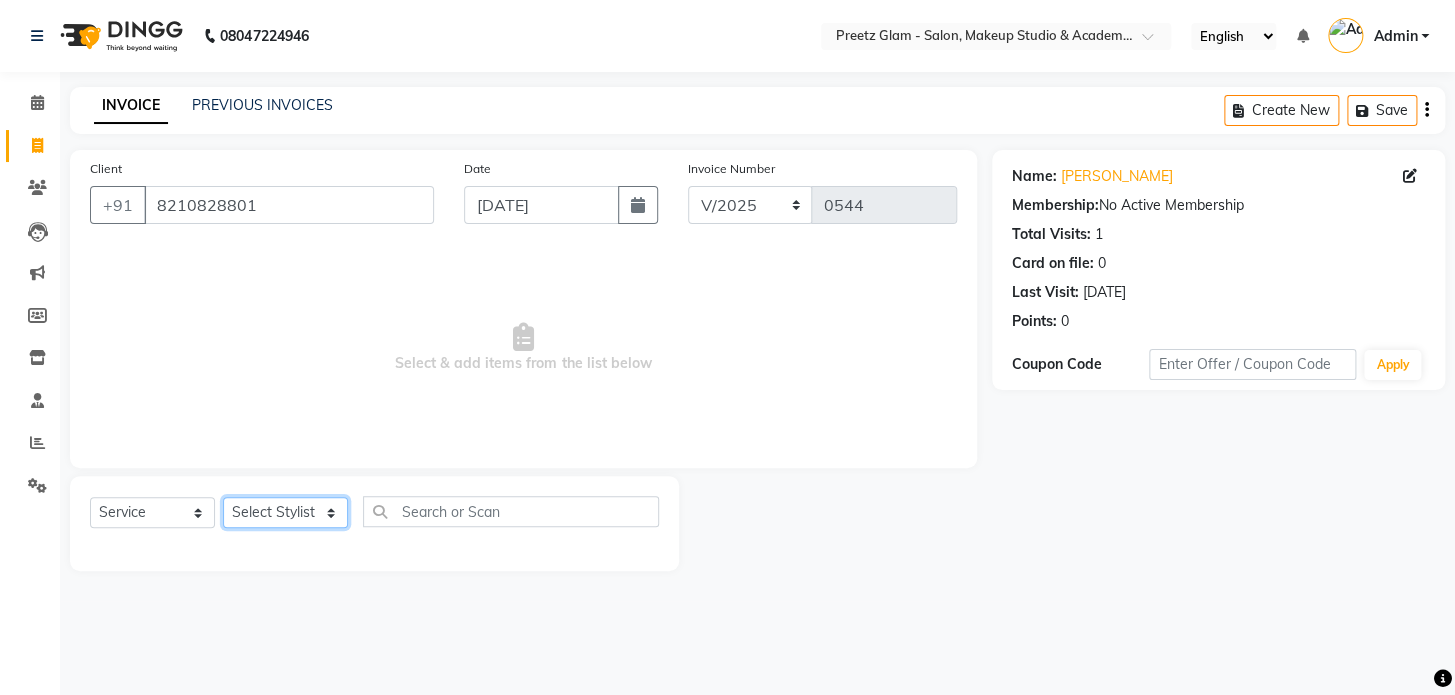 select on "49320" 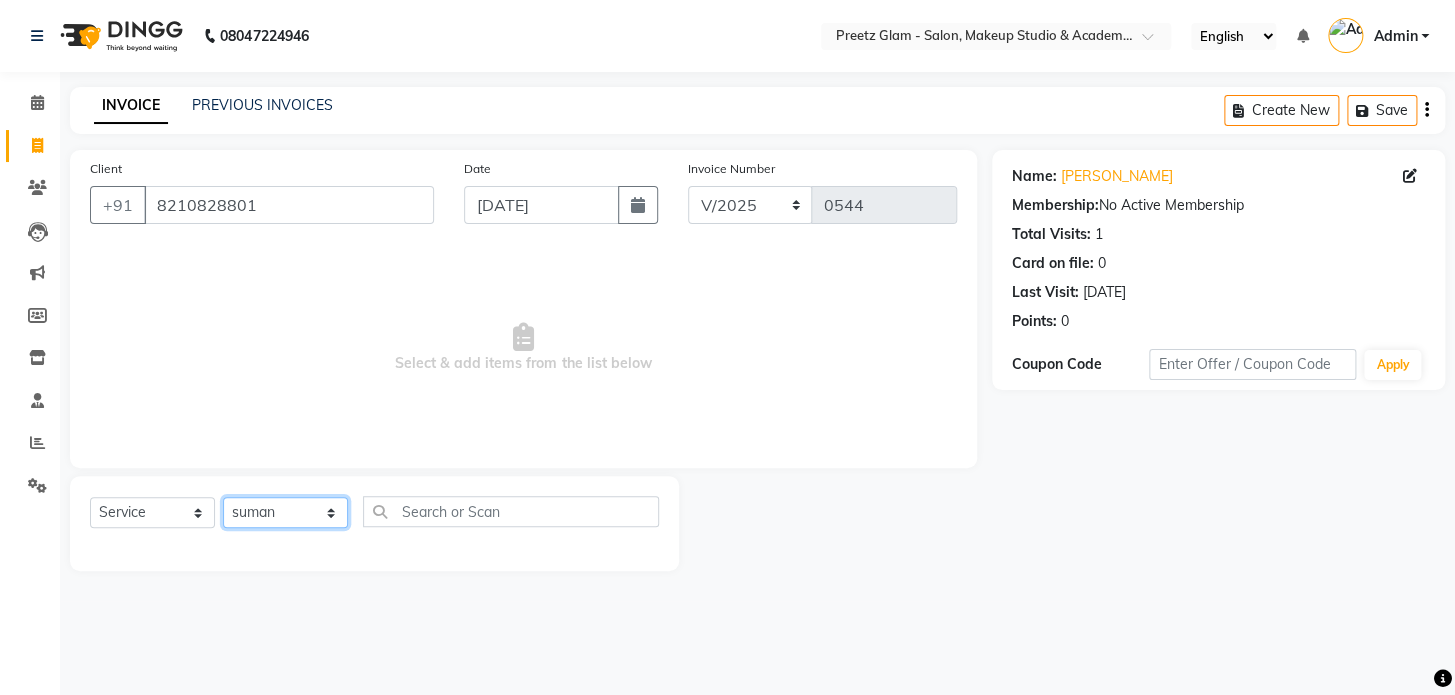 click on "Select Stylist Neha Preeti [PERSON_NAME]  suman" 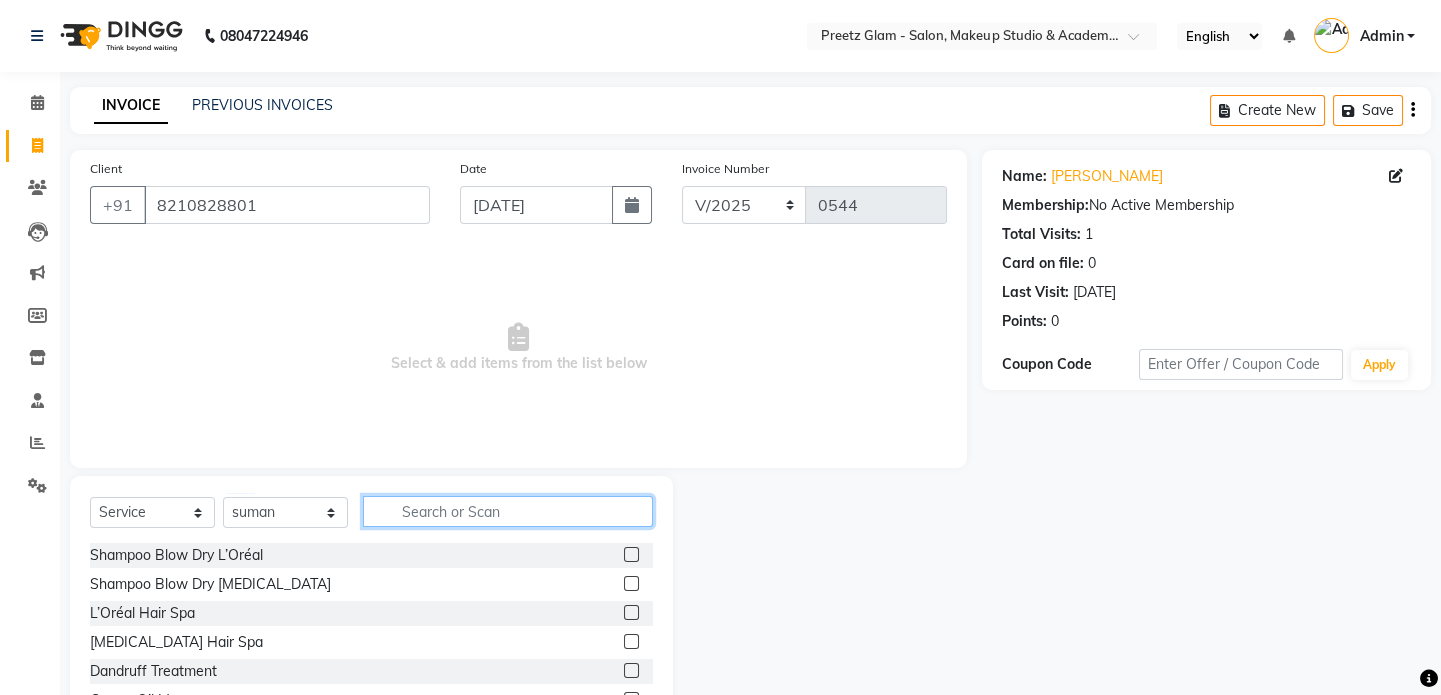 click 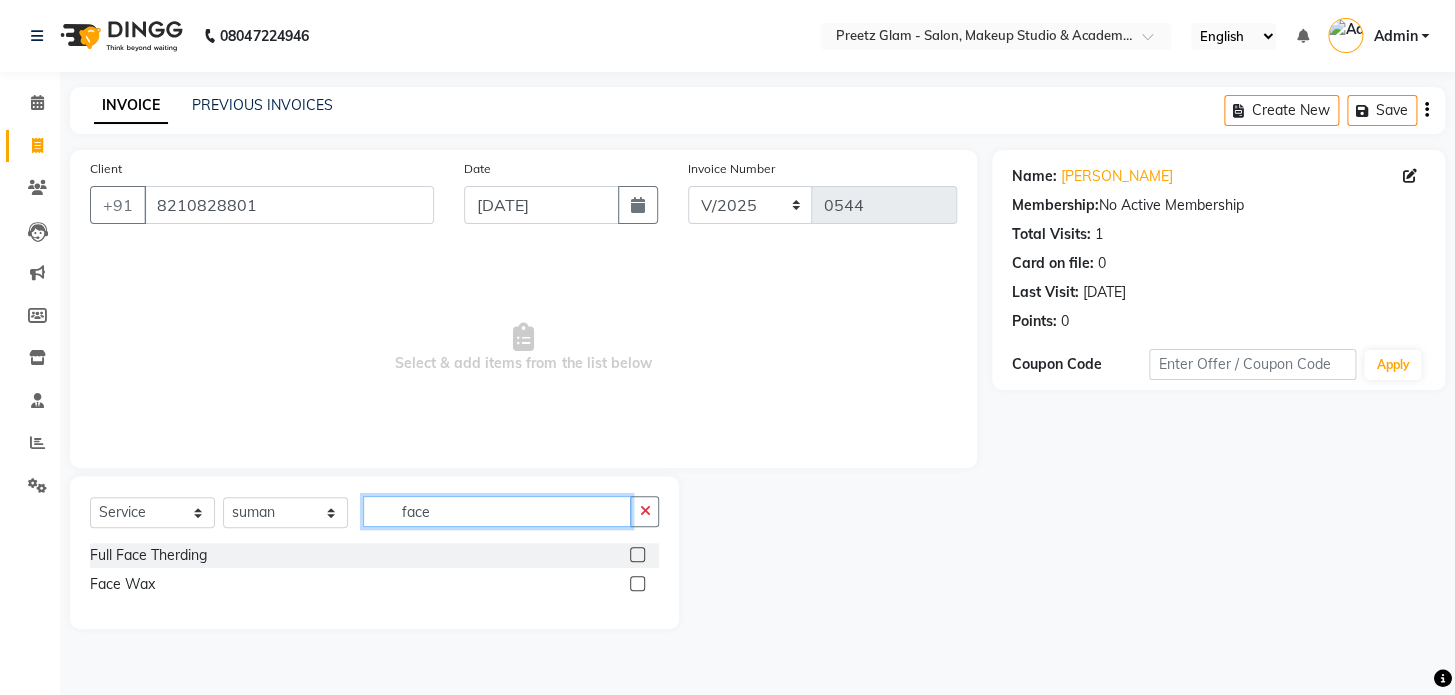 type on "face" 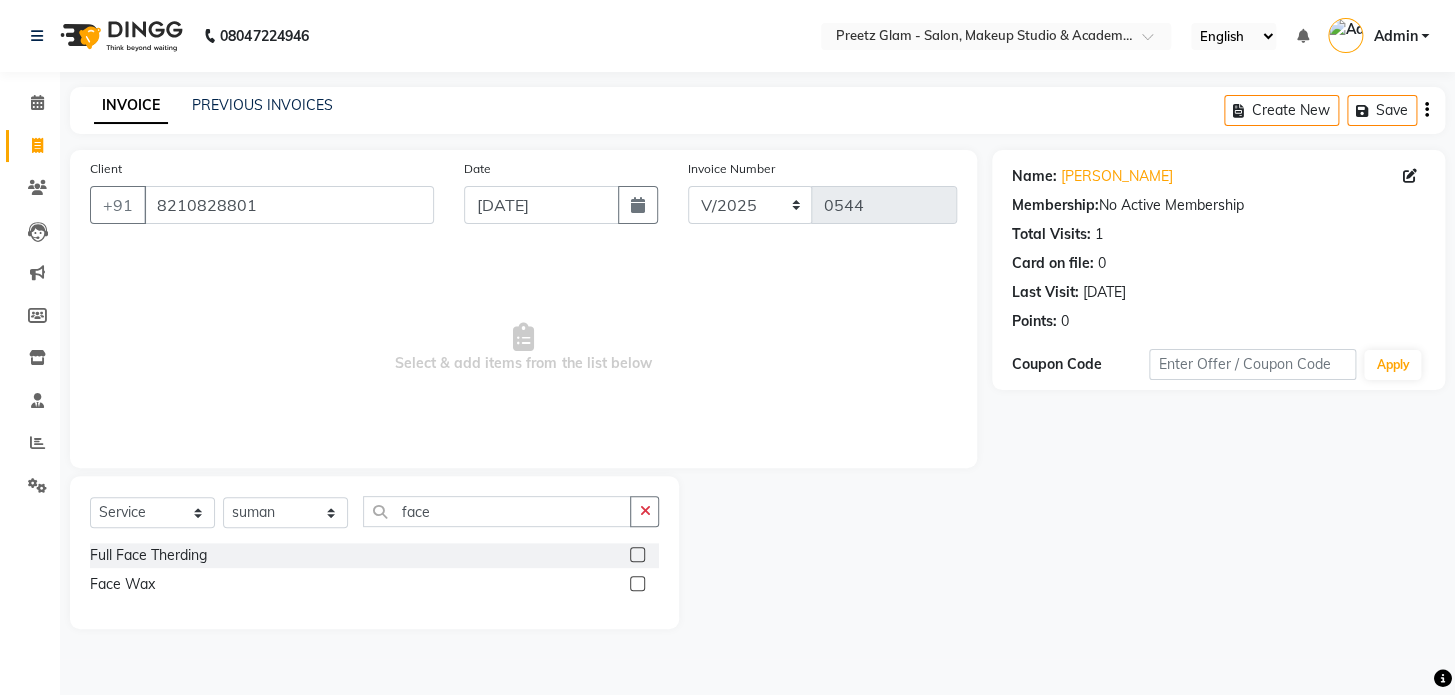 click 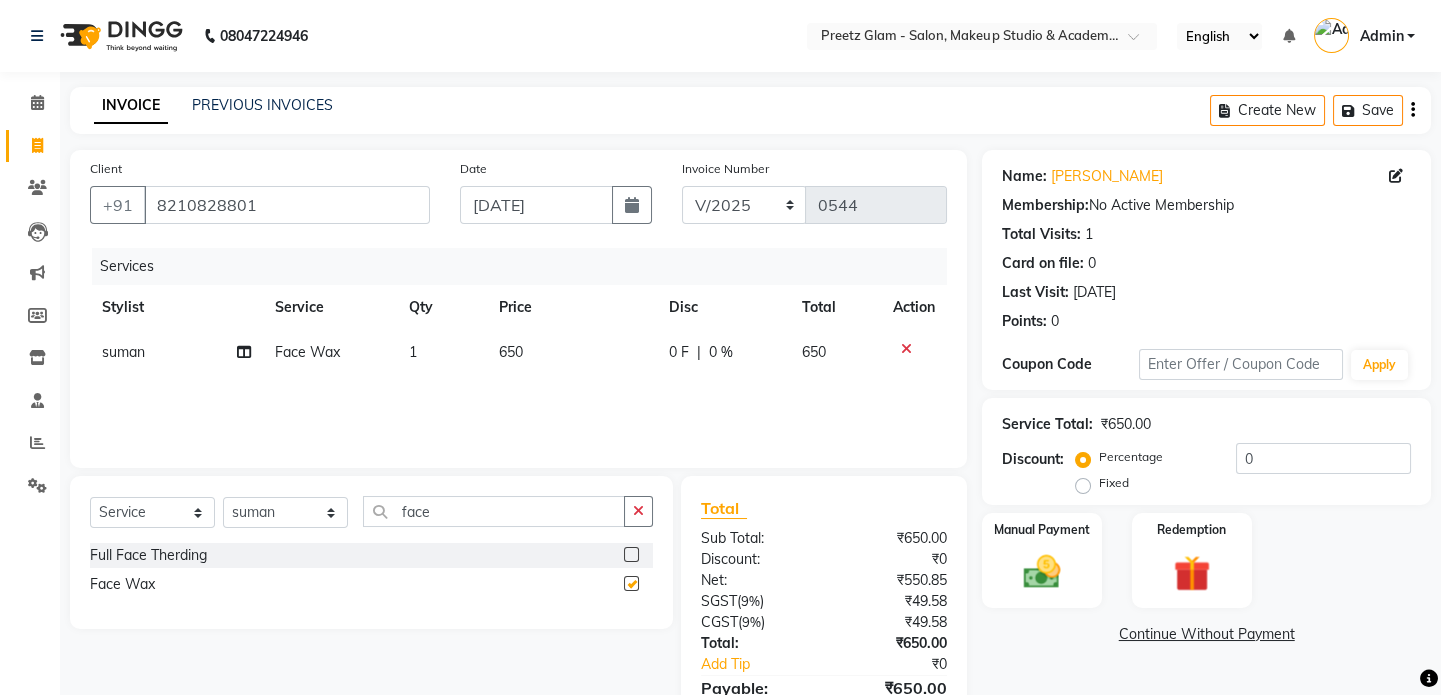 checkbox on "false" 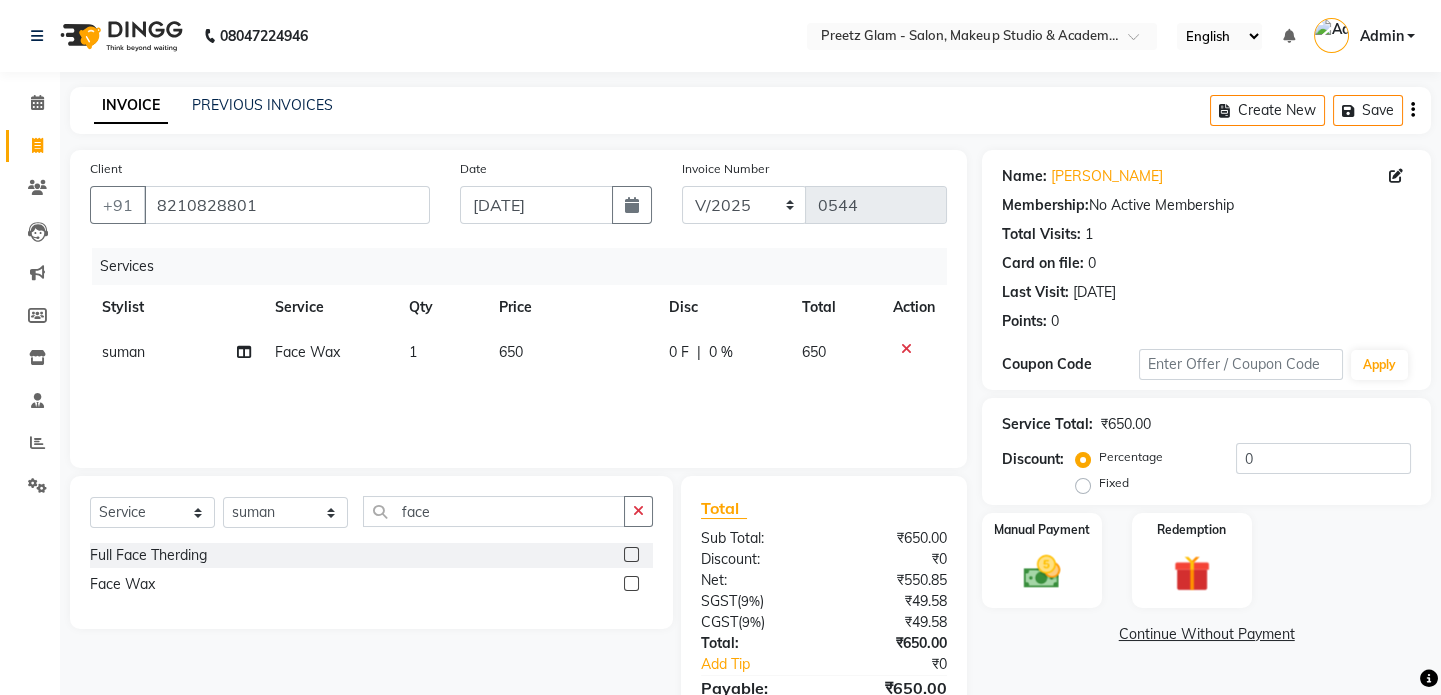 click on "650" 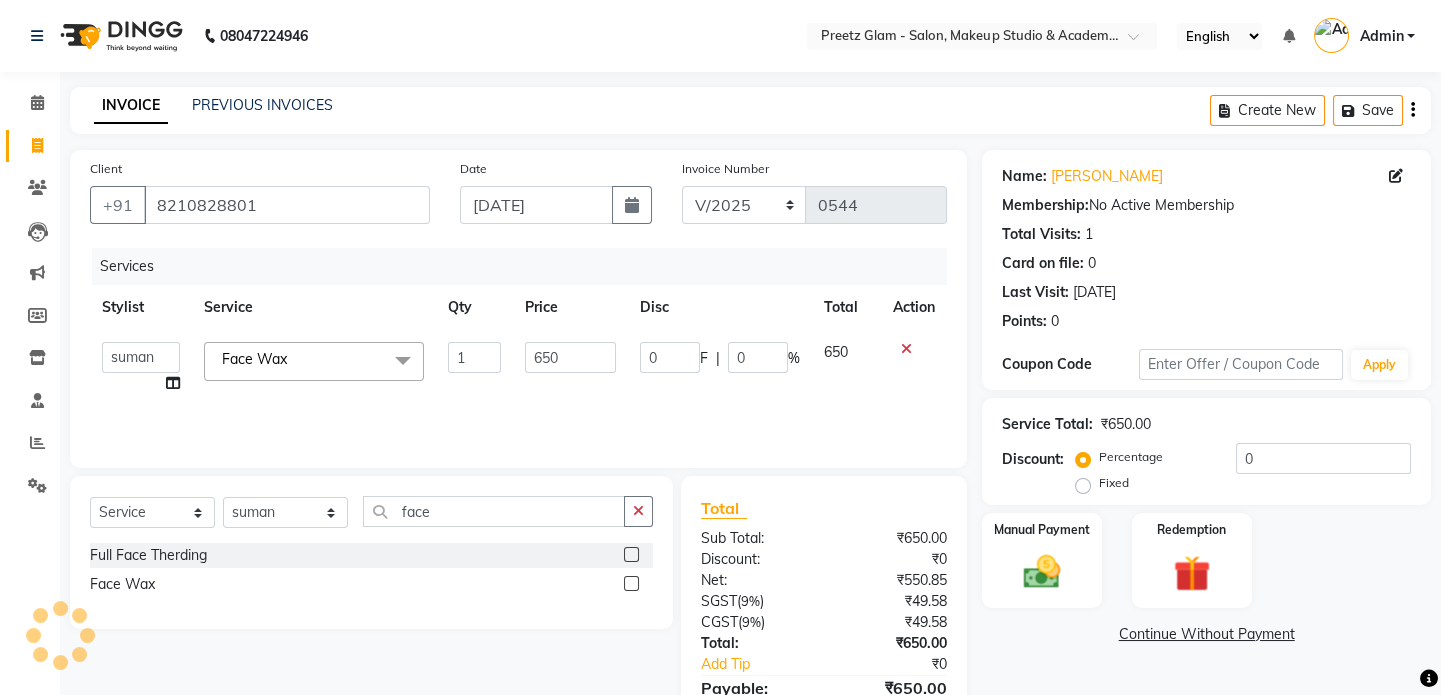 click on "650" 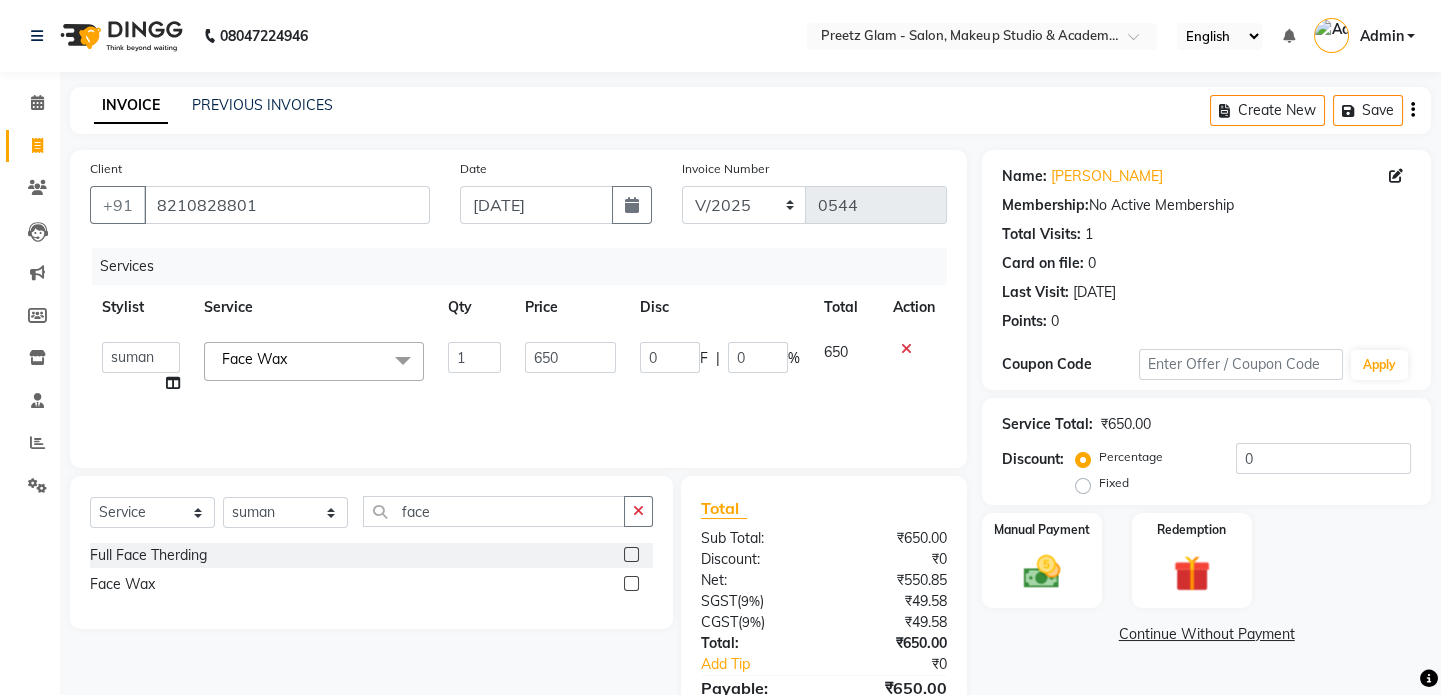 click on "650" 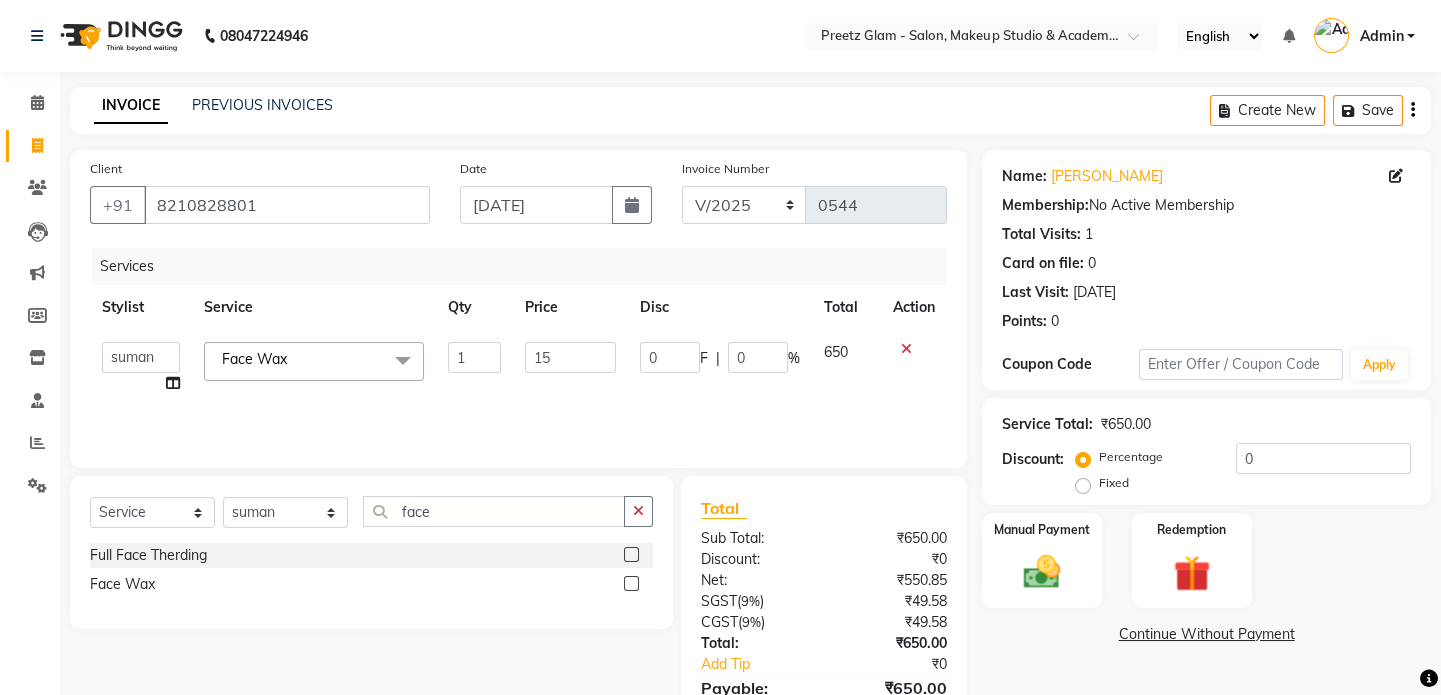 type on "150" 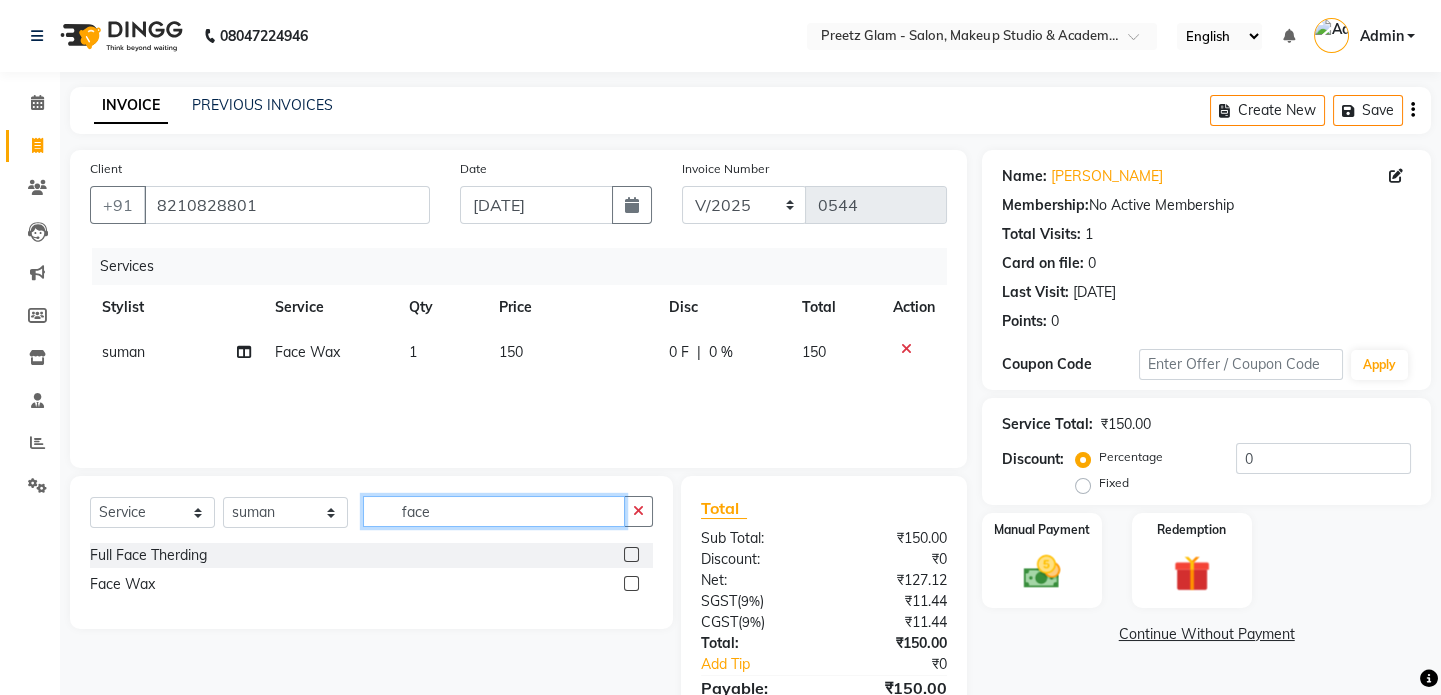 click on "face" 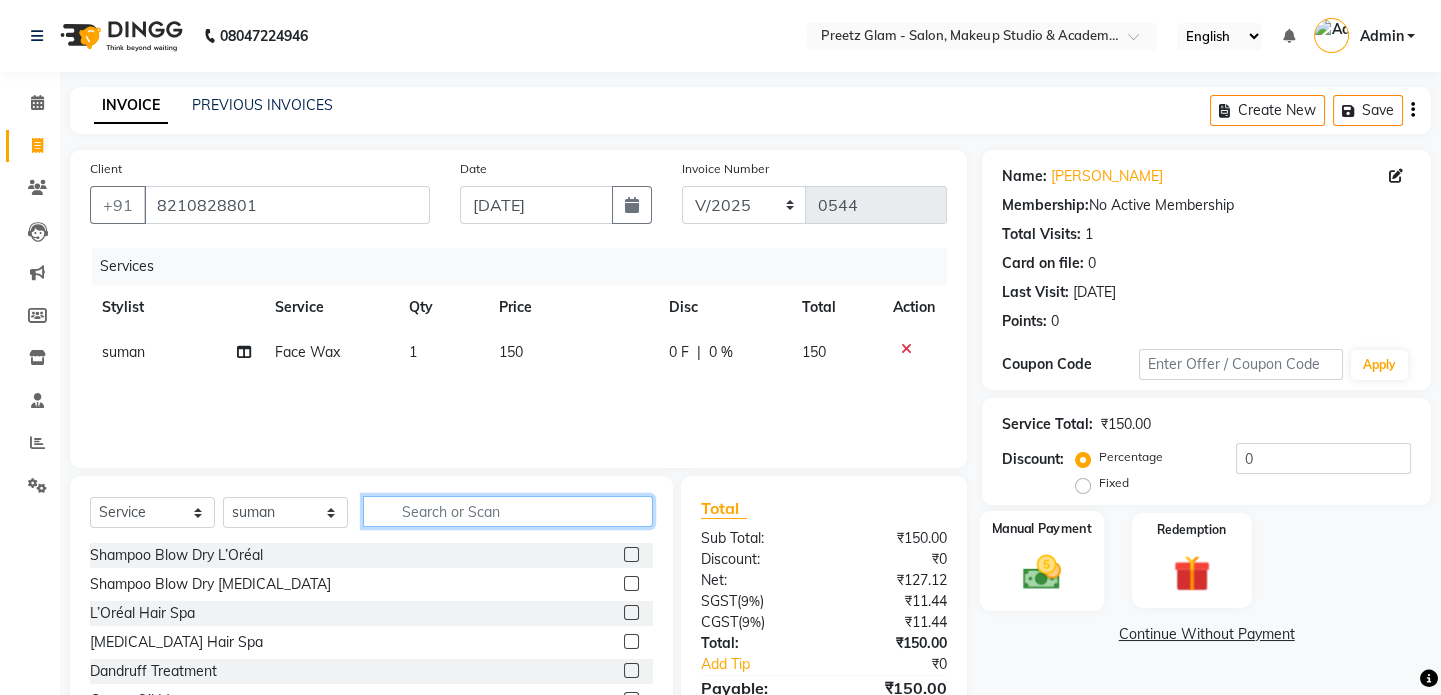 type 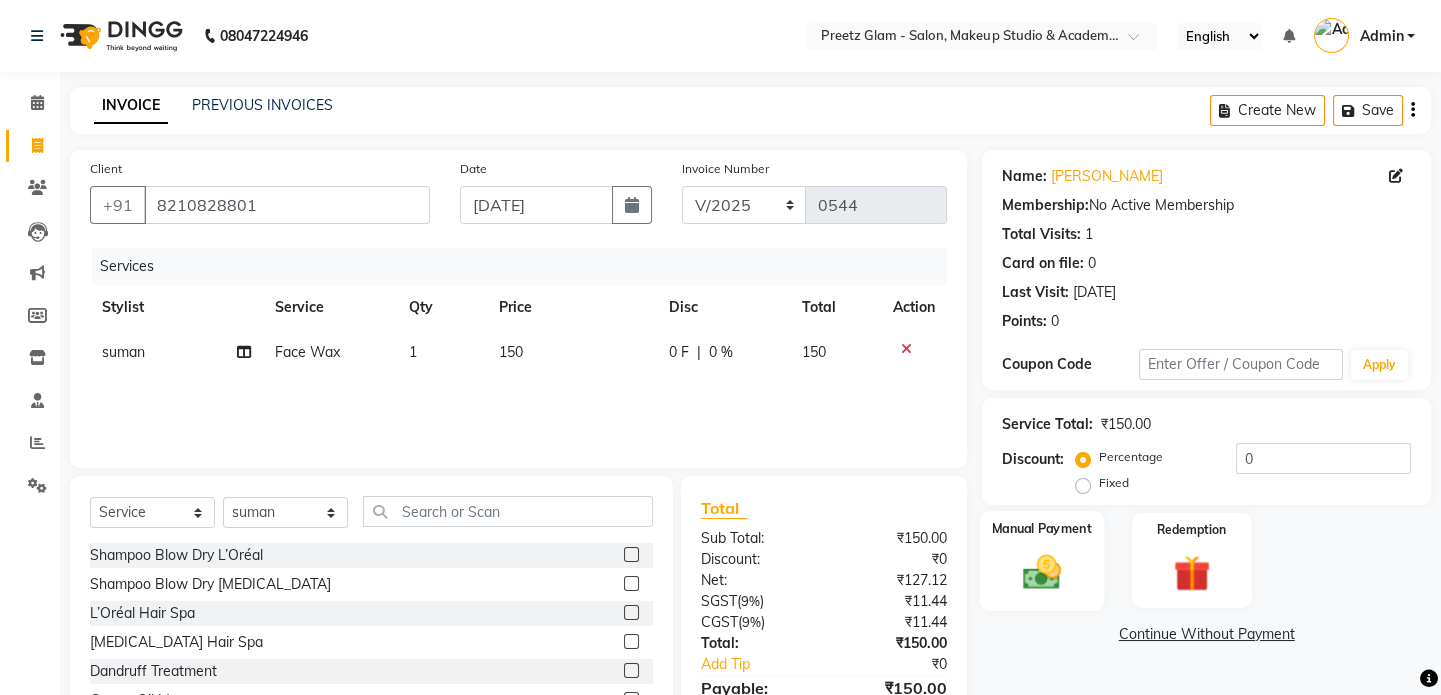 click 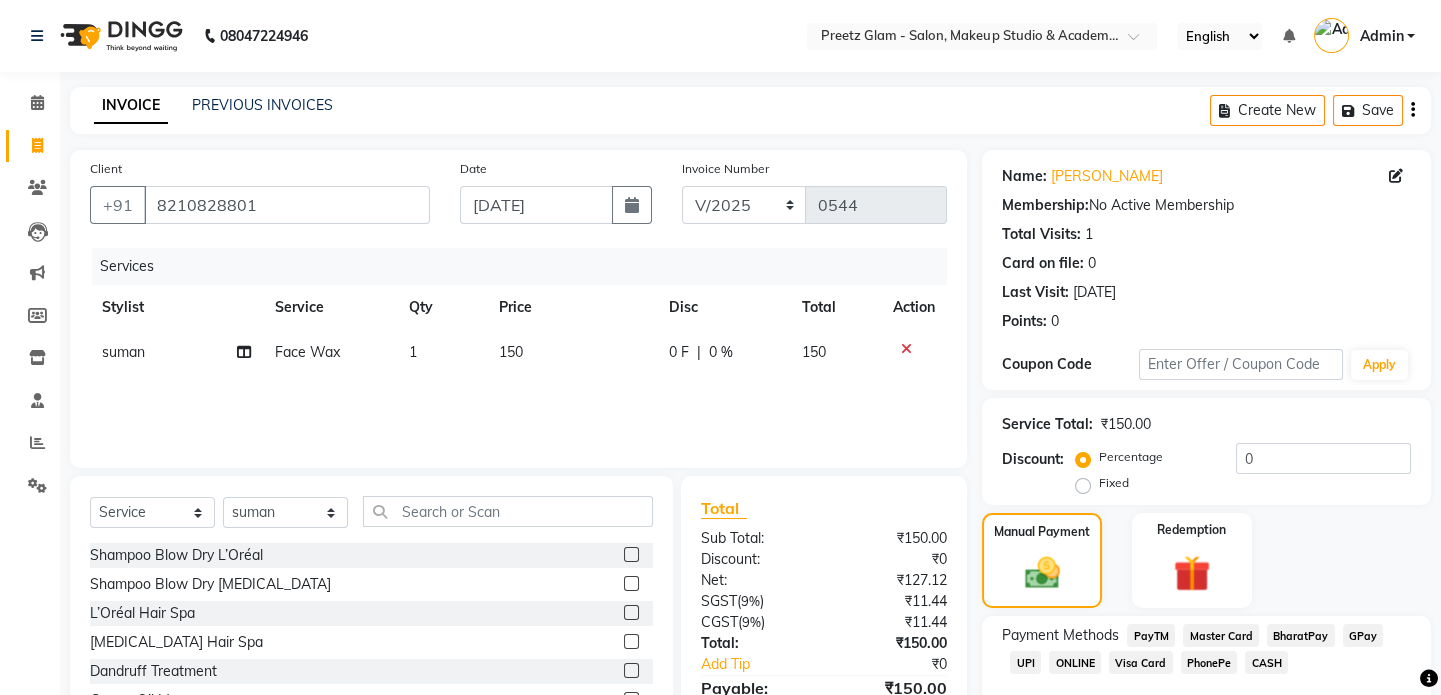 click on "UPI" 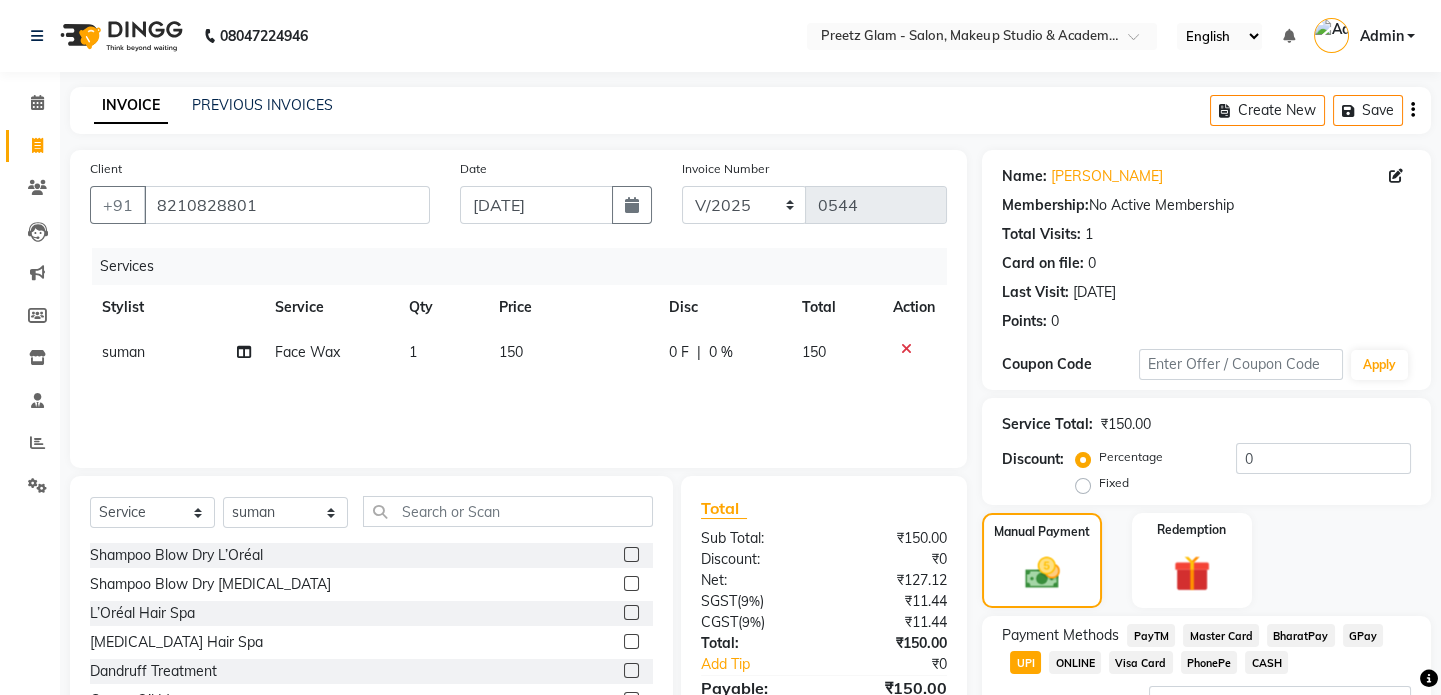 scroll, scrollTop: 168, scrollLeft: 0, axis: vertical 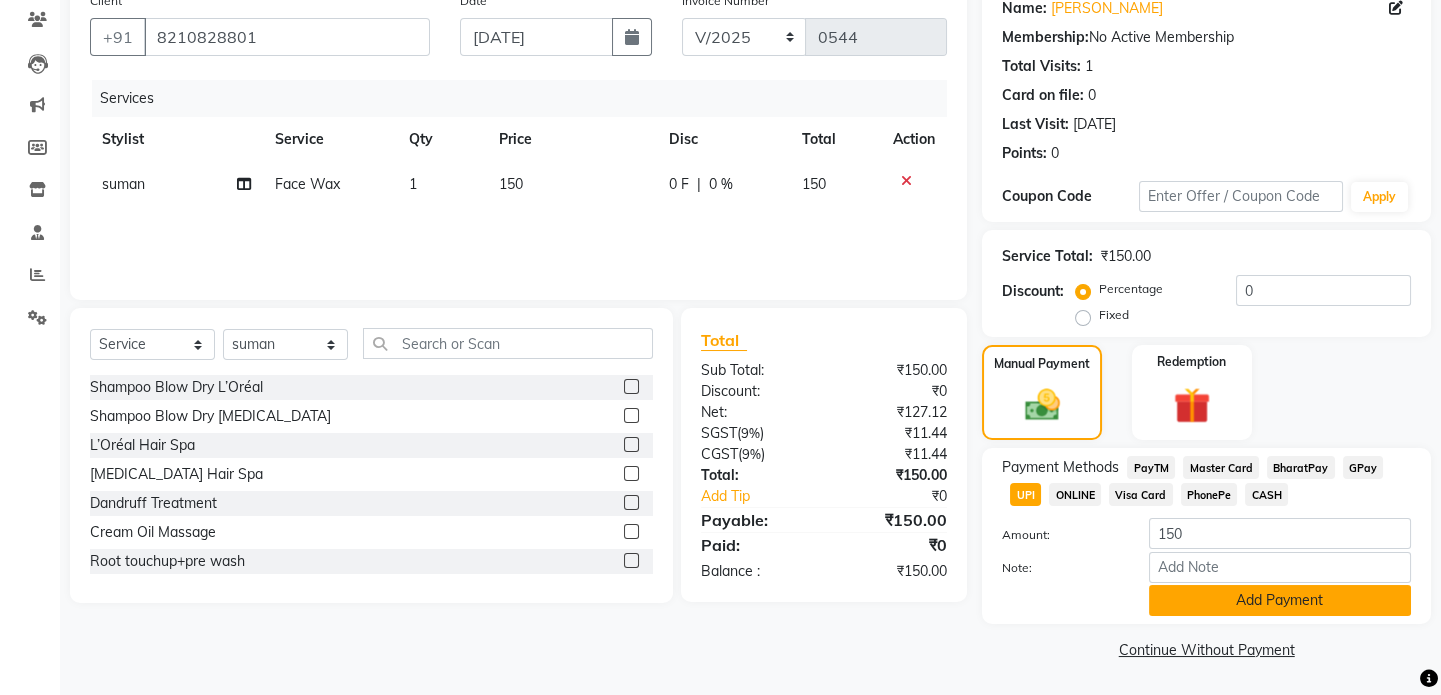 click on "Add Payment" 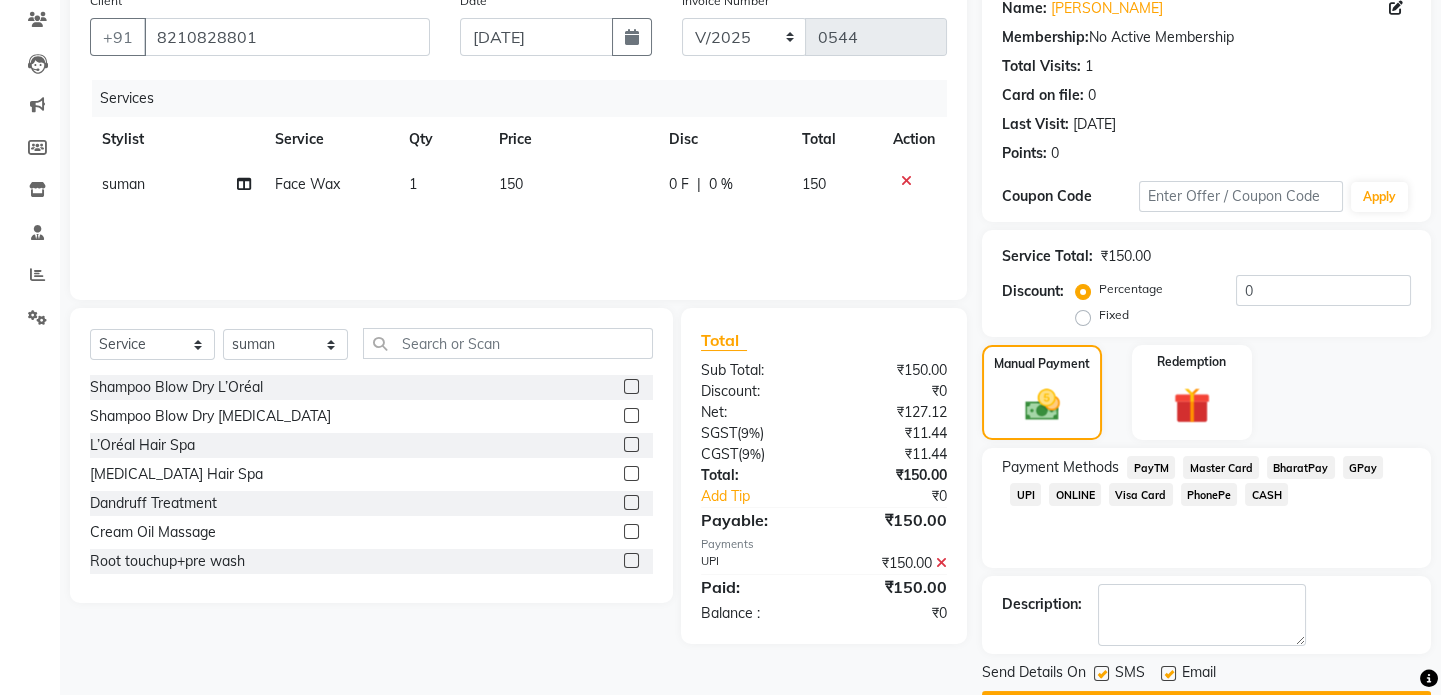 scroll, scrollTop: 223, scrollLeft: 0, axis: vertical 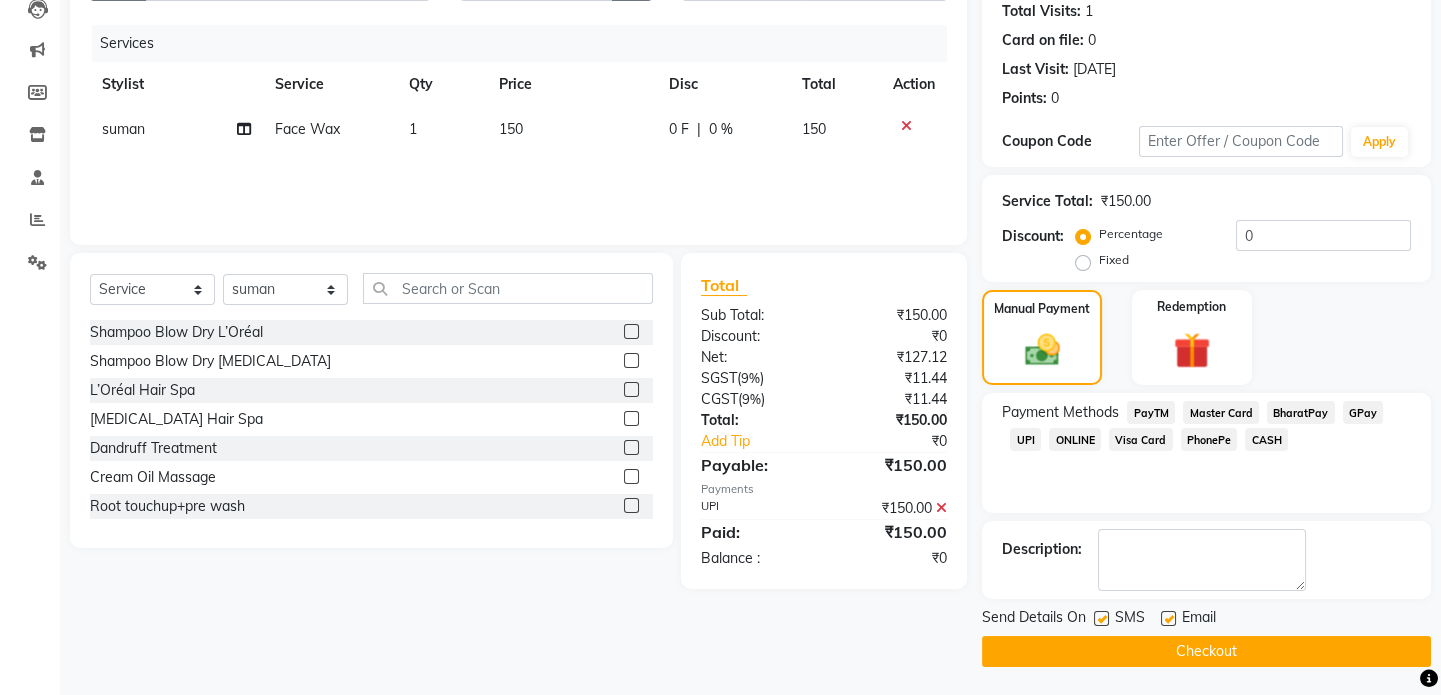 click on "Checkout" 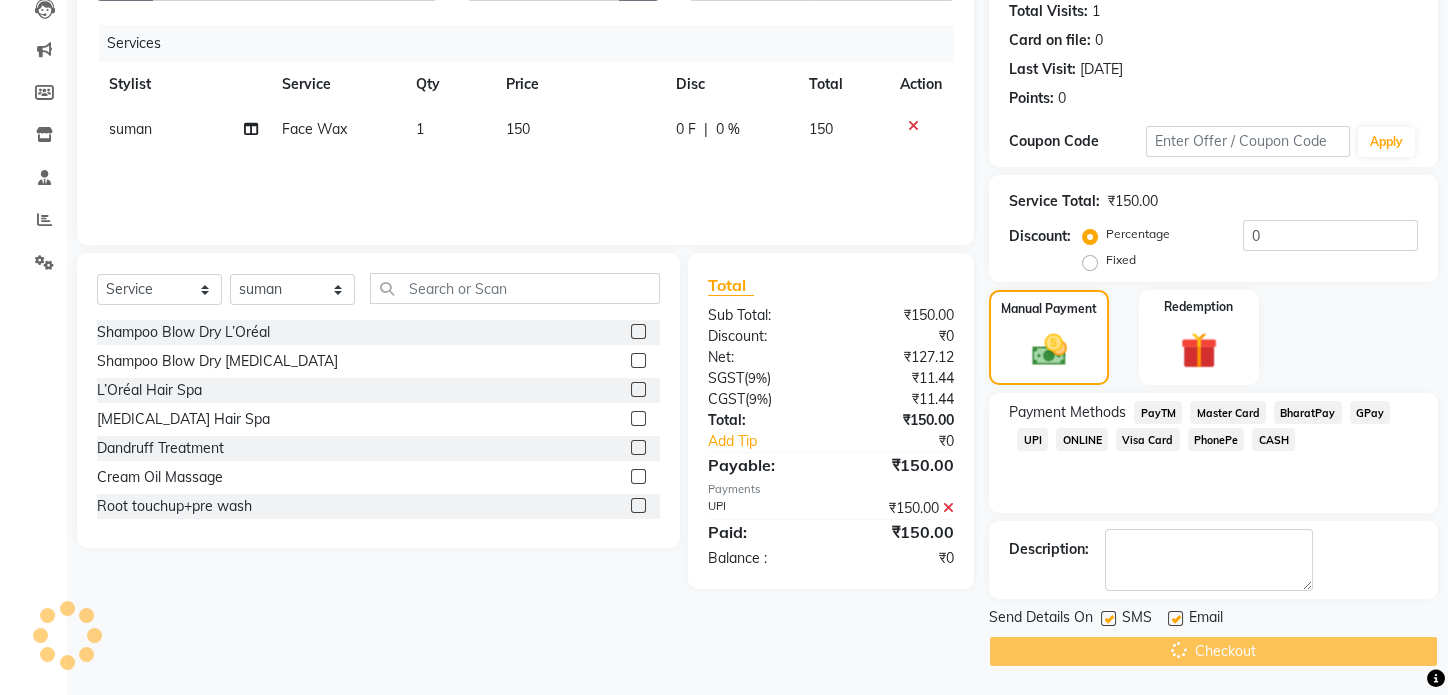 scroll, scrollTop: 0, scrollLeft: 0, axis: both 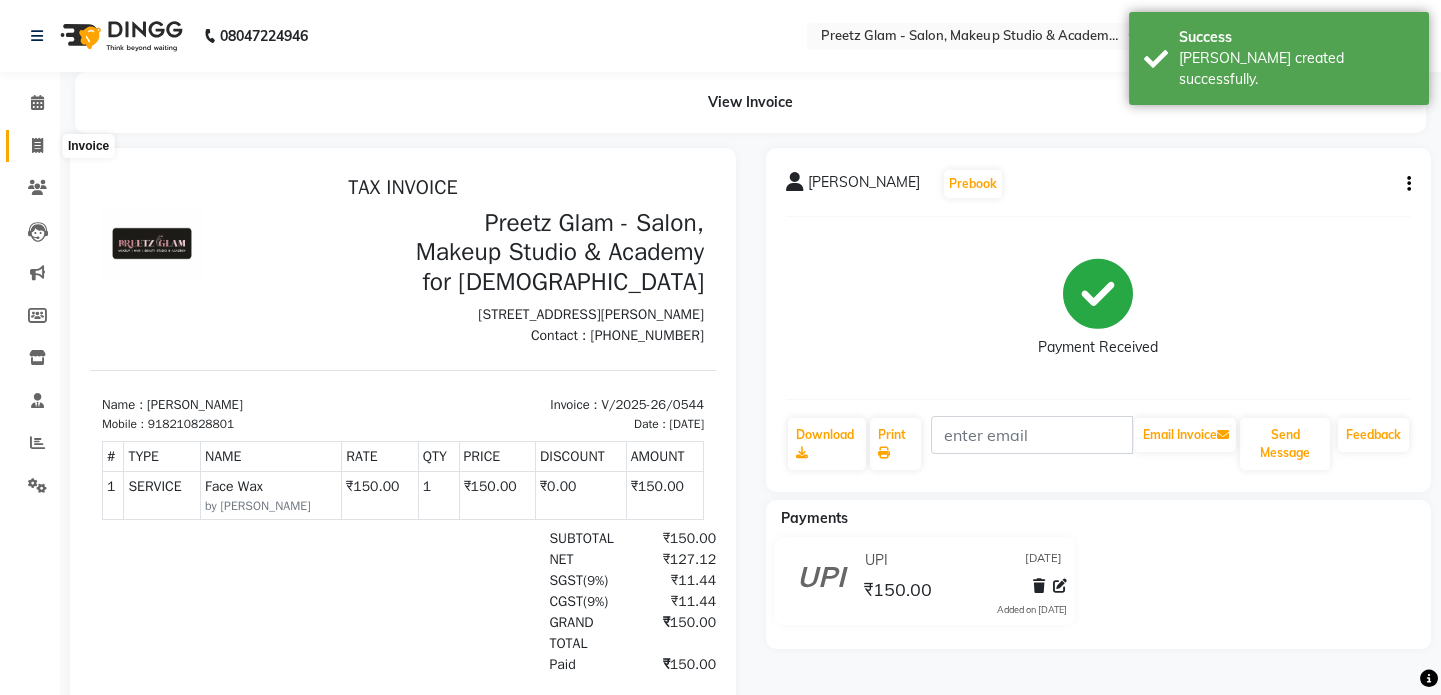 click 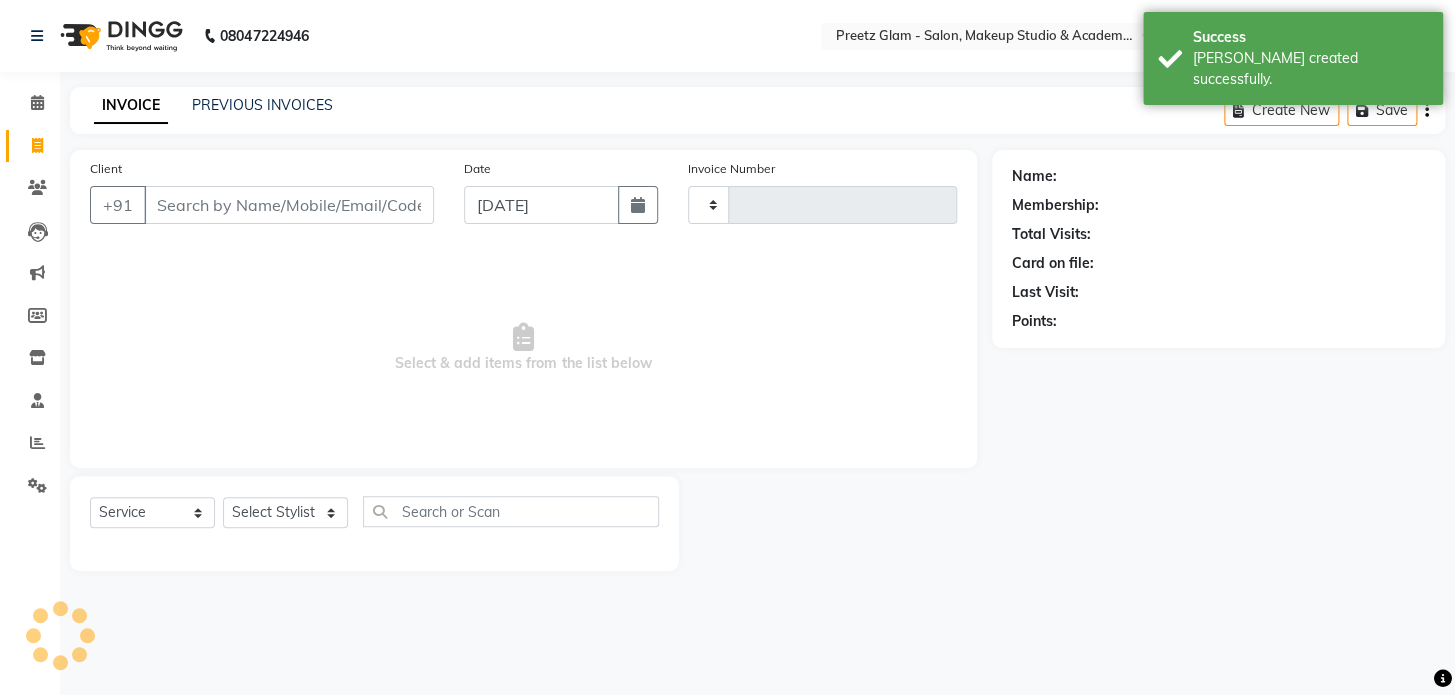 type on "0545" 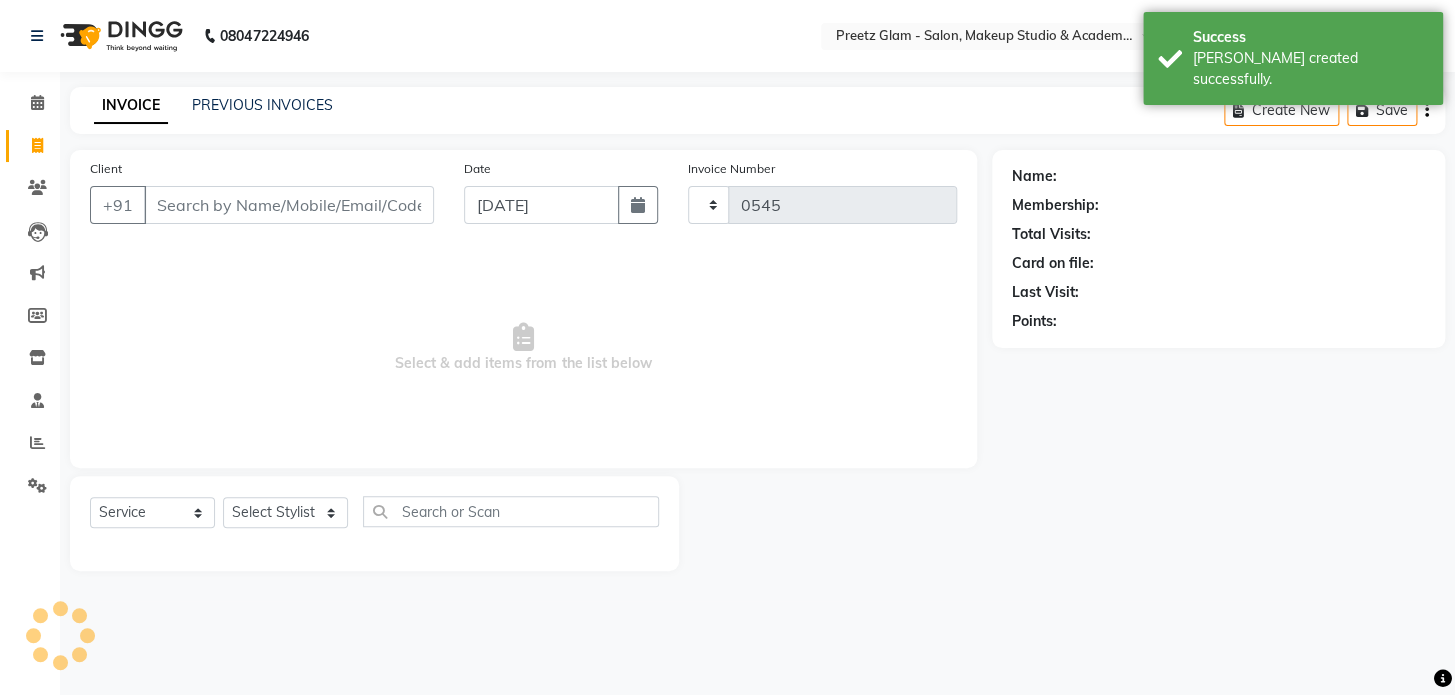 select on "4263" 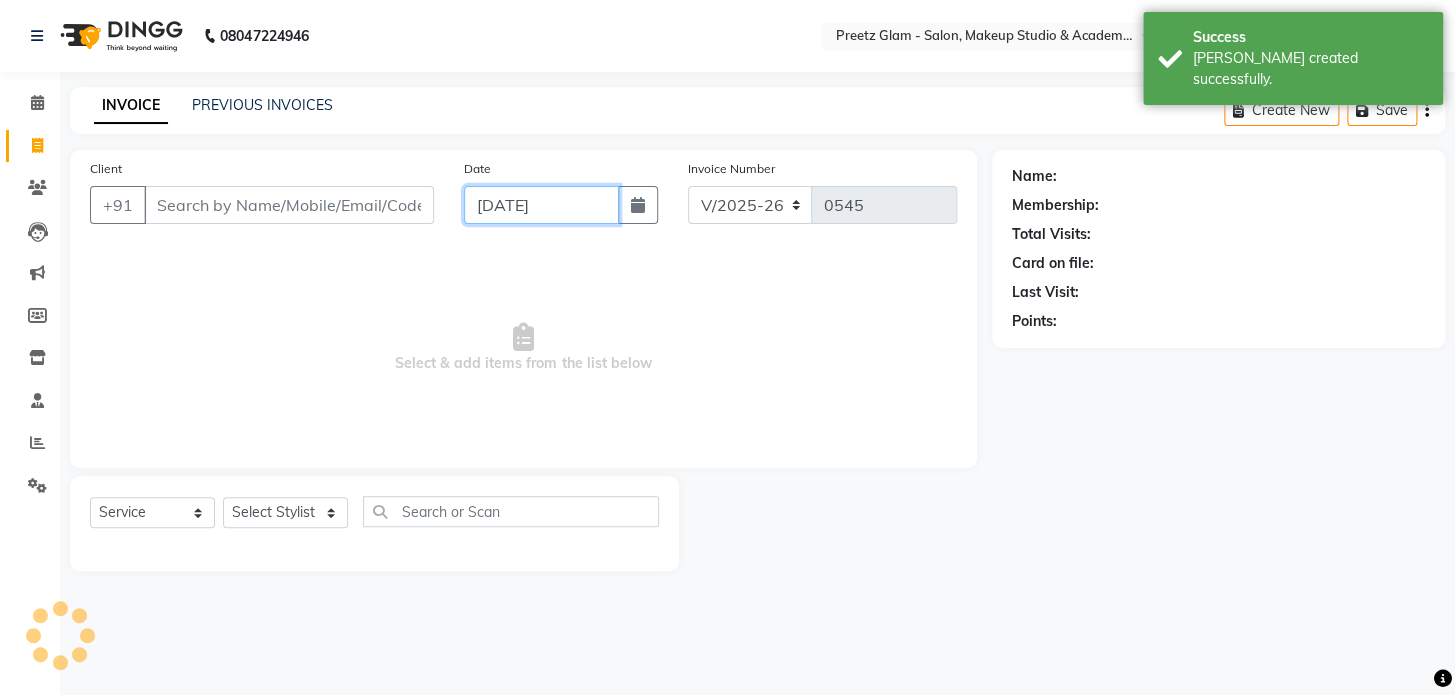 click on "[DATE]" 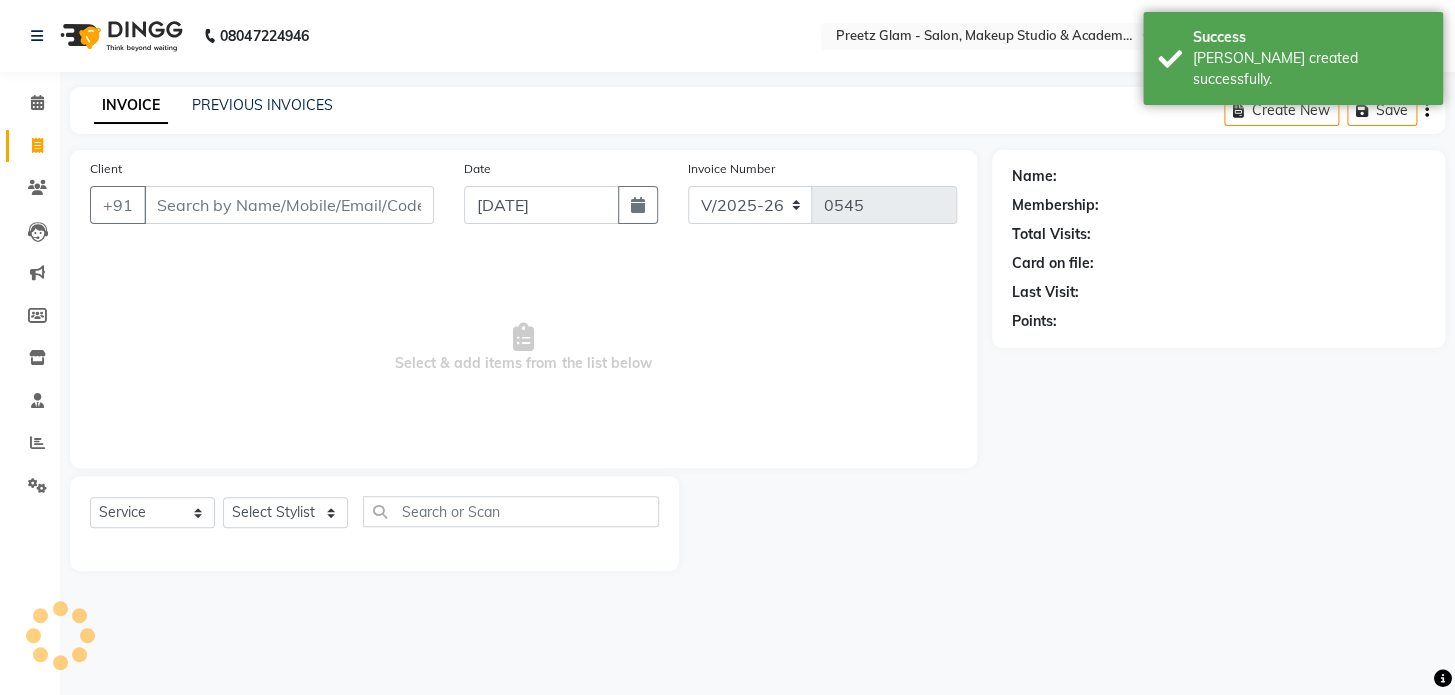 select on "7" 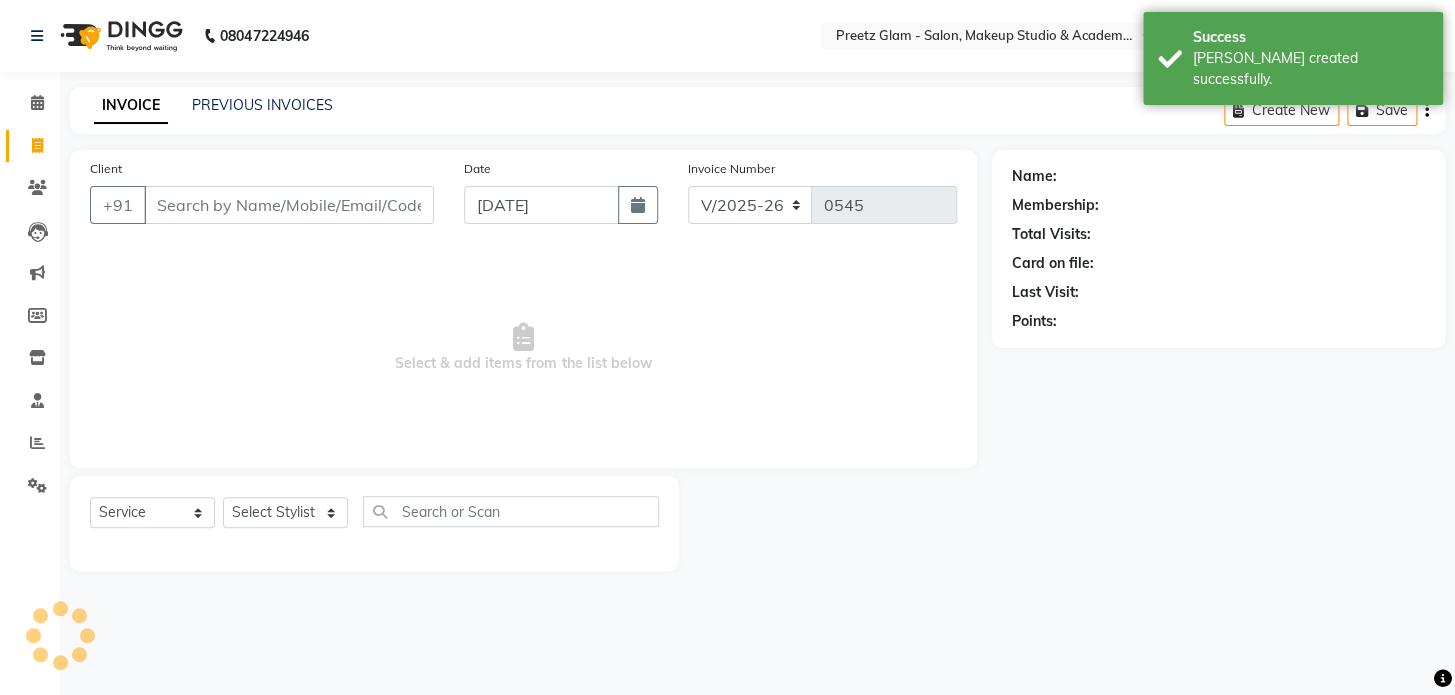 select on "2025" 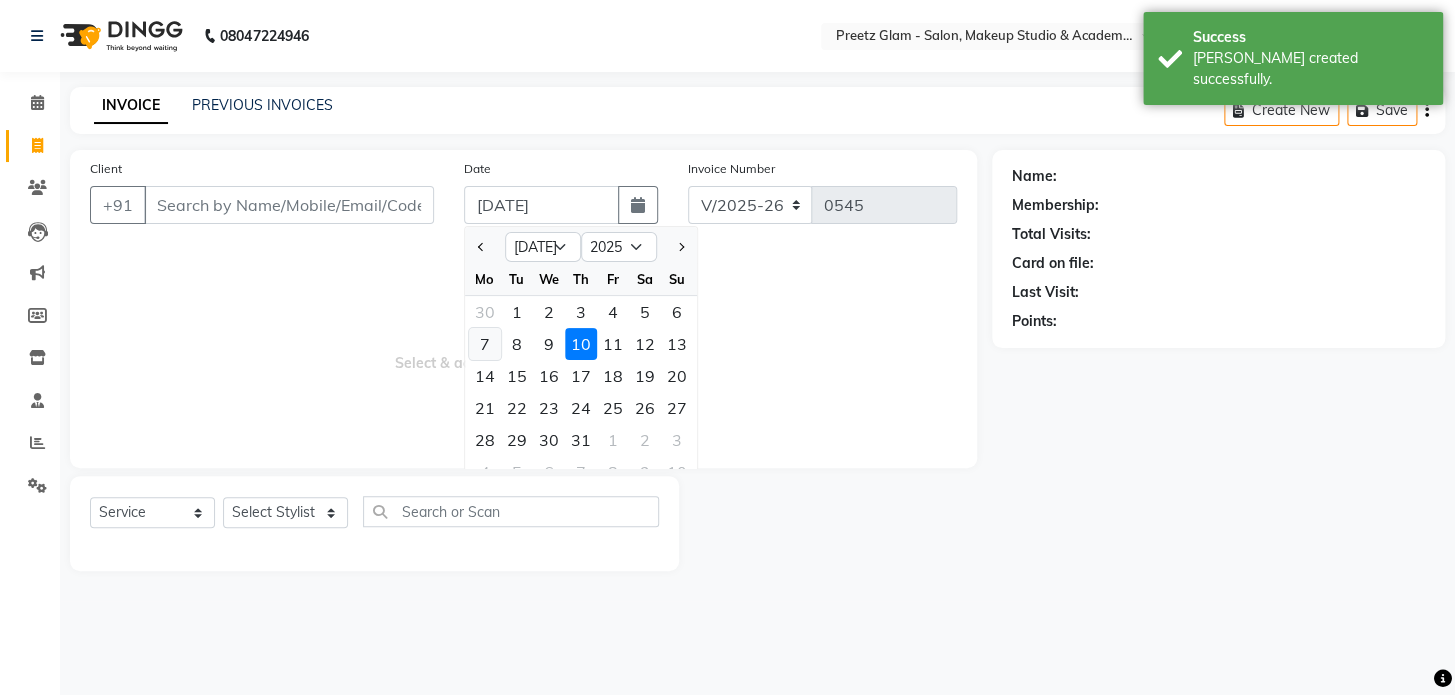 click on "7" 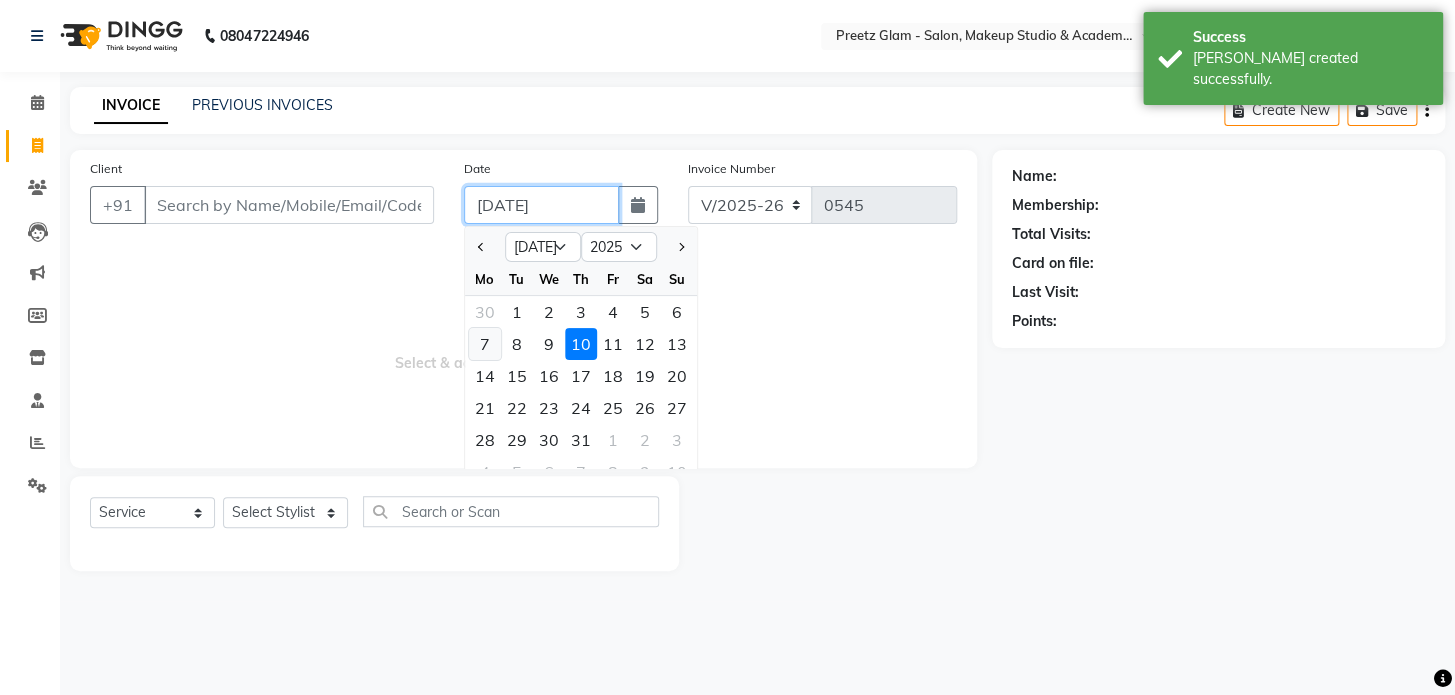 type on "[DATE]" 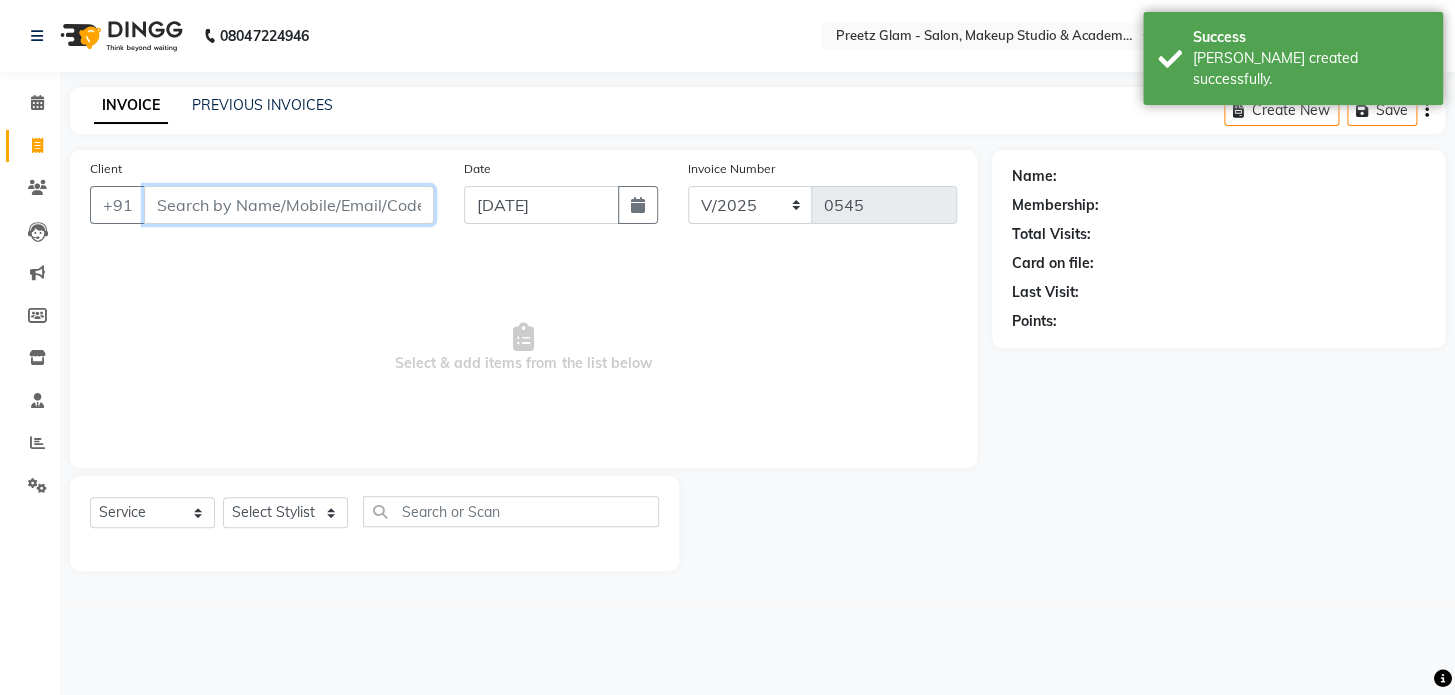 click on "Client" at bounding box center [289, 205] 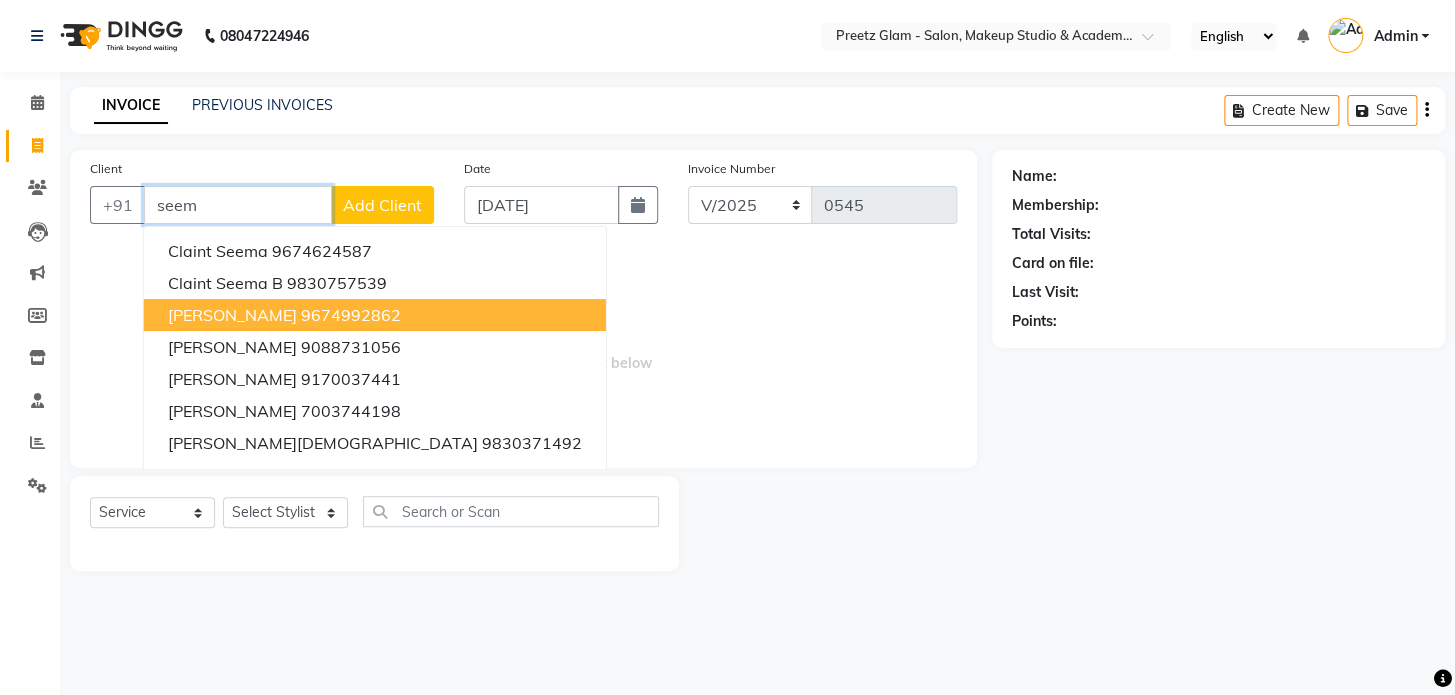 click on "[PERSON_NAME]  9674992862" at bounding box center [375, 315] 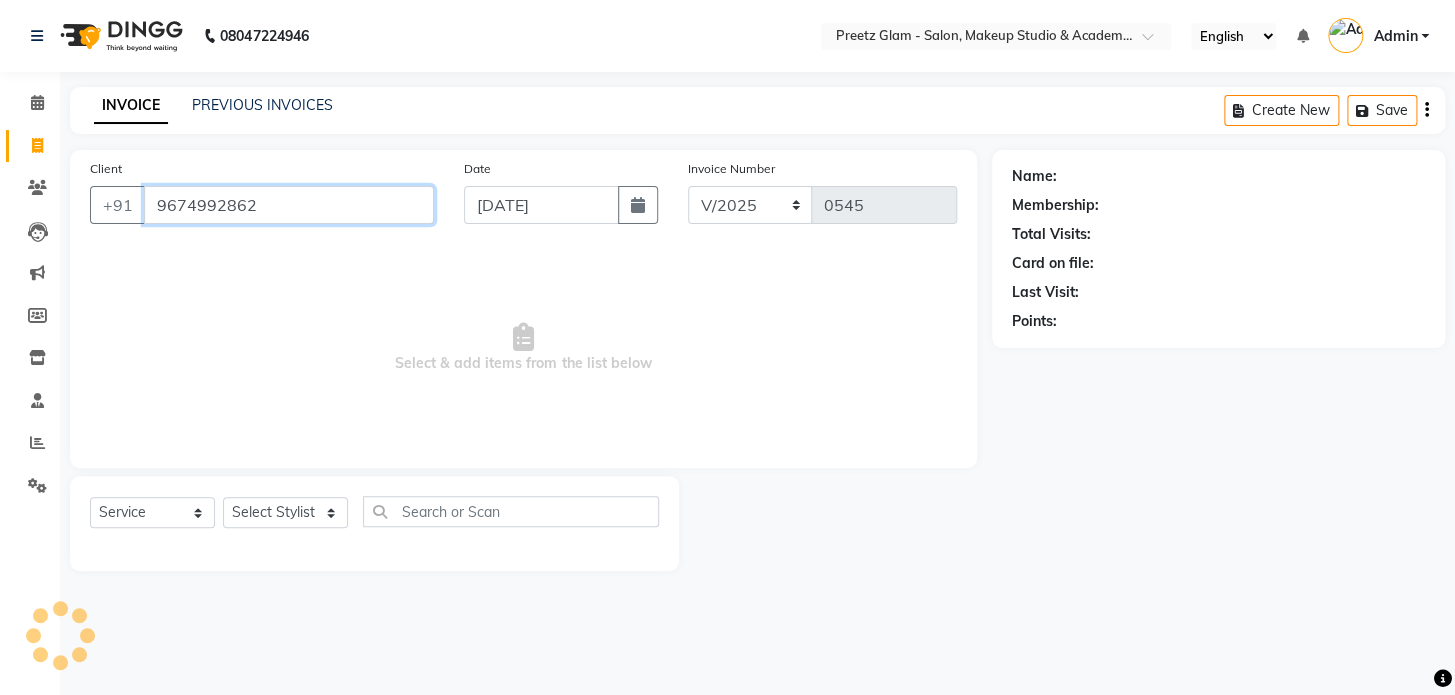 type on "9674992862" 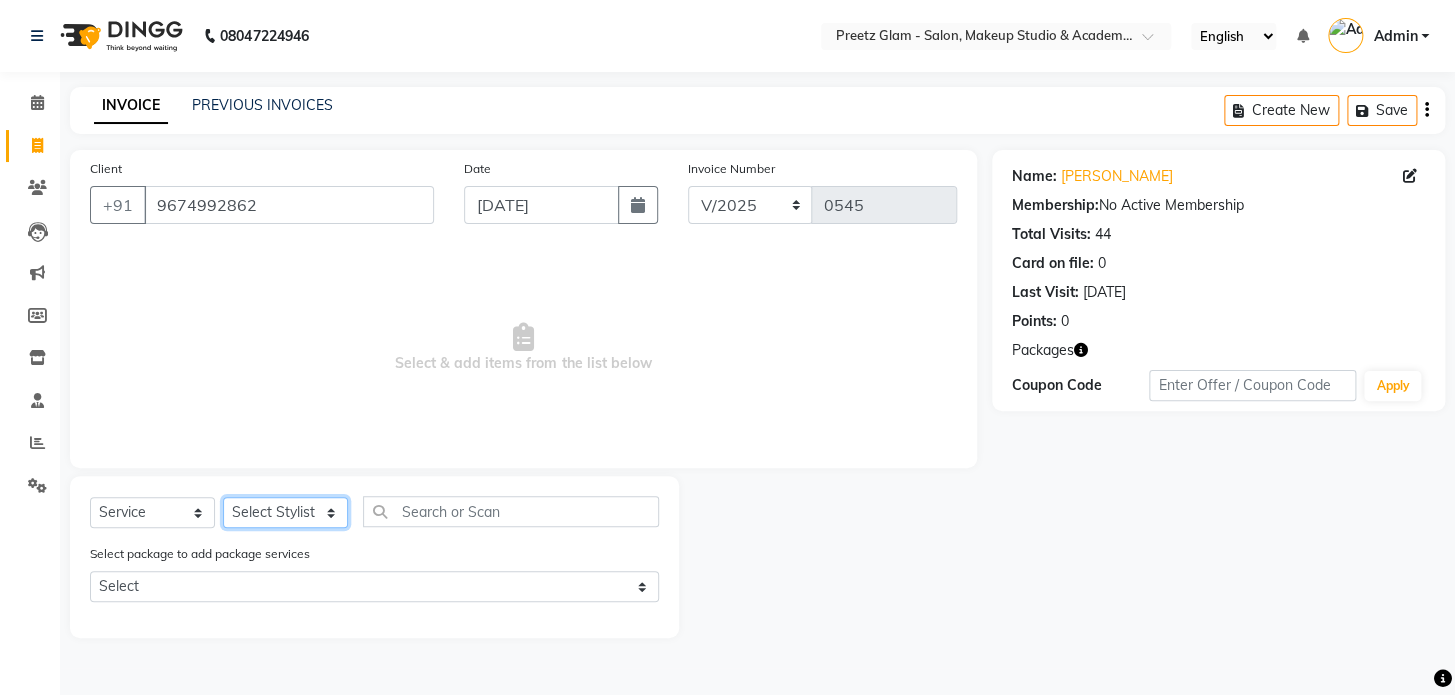 drag, startPoint x: 280, startPoint y: 523, endPoint x: 280, endPoint y: 650, distance: 127 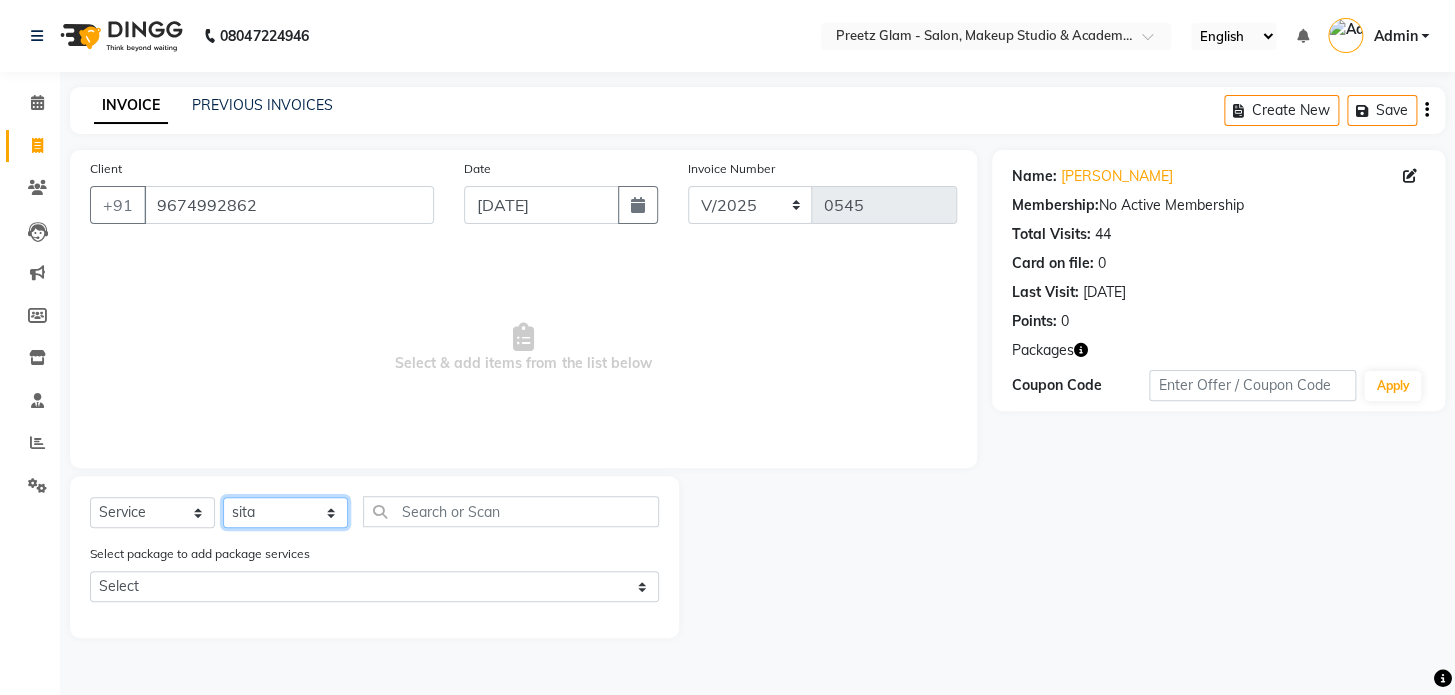 click on "Select Stylist Neha Preeti [PERSON_NAME]  suman" 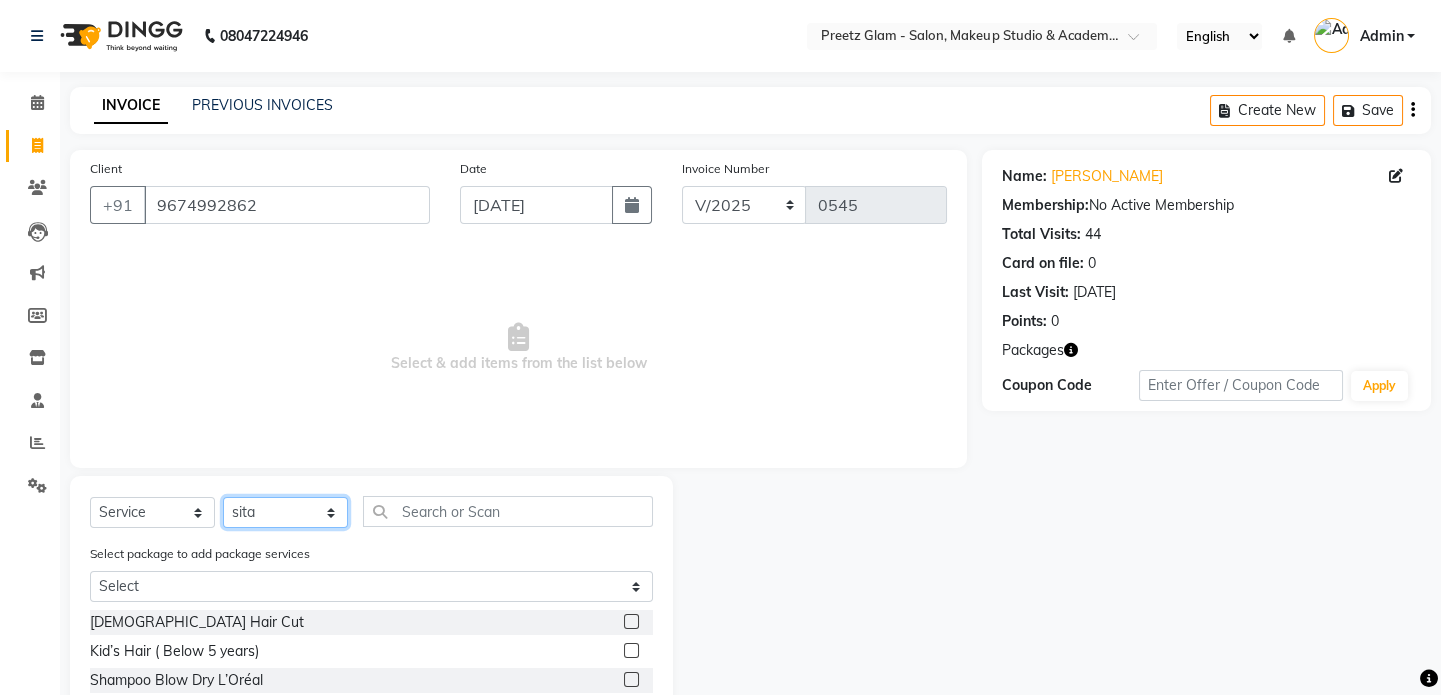 drag, startPoint x: 294, startPoint y: 518, endPoint x: 265, endPoint y: 668, distance: 152.77762 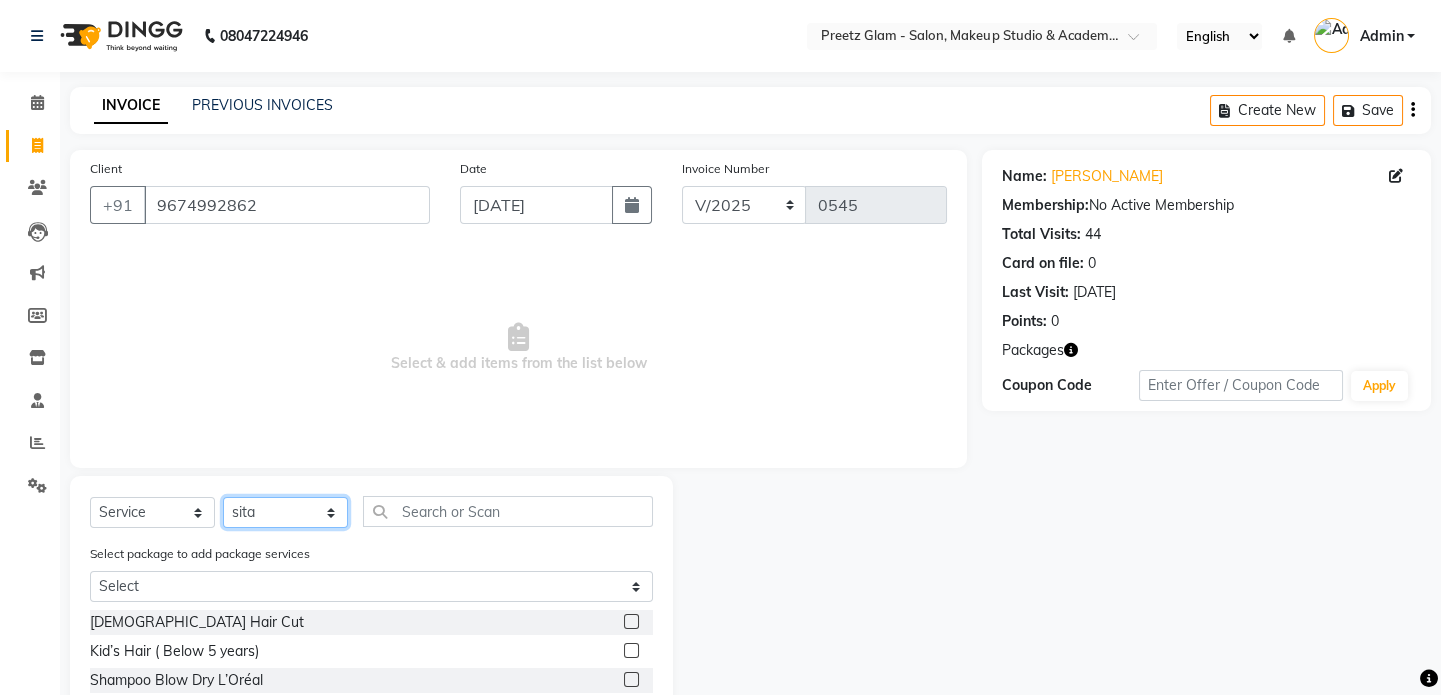 click on "Select  Service  Product  Membership  Package Voucher Prepaid Gift Card  Select Stylist Neha Preeti [PERSON_NAME]  suman  Select package to add package services Select Pigmentation treatment 5+1 [DEMOGRAPHIC_DATA] Hair Cut  Kid’s Hair ( Below 5 years)  Shampoo Blow Dry L’Oréal  Shampoo Blow Dry [MEDICAL_DATA]  L’Oréal Hair Spa  [MEDICAL_DATA] Hair Spa  Dandruff Treatment  Cream Oil Massage  Global Hair Colour wonder colour  Global Loreal Majirel  Global [PERSON_NAME]  Classic Highlights  French Balayage  Per Stics Highlights  L’Oréal Xtenso Smoothening/ Rebonding  Nanoplastia Treatment  Hair CUT BY [PERSON_NAME] touchup+pre wash   smoothning pakage@2999  Nail Cut File polish  saree draping onwards   @2222  Herbal Basic Clean up  Kanpeki Furutsu Quinoa + Hydra   Glow Facial  Kankepi Furutsu Anti aging + Hydra  Kanpeki hydrating glow + hydra   O3+ D-Tan  O3+ Peel Off Mask  O3+ Clean Up  O3+ D- Tan Facial  O3+ Skin Treatments Onwards ( According to skin concerns )  Kanpeki Papaya & Marshmallow + Hydra  Eyes + Upper Lip  Face Wax" 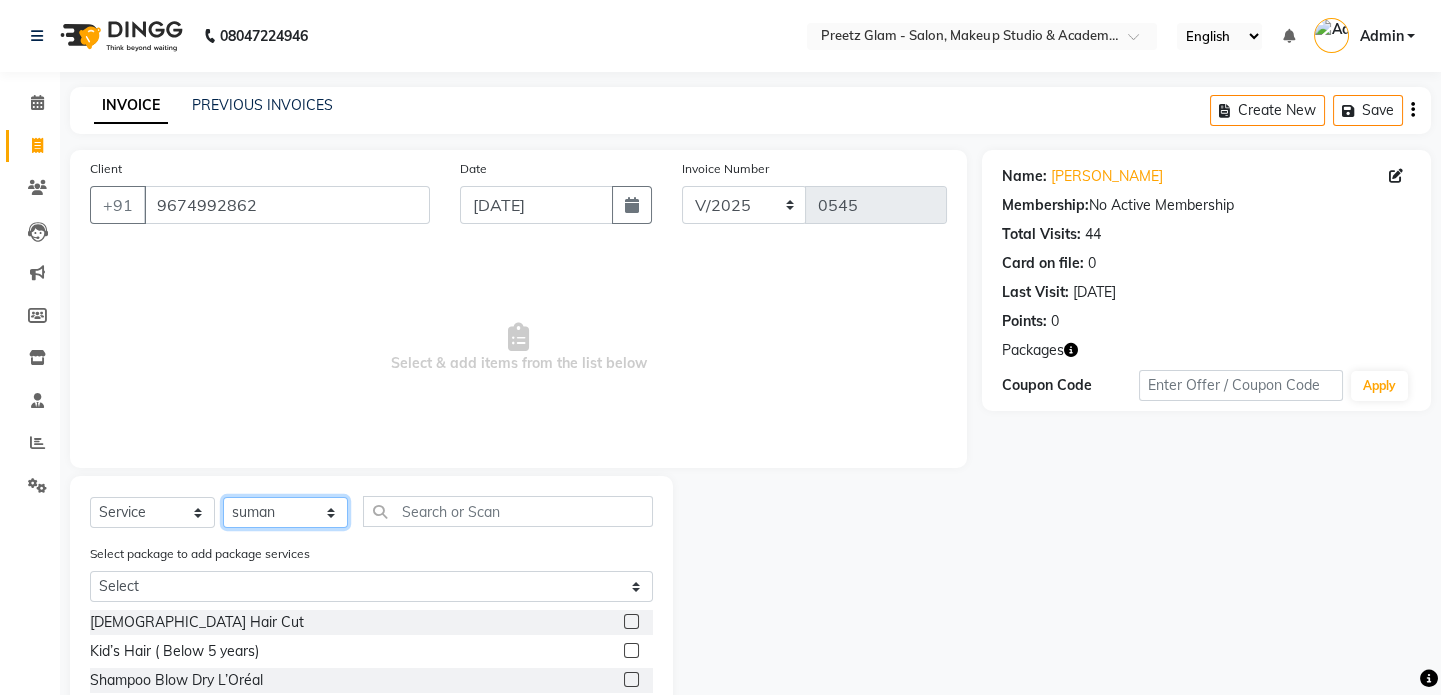 click on "Select Stylist Neha Preeti [PERSON_NAME]  suman" 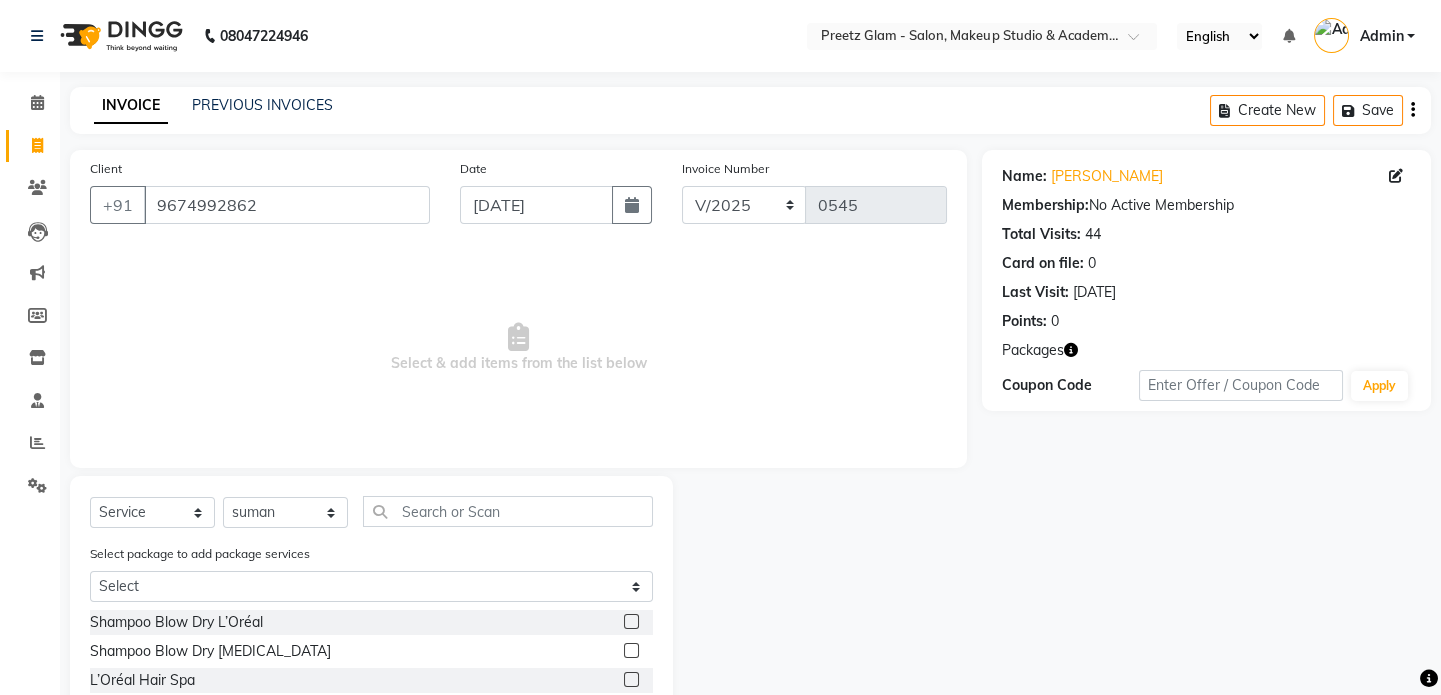click 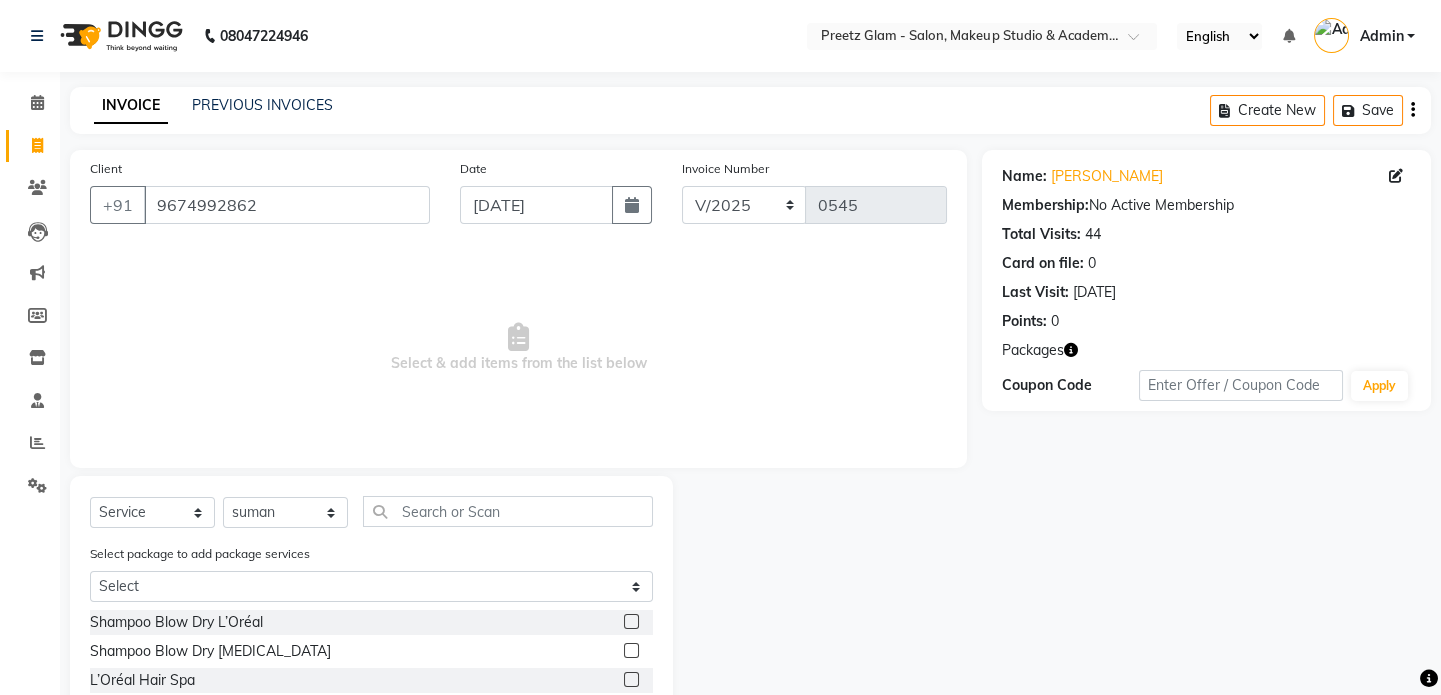 click at bounding box center [630, 622] 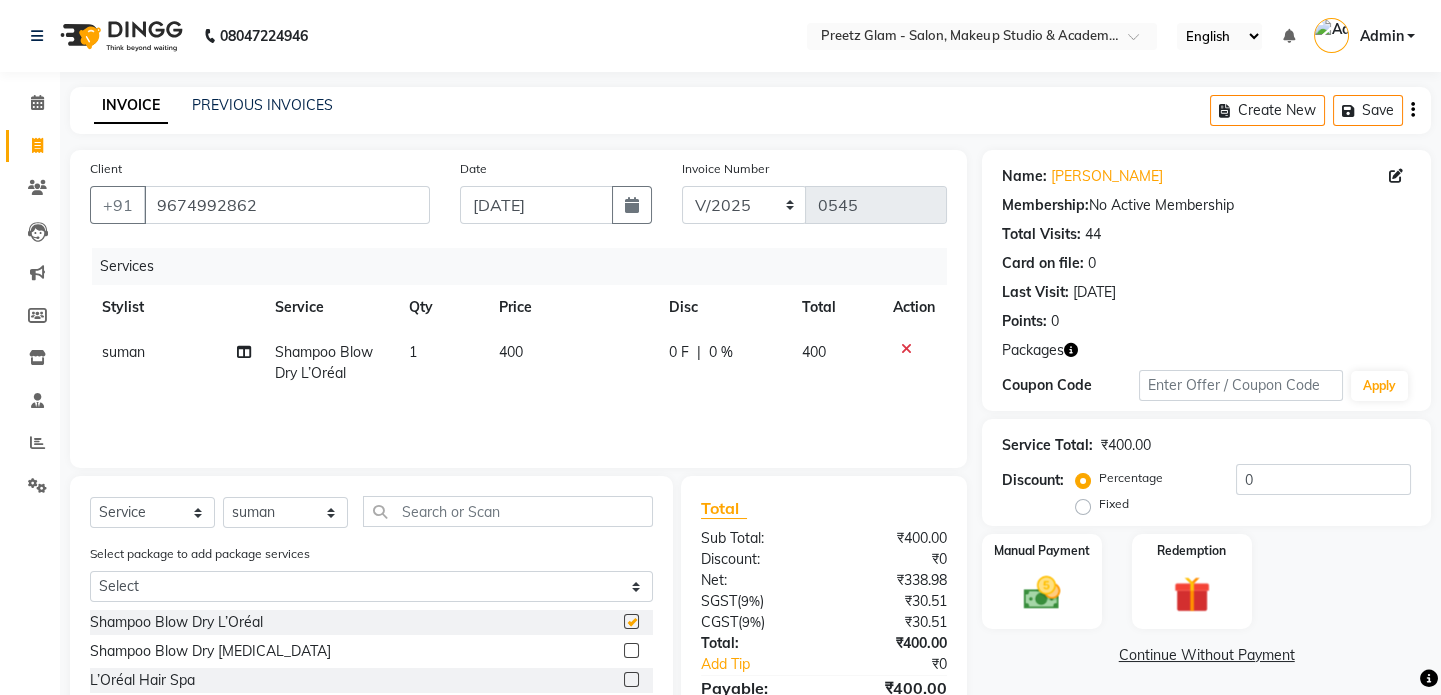 checkbox on "false" 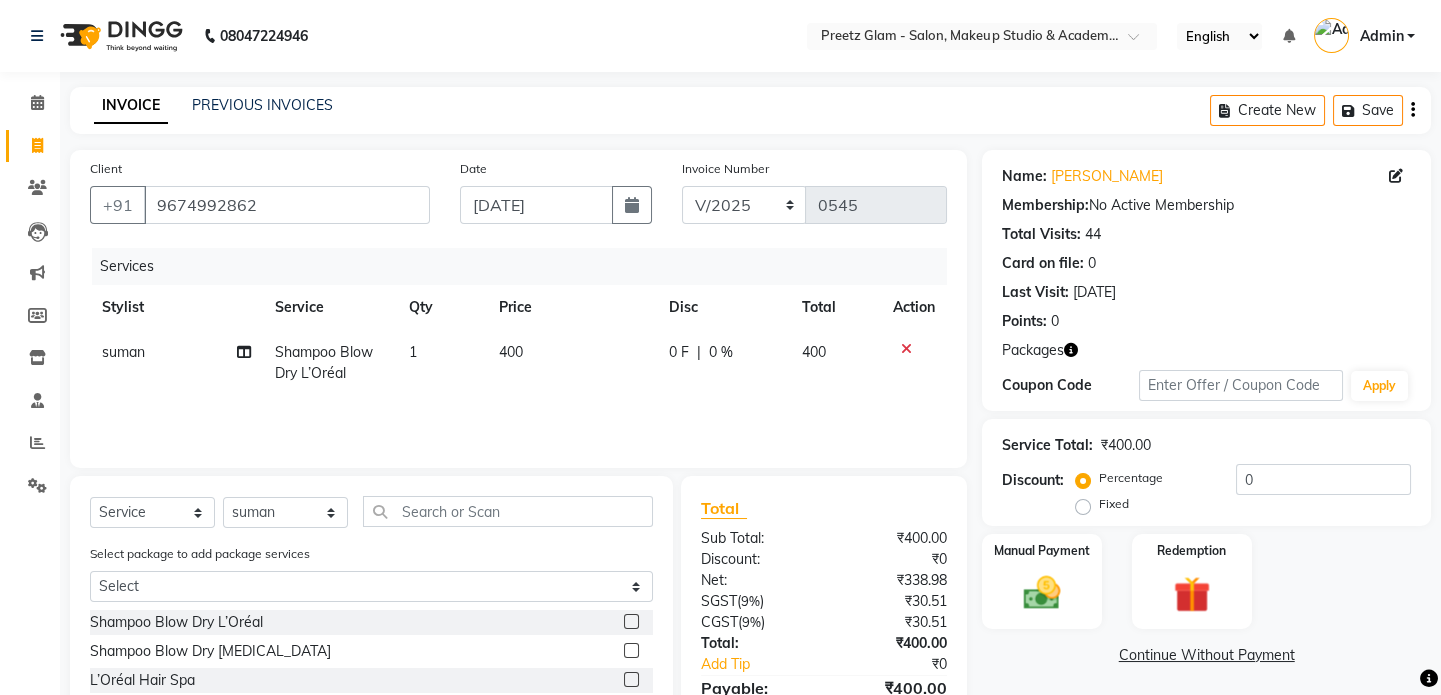 click on "0 F | 0 %" 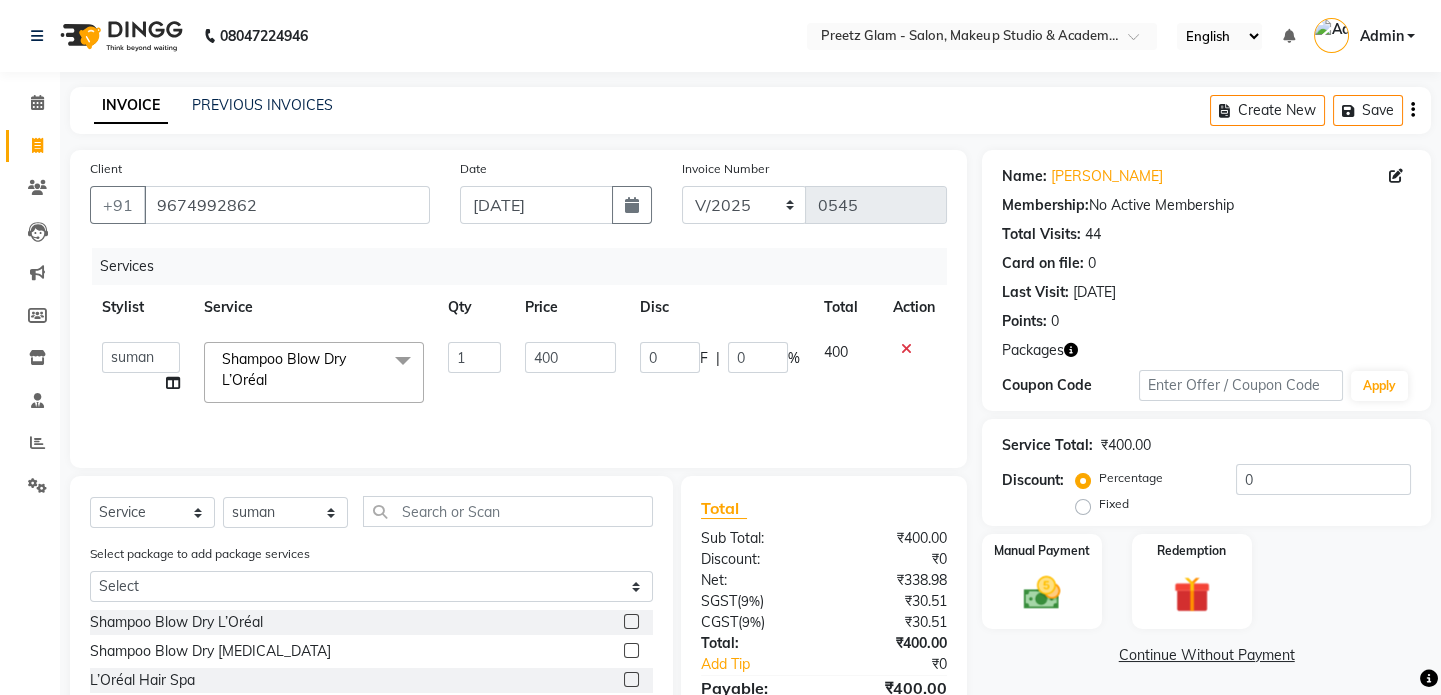 click on "0" 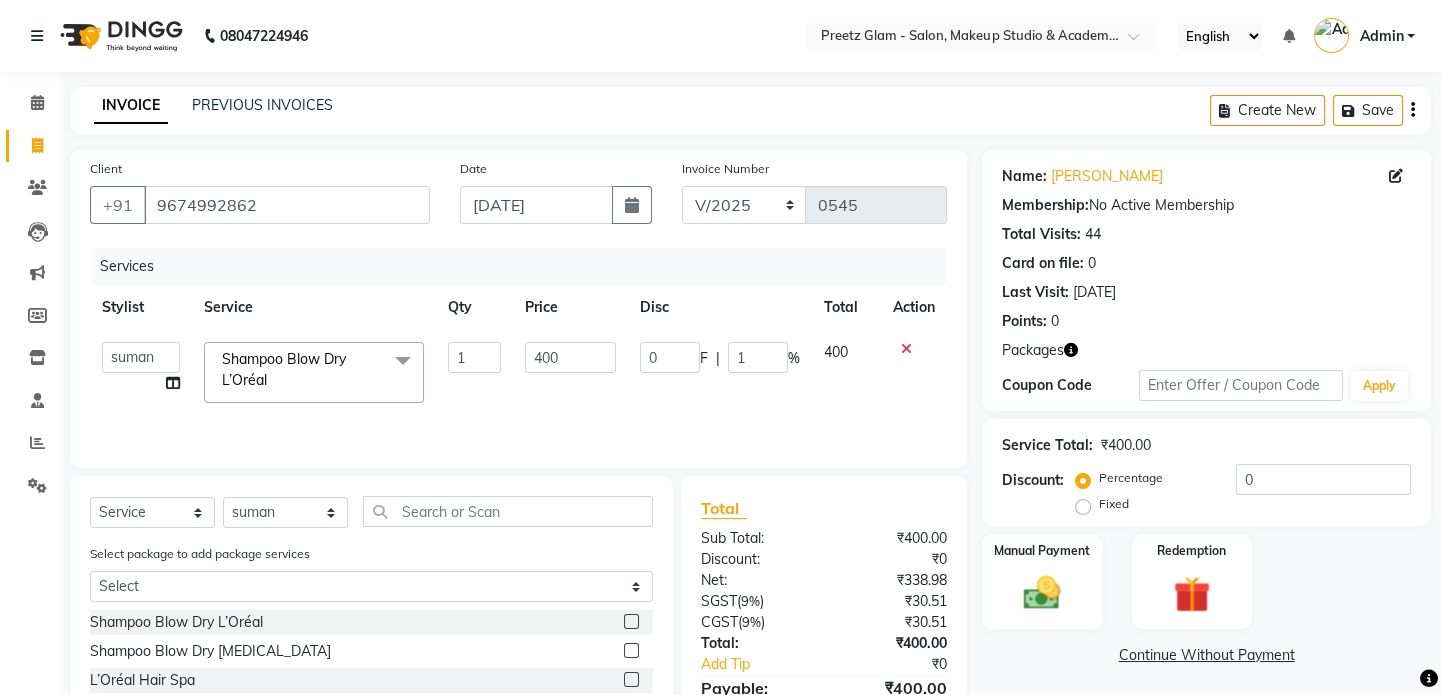 type on "10" 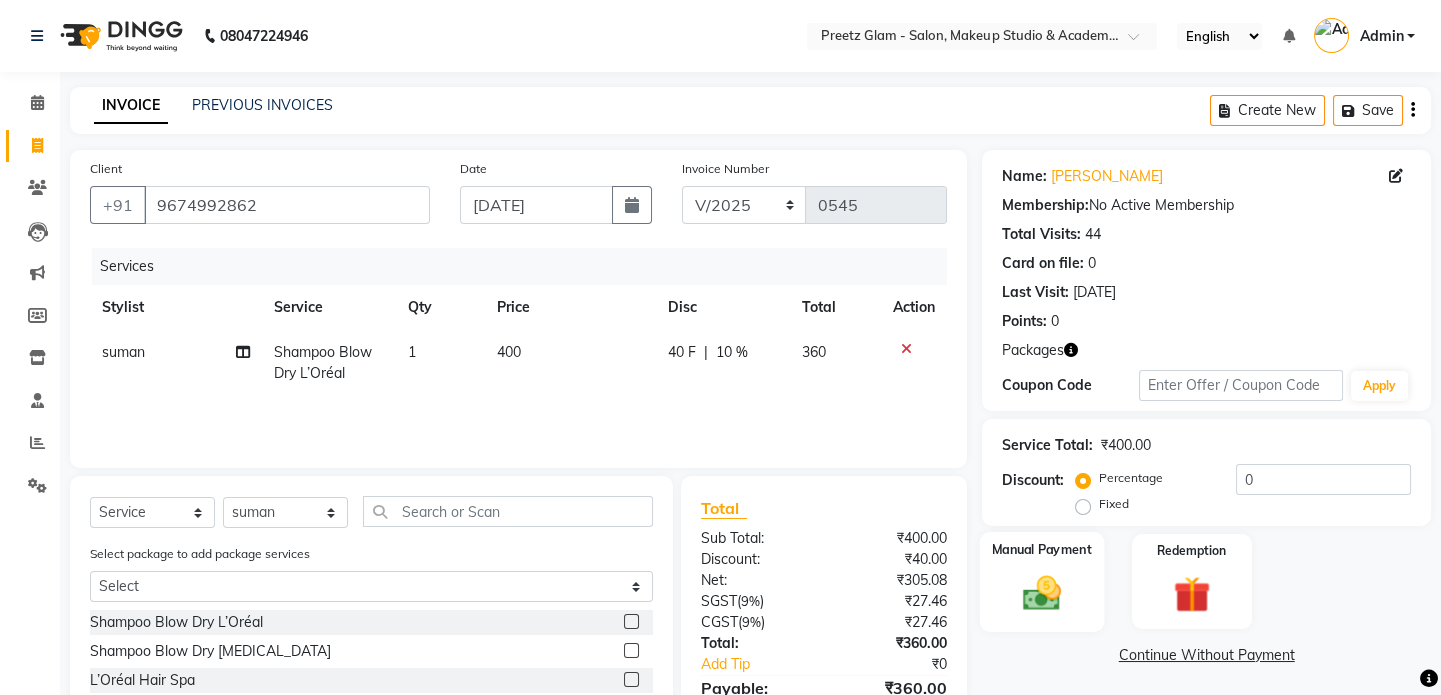 click on "Manual Payment" 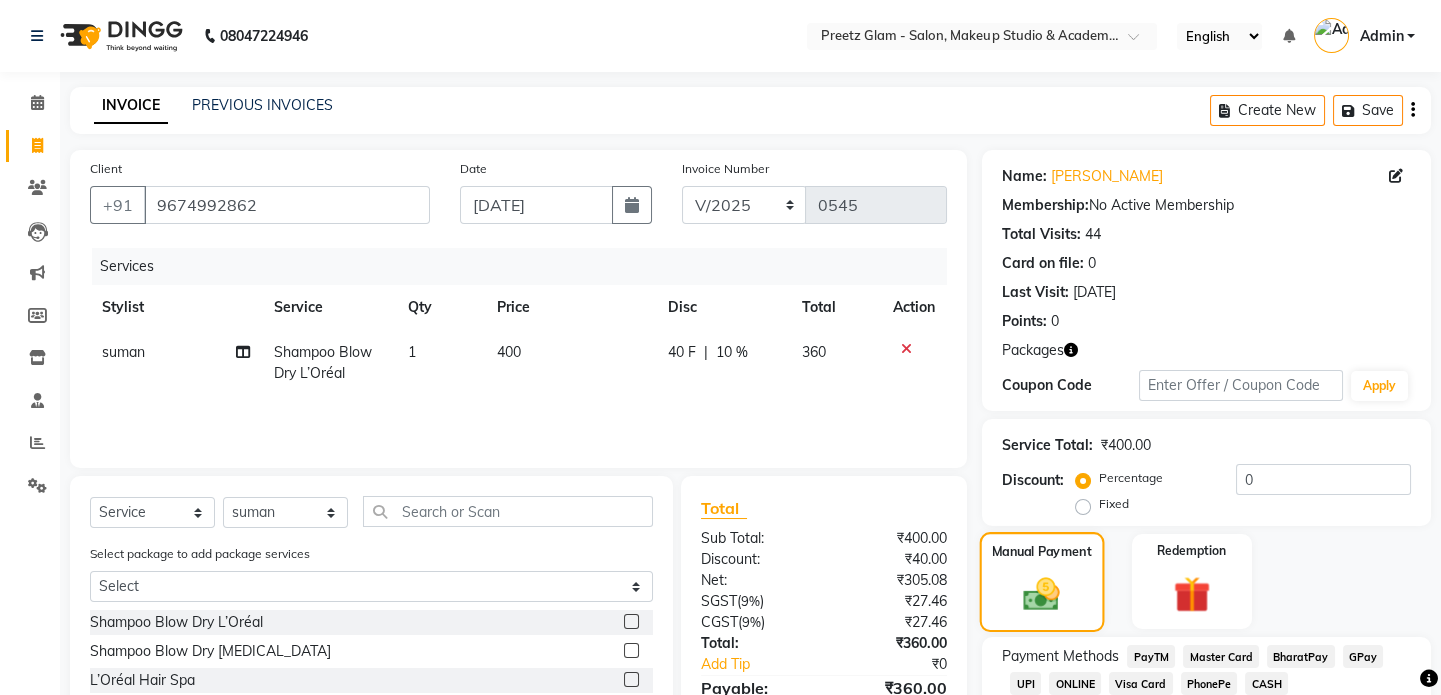 scroll, scrollTop: 173, scrollLeft: 0, axis: vertical 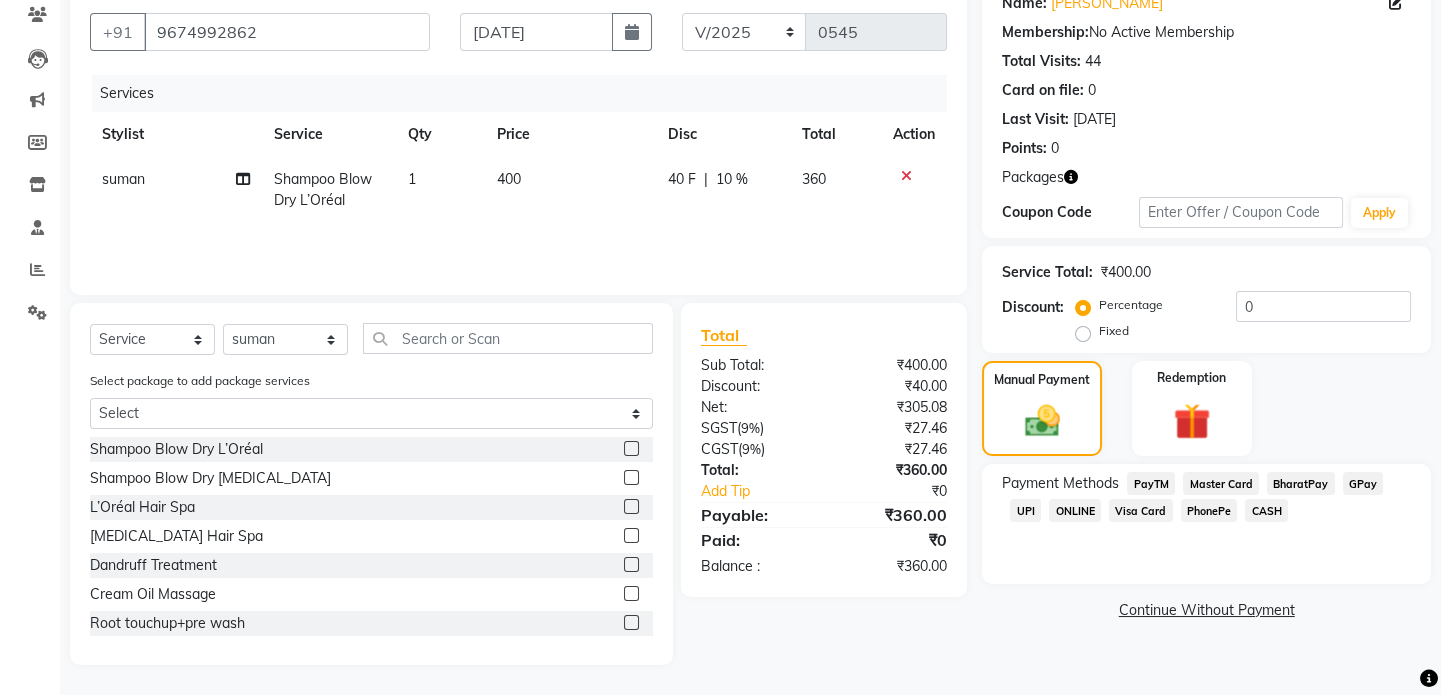 click on "CASH" 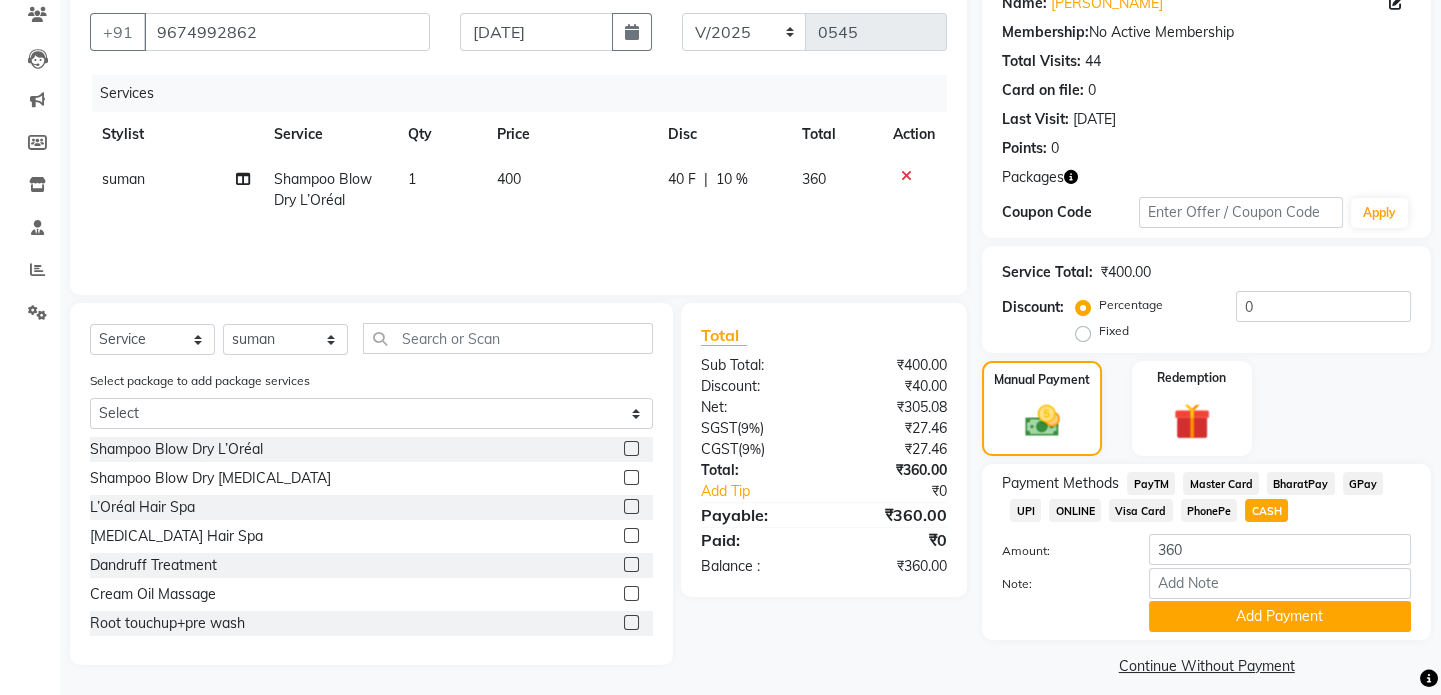 scroll, scrollTop: 189, scrollLeft: 0, axis: vertical 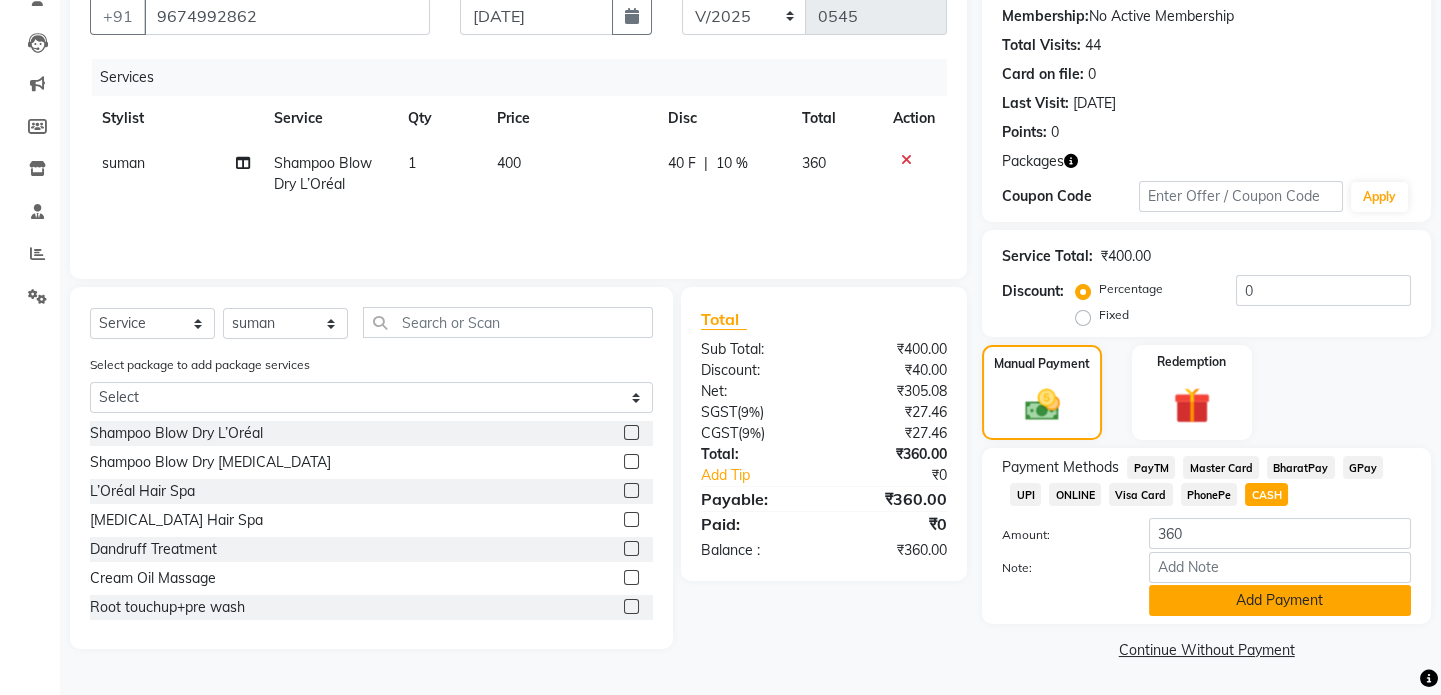 click on "Add Payment" 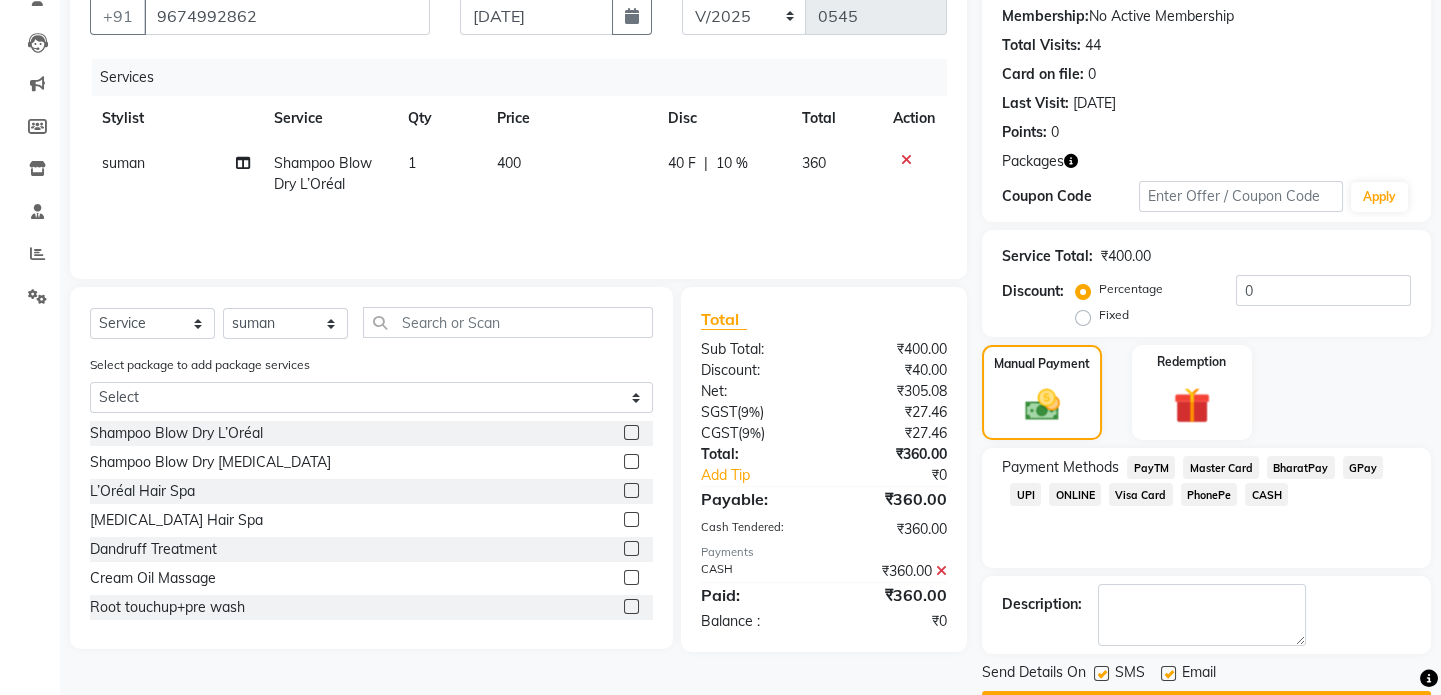 scroll, scrollTop: 245, scrollLeft: 0, axis: vertical 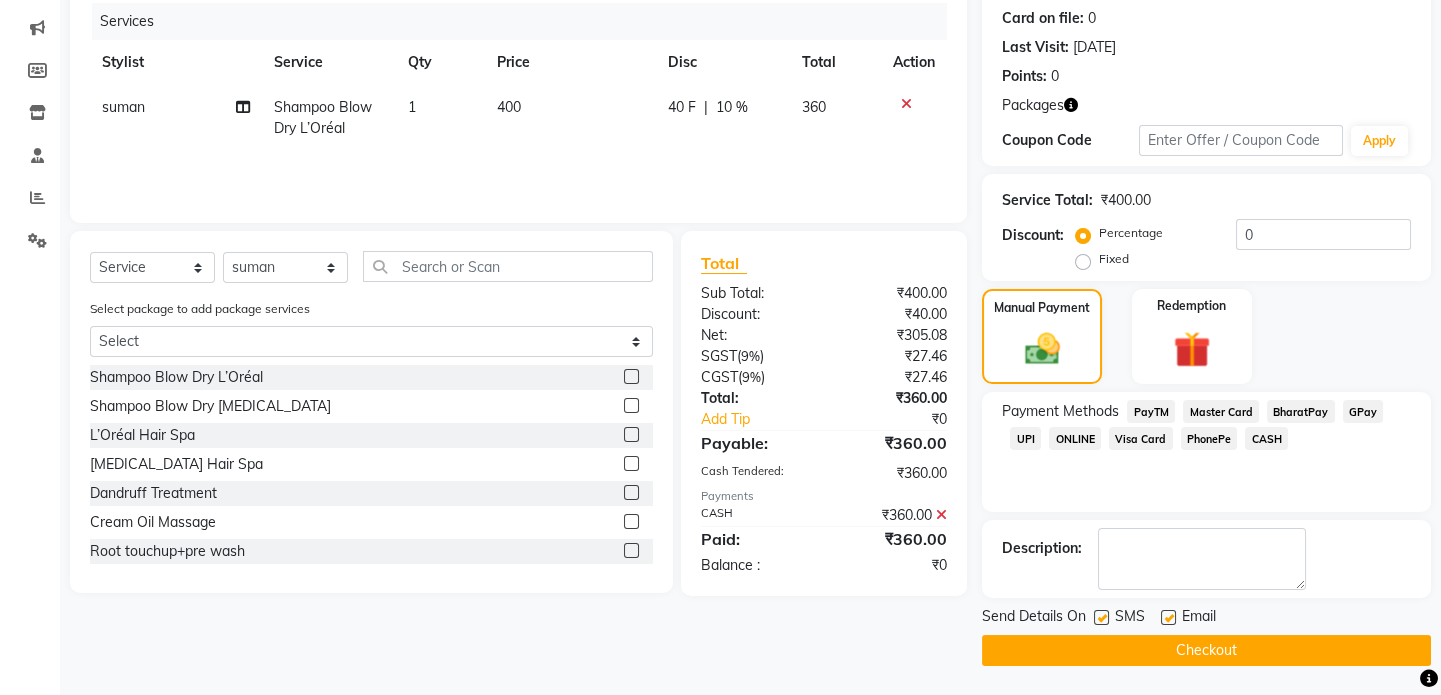 click on "Checkout" 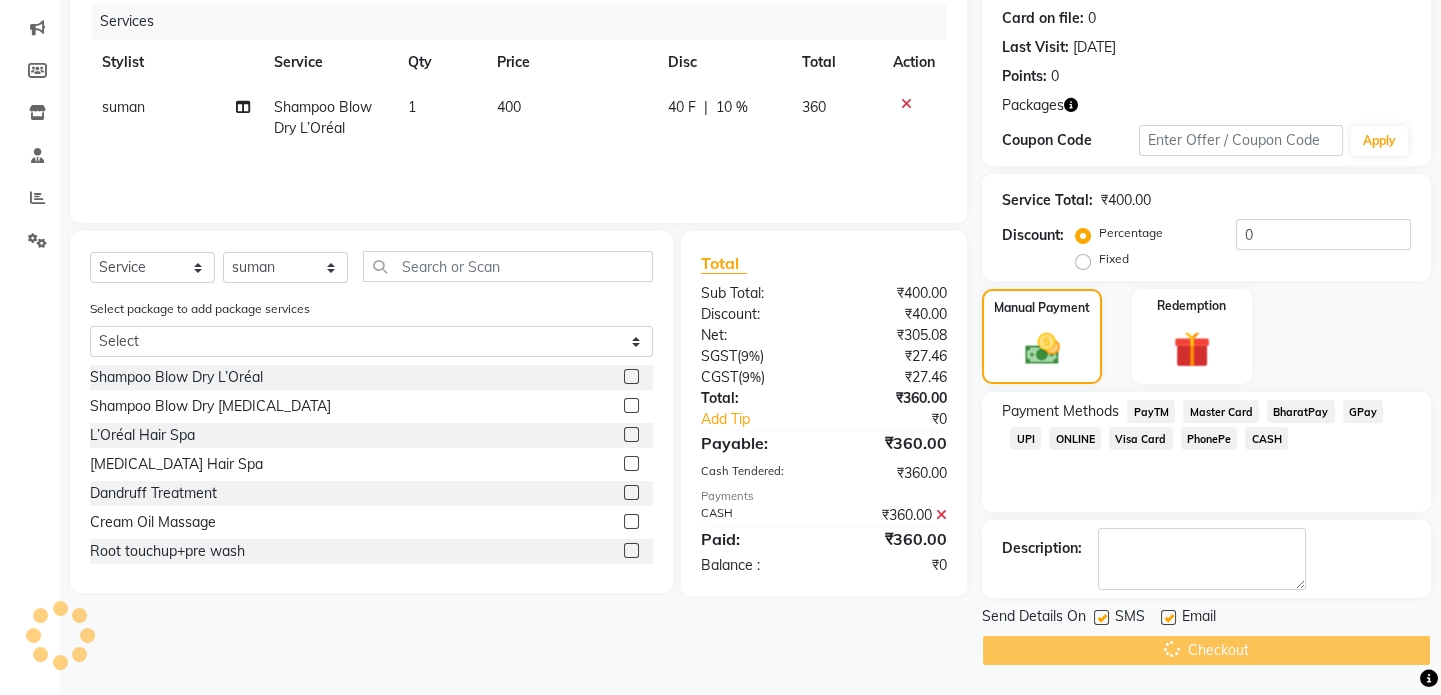 scroll, scrollTop: 0, scrollLeft: 0, axis: both 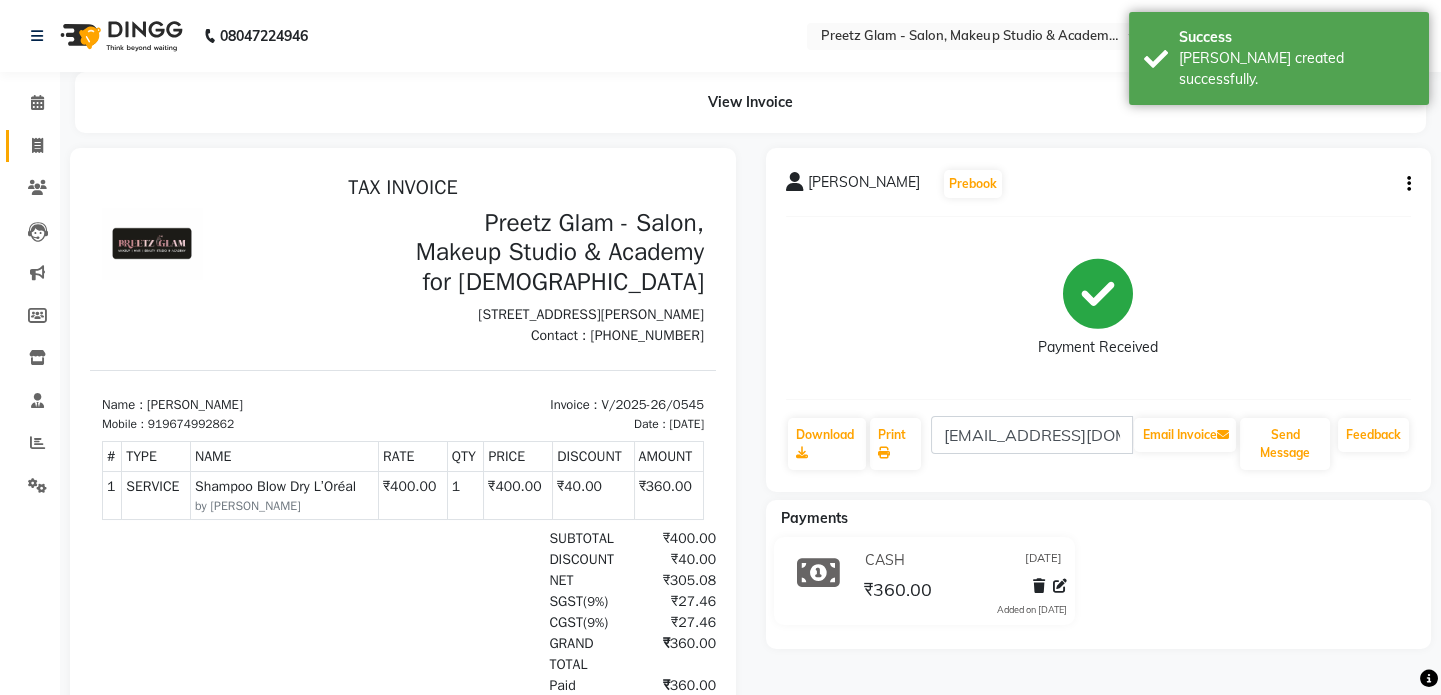 click on "Invoice" 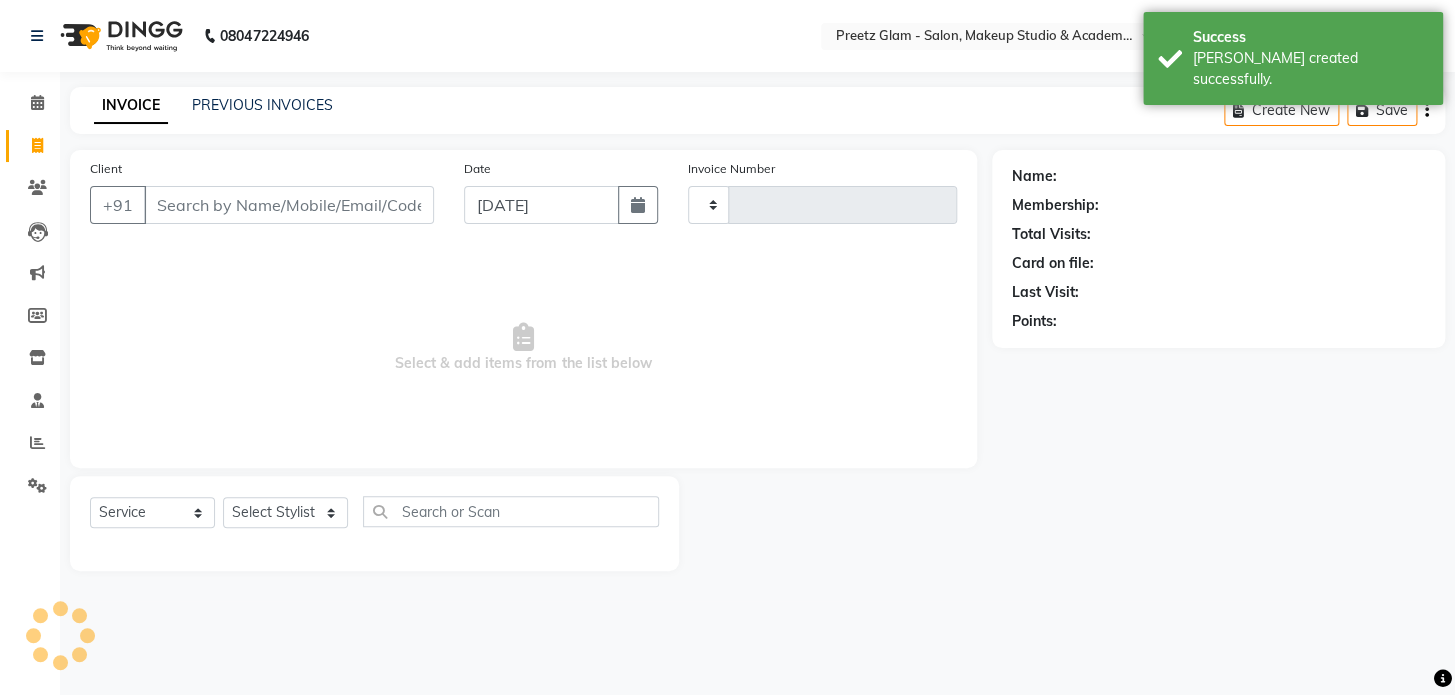 type on "0546" 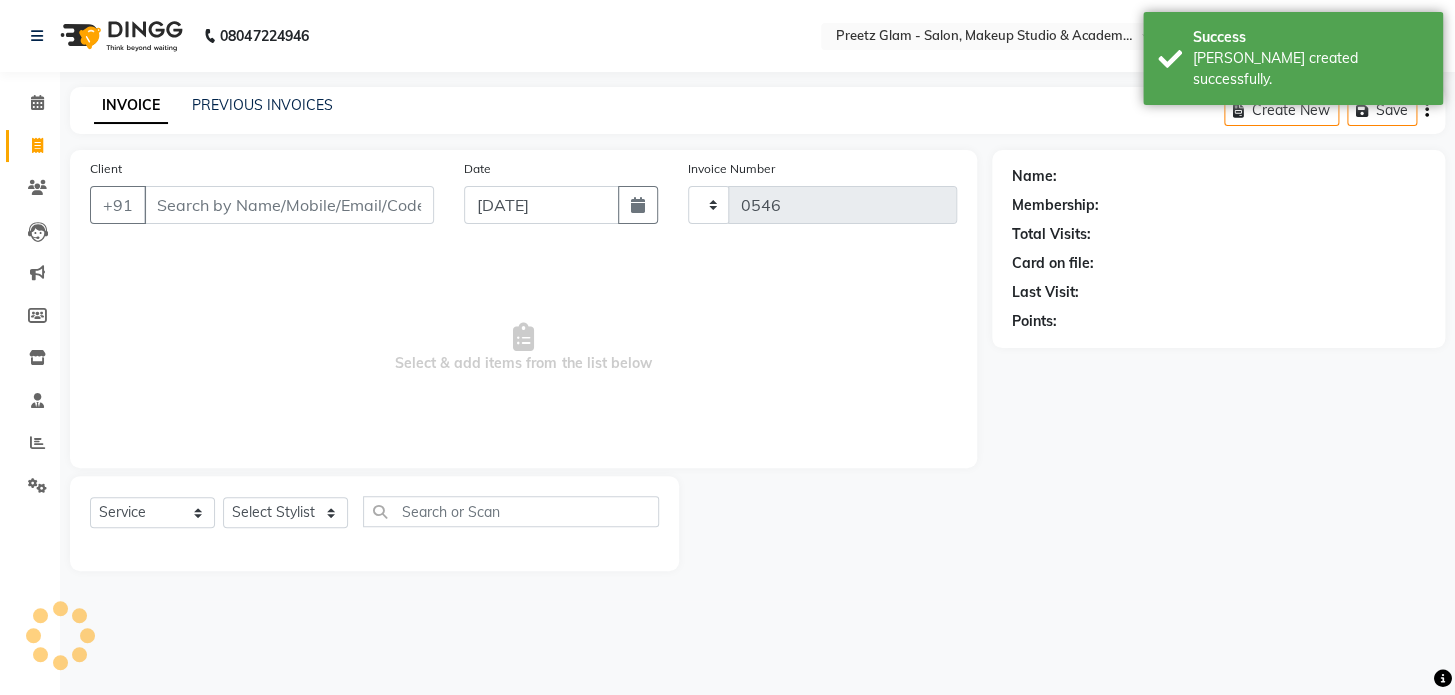 select on "4263" 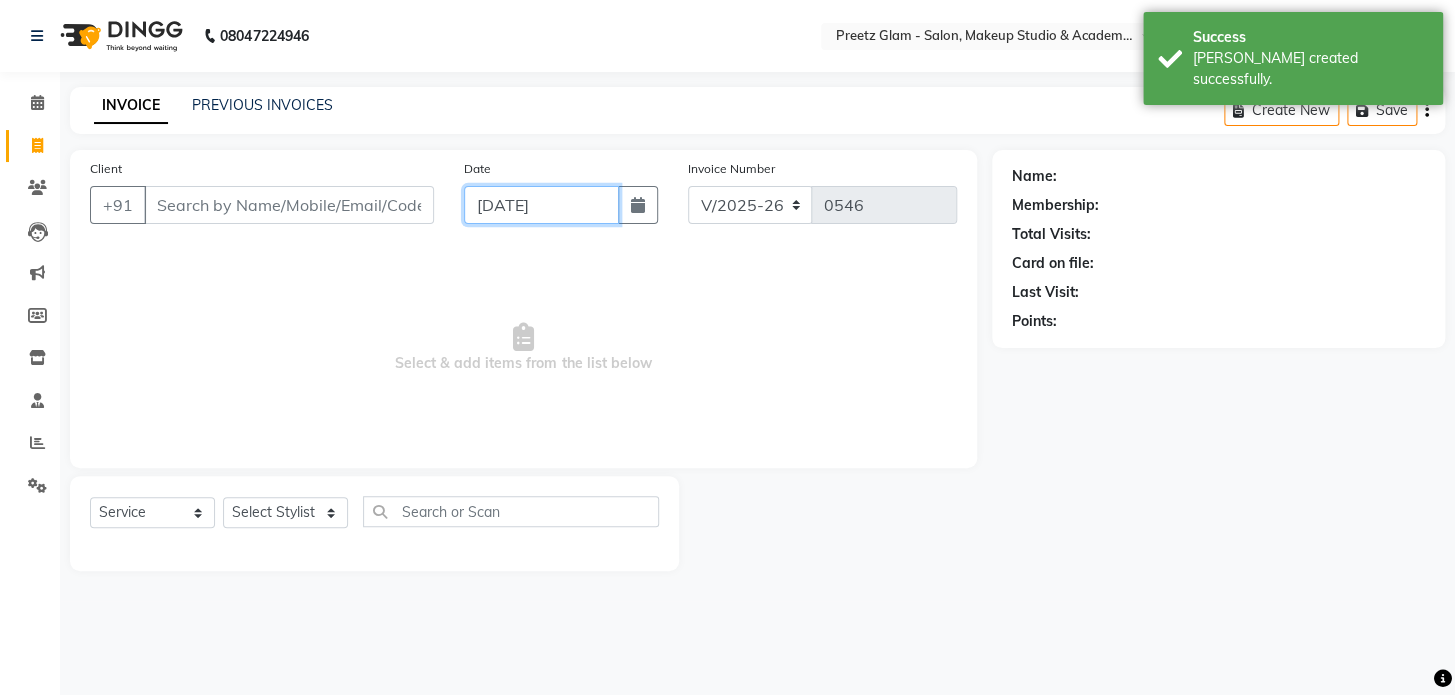 click on "[DATE]" 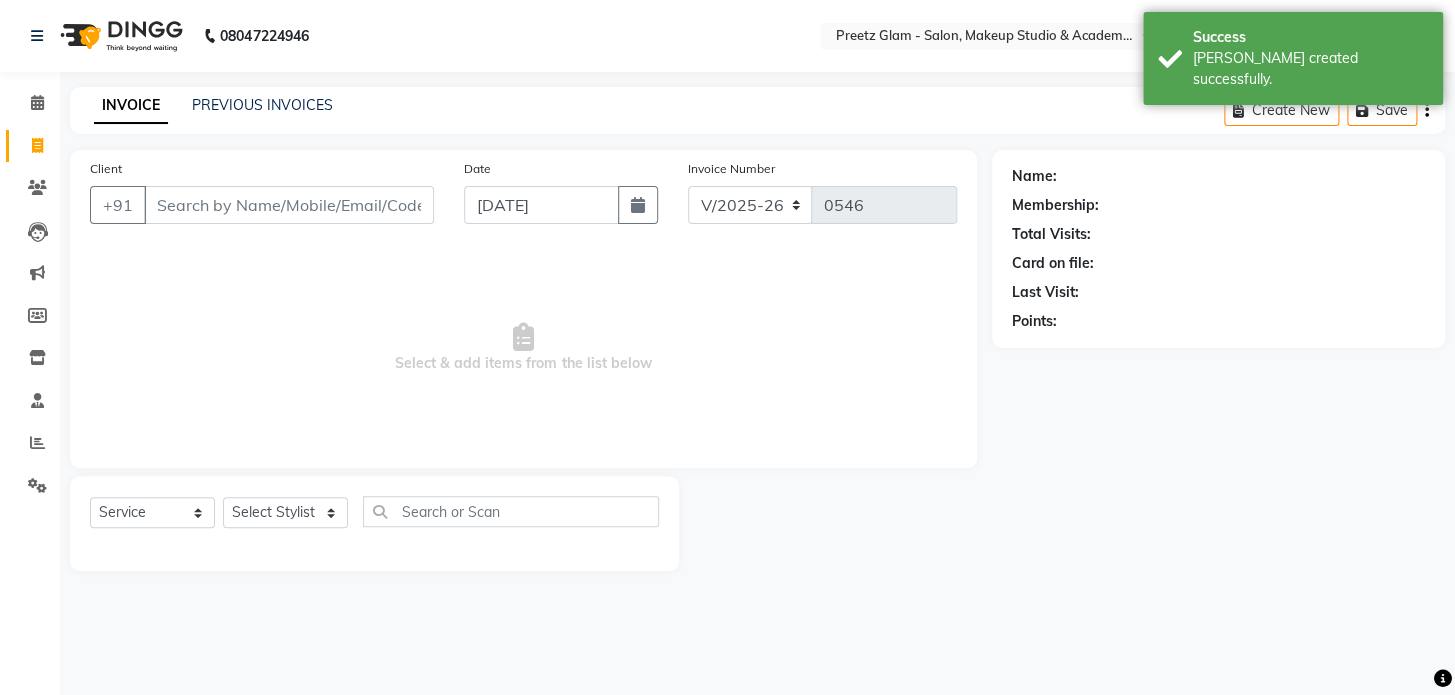 select on "7" 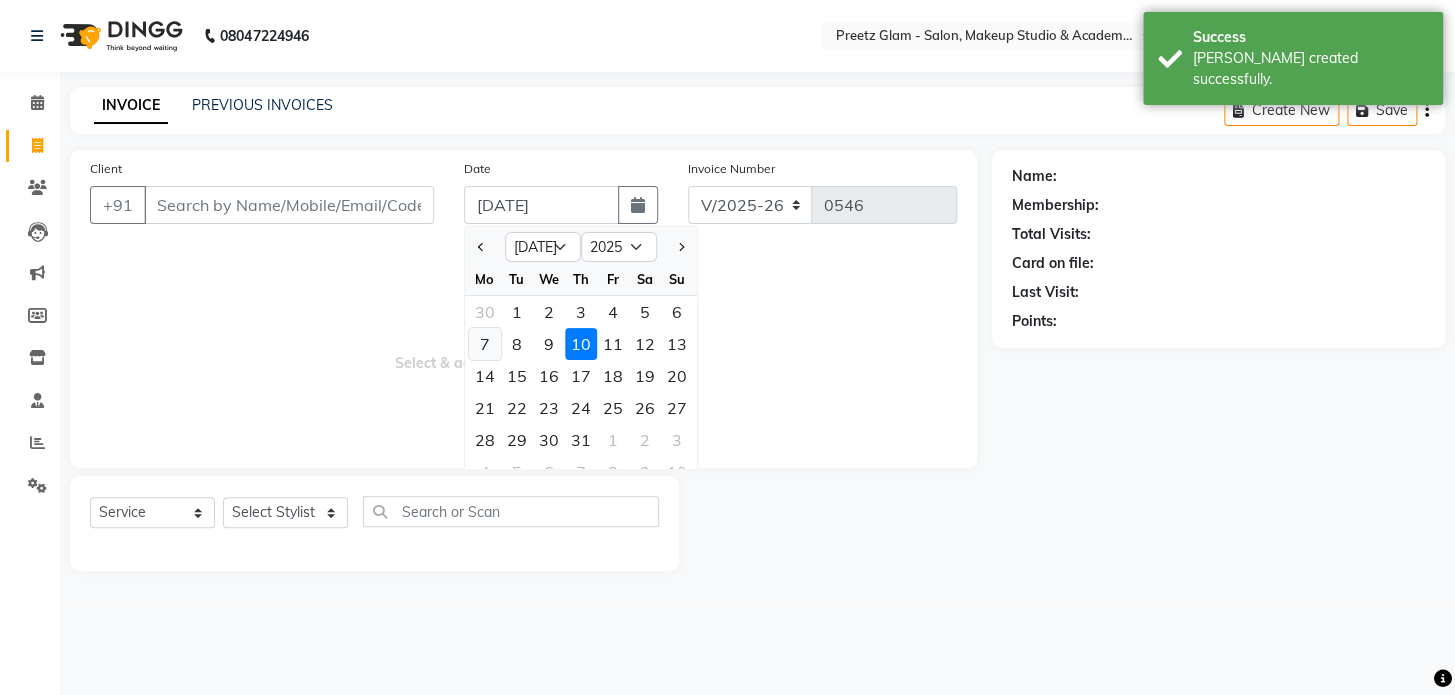 click on "7" 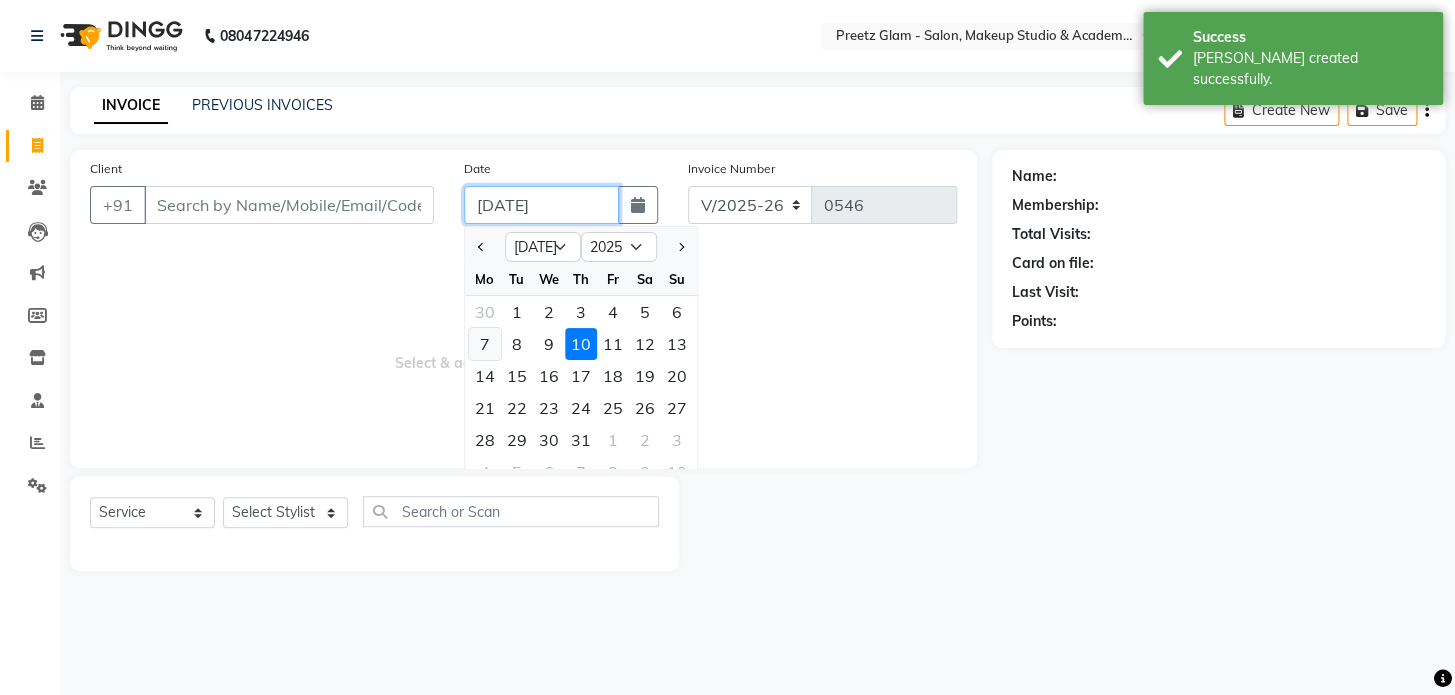 type on "[DATE]" 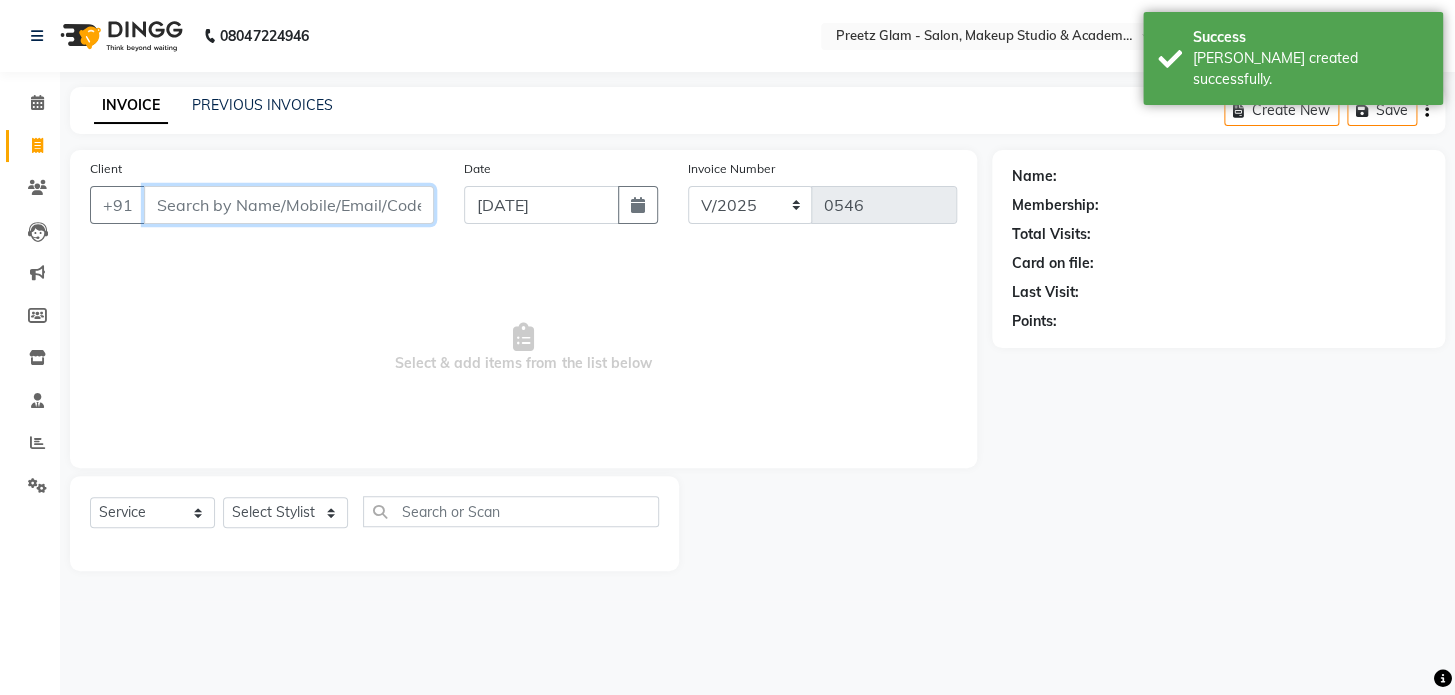 click on "Client" at bounding box center [289, 205] 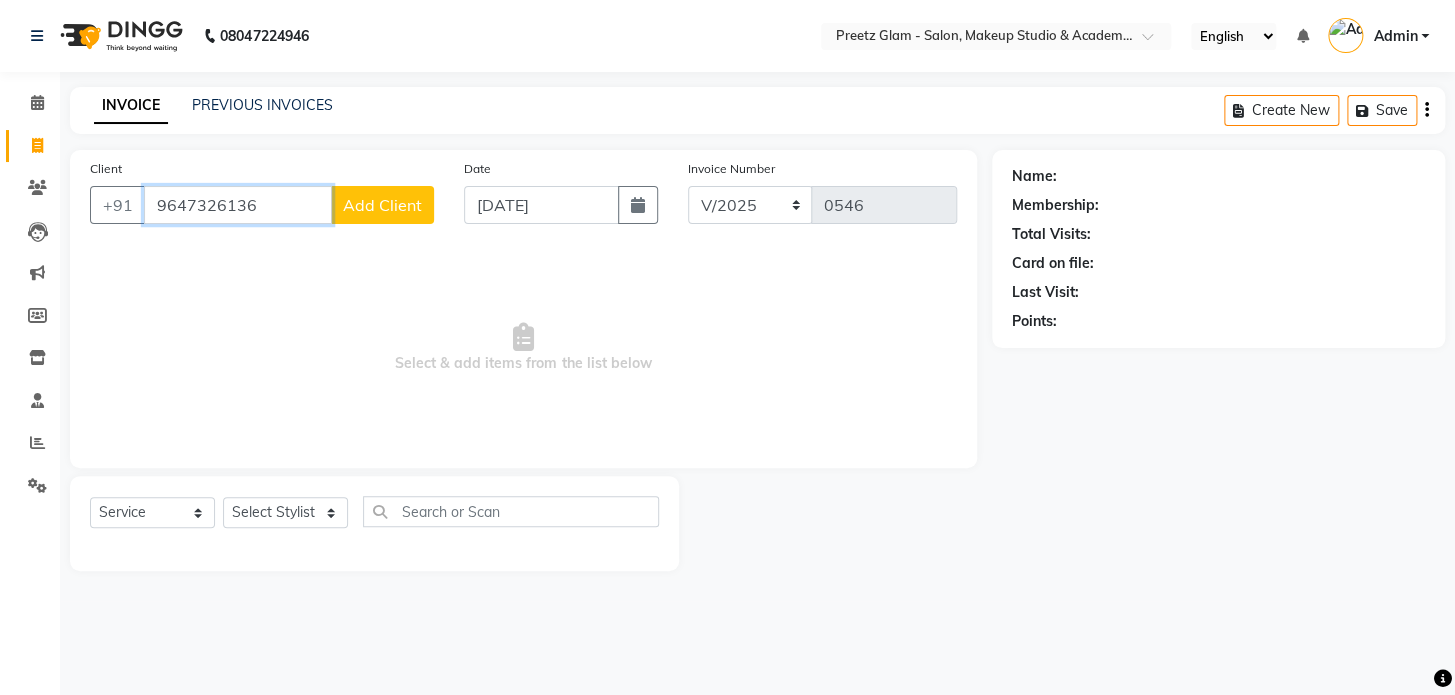 type on "9647326136" 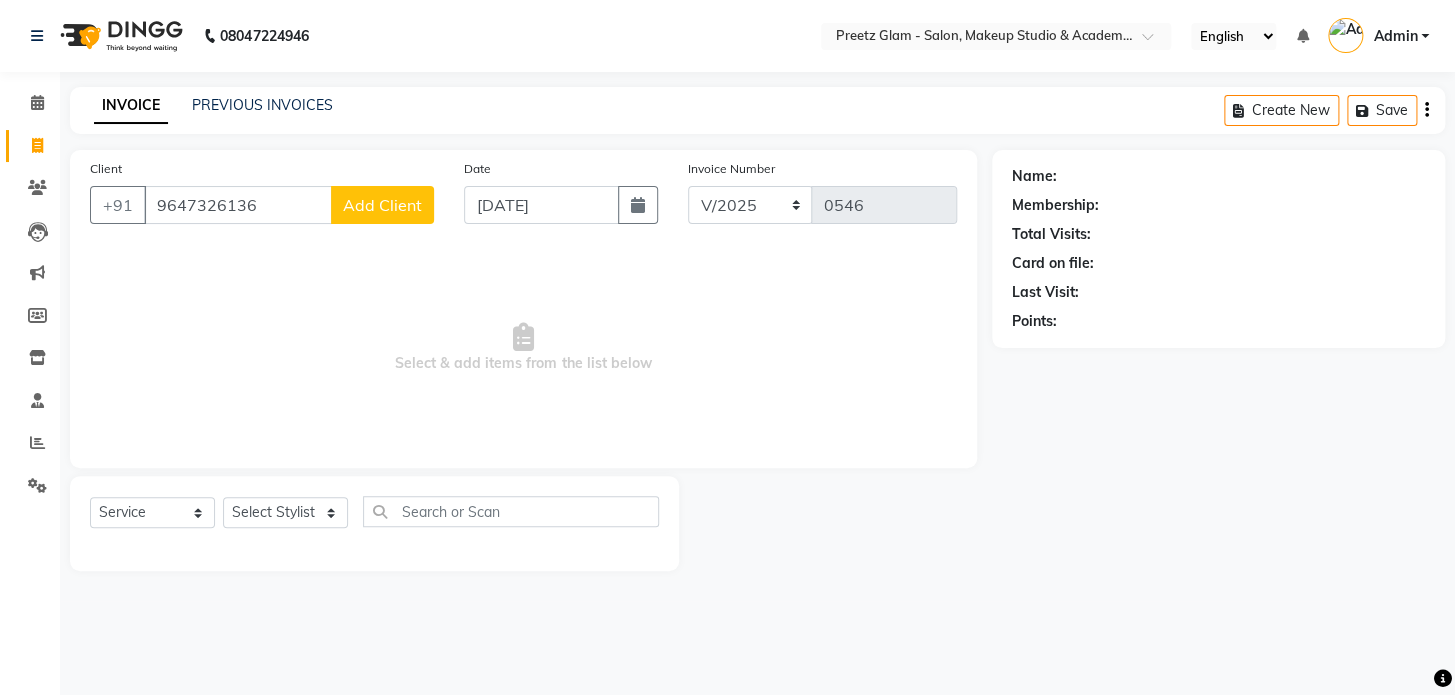 click on "Add Client" 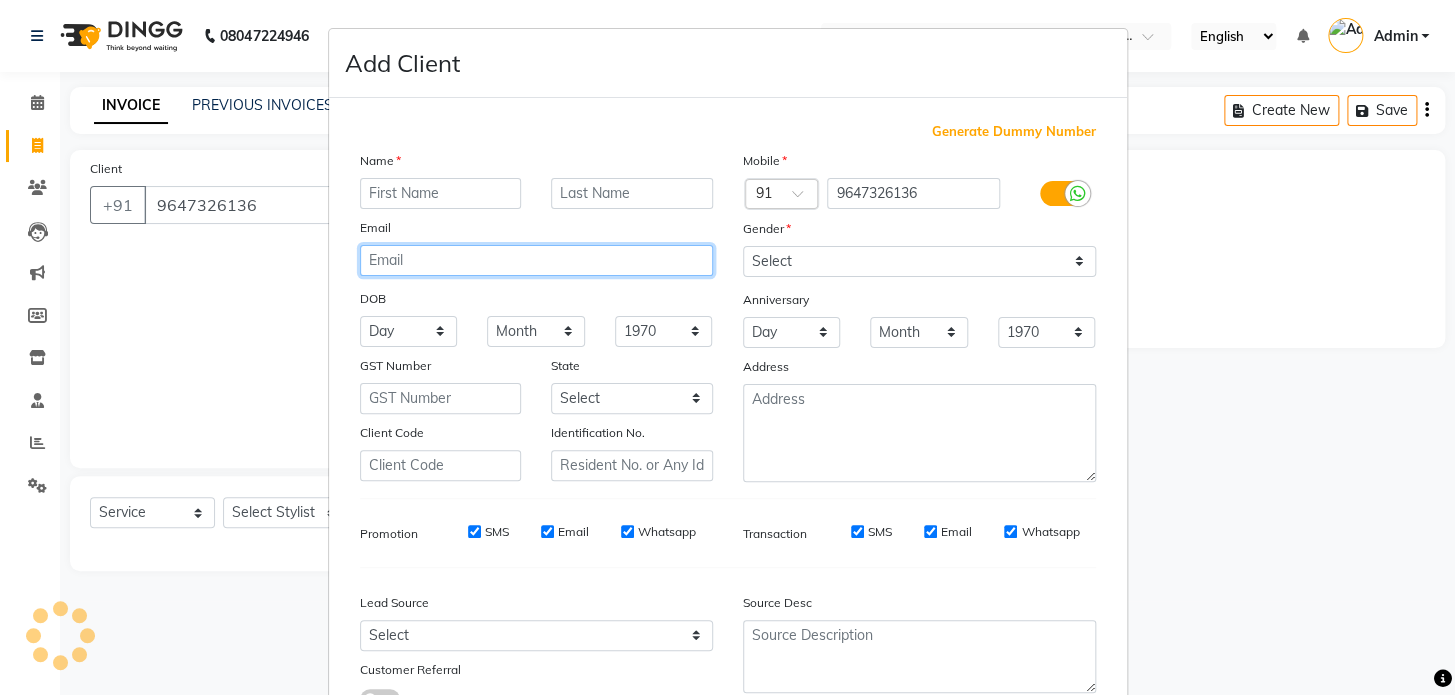 click at bounding box center [536, 260] 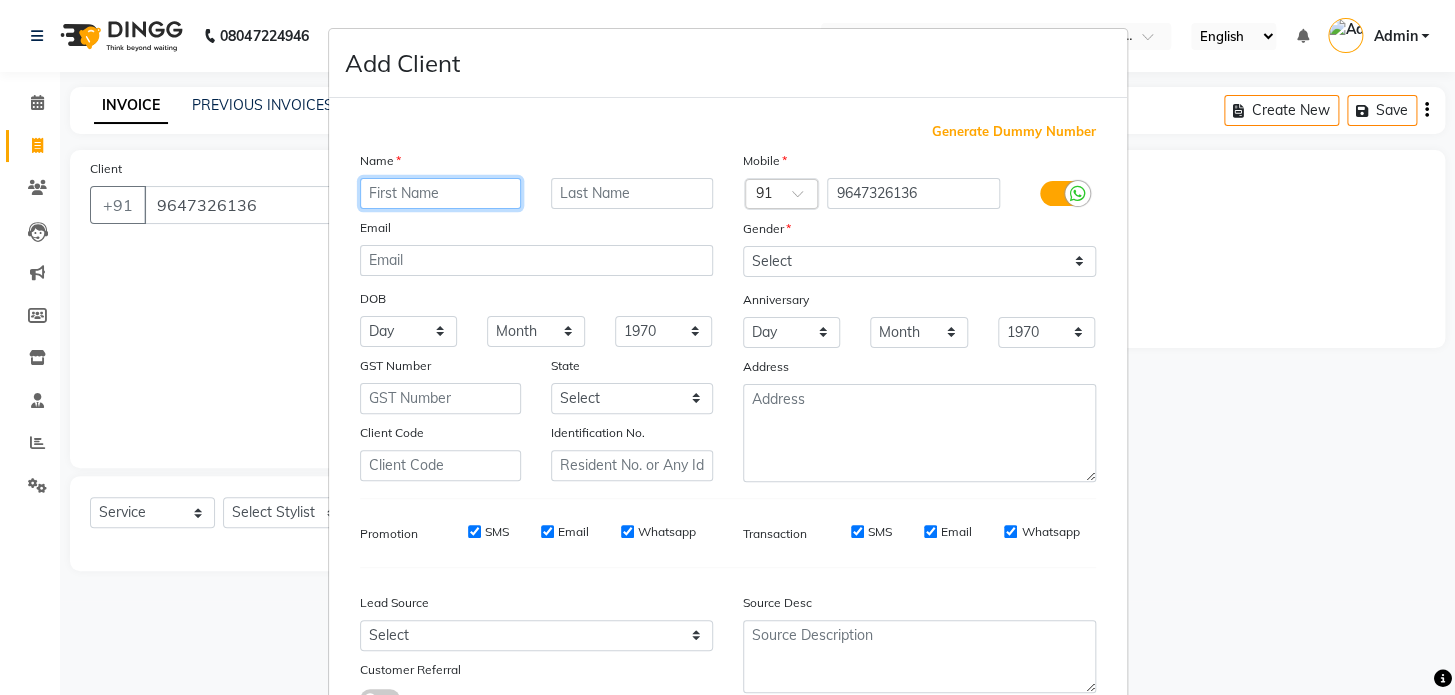 click at bounding box center (441, 193) 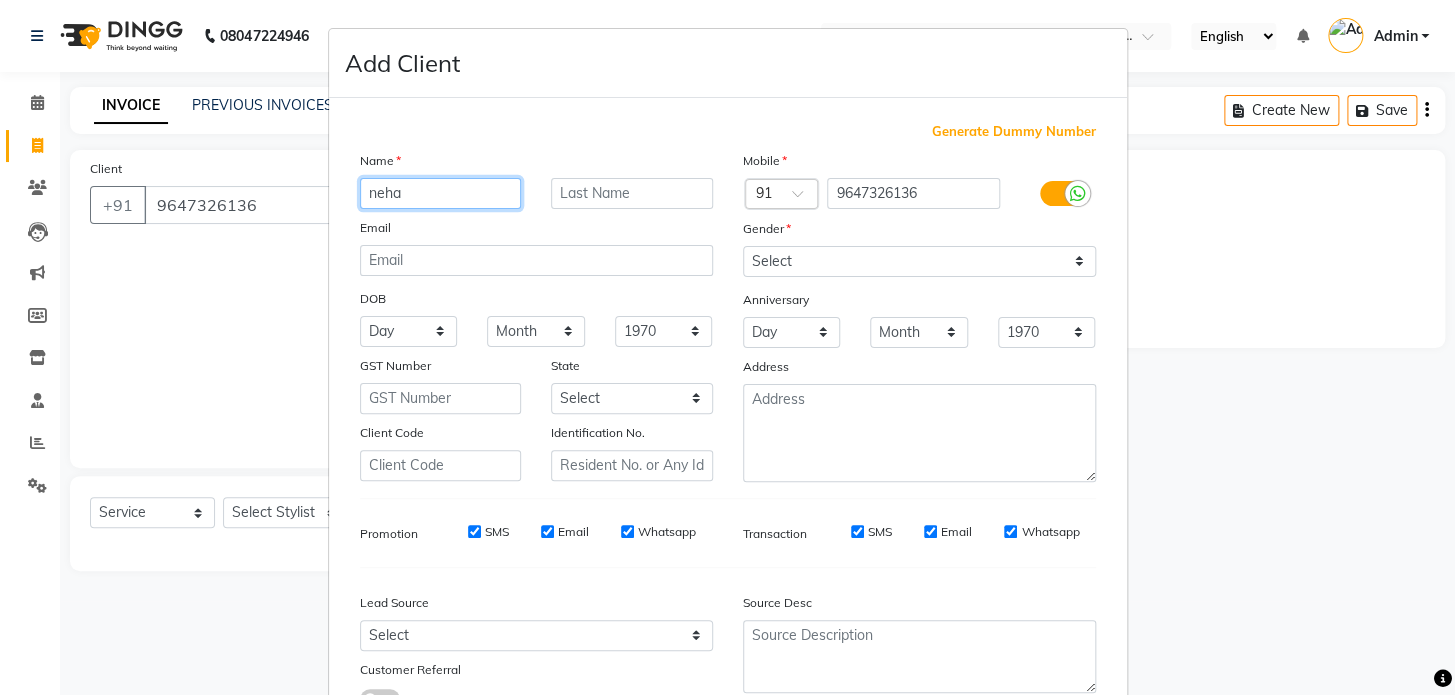 type on "neha" 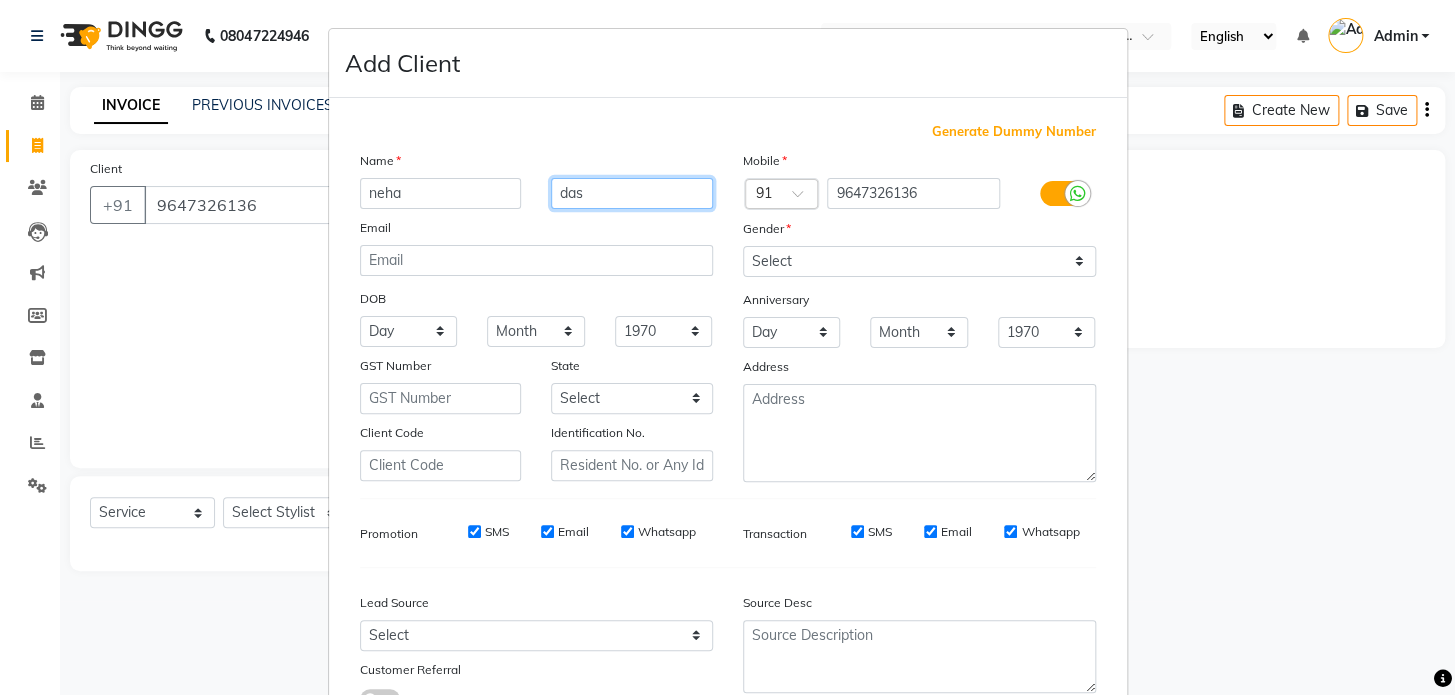 type on "das" 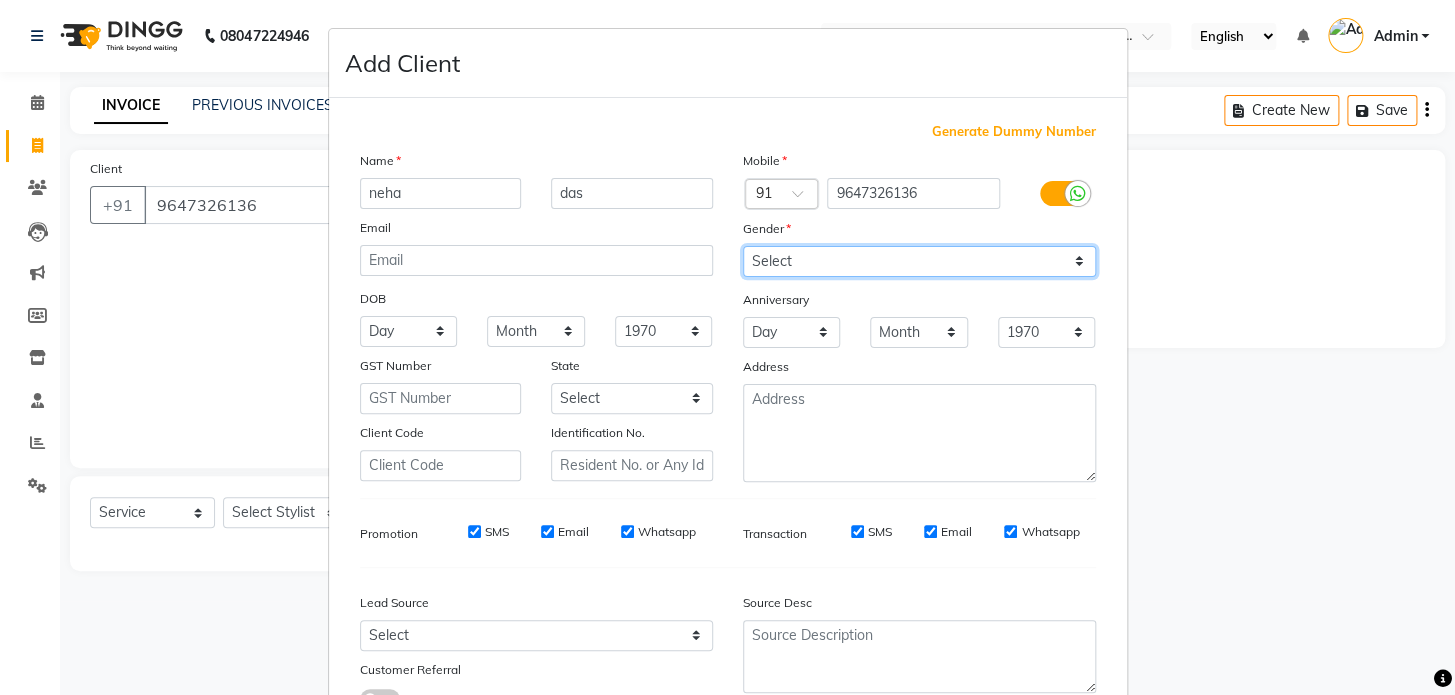 click on "Select [DEMOGRAPHIC_DATA] [DEMOGRAPHIC_DATA] Other Prefer Not To Say" at bounding box center [919, 261] 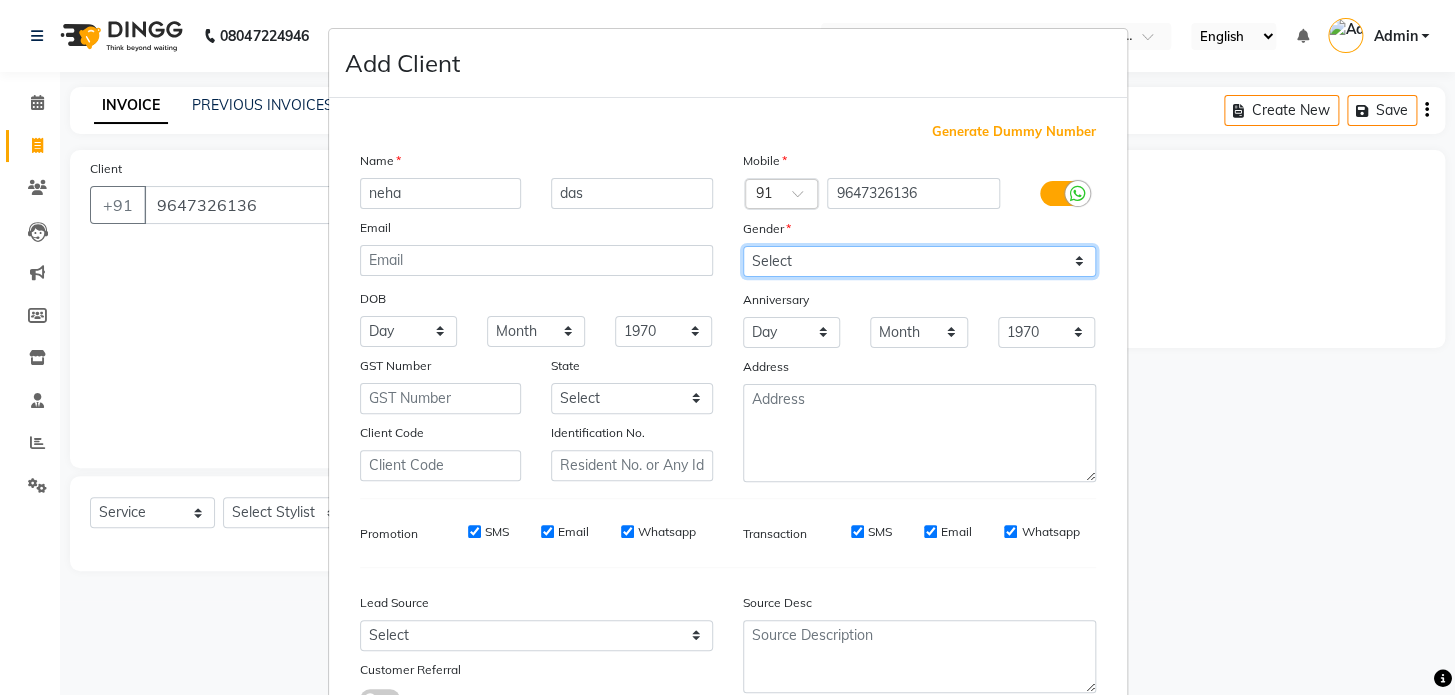 select on "[DEMOGRAPHIC_DATA]" 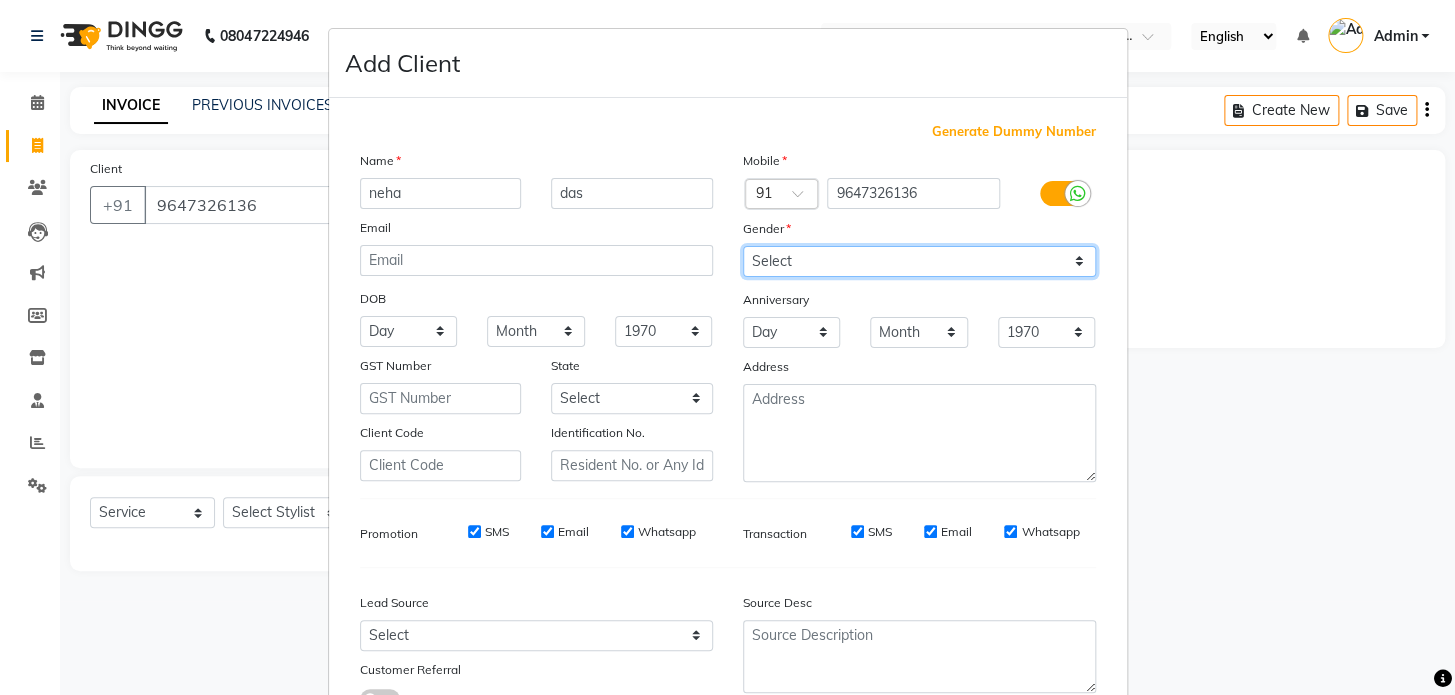 click on "Select [DEMOGRAPHIC_DATA] [DEMOGRAPHIC_DATA] Other Prefer Not To Say" at bounding box center (919, 261) 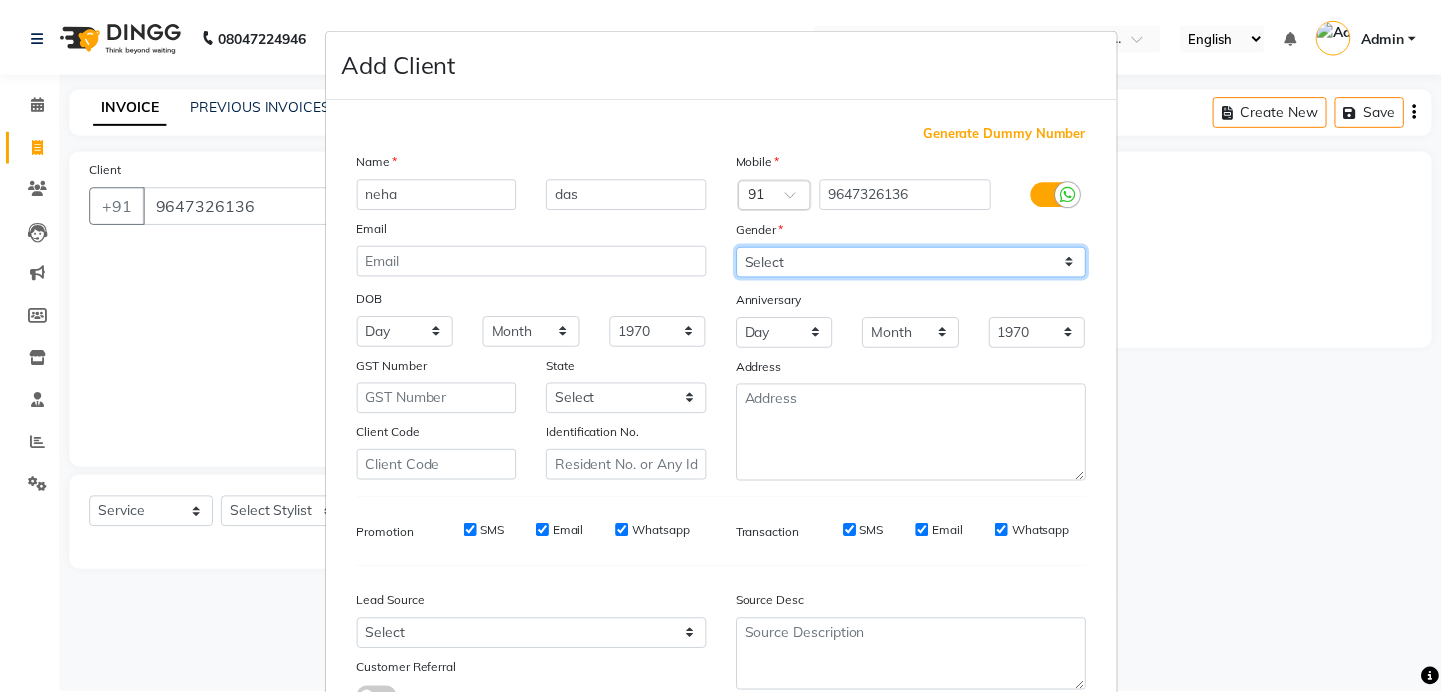 scroll, scrollTop: 158, scrollLeft: 0, axis: vertical 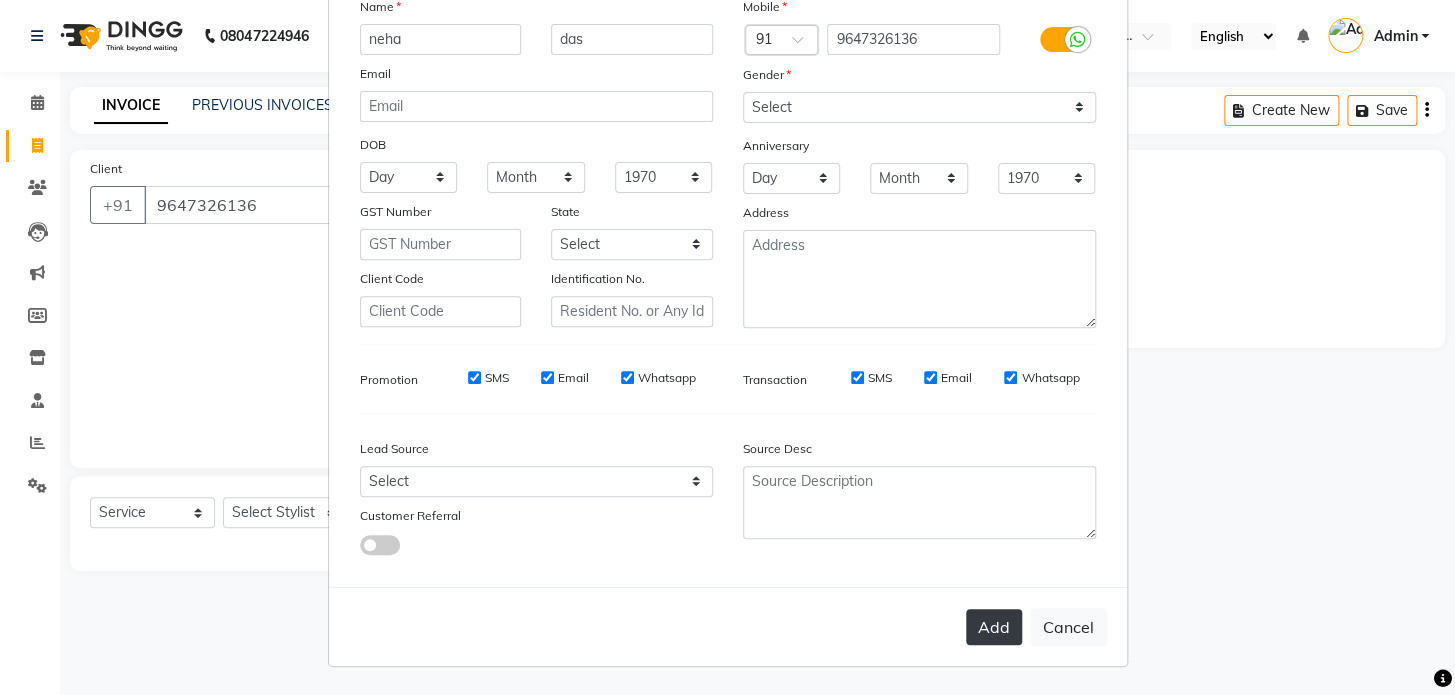 click on "Add" at bounding box center [994, 627] 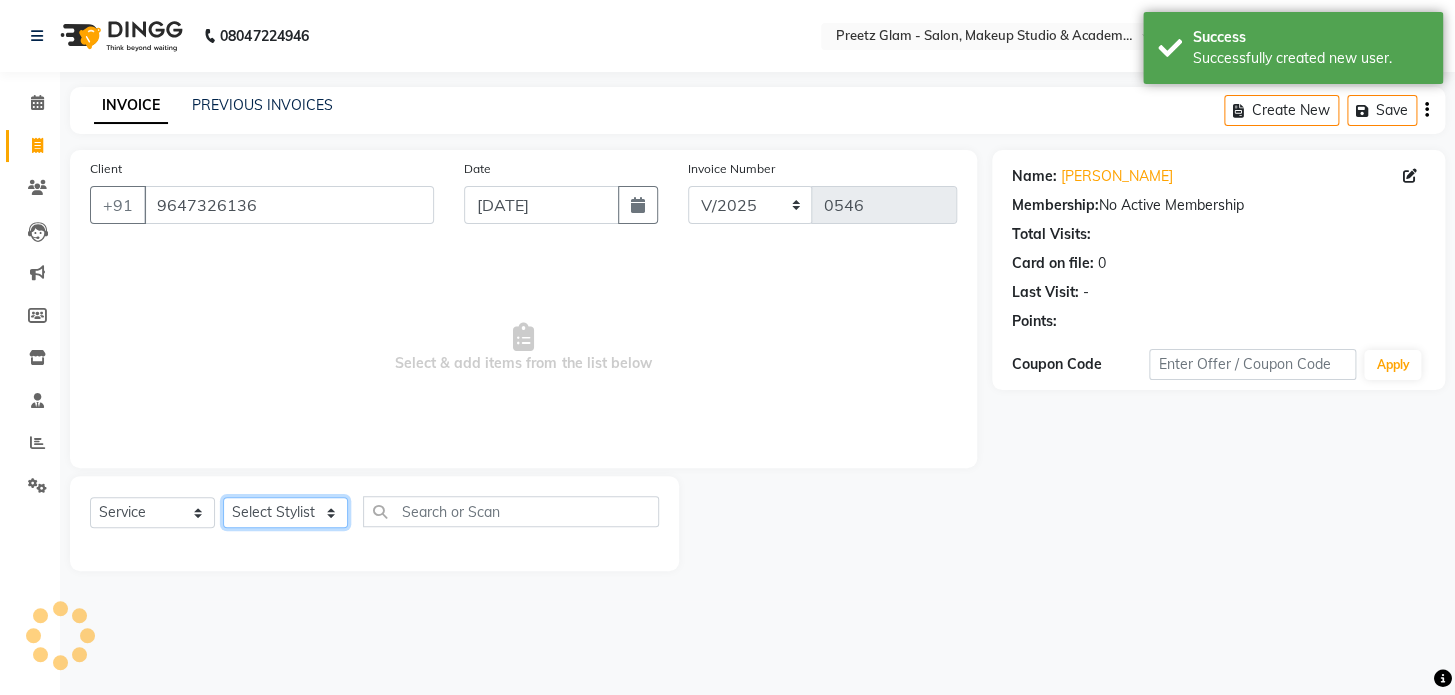 click on "Select Stylist Neha Preeti [PERSON_NAME]  suman" 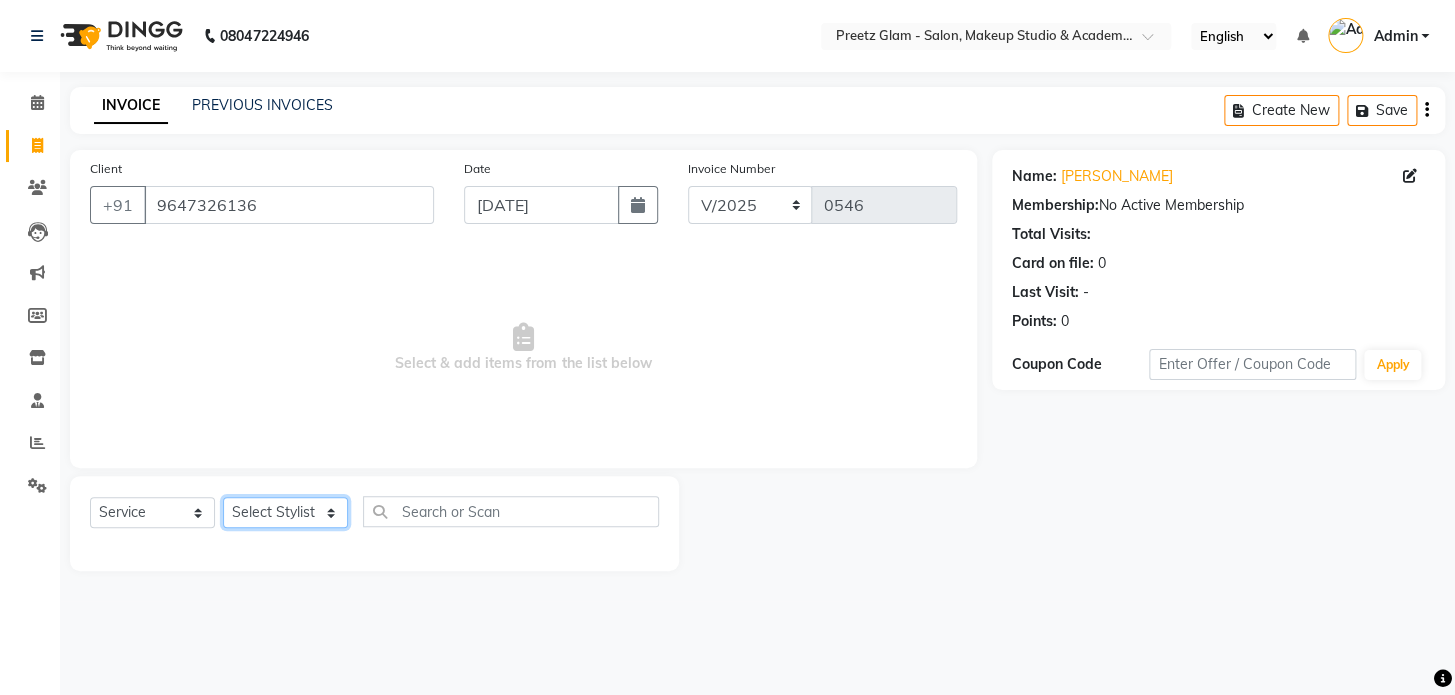 select on "49320" 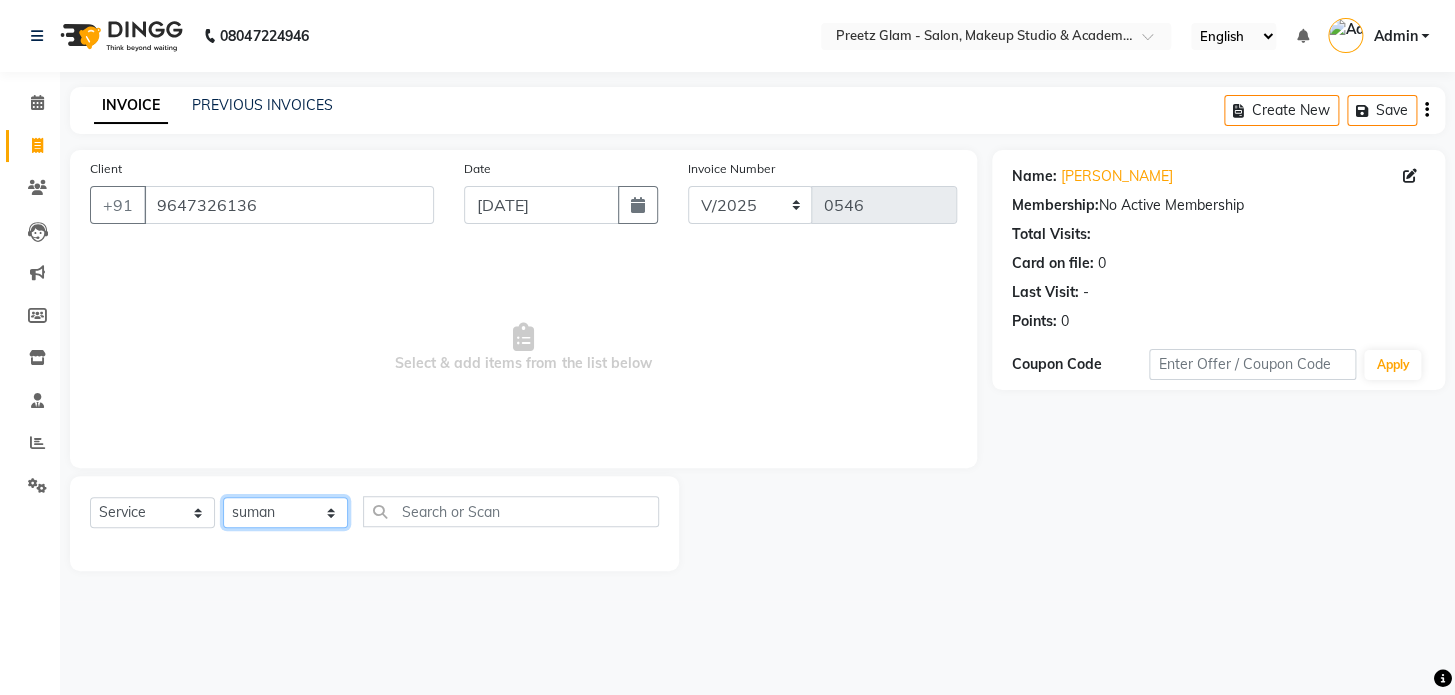 click on "Select Stylist Neha Preeti [PERSON_NAME]  suman" 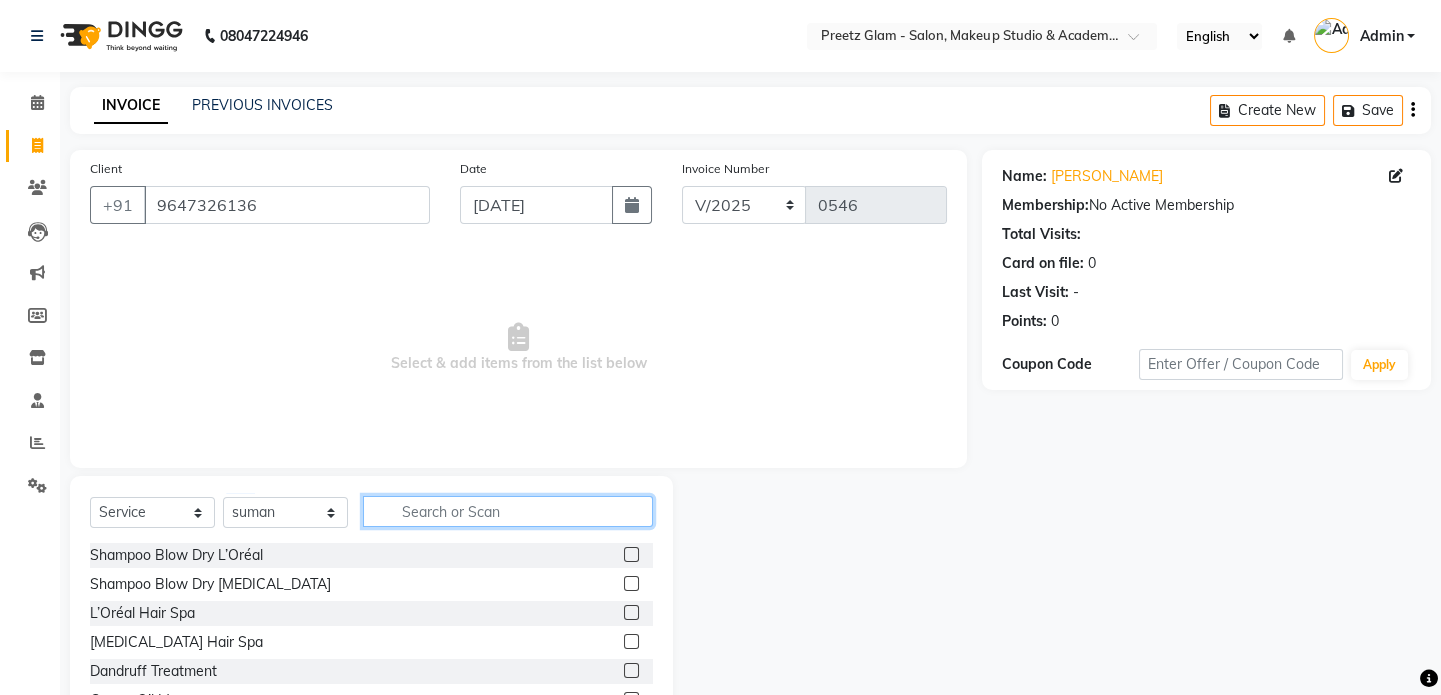 click 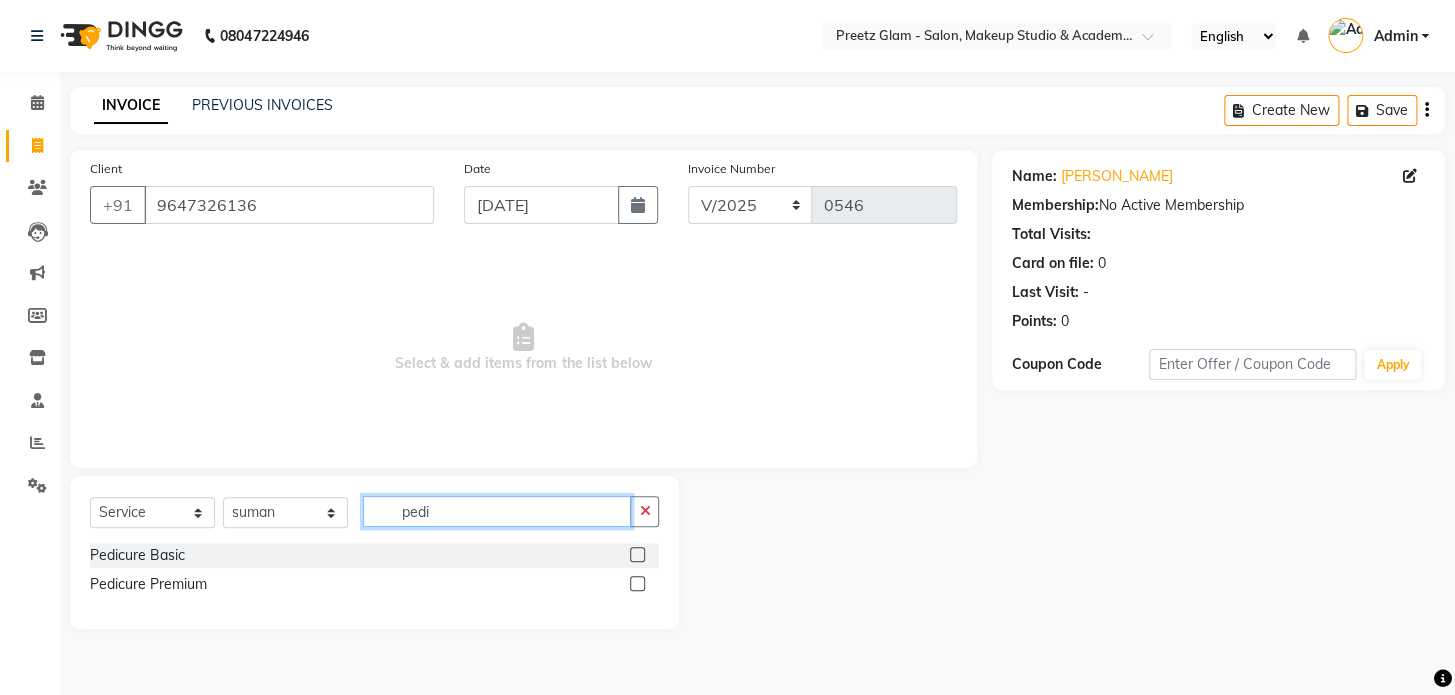 type on "pedi" 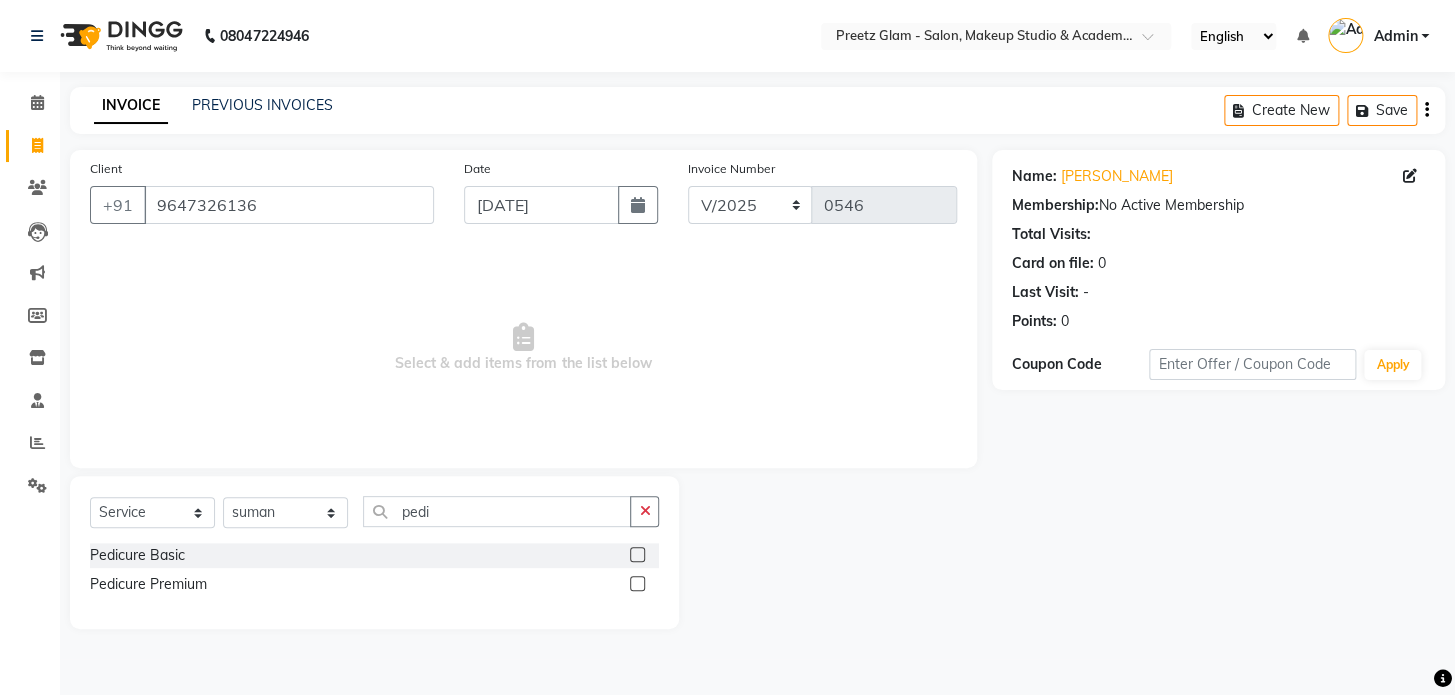 click 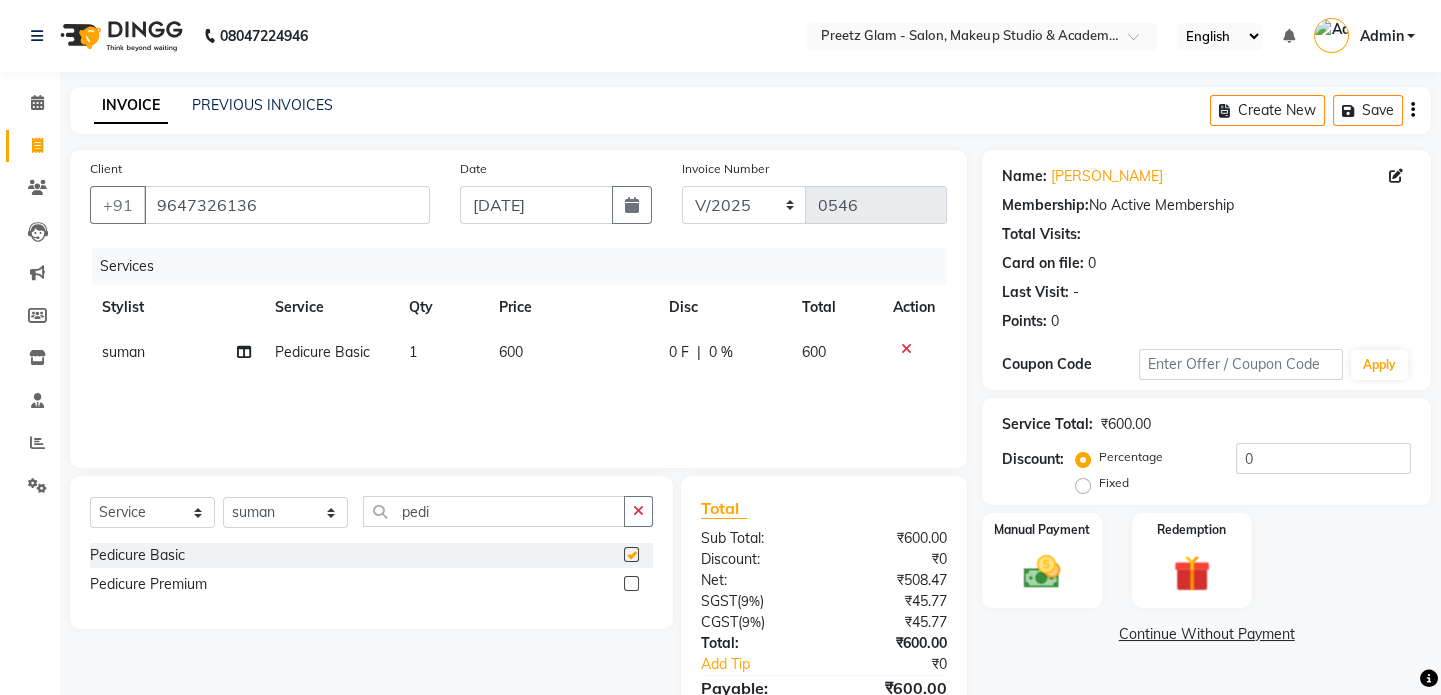 checkbox on "false" 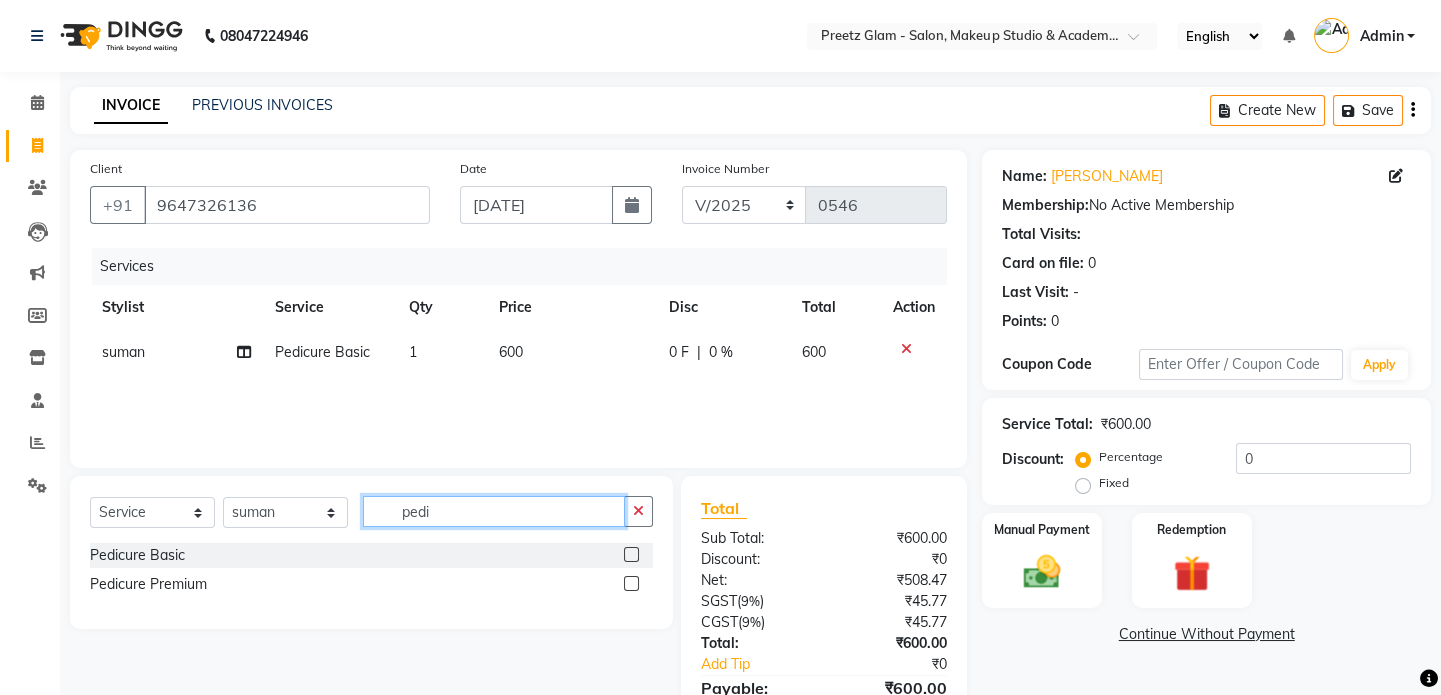 click on "pedi" 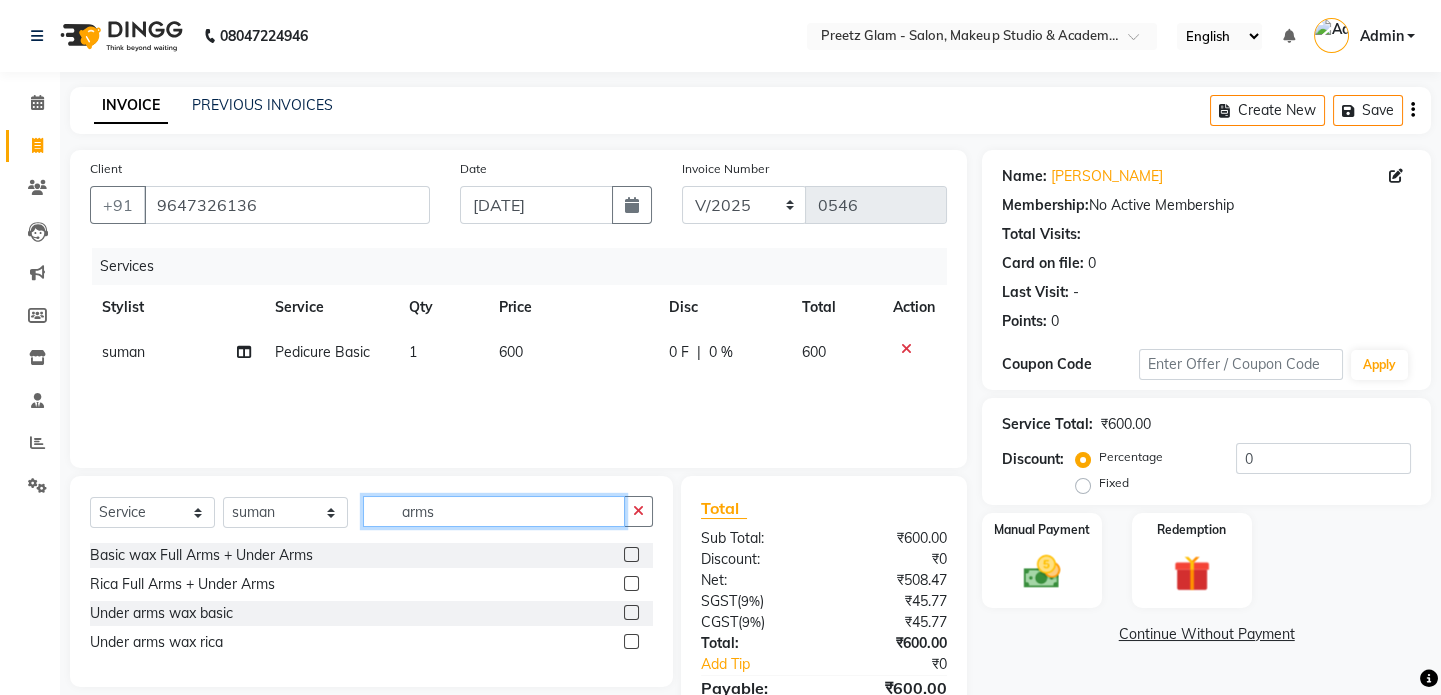 type on "arms" 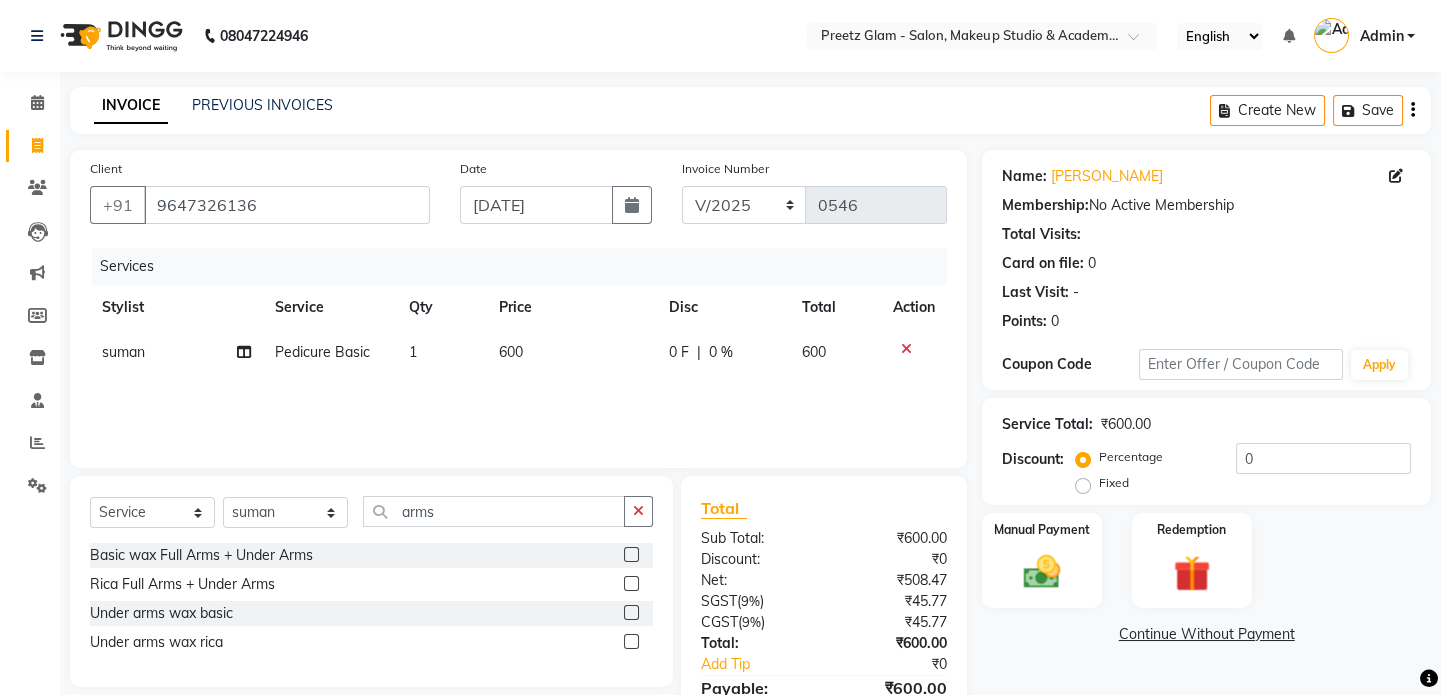 click 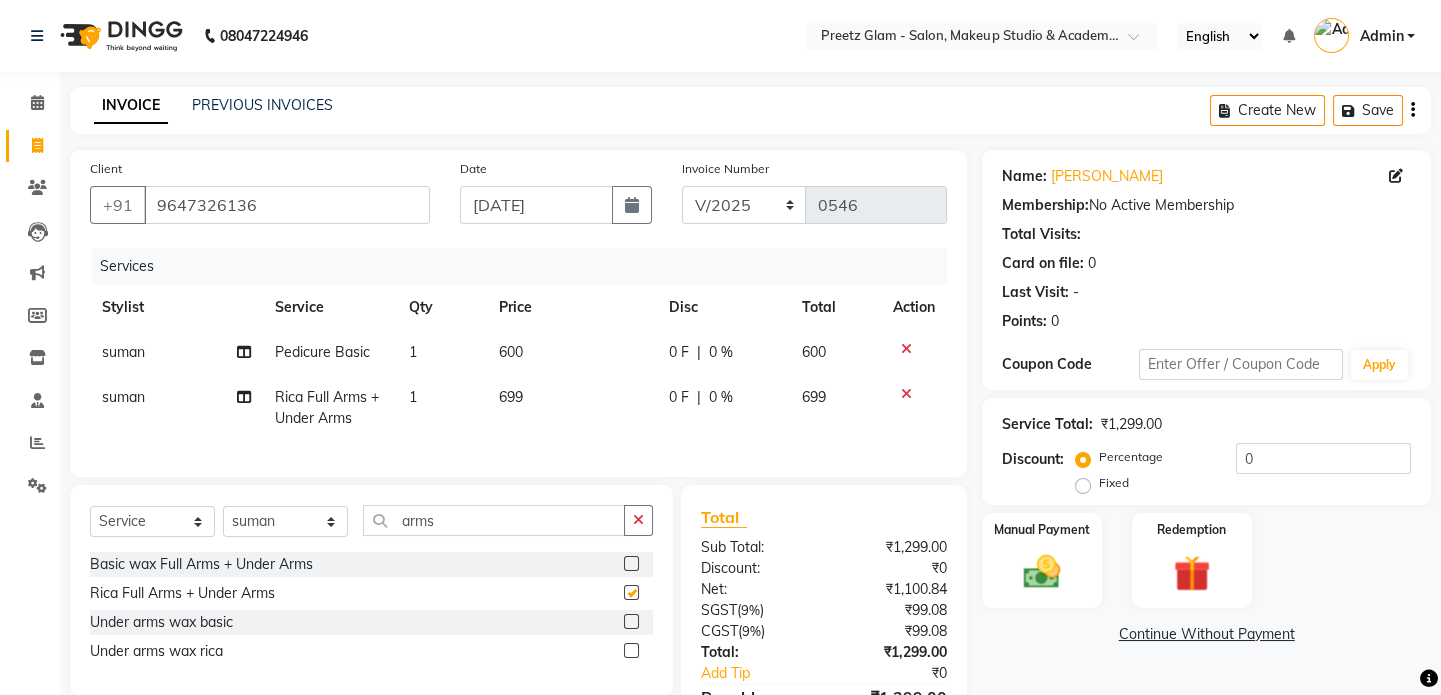 click 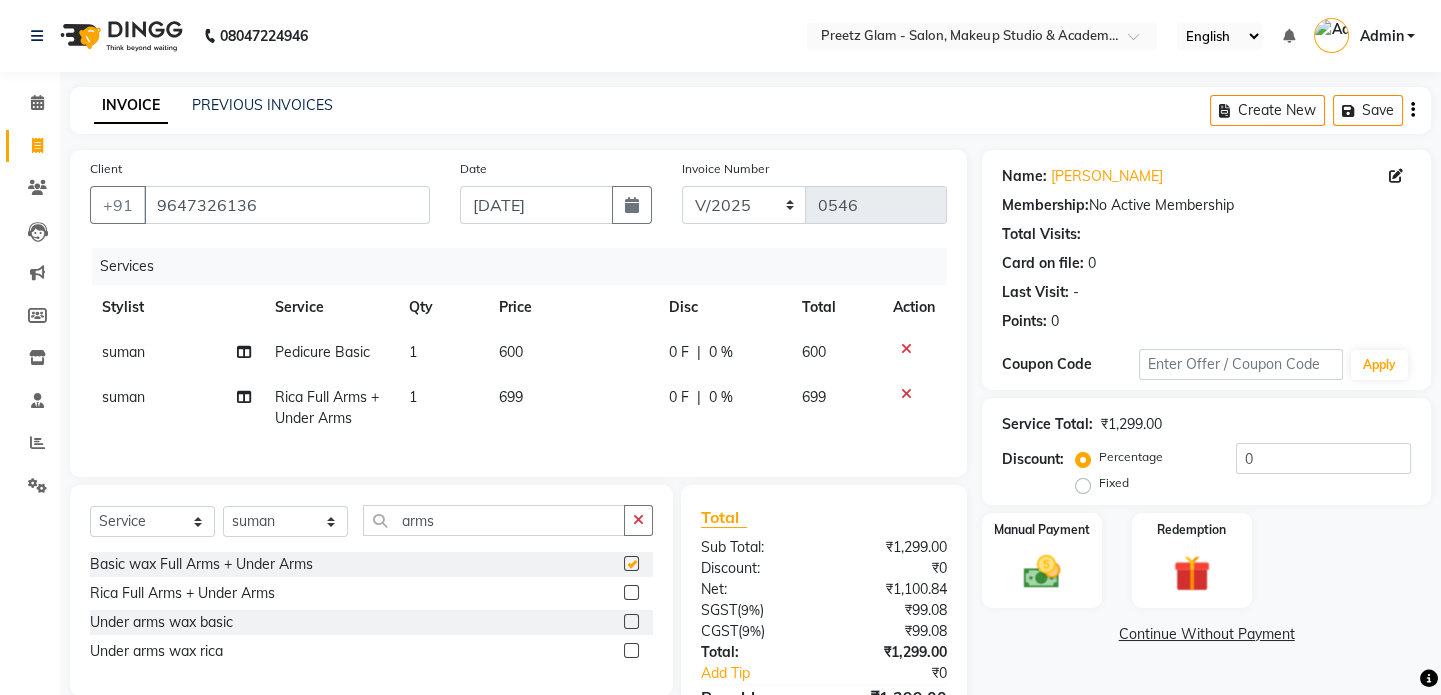 checkbox on "false" 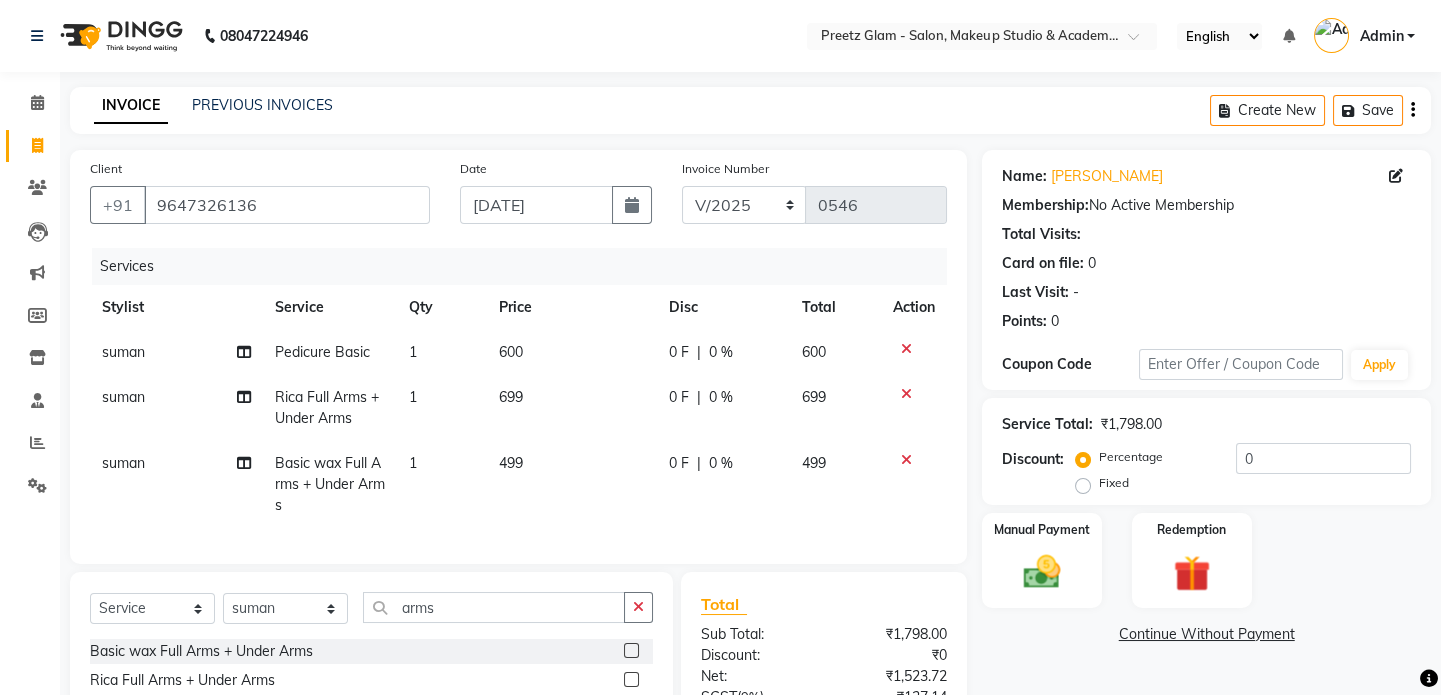 checkbox on "false" 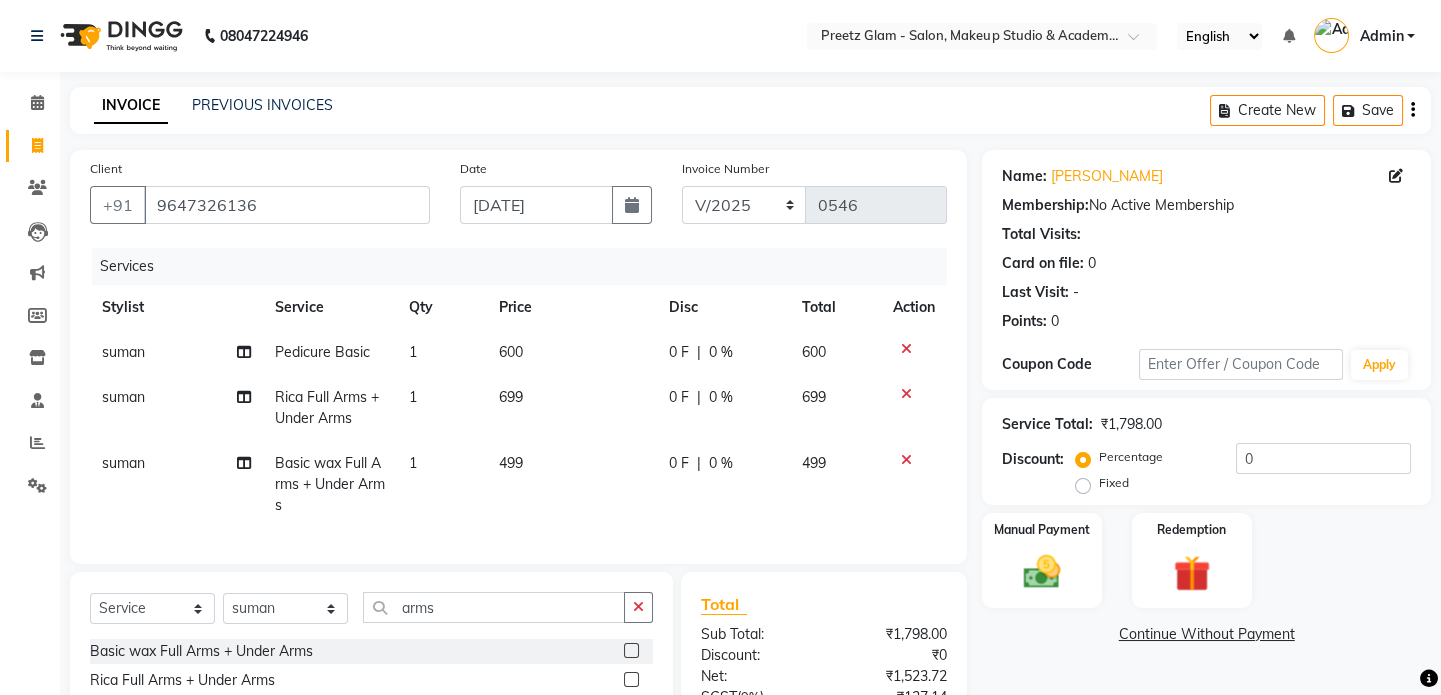 click 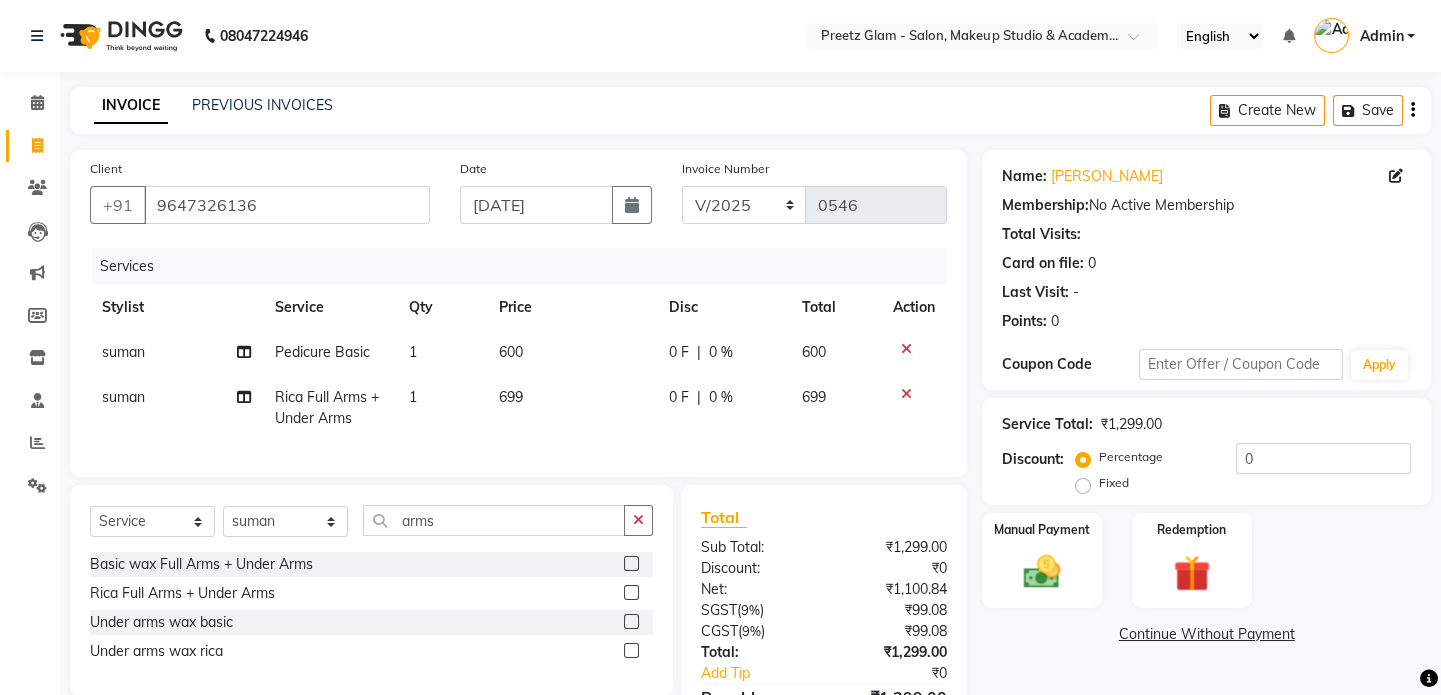 click on "699" 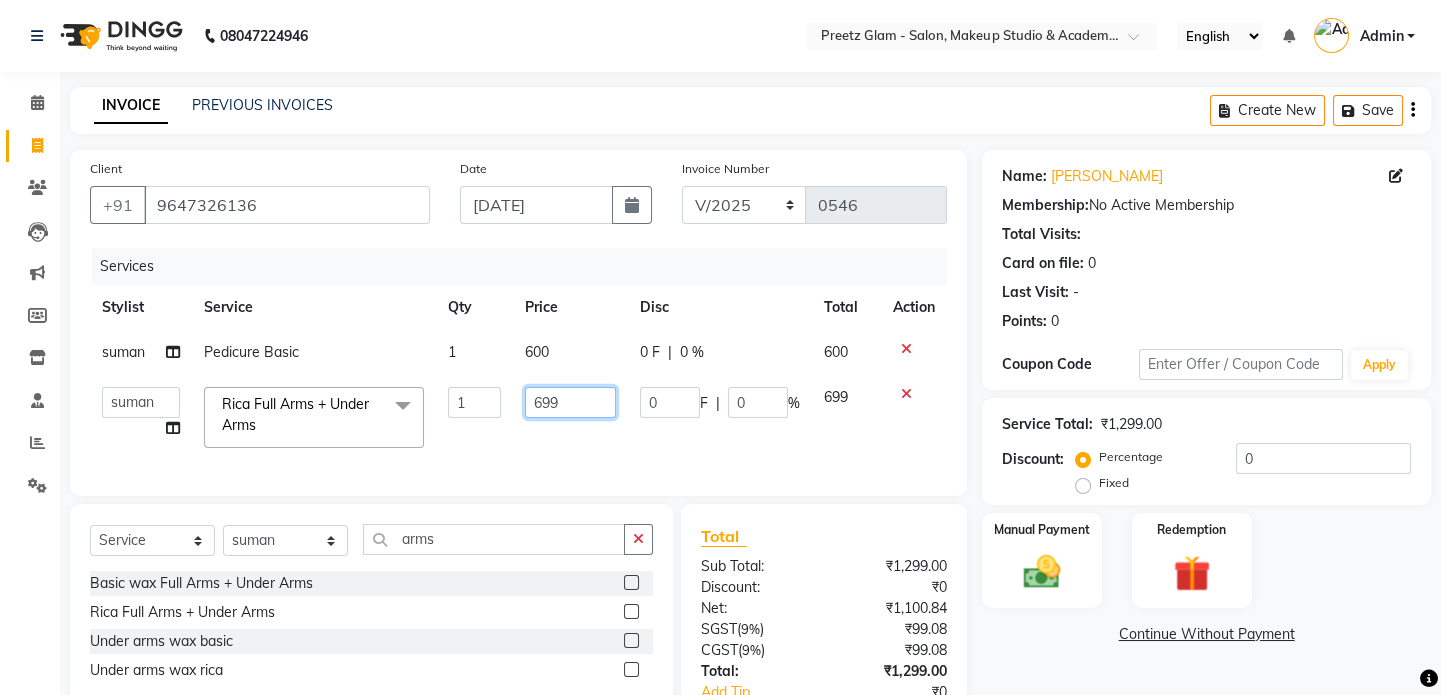 click on "699" 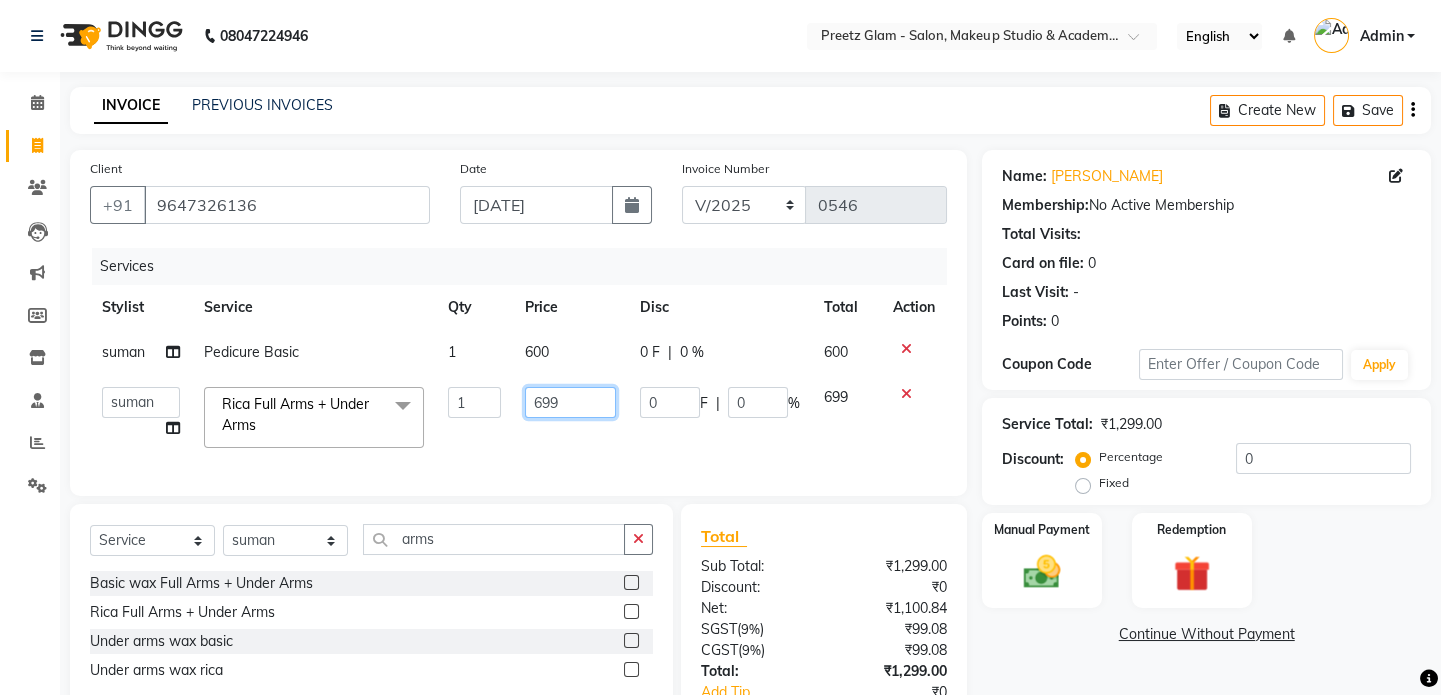 type on "700" 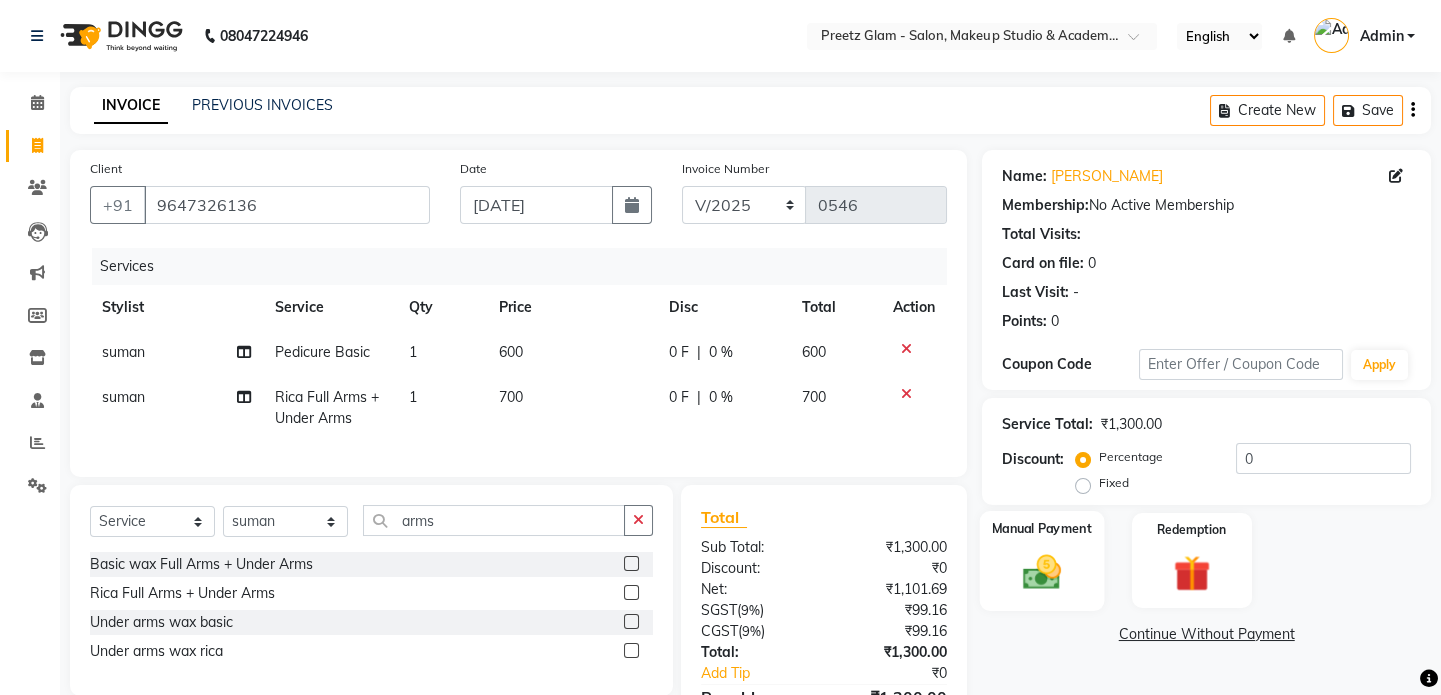 click 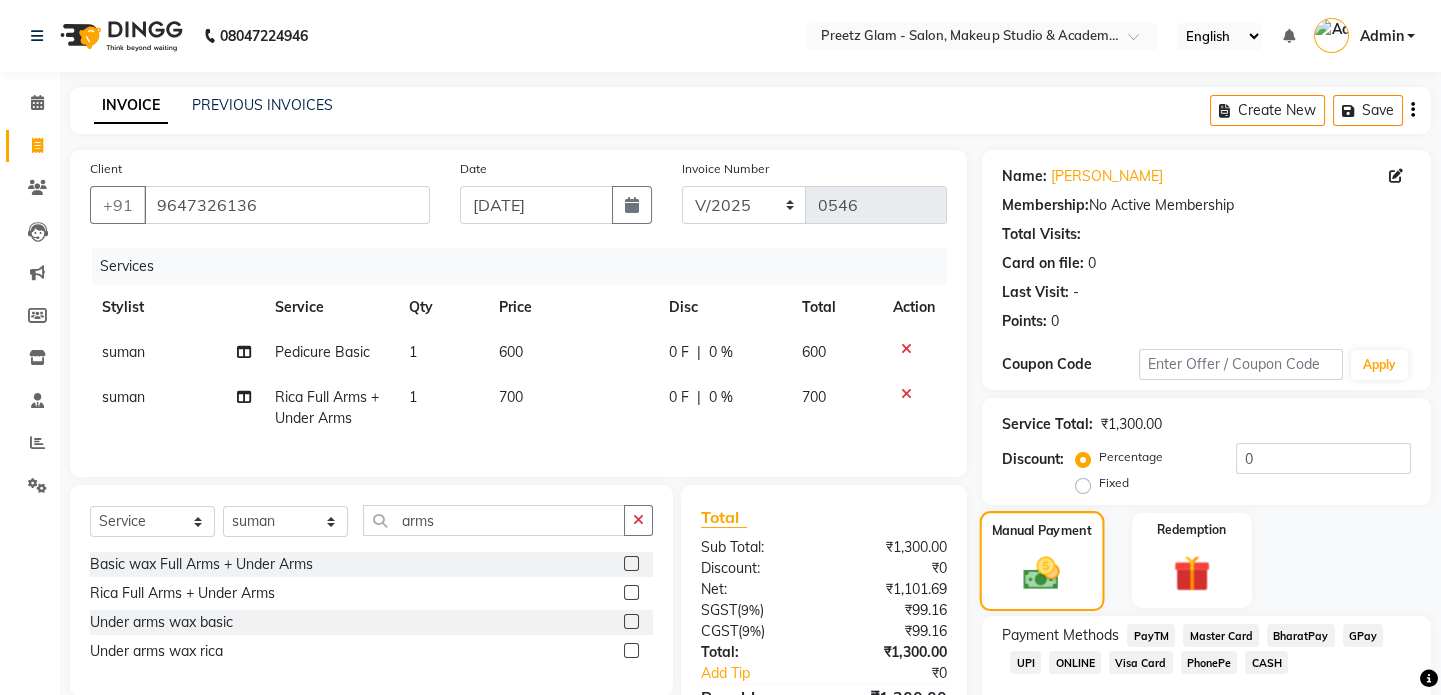 scroll, scrollTop: 128, scrollLeft: 0, axis: vertical 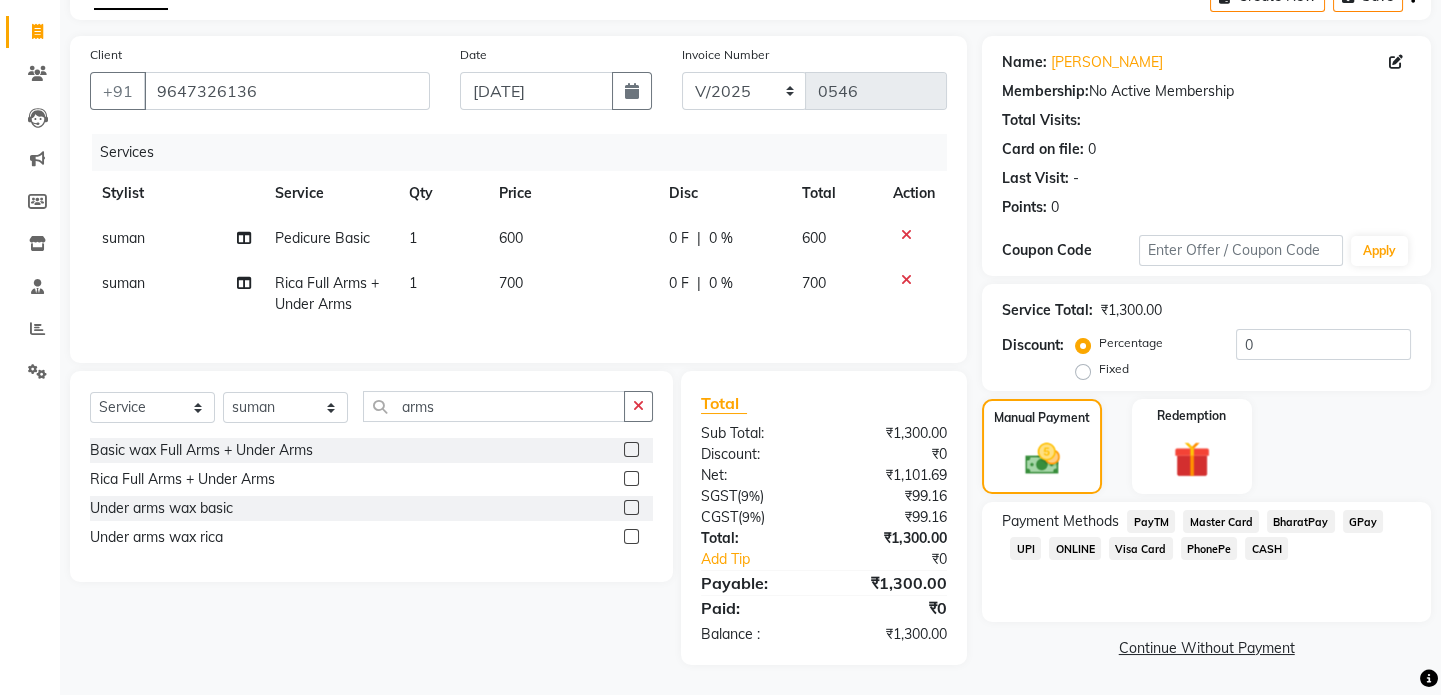 click on "CASH" 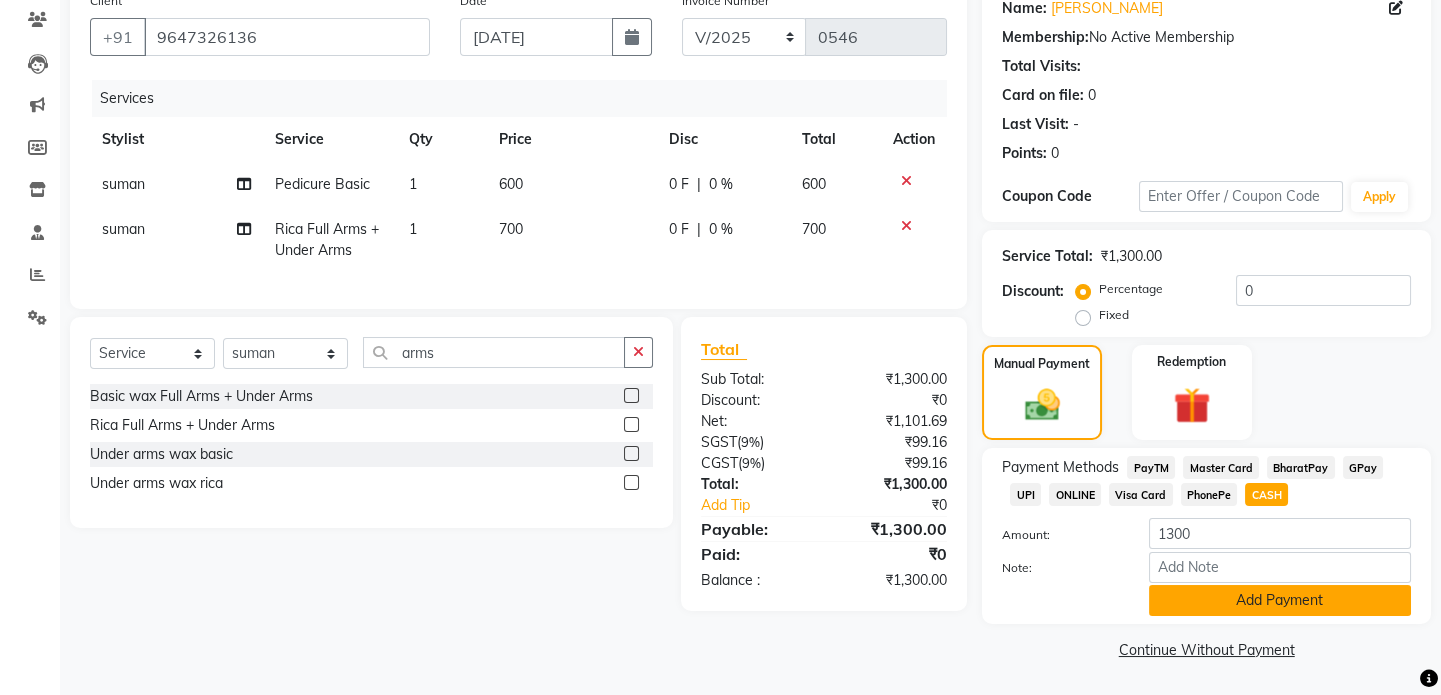click on "Add Payment" 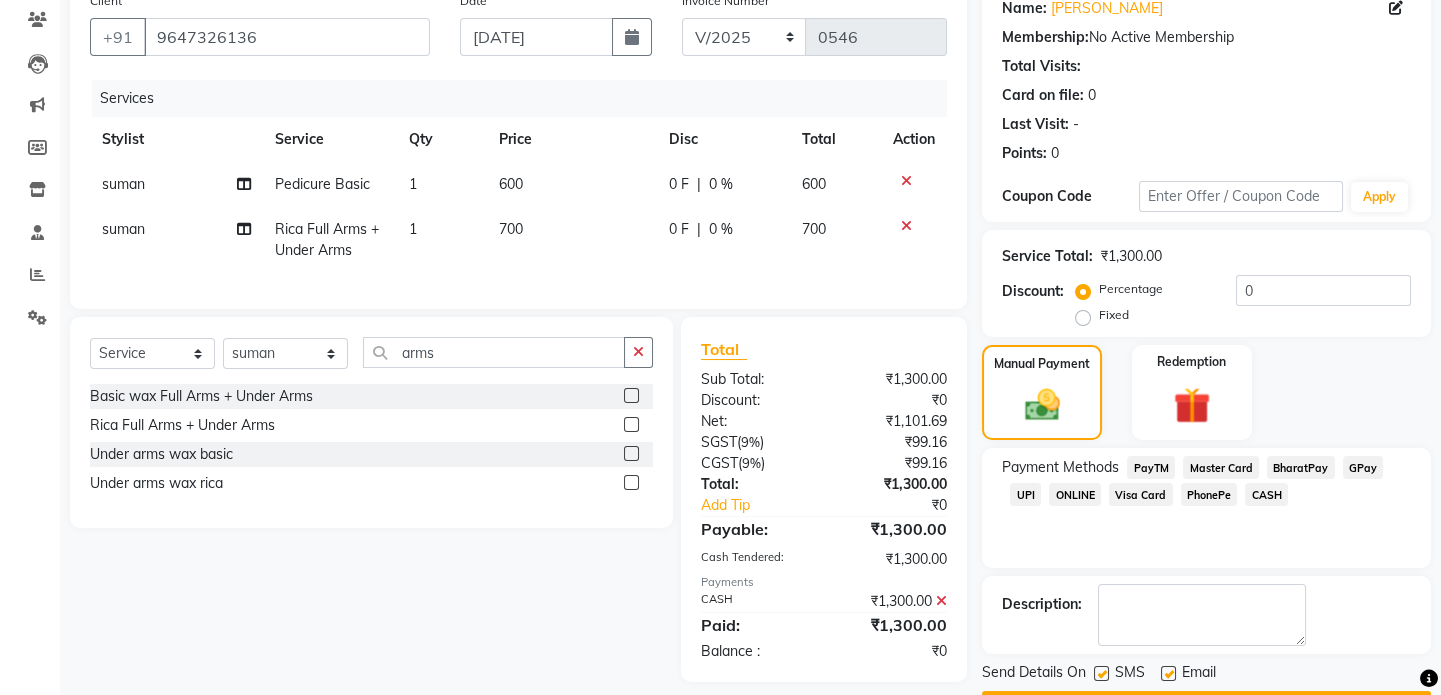 scroll, scrollTop: 223, scrollLeft: 0, axis: vertical 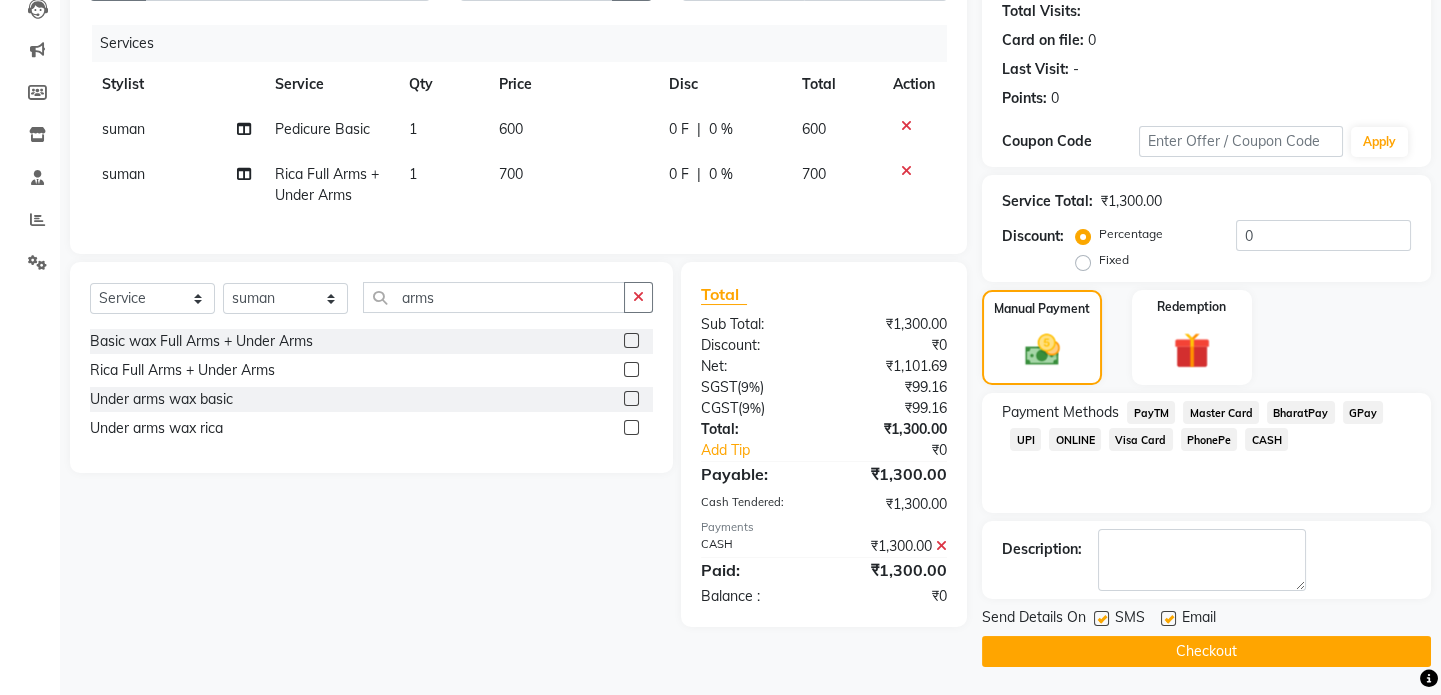 click on "Checkout" 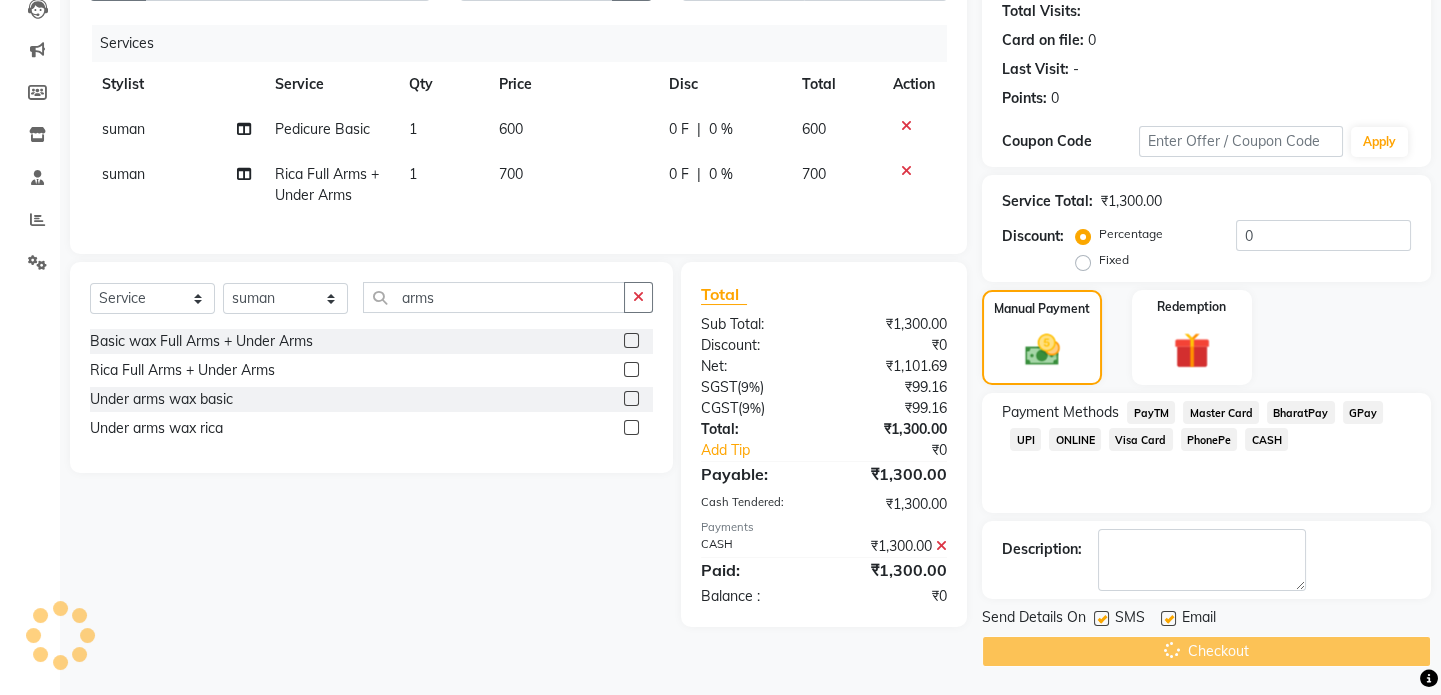 scroll, scrollTop: 0, scrollLeft: 0, axis: both 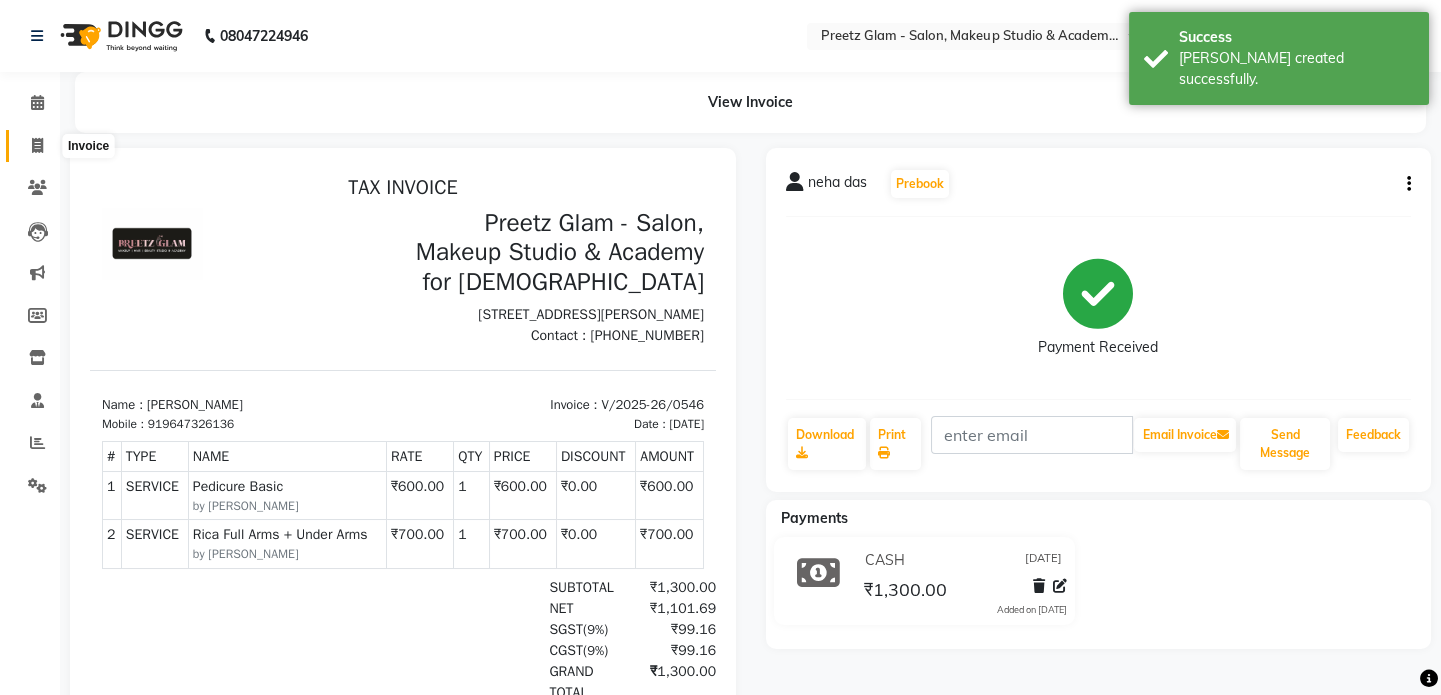 click 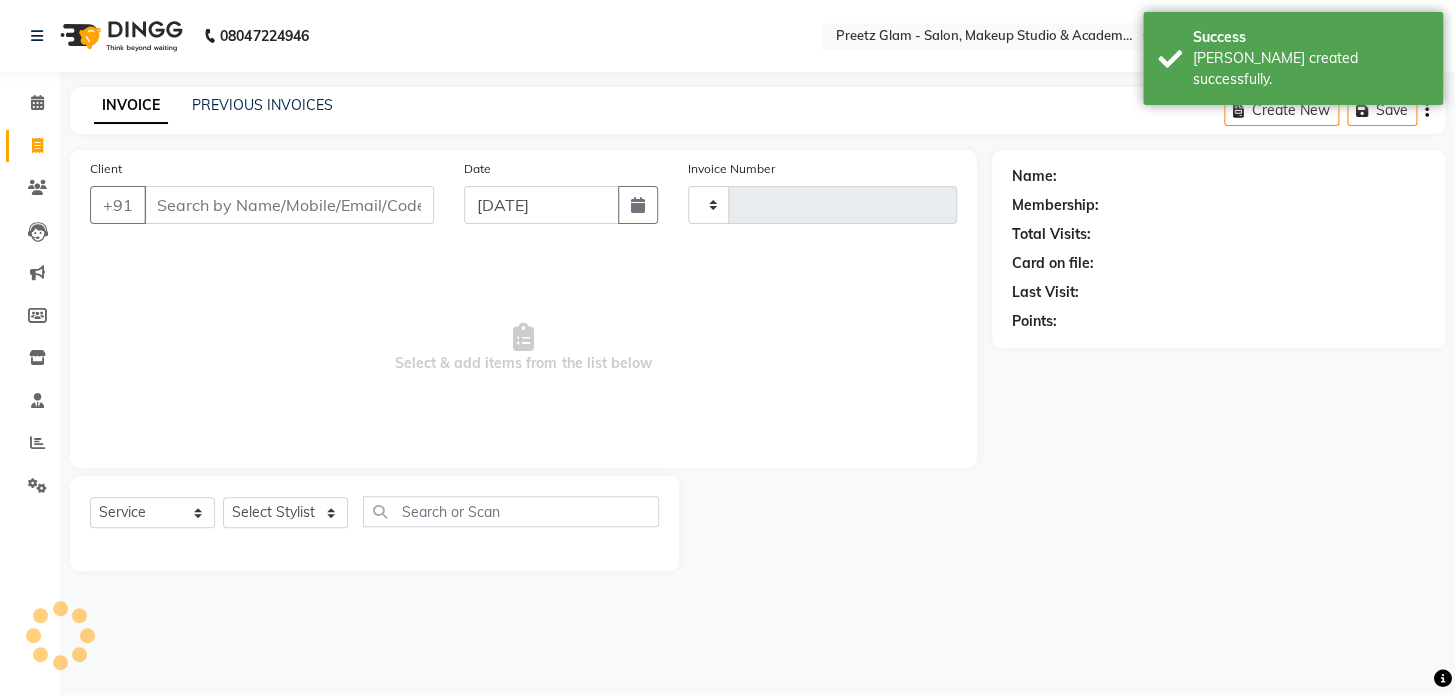 type on "0547" 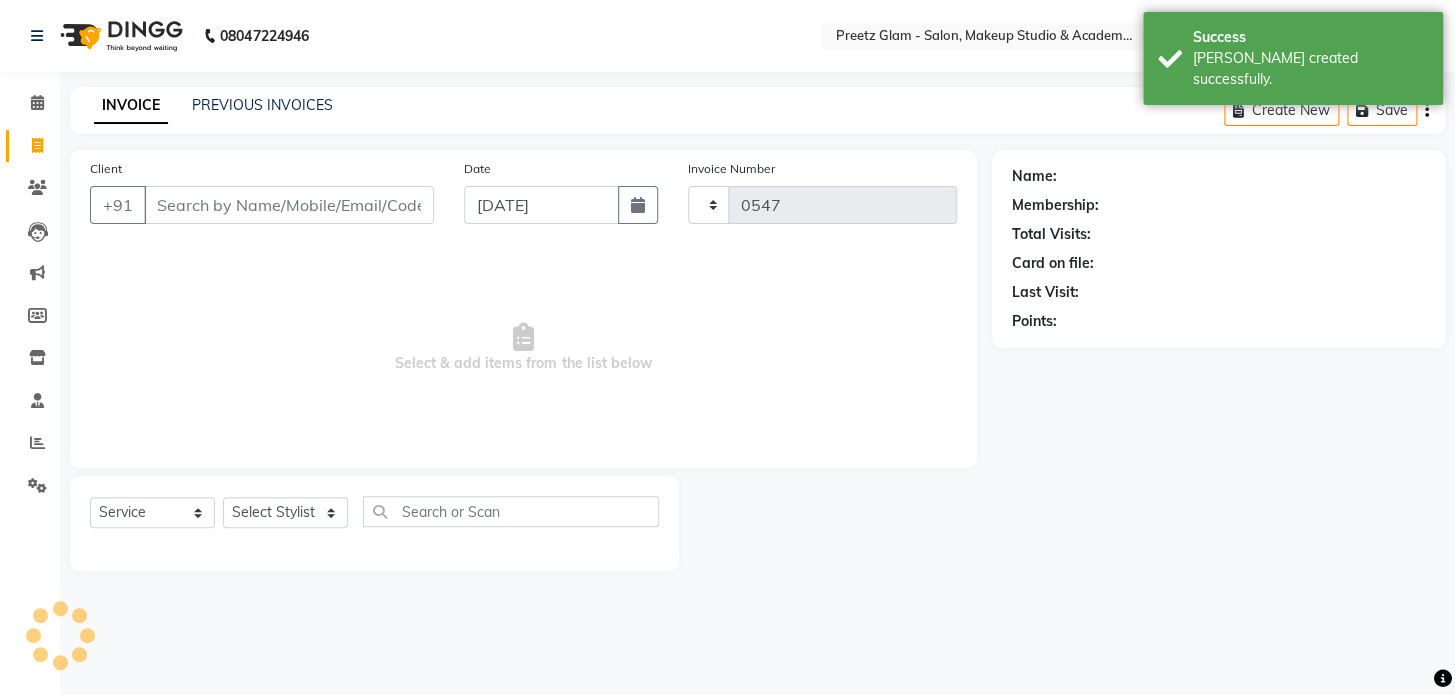select on "4263" 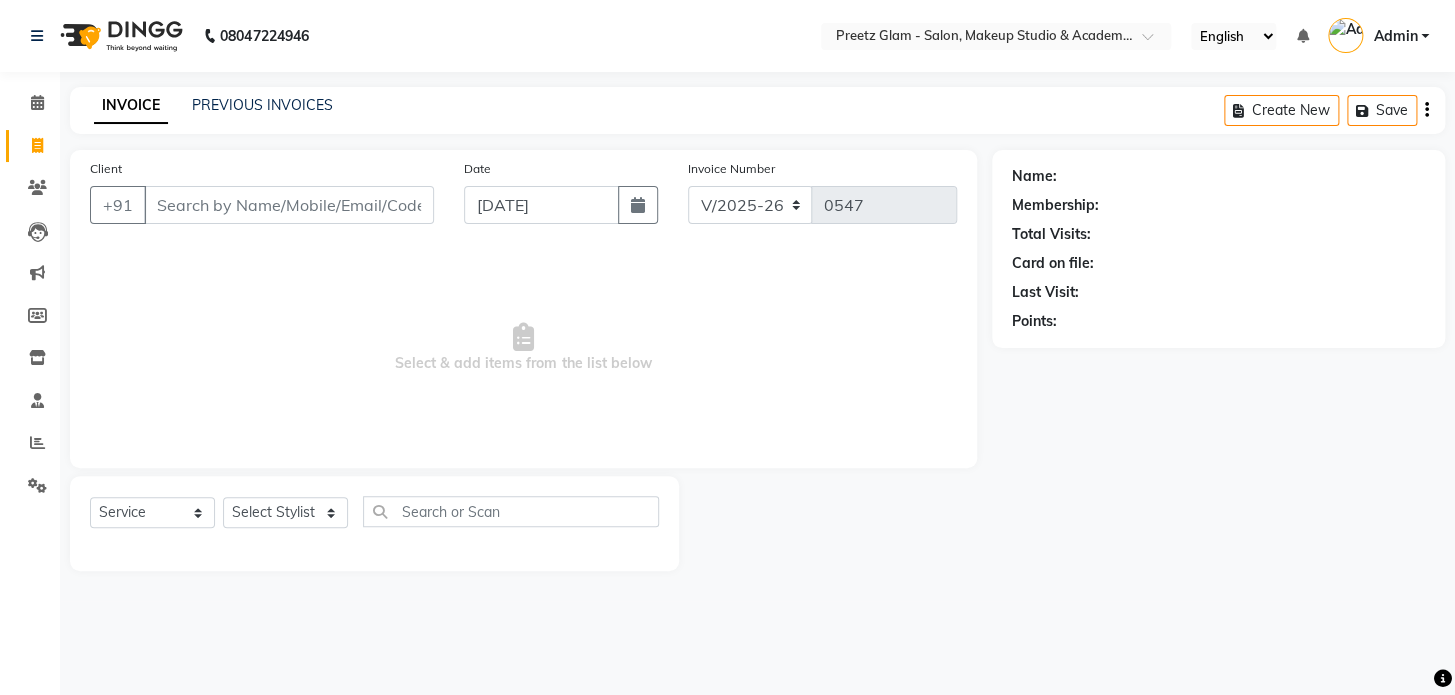 click on "Date [DATE]" 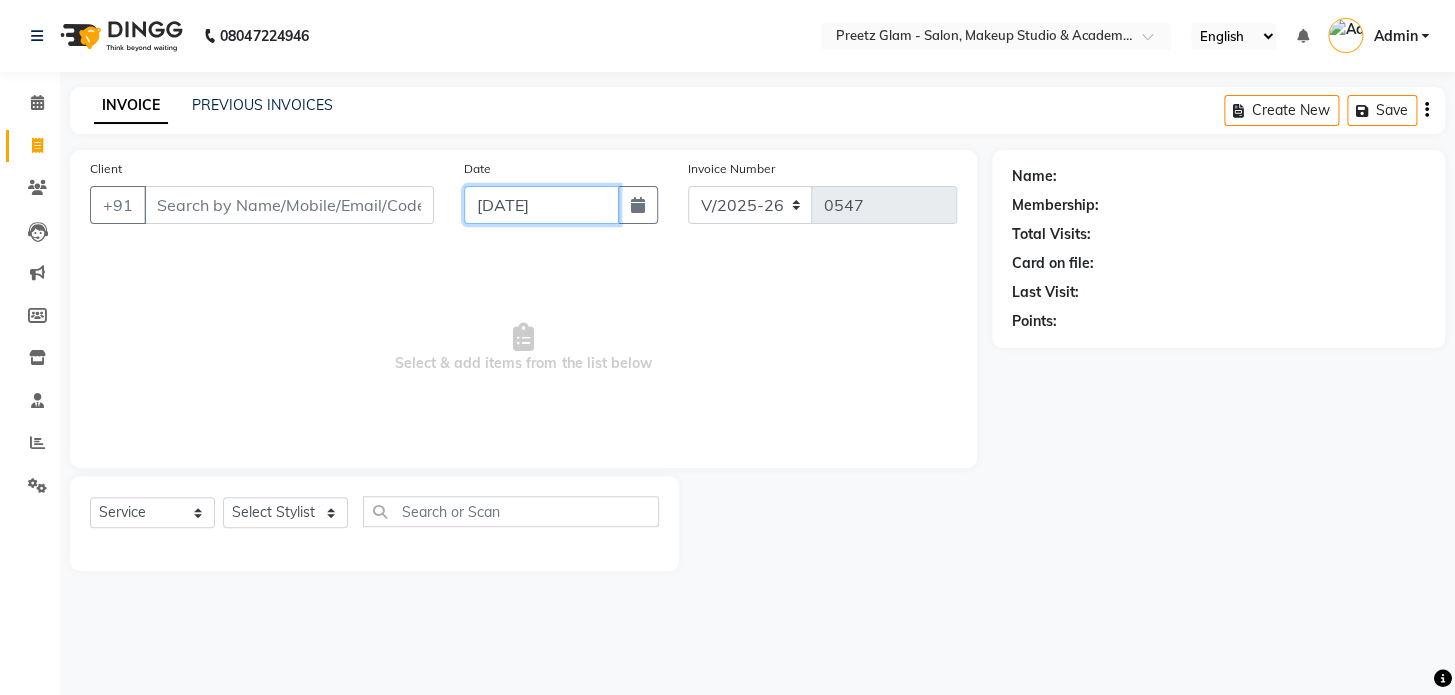 click on "[DATE]" 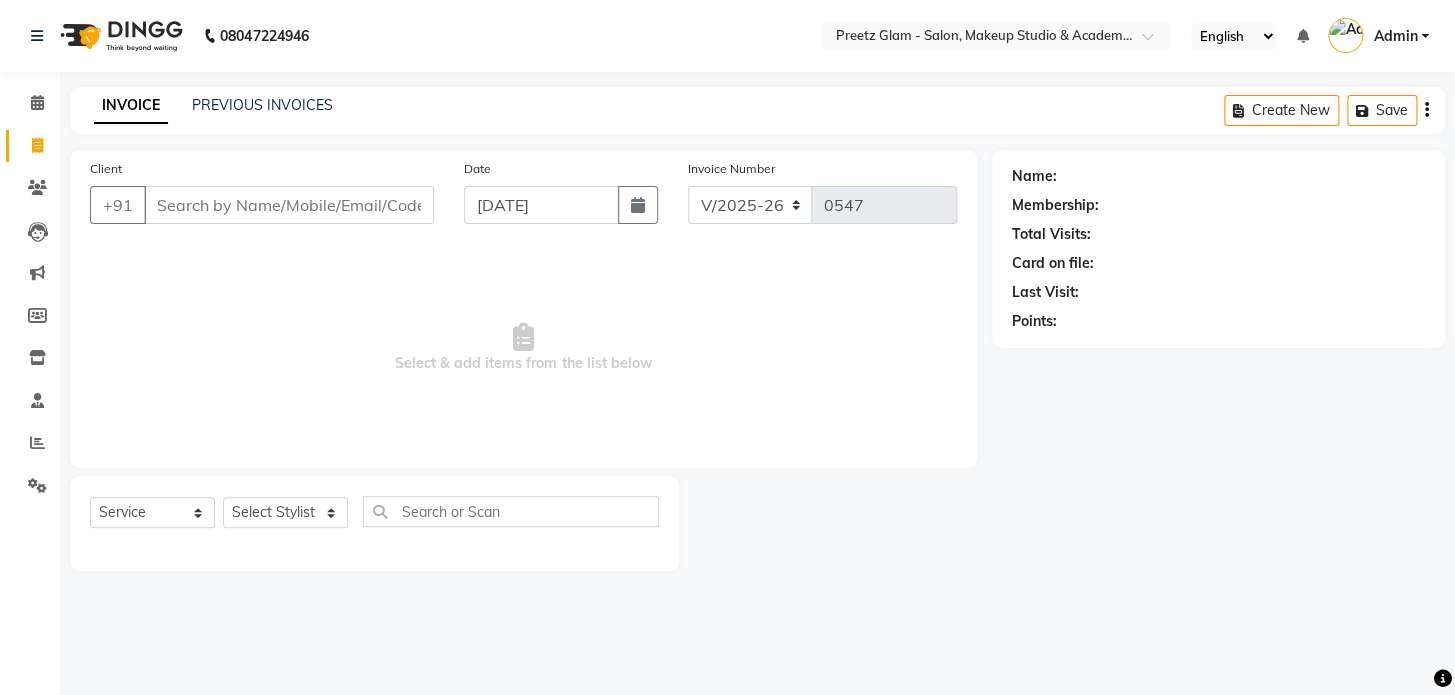select on "7" 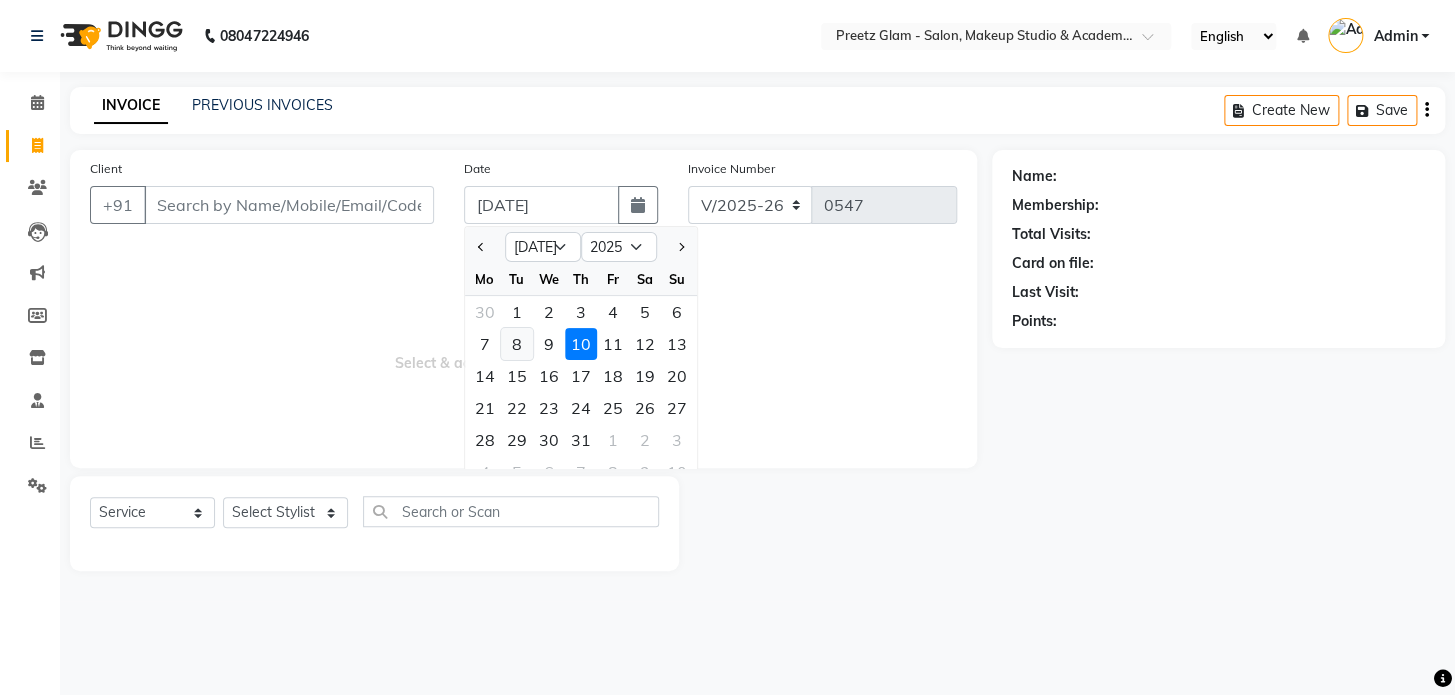 click on "8" 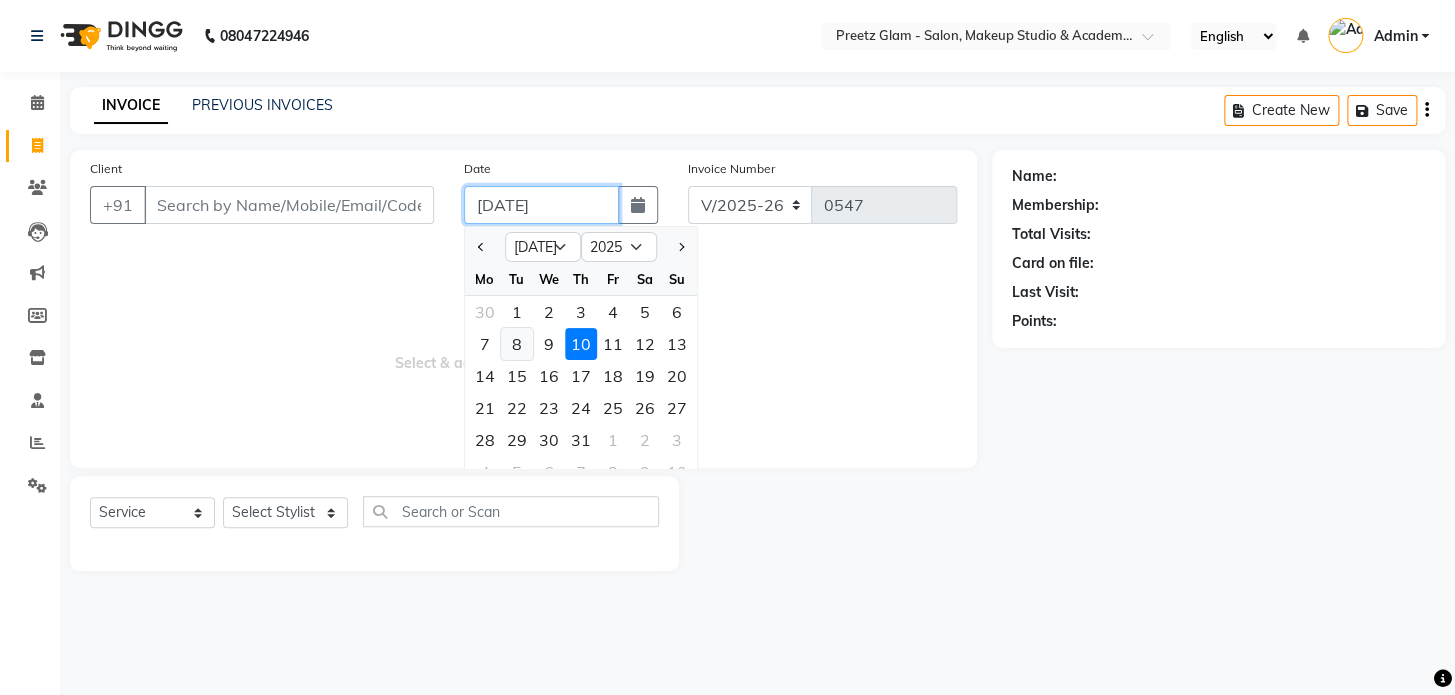 type on "[DATE]" 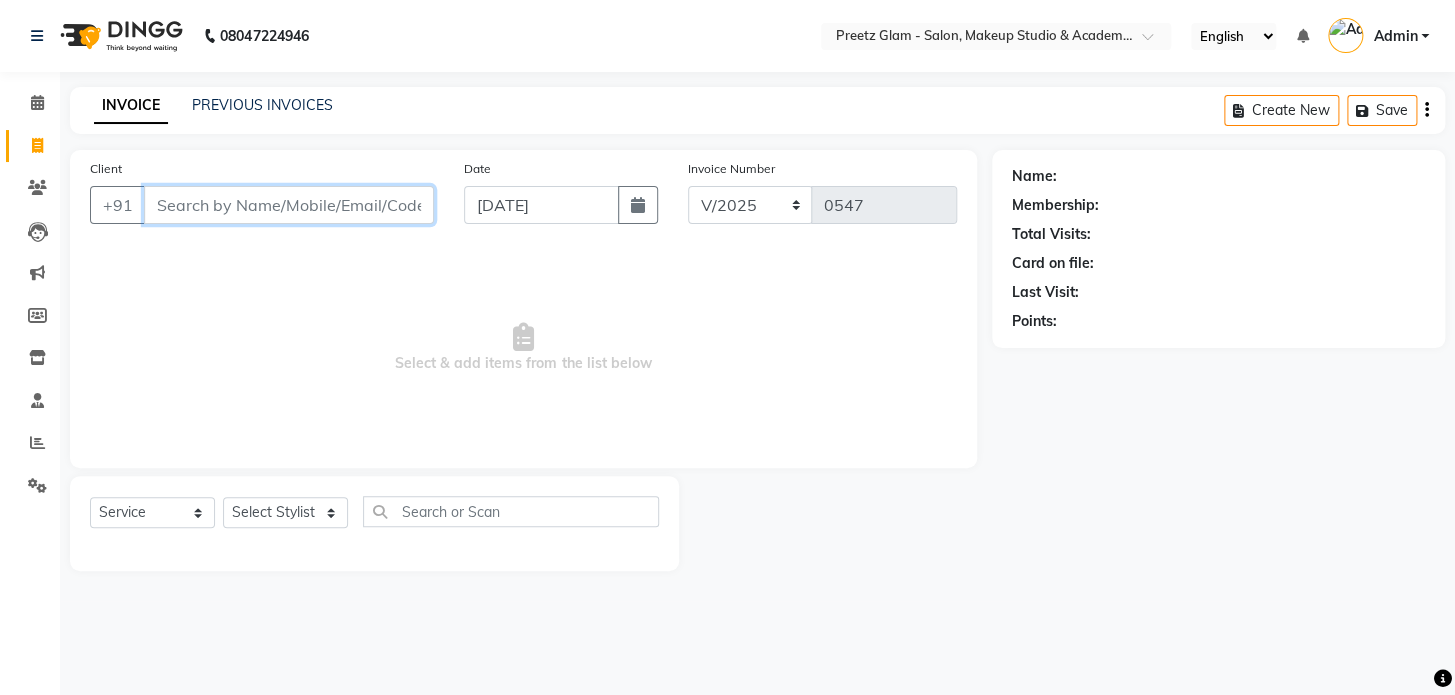 click on "Client" at bounding box center [289, 205] 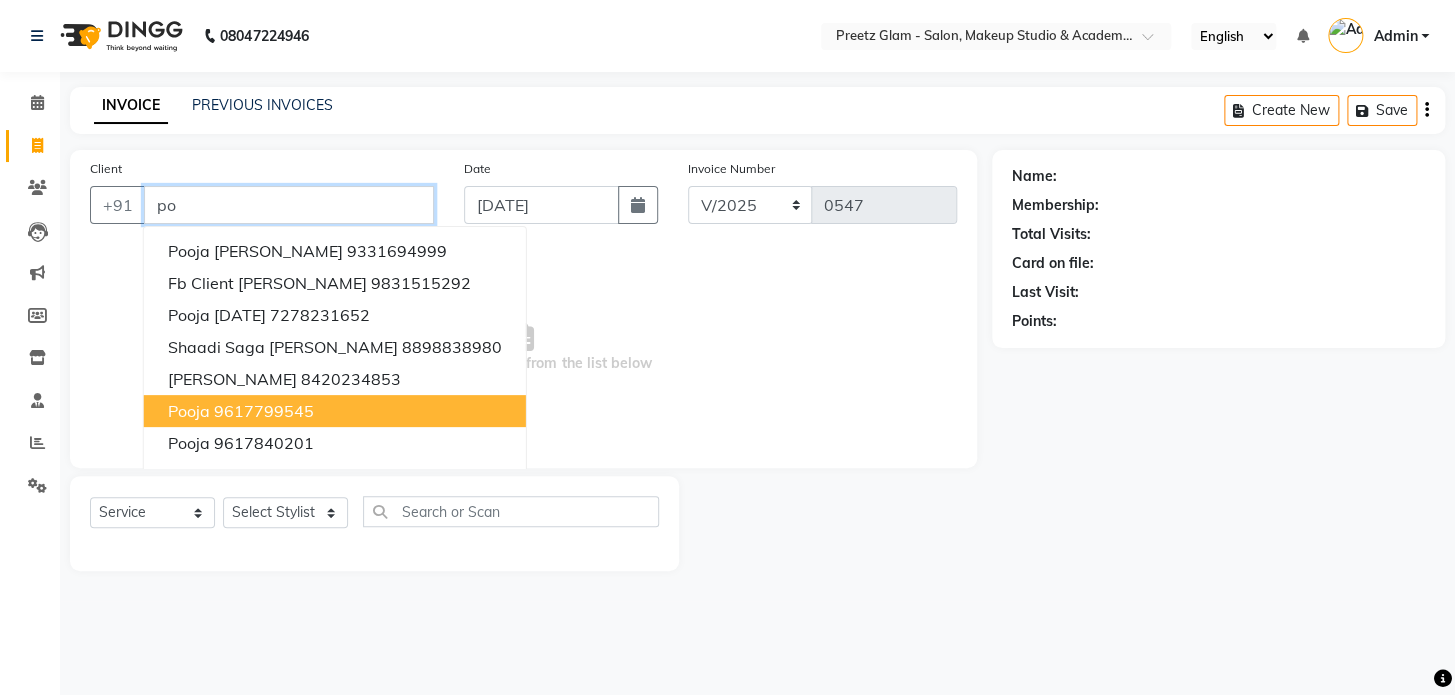 type on "p" 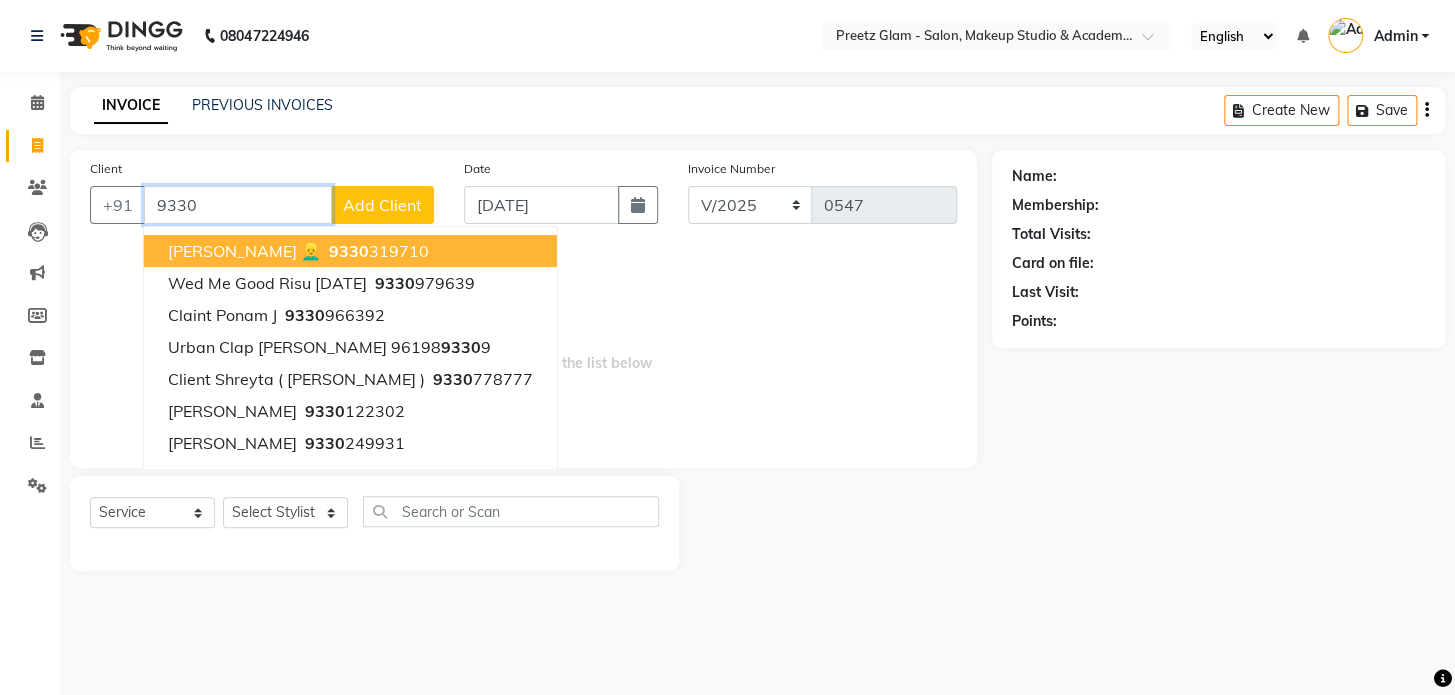 click on "[PERSON_NAME] 👱‍♂️   9330 319710" at bounding box center [350, 251] 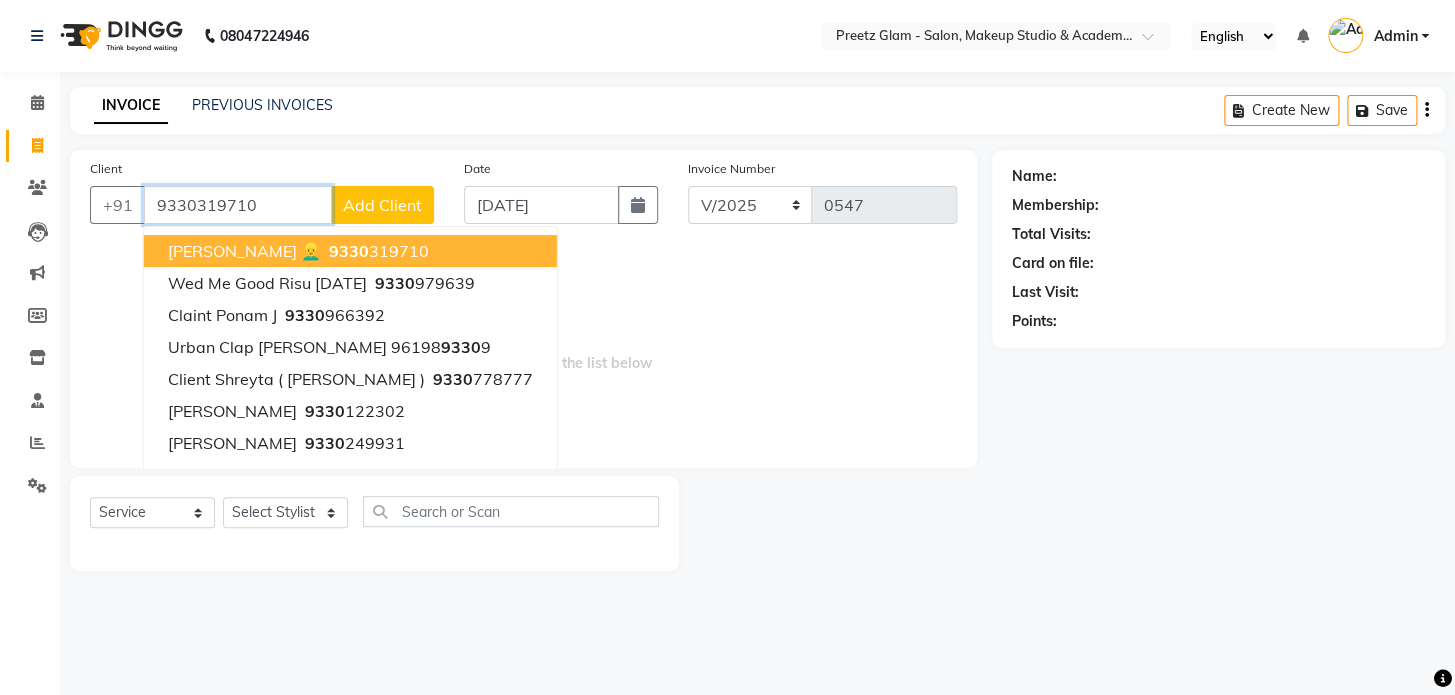 type on "9330319710" 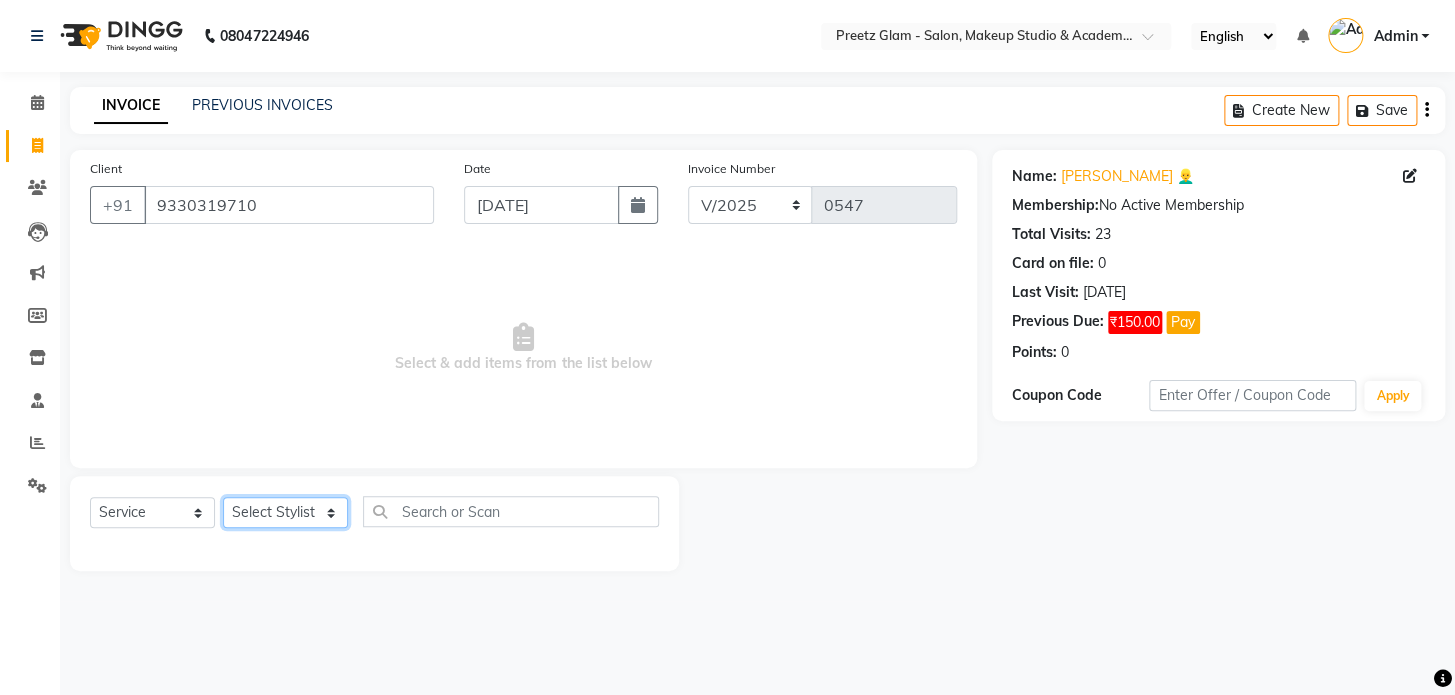 click on "Select Stylist Neha Preeti [PERSON_NAME]  suman" 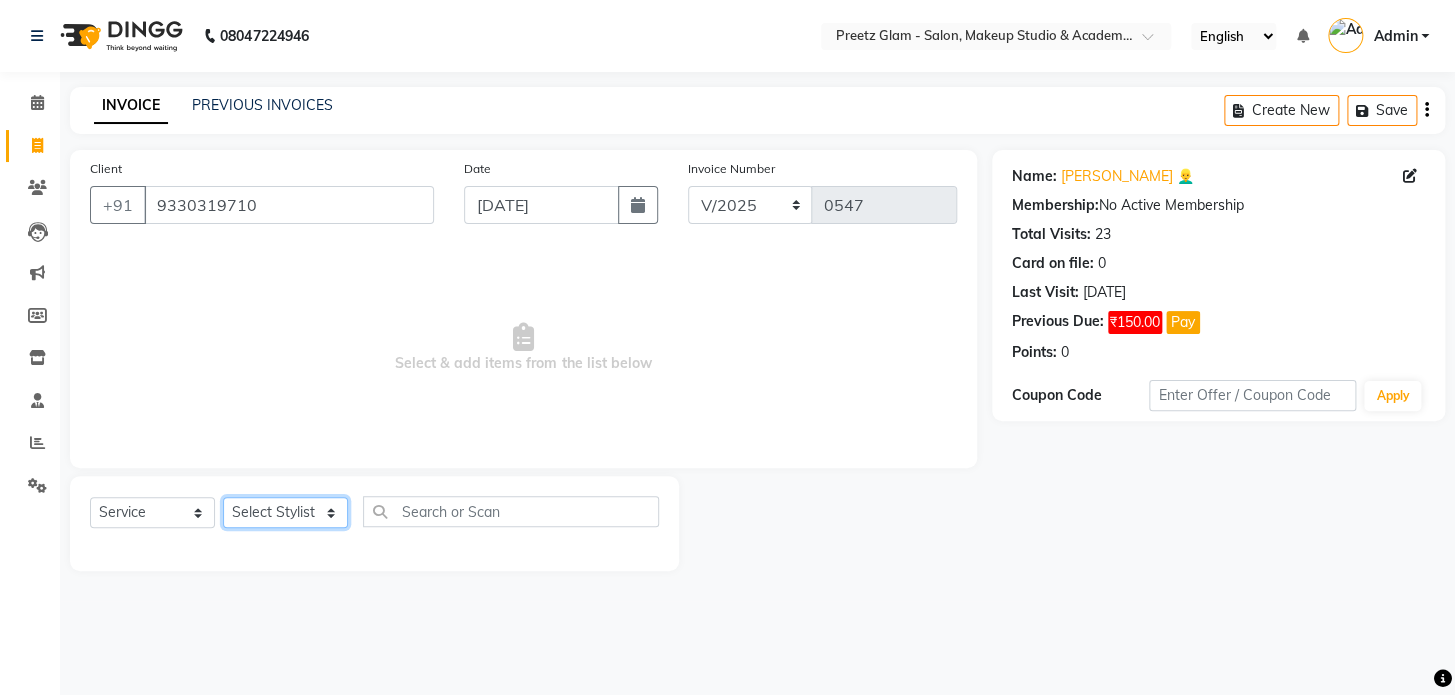 select on "49321" 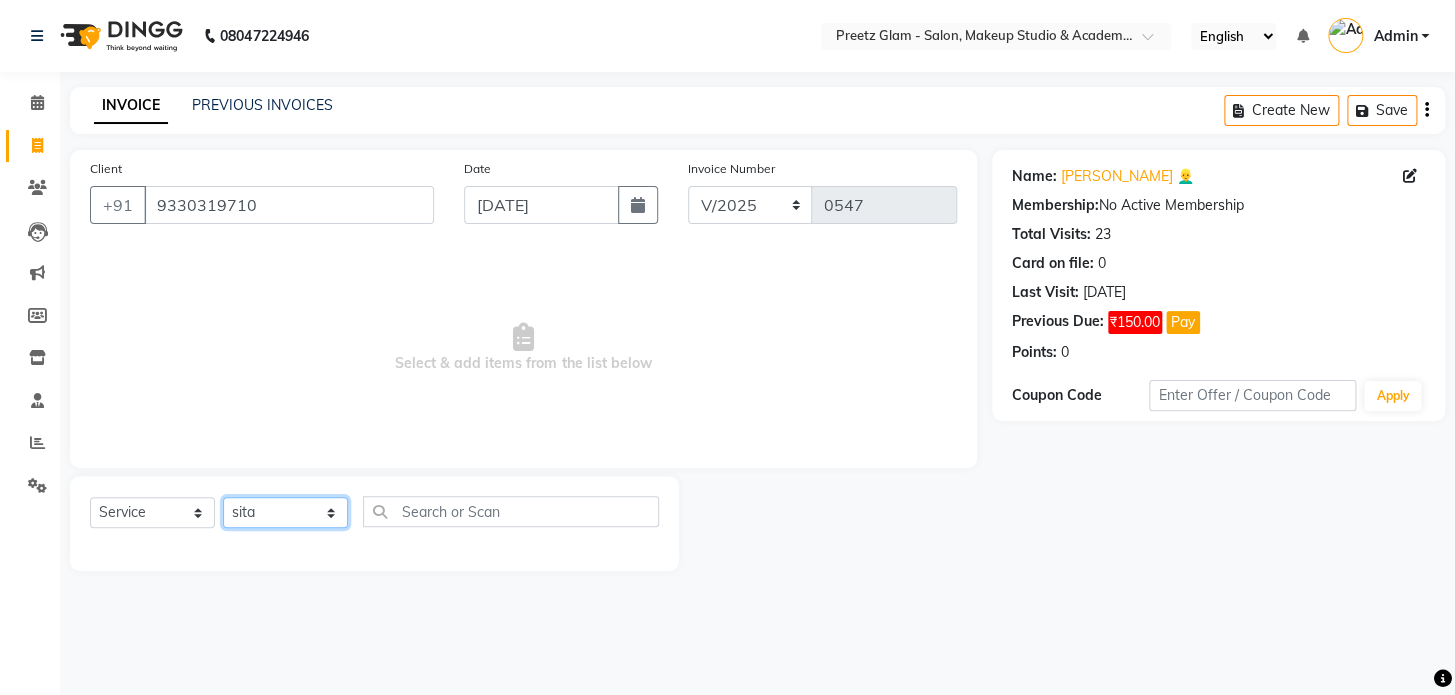 click on "Select Stylist Neha Preeti [PERSON_NAME]  suman" 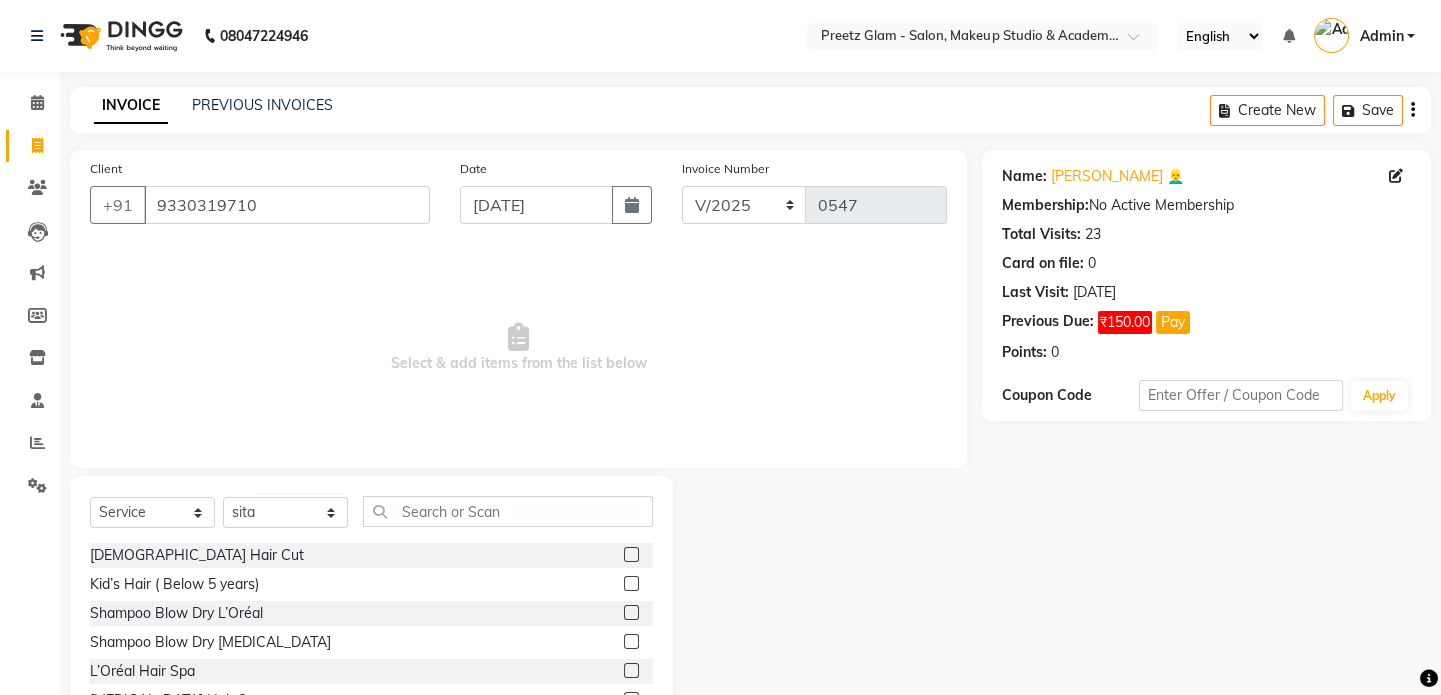 click 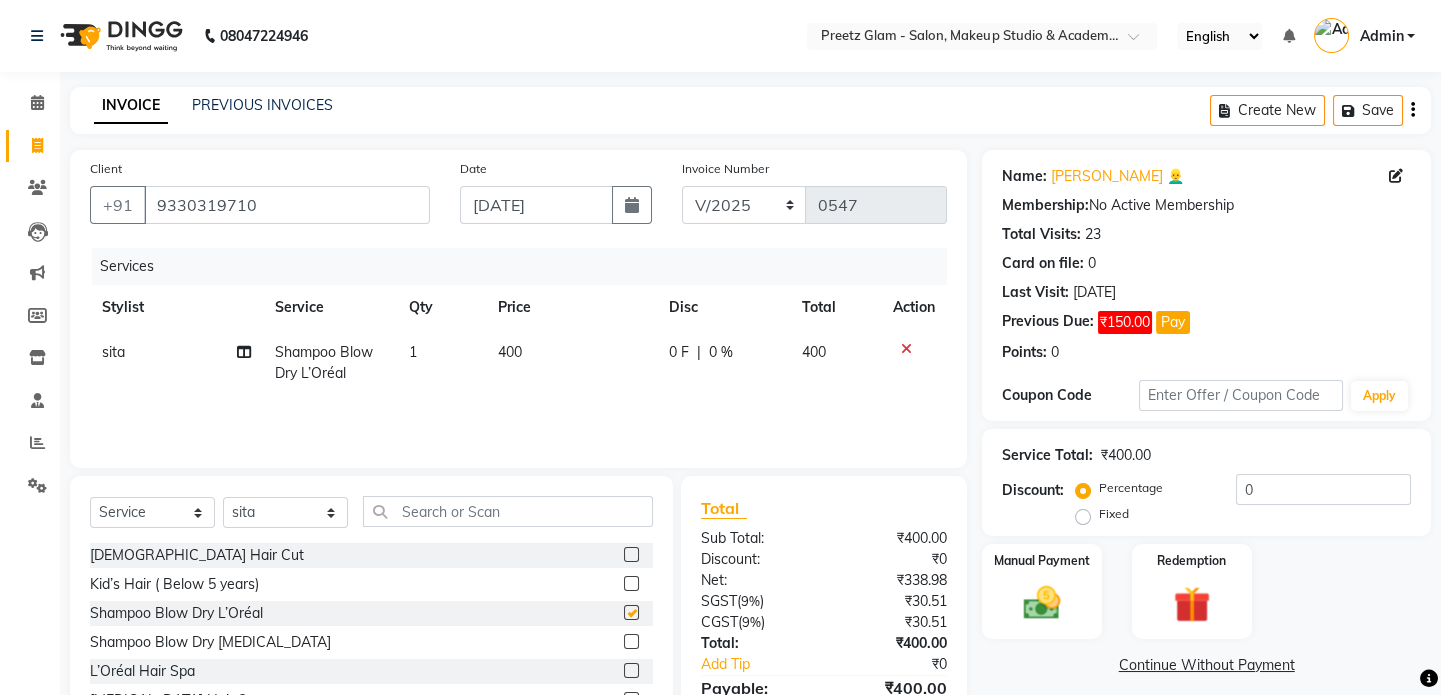 checkbox on "false" 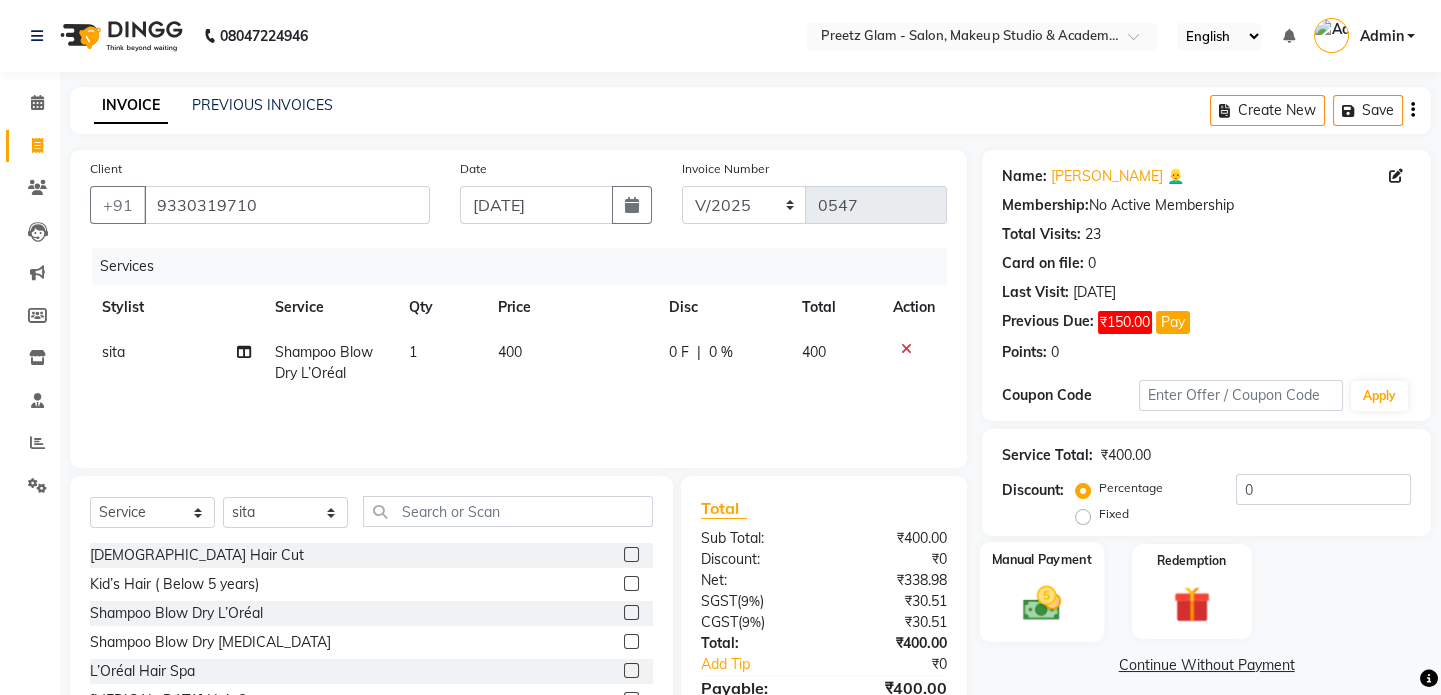 click on "Manual Payment" 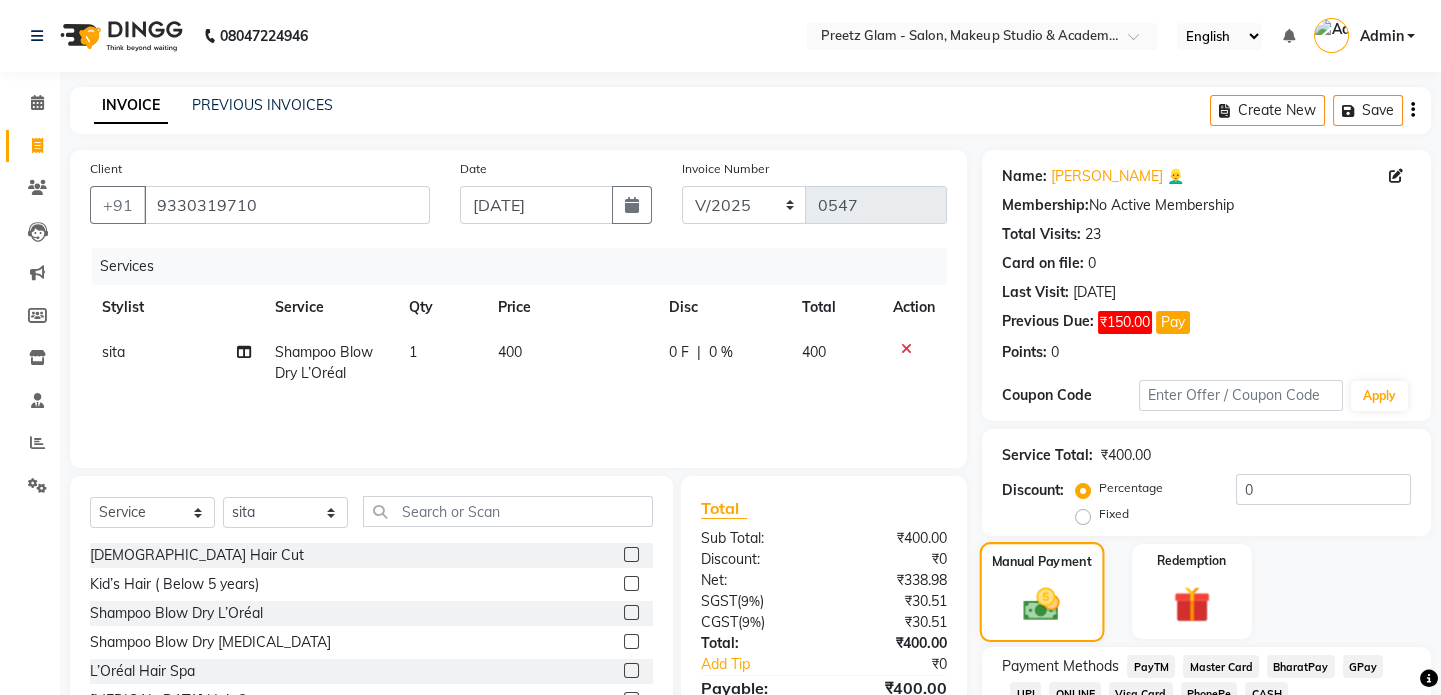 scroll, scrollTop: 142, scrollLeft: 0, axis: vertical 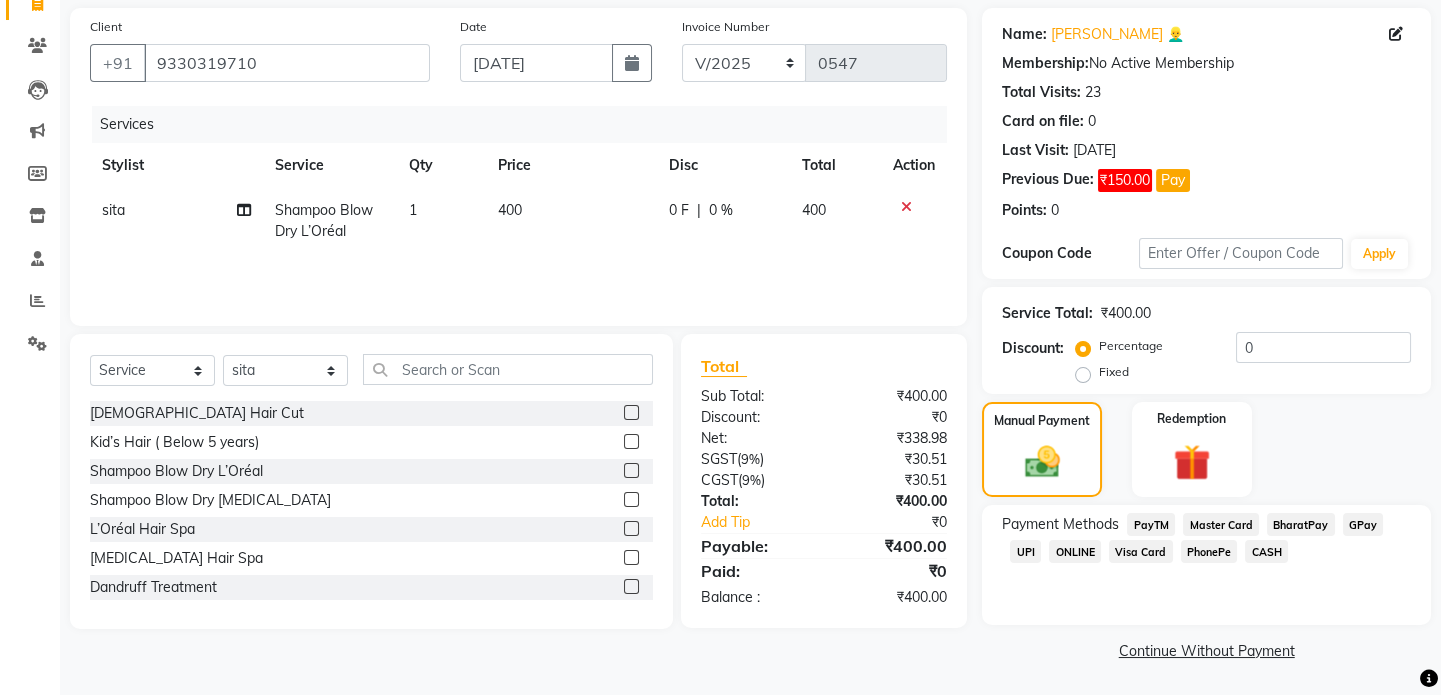 click on "CASH" 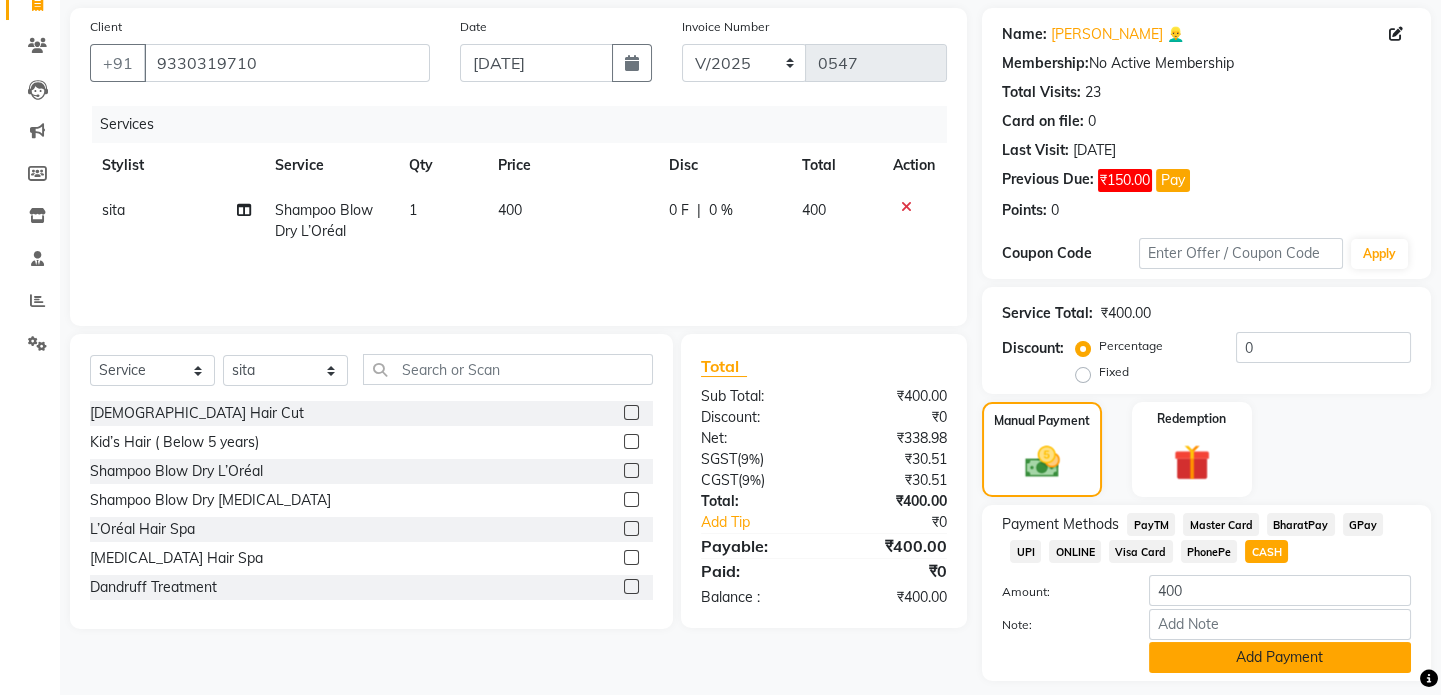 click on "Add Payment" 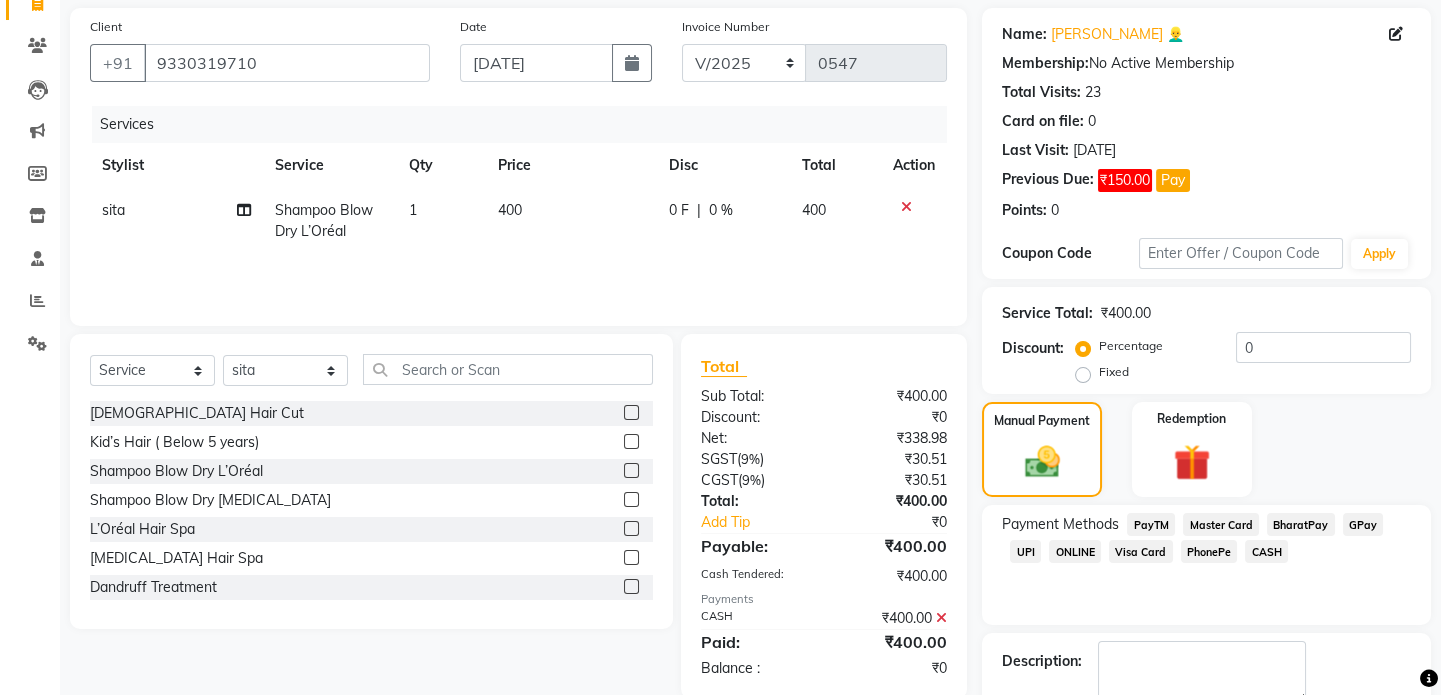 scroll, scrollTop: 255, scrollLeft: 0, axis: vertical 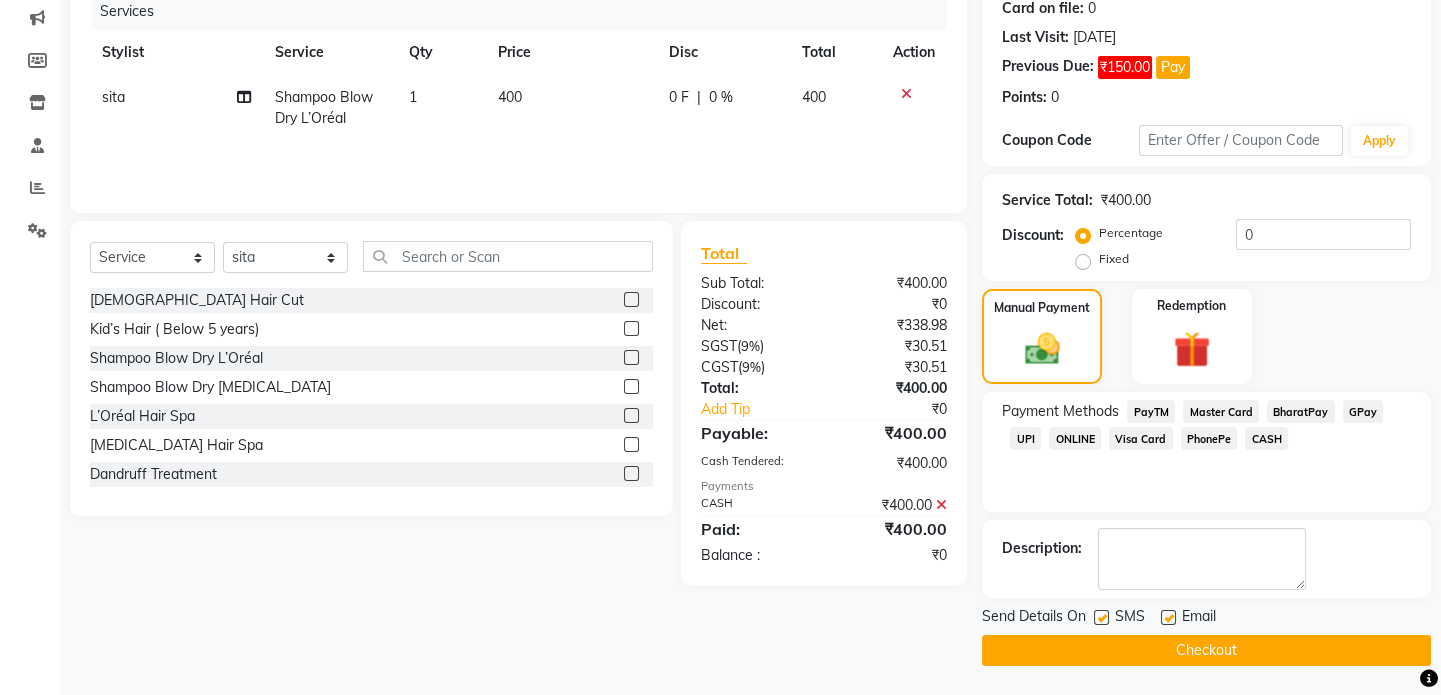 click on "Checkout" 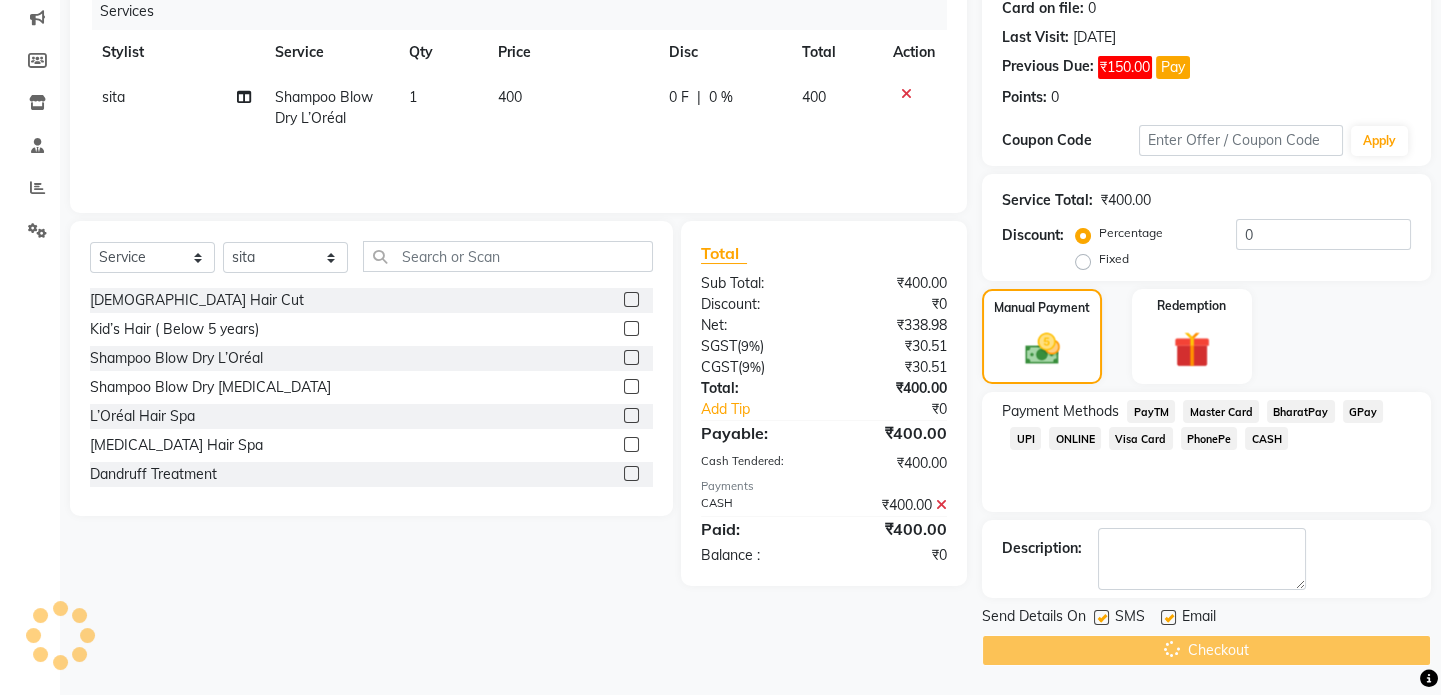 scroll, scrollTop: 0, scrollLeft: 0, axis: both 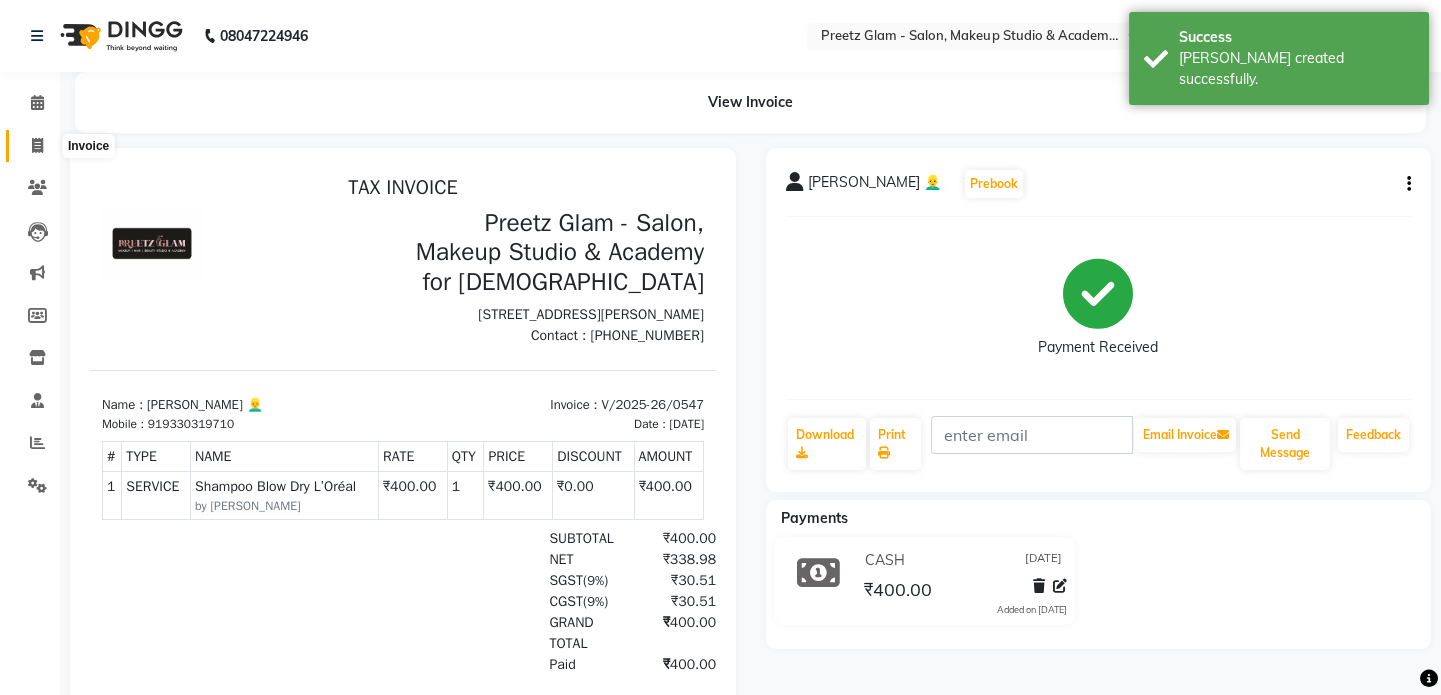 click 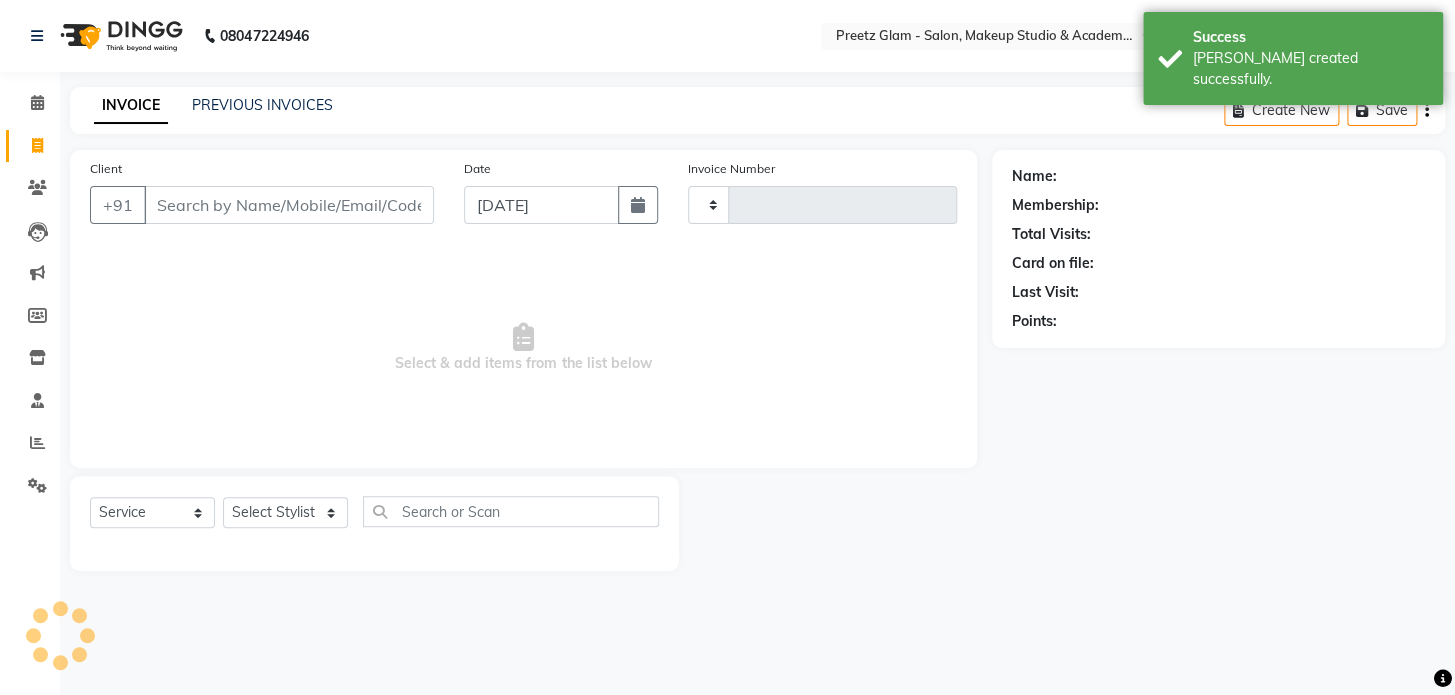 type on "0548" 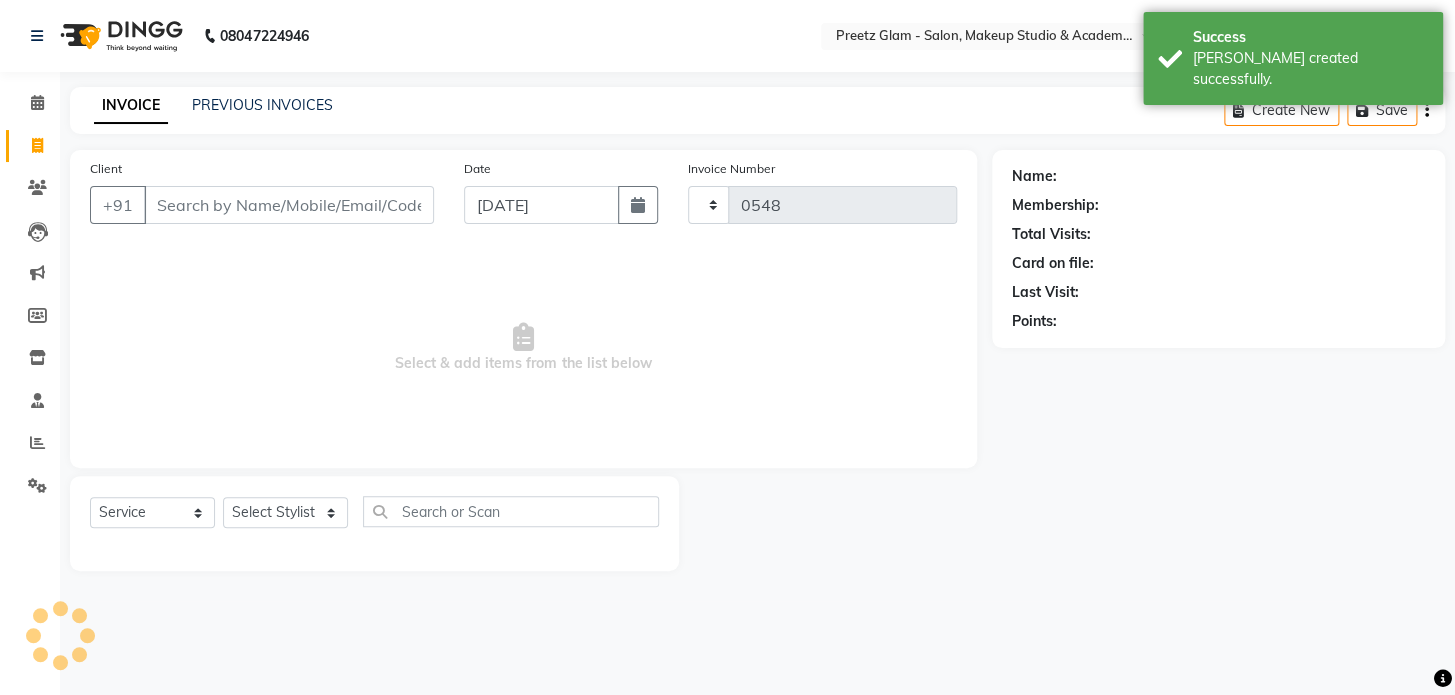 select on "4263" 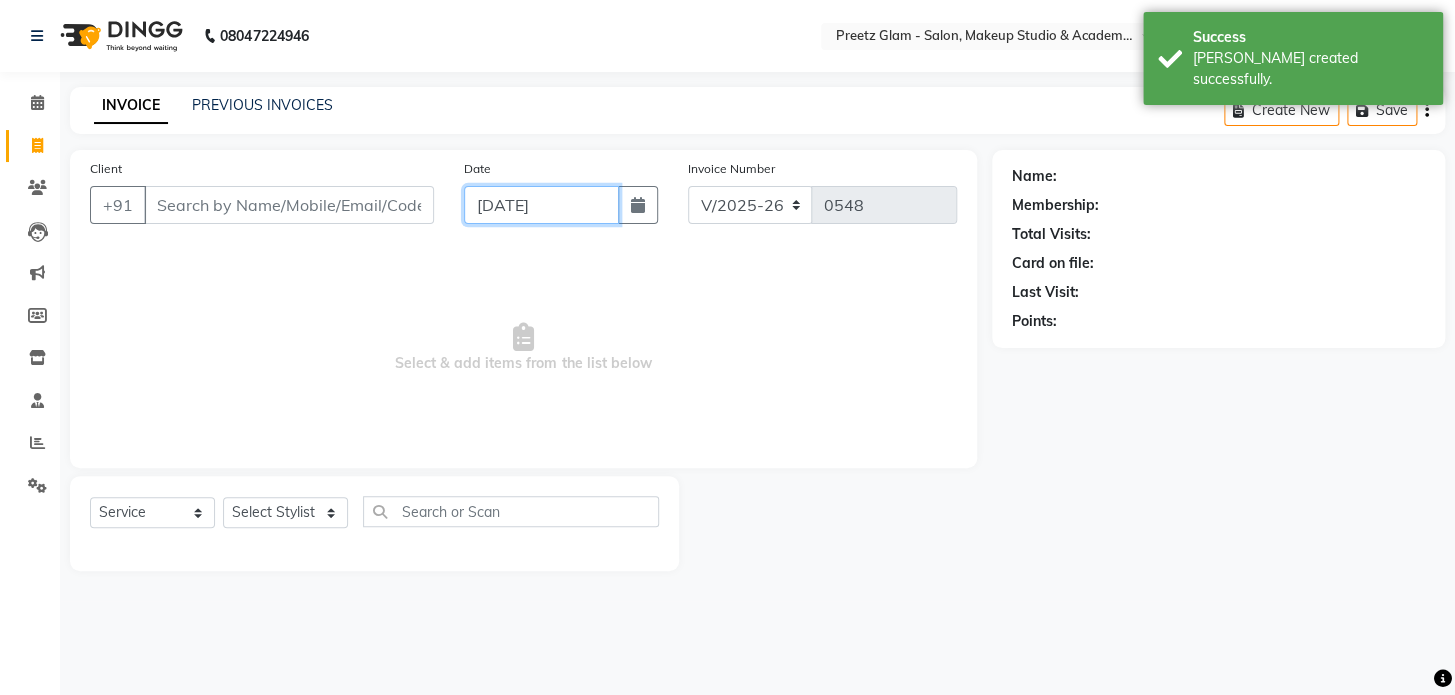 click on "[DATE]" 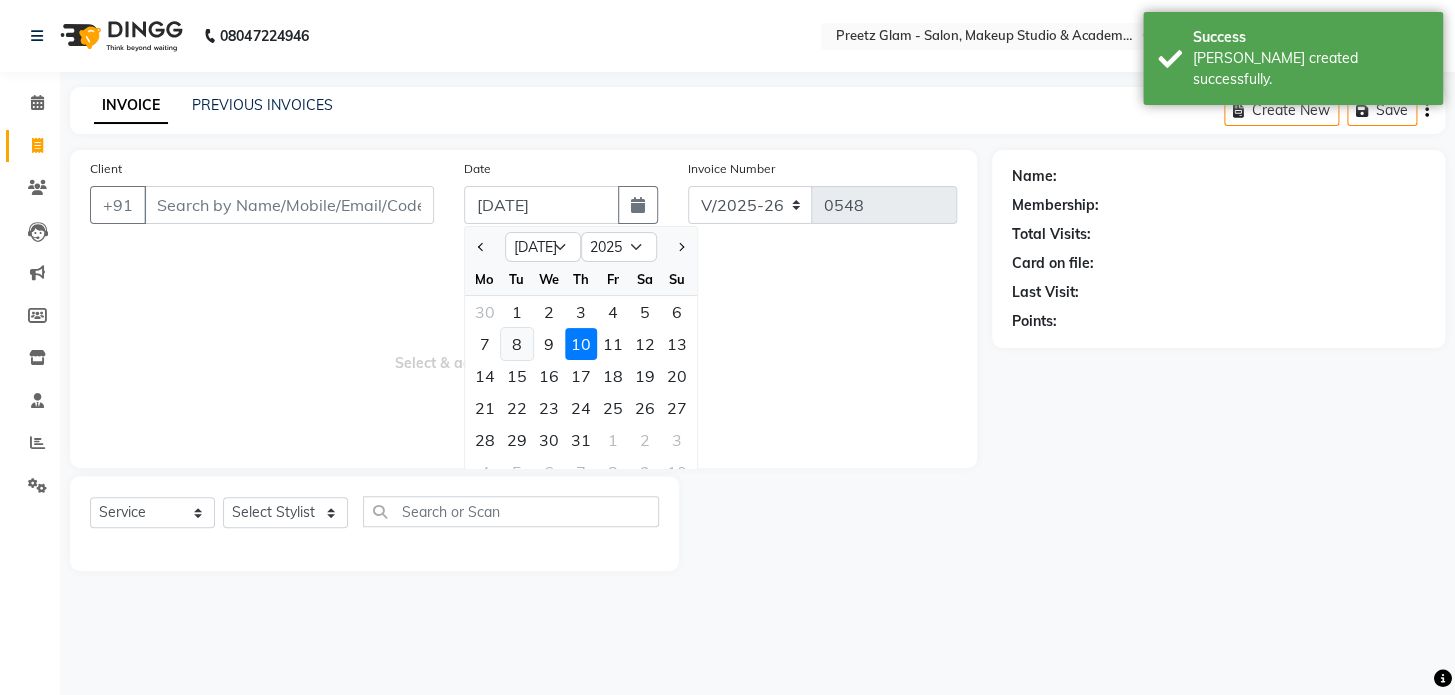 click on "8" 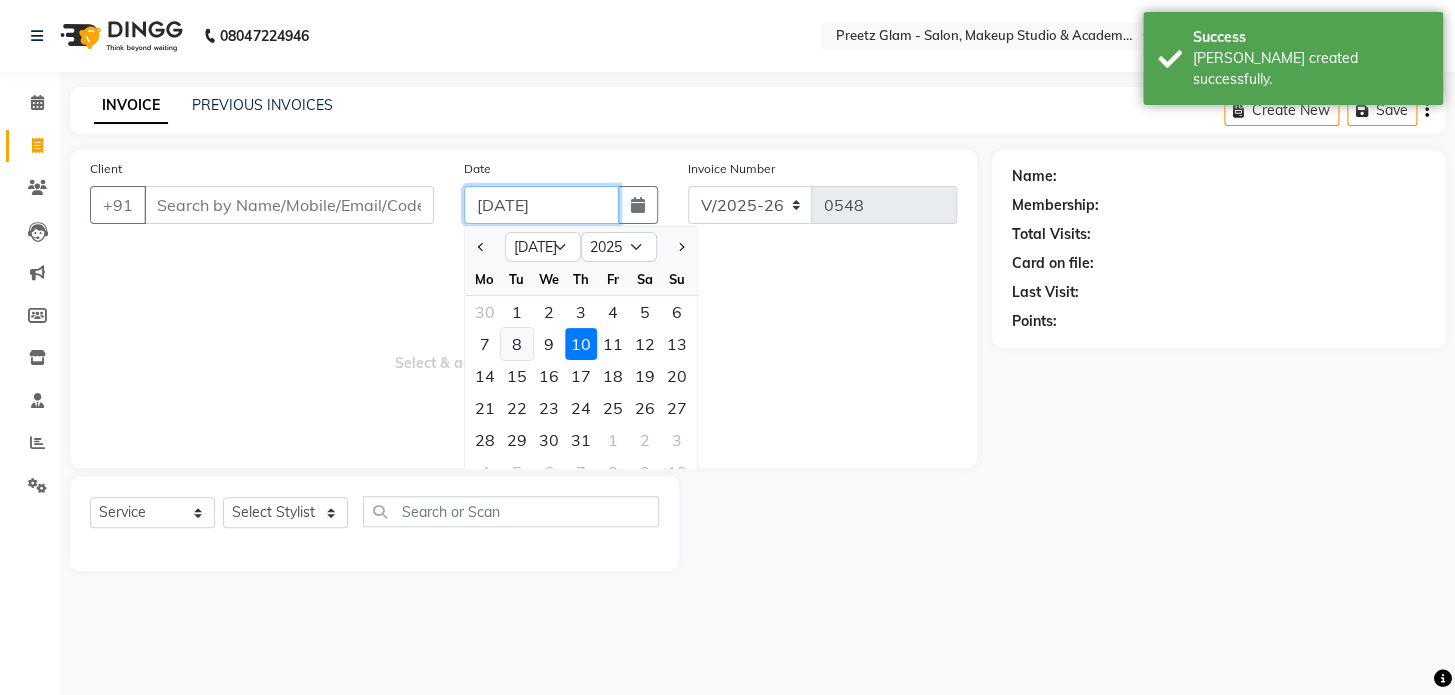 type on "[DATE]" 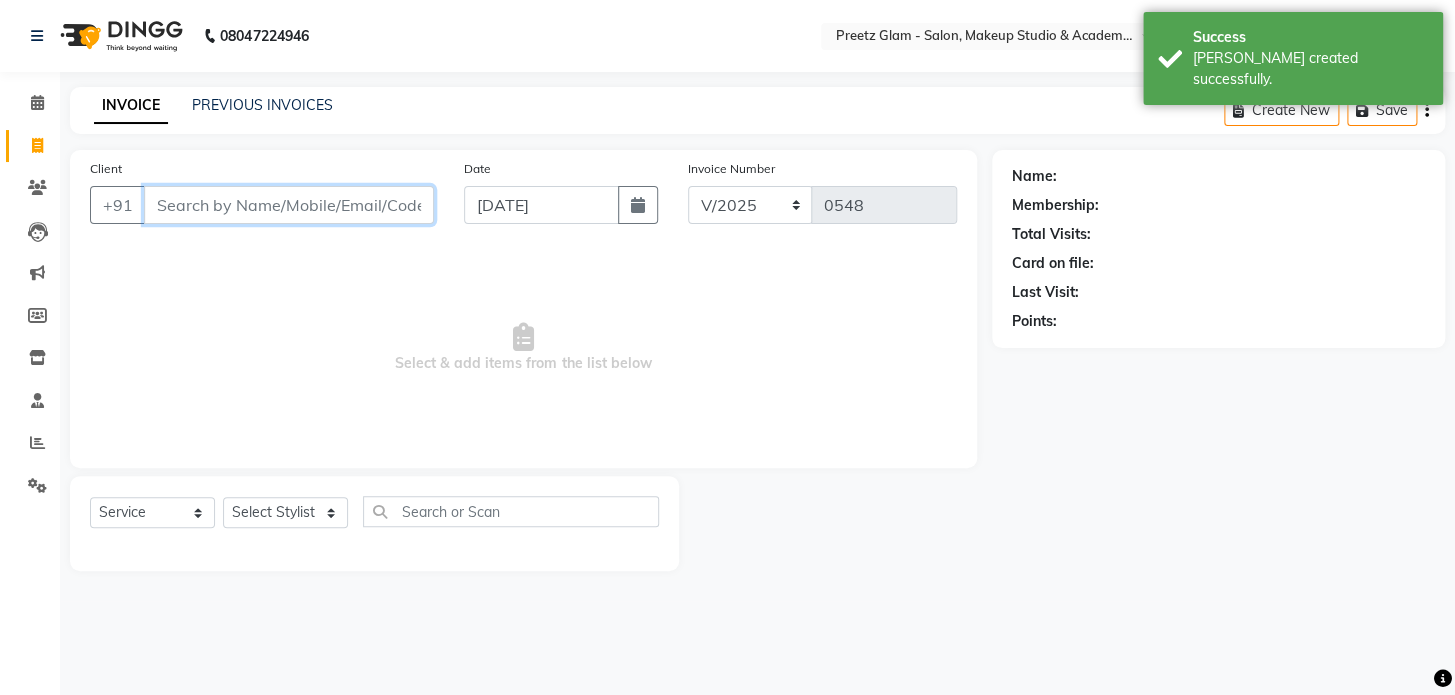 click on "Client" at bounding box center [289, 205] 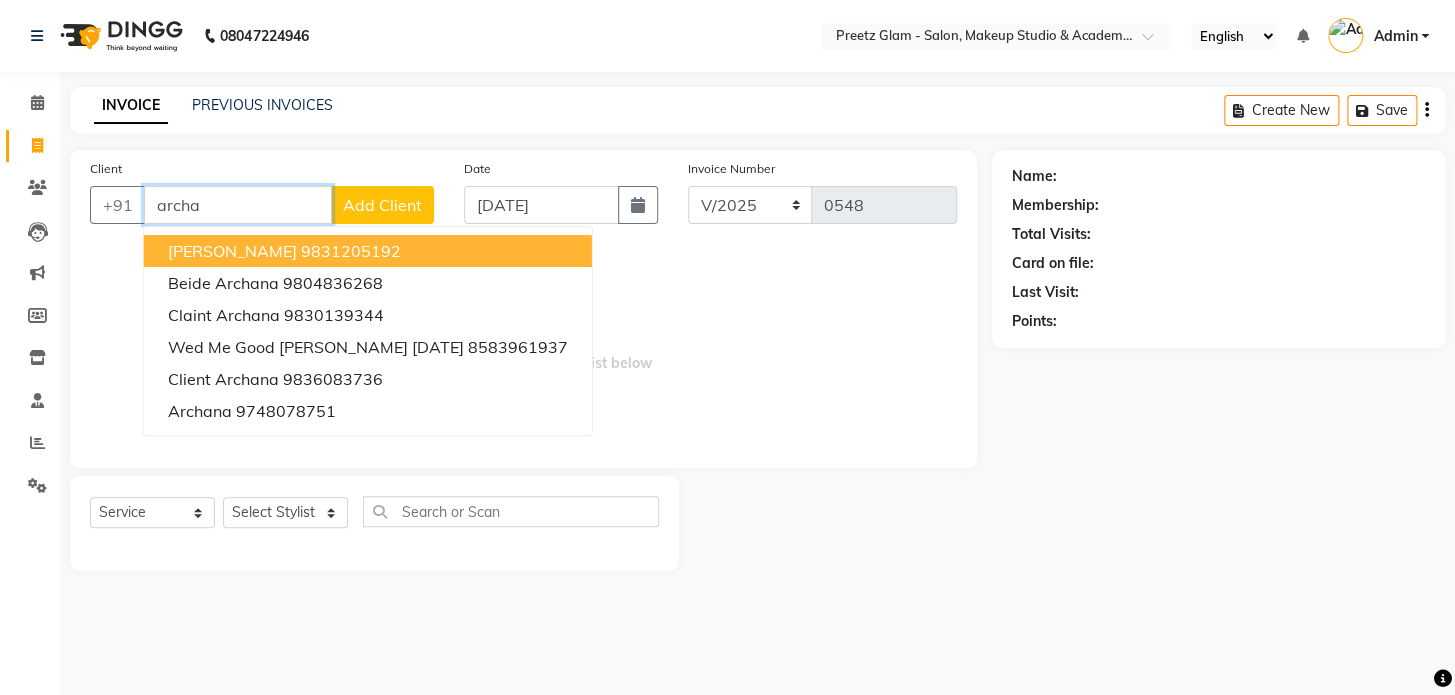 click on "9831205192" at bounding box center [351, 251] 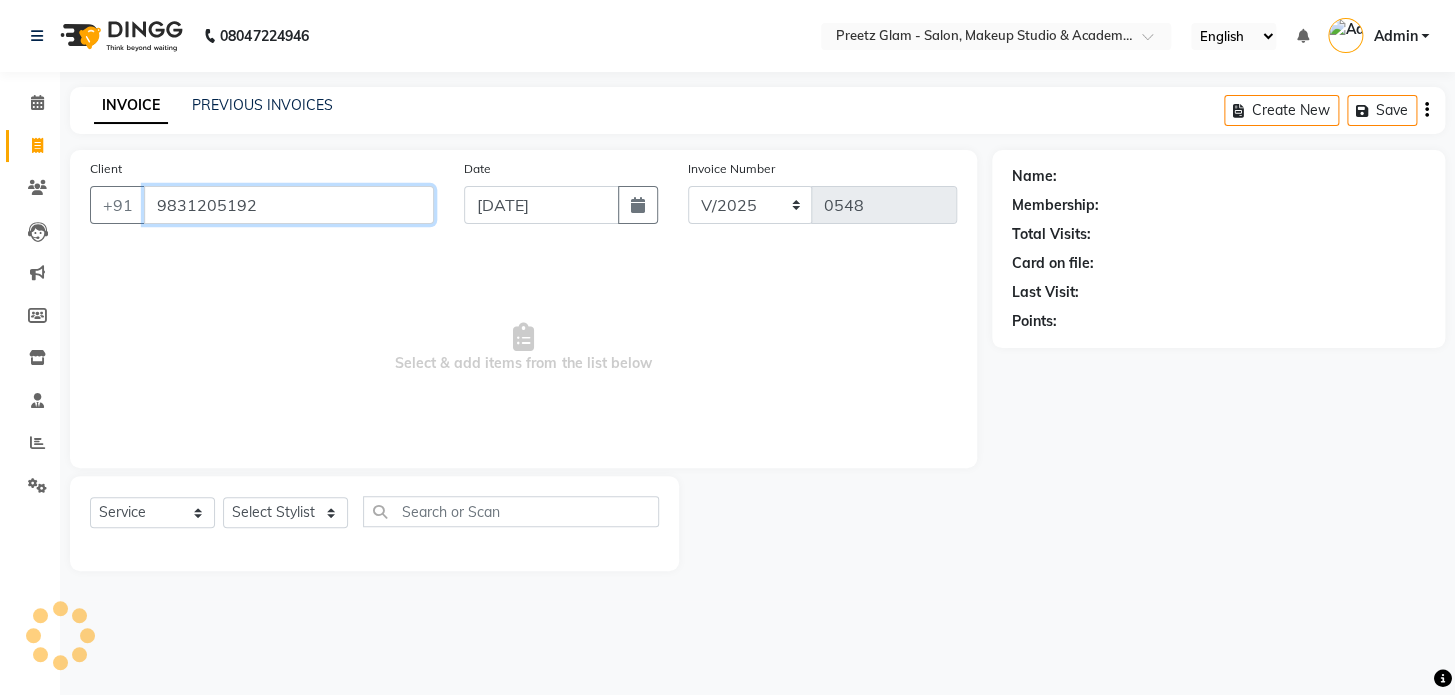 type on "9831205192" 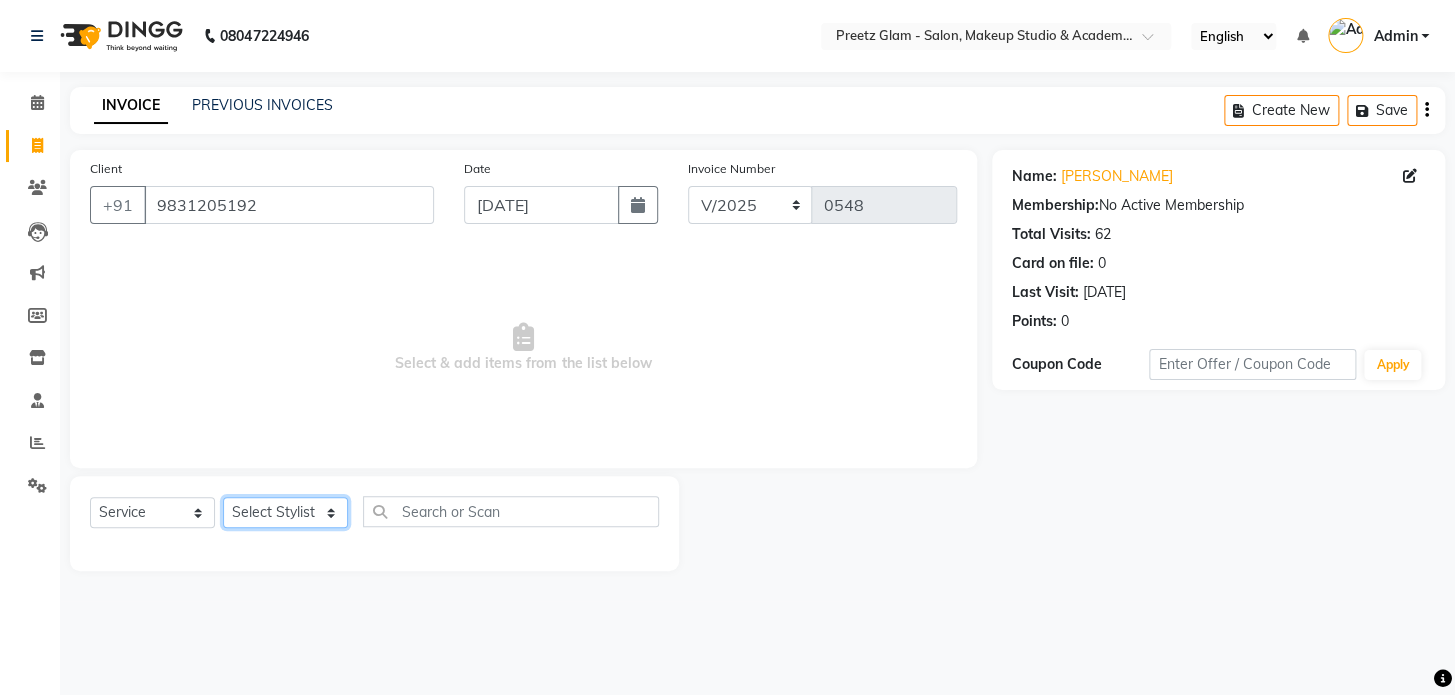 click on "Select Stylist Neha Preeti [PERSON_NAME]  suman" 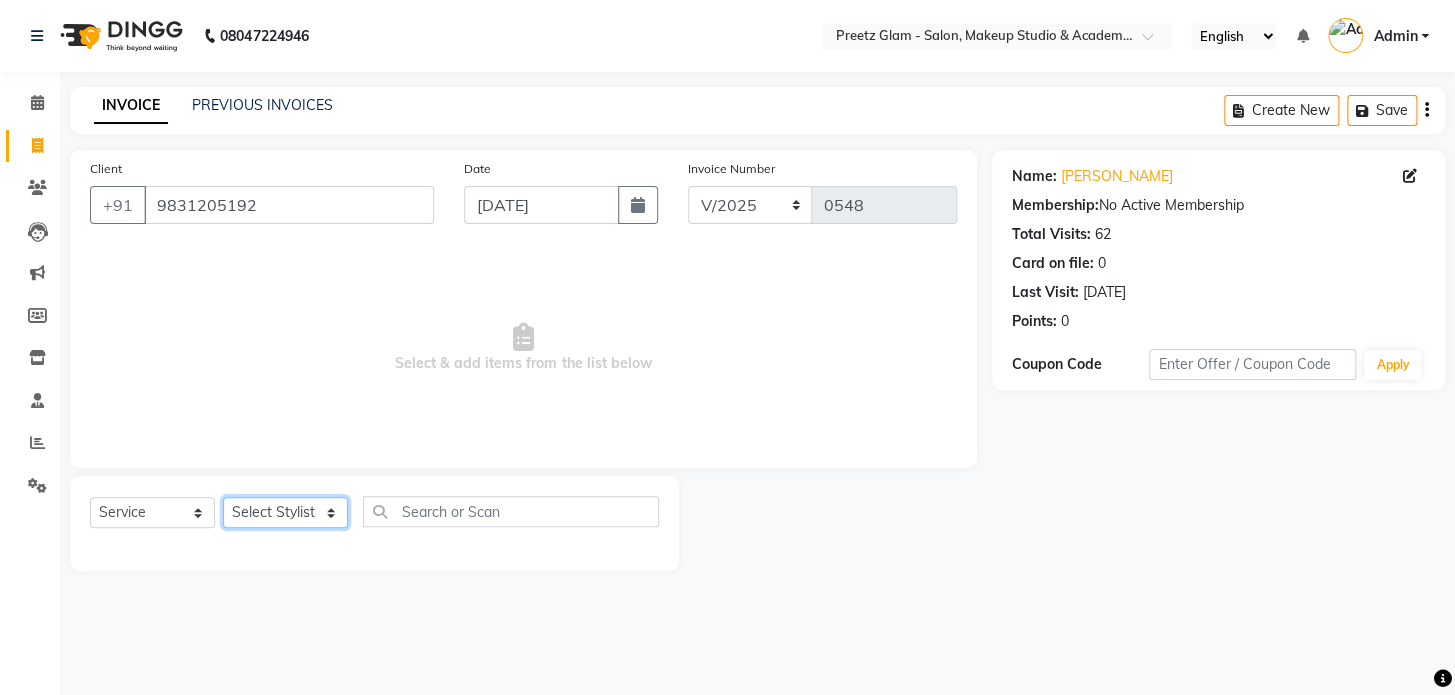 click on "Select Stylist Neha Preeti [PERSON_NAME]  suman" 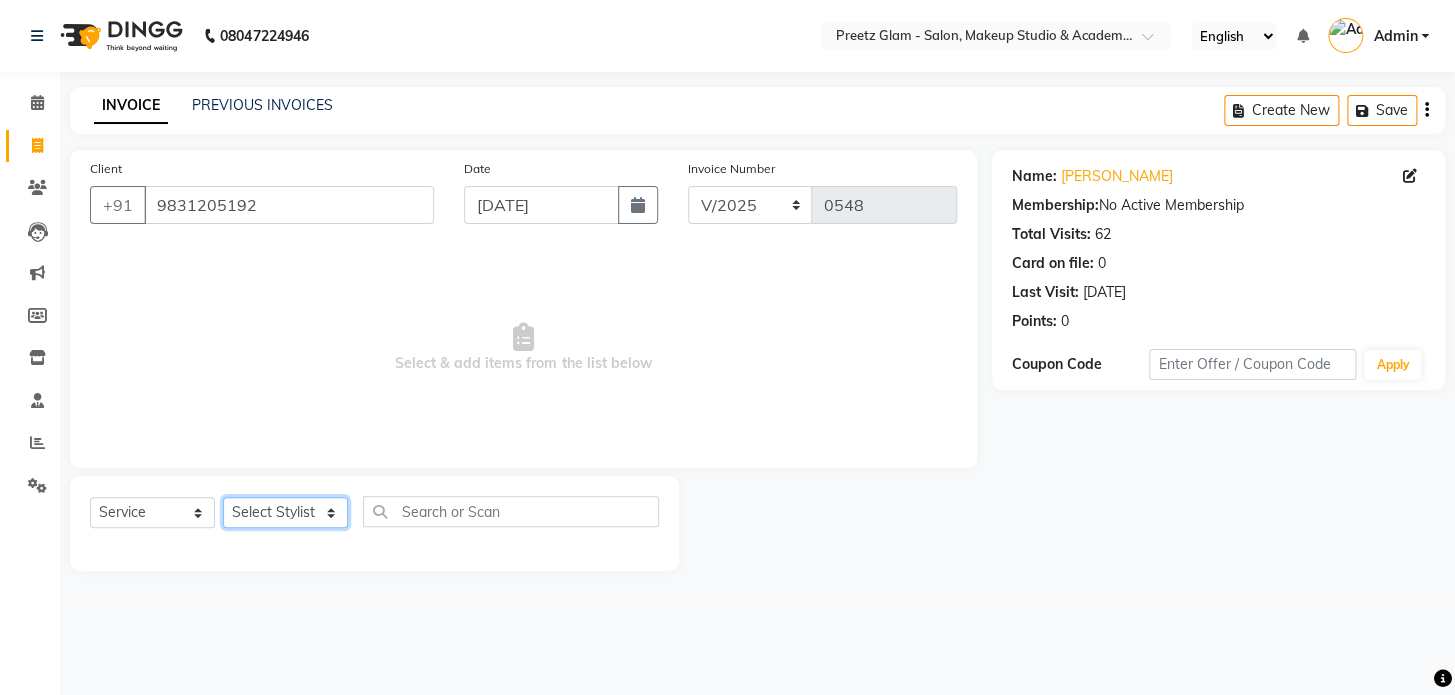 select on "49321" 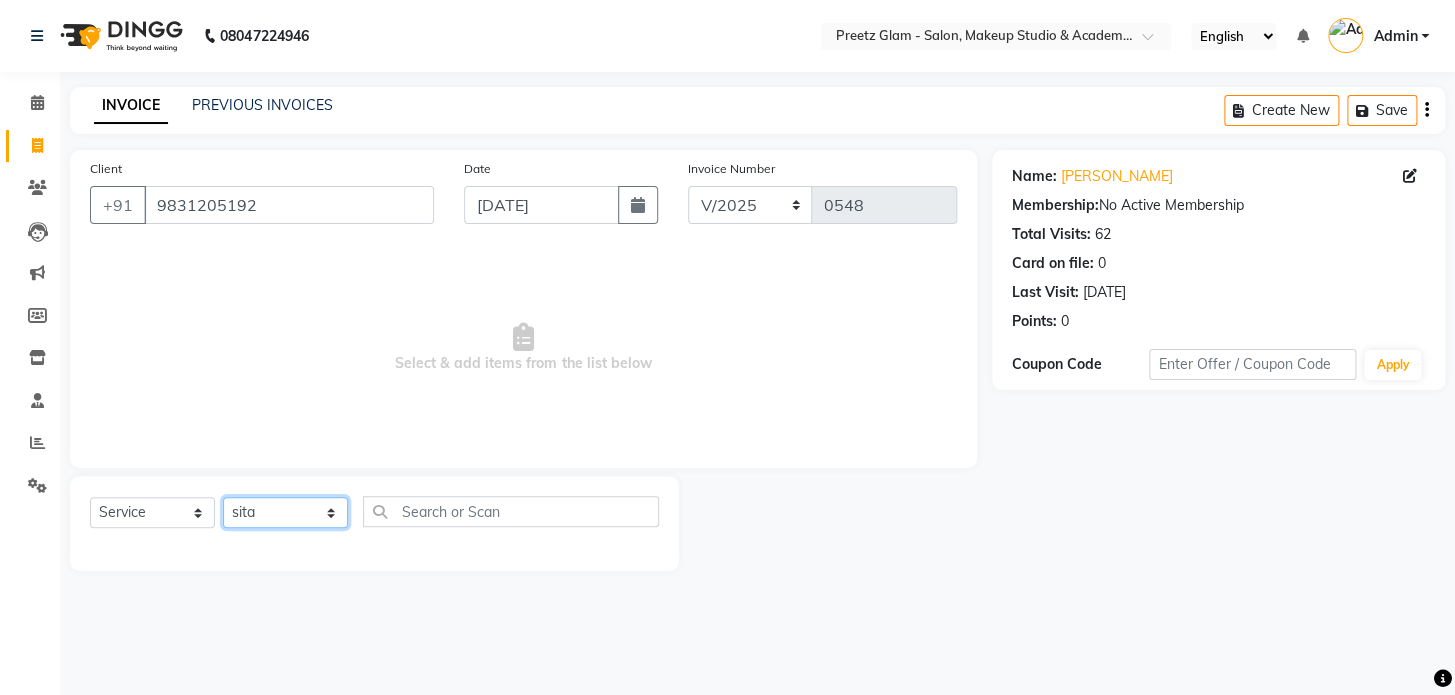 click on "Select Stylist Neha Preeti [PERSON_NAME]  suman" 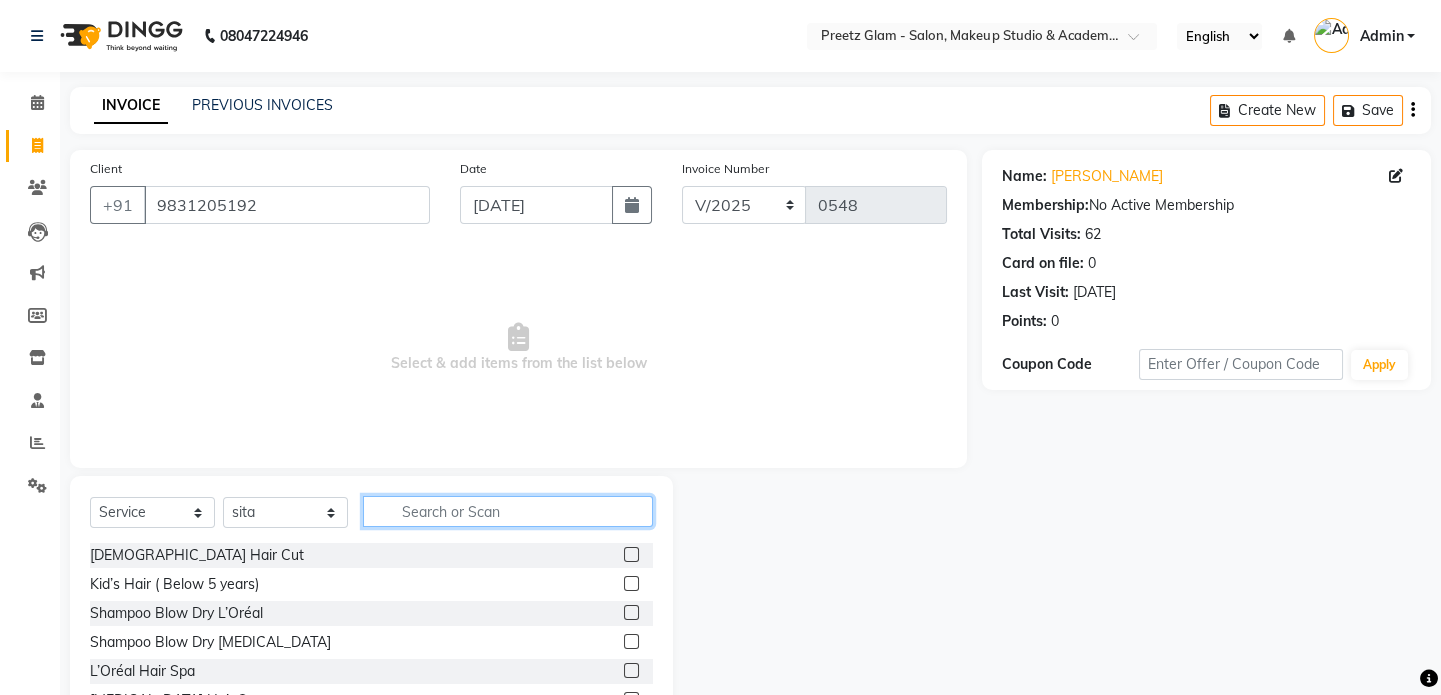 click 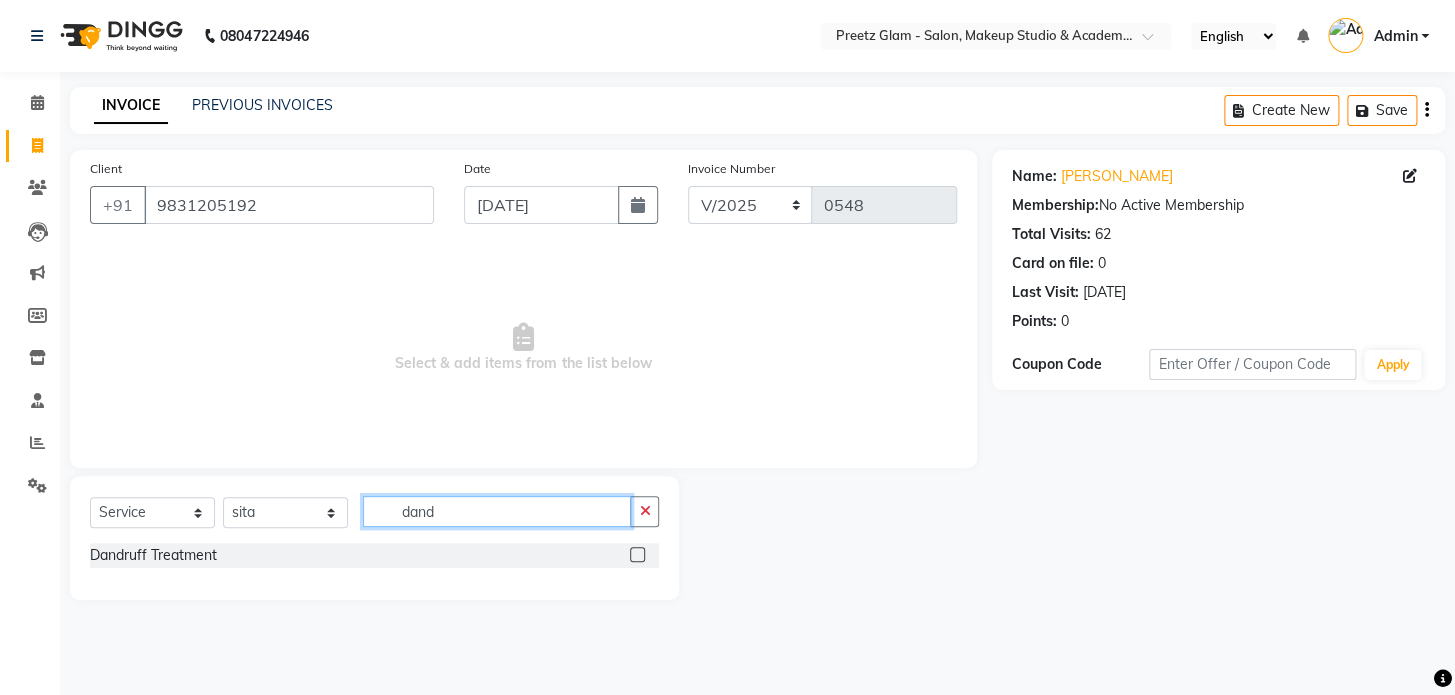 type on "dand" 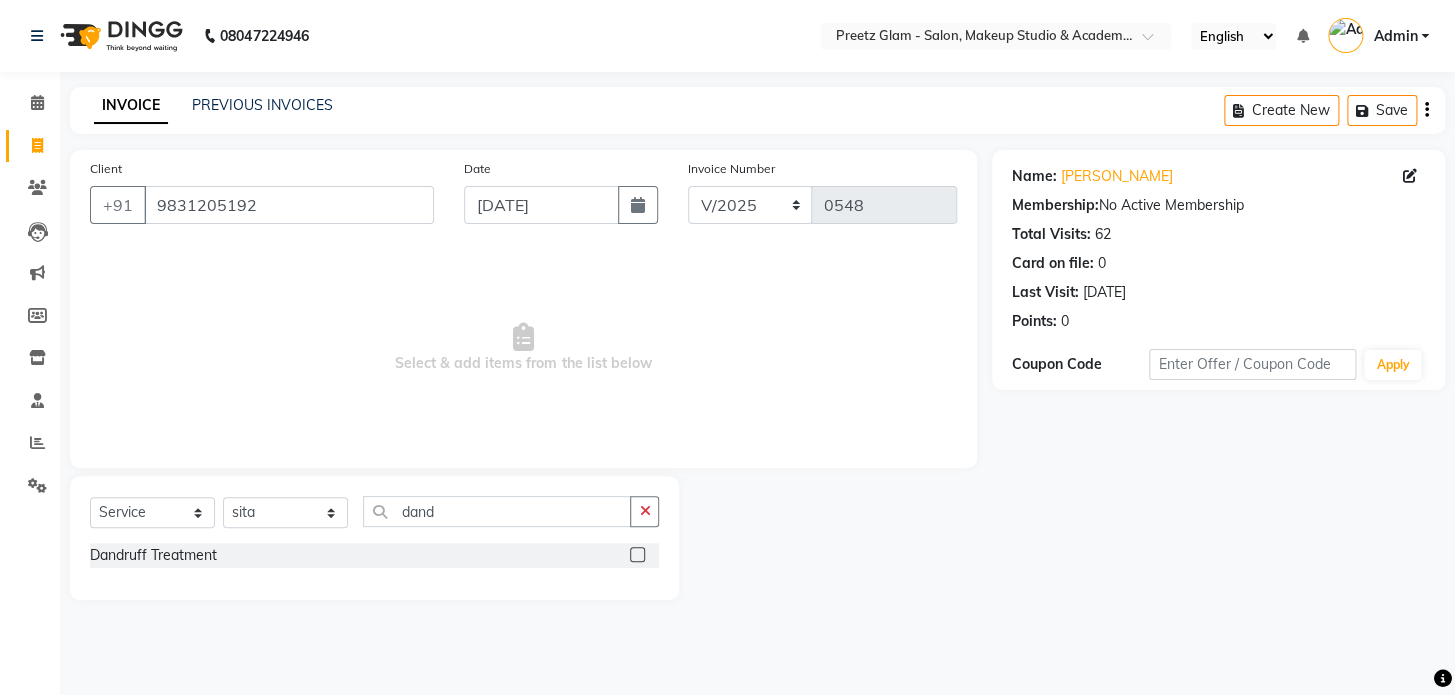 click 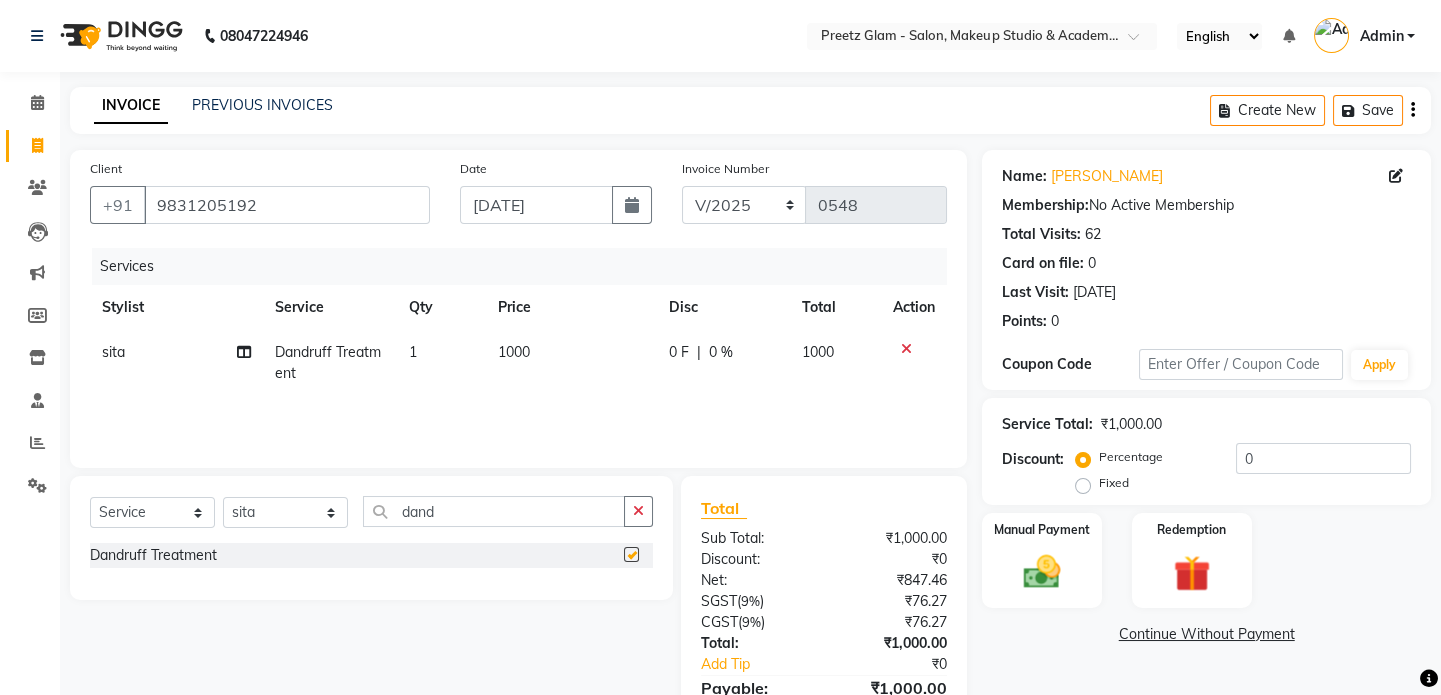 checkbox on "false" 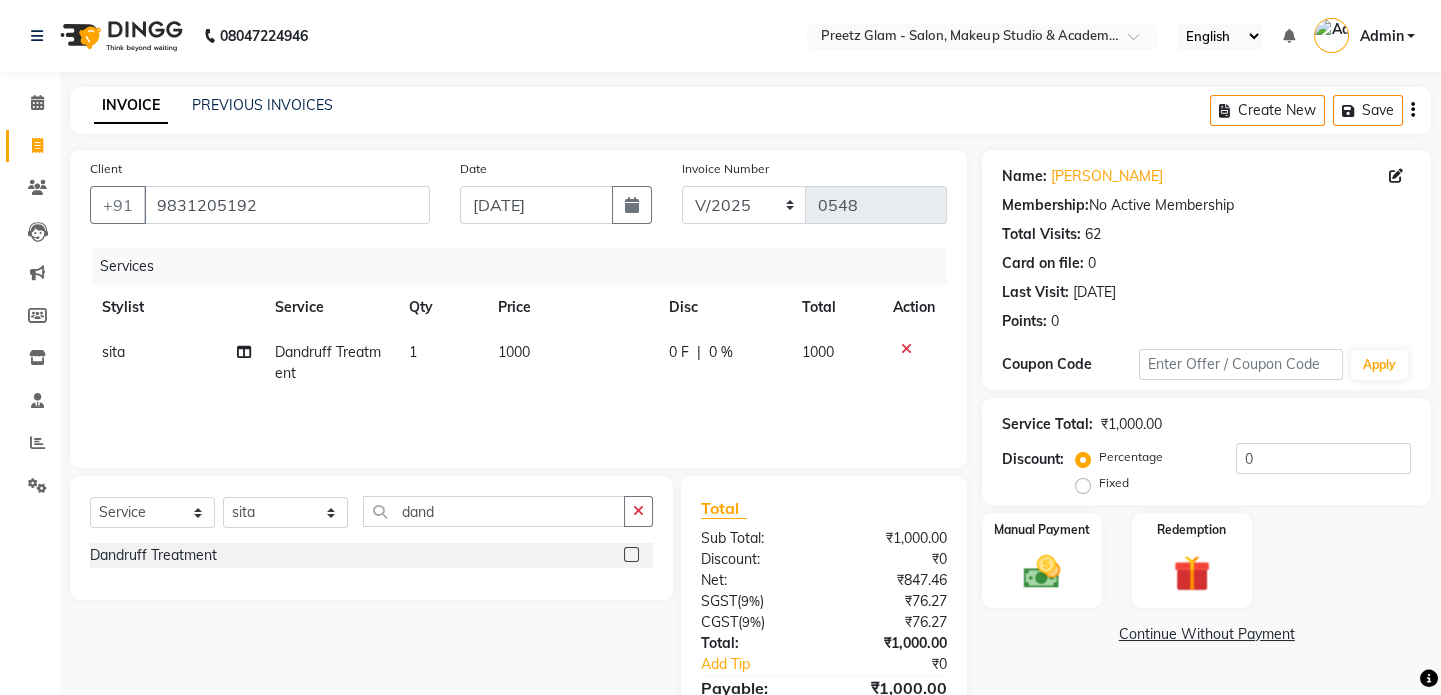 click on "0 F | 0 %" 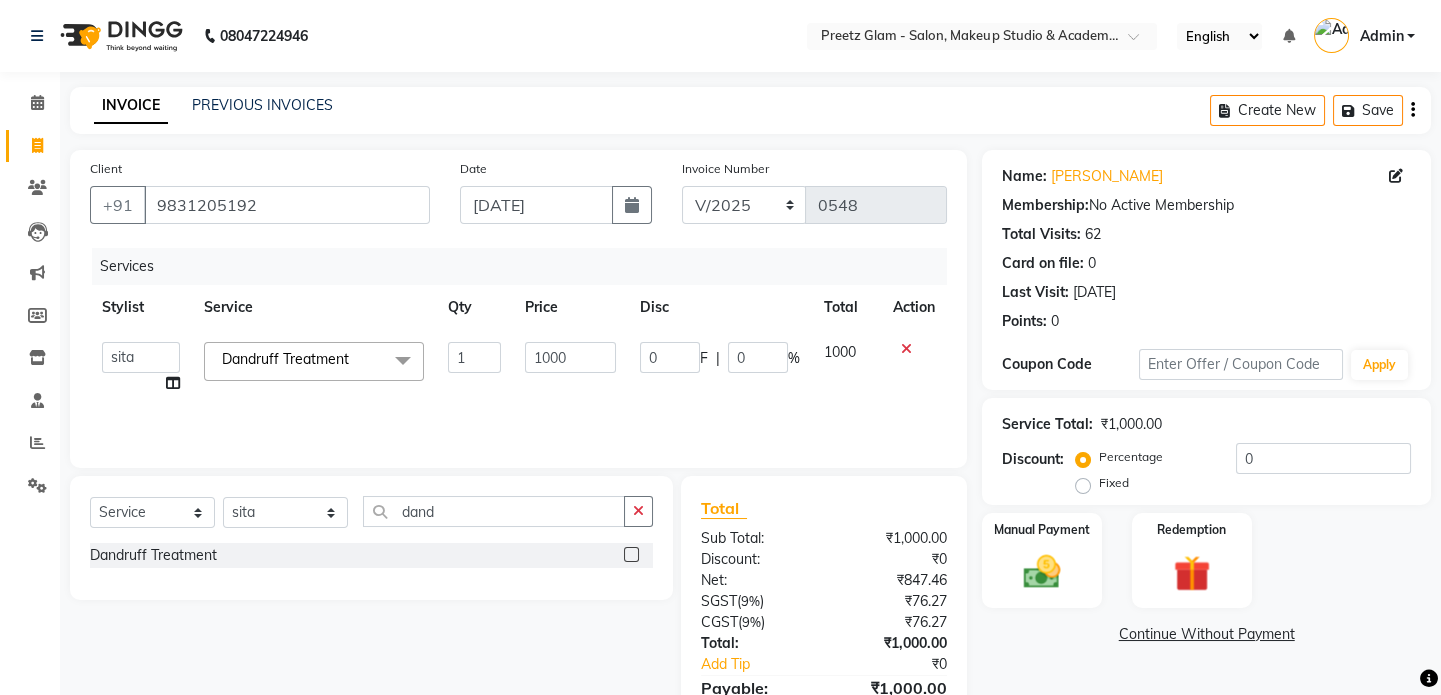 click on "0" 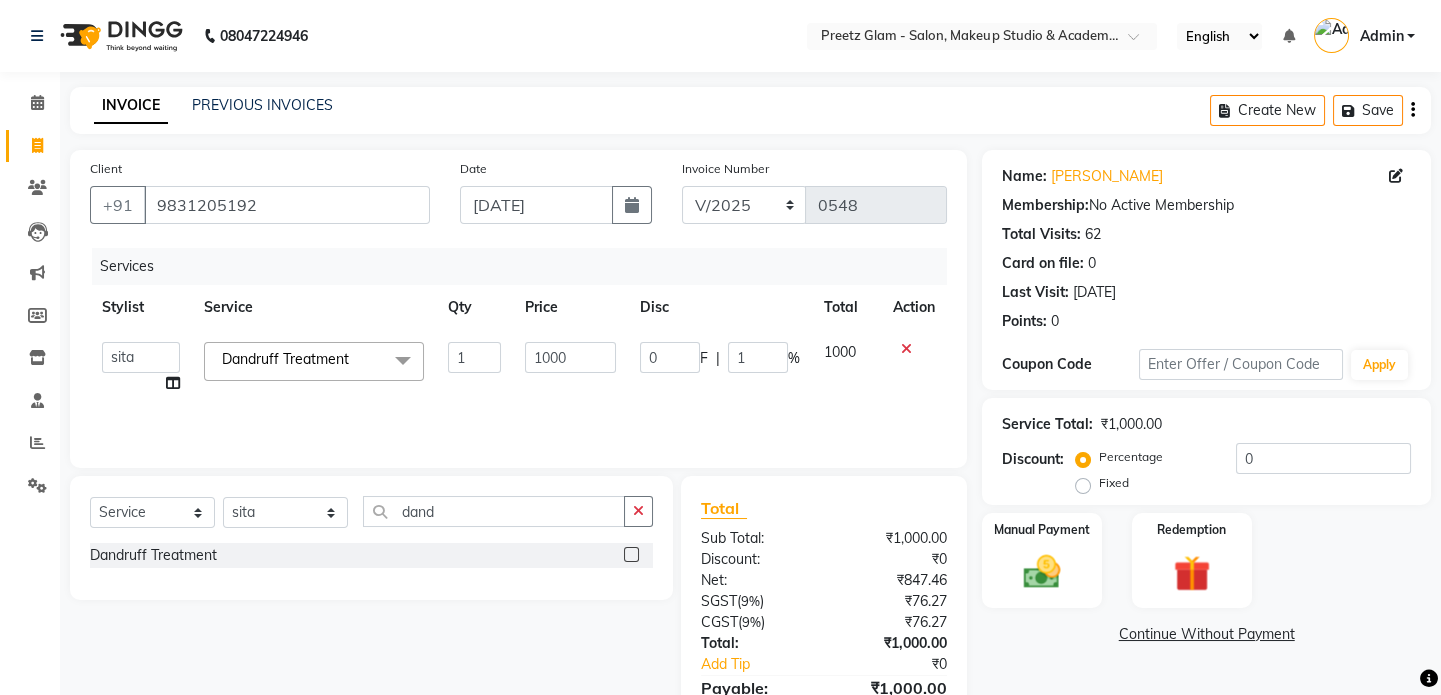 type on "10" 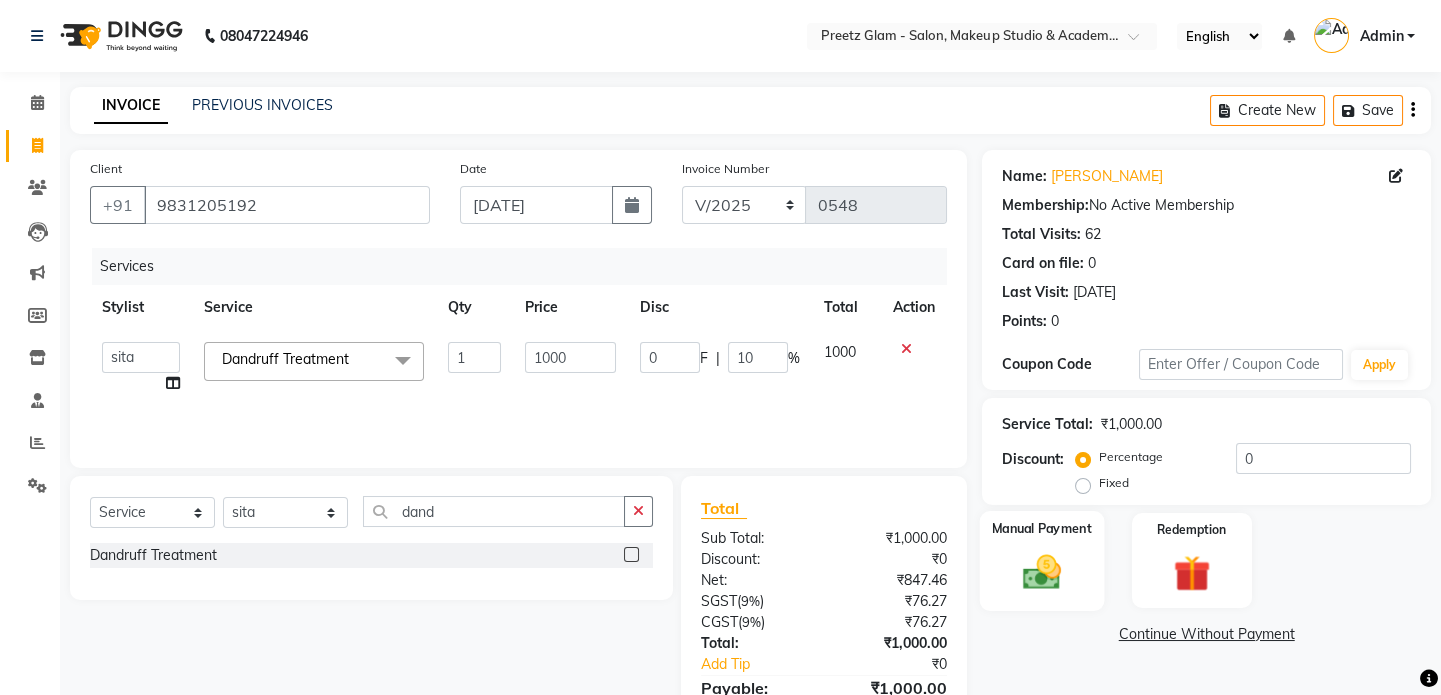 click on "Manual Payment" 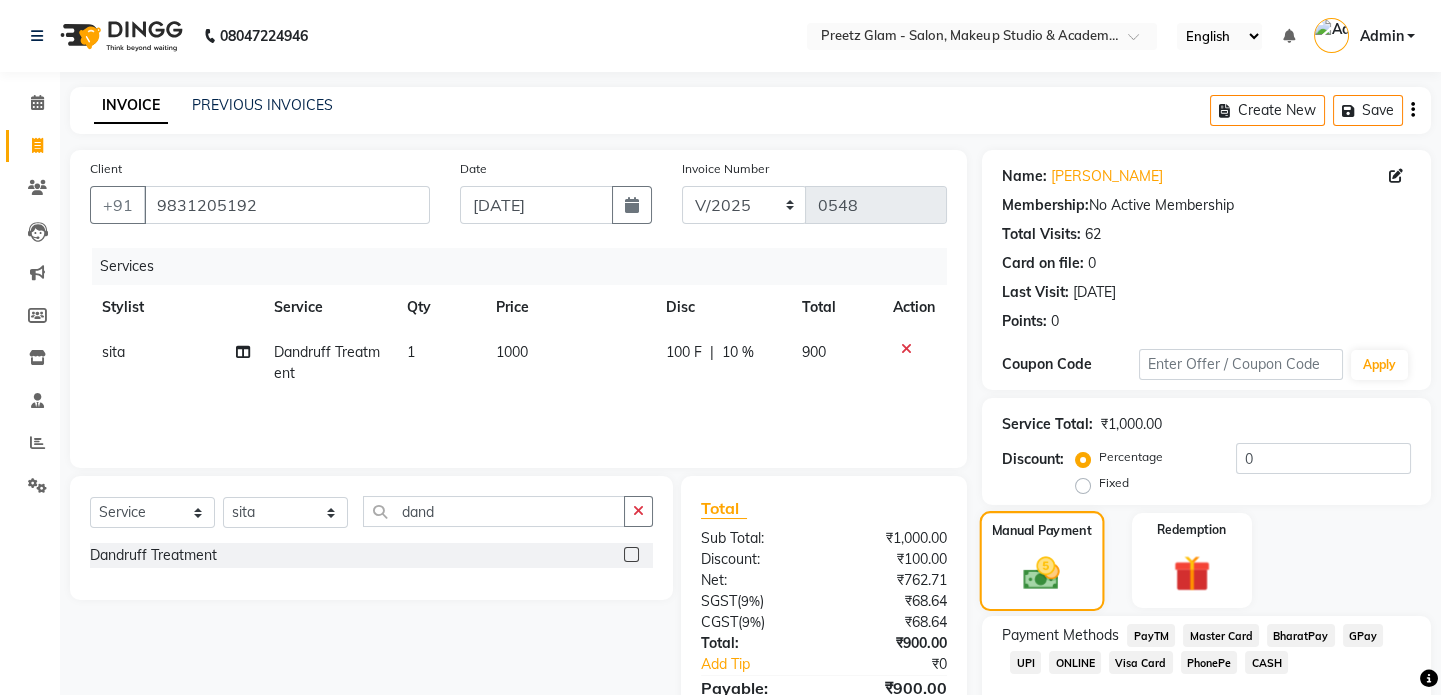 scroll, scrollTop: 111, scrollLeft: 0, axis: vertical 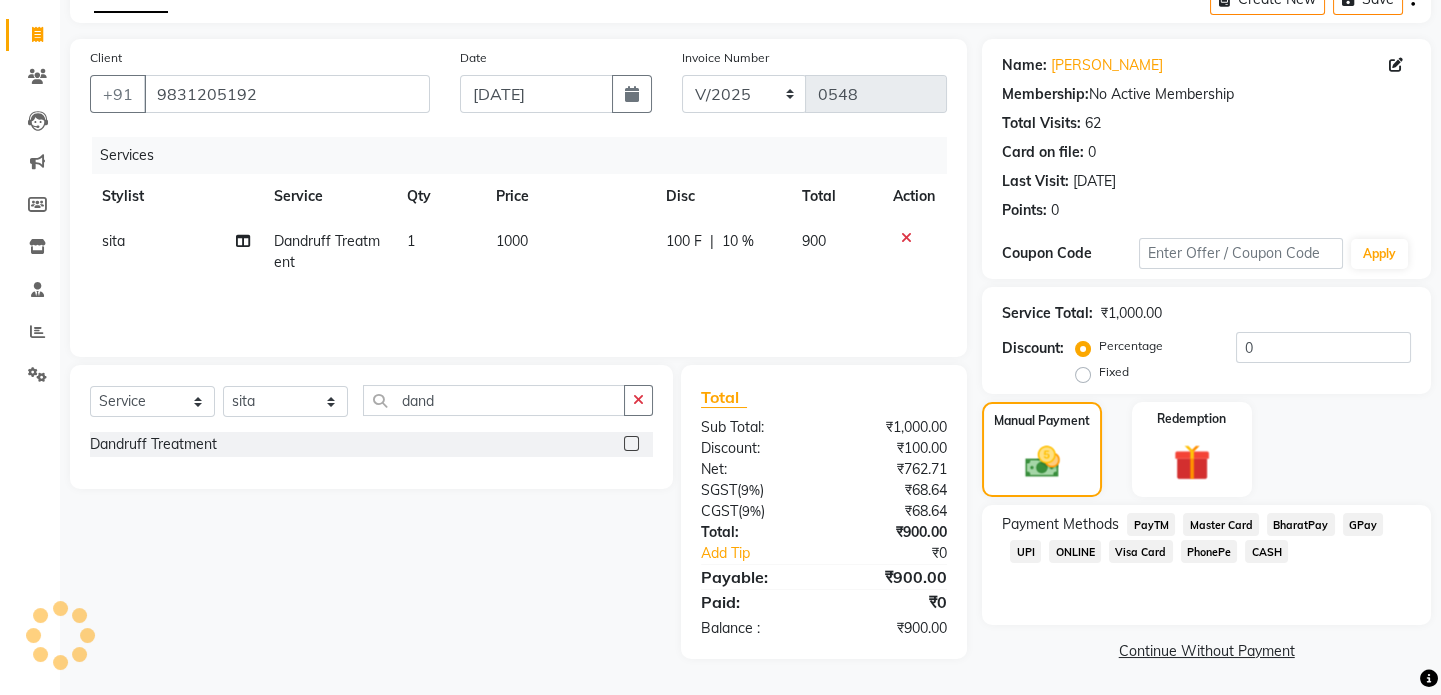 click on "CASH" 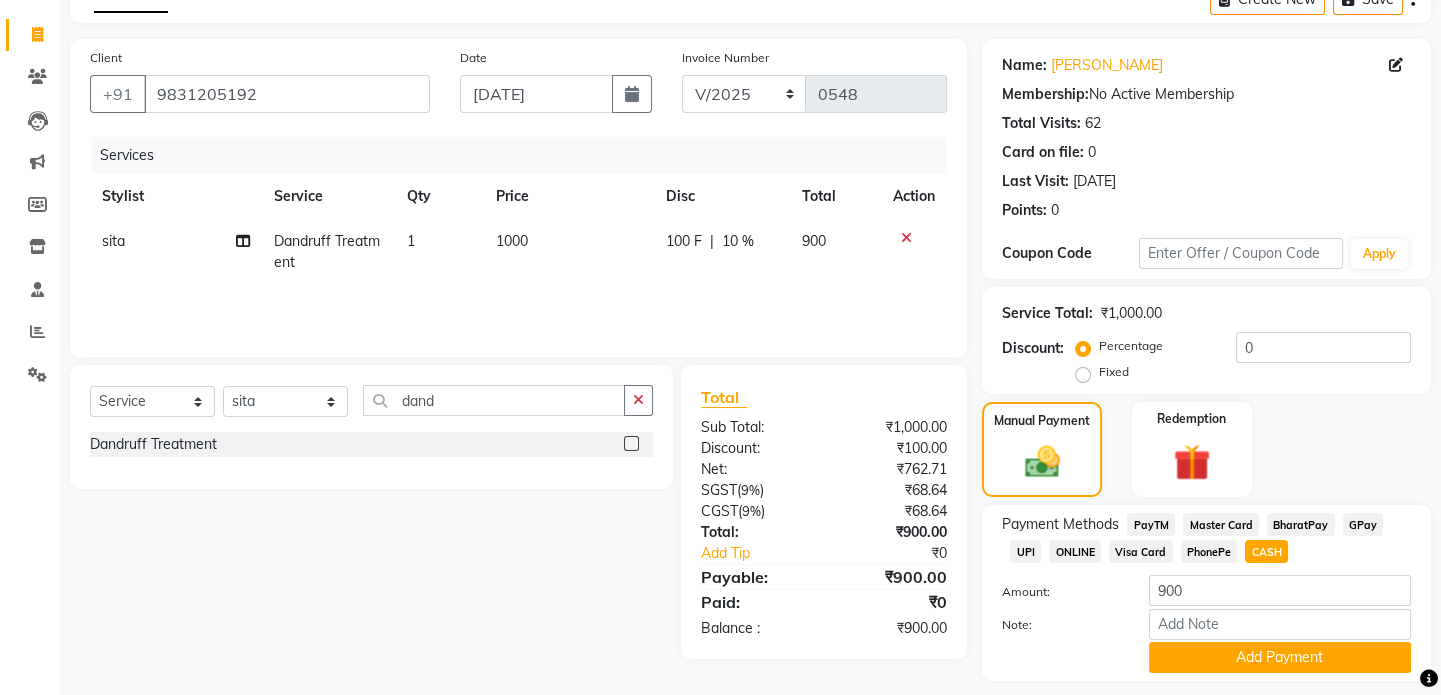 scroll, scrollTop: 168, scrollLeft: 0, axis: vertical 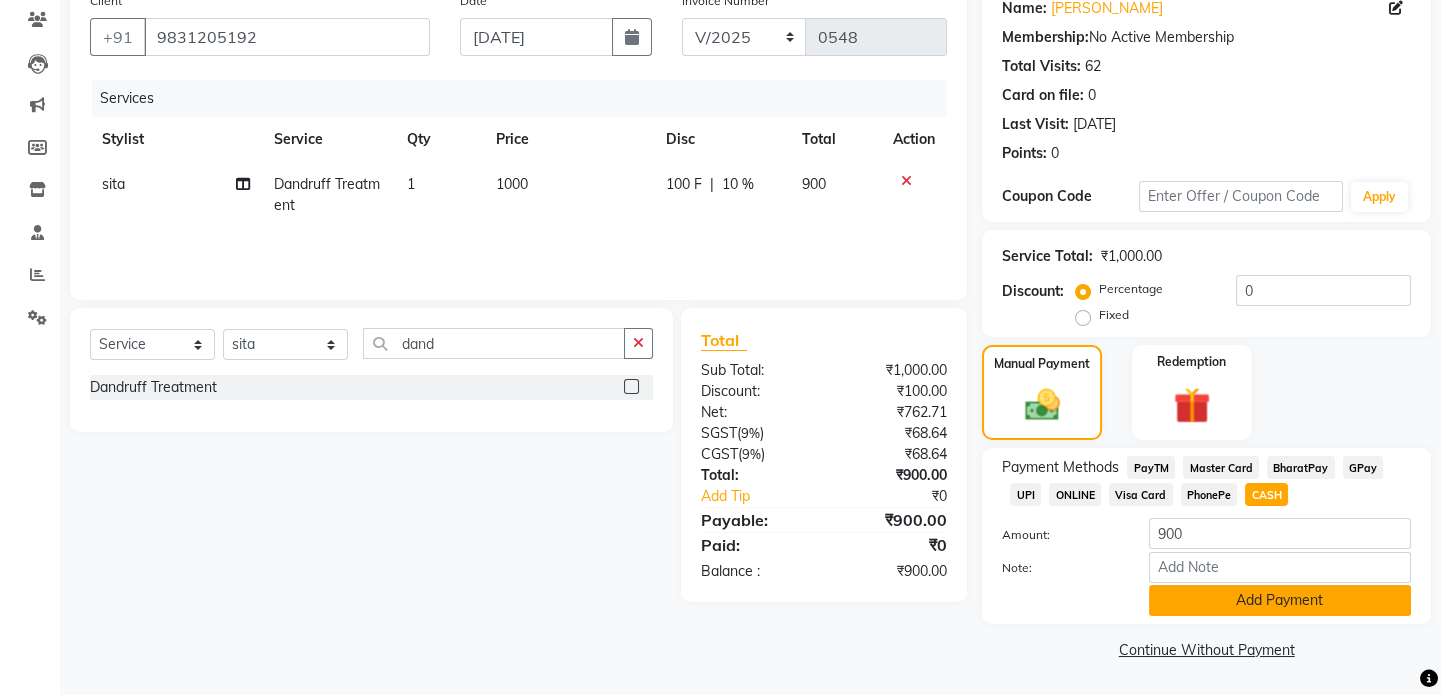 click on "Add Payment" 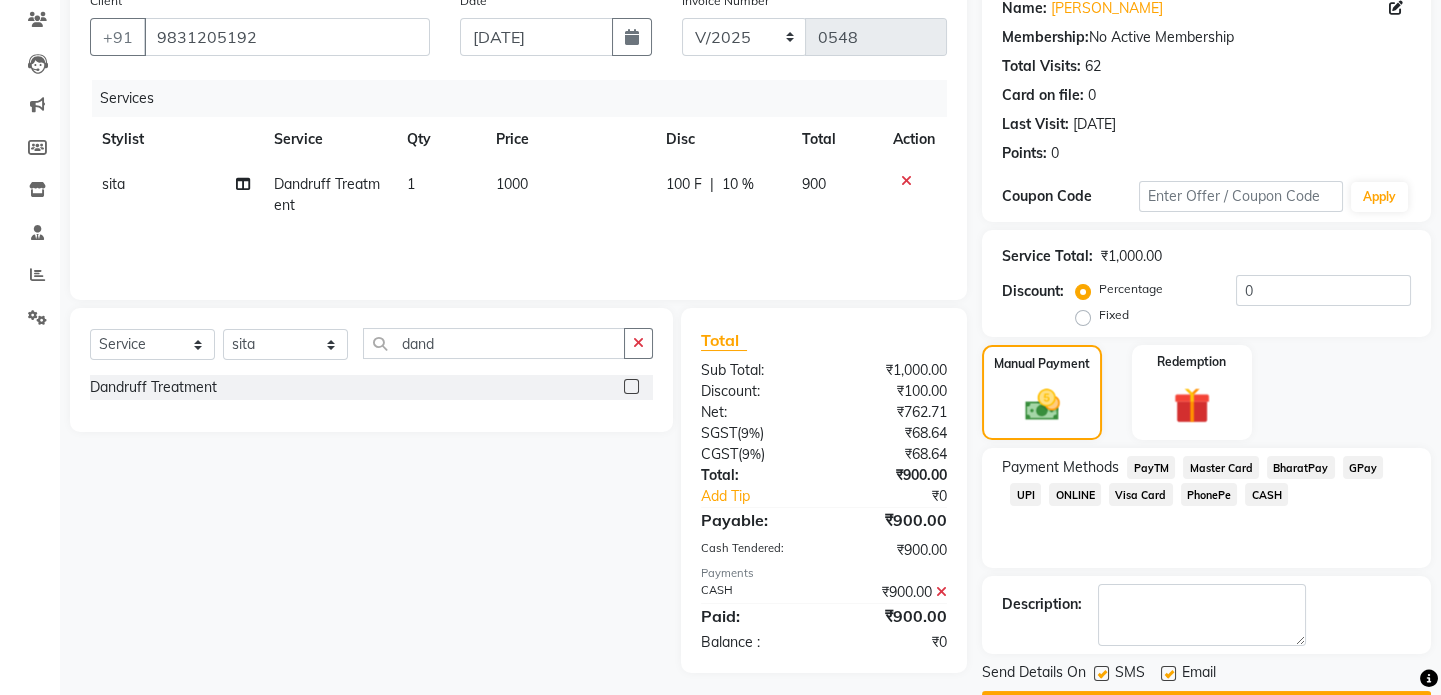 scroll, scrollTop: 223, scrollLeft: 0, axis: vertical 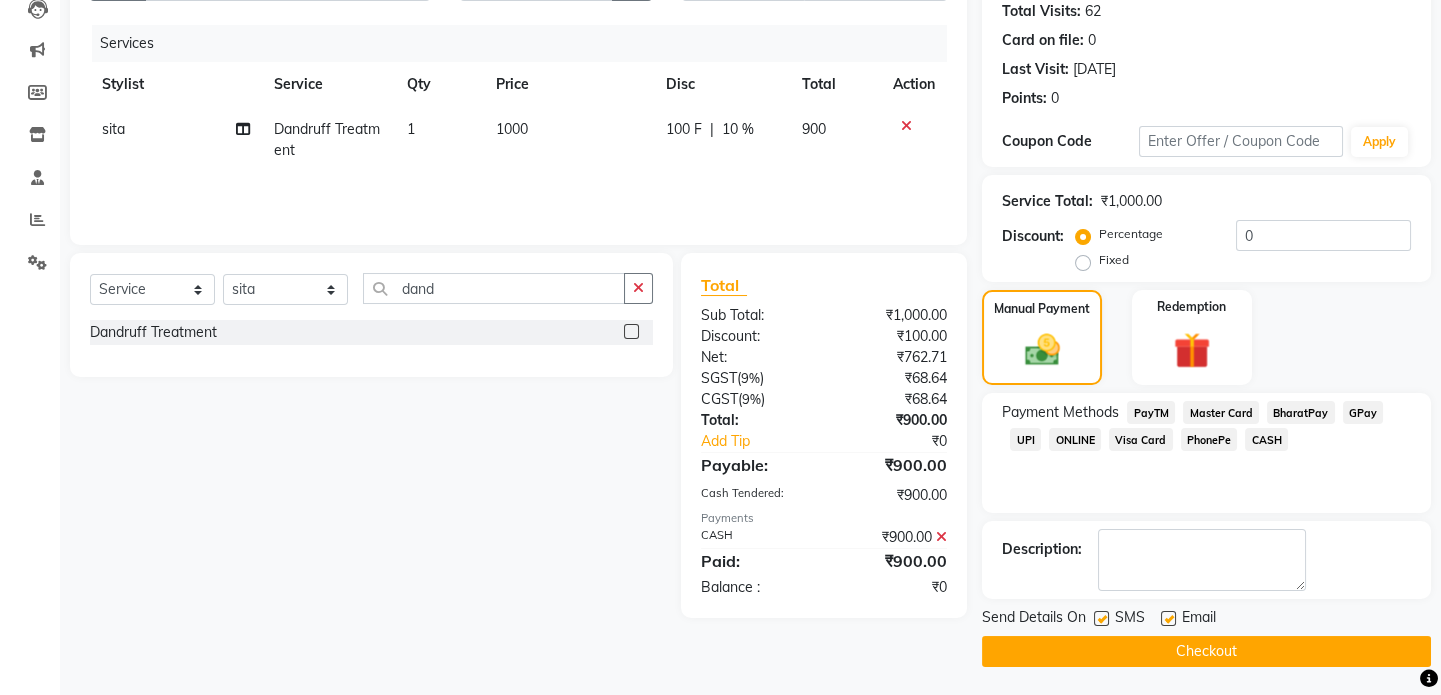 click on "Checkout" 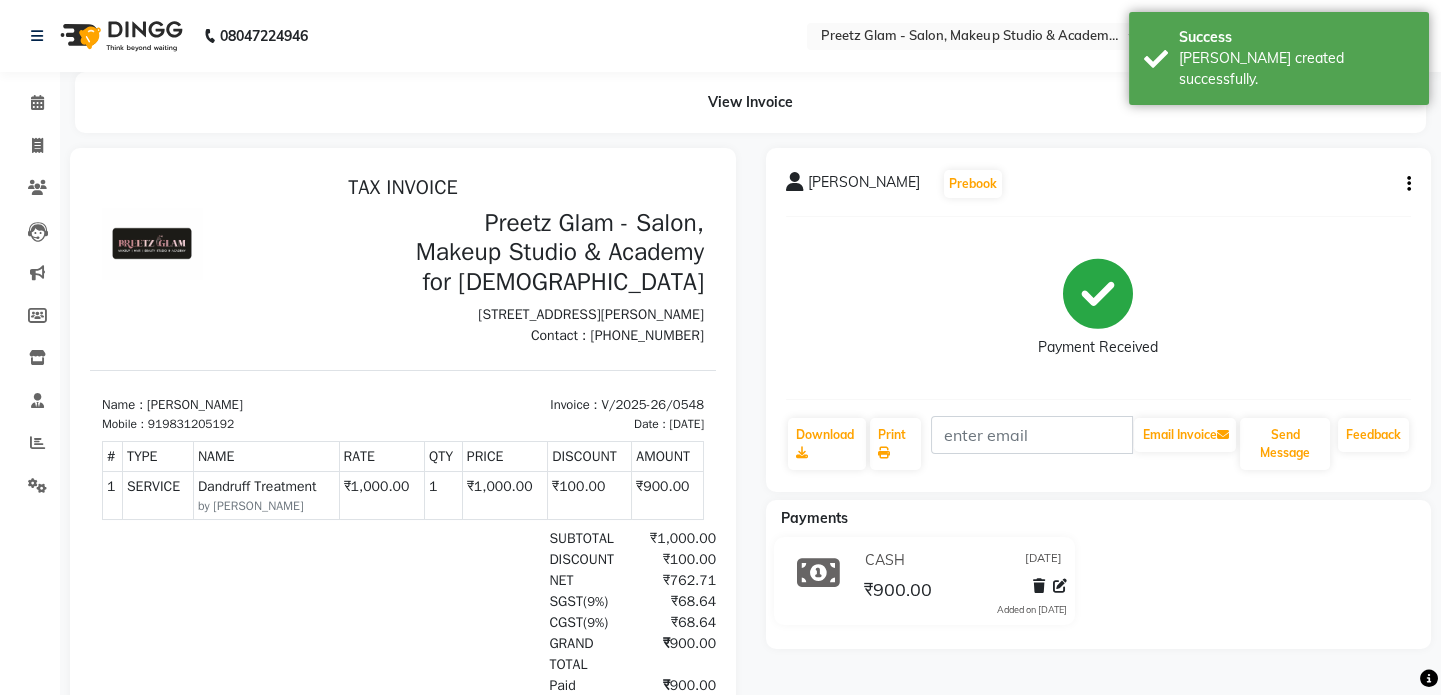 scroll, scrollTop: 0, scrollLeft: 0, axis: both 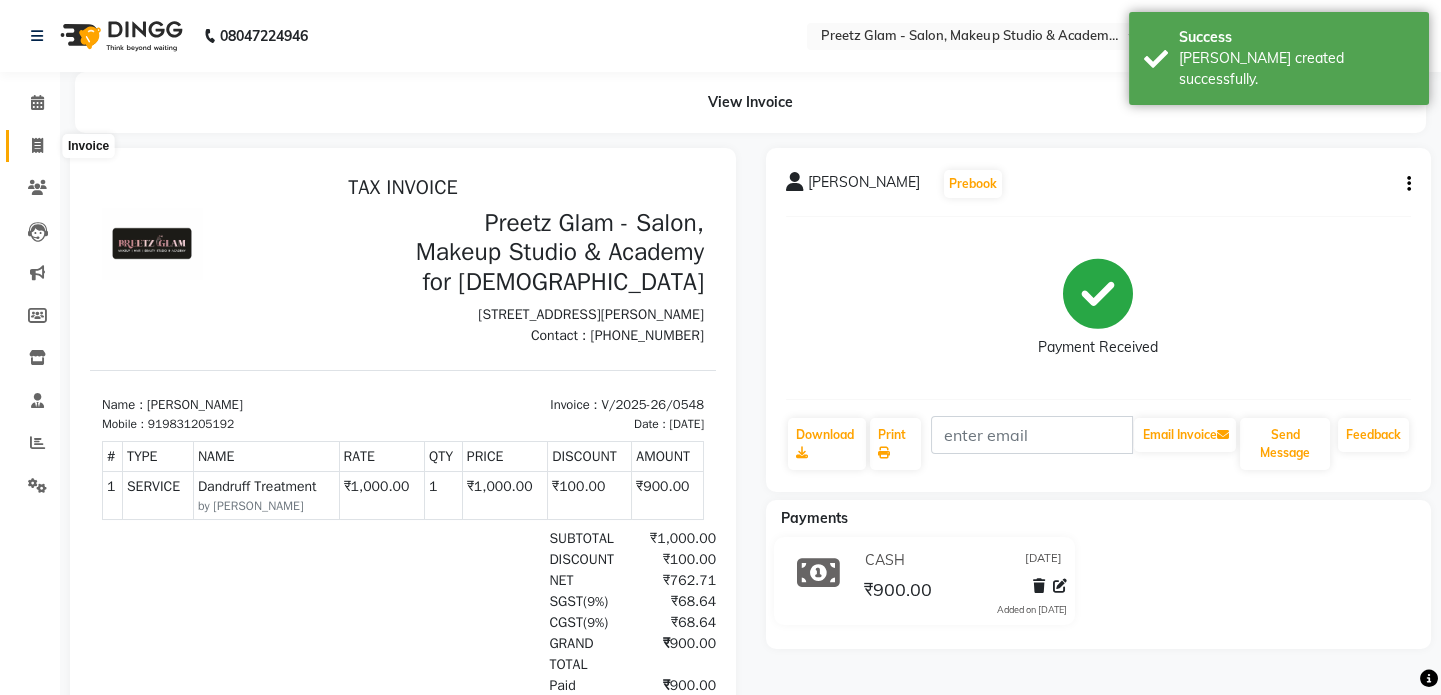 click 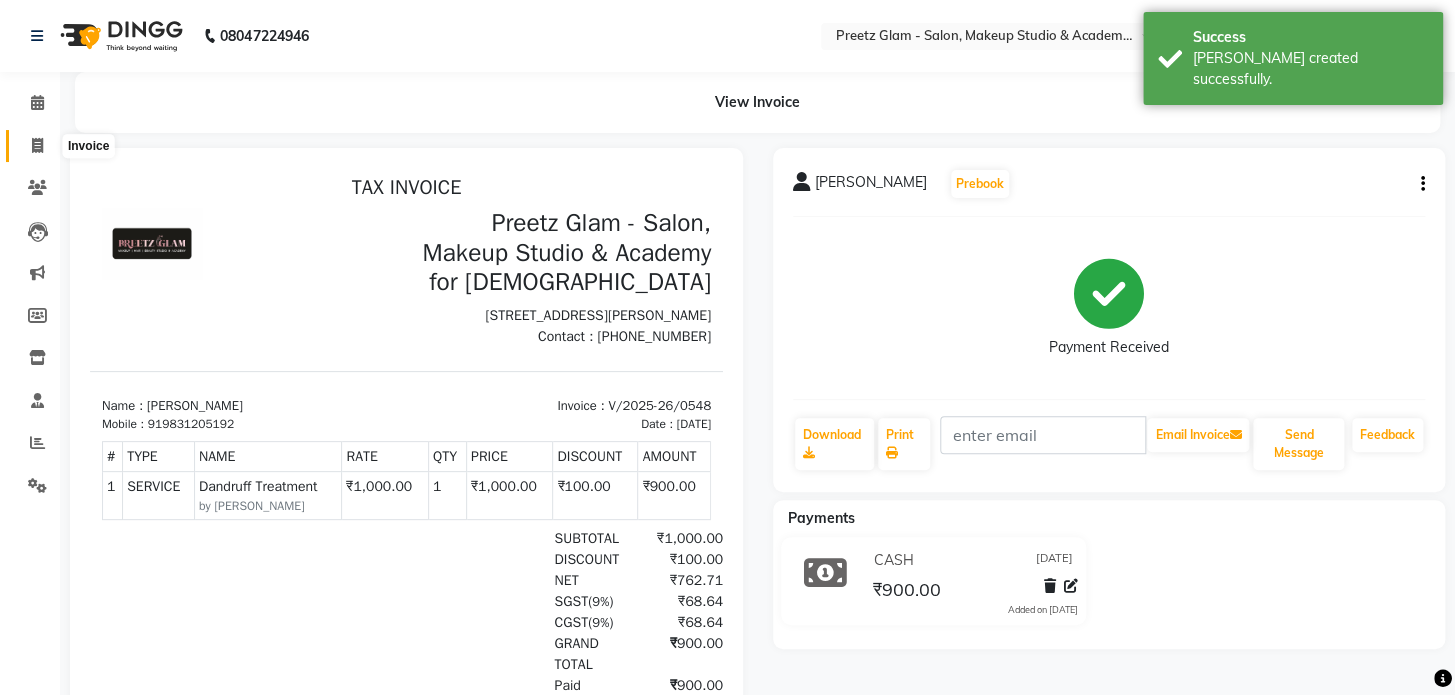 select on "4263" 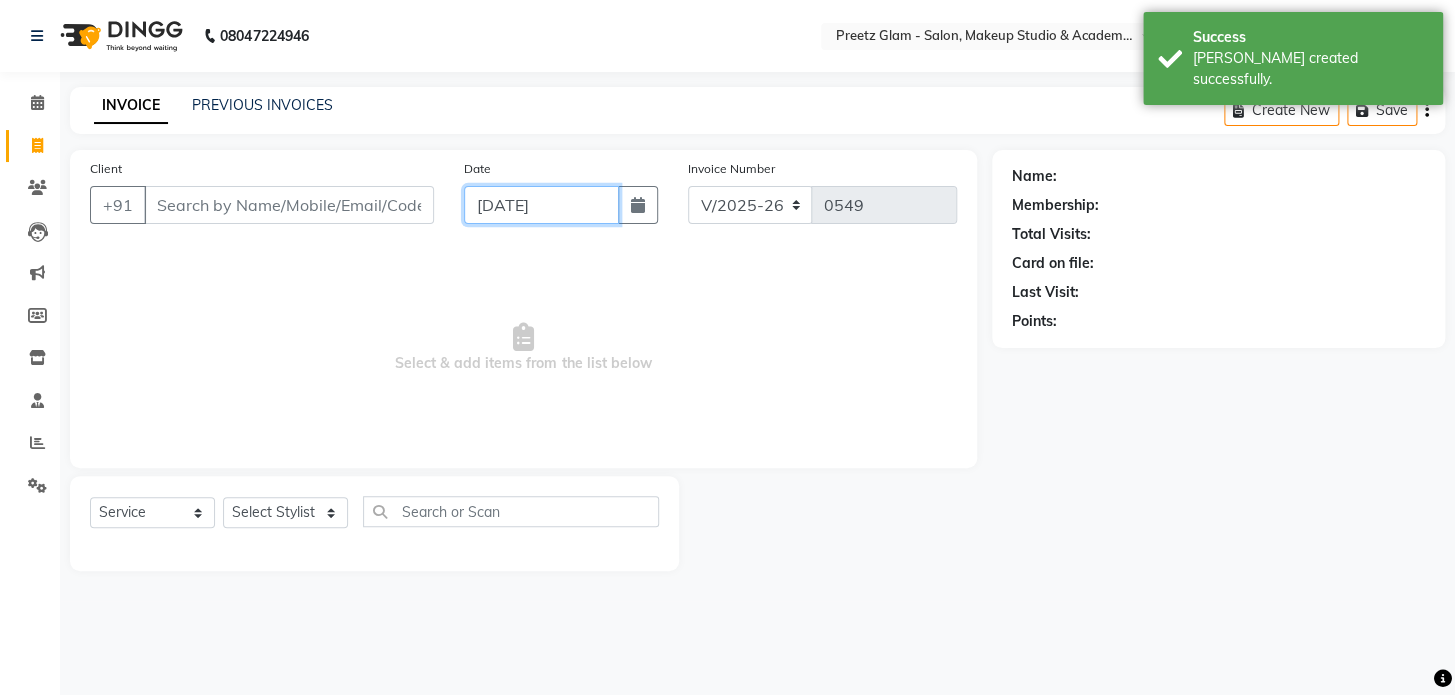 click on "[DATE]" 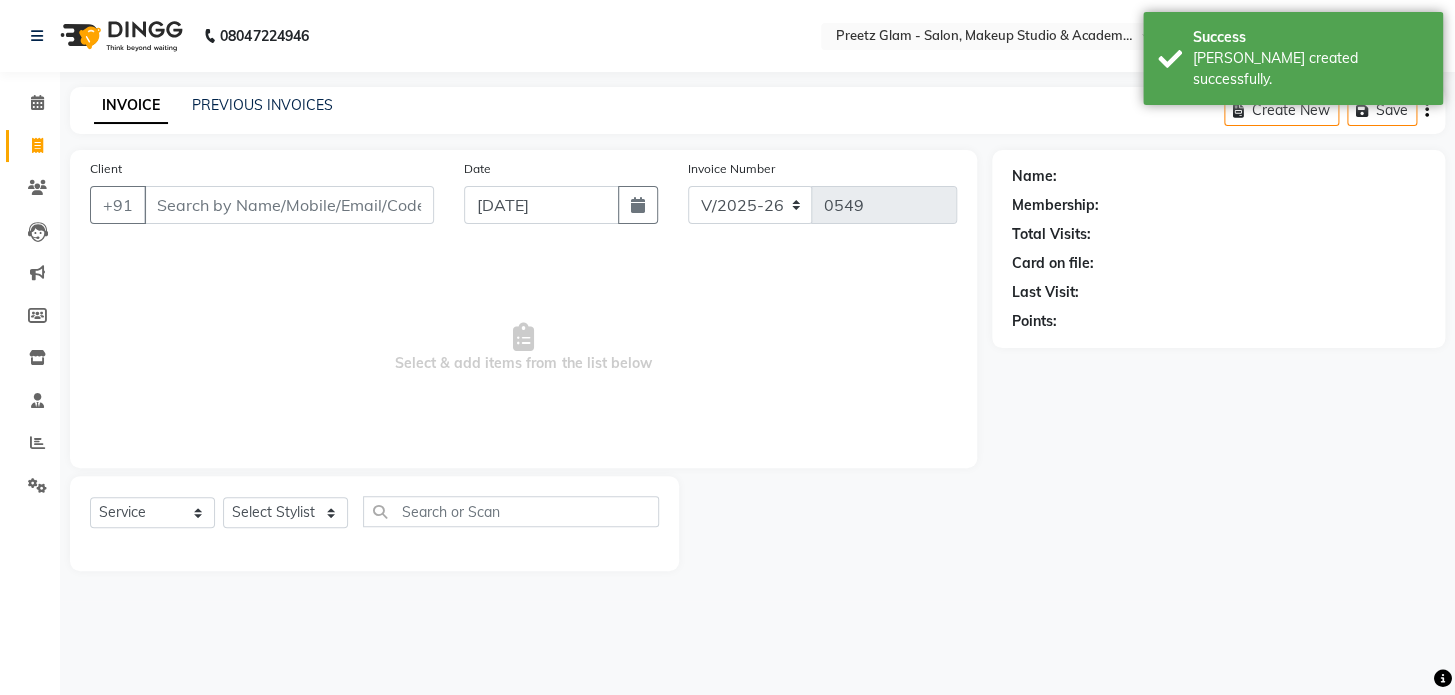 select on "7" 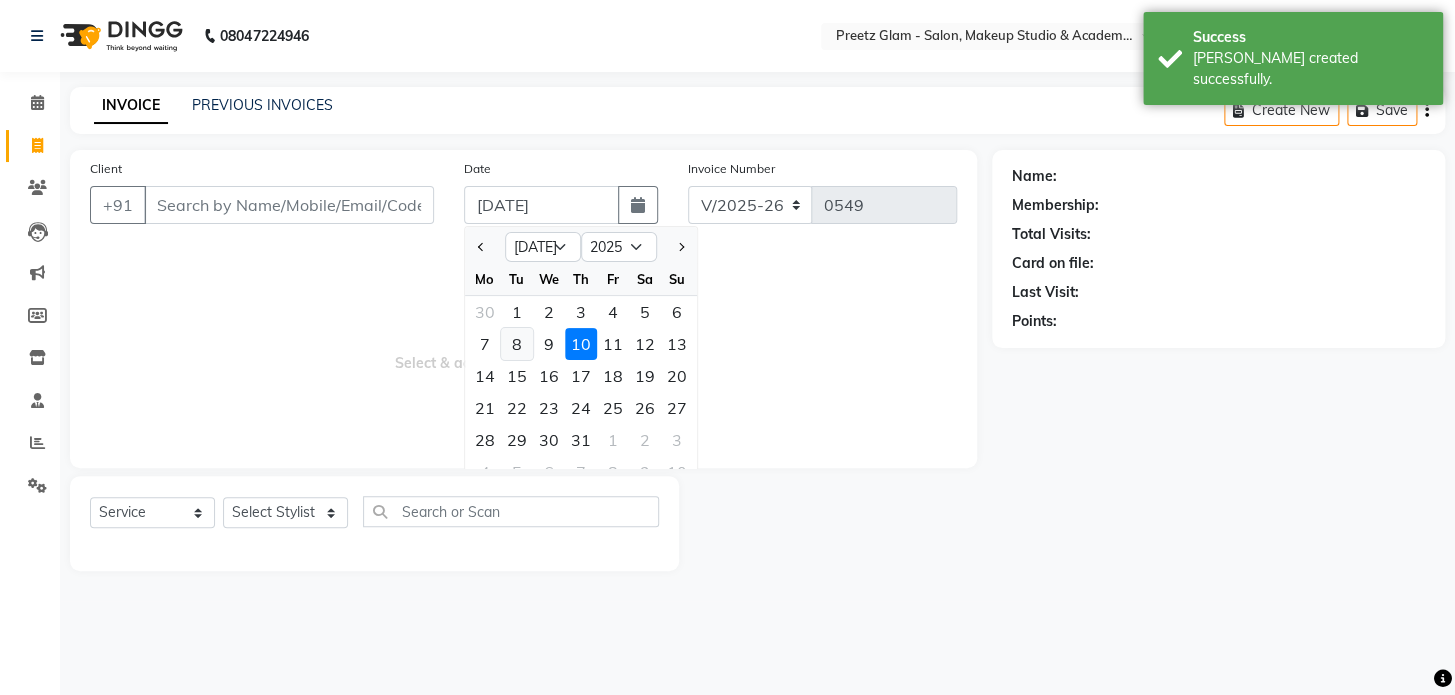 click on "8" 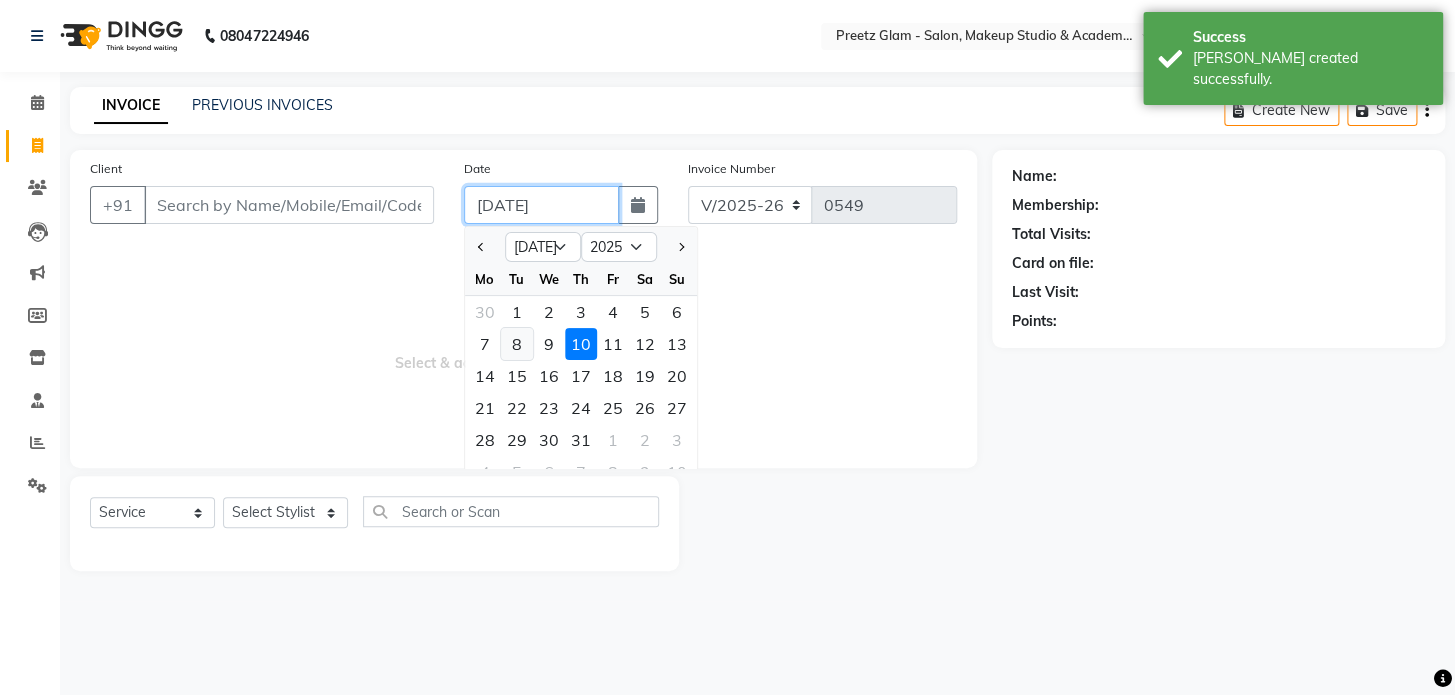 type on "[DATE]" 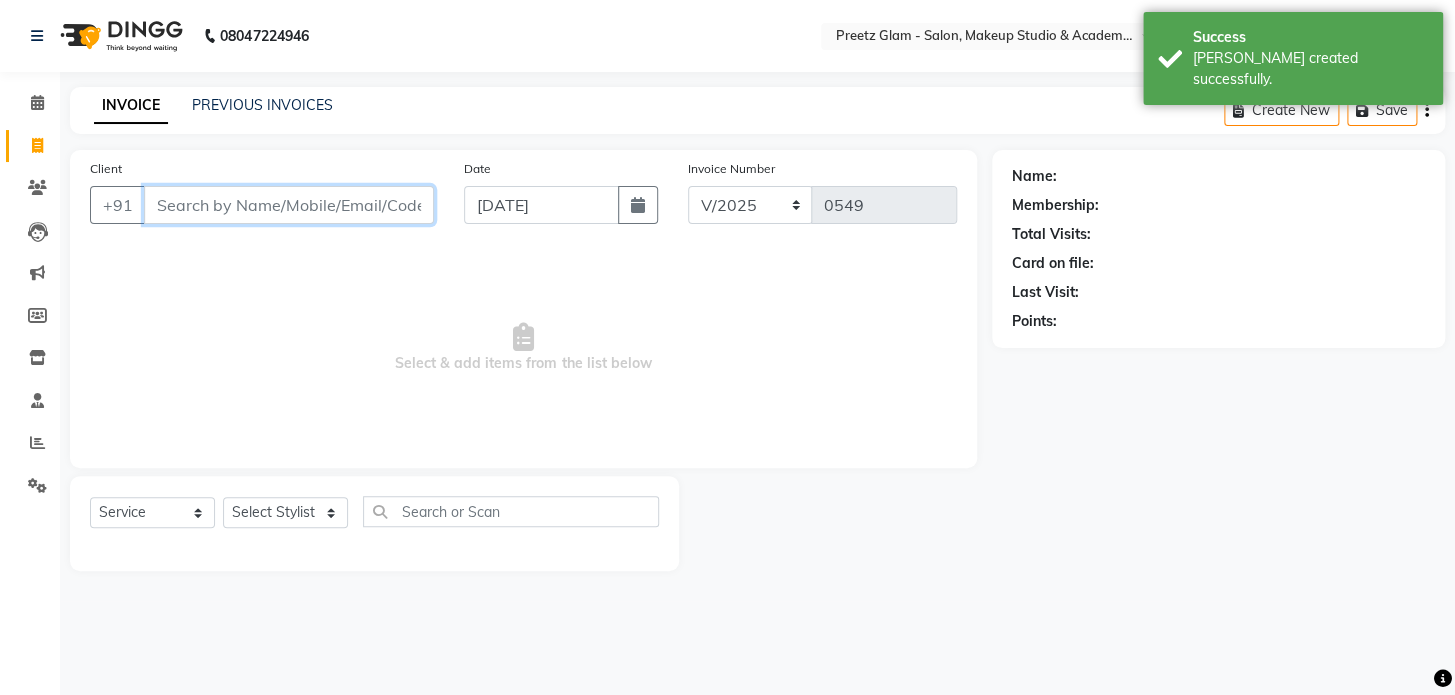 click on "Client" at bounding box center (289, 205) 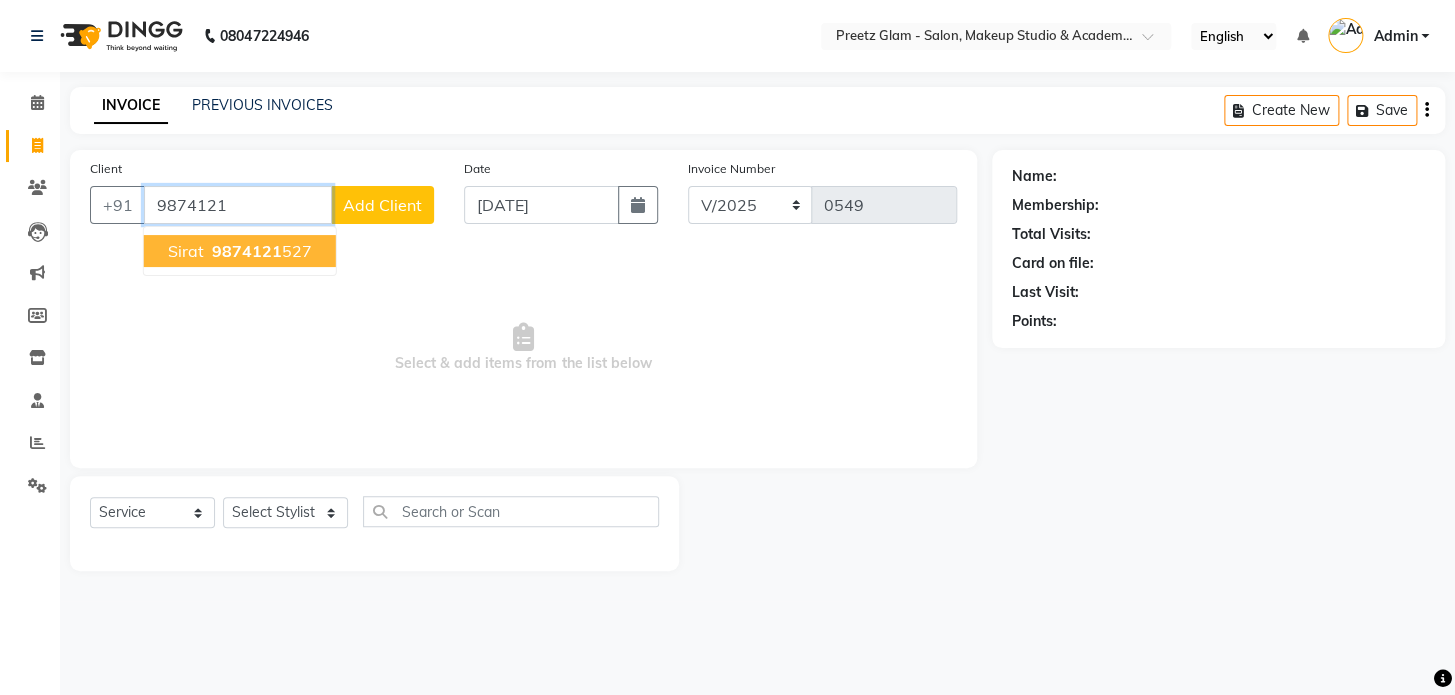 click on "9874121 527" at bounding box center (260, 251) 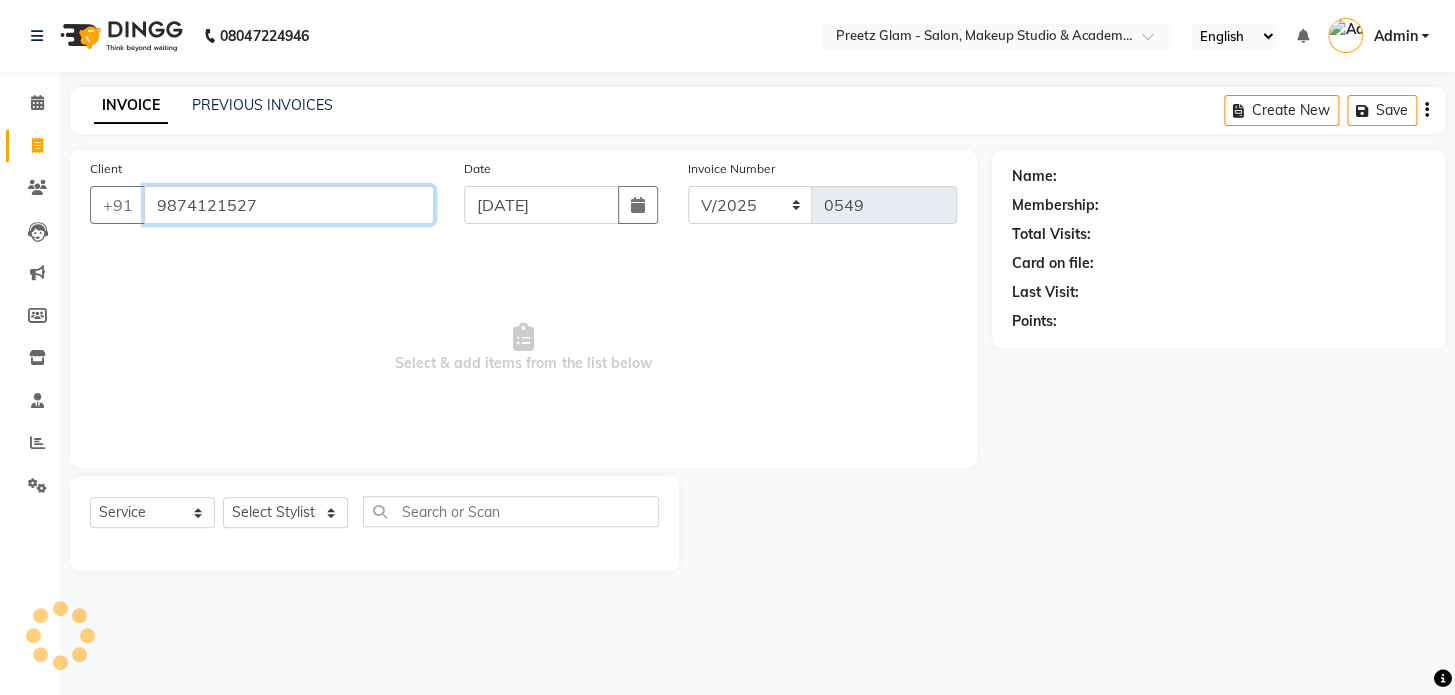type on "9874121527" 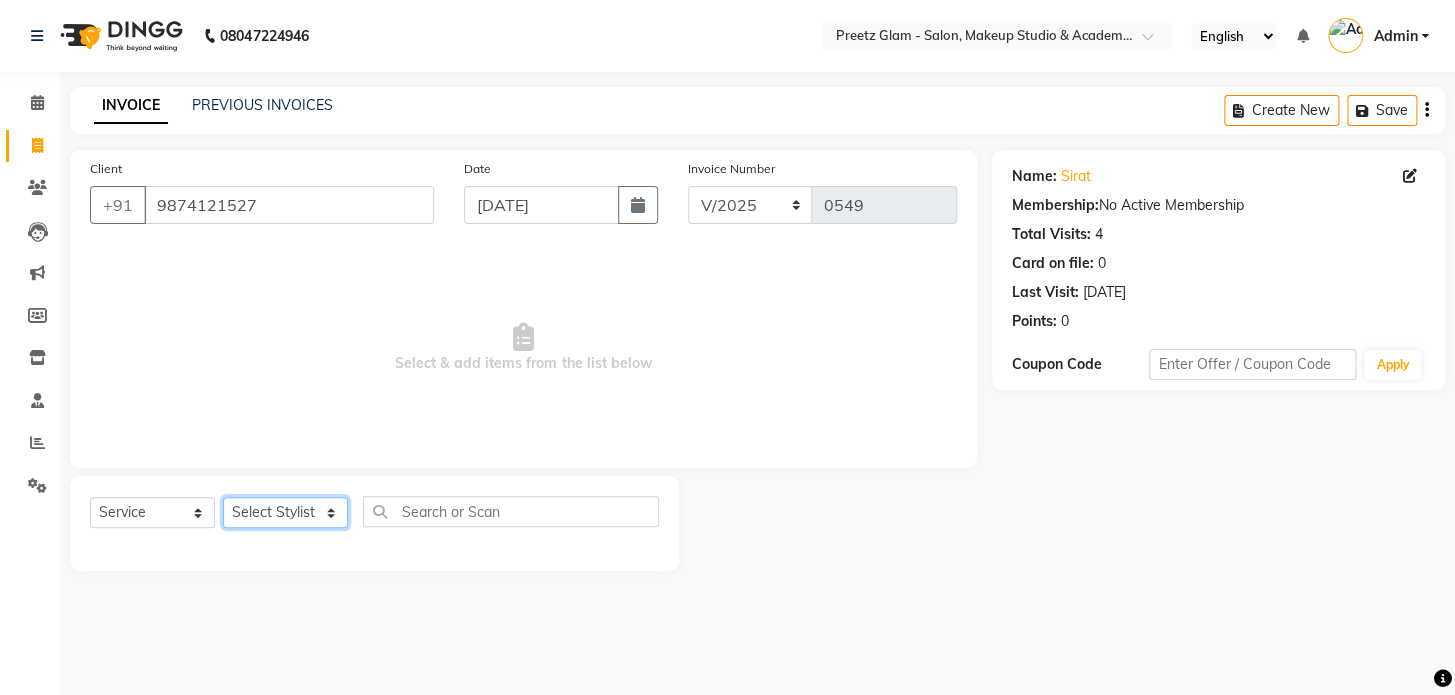 click on "Select Stylist Neha Preeti [PERSON_NAME]  suman" 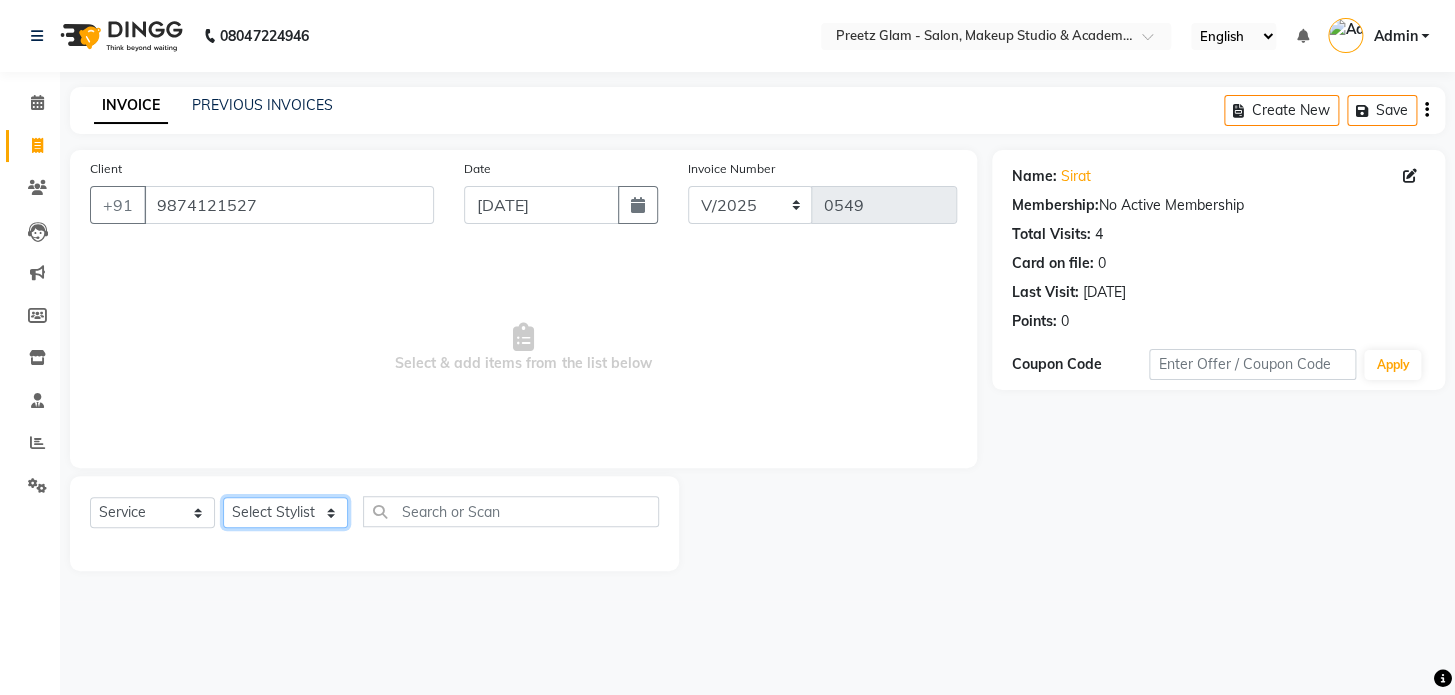 select on "23061" 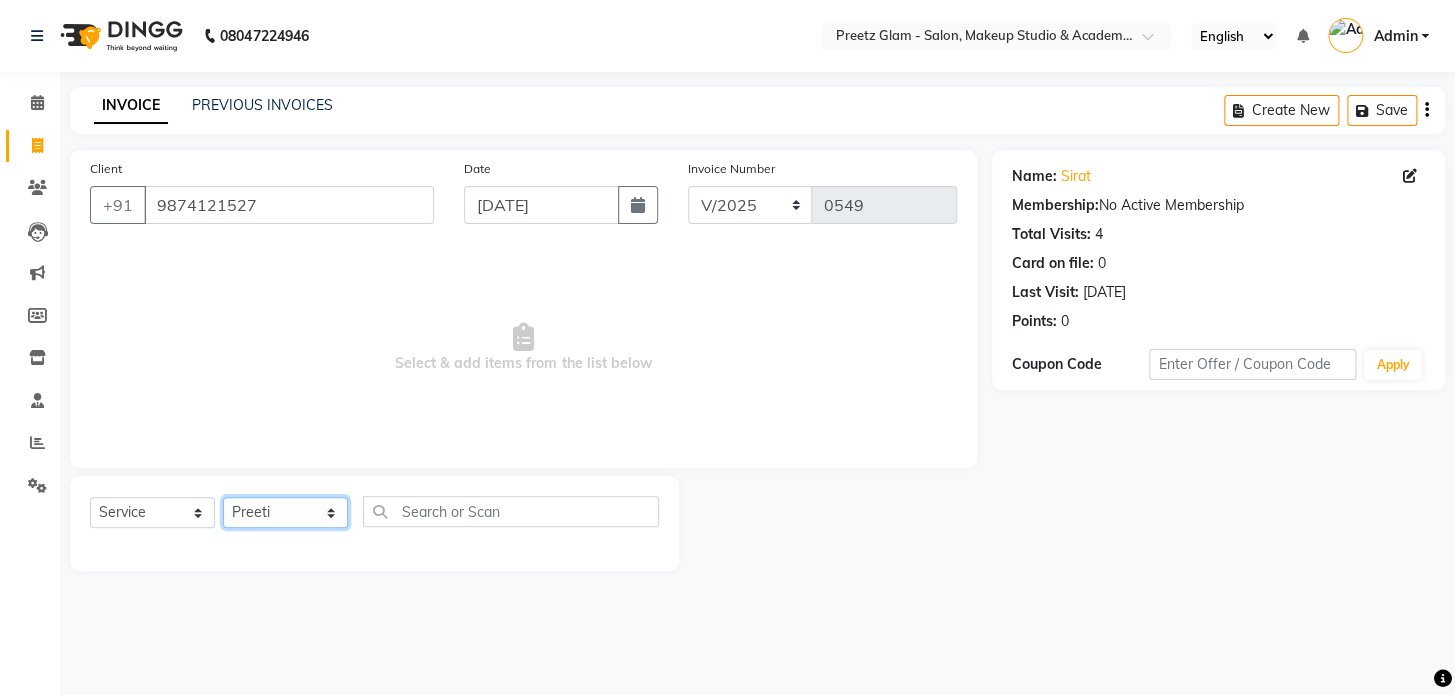 click on "Select Stylist Neha Preeti [PERSON_NAME]  suman" 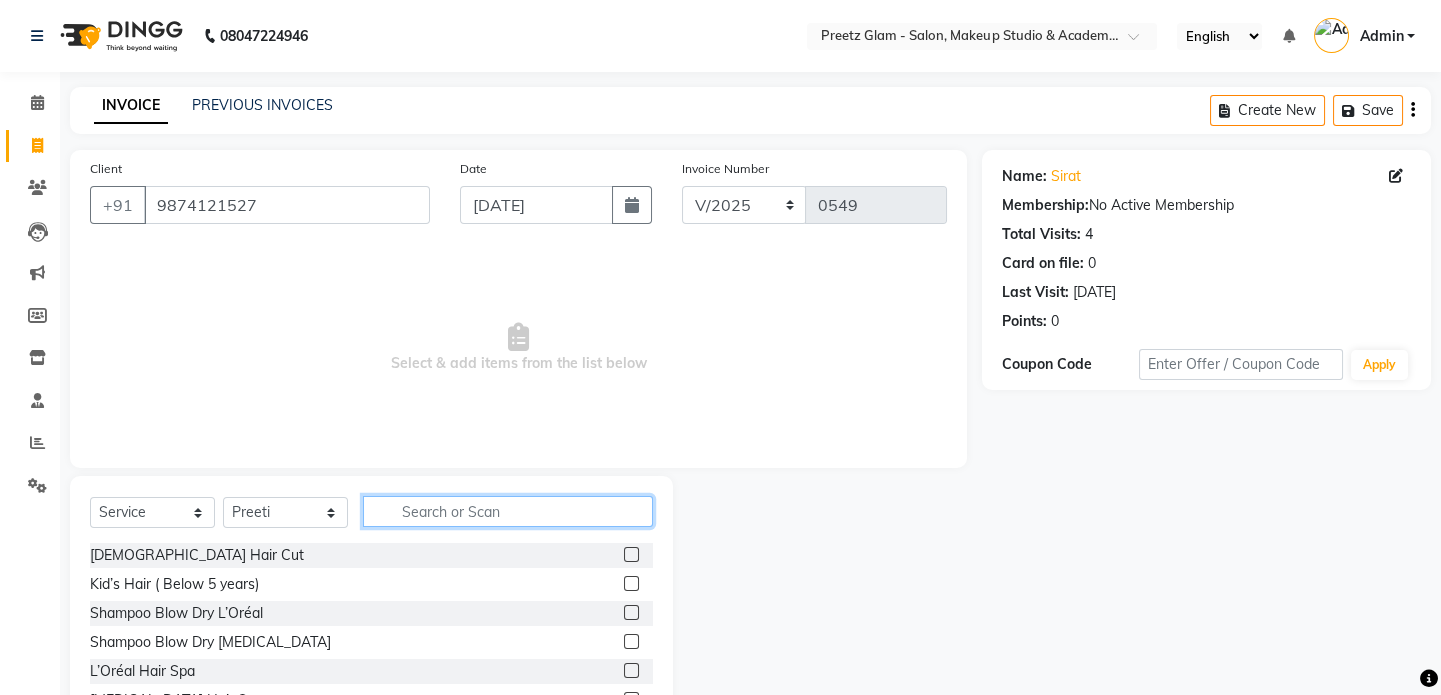 click 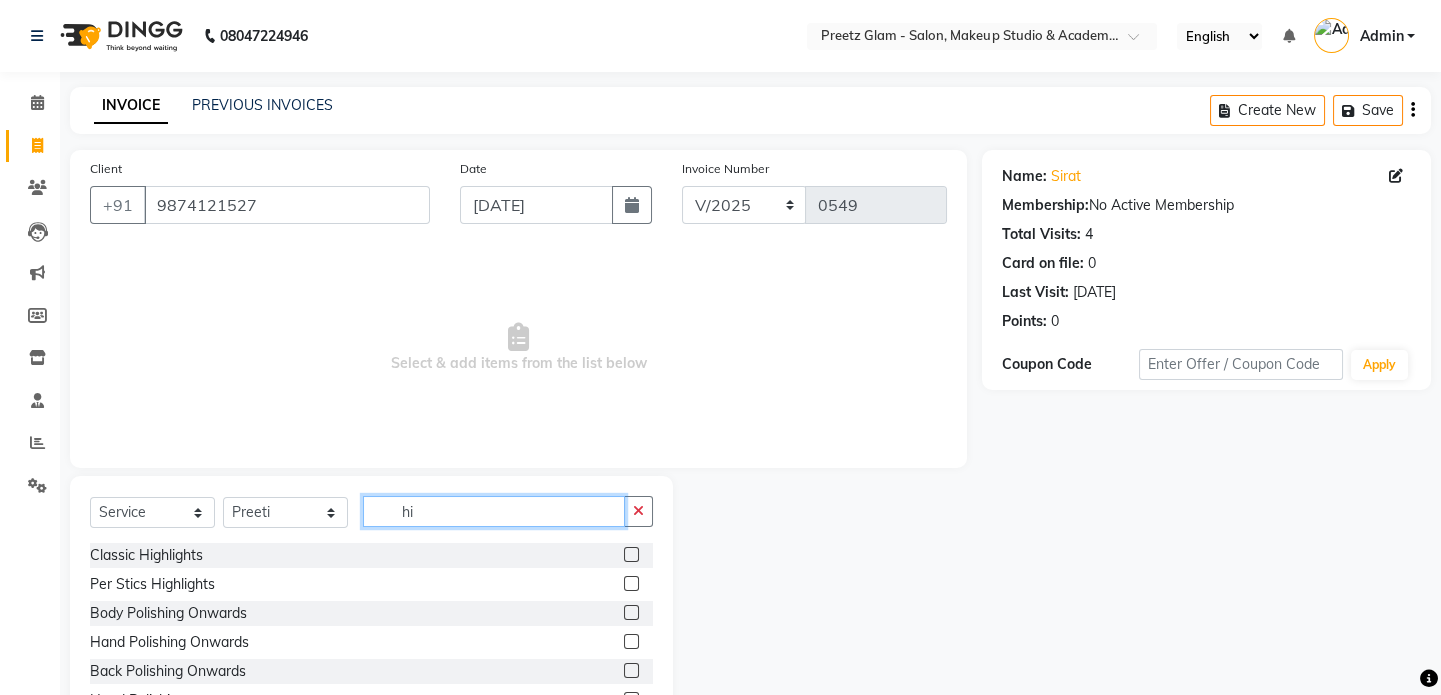 type on "hi" 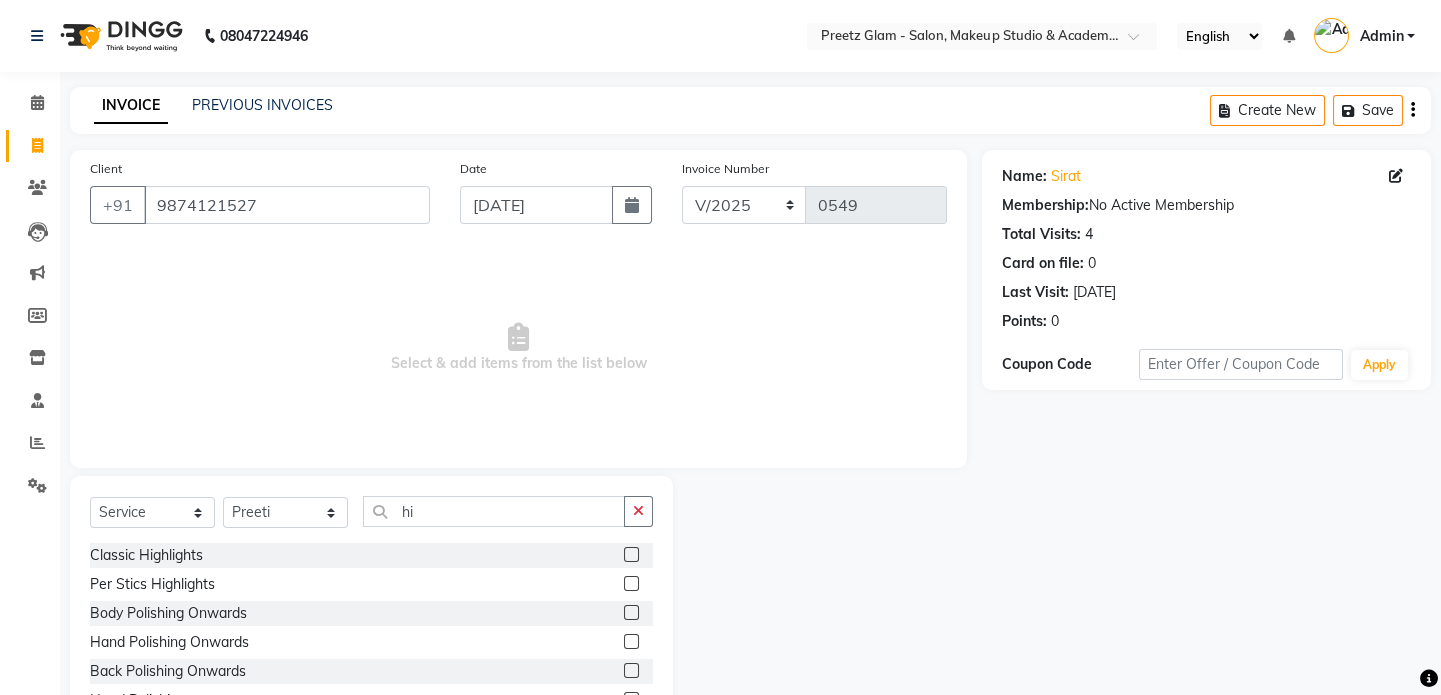 click 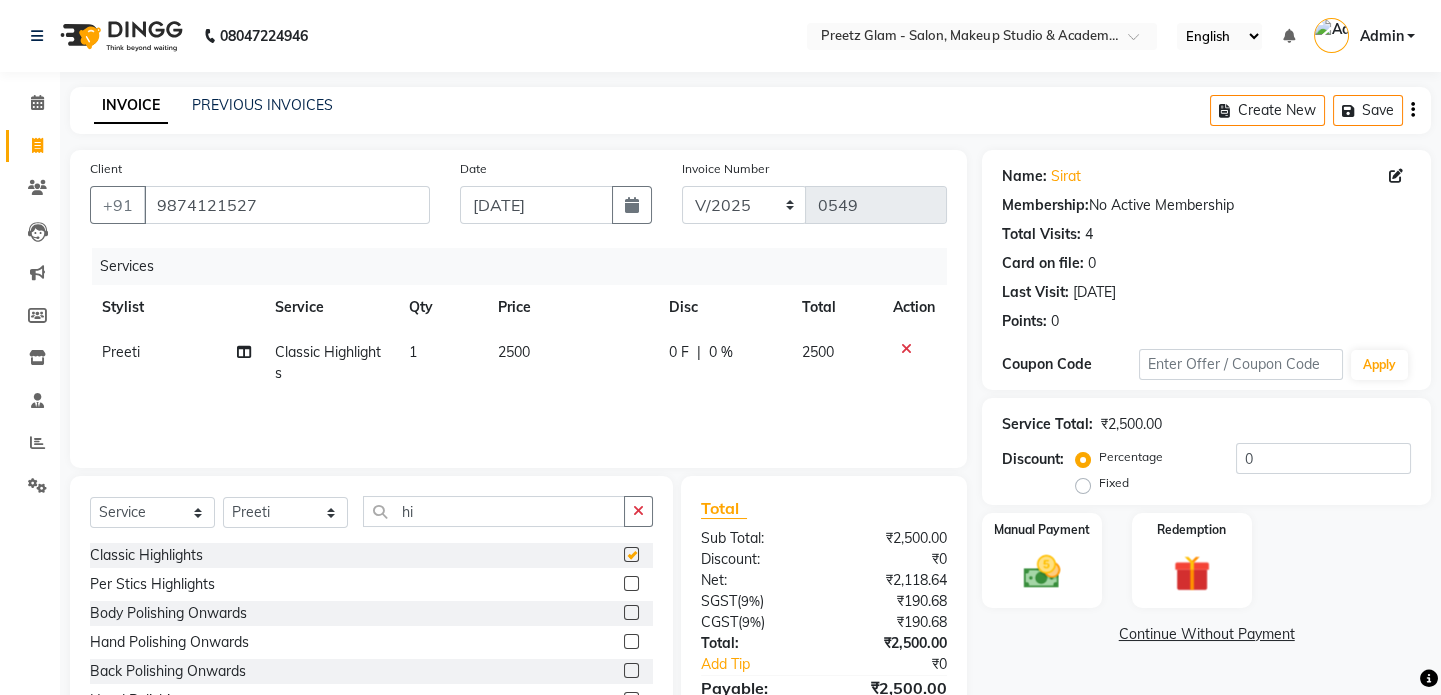 checkbox on "false" 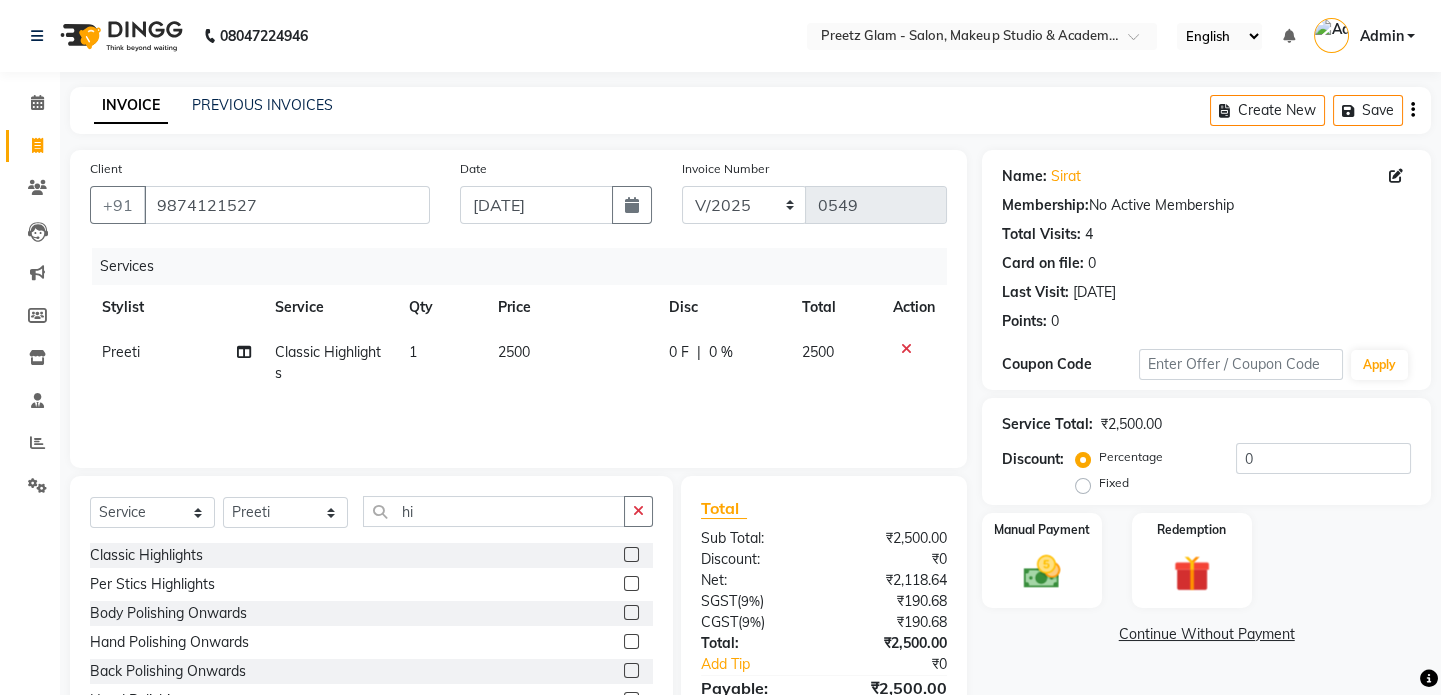 click on "2500" 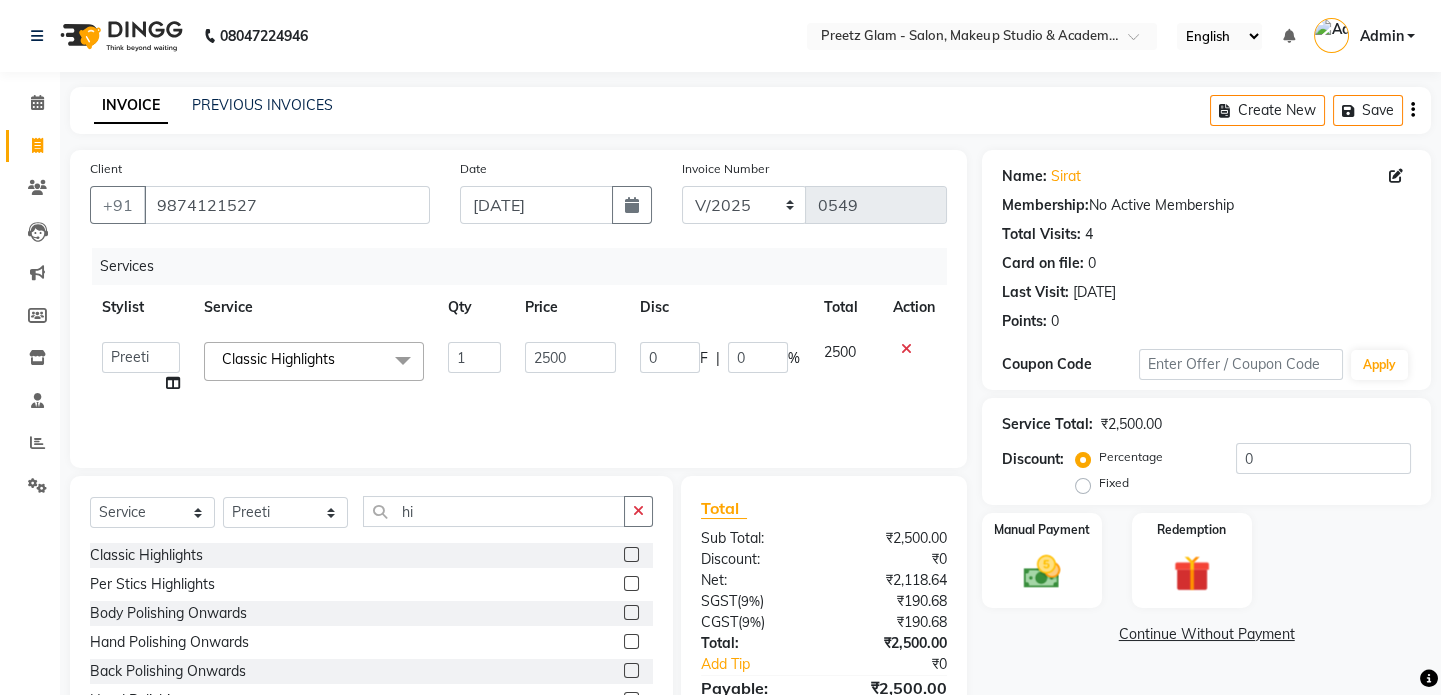 click on "2500" 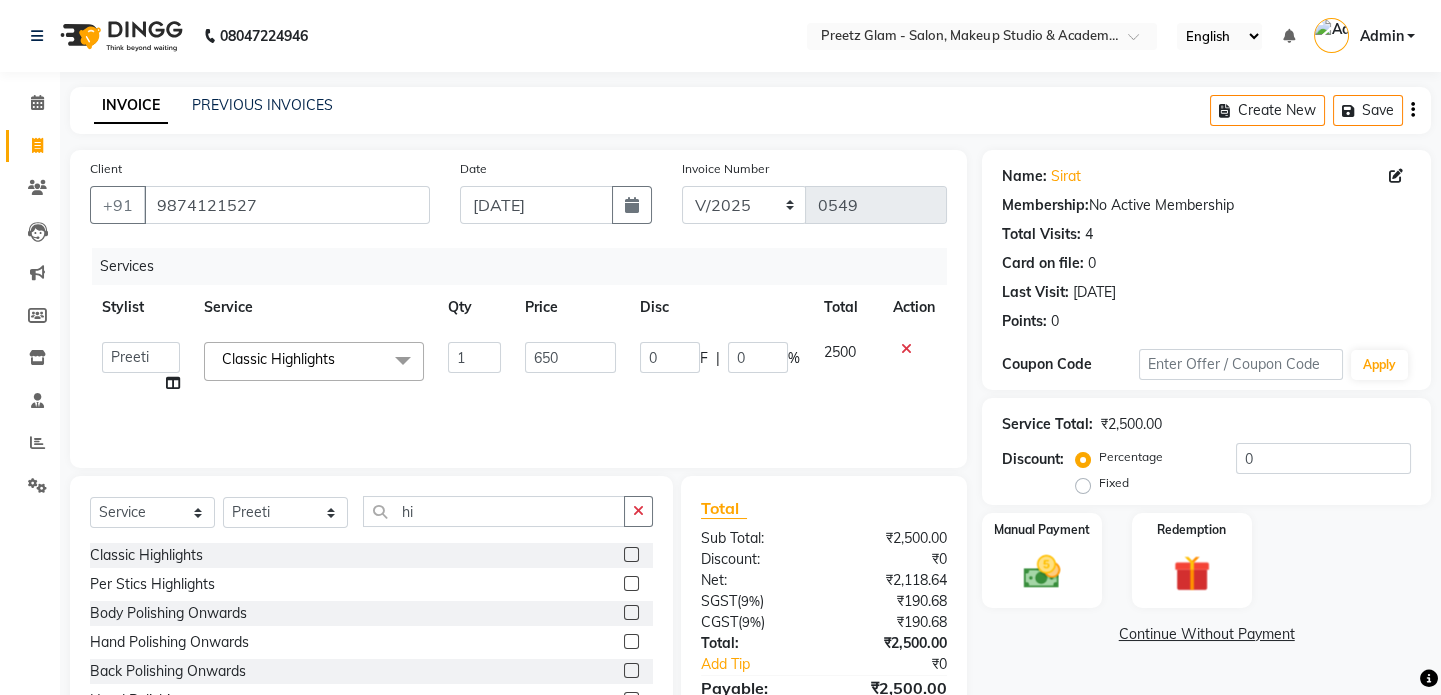 type on "6500" 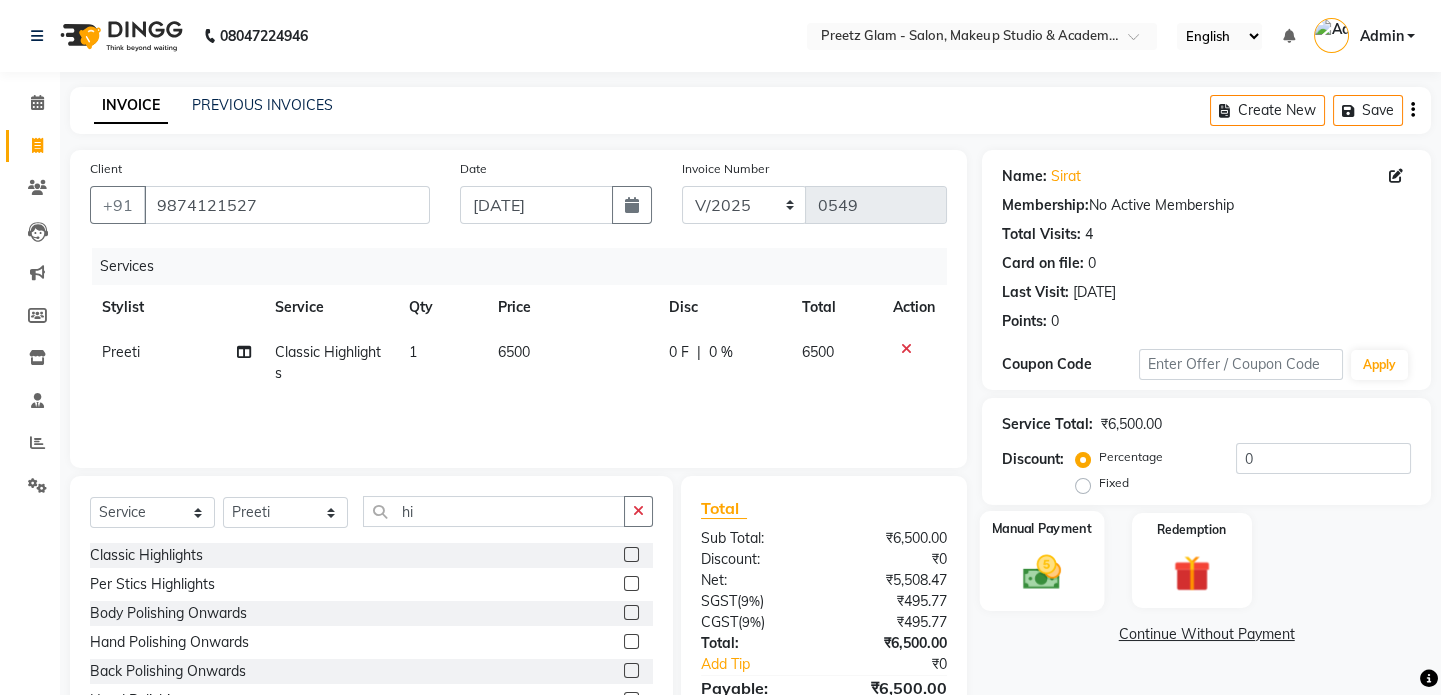 click 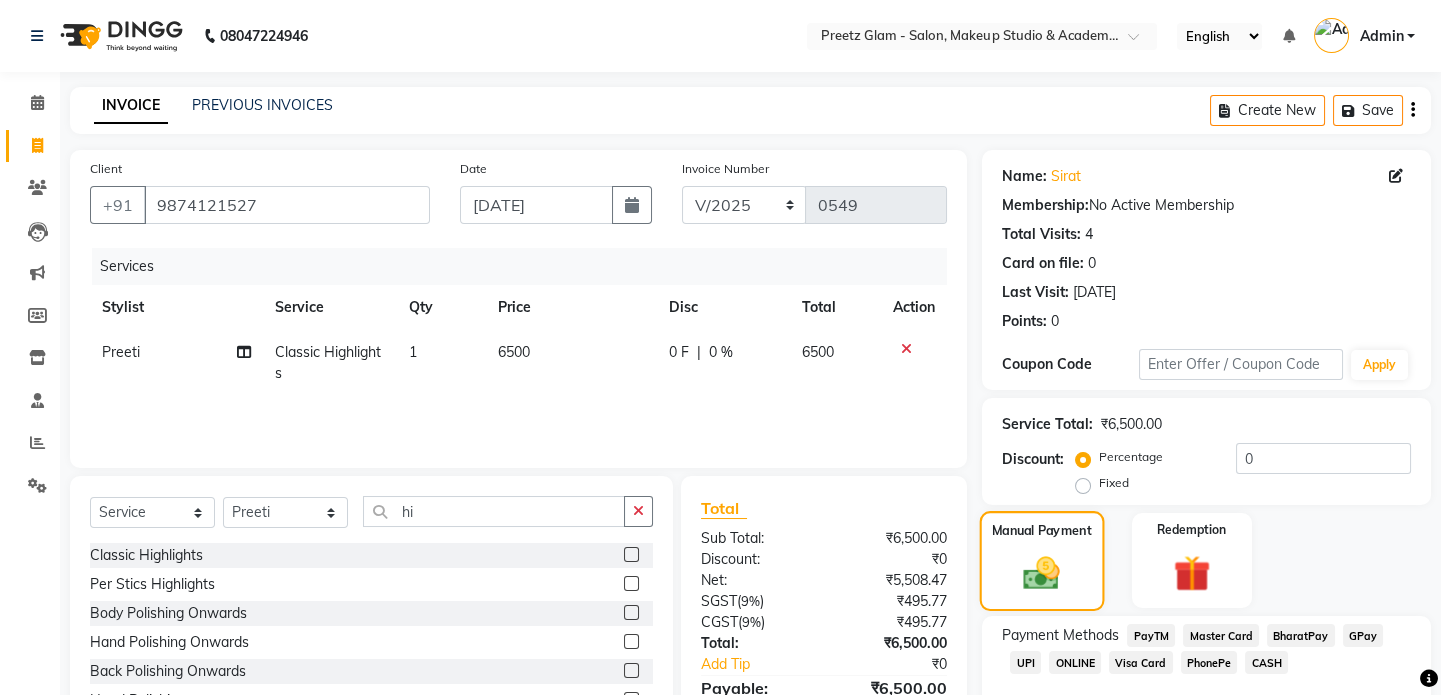 scroll, scrollTop: 111, scrollLeft: 0, axis: vertical 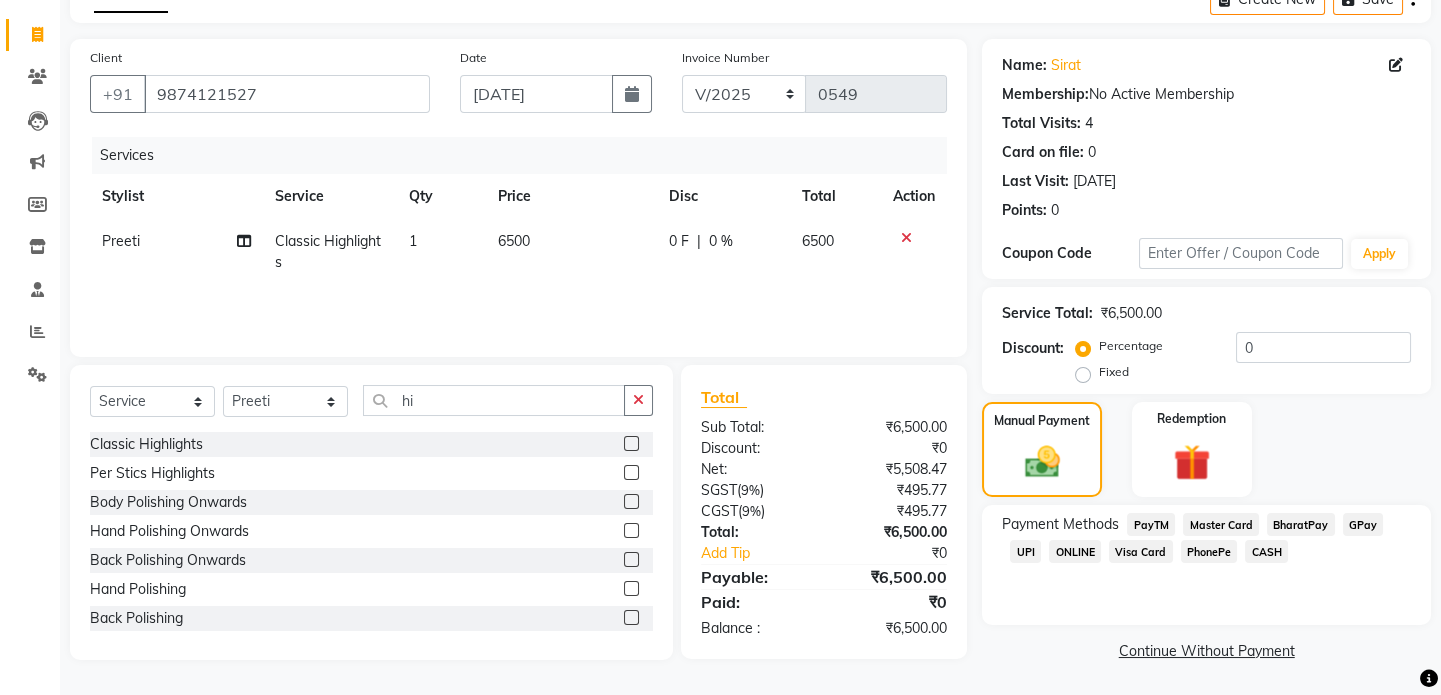 click on "CASH" 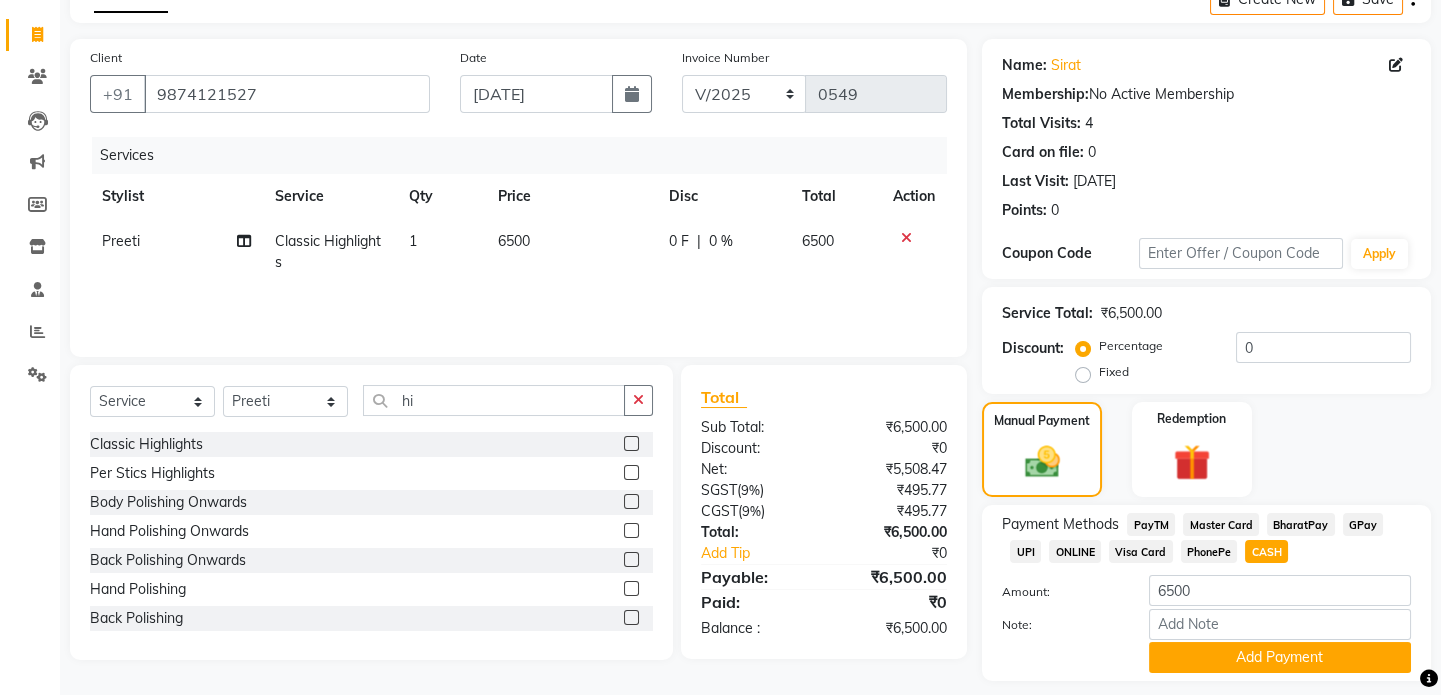 scroll, scrollTop: 168, scrollLeft: 0, axis: vertical 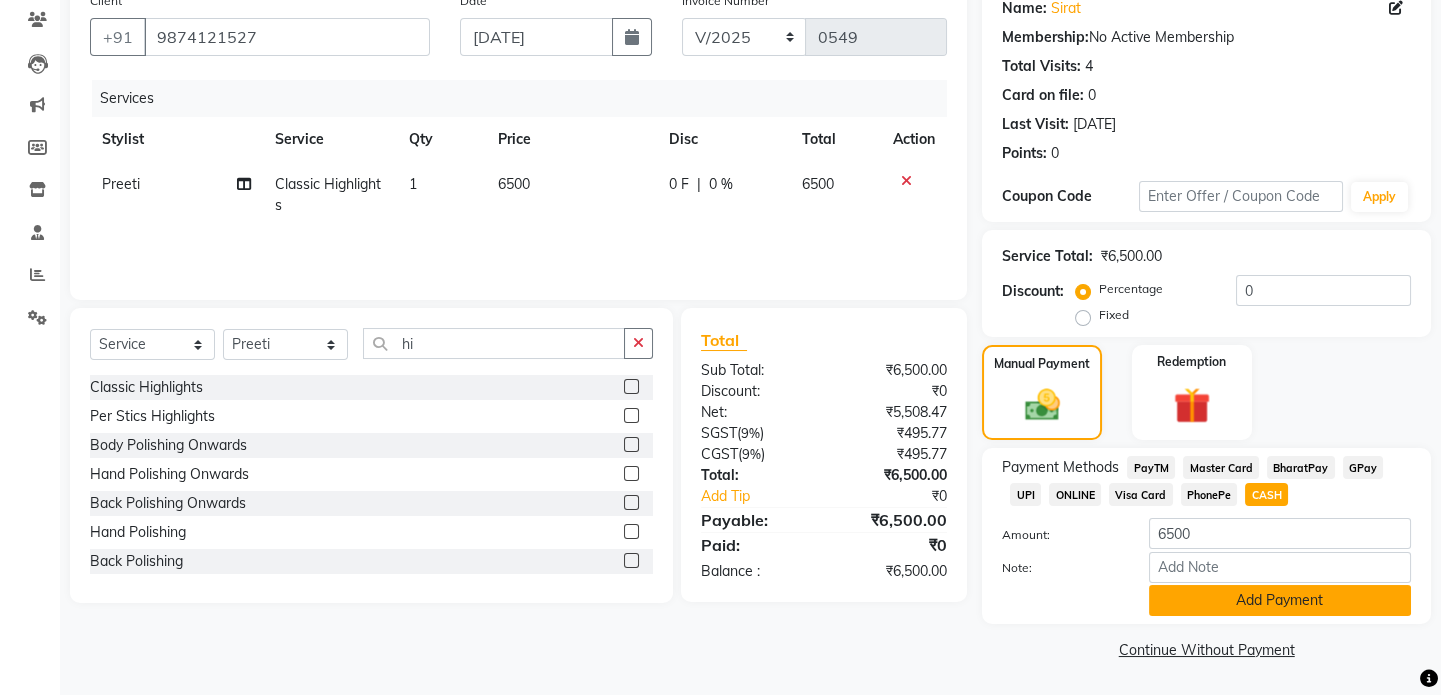 click on "Add Payment" 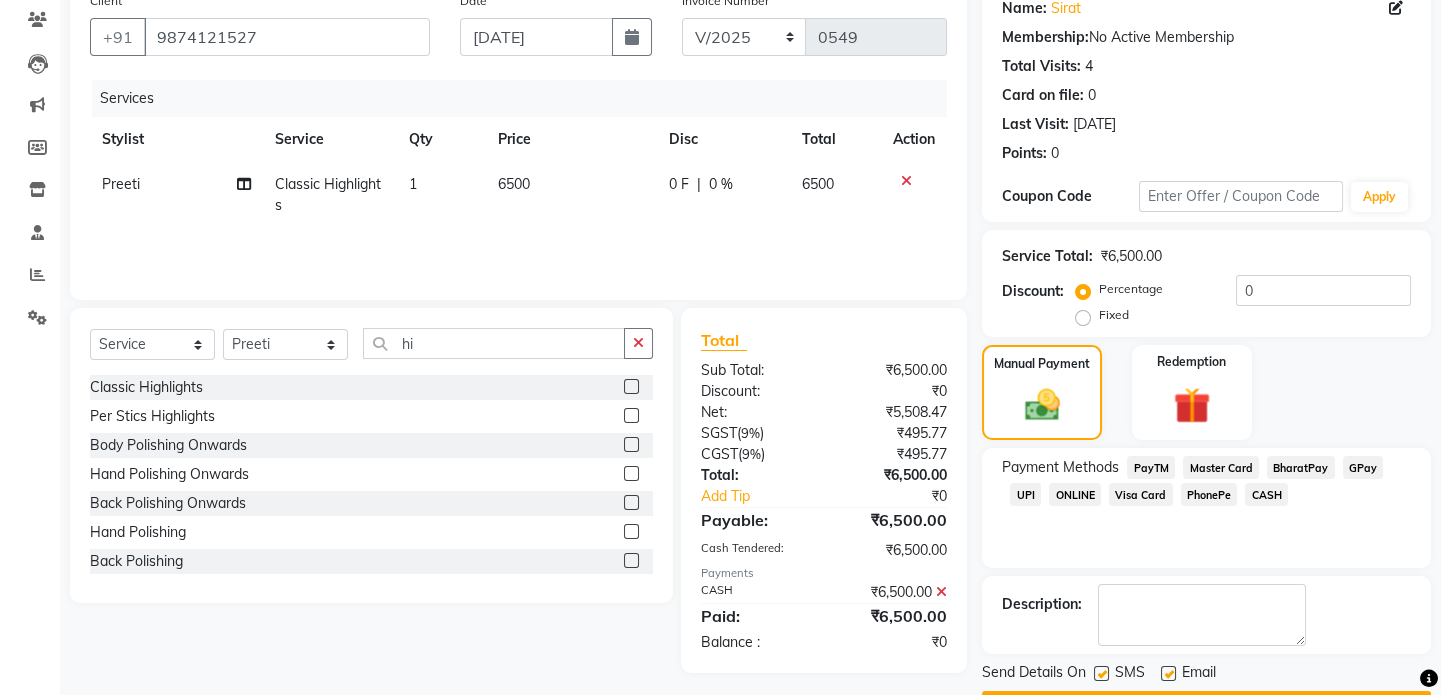 scroll, scrollTop: 223, scrollLeft: 0, axis: vertical 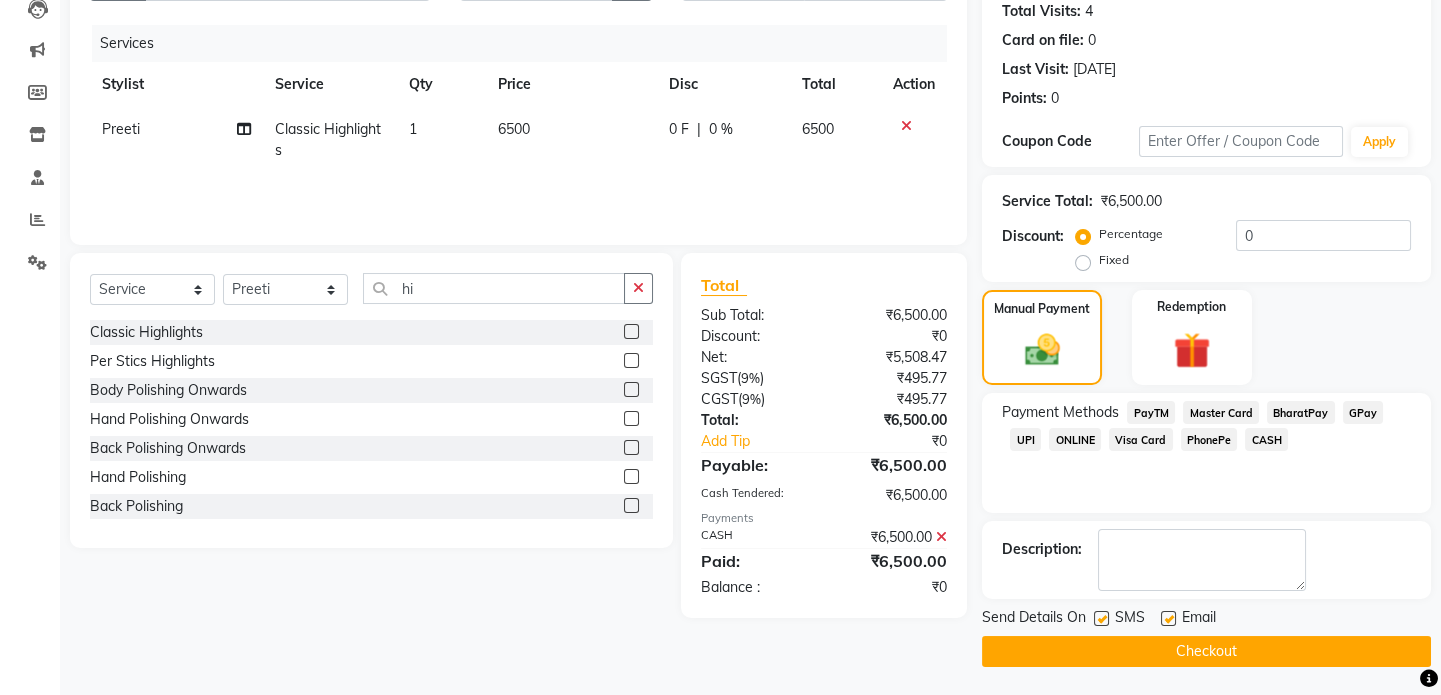 click on "Checkout" 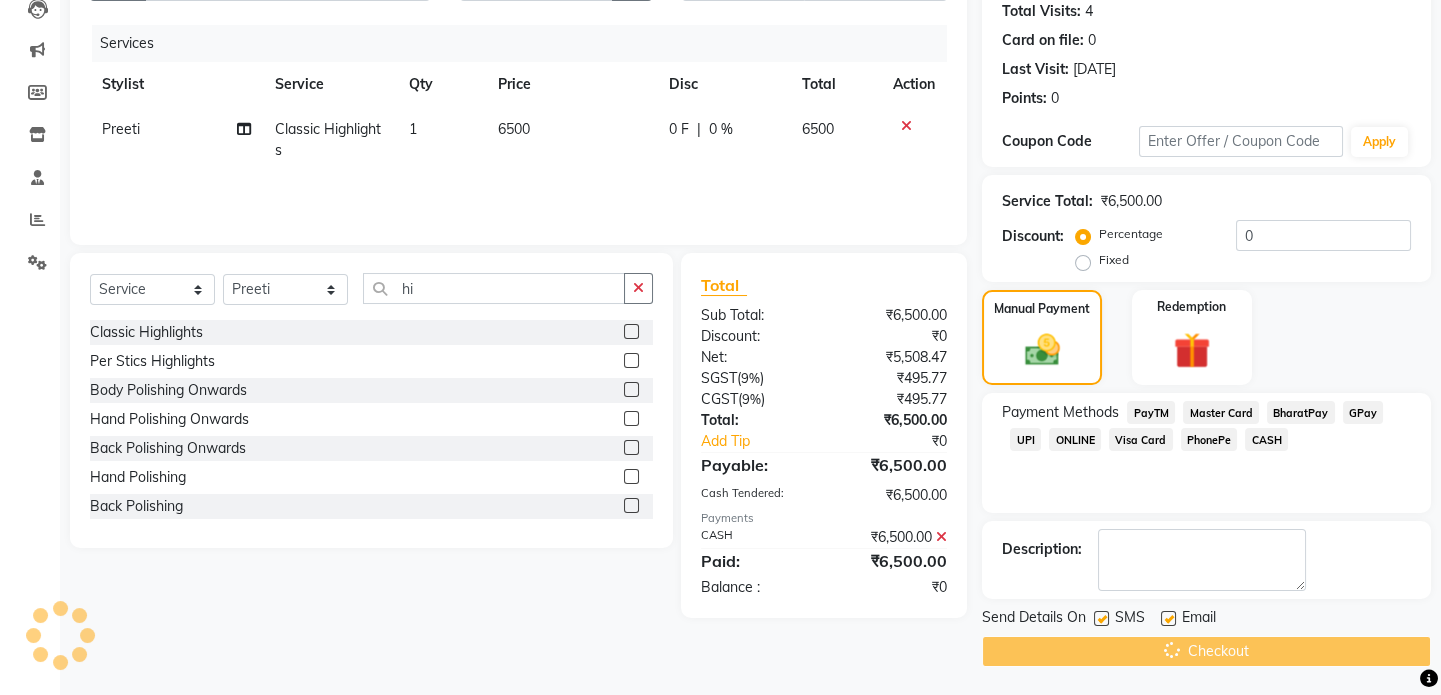 scroll, scrollTop: 0, scrollLeft: 0, axis: both 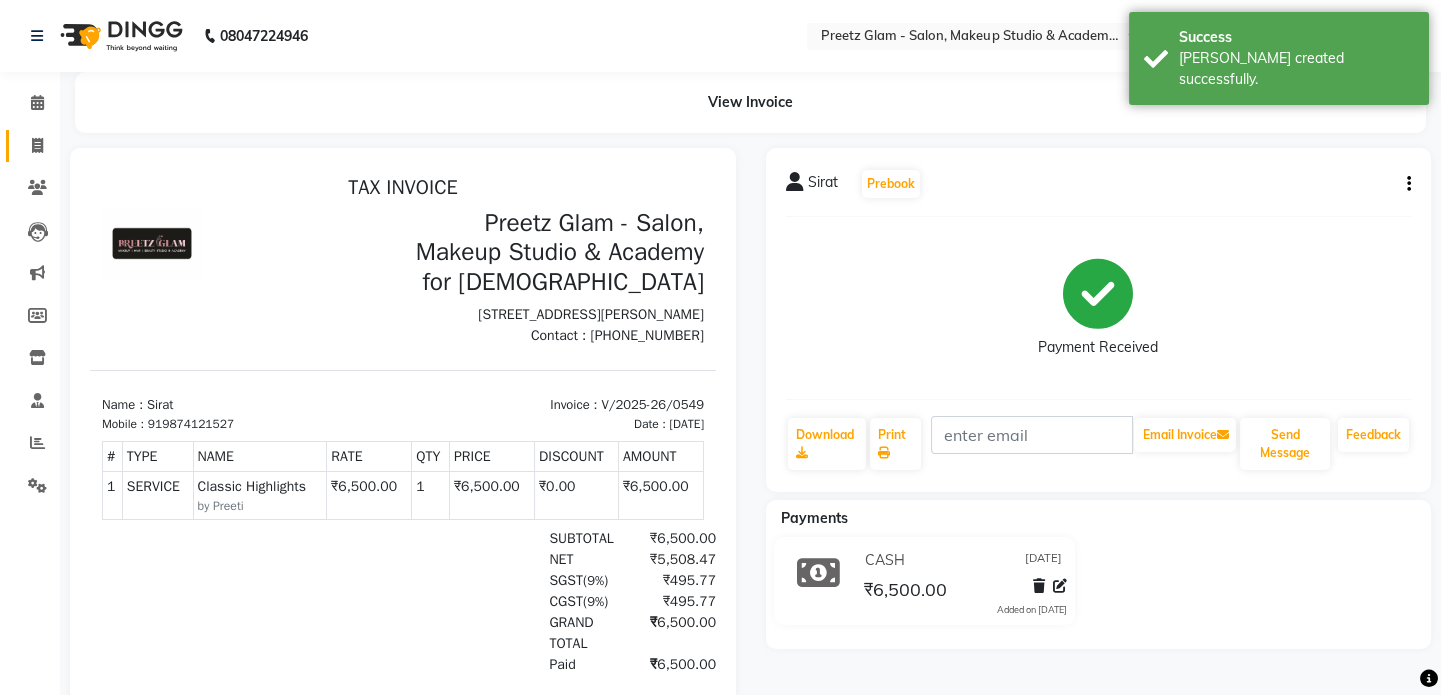 click on "Invoice" 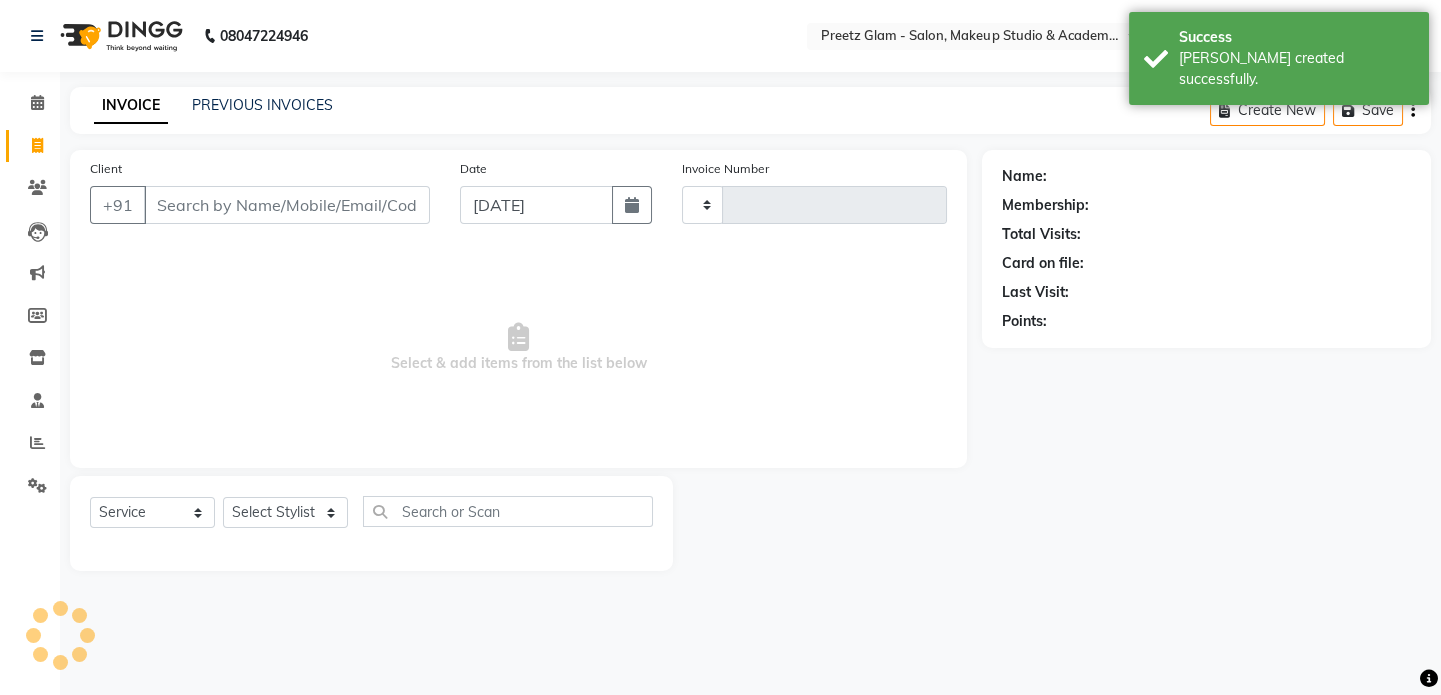 type on "0550" 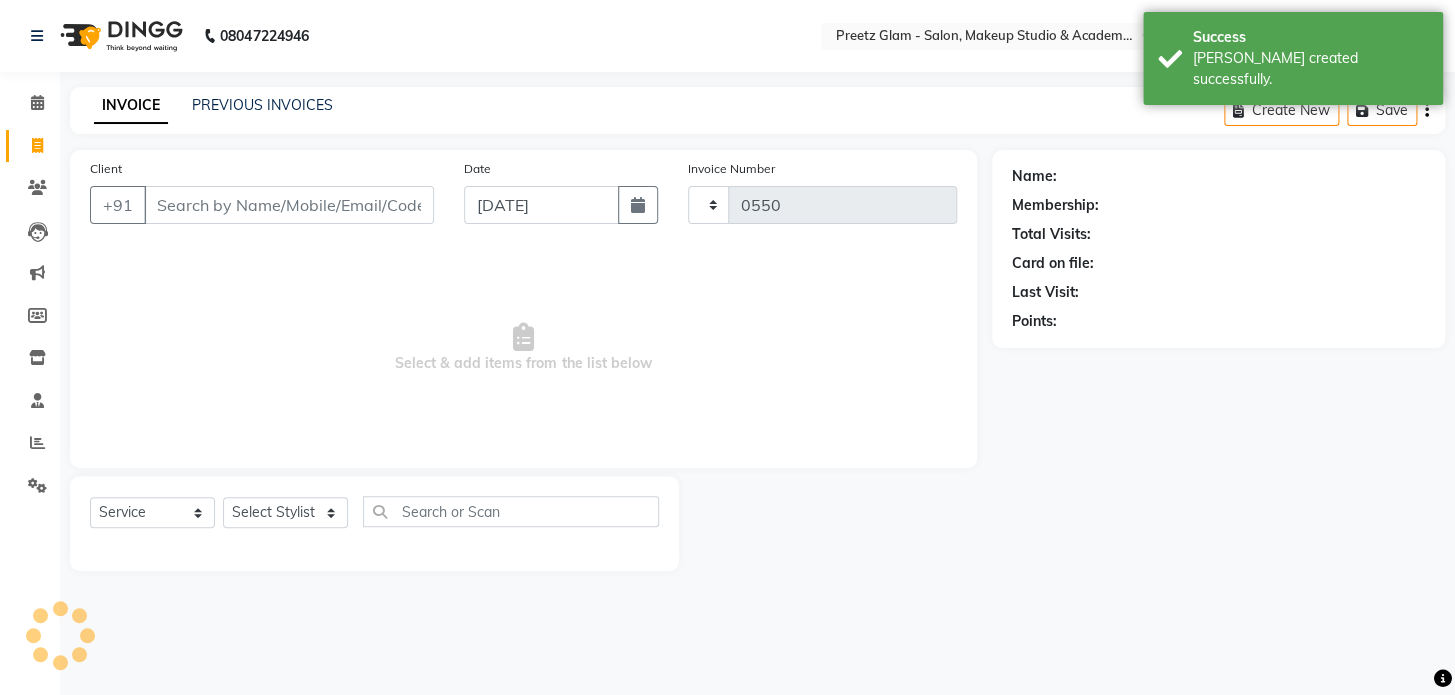 select on "4263" 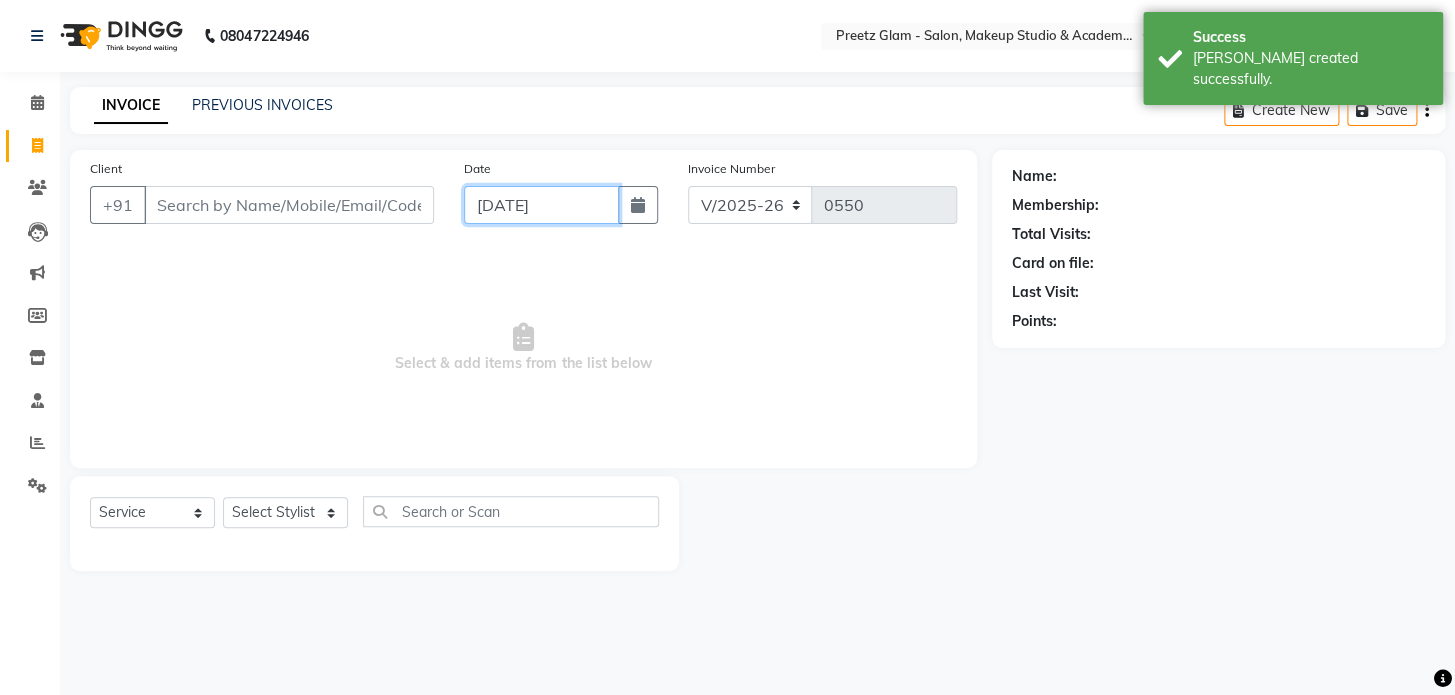 click on "[DATE]" 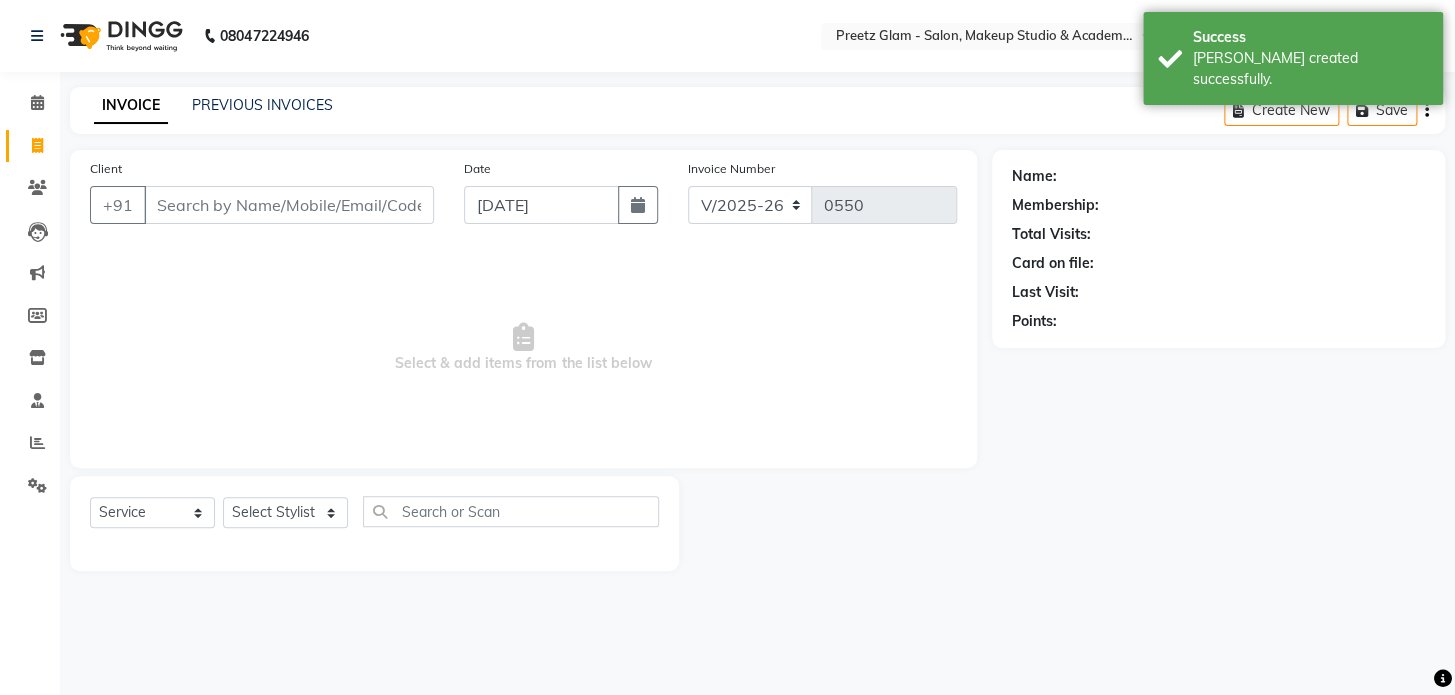 select on "7" 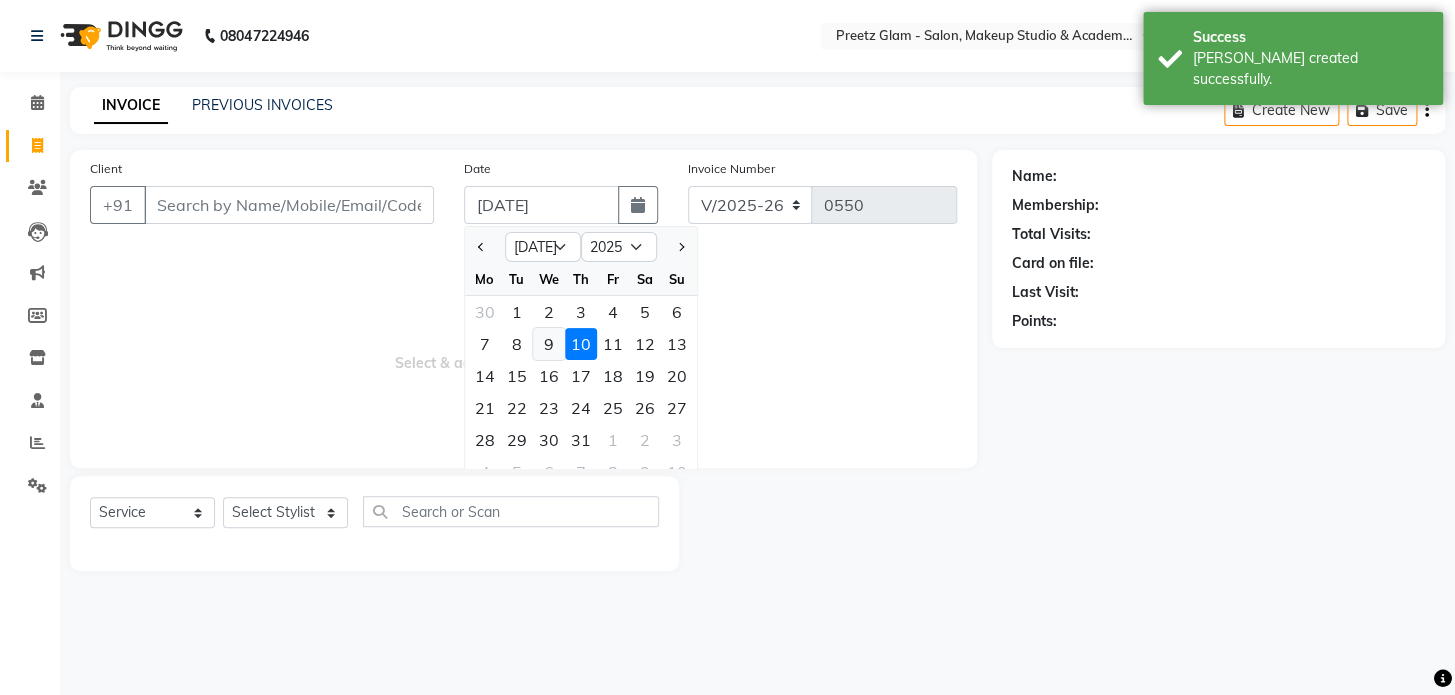 click on "9" 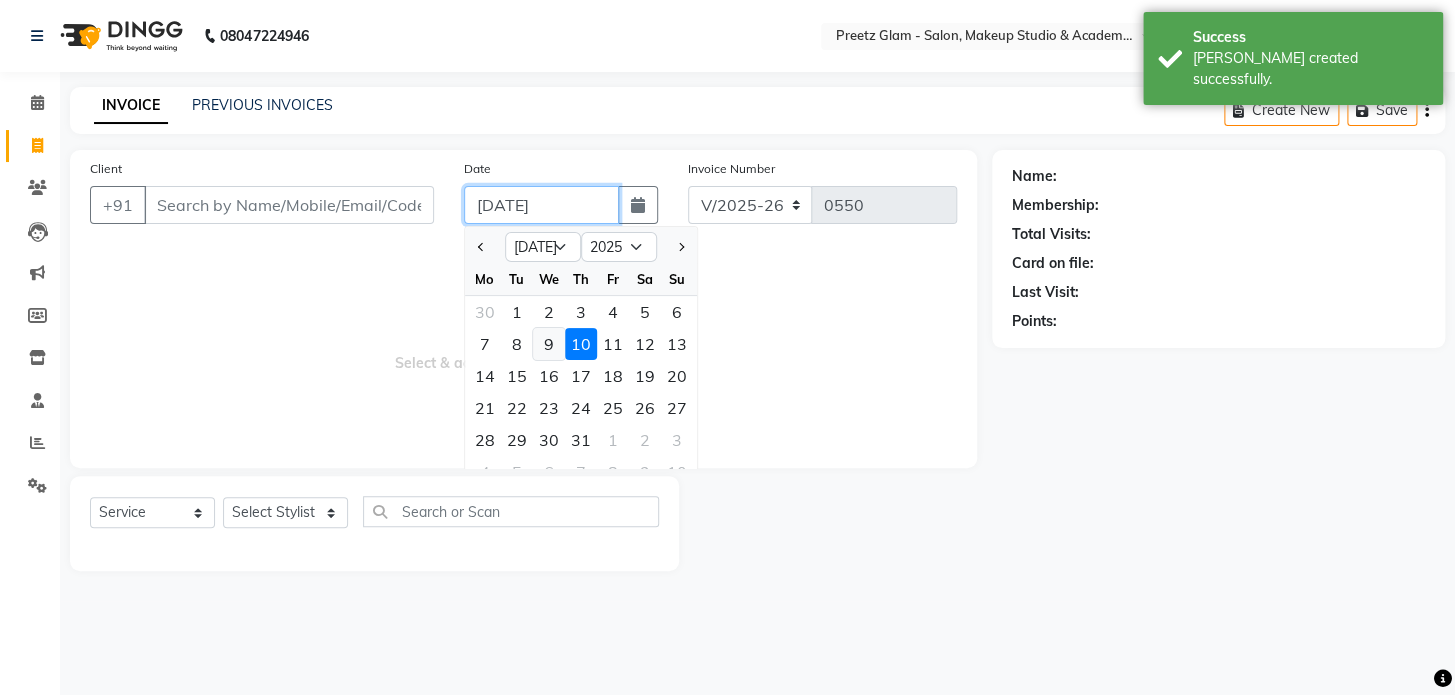 type on "[DATE]" 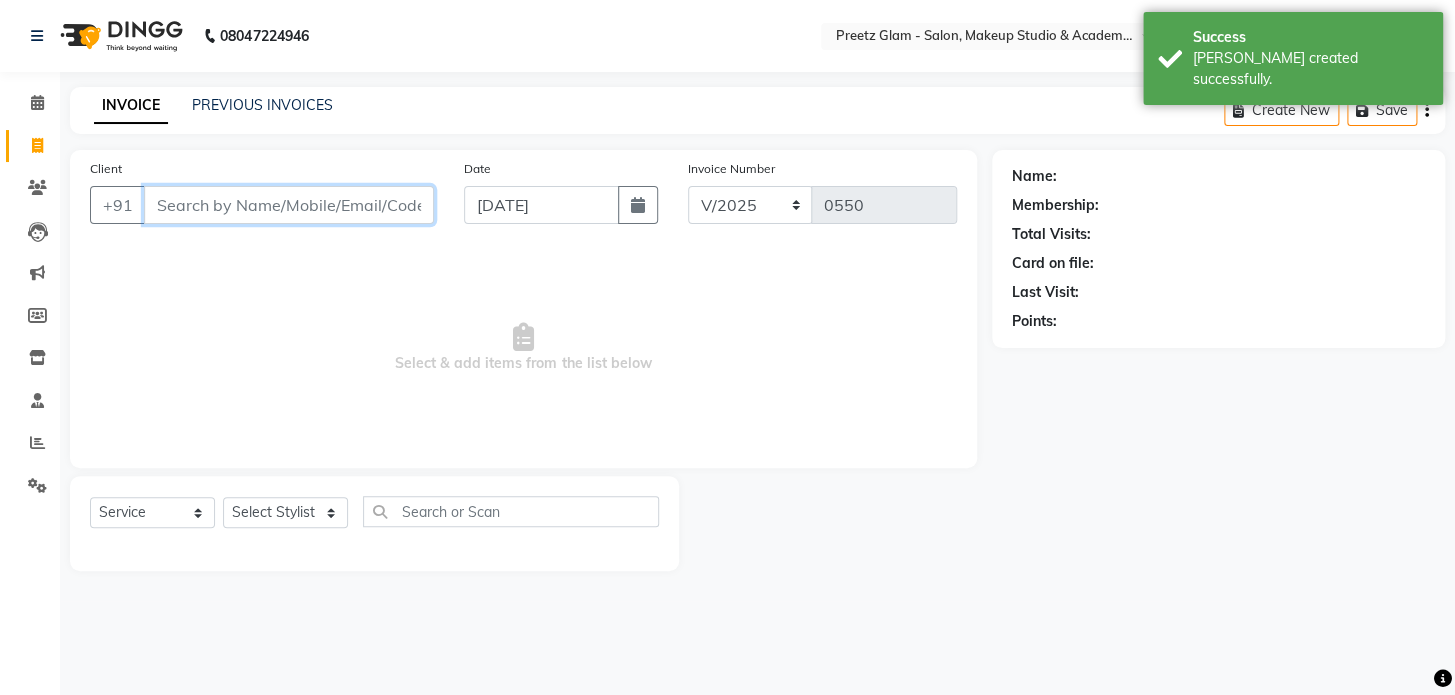 click on "Client" at bounding box center [289, 205] 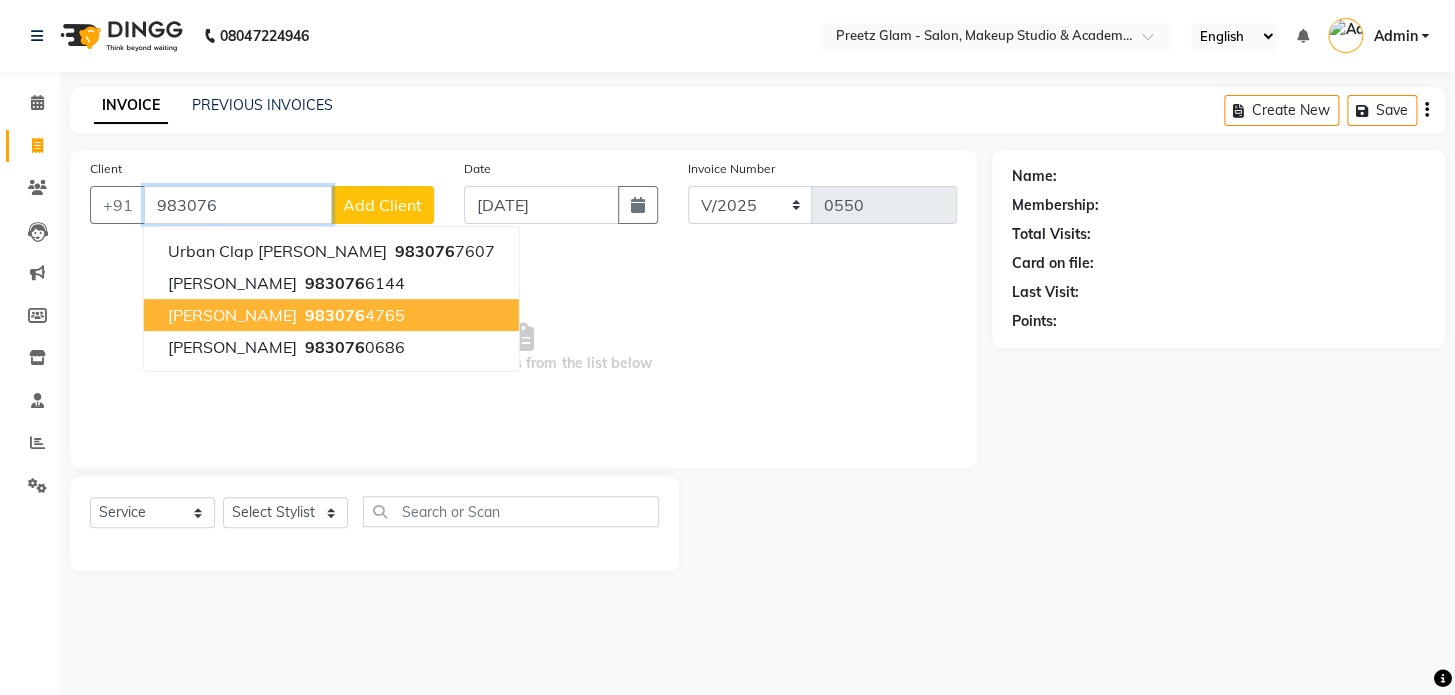 click on "[PERSON_NAME]   983076 4765" at bounding box center [331, 315] 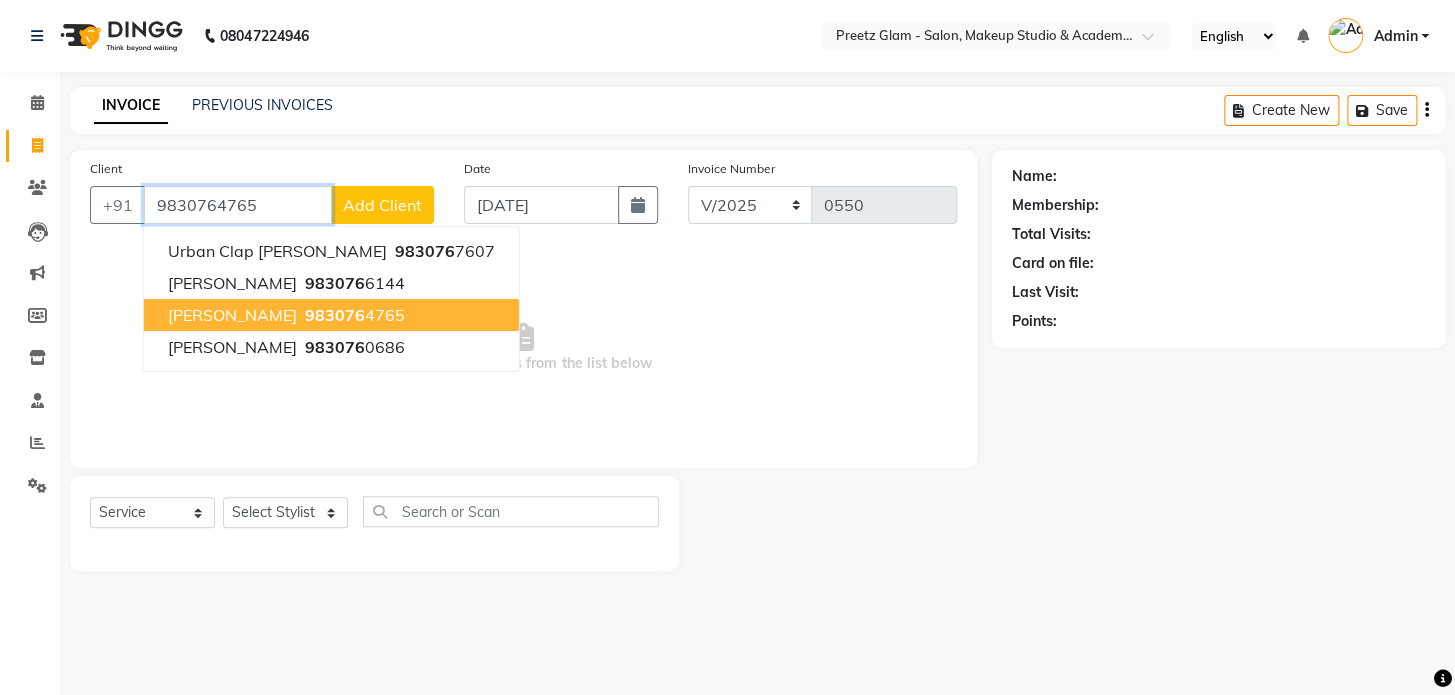 type on "9830764765" 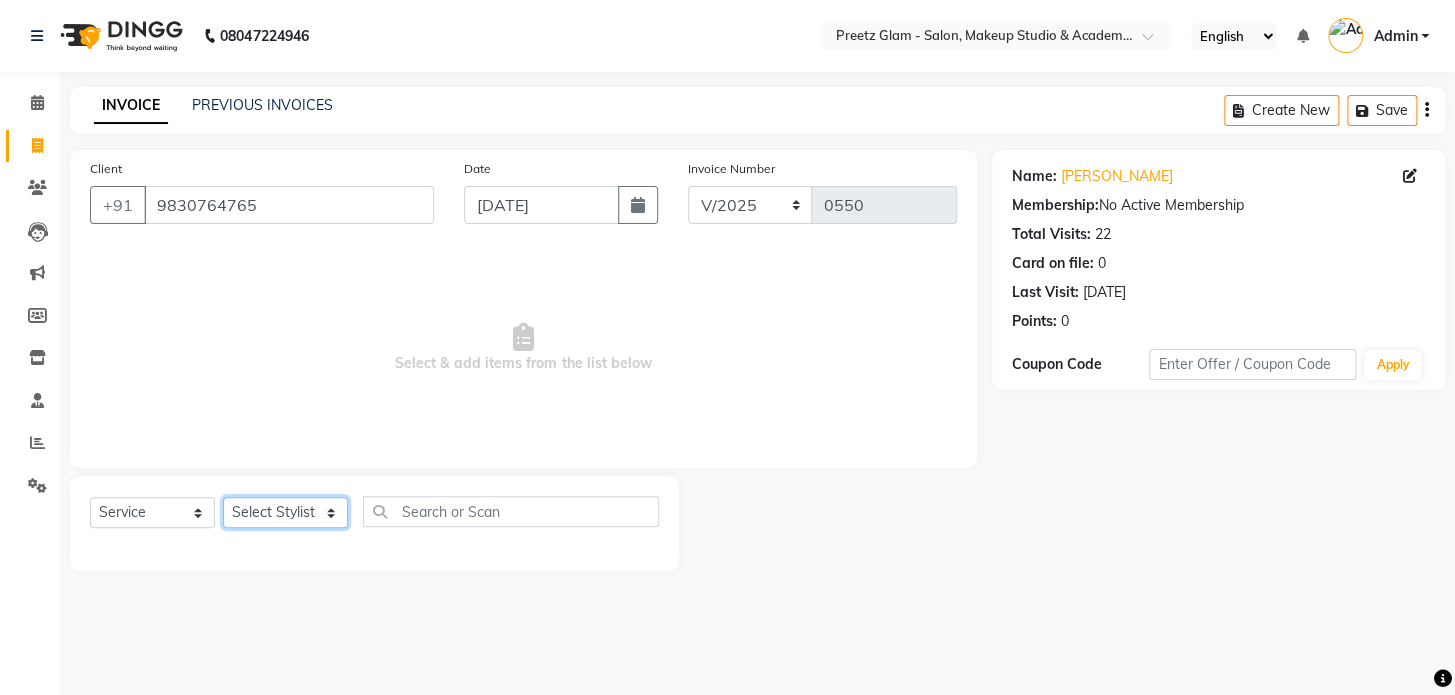click on "Select Stylist Neha Preeti [PERSON_NAME]  suman" 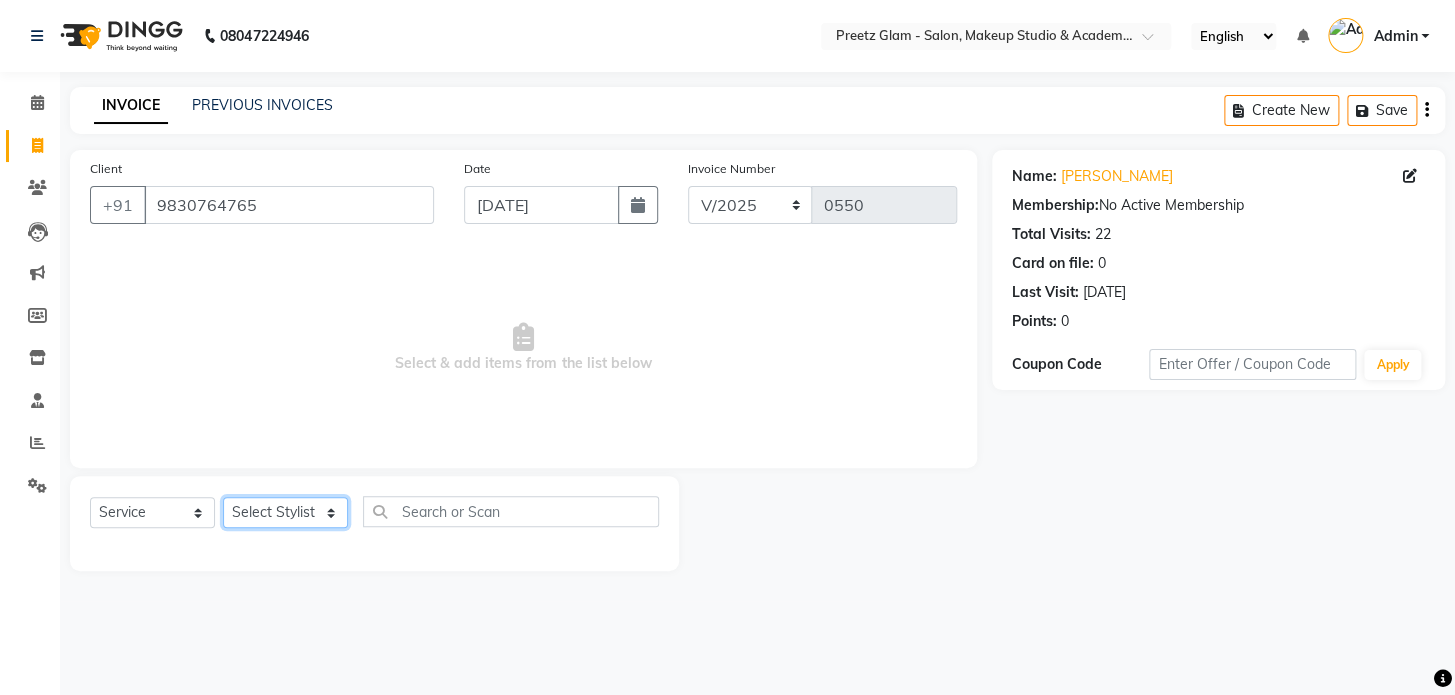 select on "49320" 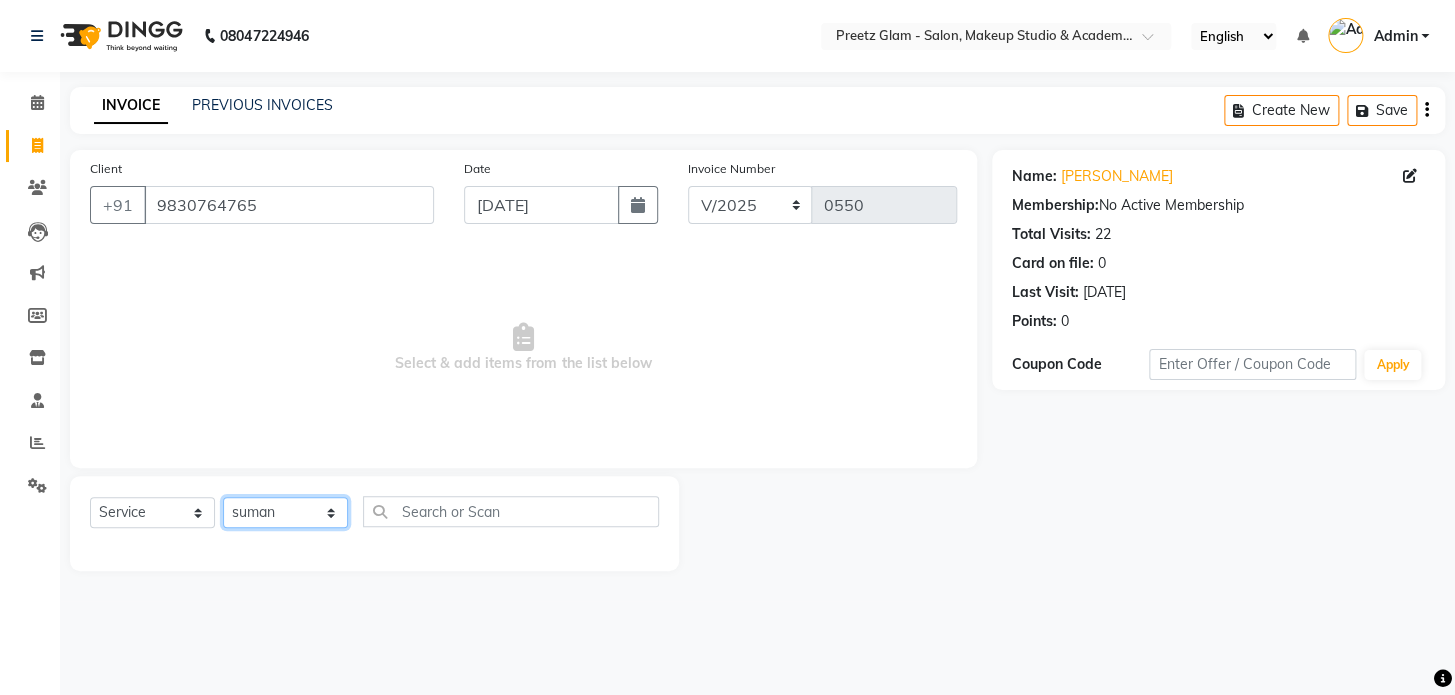 click on "Select Stylist Neha Preeti [PERSON_NAME]  suman" 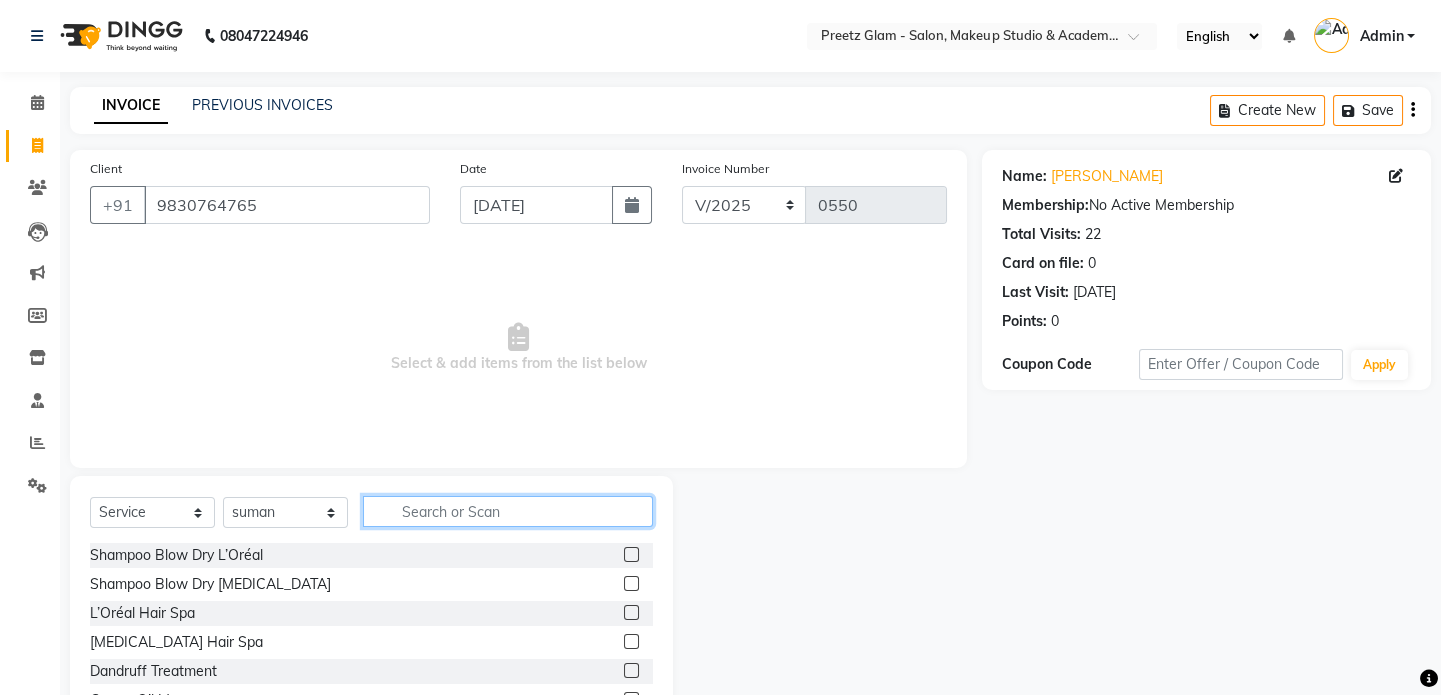 click 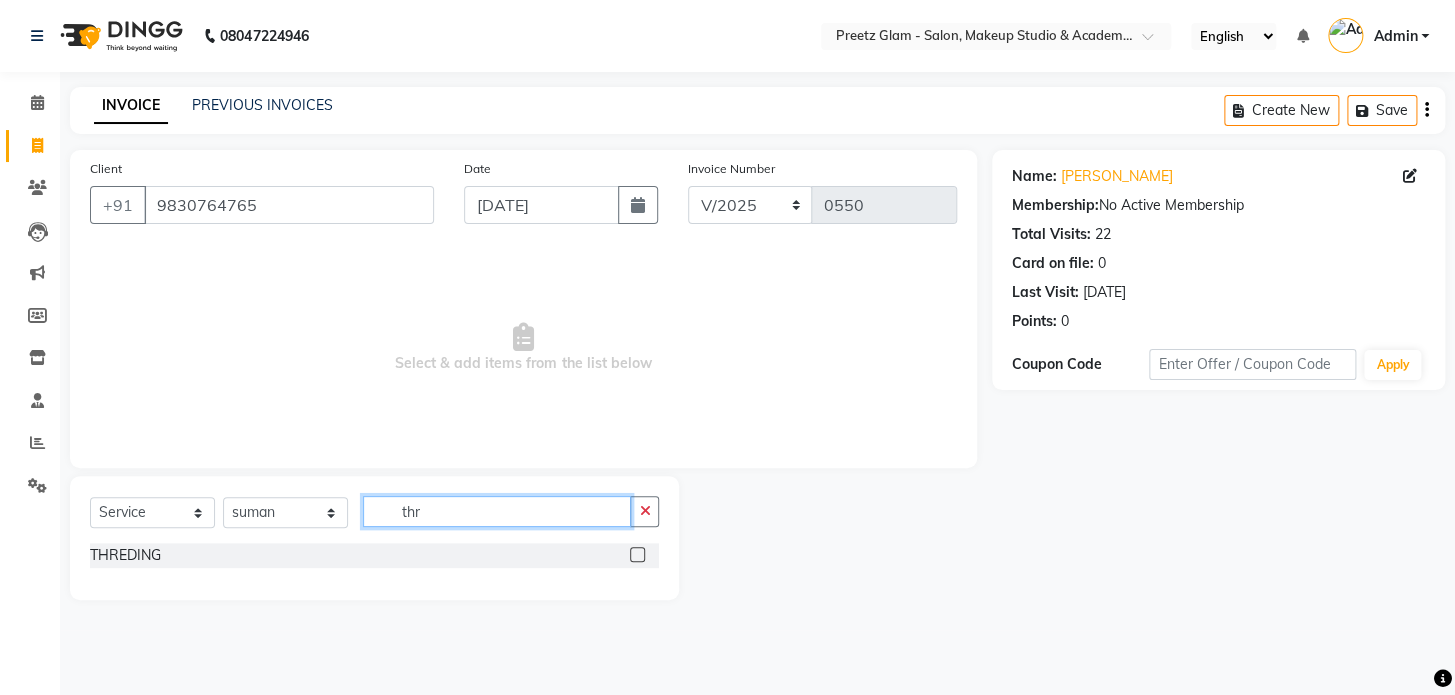 type on "thr" 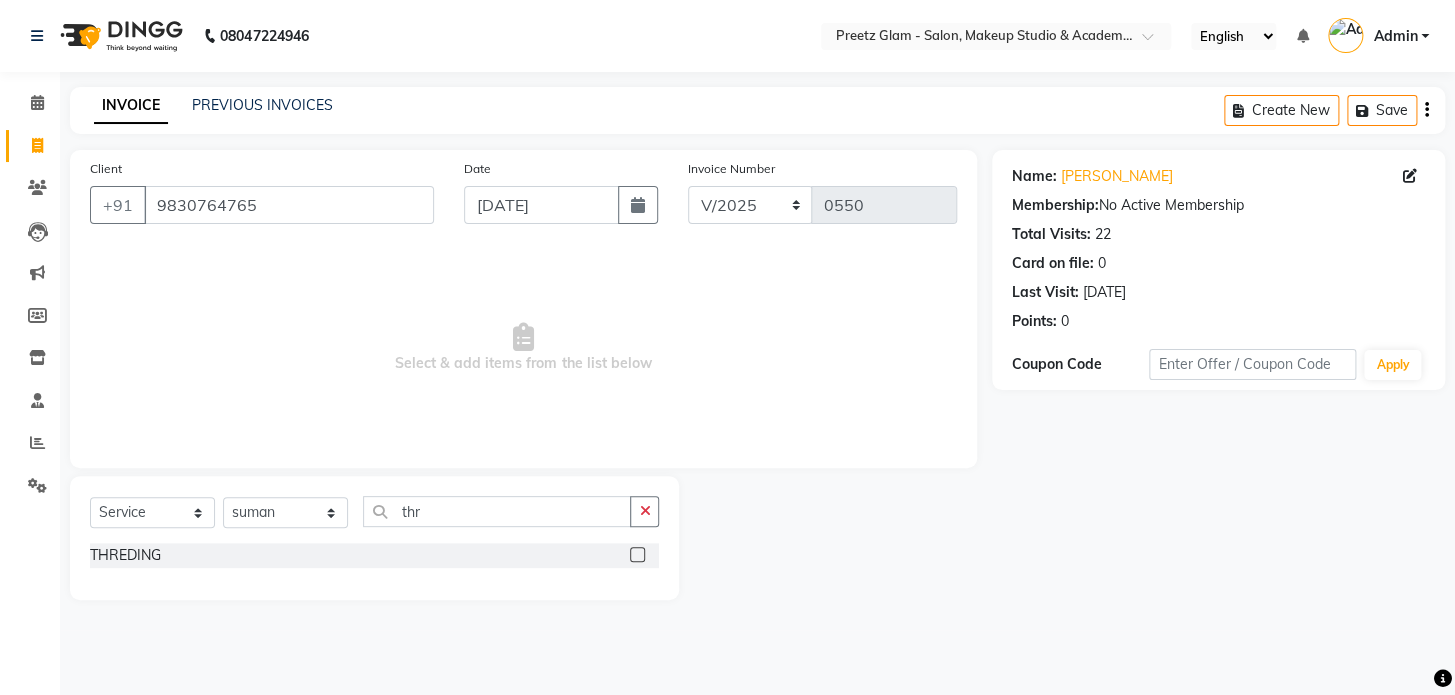 click 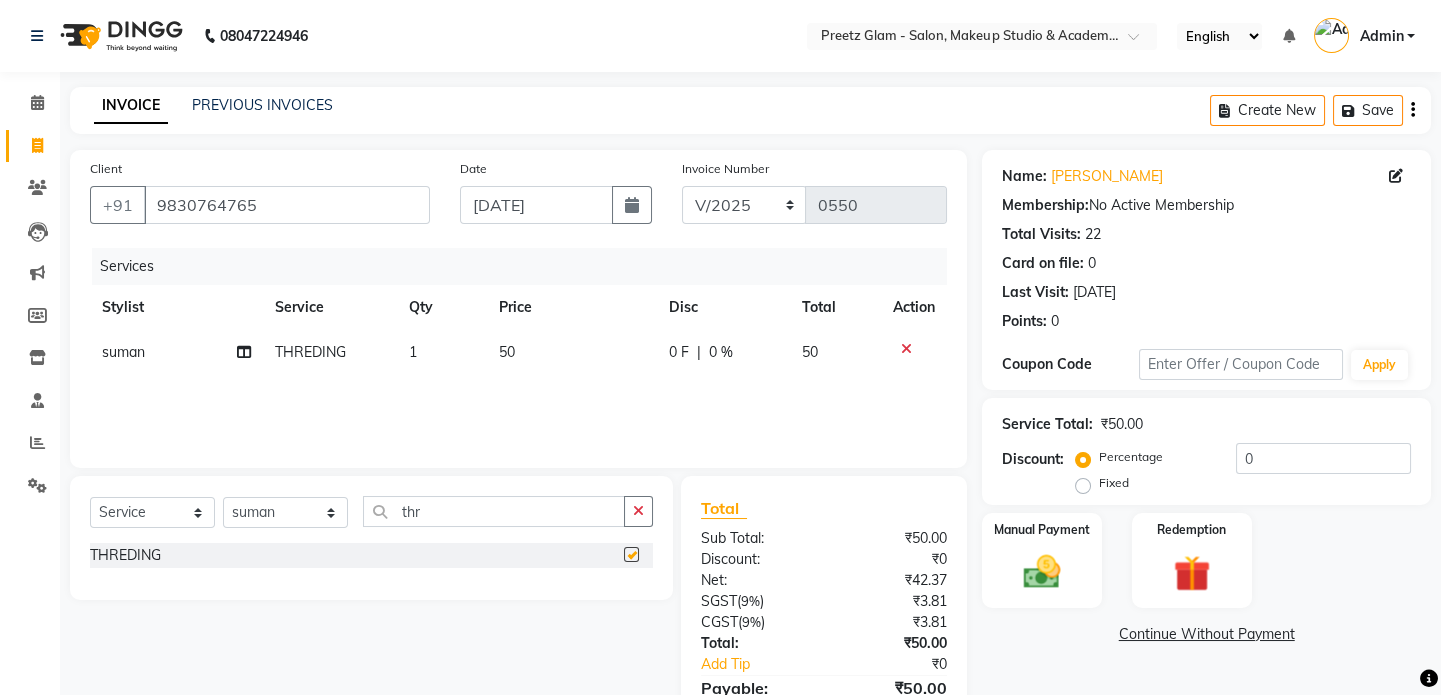 checkbox on "false" 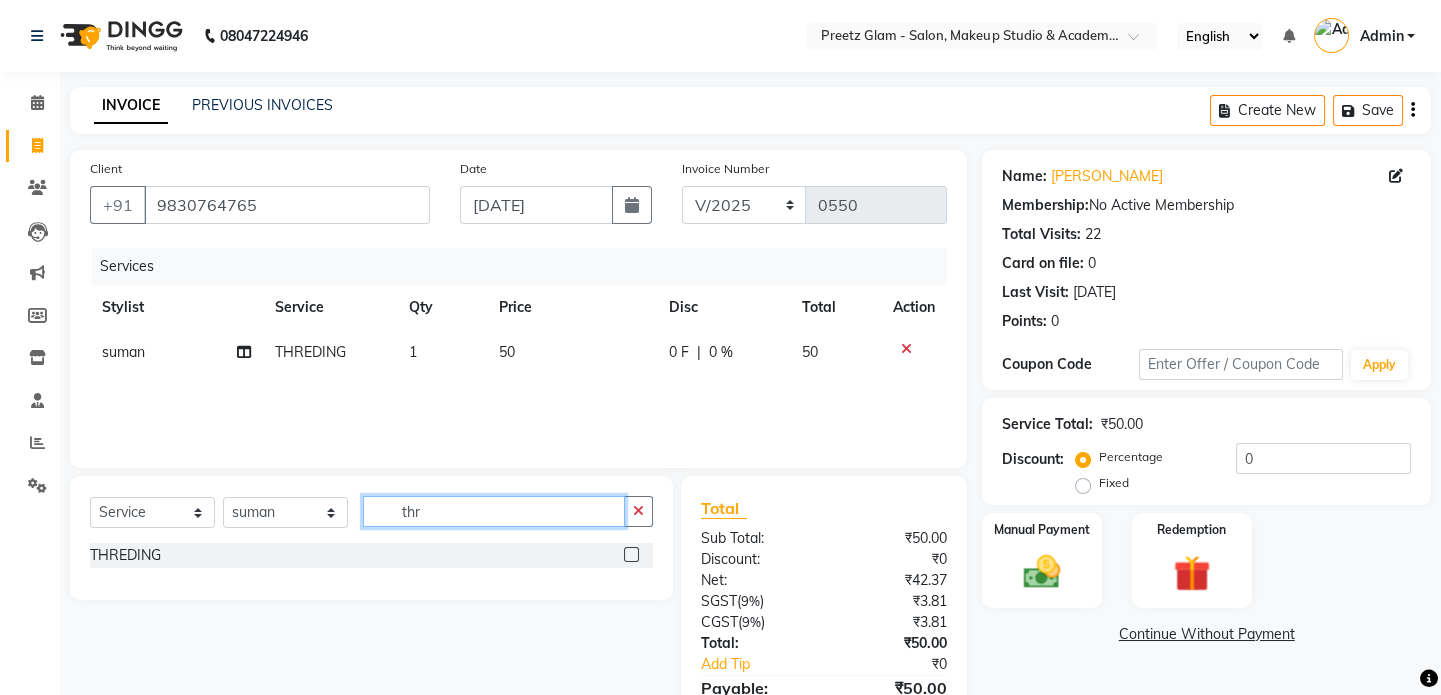 click on "thr" 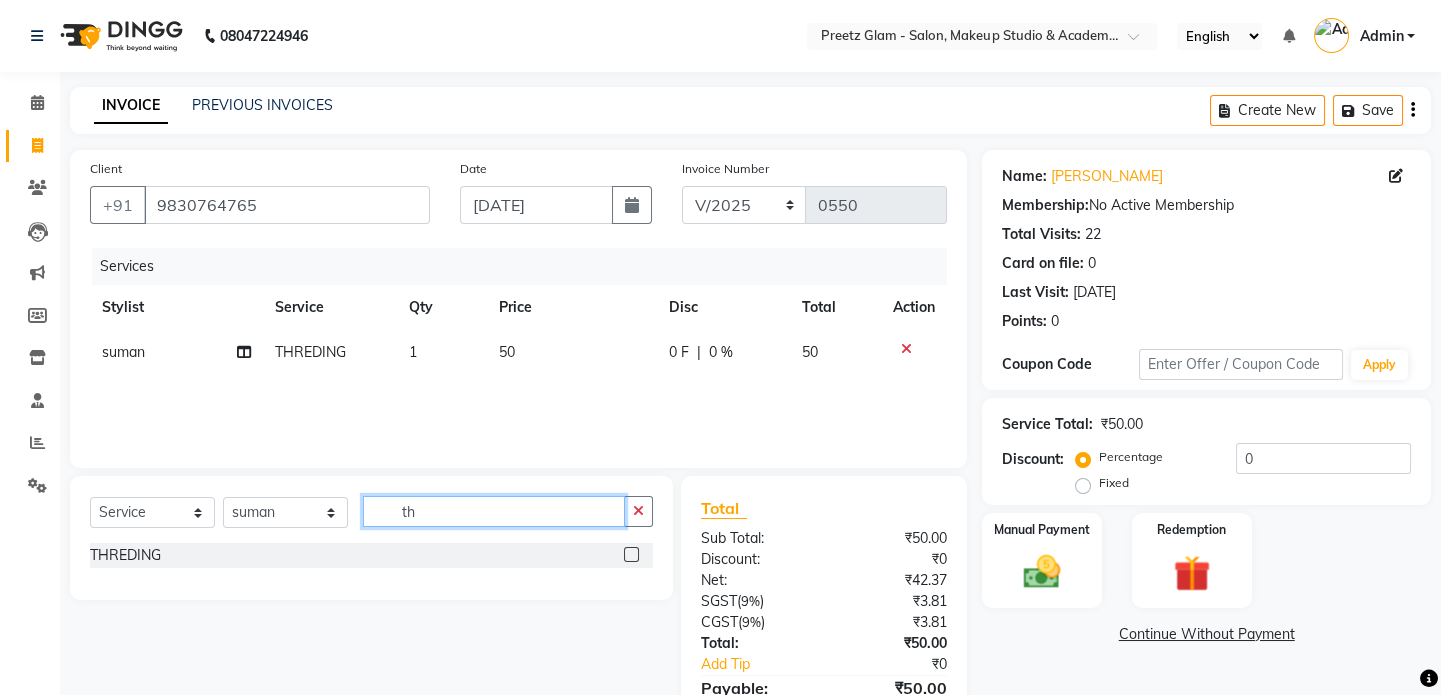 type on "t" 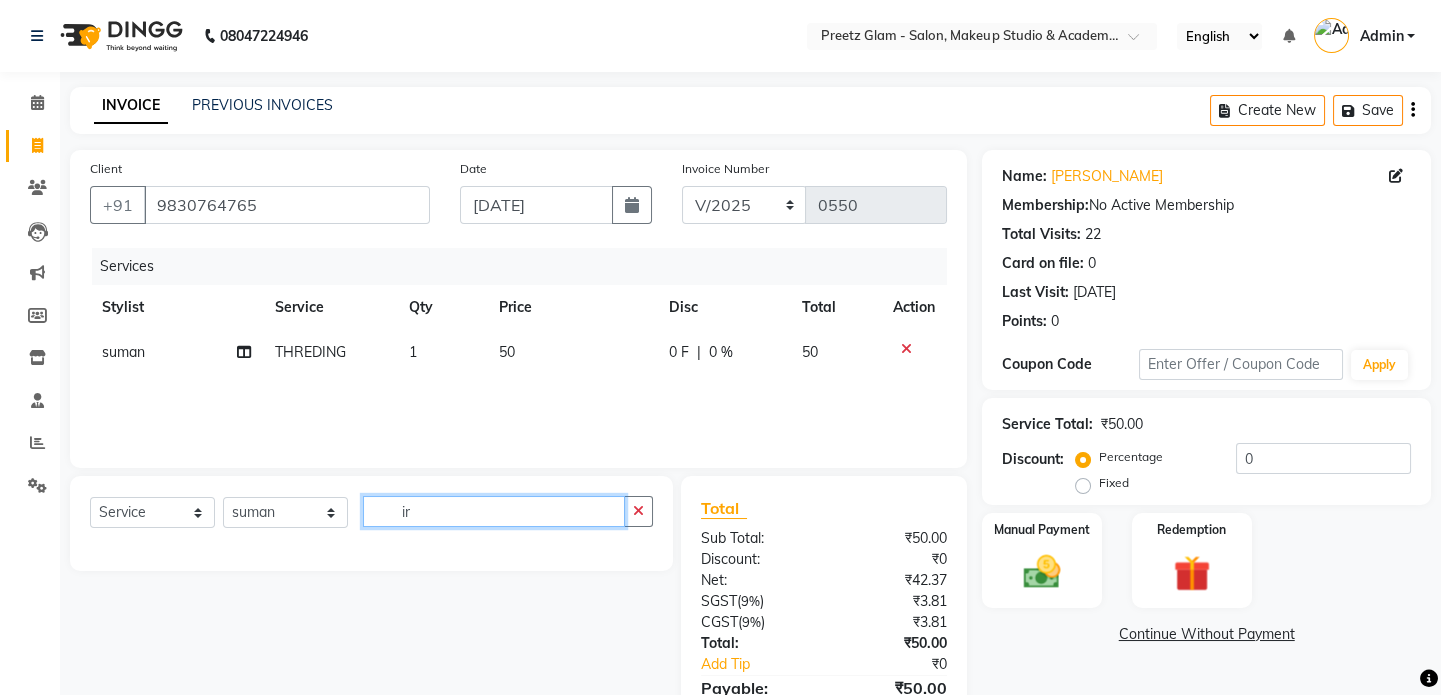 type on "i" 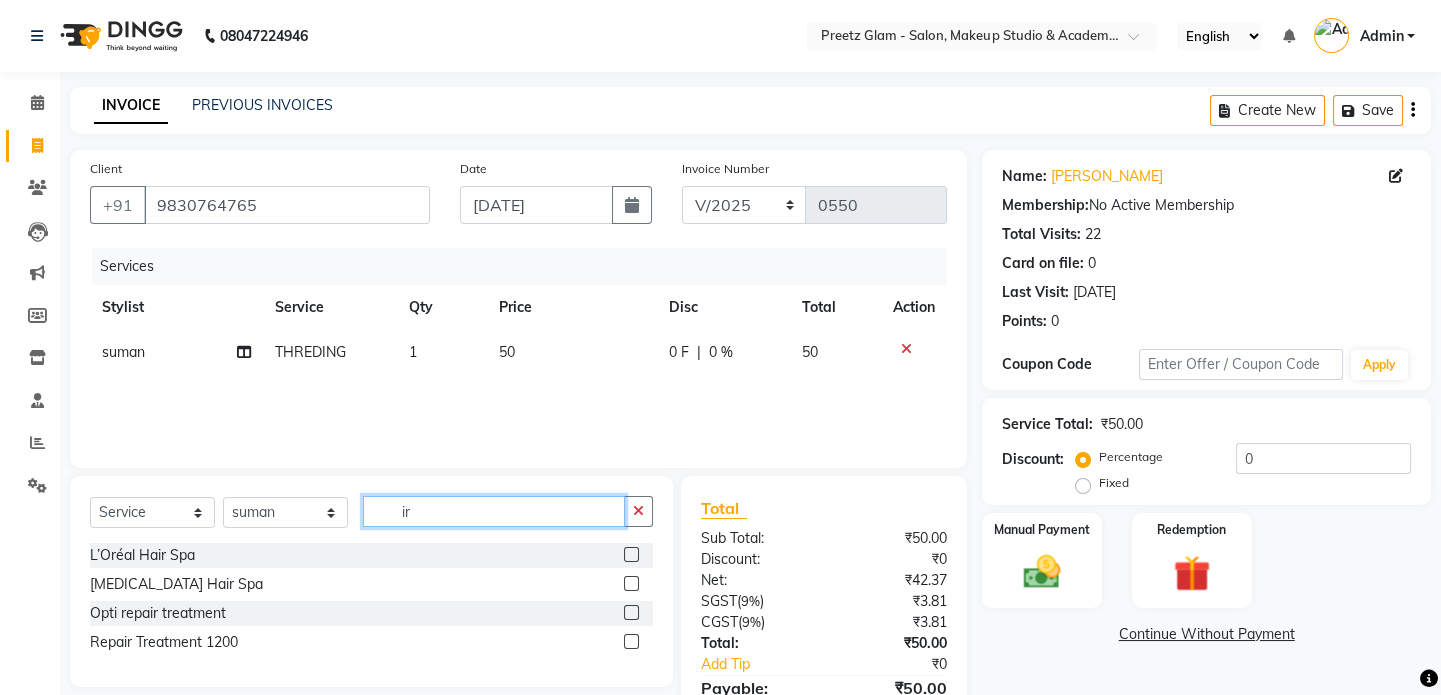 type on "ir" 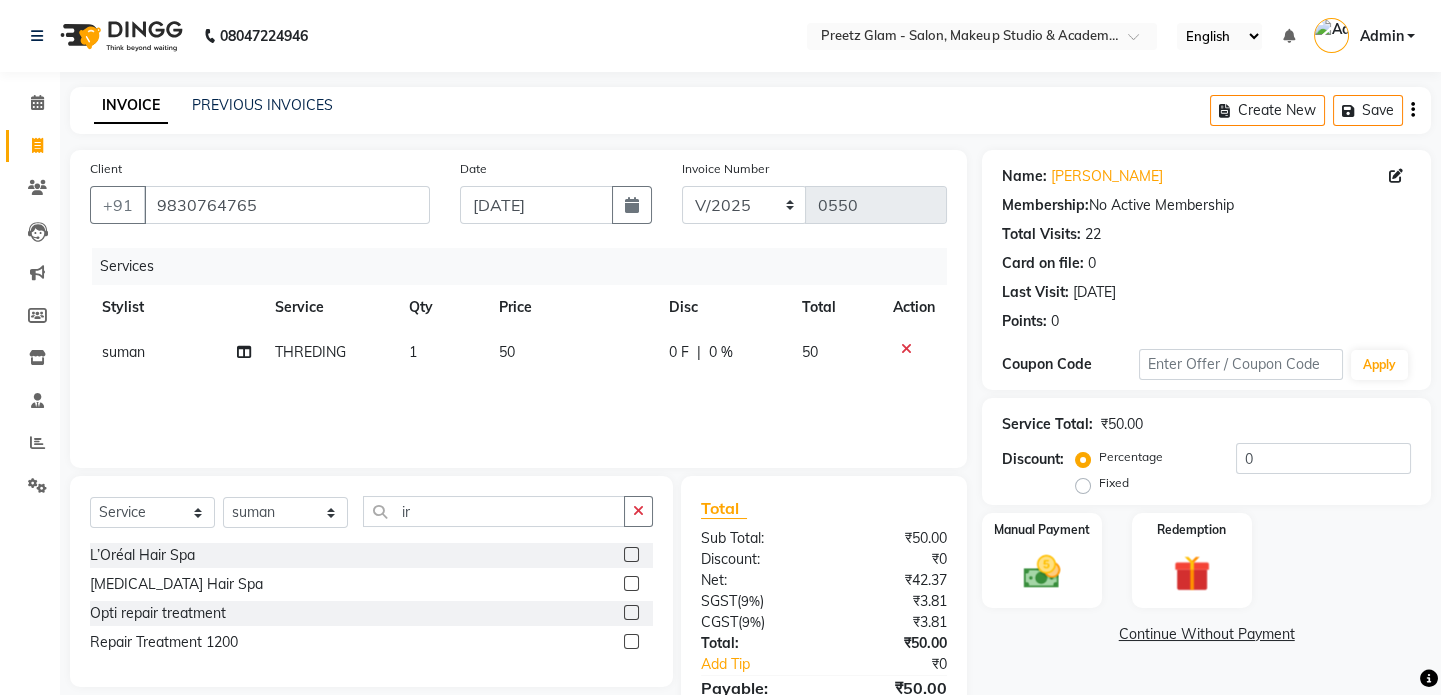 click 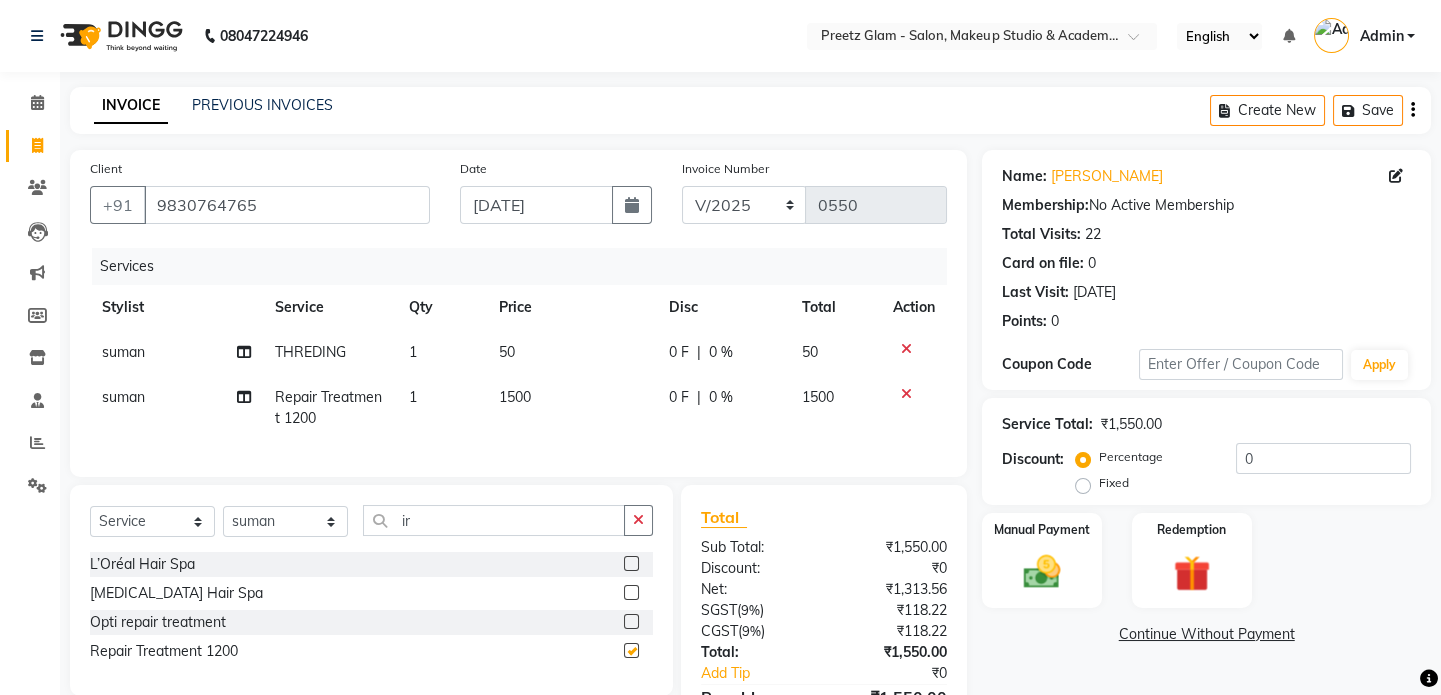checkbox on "false" 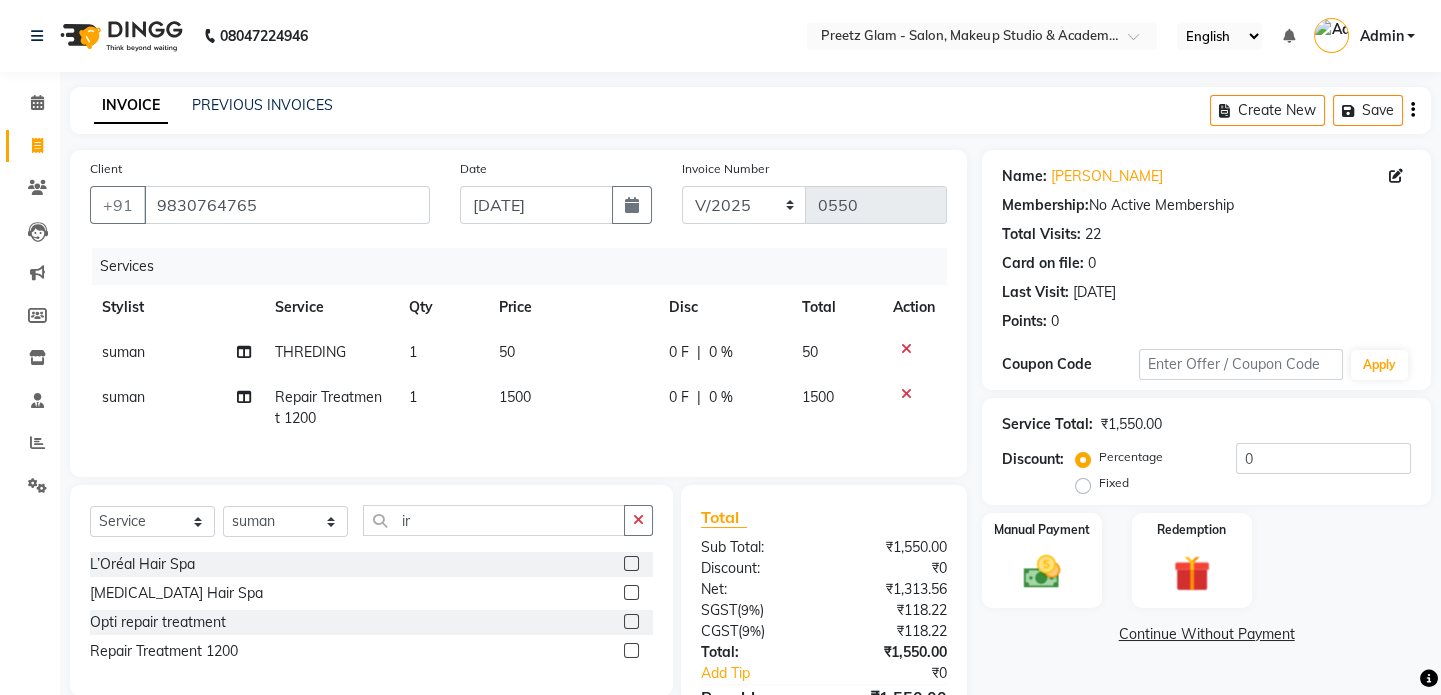 click on "1500" 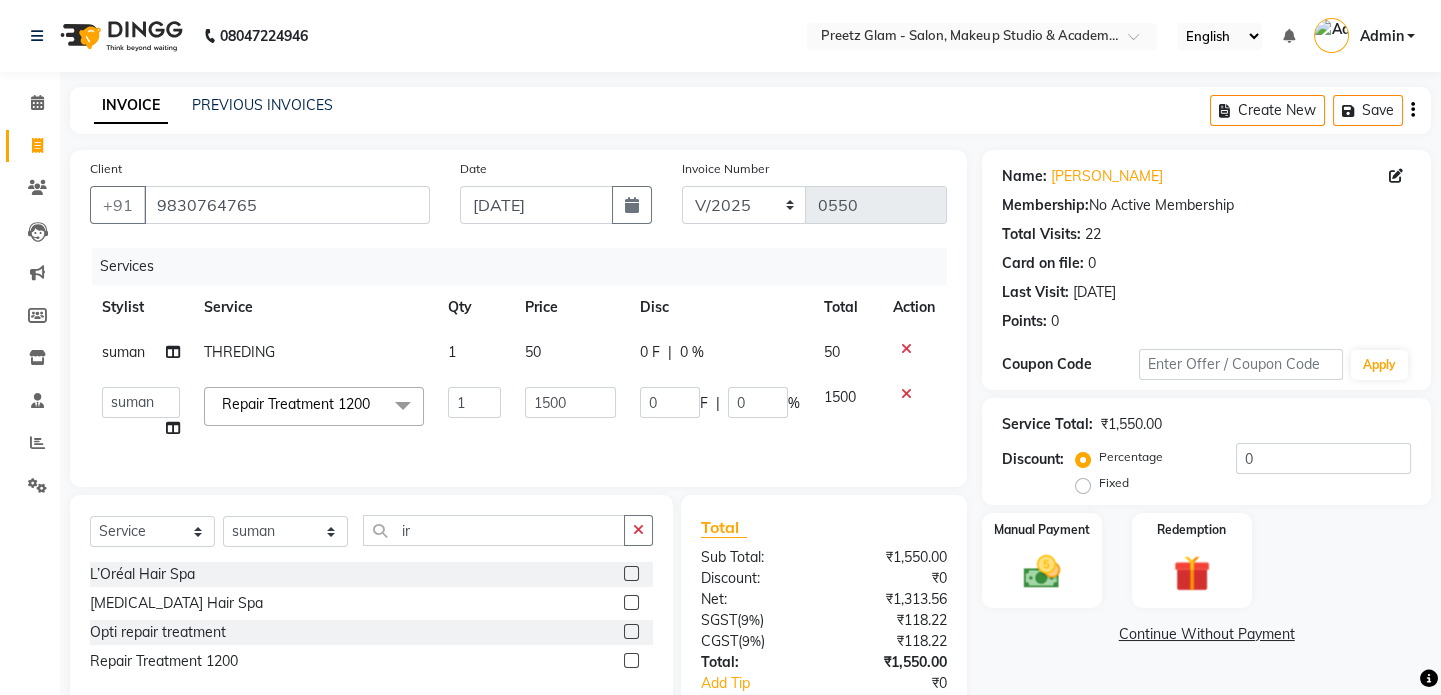 click on "1500" 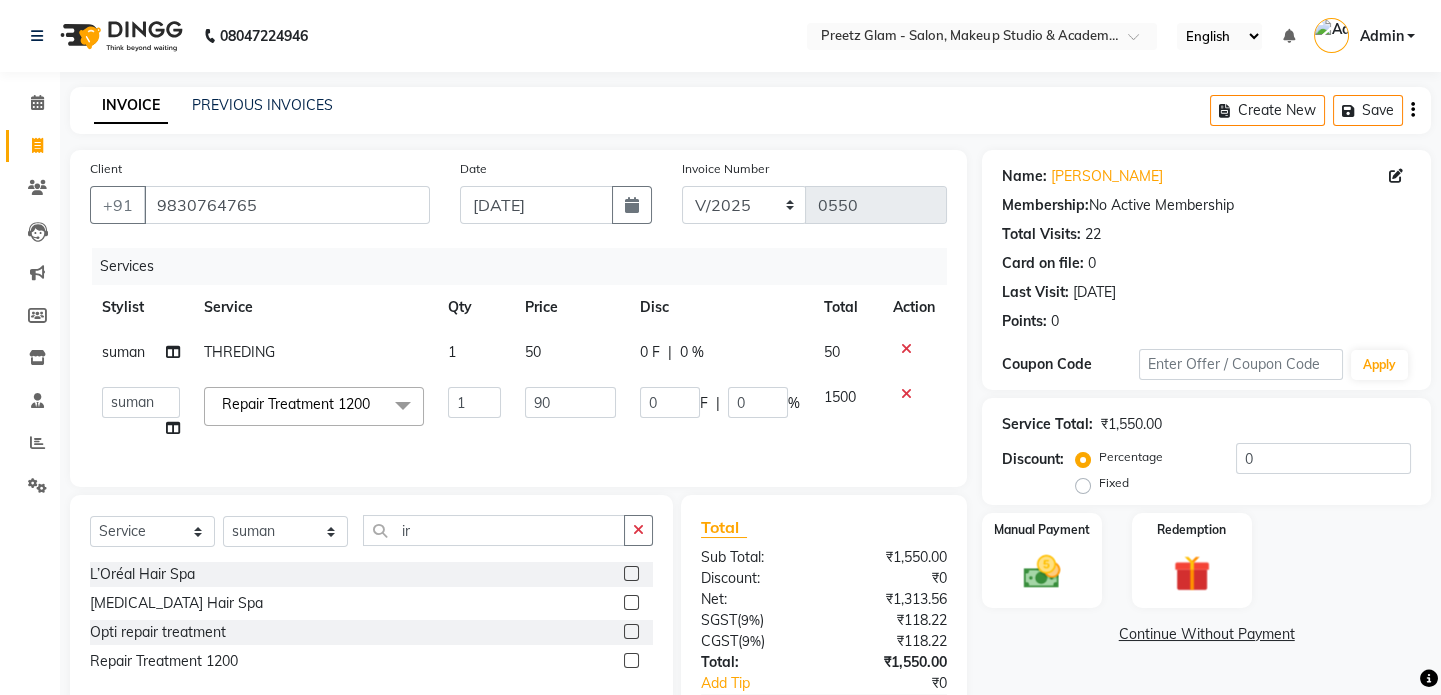 type on "900" 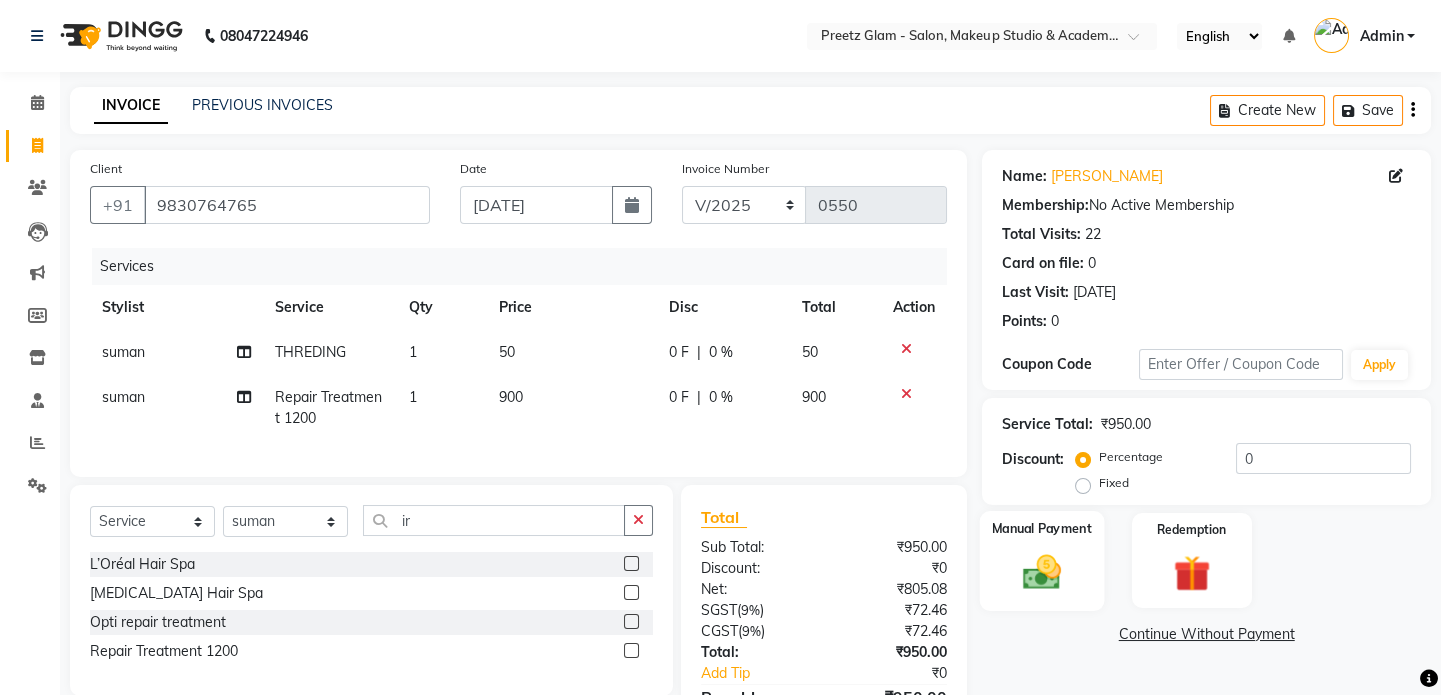 click on "Manual Payment" 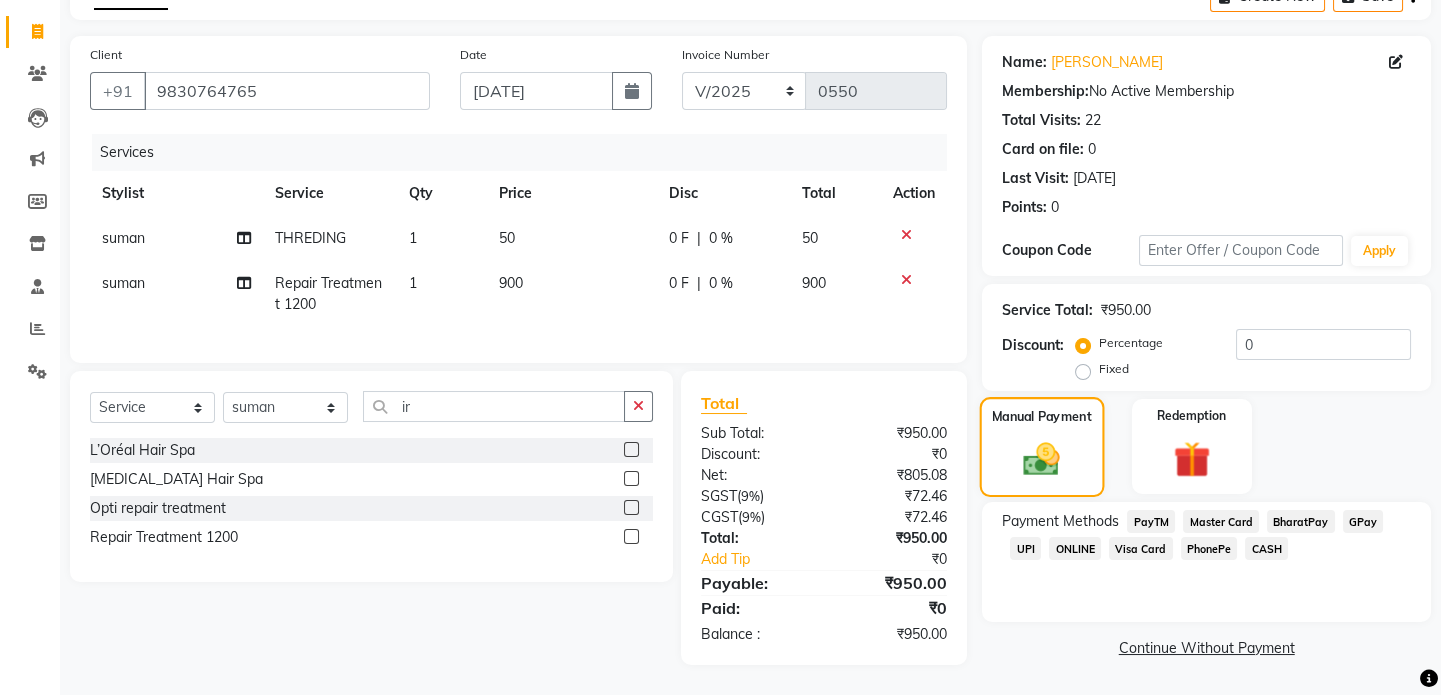 scroll, scrollTop: 116, scrollLeft: 0, axis: vertical 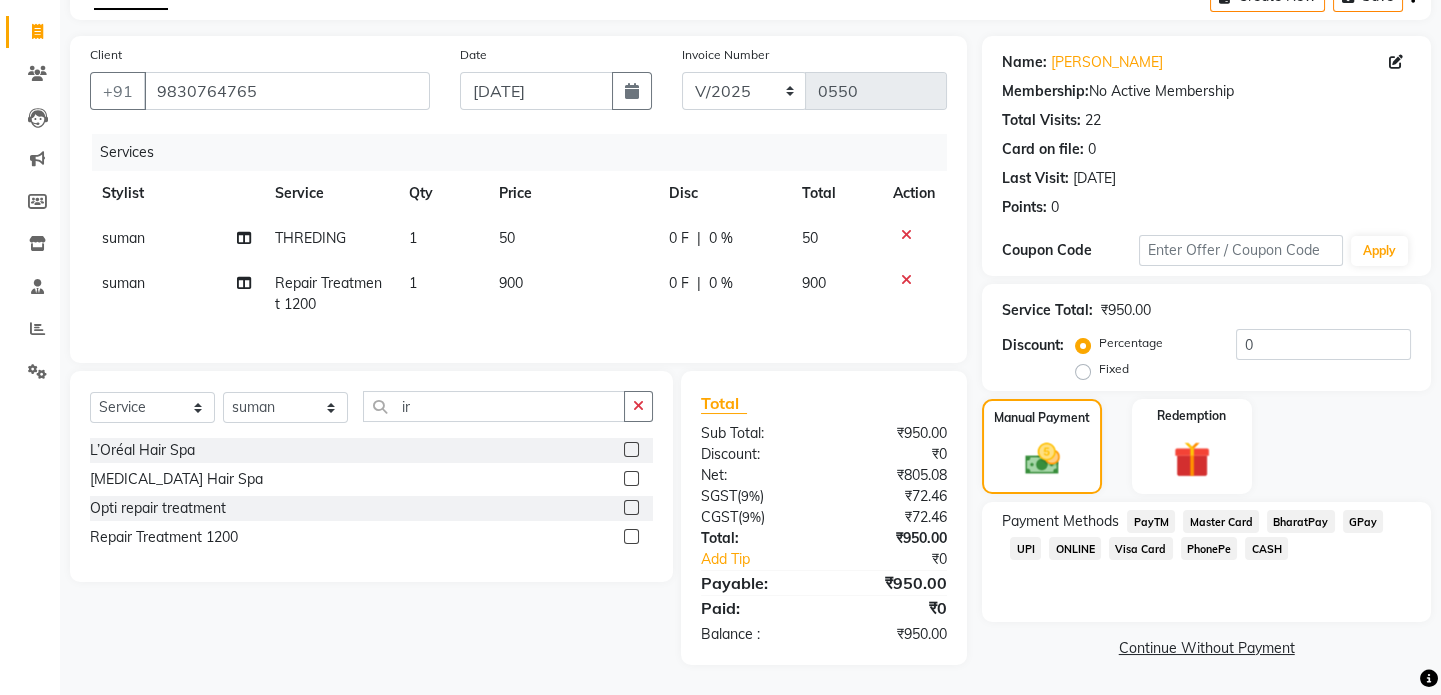 click on "CASH" 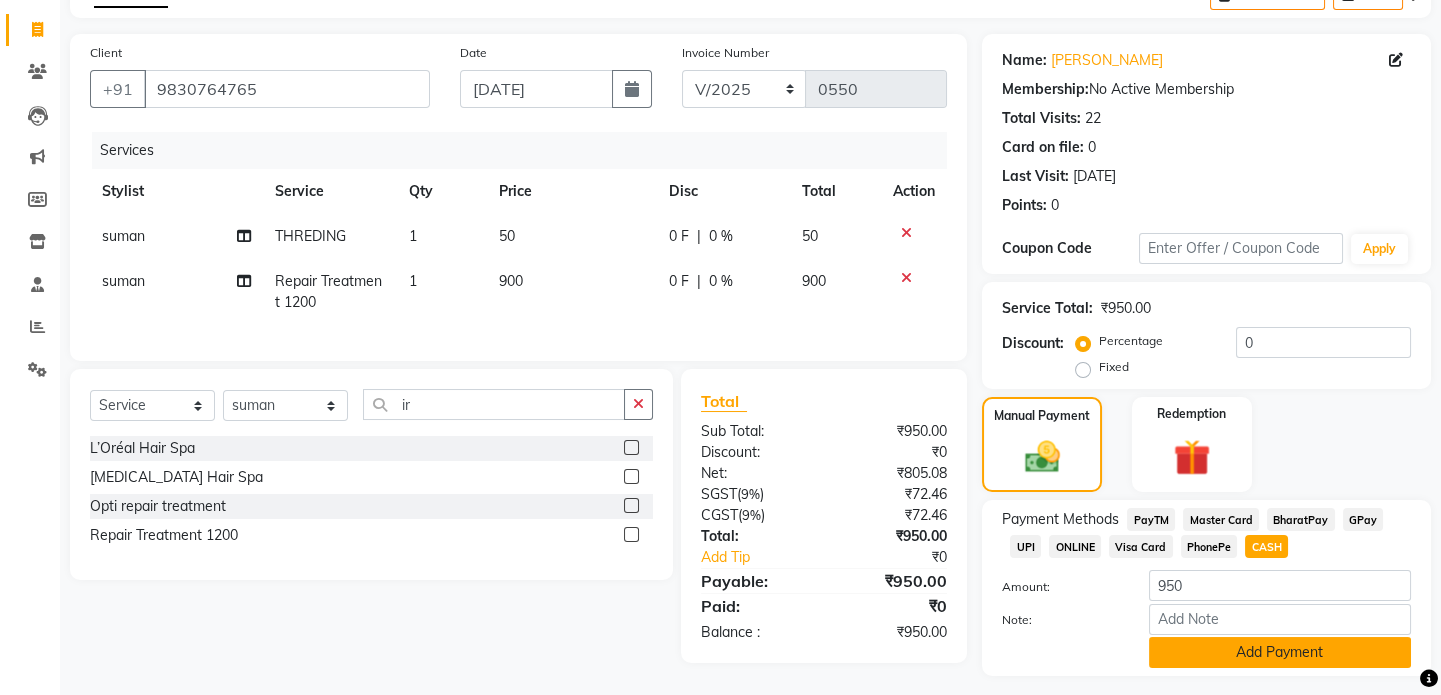 click on "Add Payment" 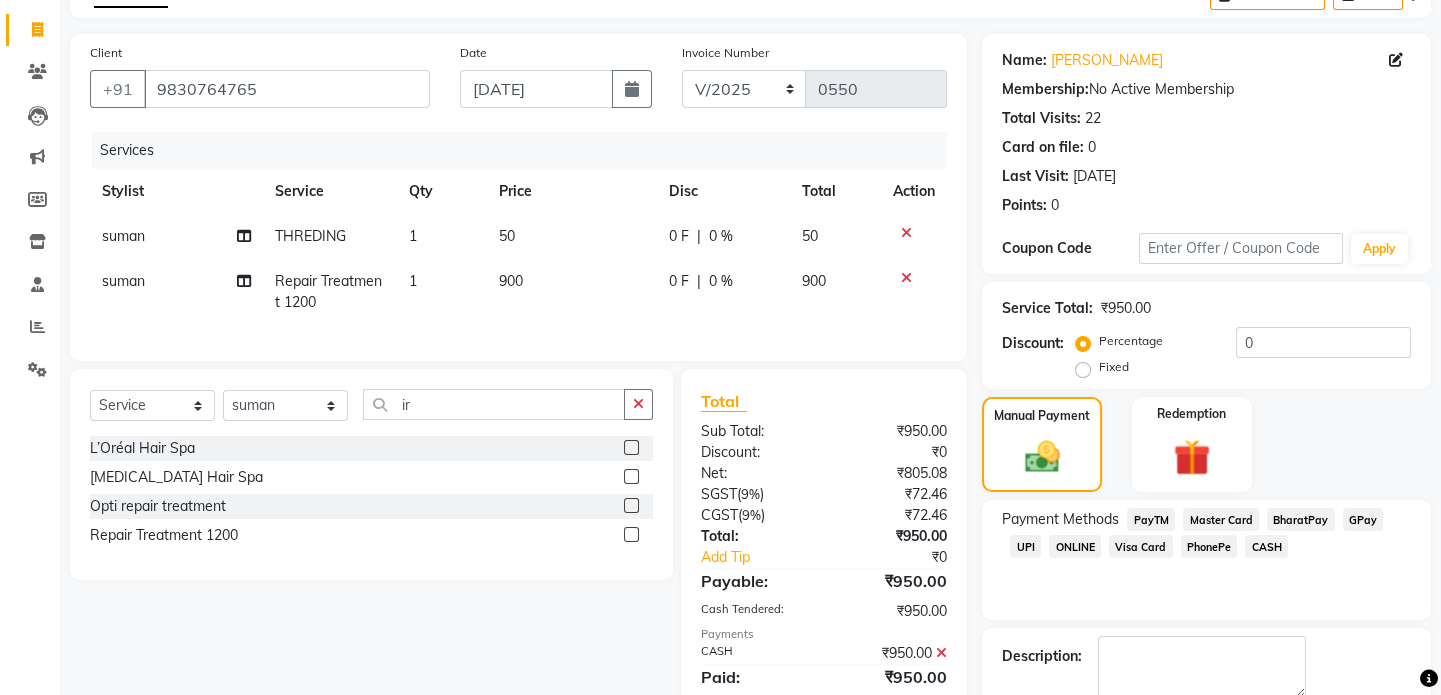 scroll, scrollTop: 223, scrollLeft: 0, axis: vertical 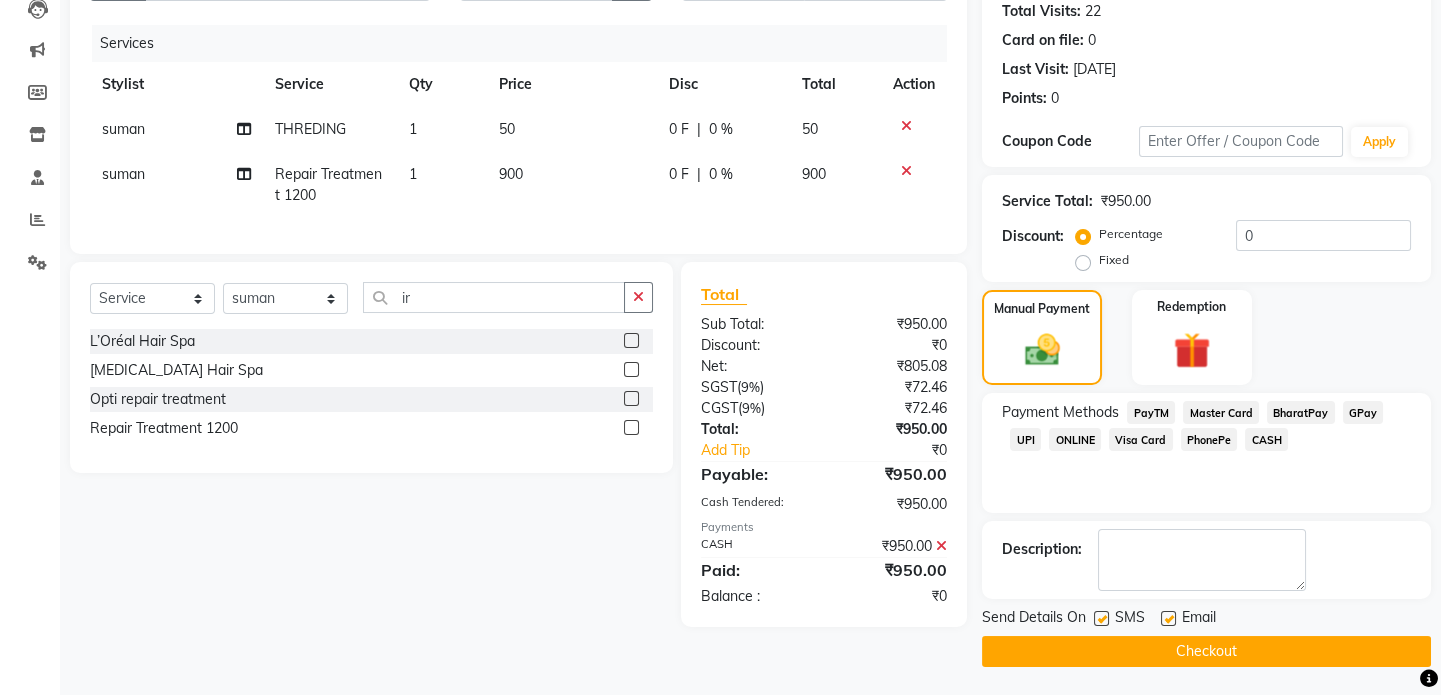 click on "Checkout" 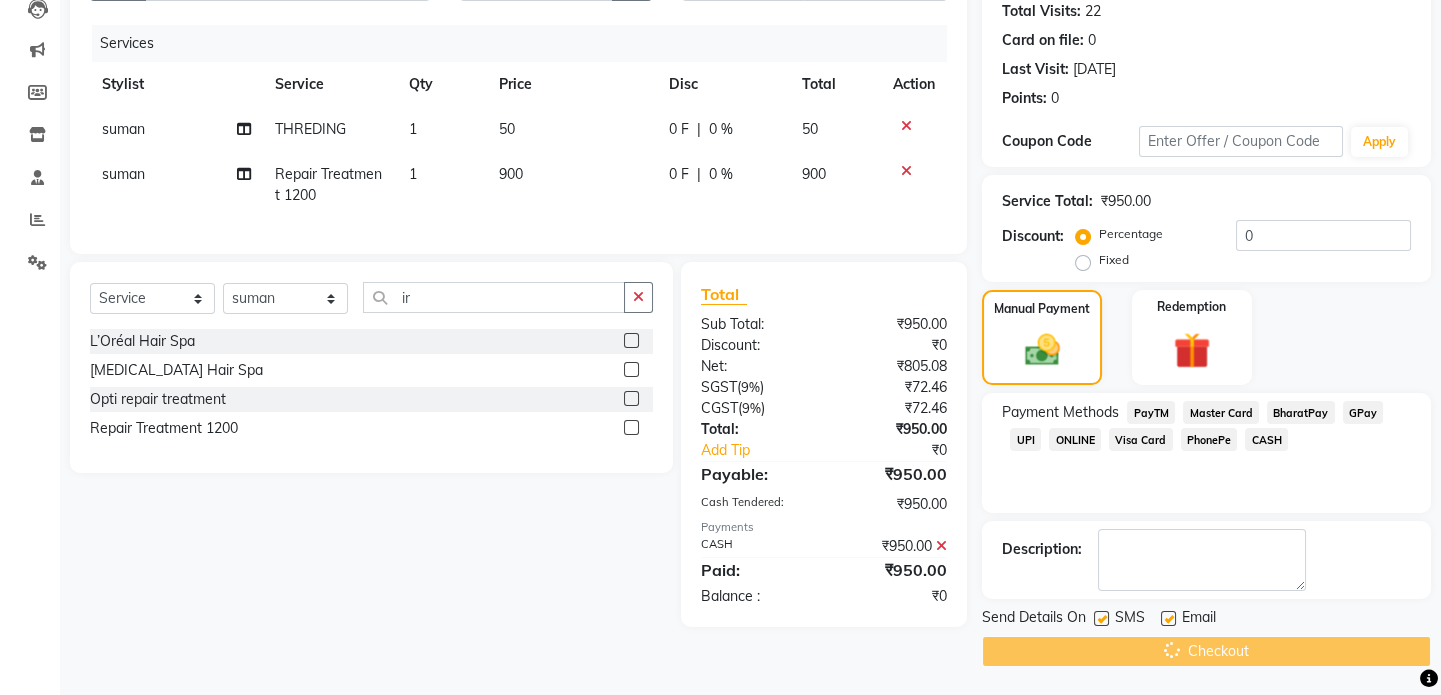 scroll, scrollTop: 0, scrollLeft: 0, axis: both 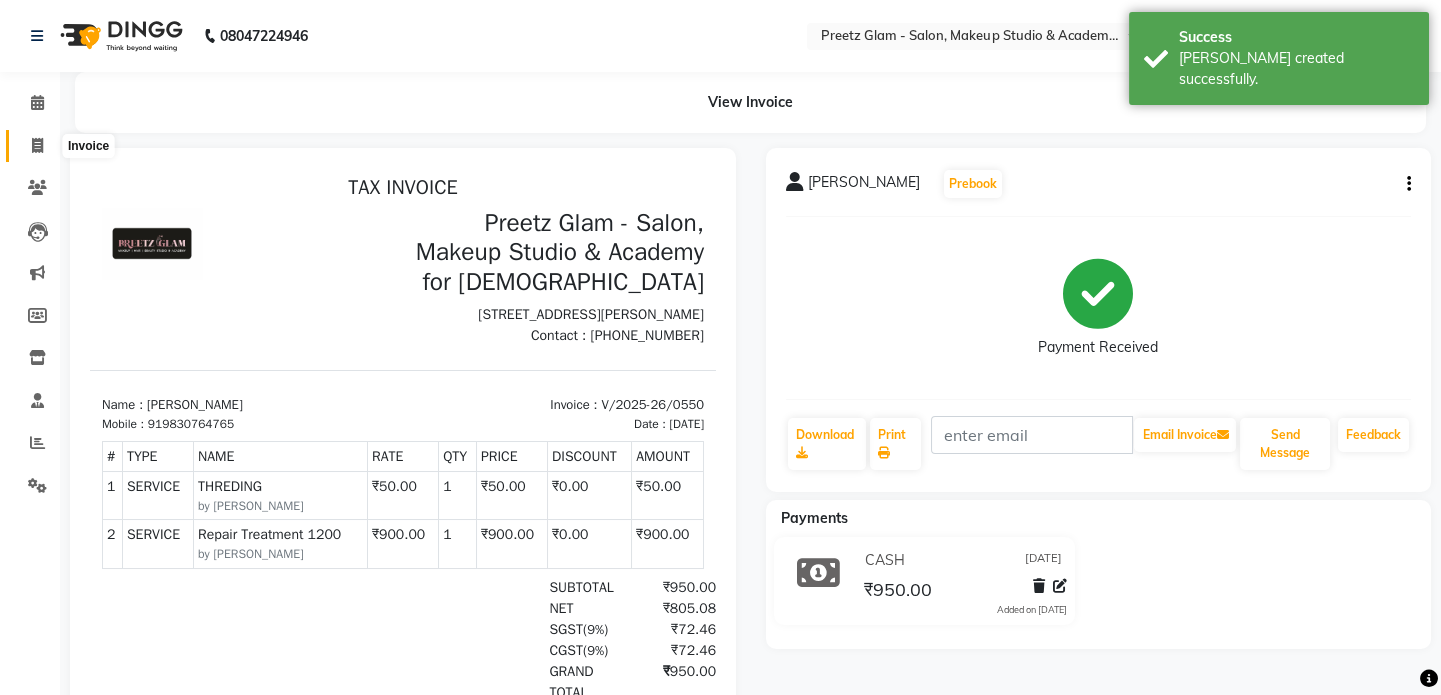 click 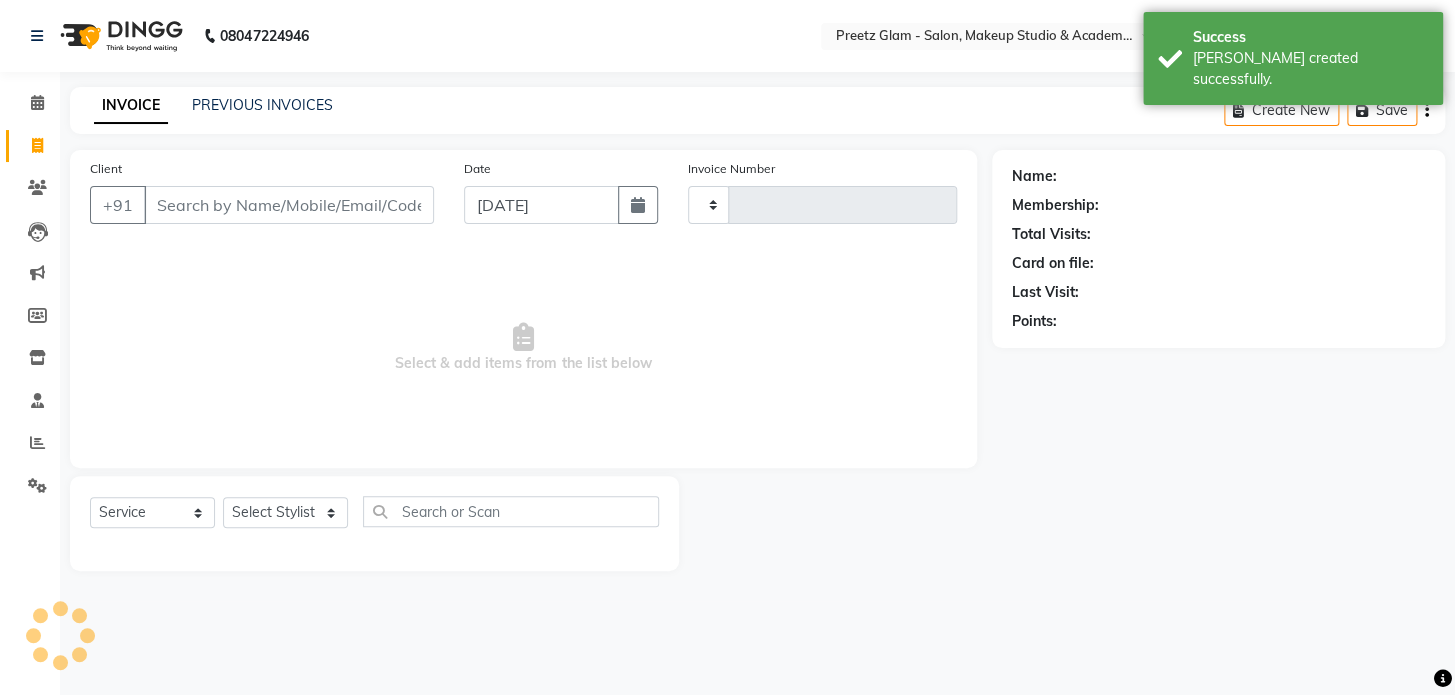 type on "0551" 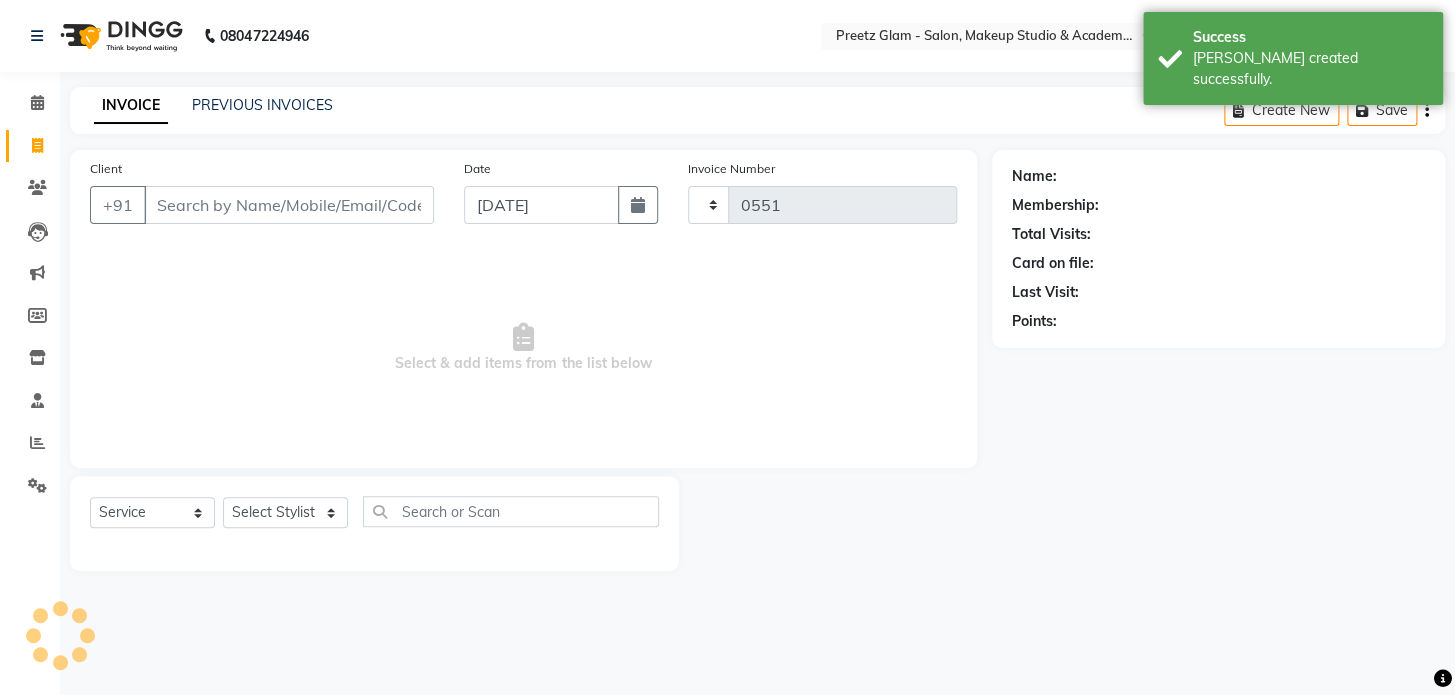 select on "4263" 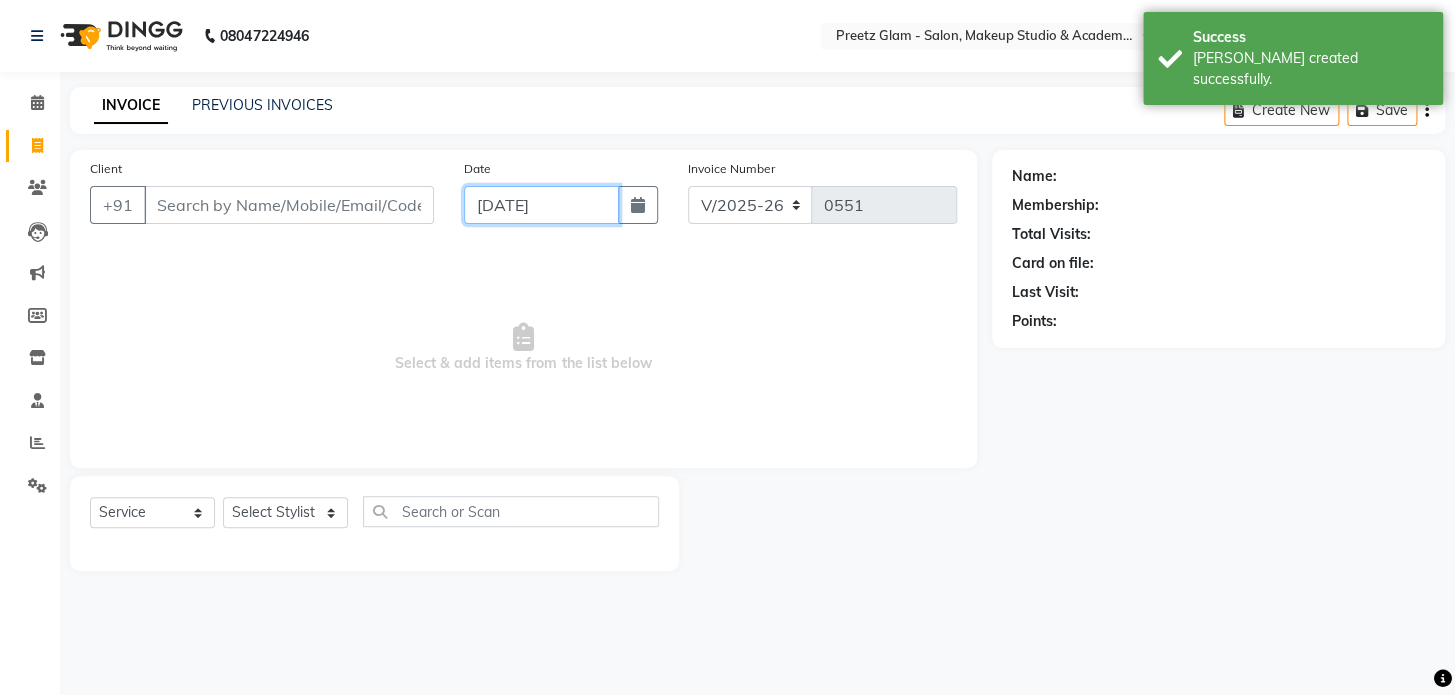 click on "[DATE]" 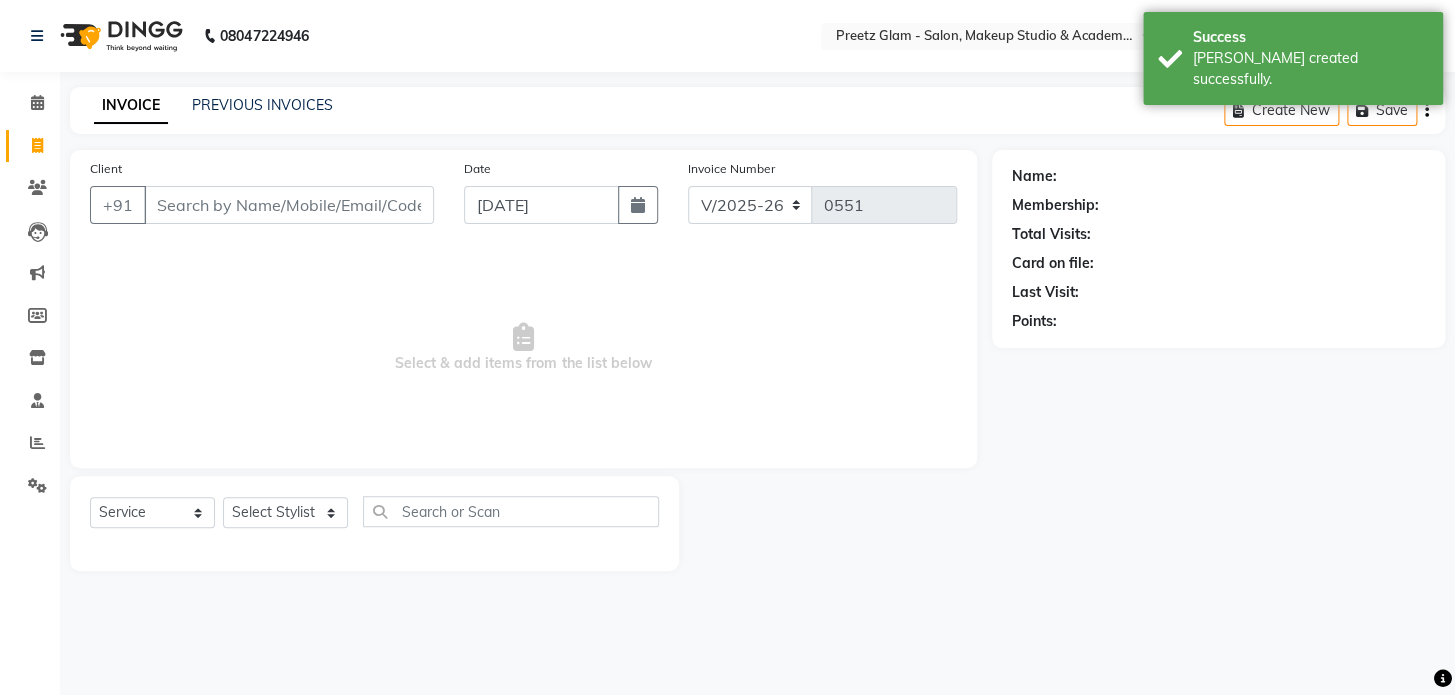select on "7" 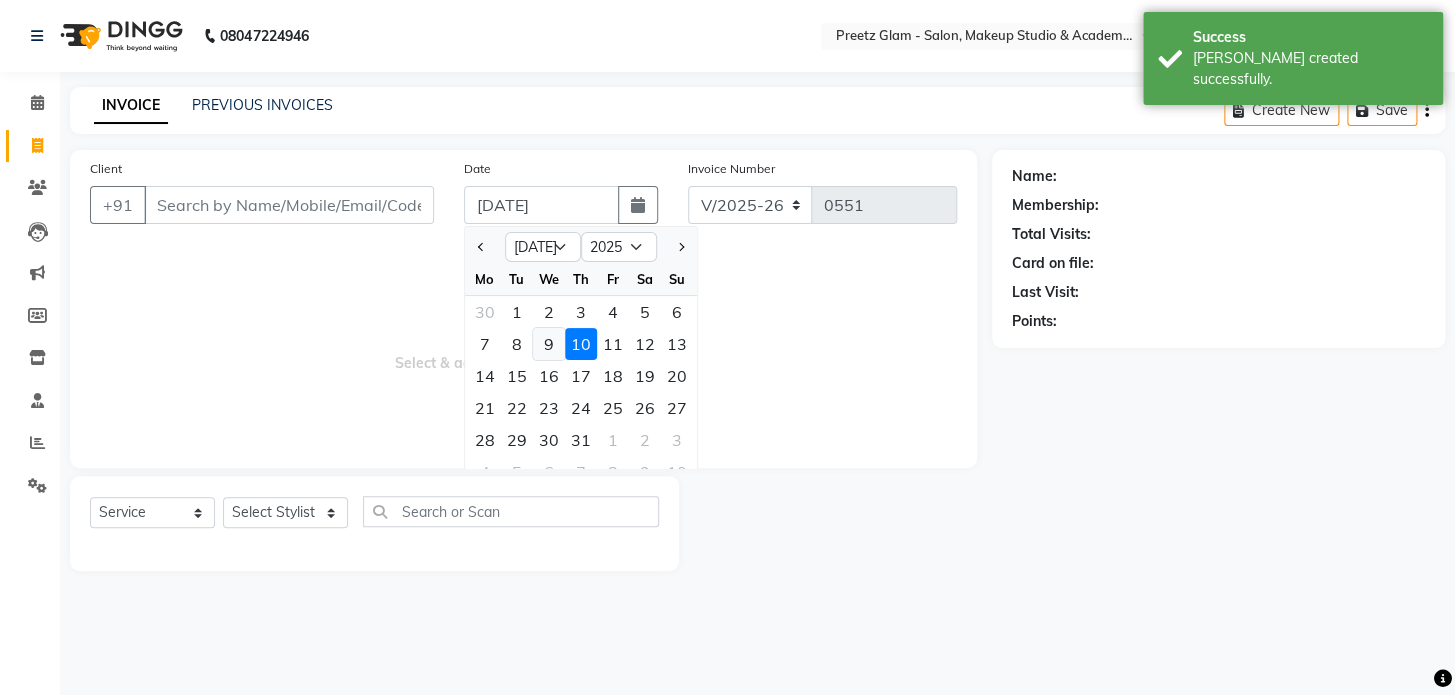 click on "9" 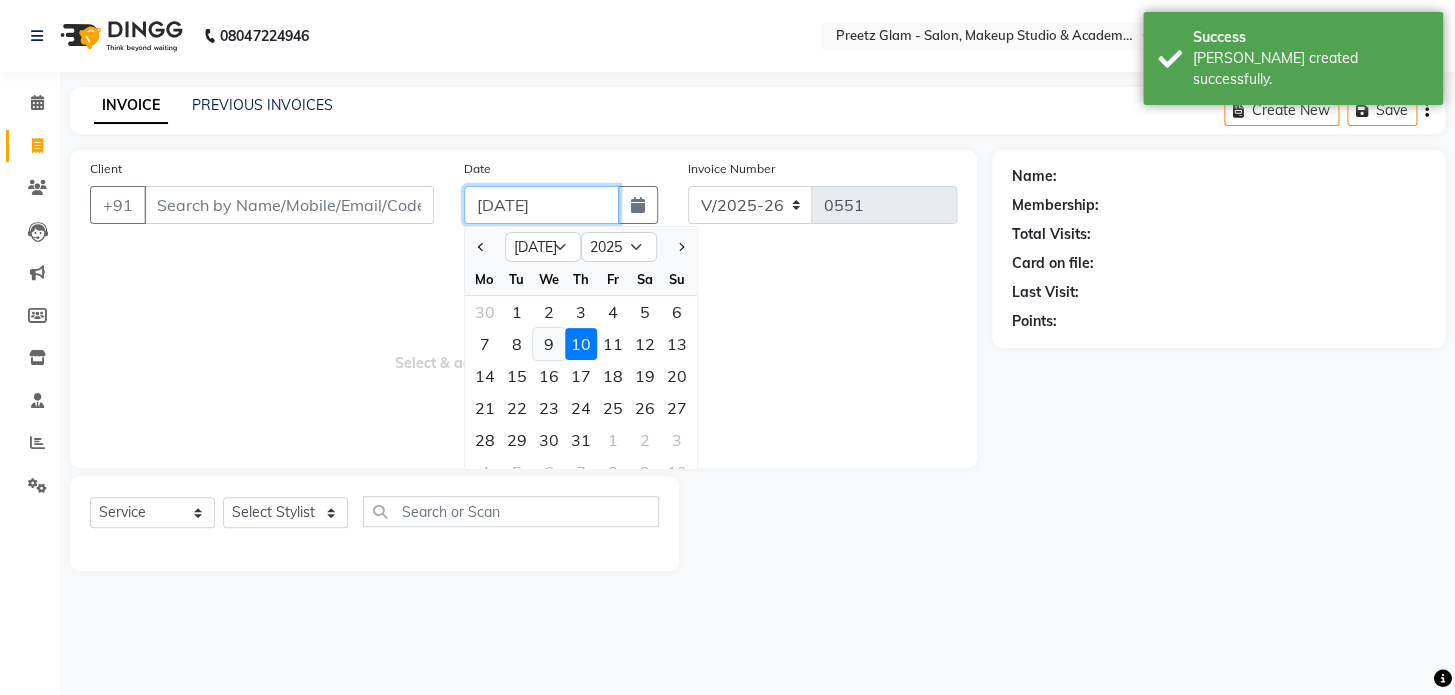 type on "[DATE]" 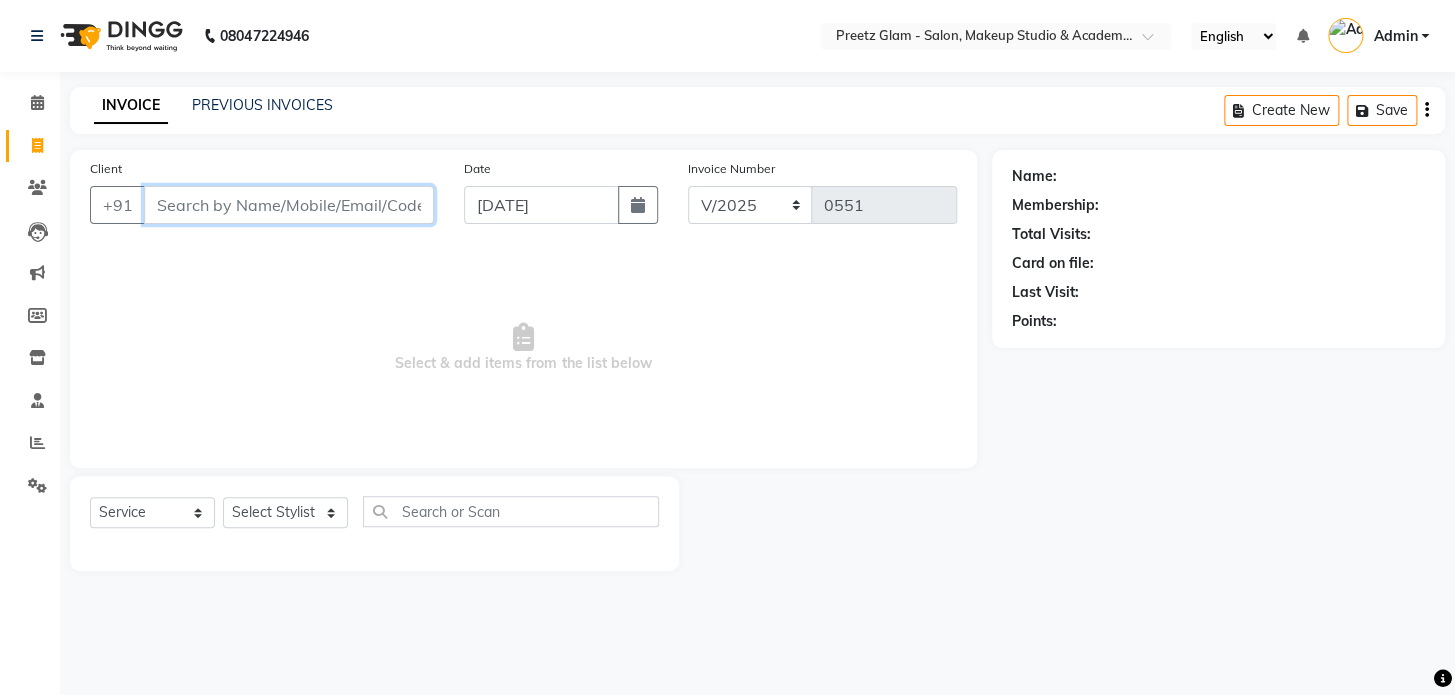click on "Client" at bounding box center [289, 205] 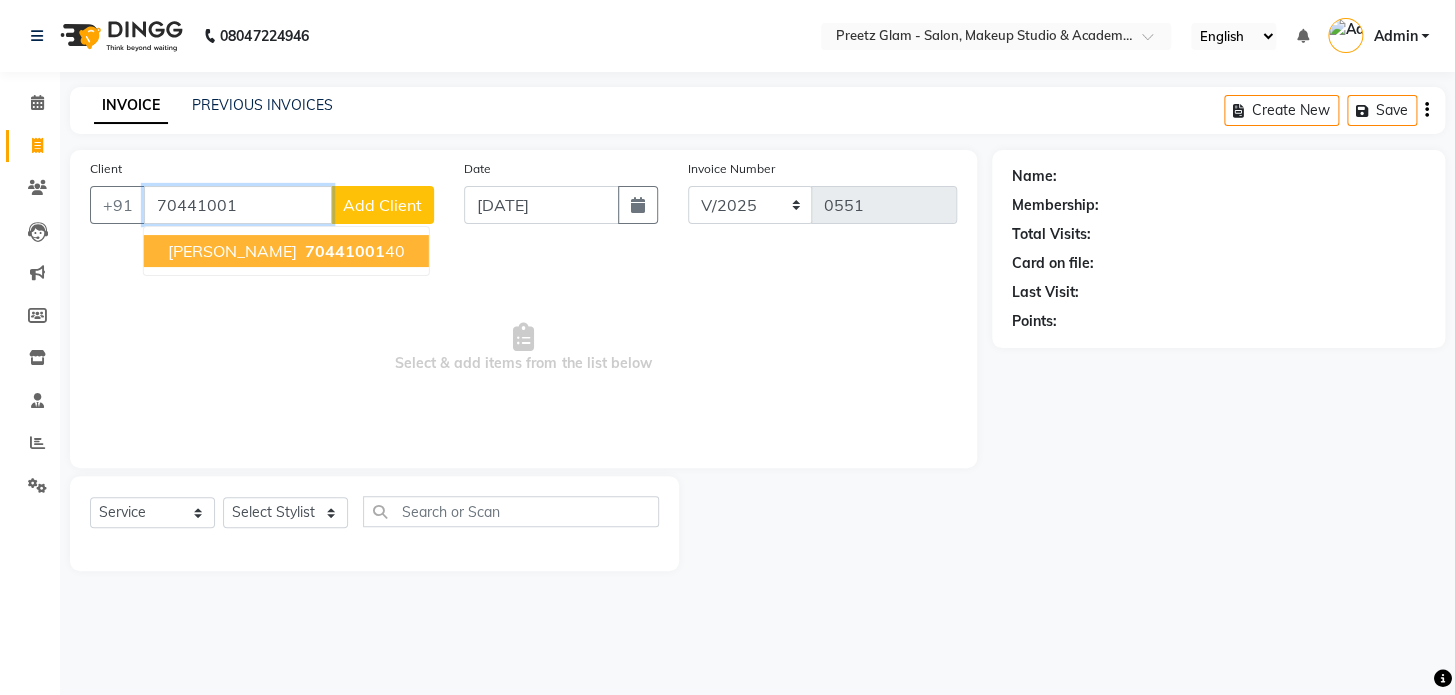 click on "70441001" at bounding box center [345, 251] 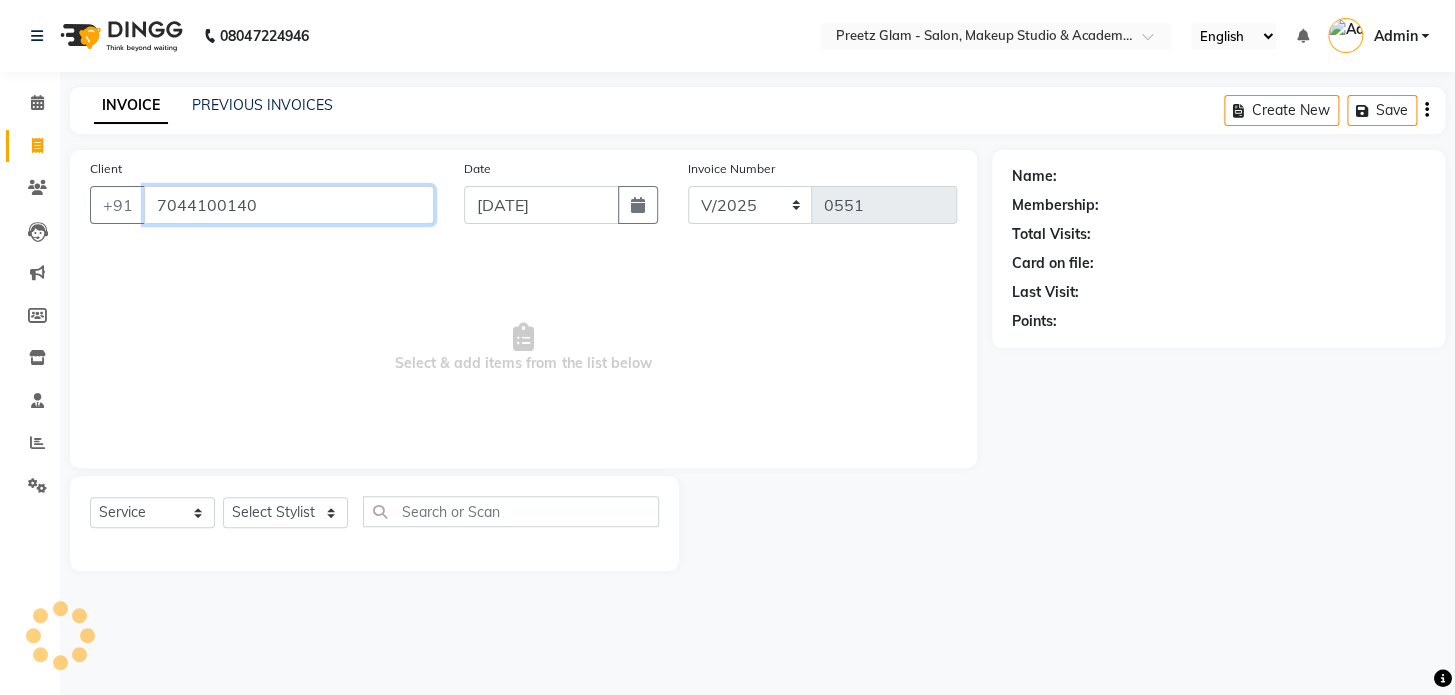 type on "7044100140" 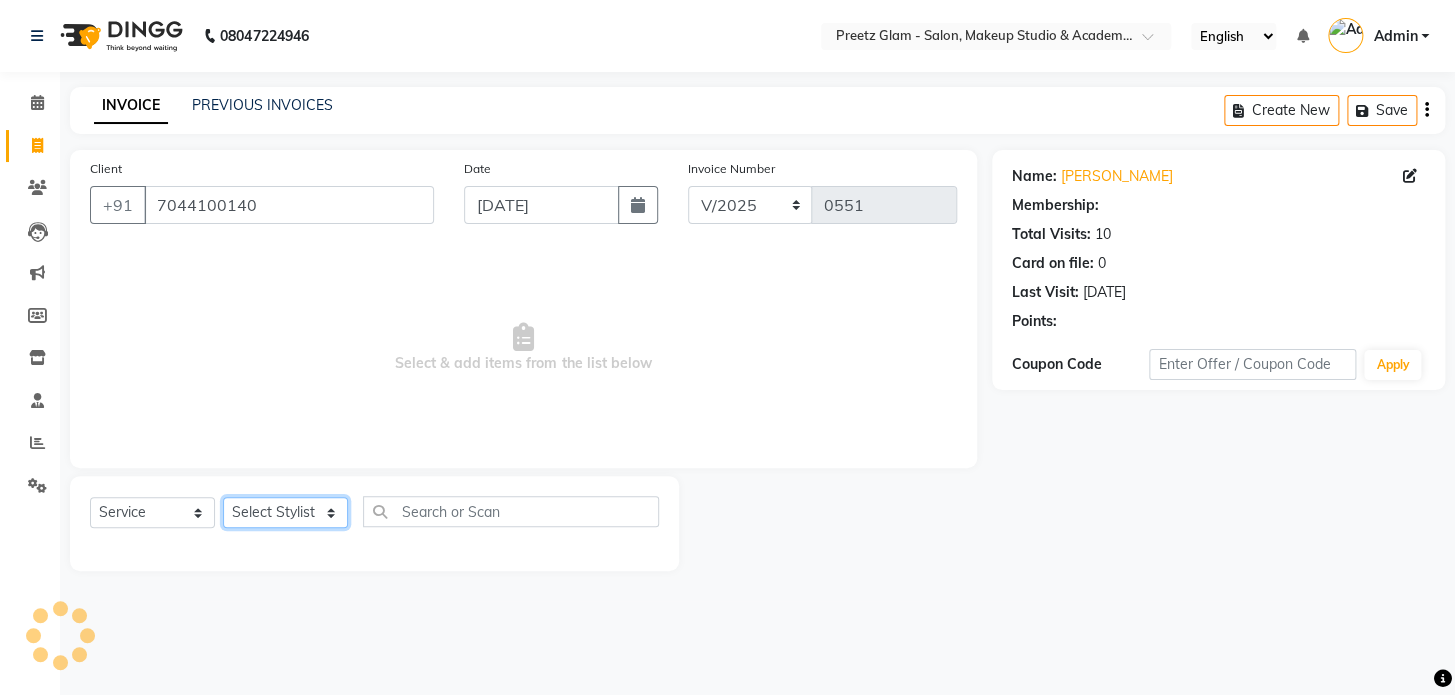 click on "Select Stylist Neha Preeti [PERSON_NAME]  suman" 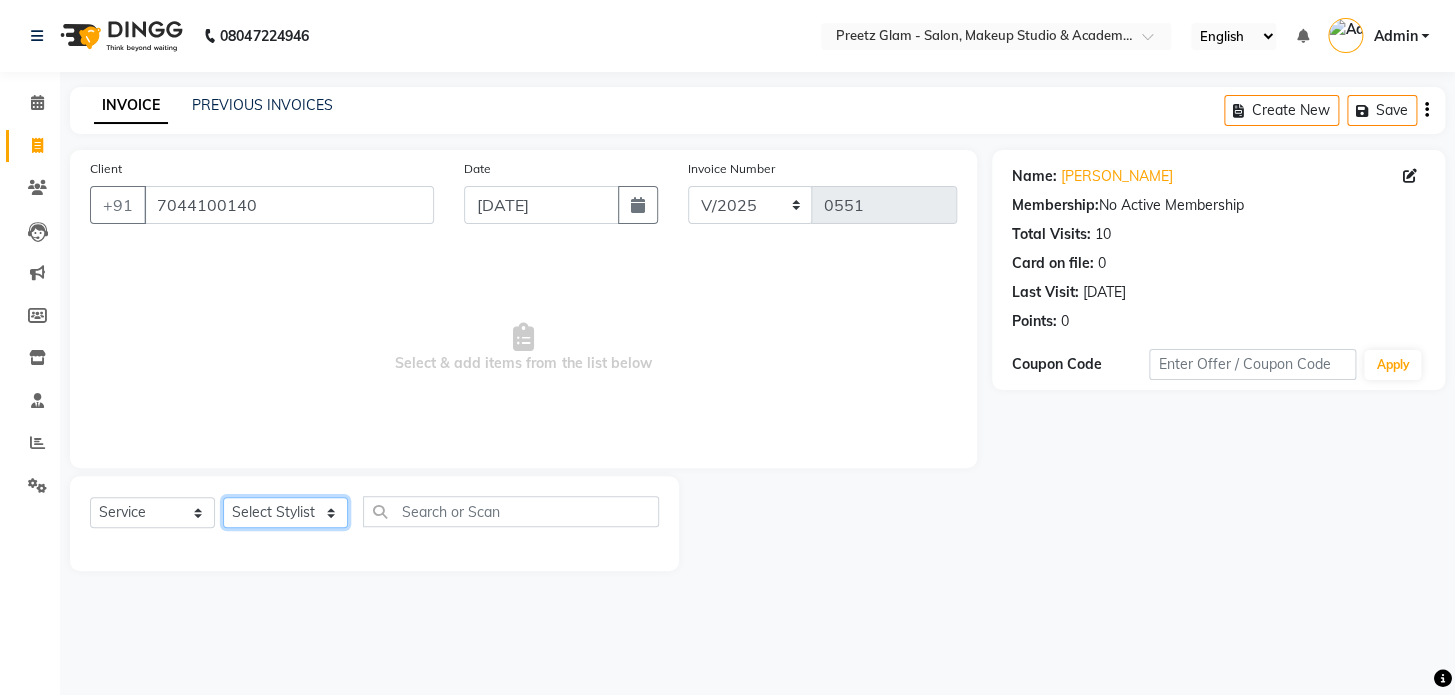 select on "49320" 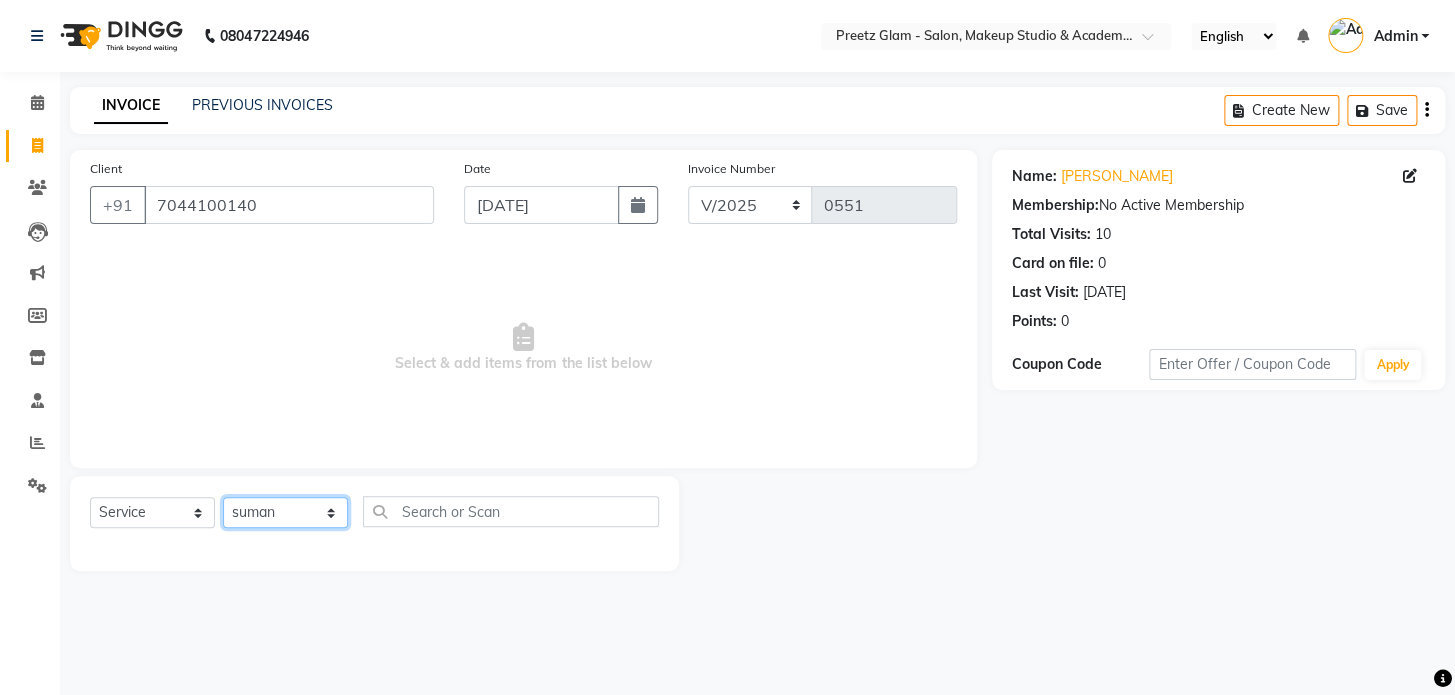 click on "Select Stylist Neha Preeti [PERSON_NAME]  suman" 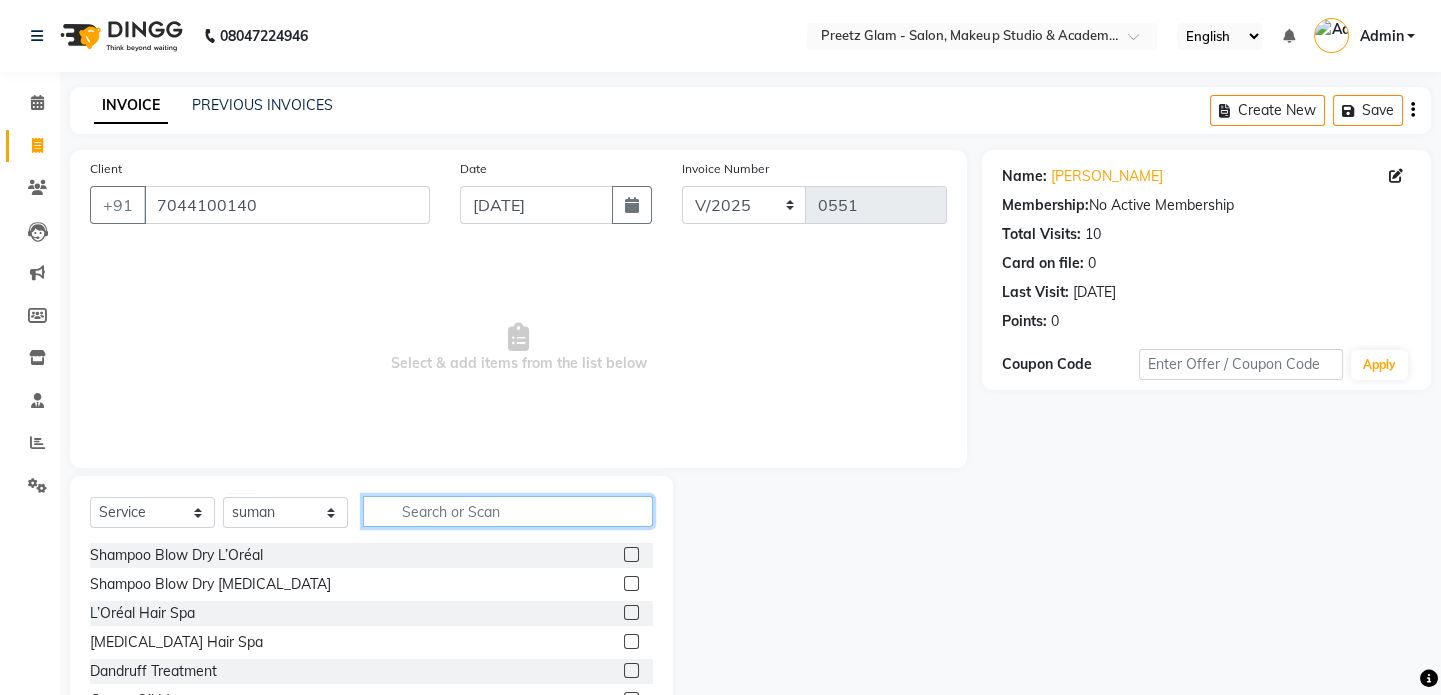 click 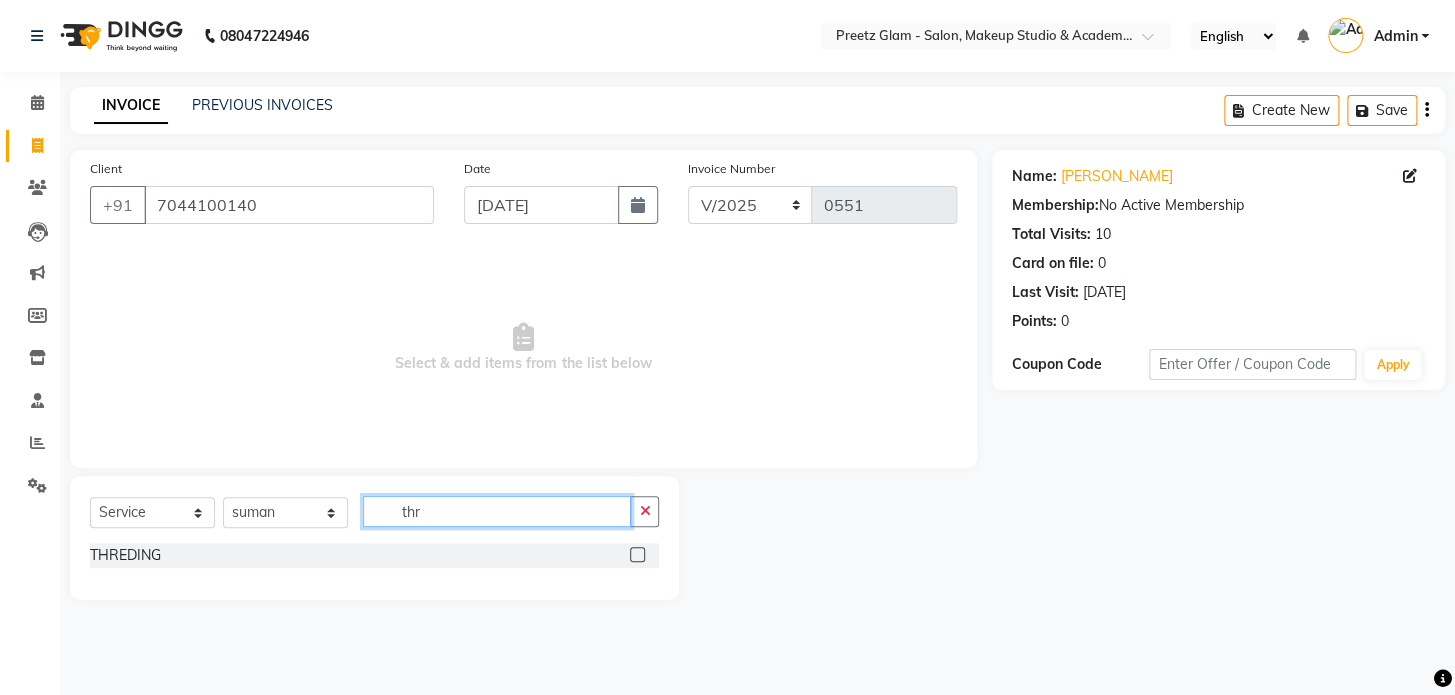 type on "thr" 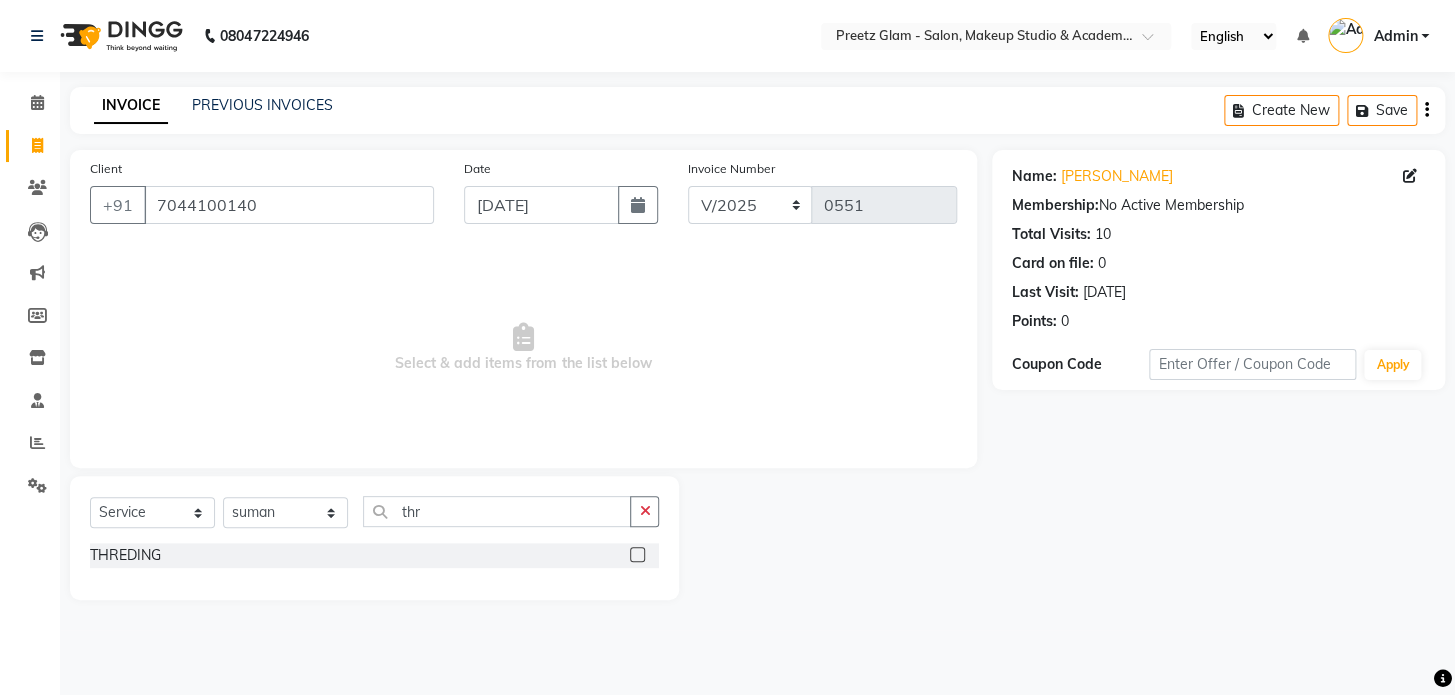 click 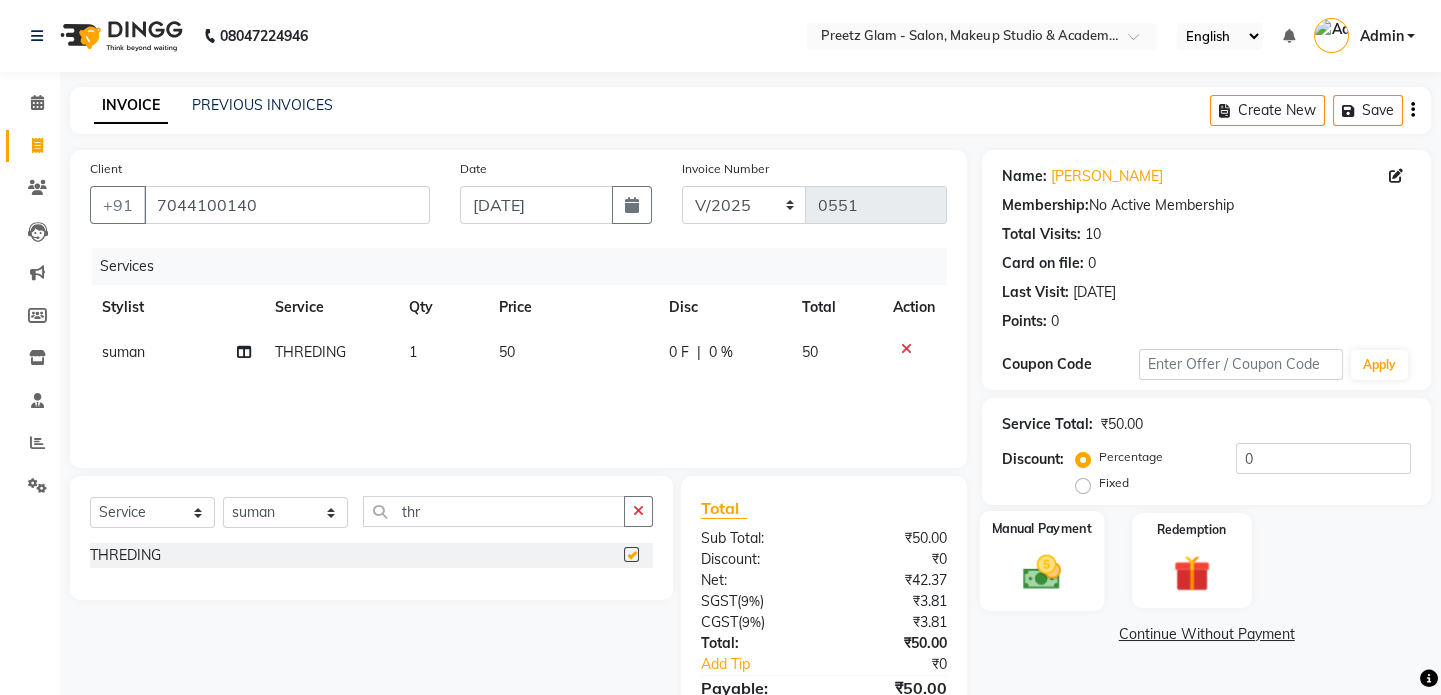 checkbox on "false" 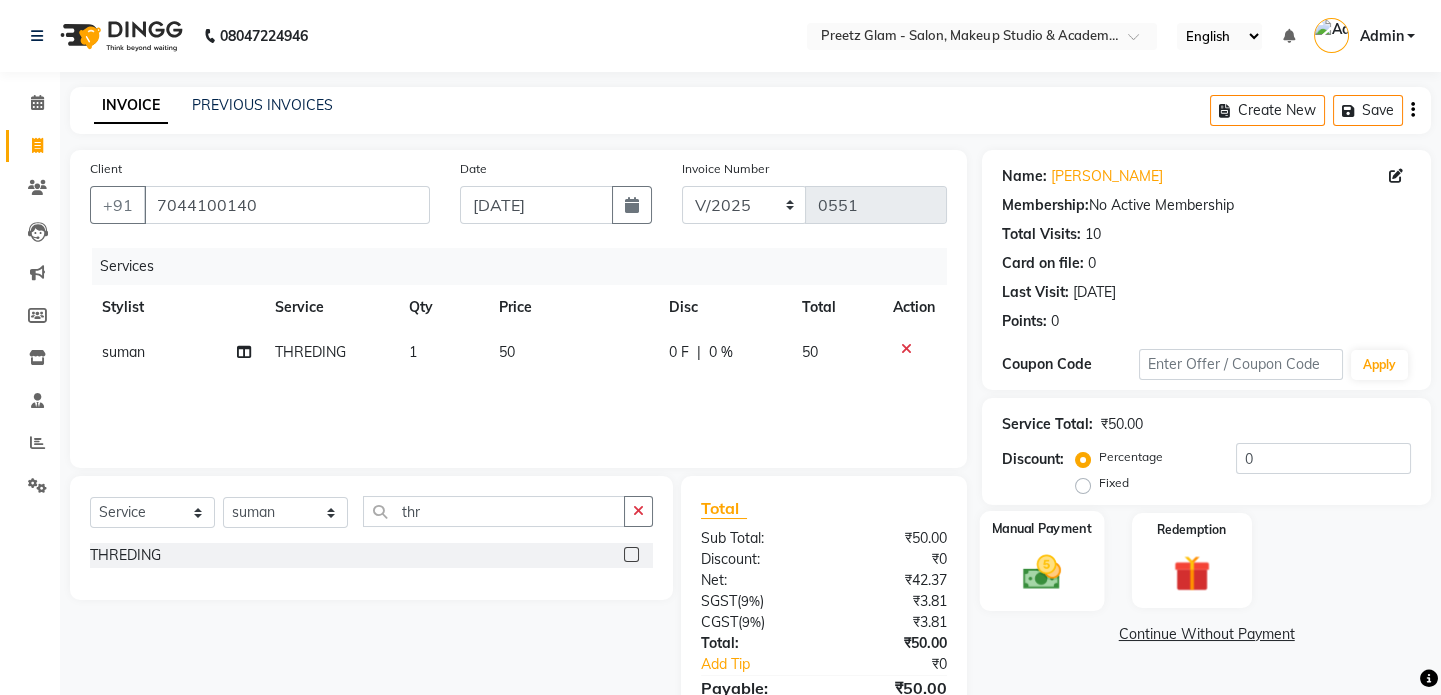 click on "Manual Payment" 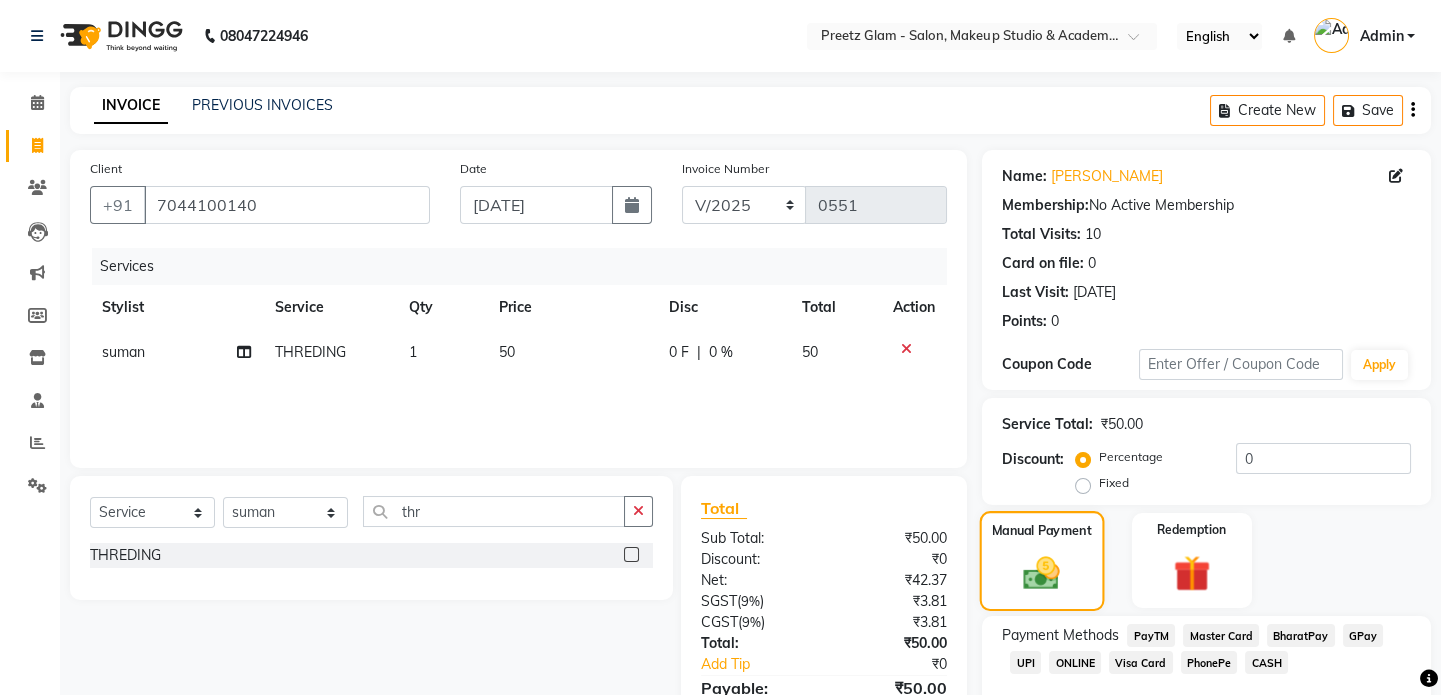 scroll, scrollTop: 111, scrollLeft: 0, axis: vertical 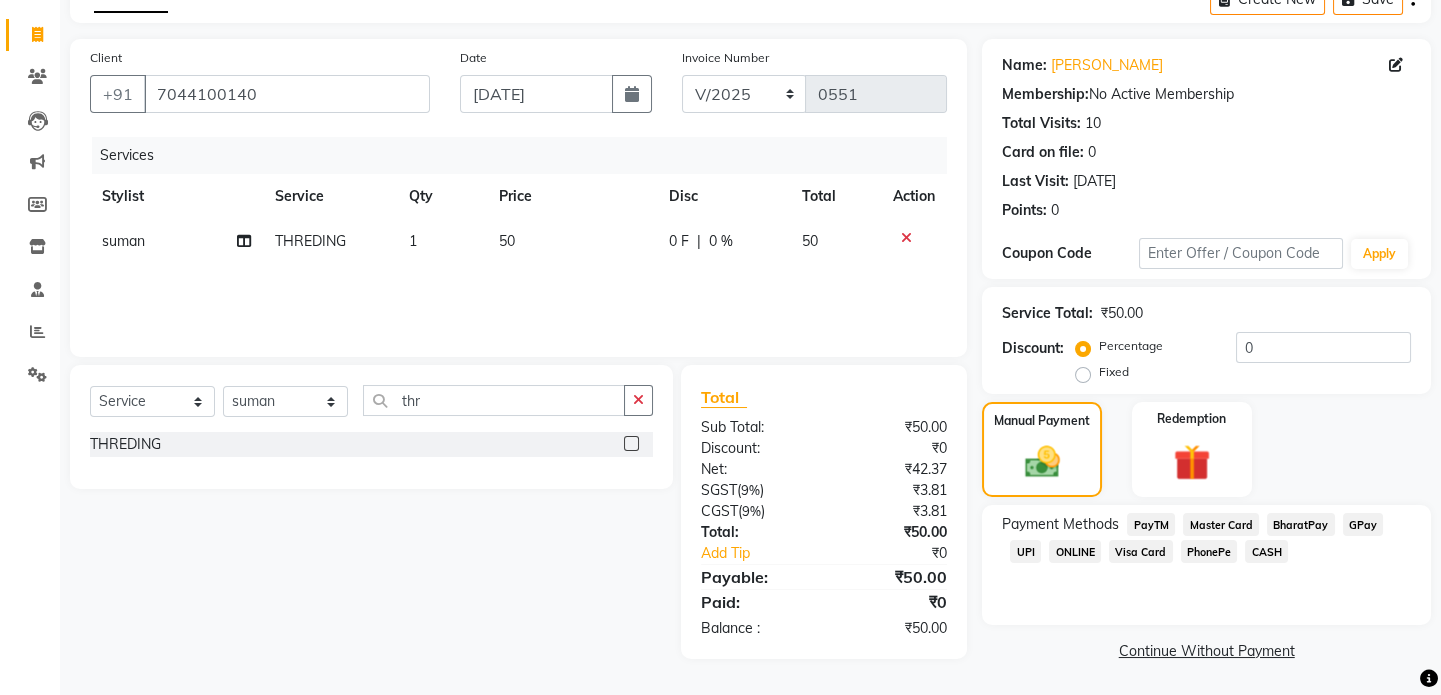 click on "CASH" 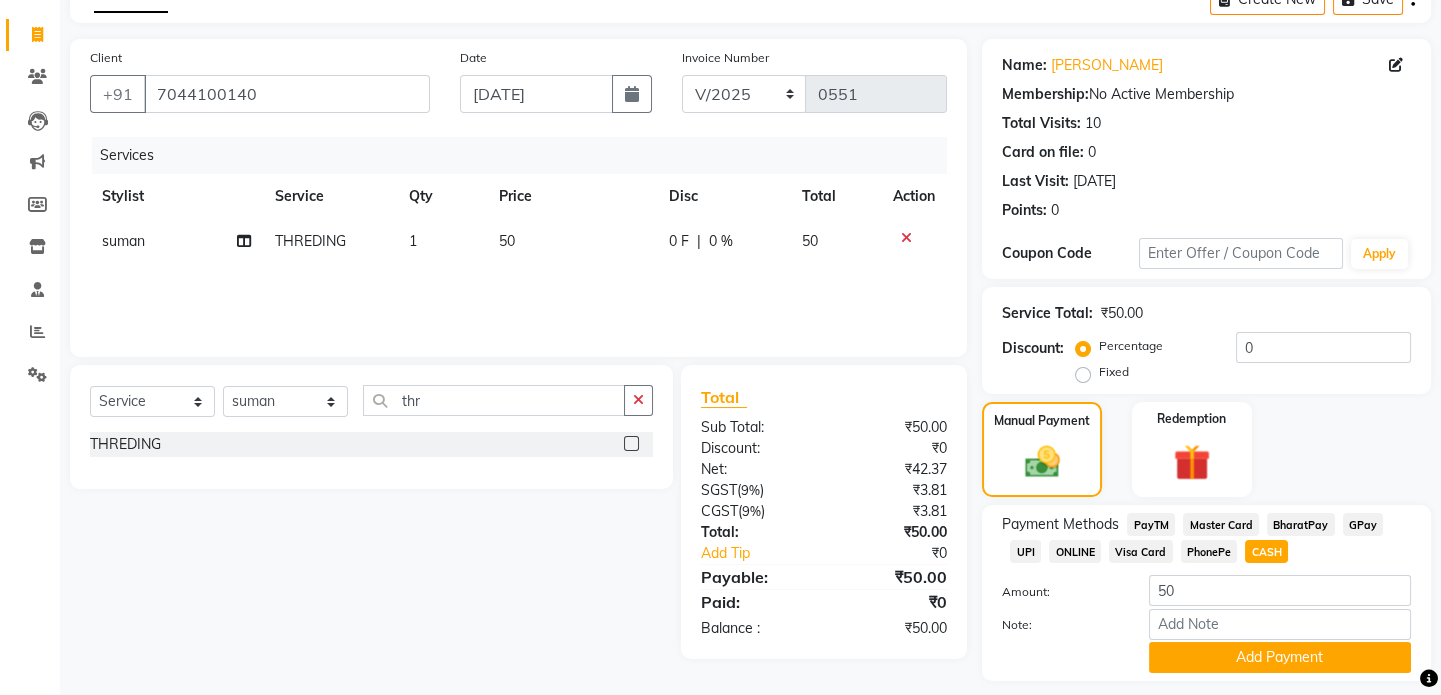 scroll, scrollTop: 168, scrollLeft: 0, axis: vertical 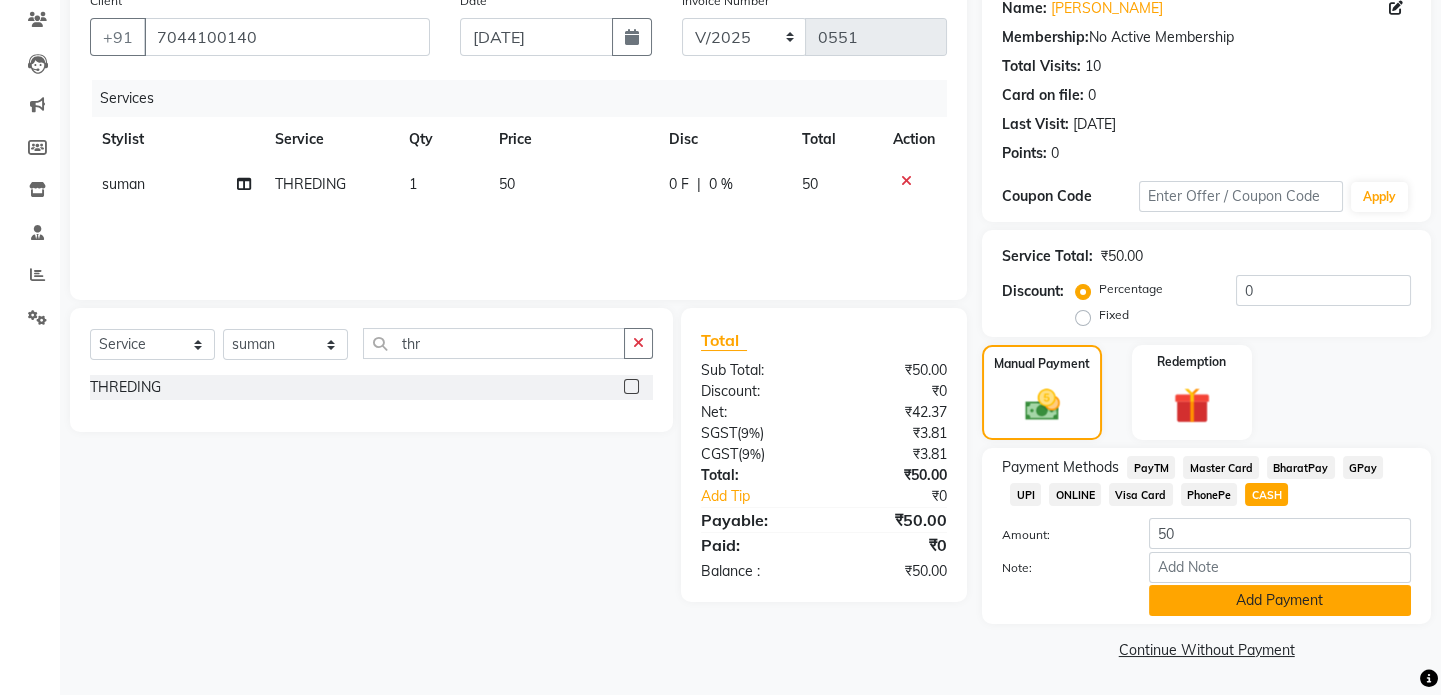 click on "Add Payment" 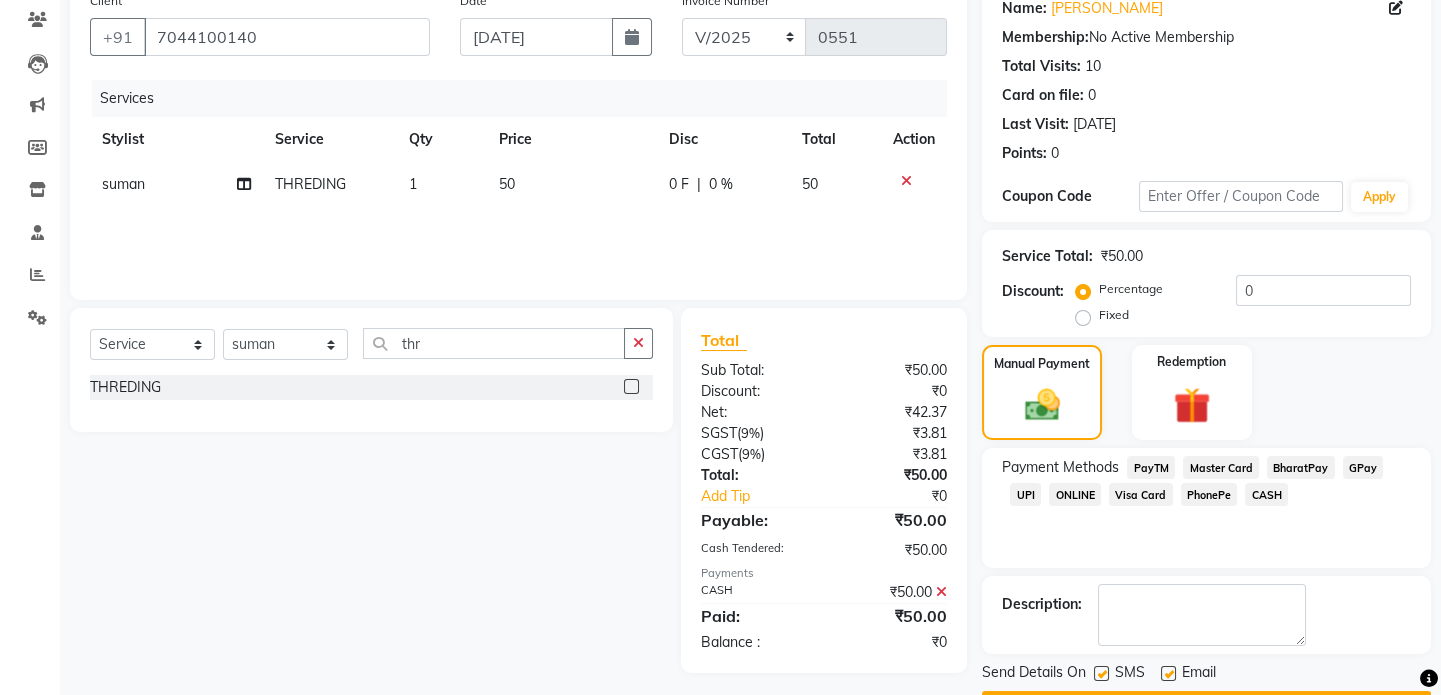 scroll, scrollTop: 223, scrollLeft: 0, axis: vertical 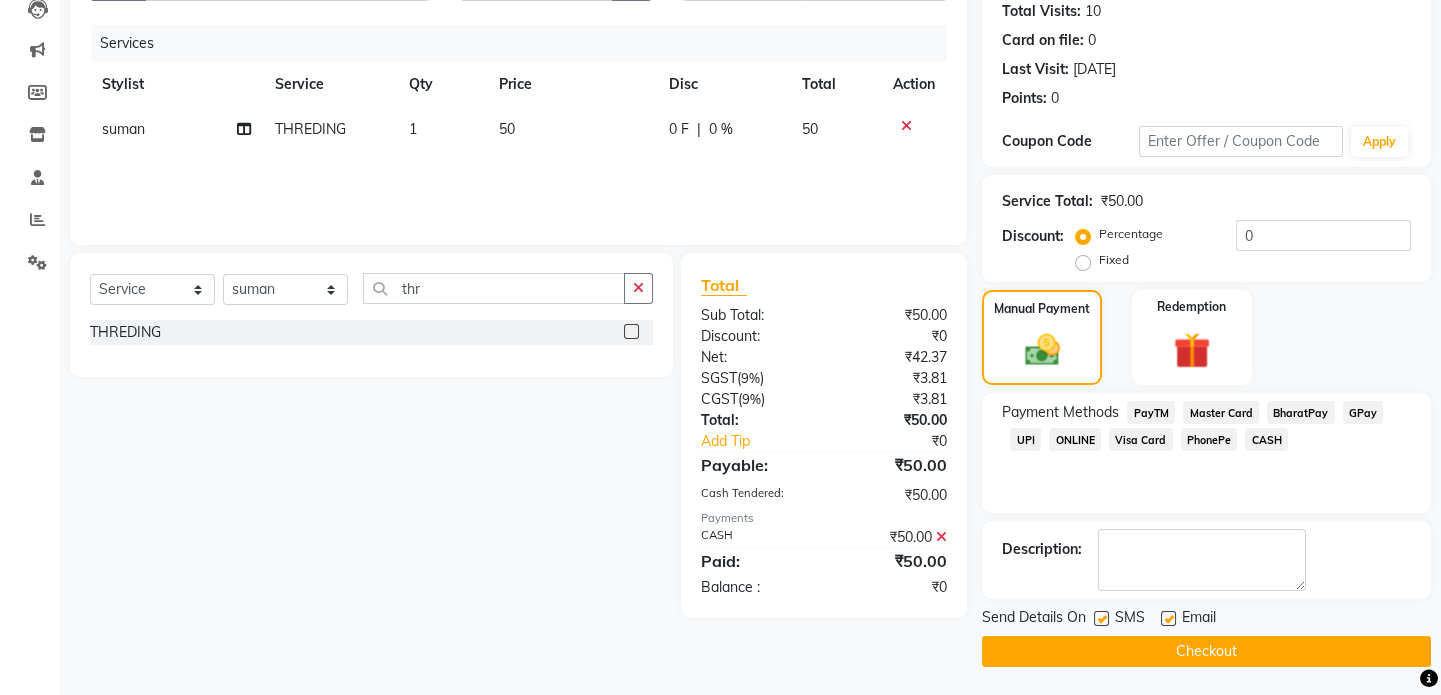 click on "Checkout" 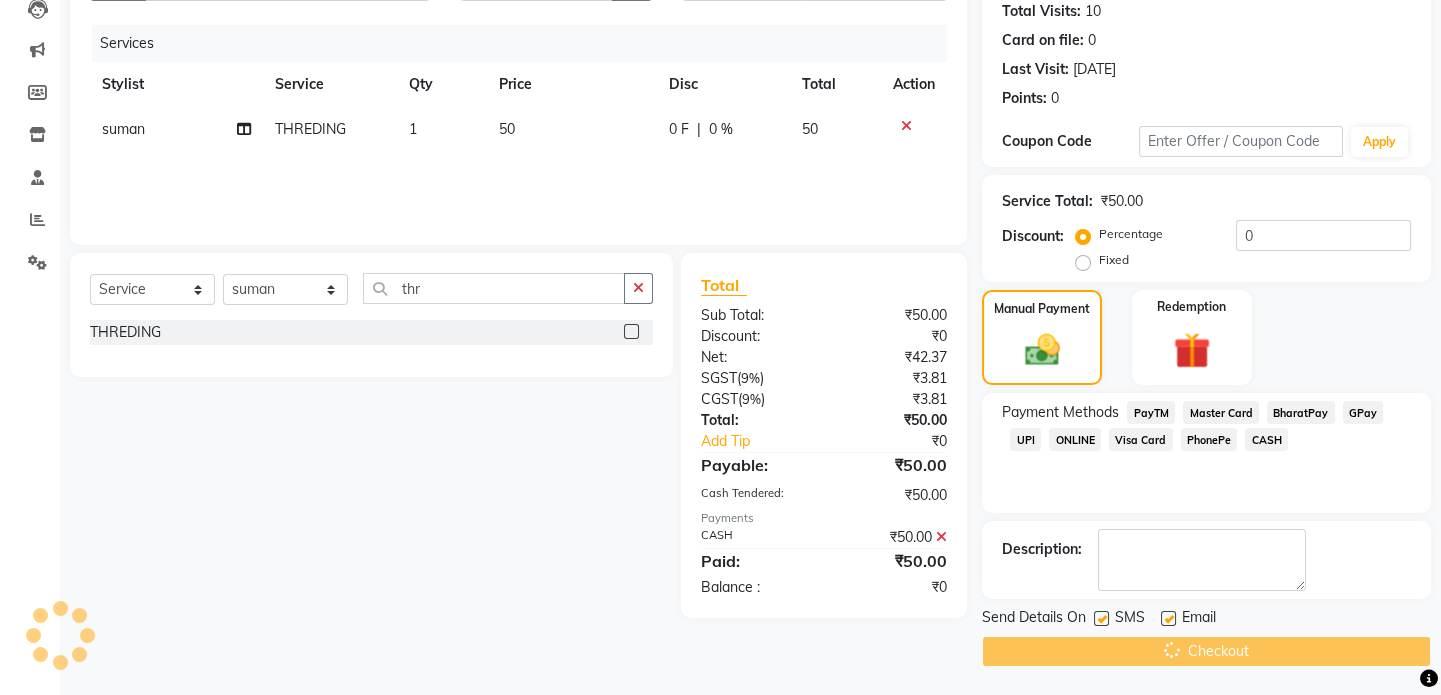 scroll, scrollTop: 0, scrollLeft: 0, axis: both 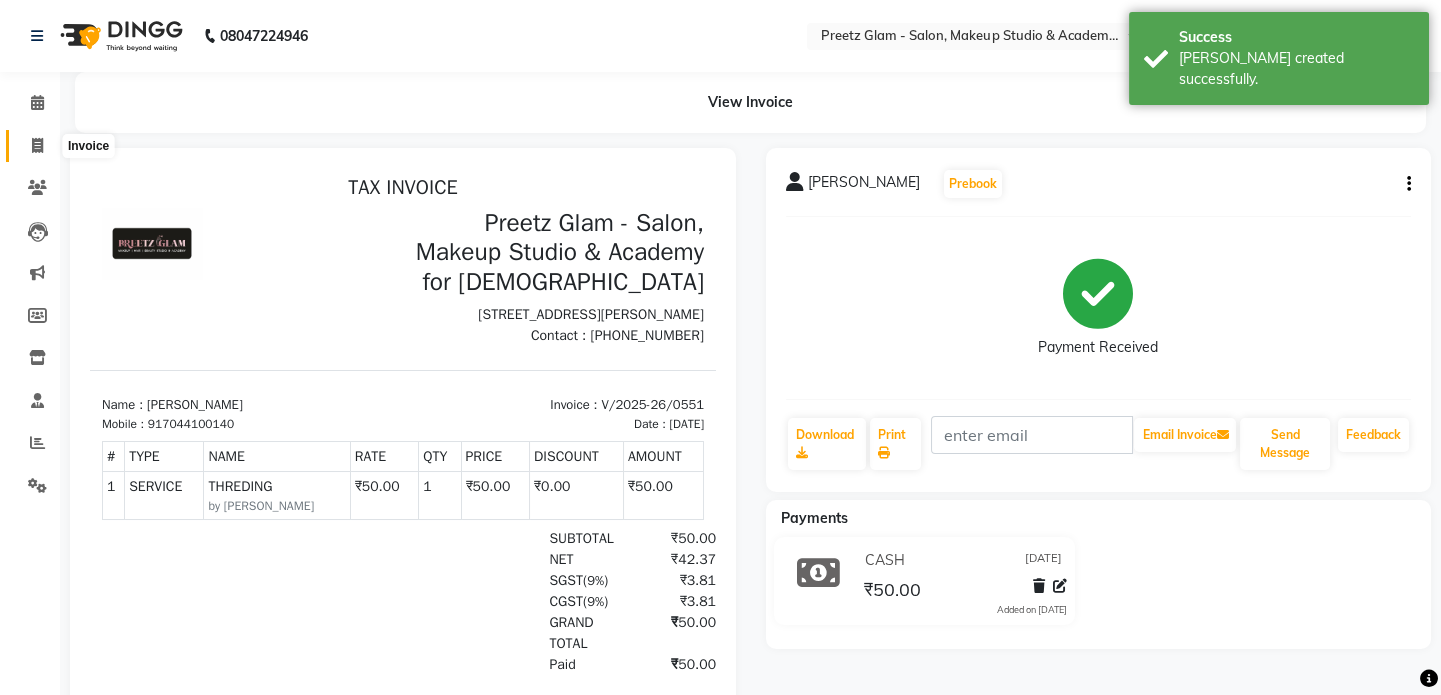click 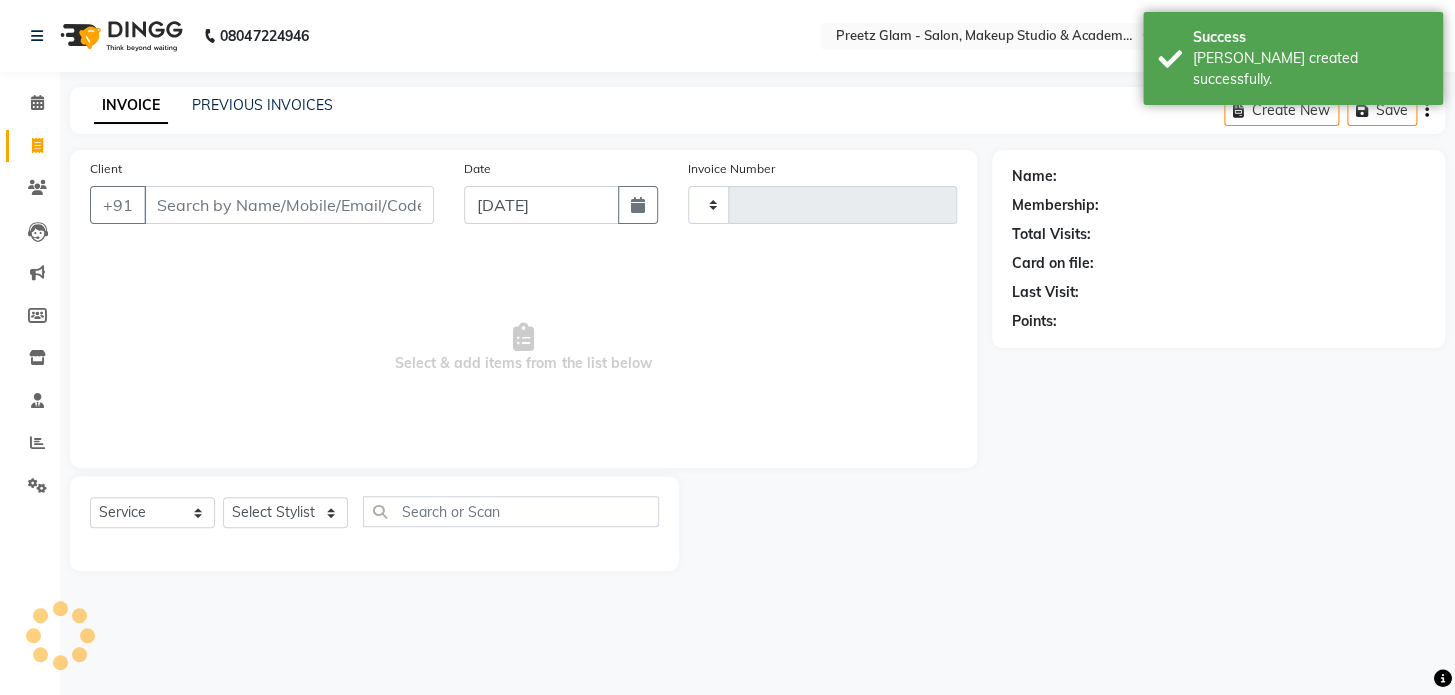 type on "0552" 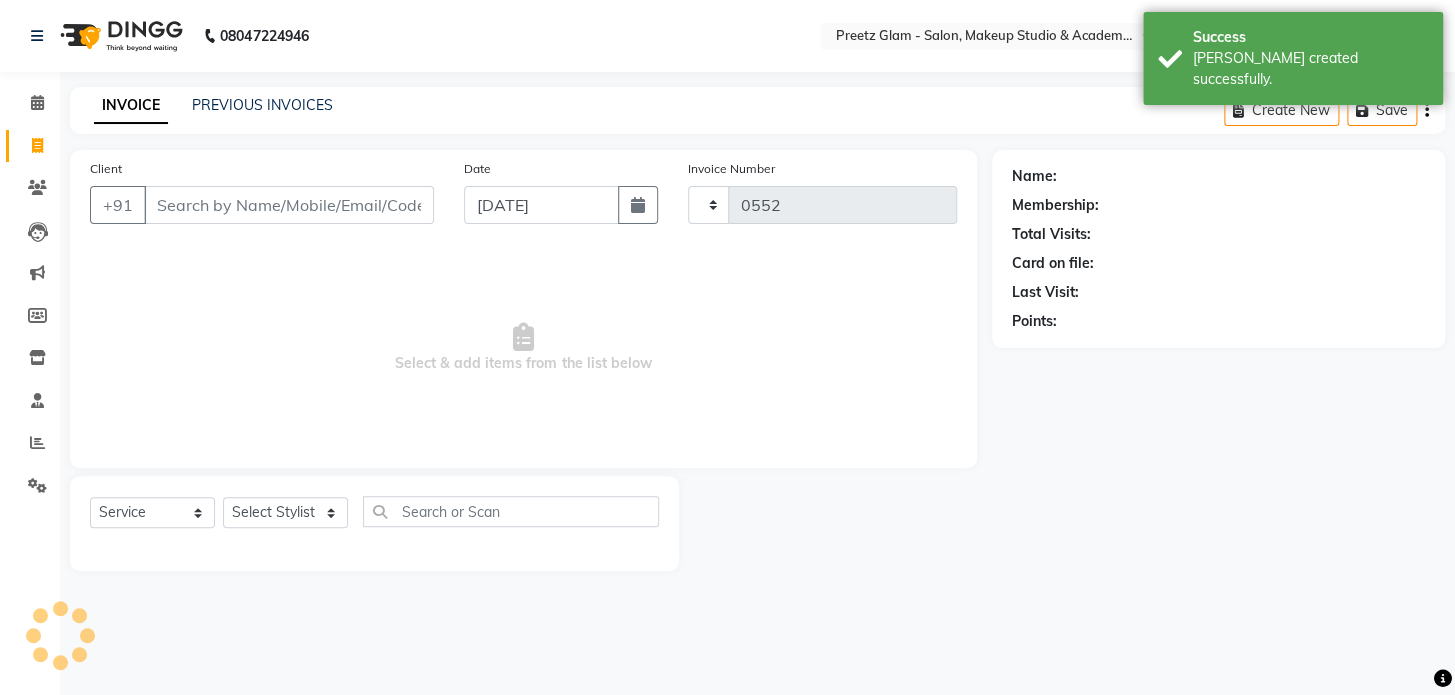 select on "4263" 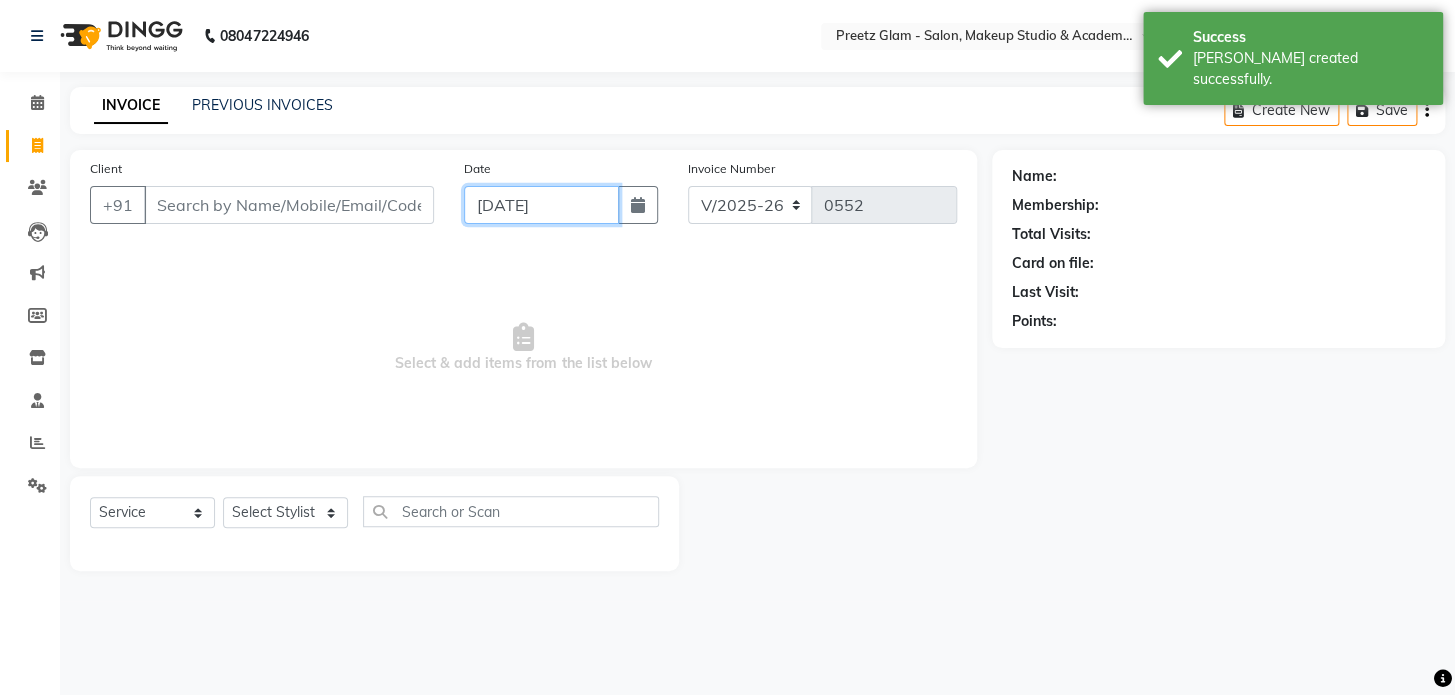 click on "[DATE]" 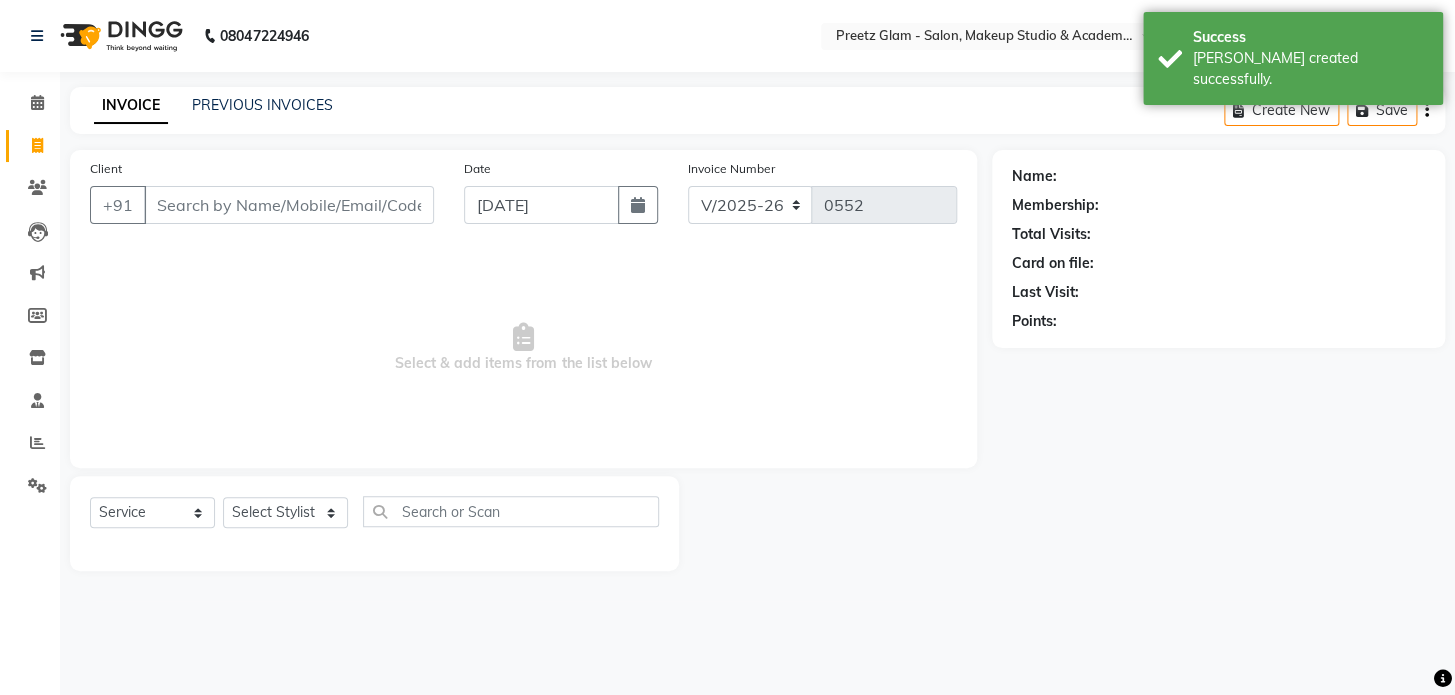 select on "7" 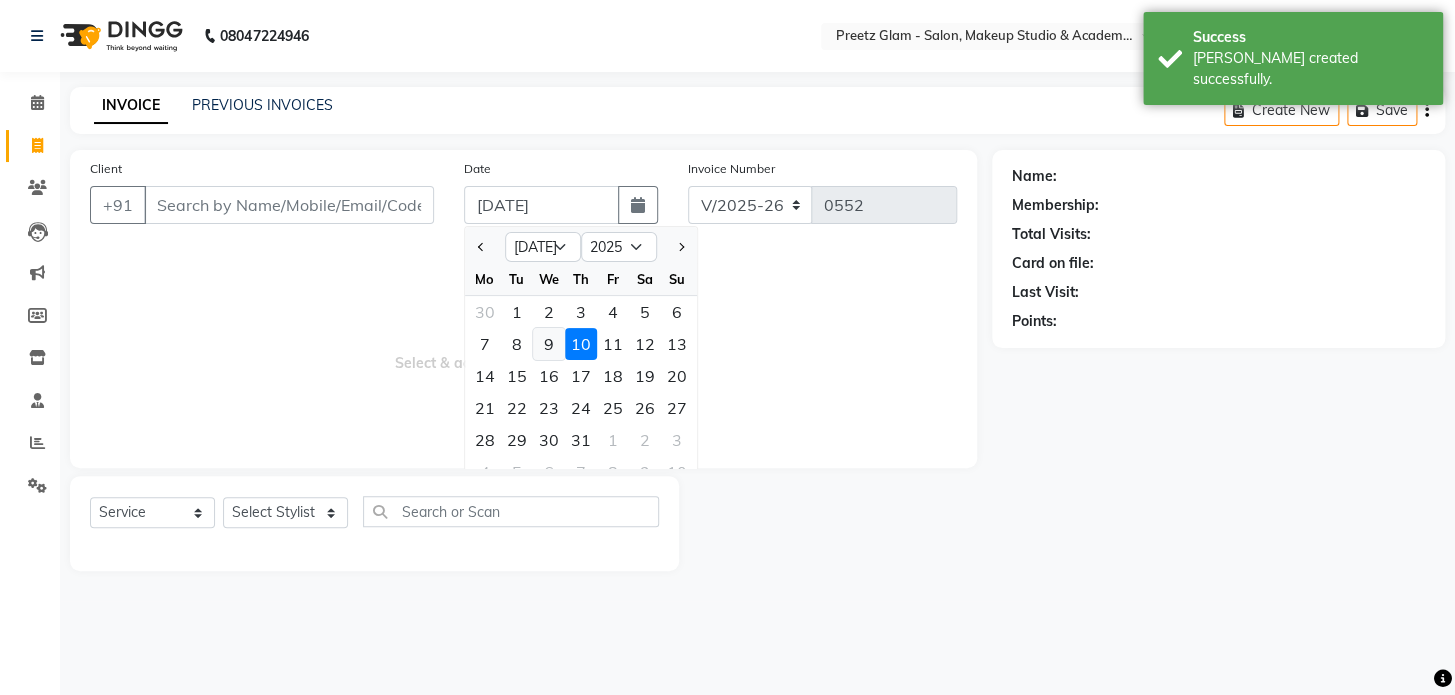 click on "9" 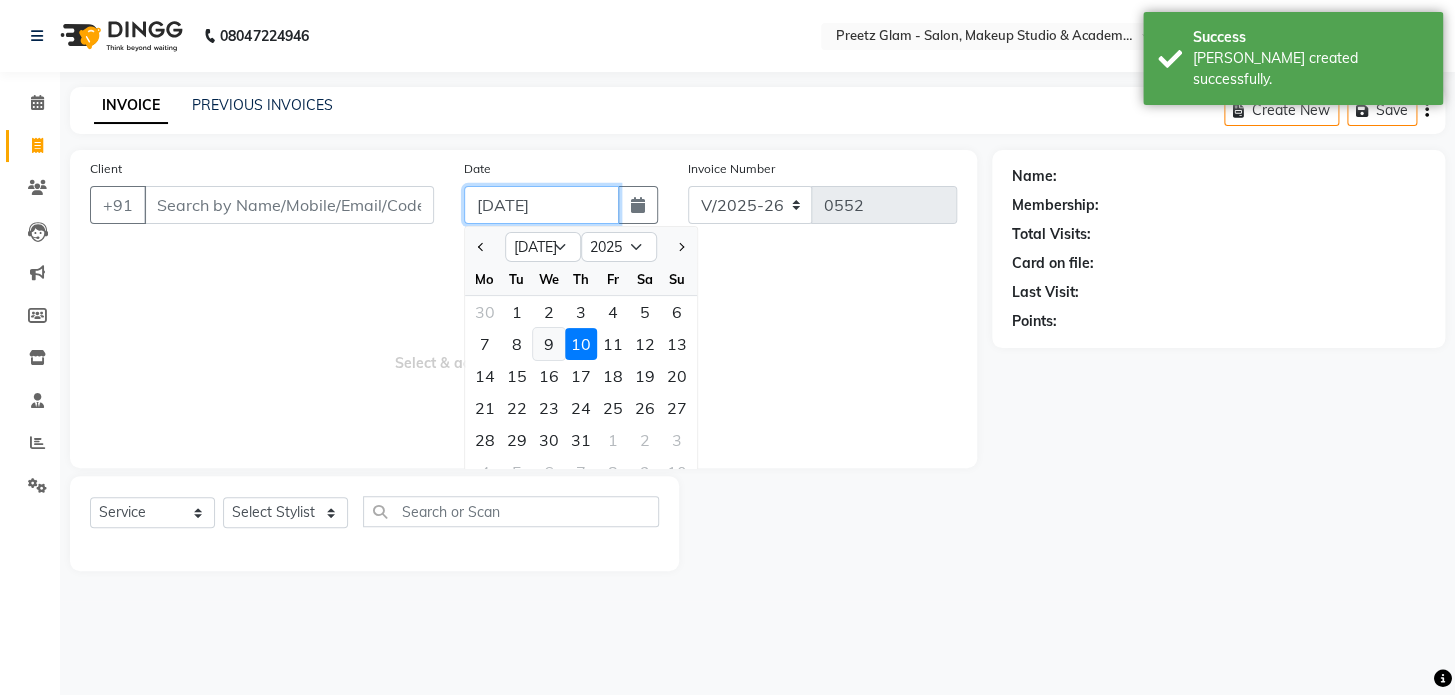 type on "[DATE]" 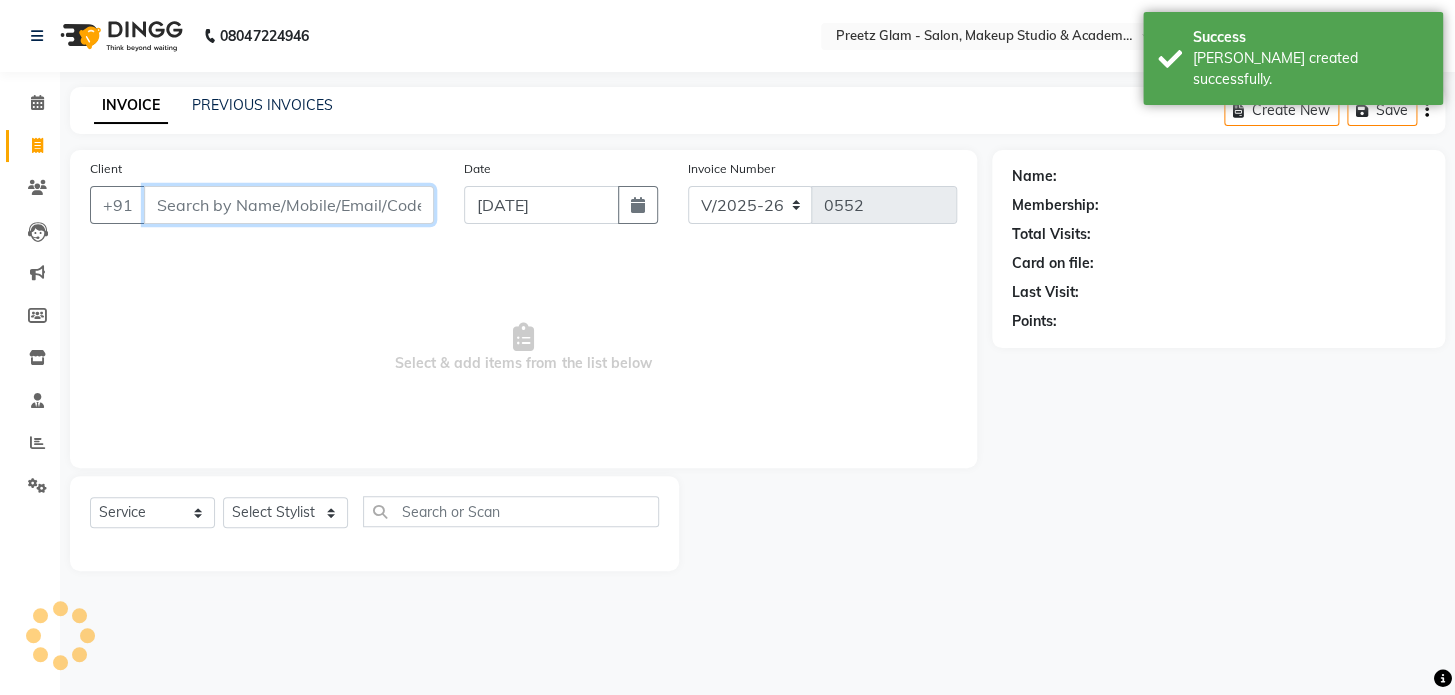 click on "Client" at bounding box center (289, 205) 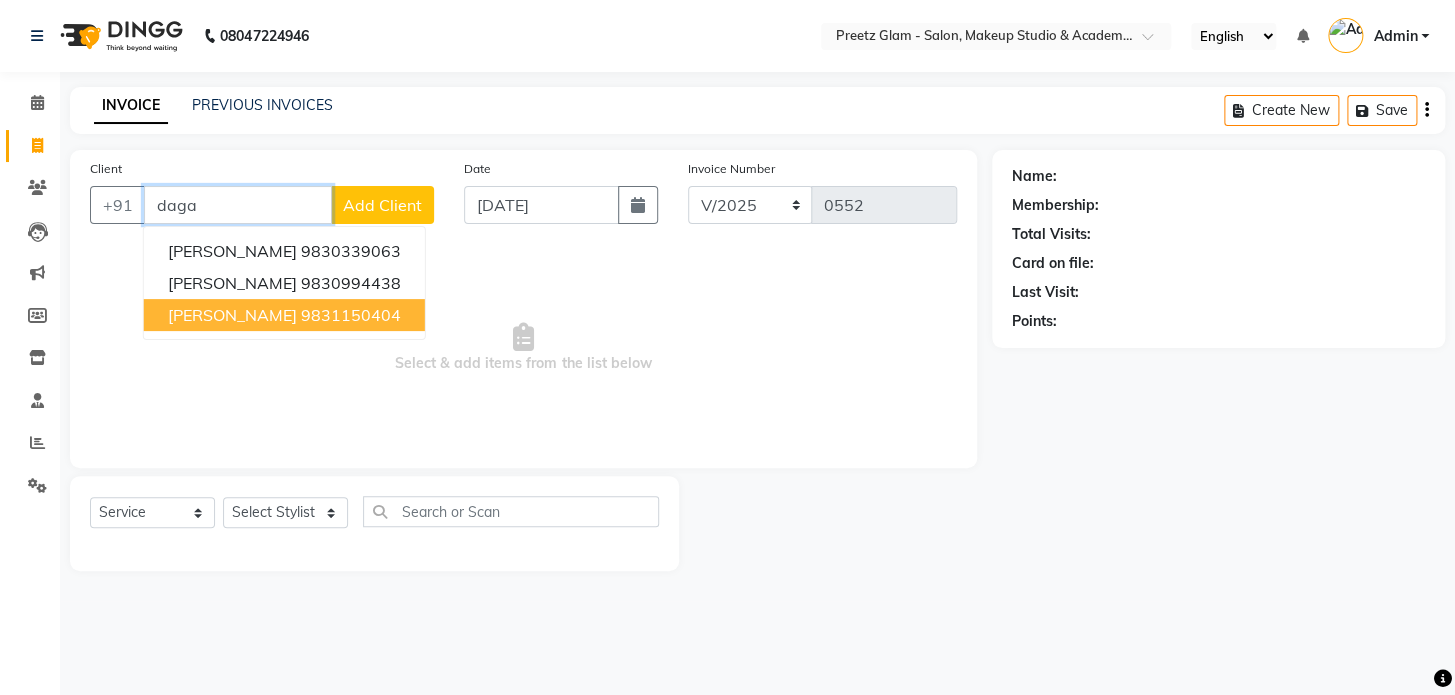 click on "9831150404" at bounding box center (351, 315) 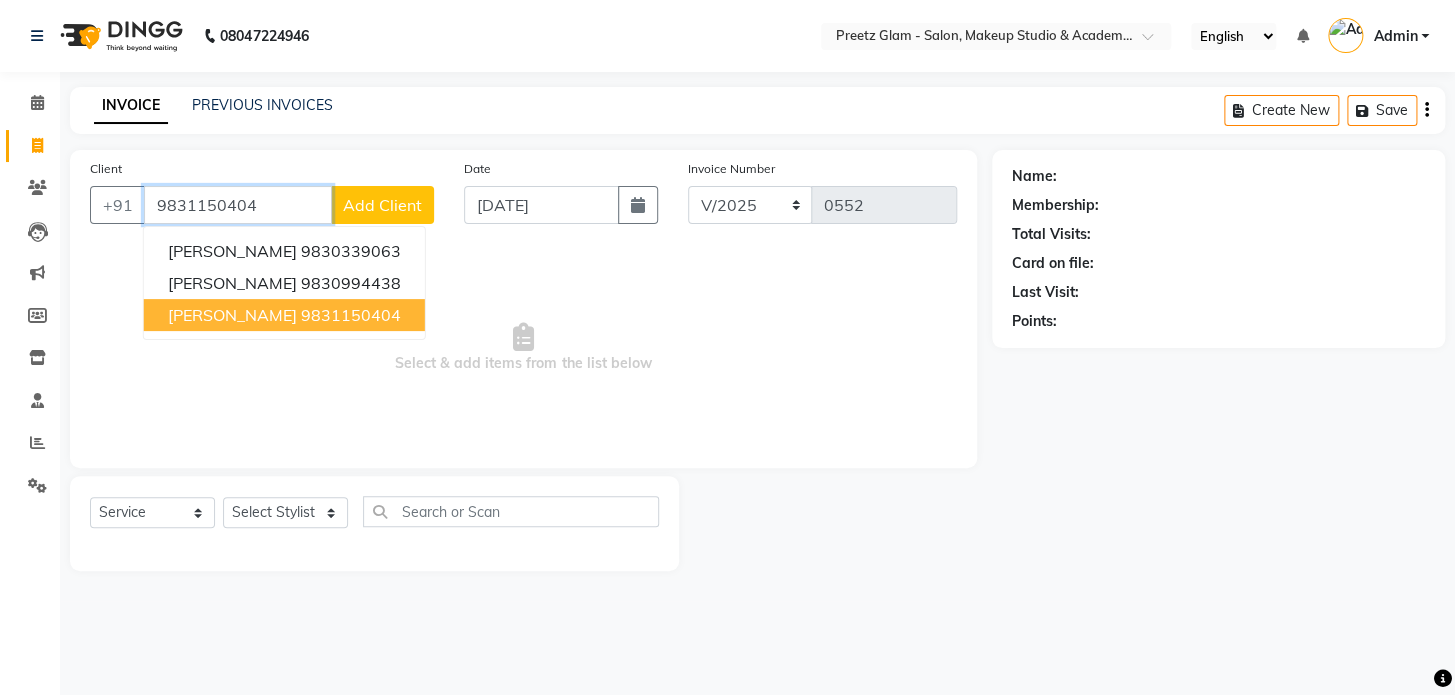 type on "9831150404" 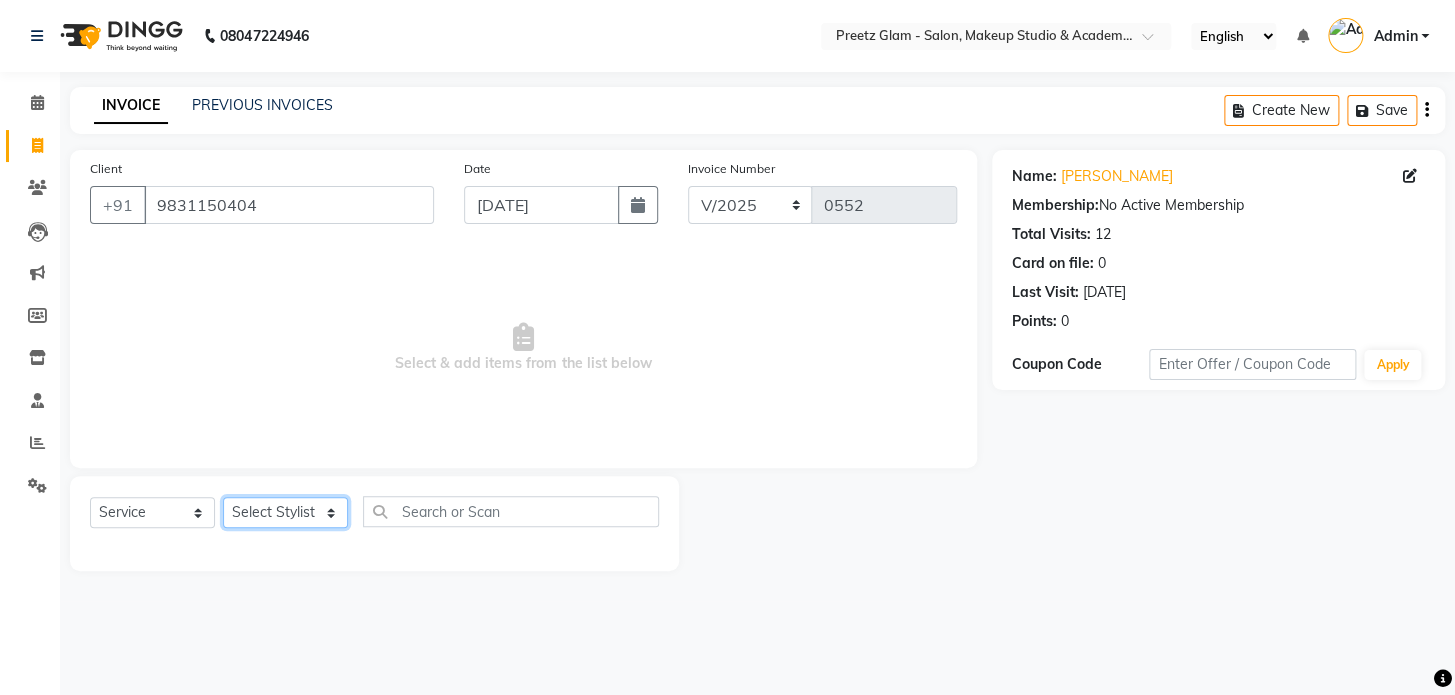 click on "Select Stylist Neha Preeti [PERSON_NAME]  suman" 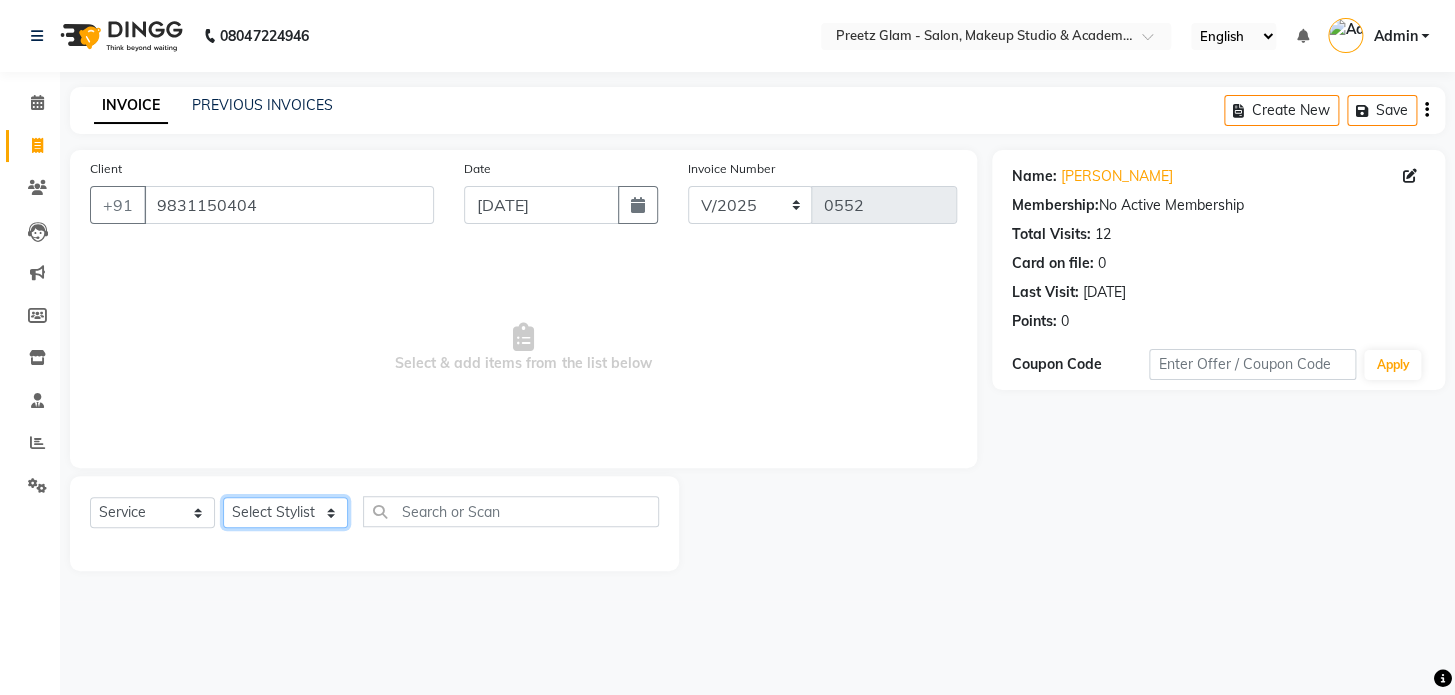 select on "49320" 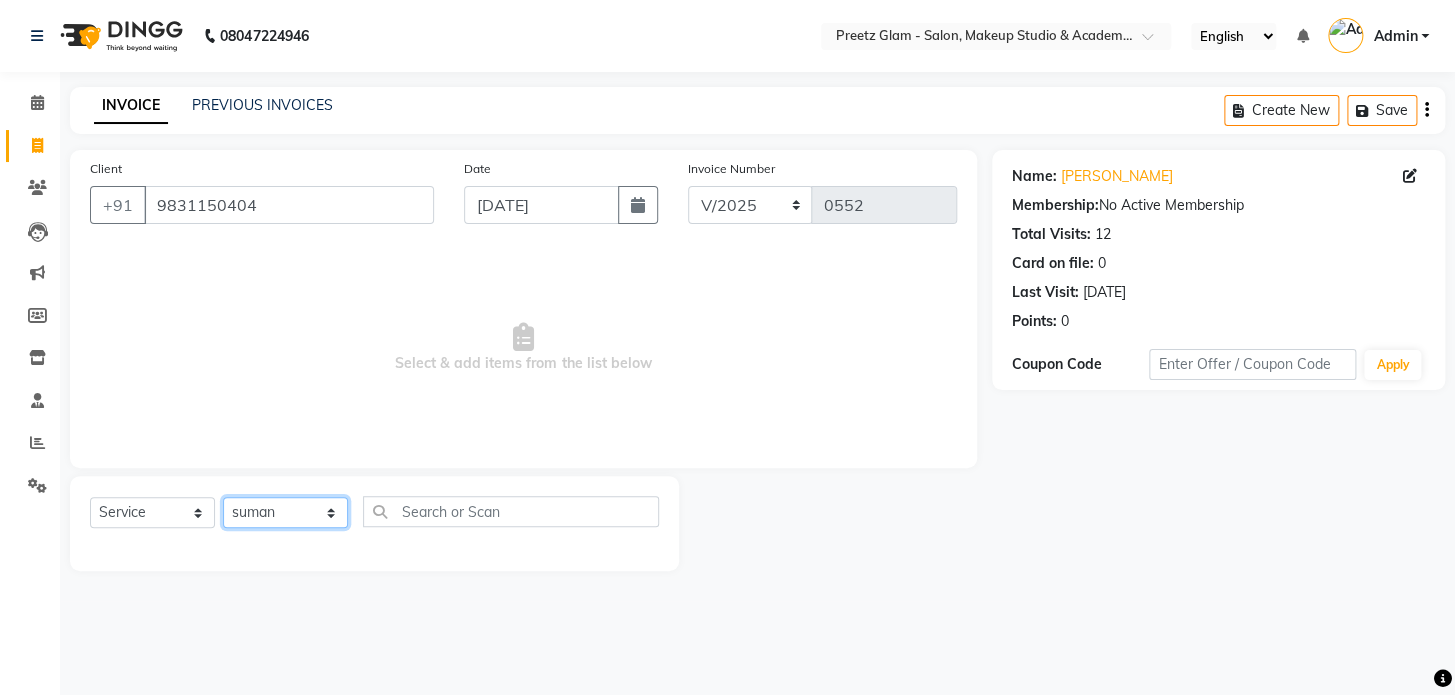 click on "Select Stylist Neha Preeti [PERSON_NAME]  suman" 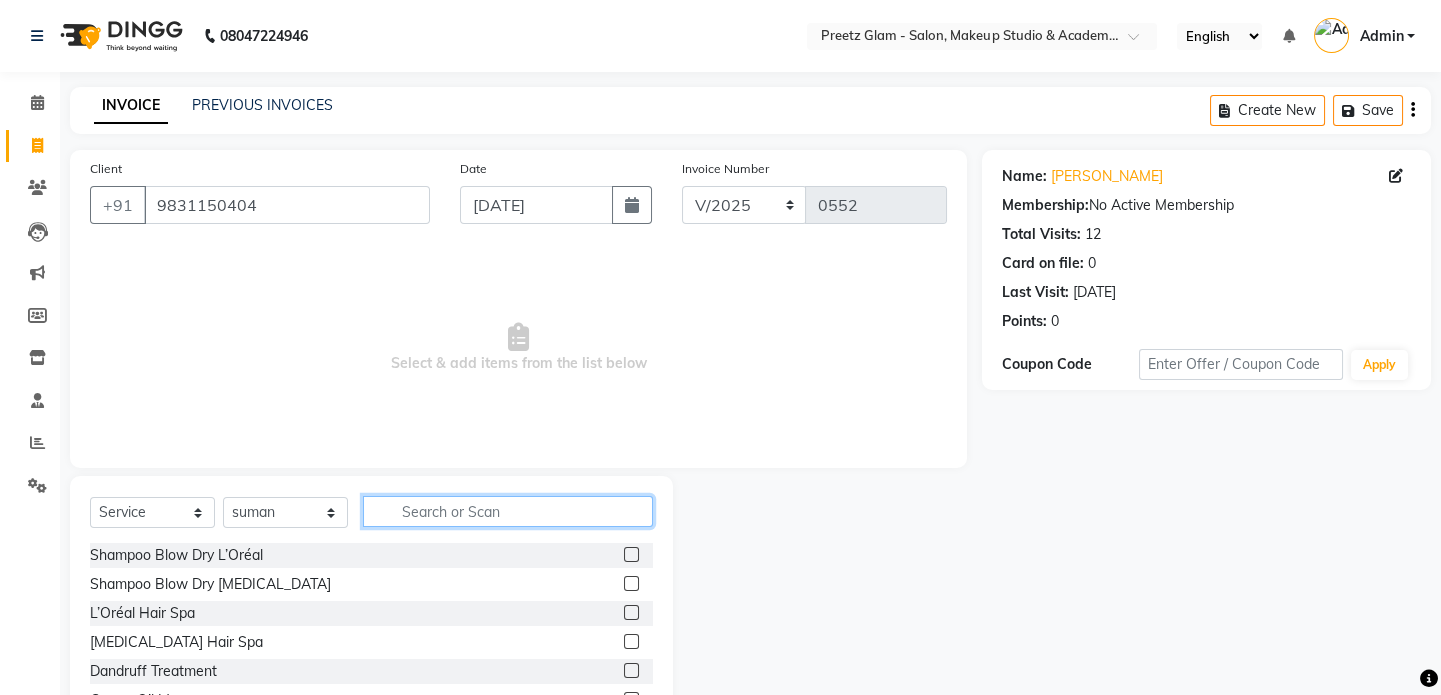 click 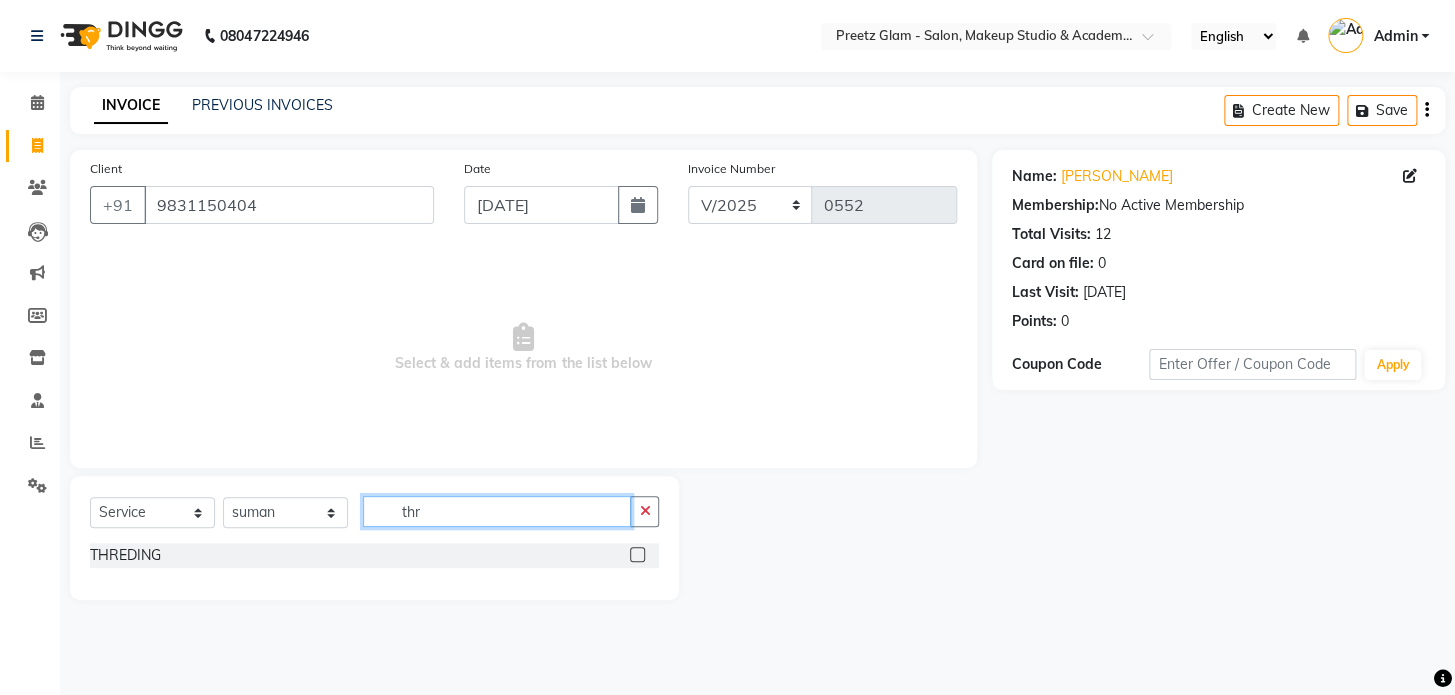 type on "thr" 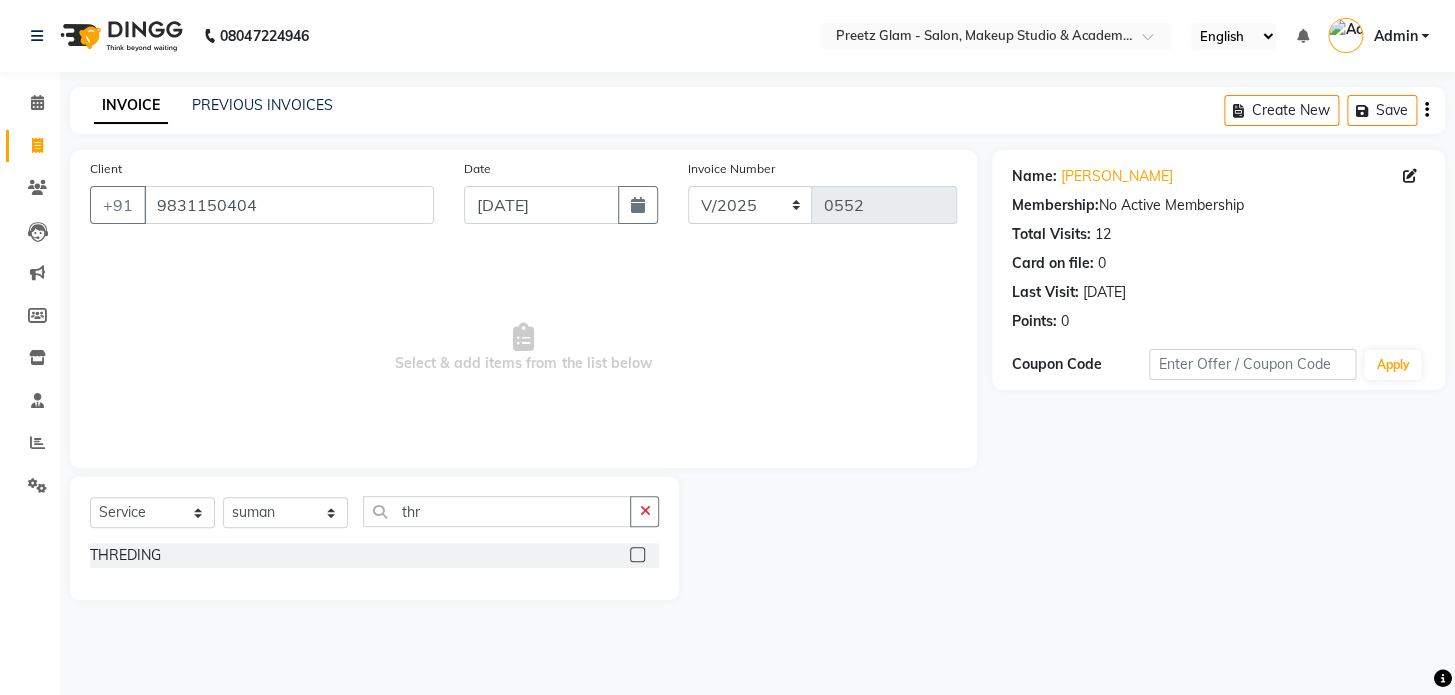 click 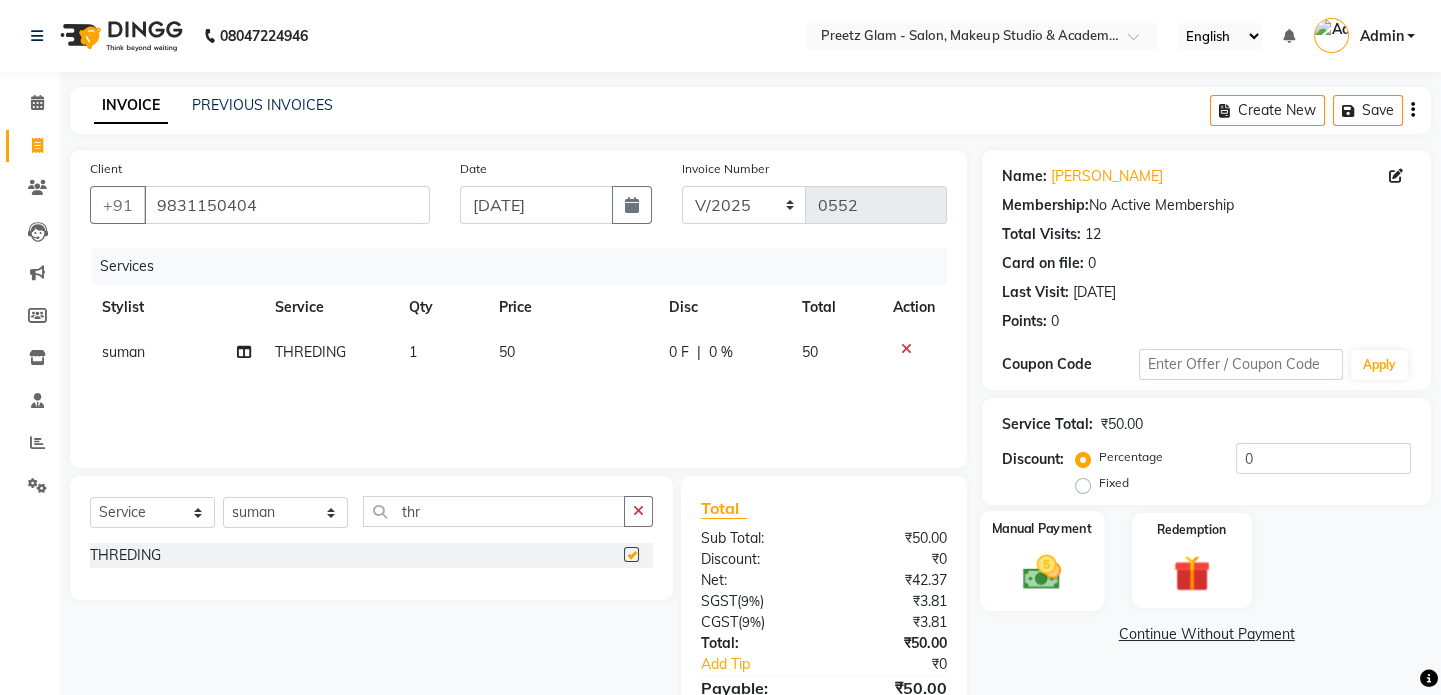 checkbox on "false" 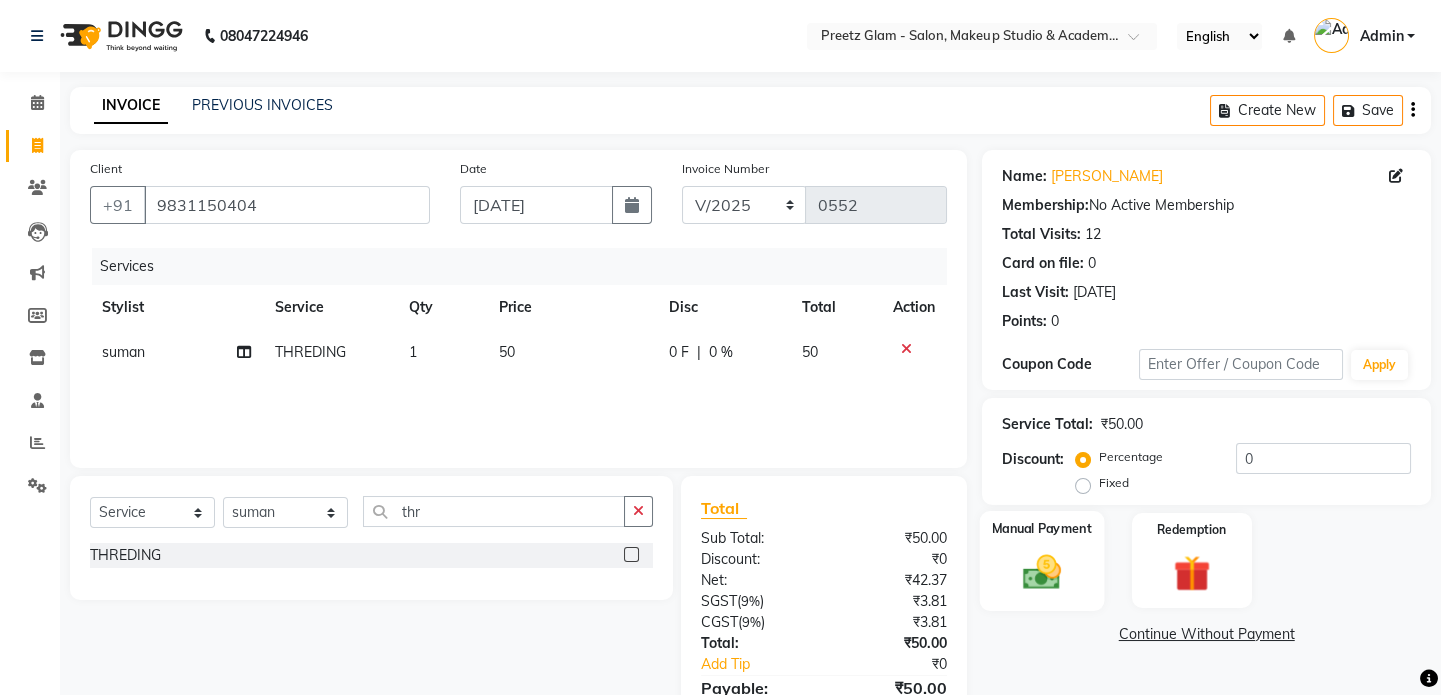 click 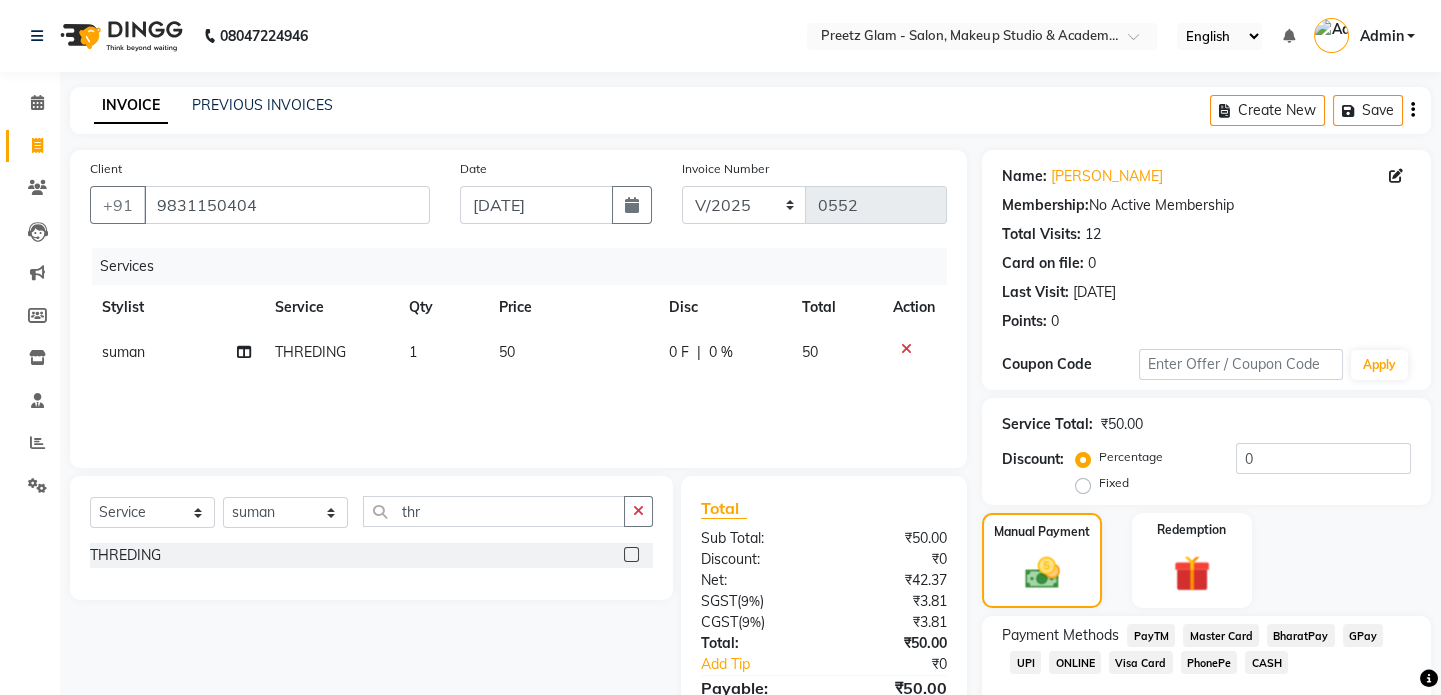 click on "CASH" 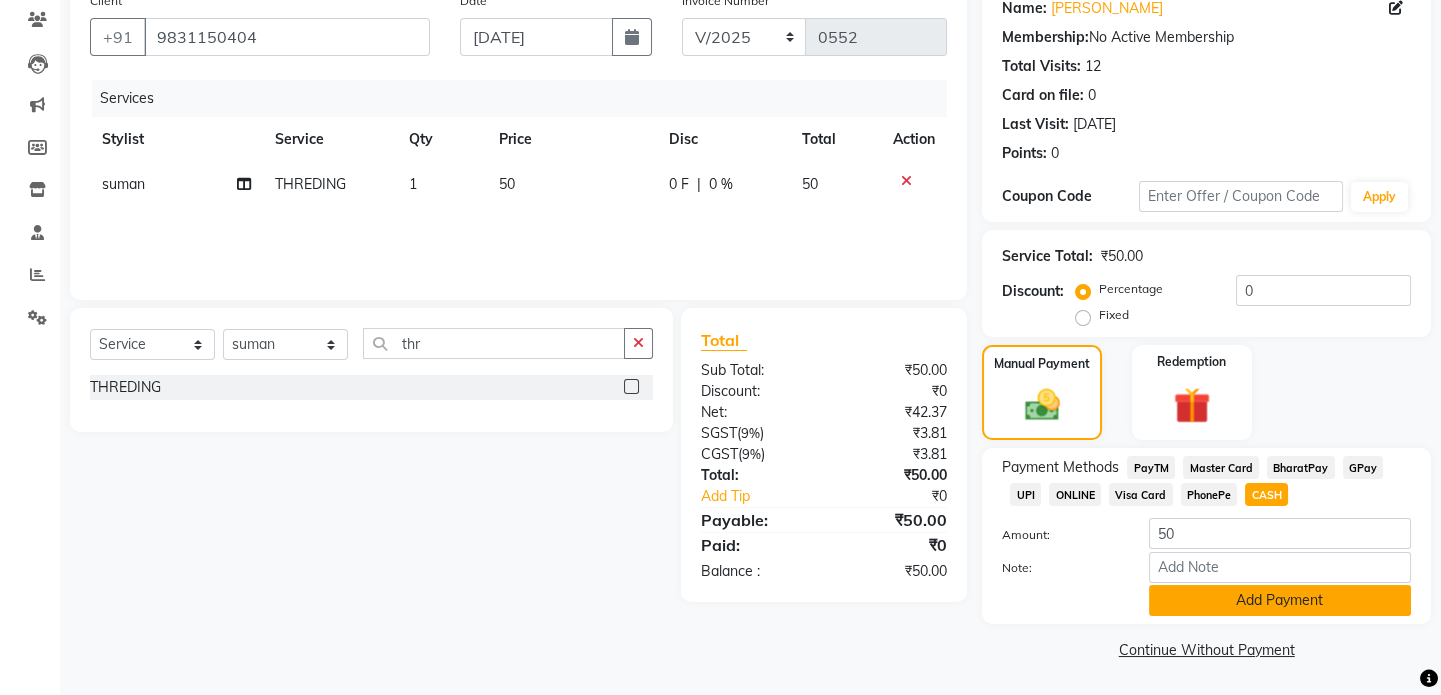 click on "Add Payment" 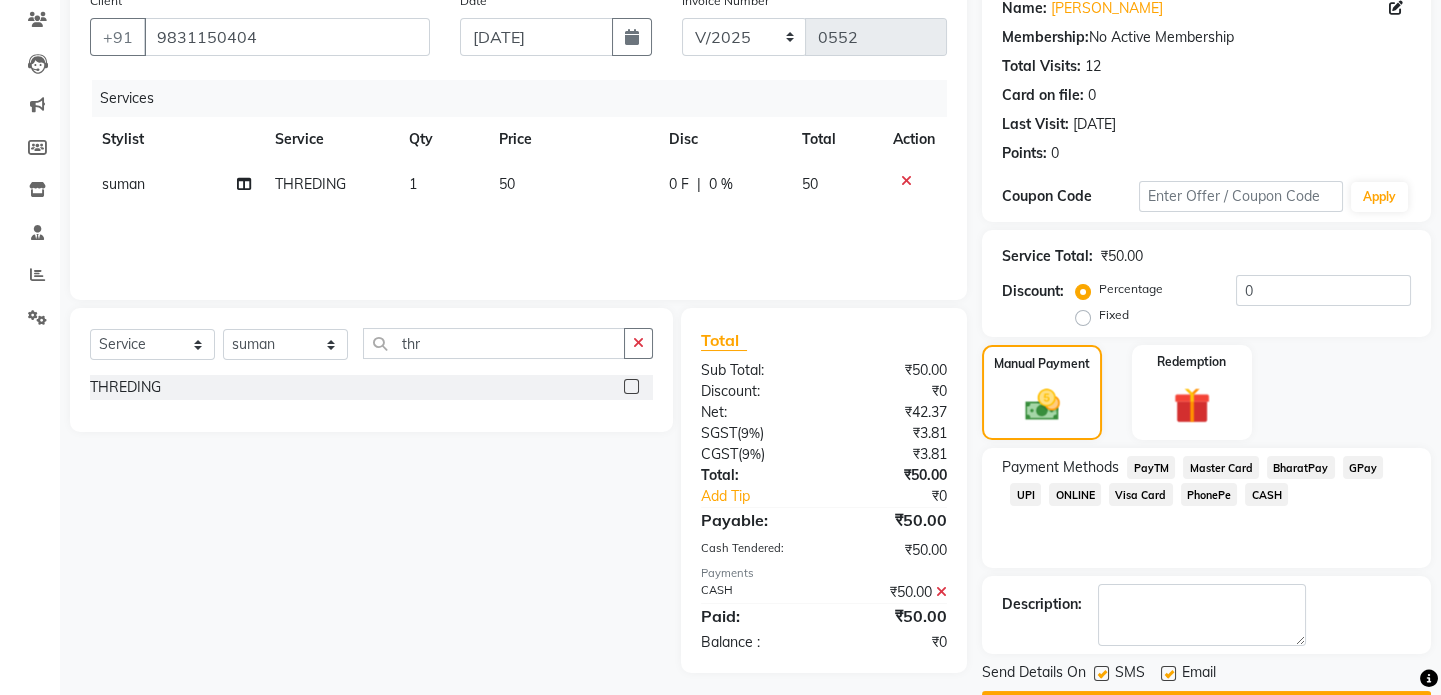 scroll, scrollTop: 223, scrollLeft: 0, axis: vertical 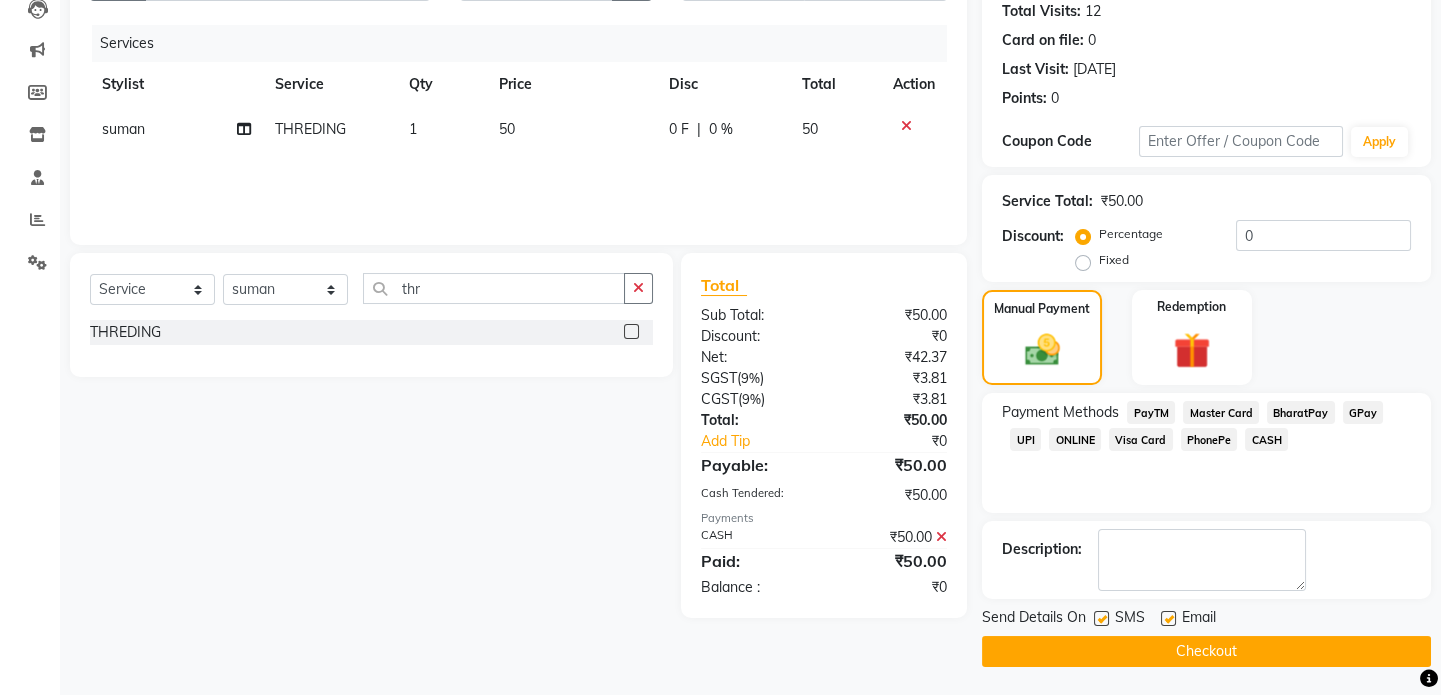 click on "Checkout" 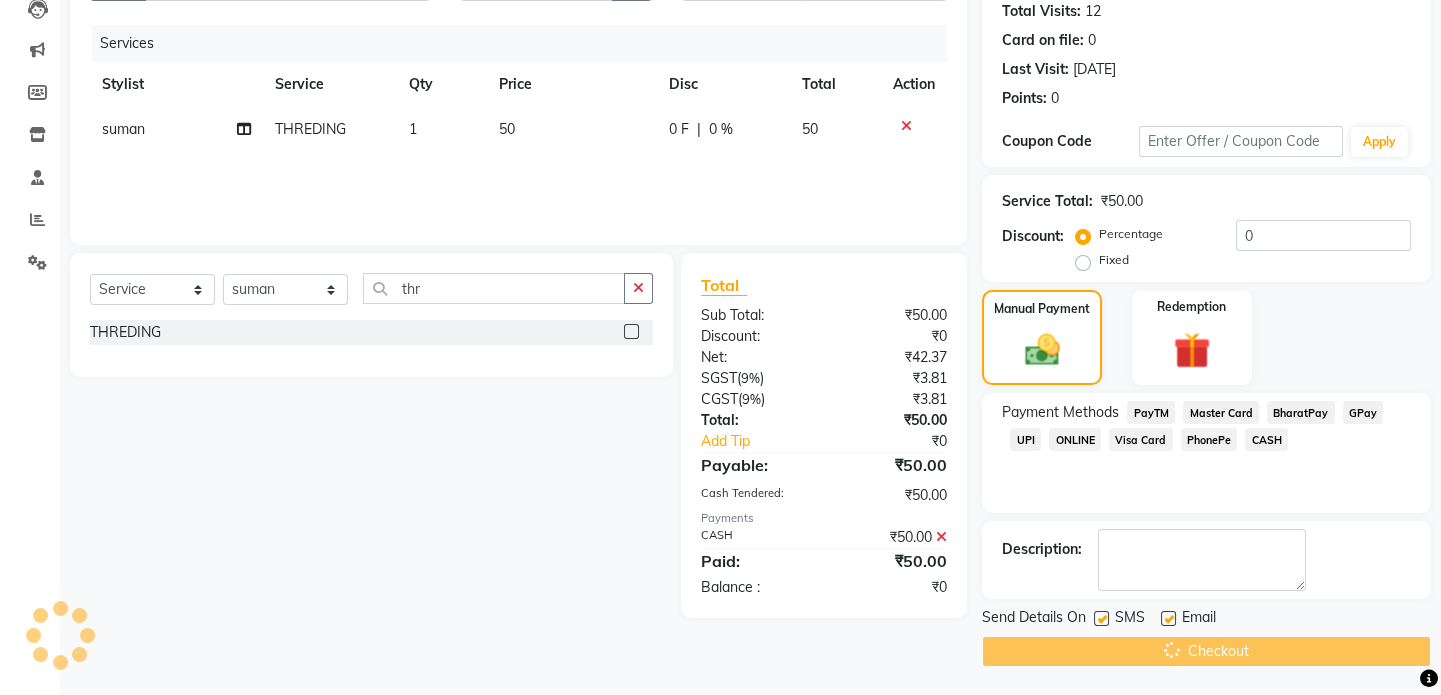 scroll, scrollTop: 0, scrollLeft: 0, axis: both 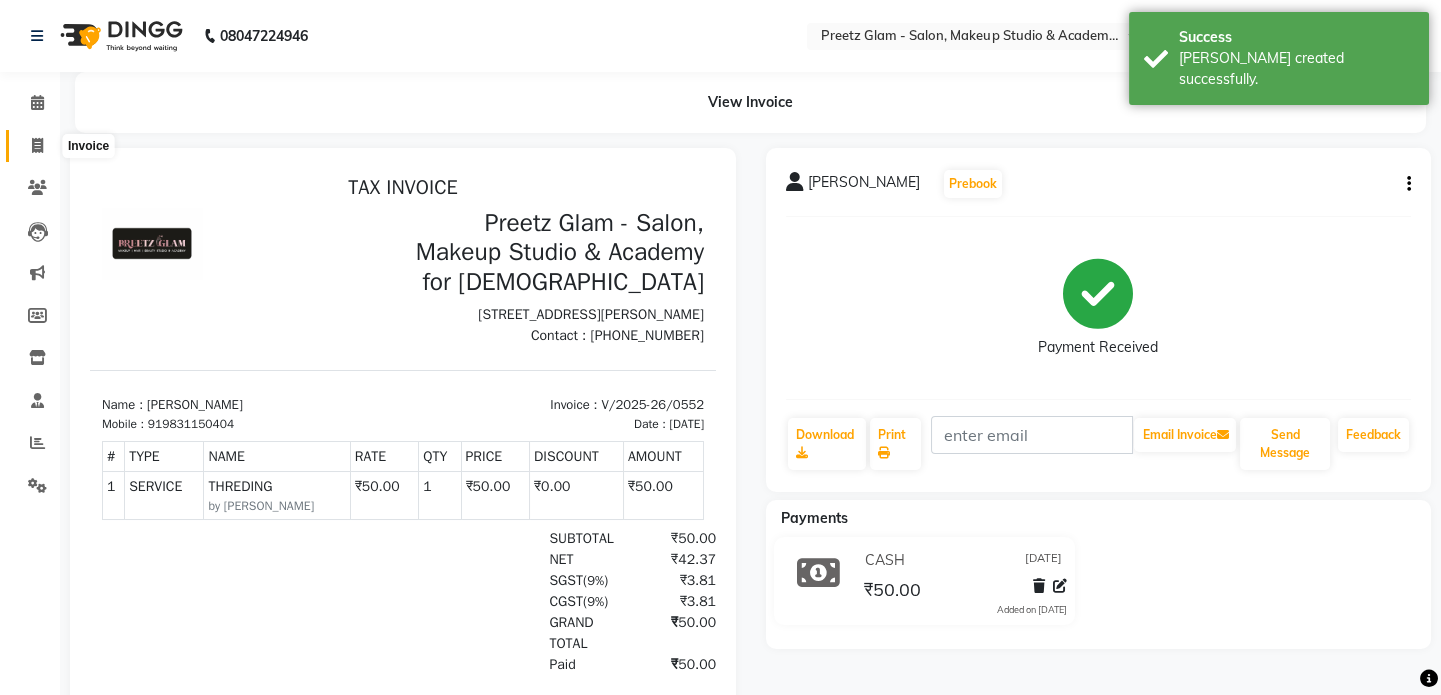 click 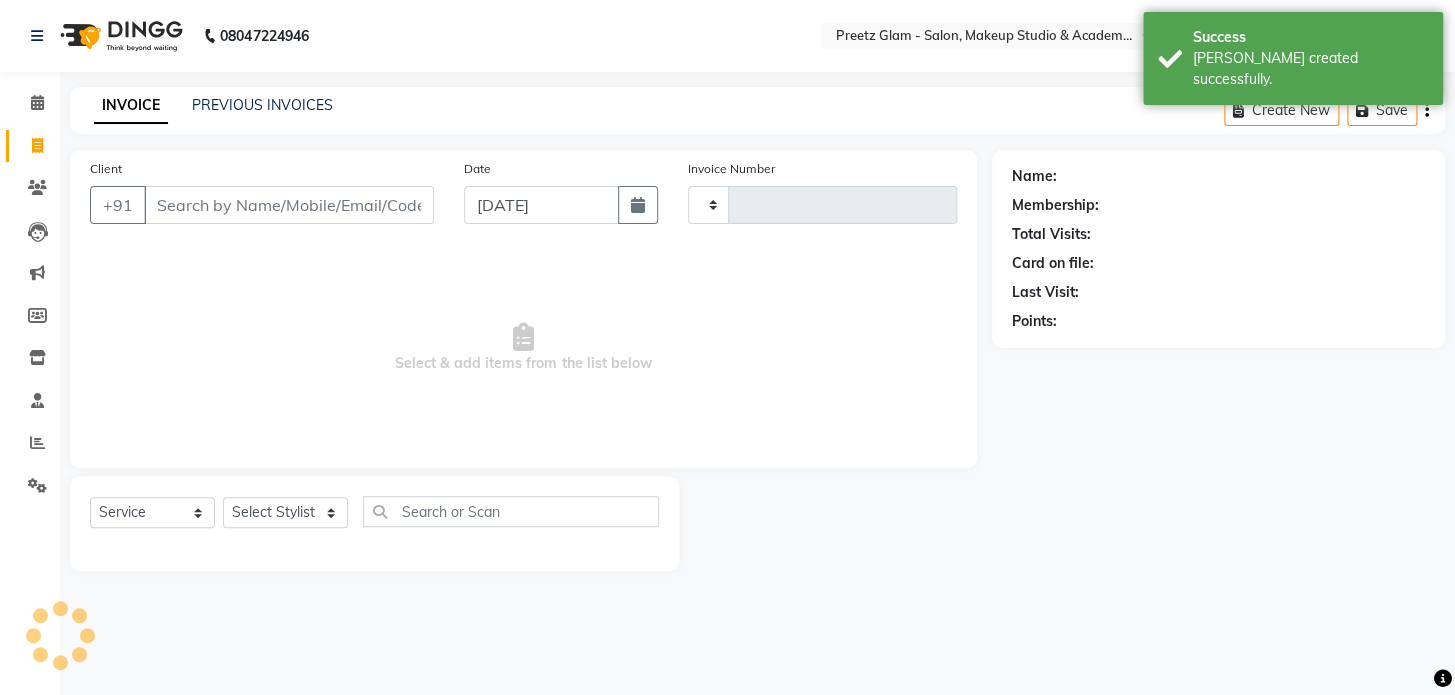 type on "0553" 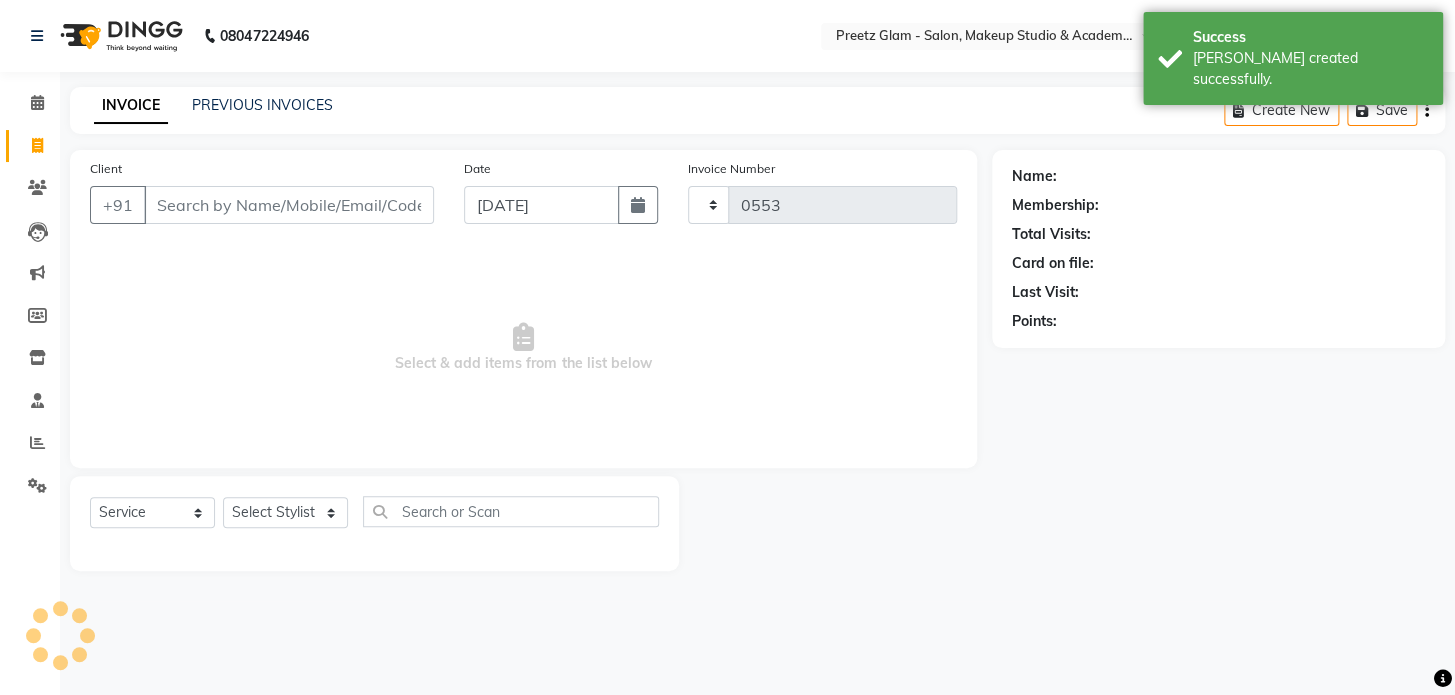 select on "4263" 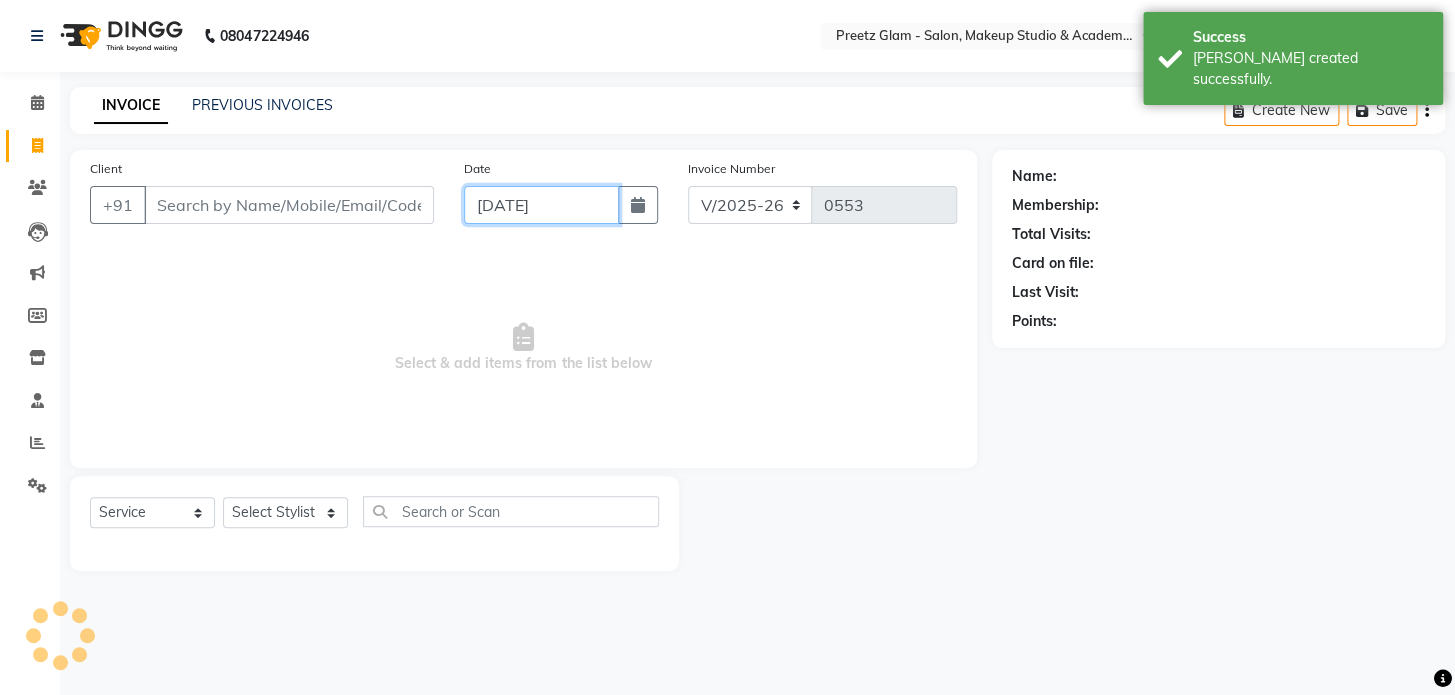 click on "[DATE]" 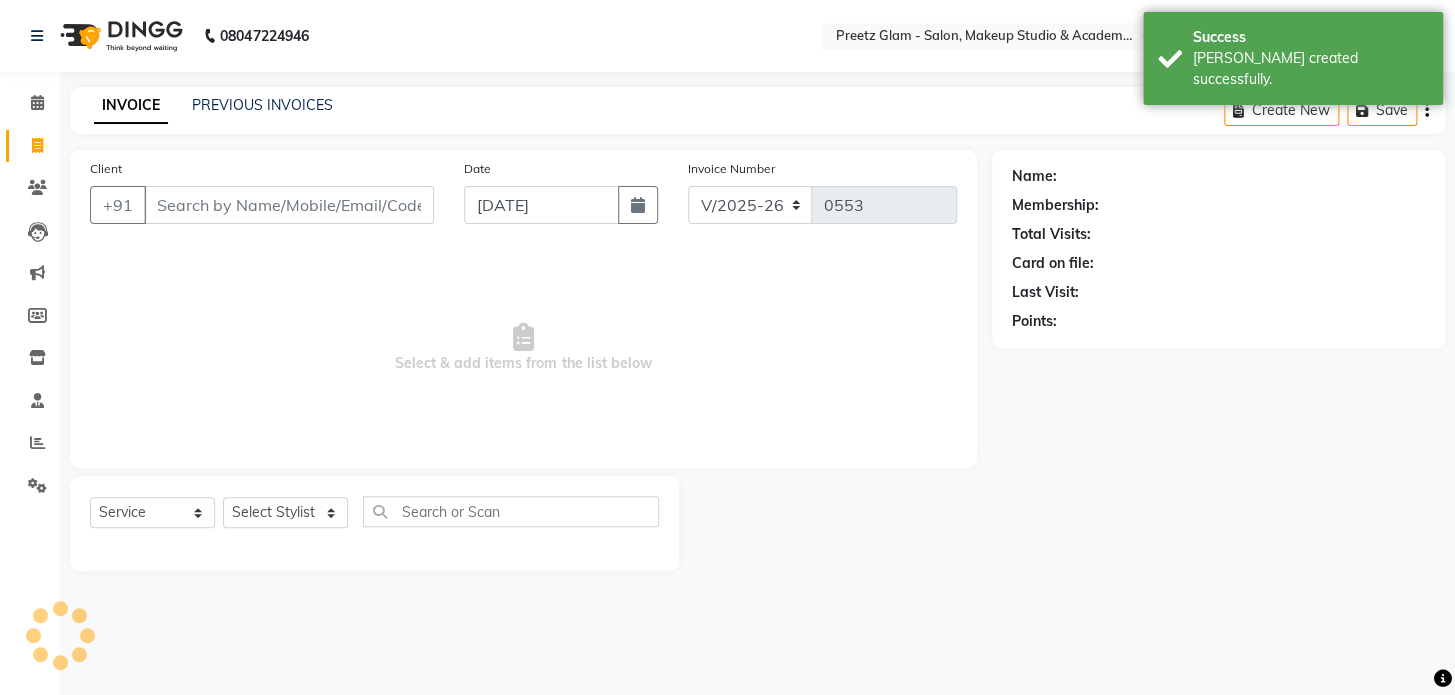select on "7" 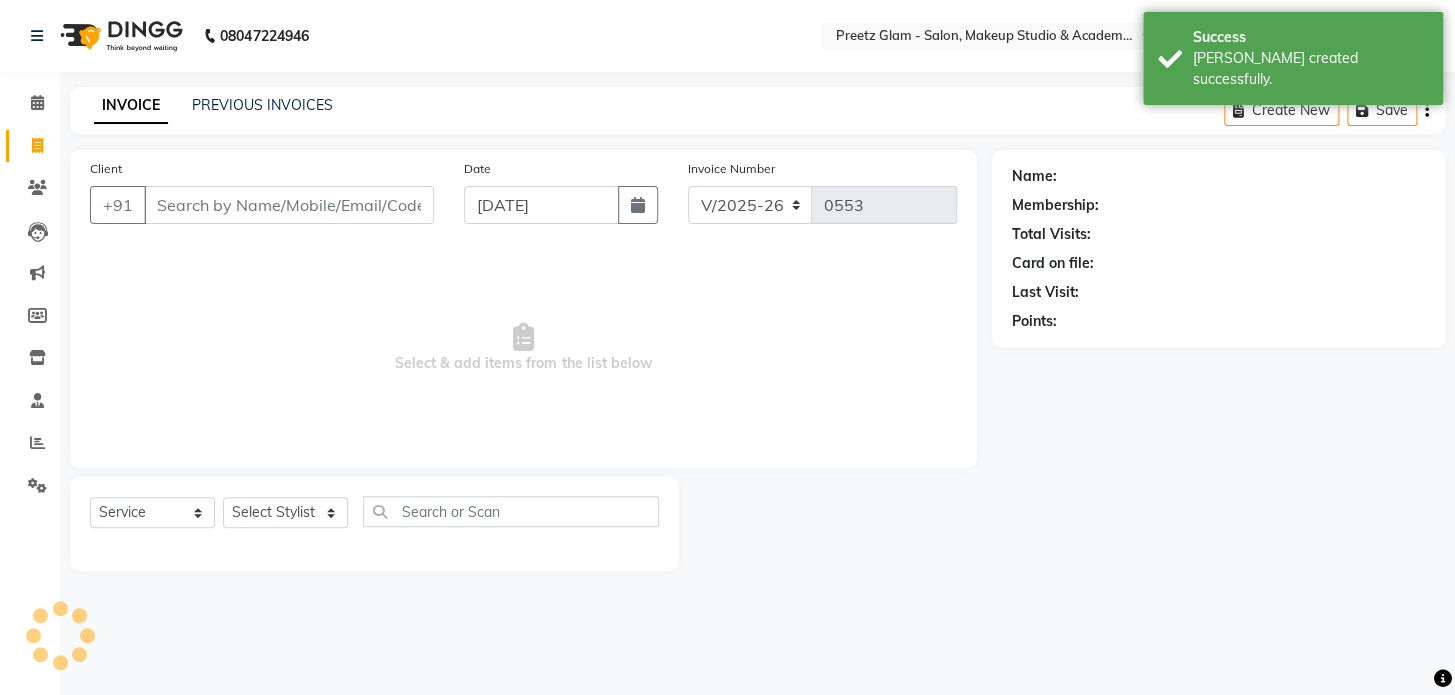 select on "2025" 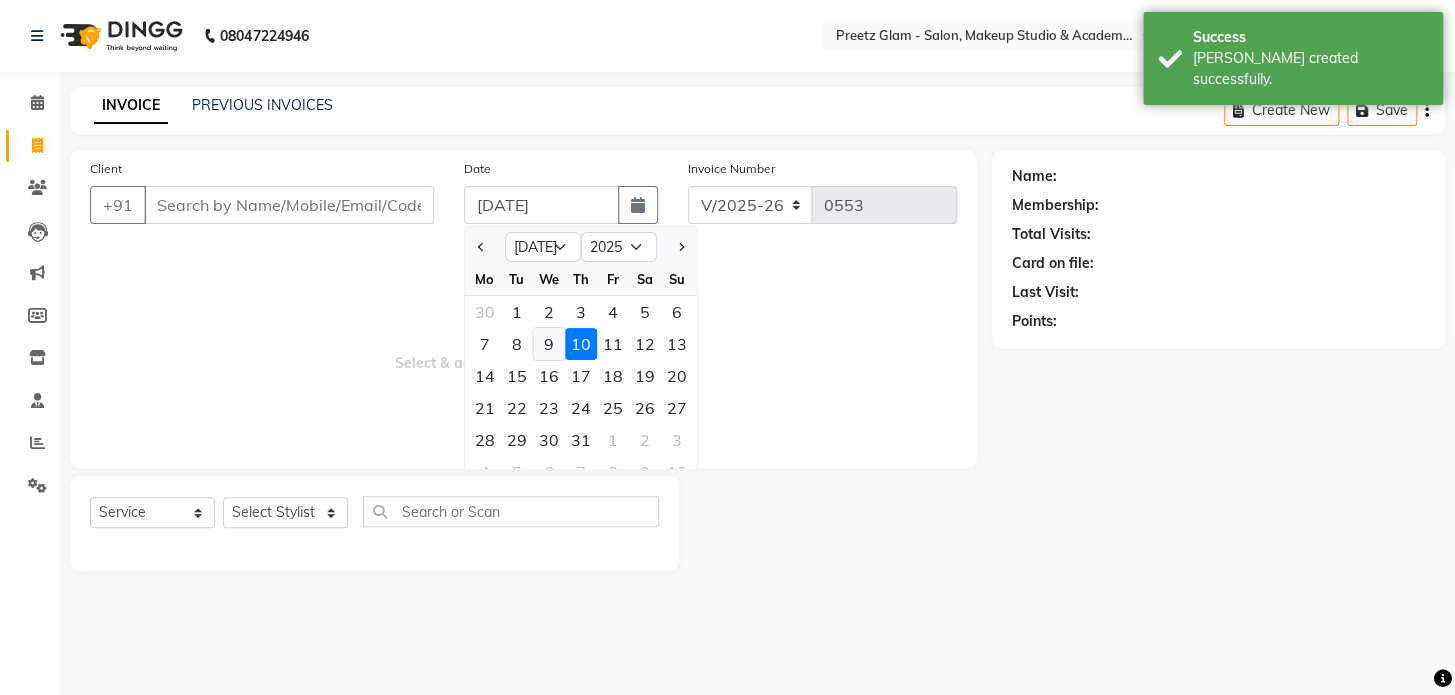 click on "9" 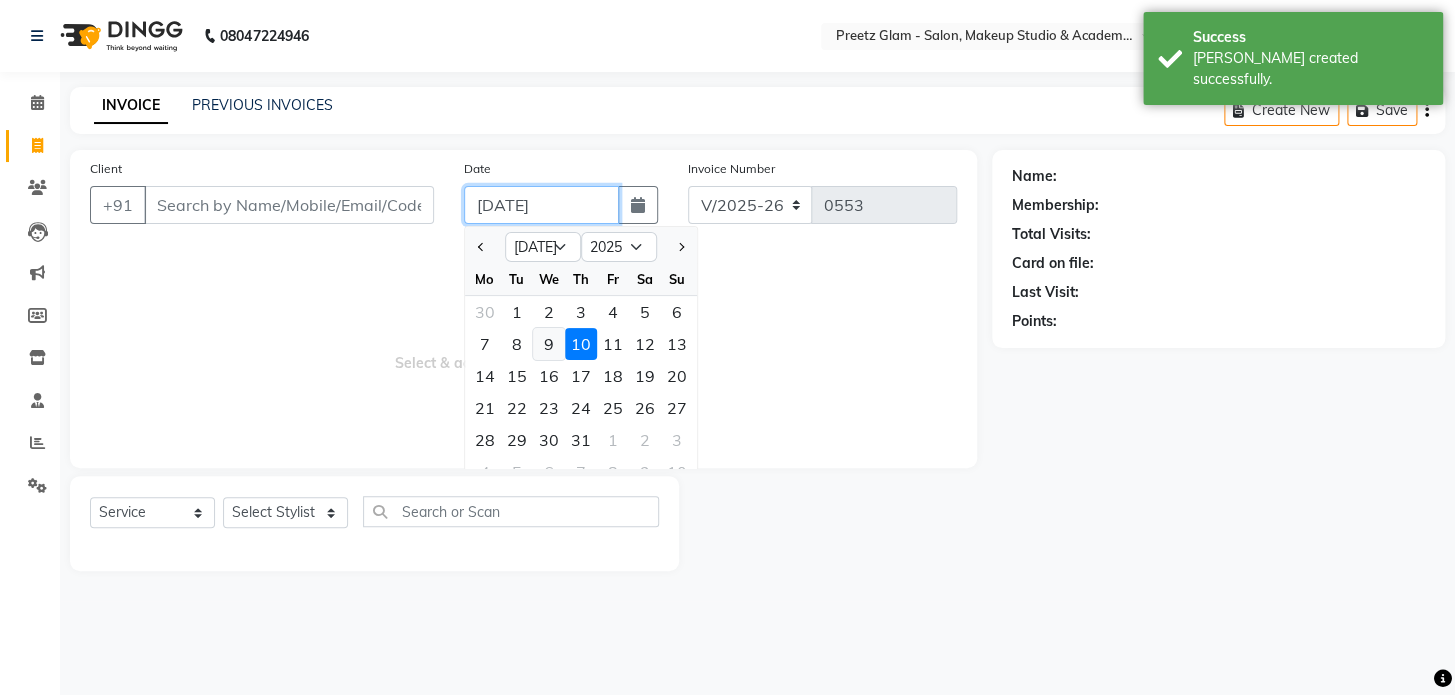 type on "[DATE]" 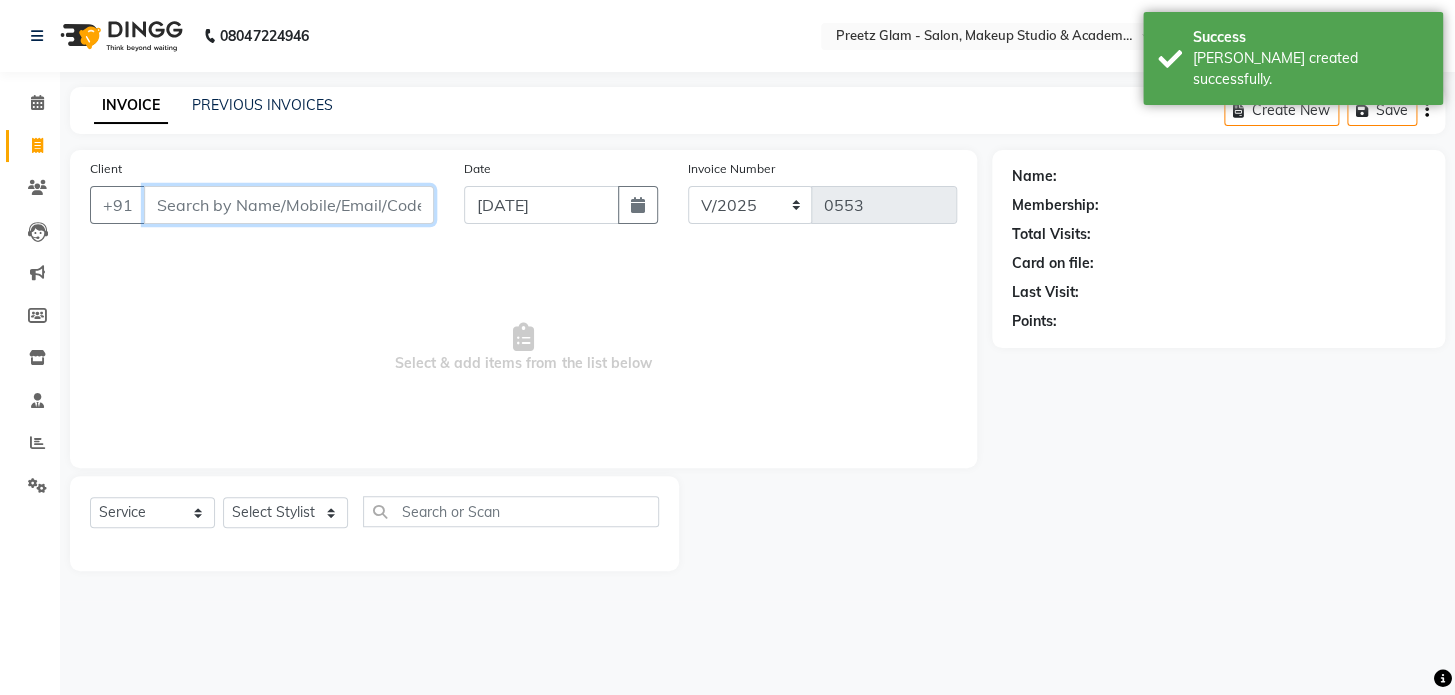 click on "Client" at bounding box center (289, 205) 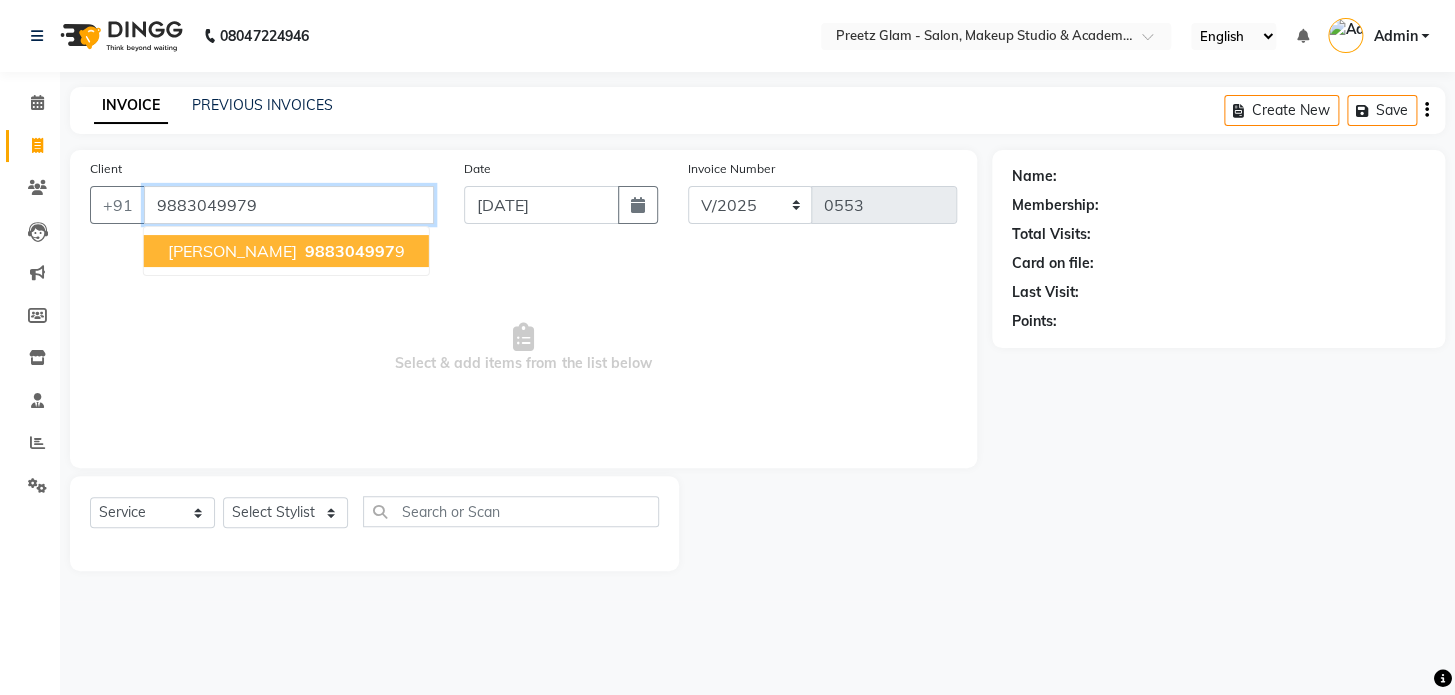 type on "9883049979" 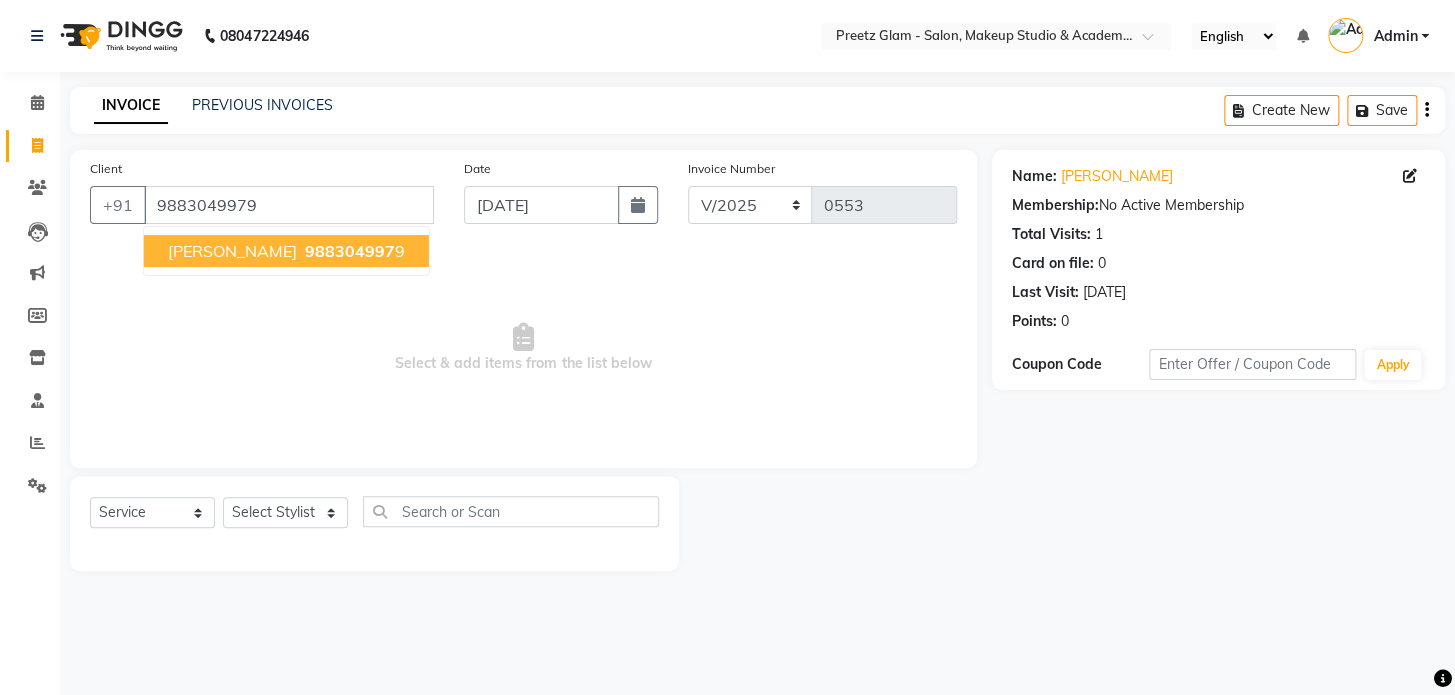 click on "[PERSON_NAME]   988304997 9" at bounding box center (286, 251) 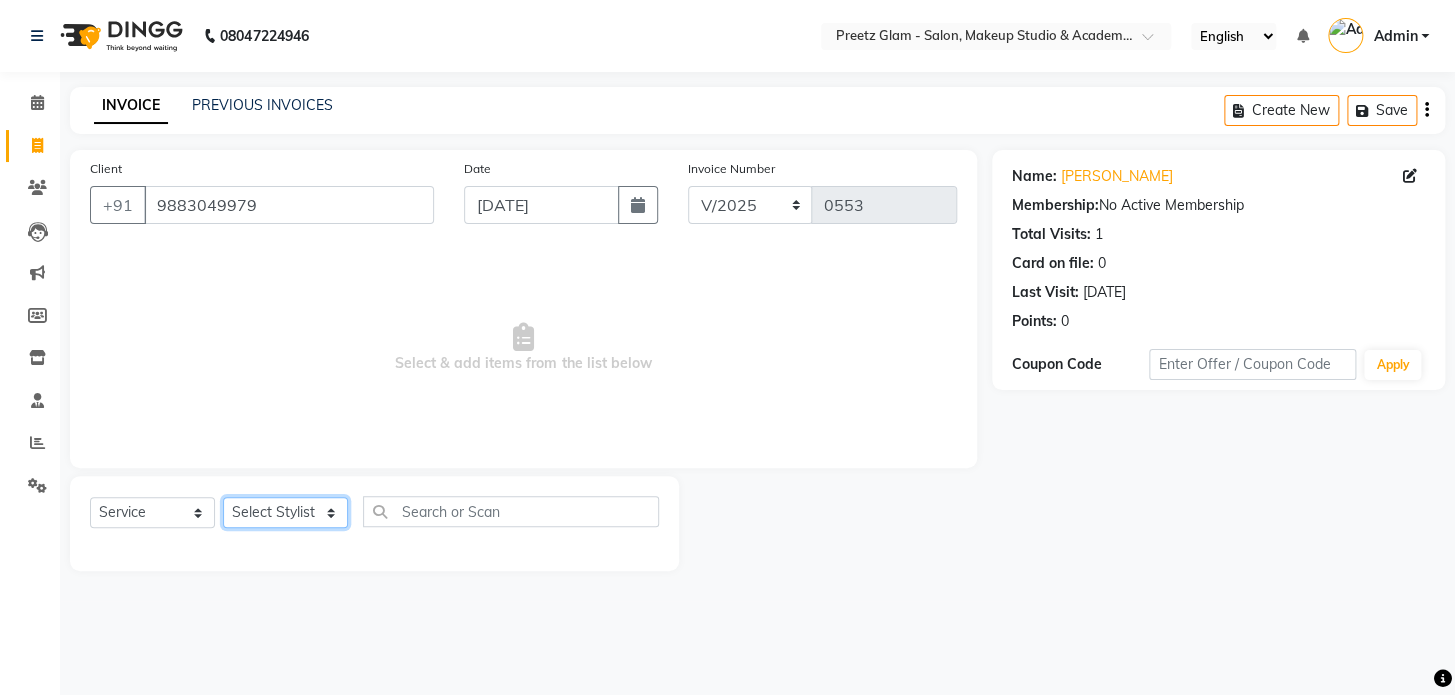 click on "Select Stylist Neha Preeti [PERSON_NAME]  suman" 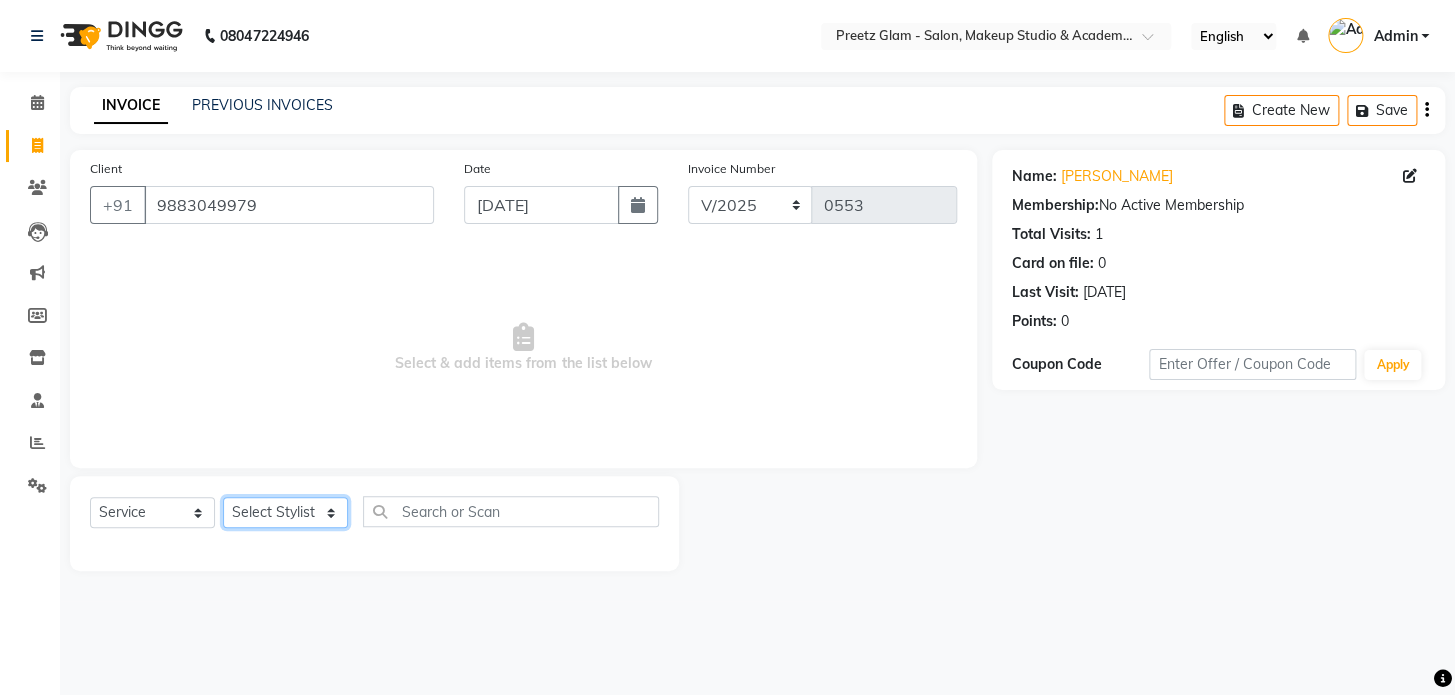select on "49320" 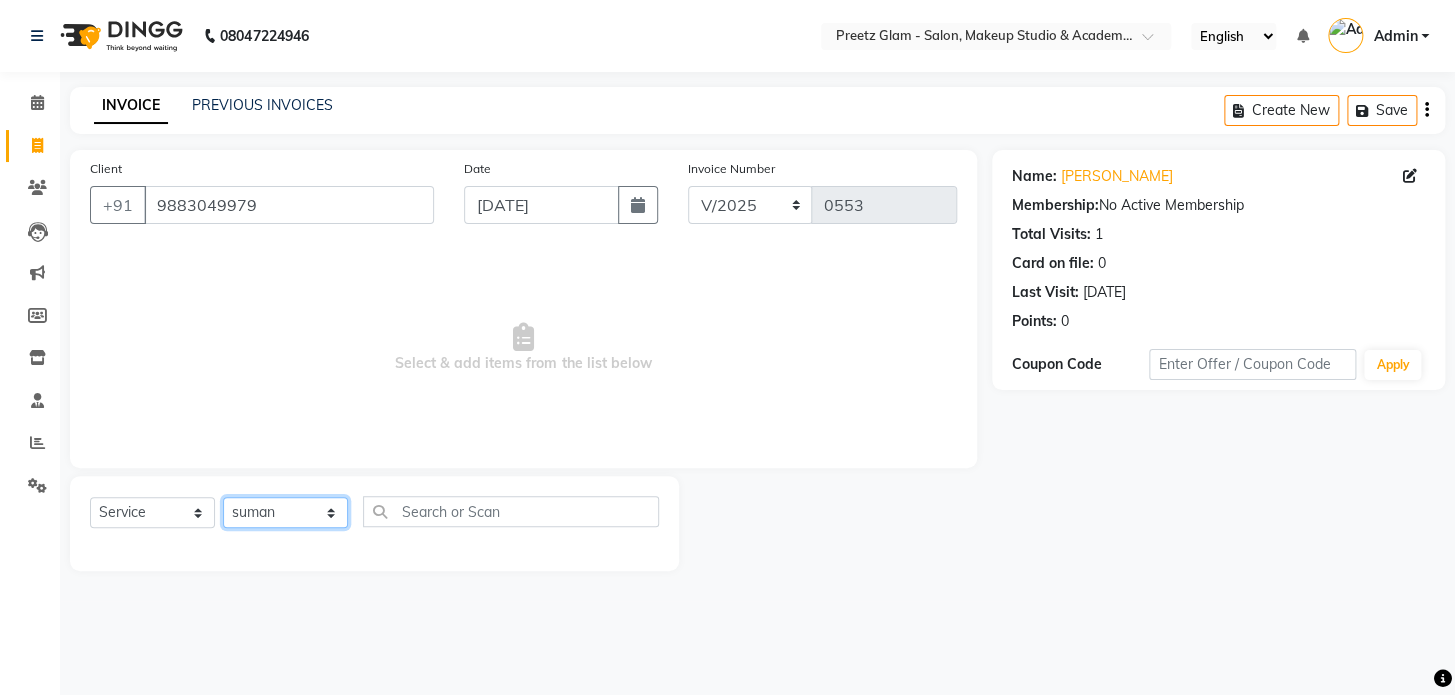 click on "Select Stylist Neha Preeti [PERSON_NAME]  suman" 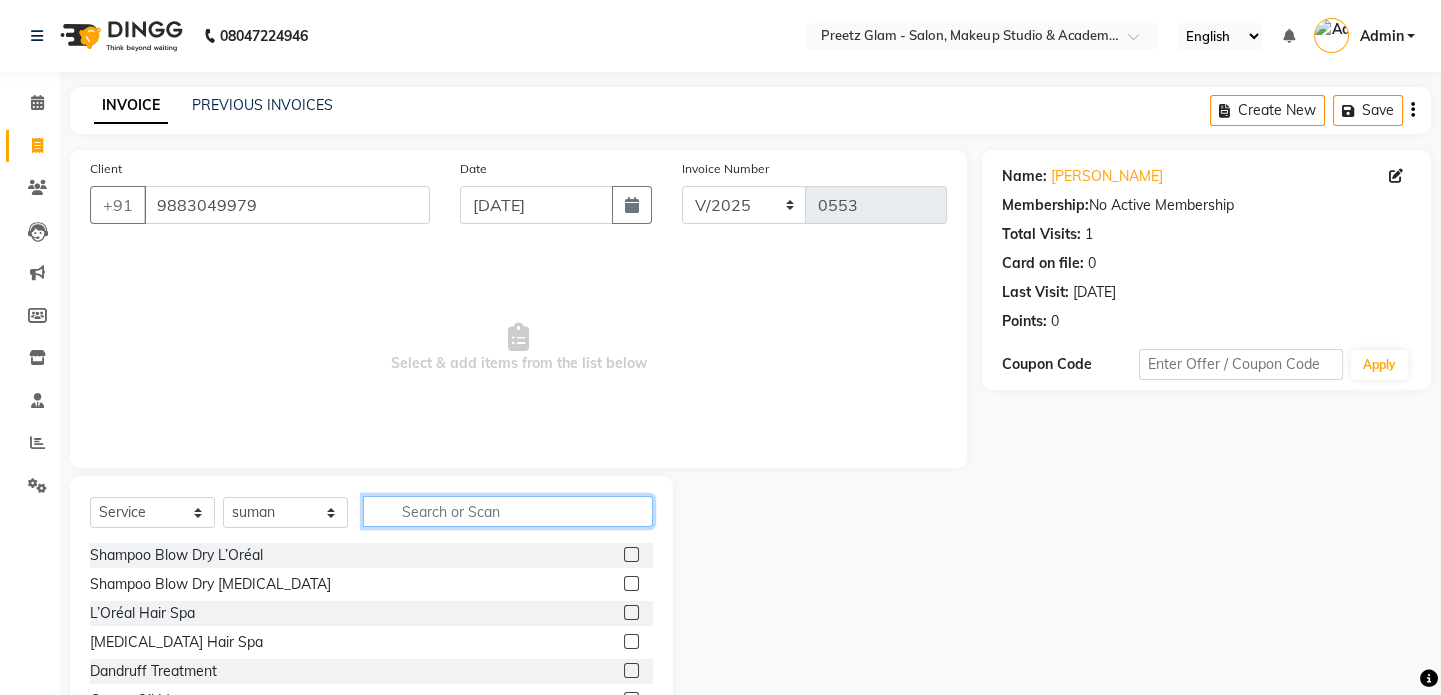 click 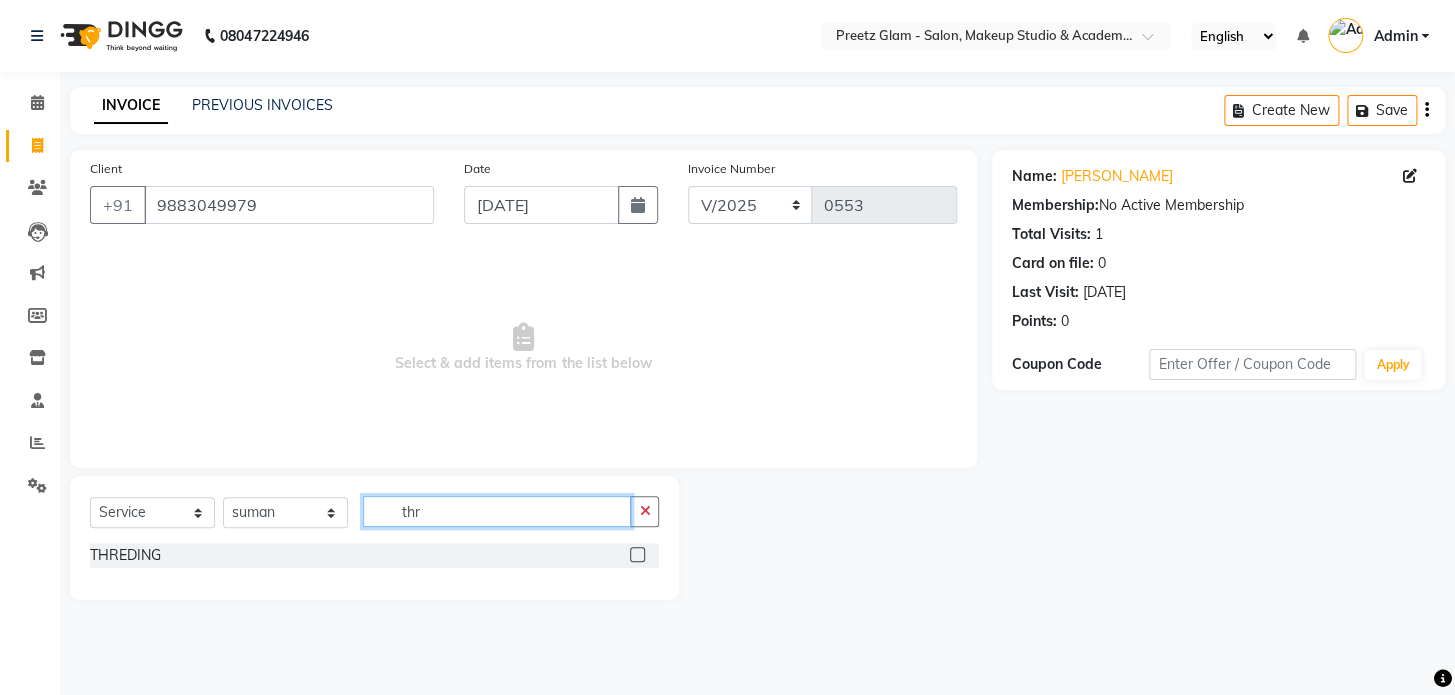 type on "thr" 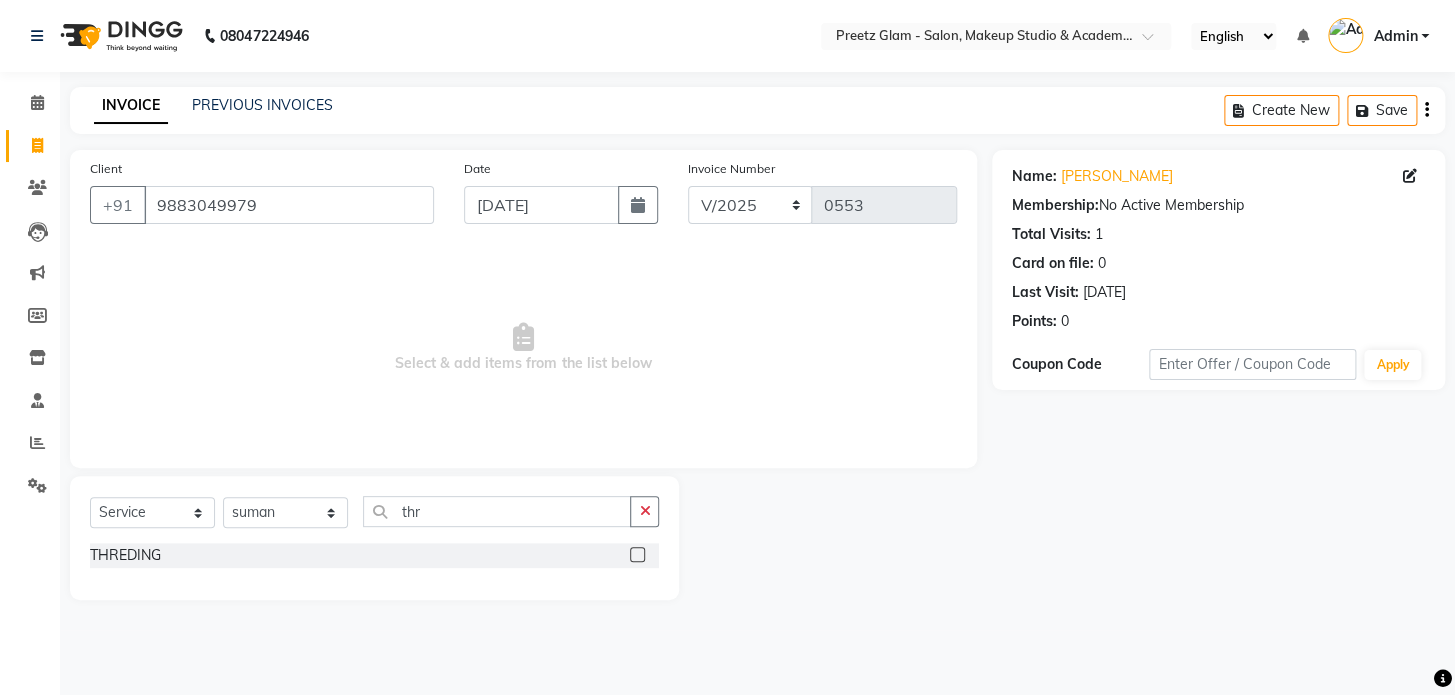 click 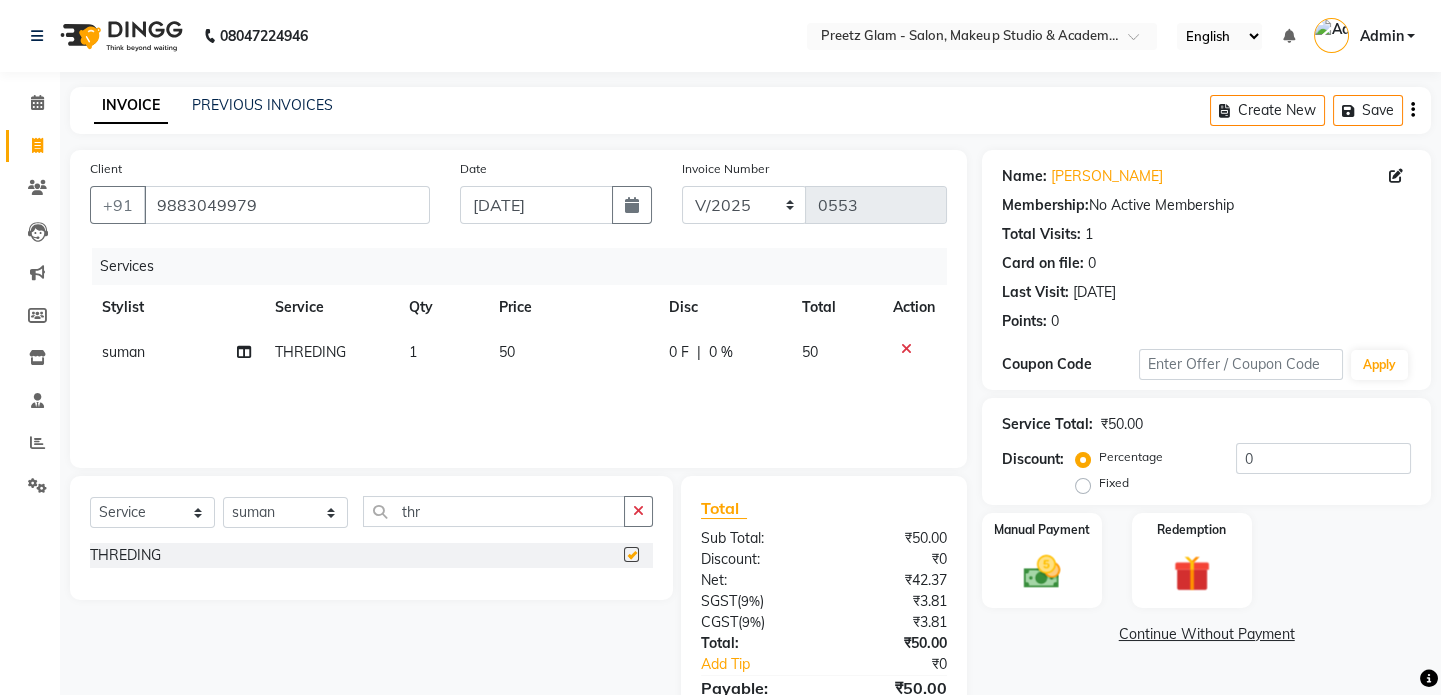 checkbox on "false" 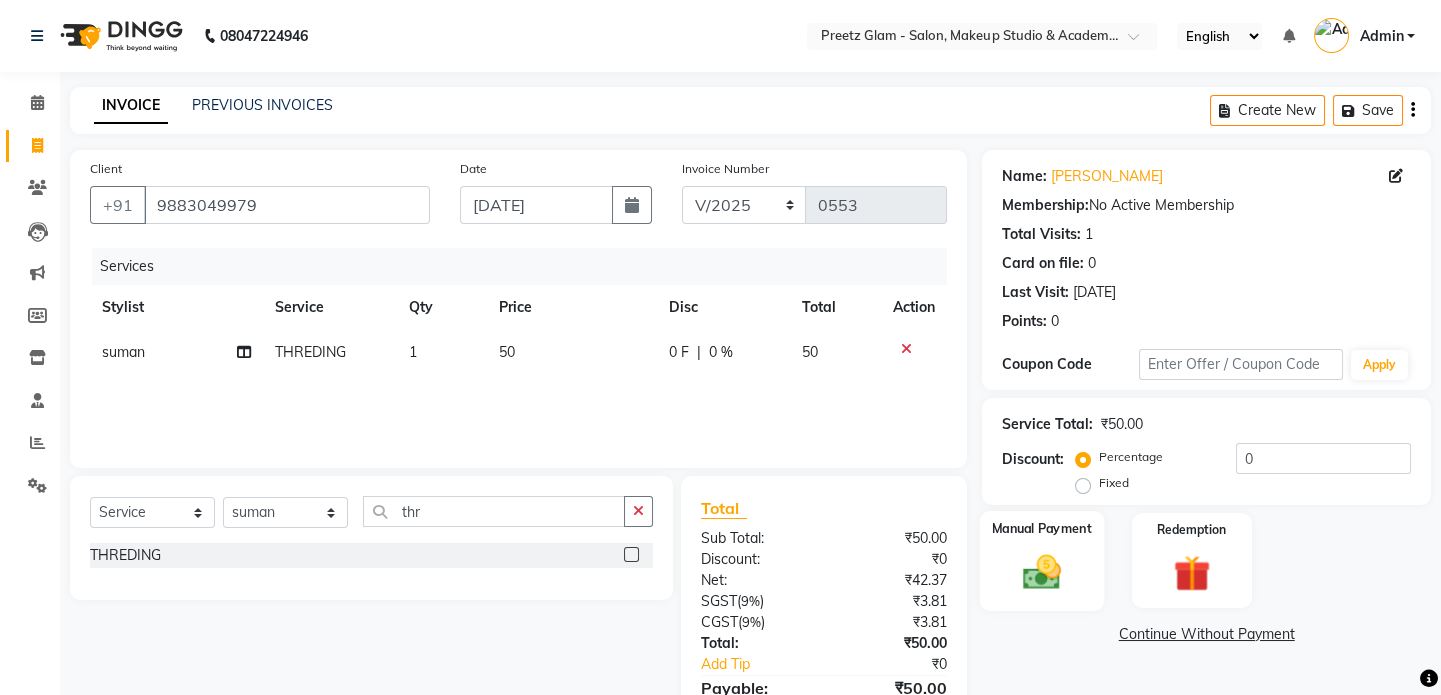 click on "Manual Payment" 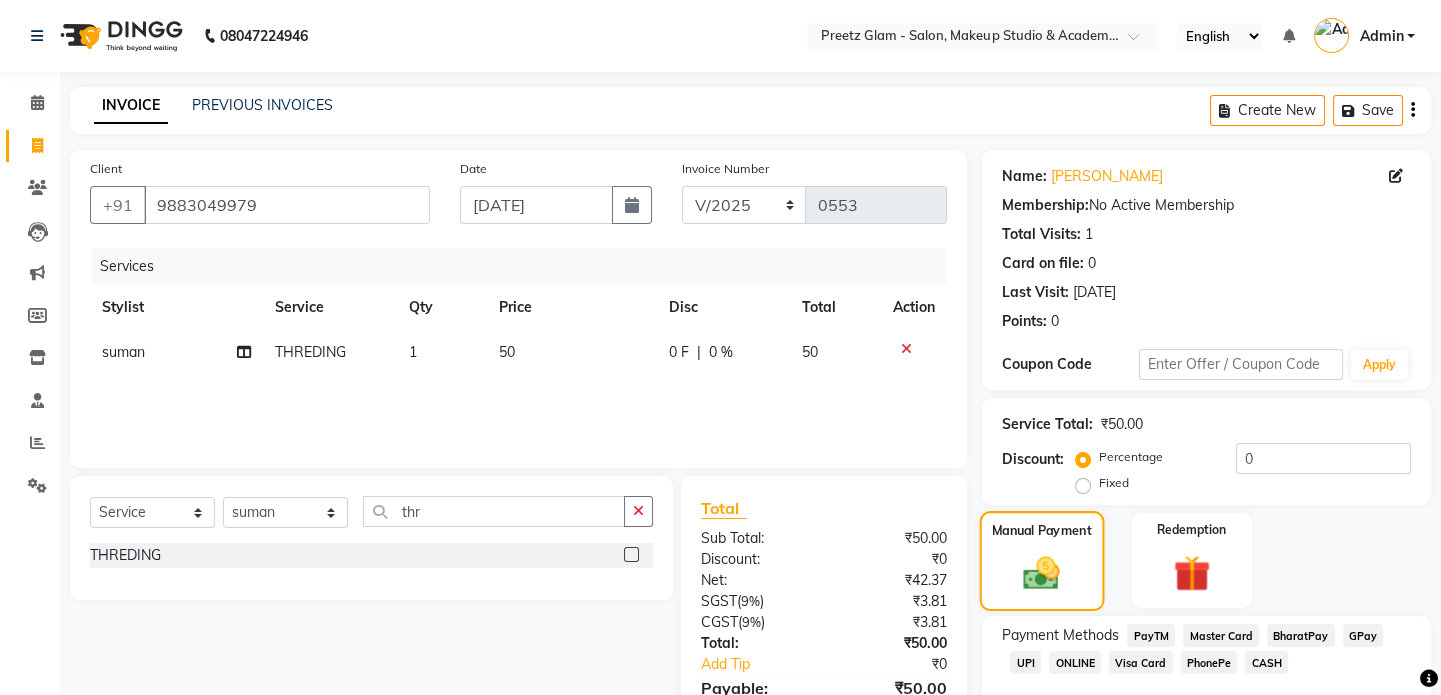 scroll, scrollTop: 111, scrollLeft: 0, axis: vertical 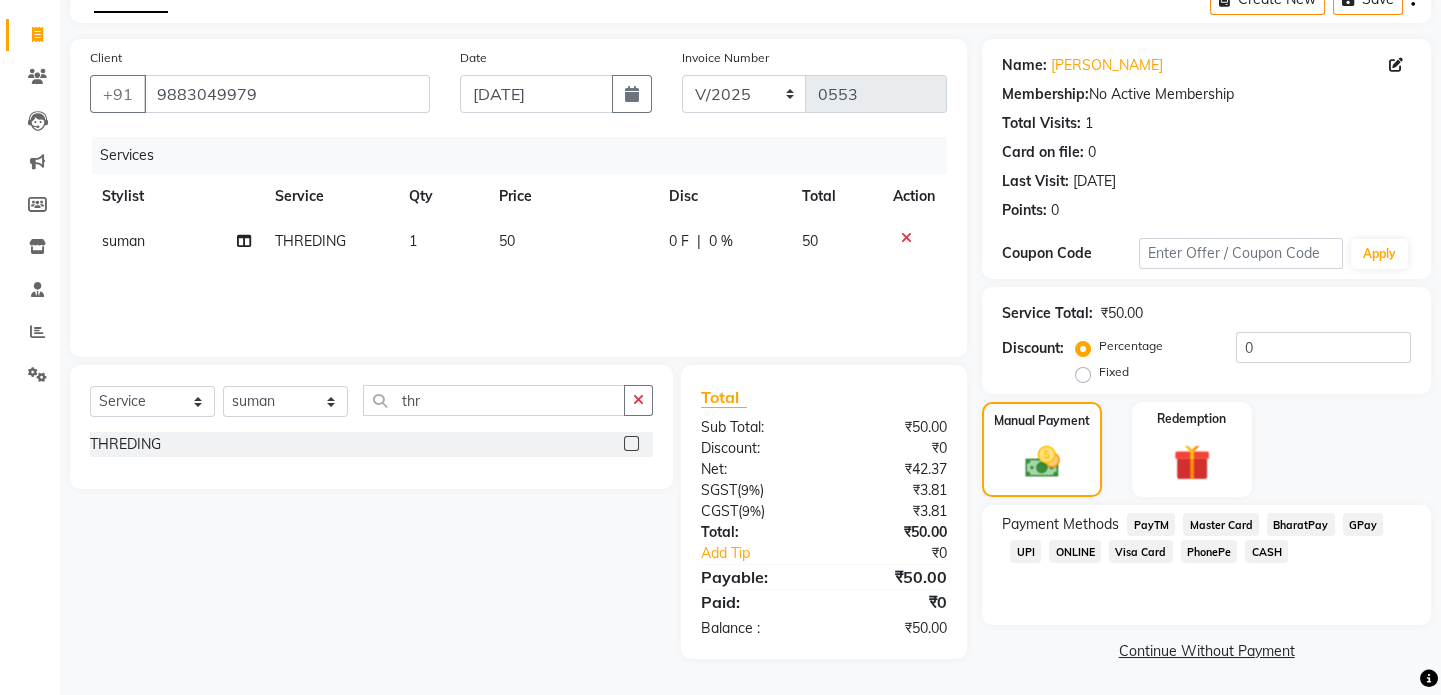 click on "UPI" 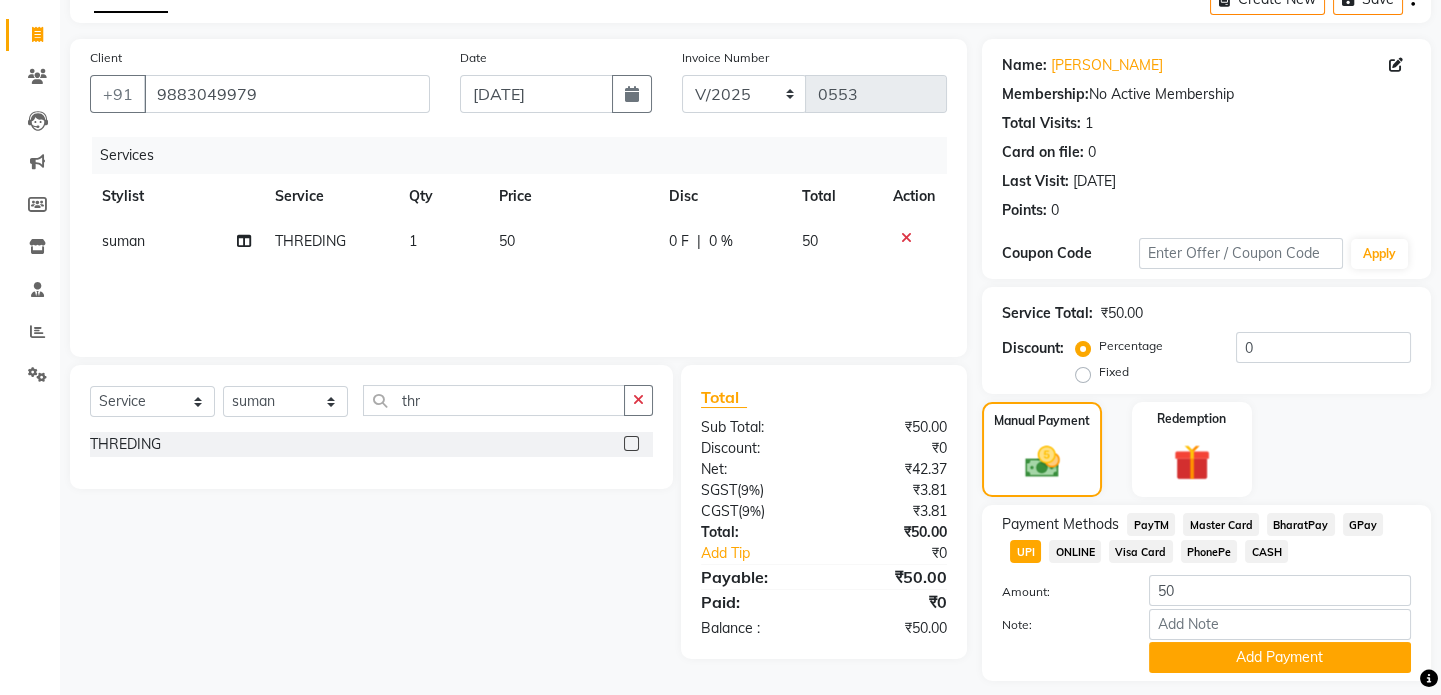 click on "CASH" 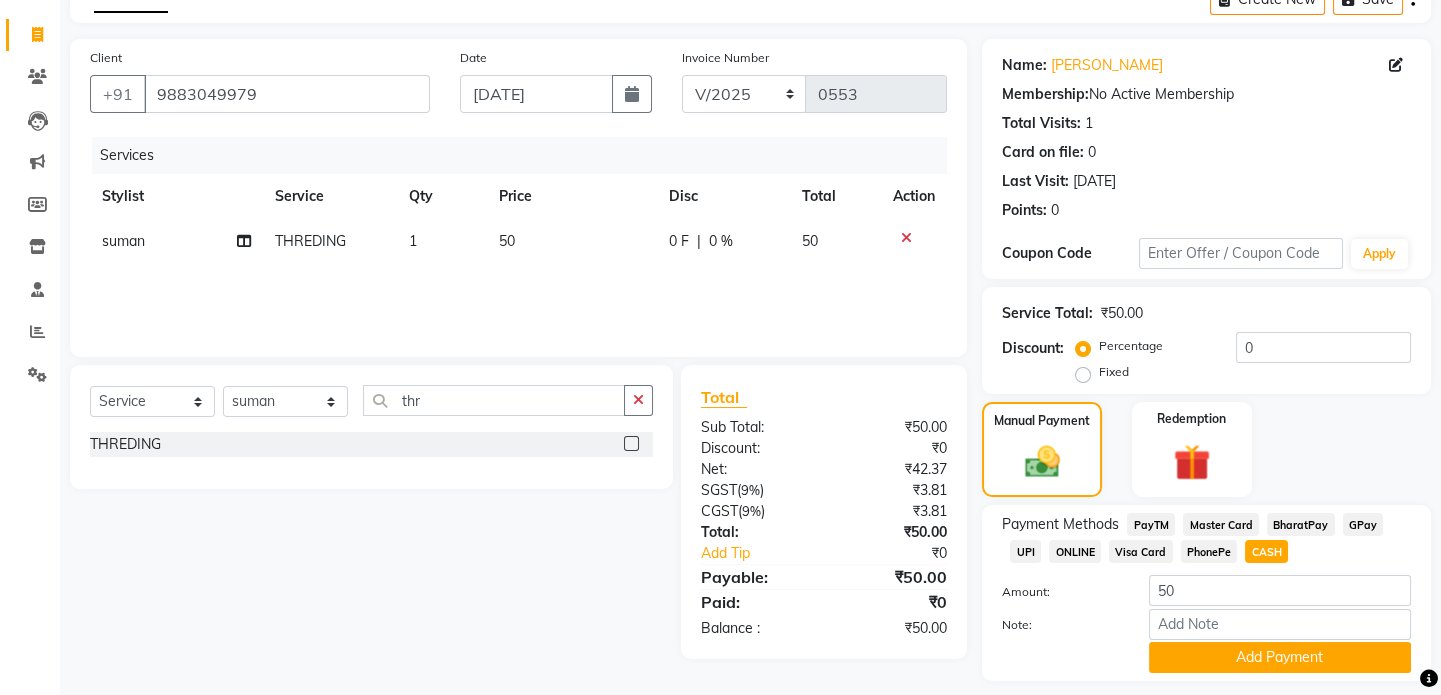 click on "UPI" 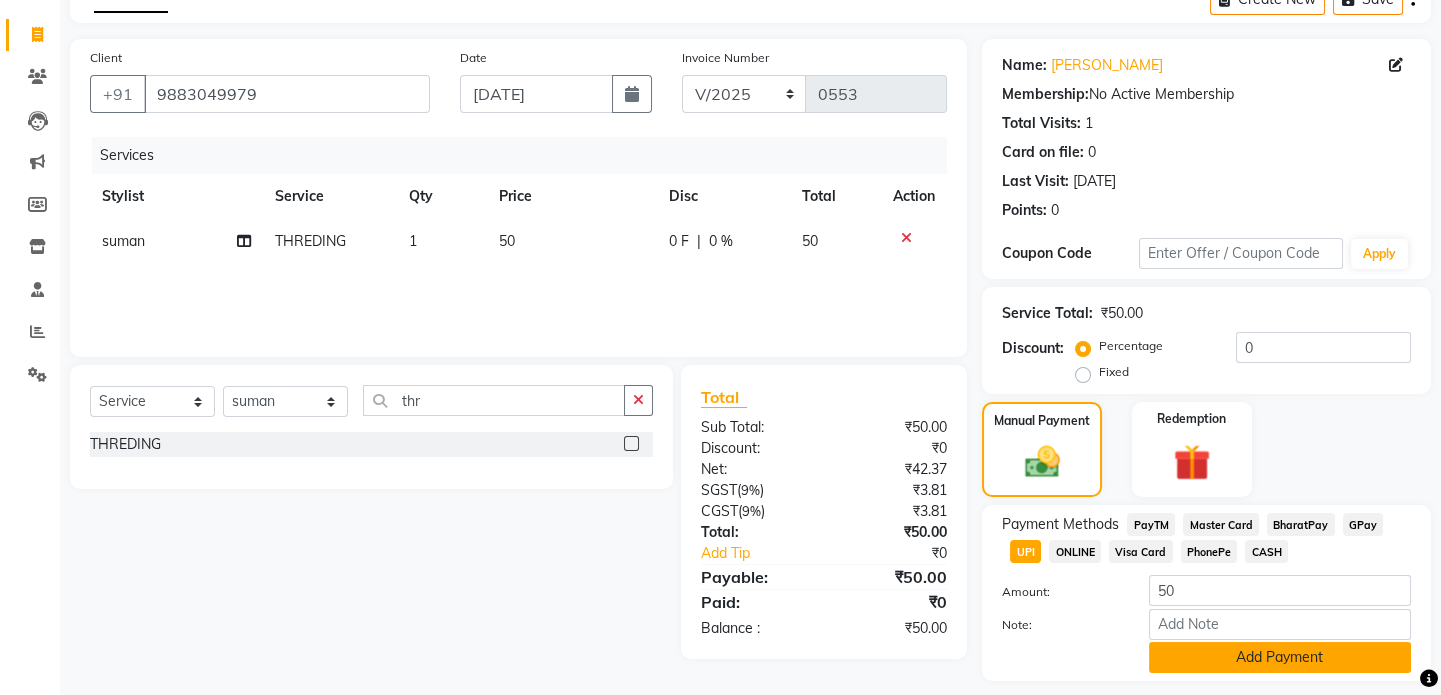 click on "Add Payment" 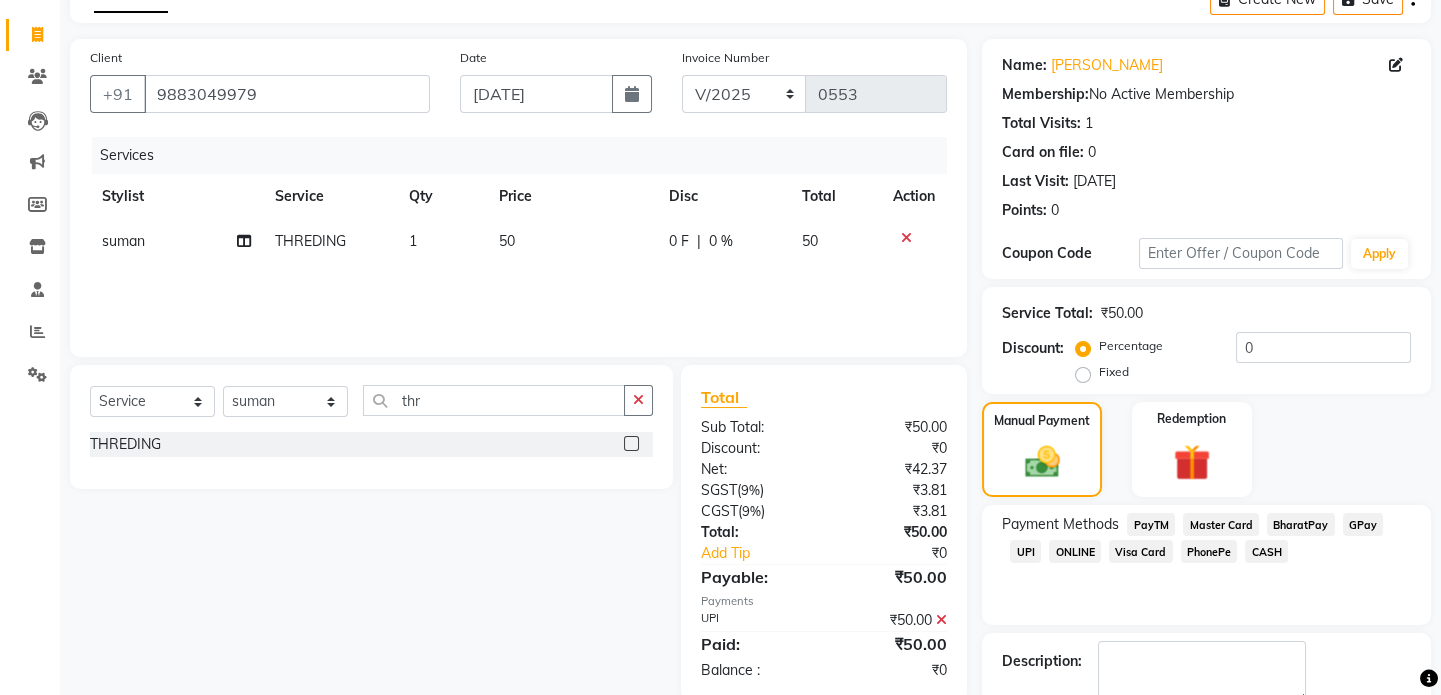 scroll, scrollTop: 223, scrollLeft: 0, axis: vertical 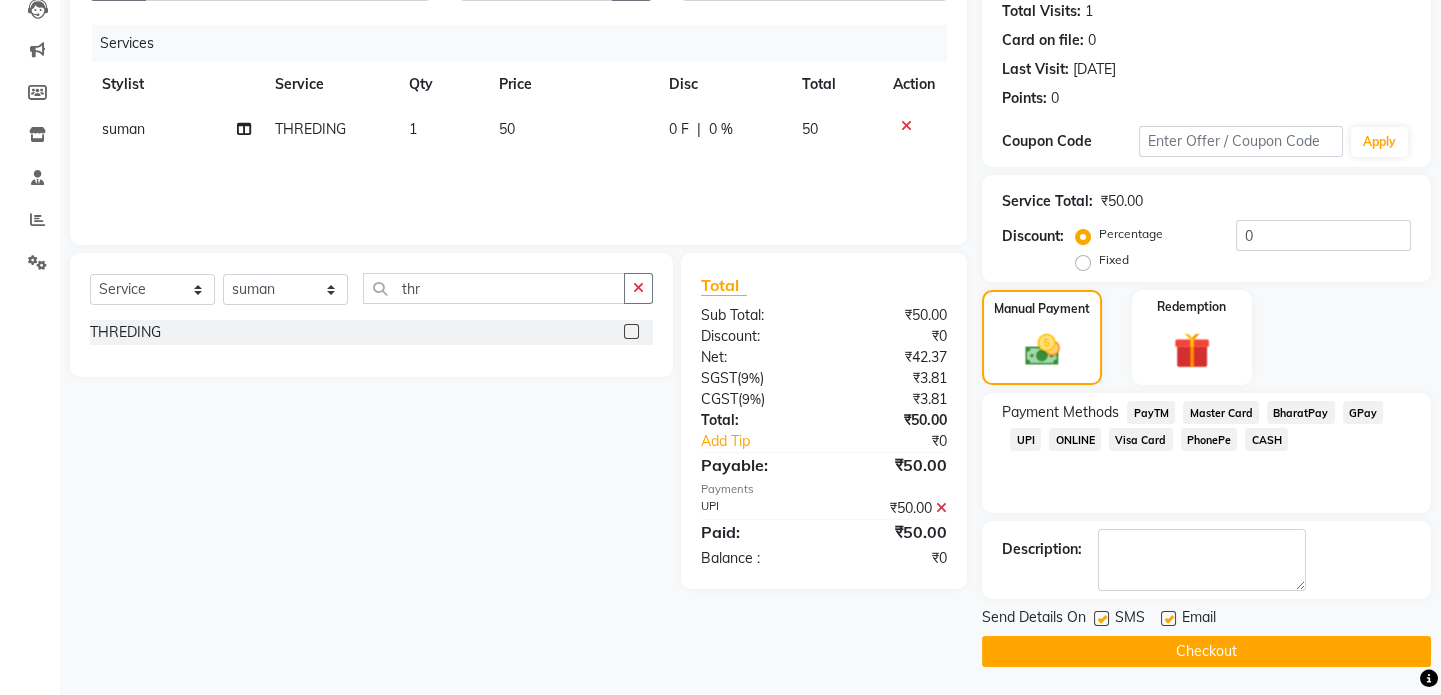 click on "Checkout" 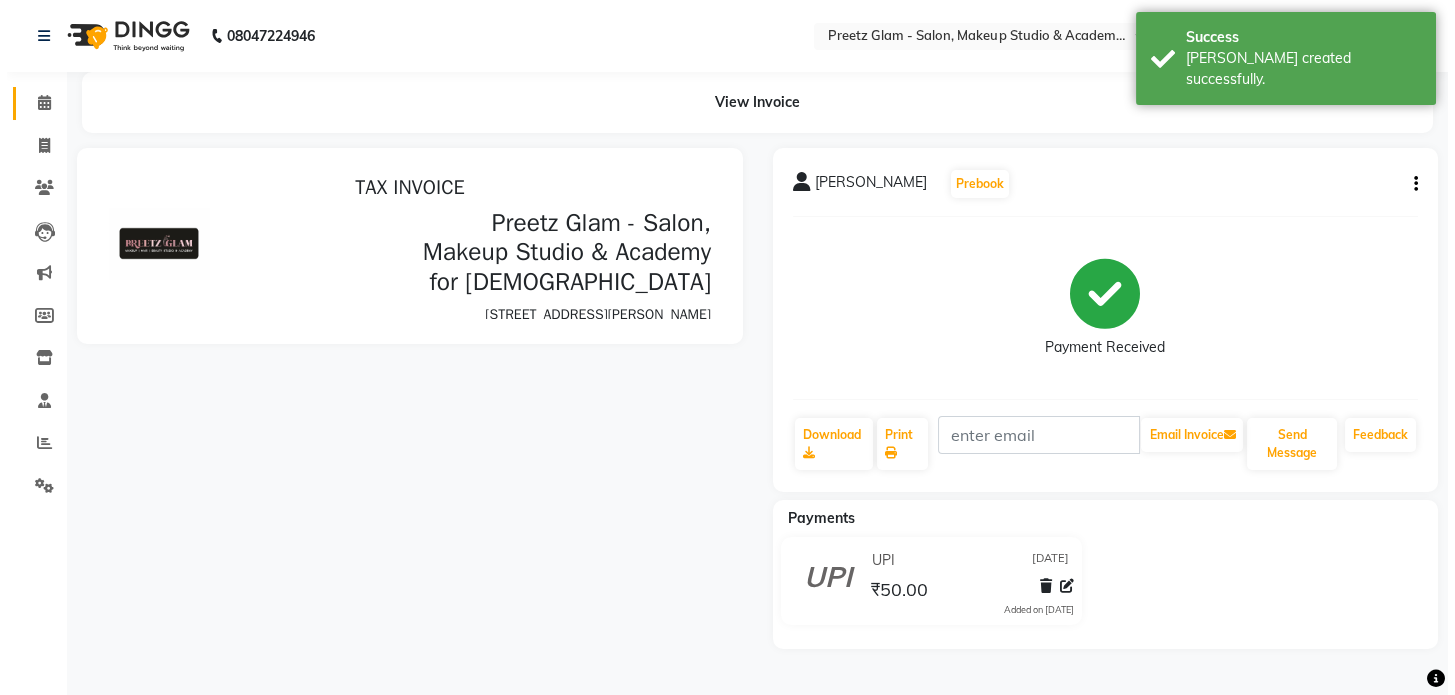 scroll, scrollTop: 0, scrollLeft: 0, axis: both 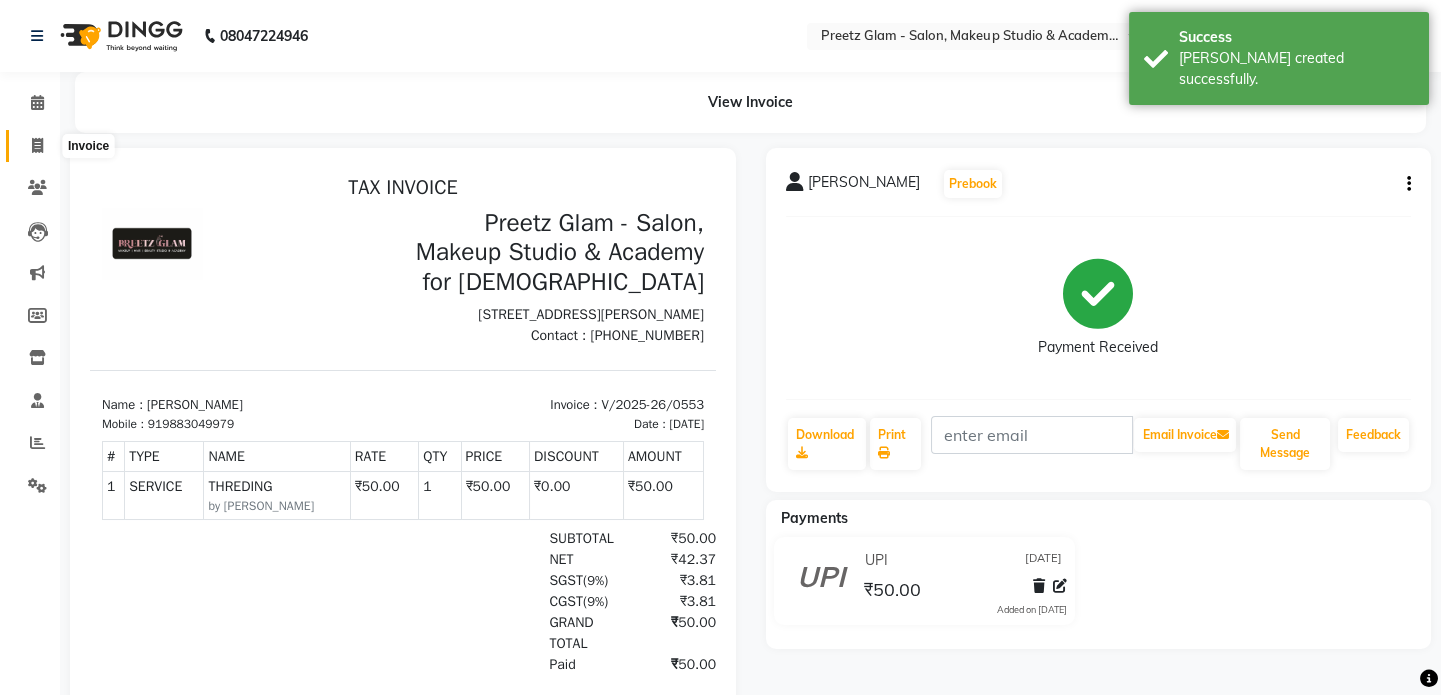 click 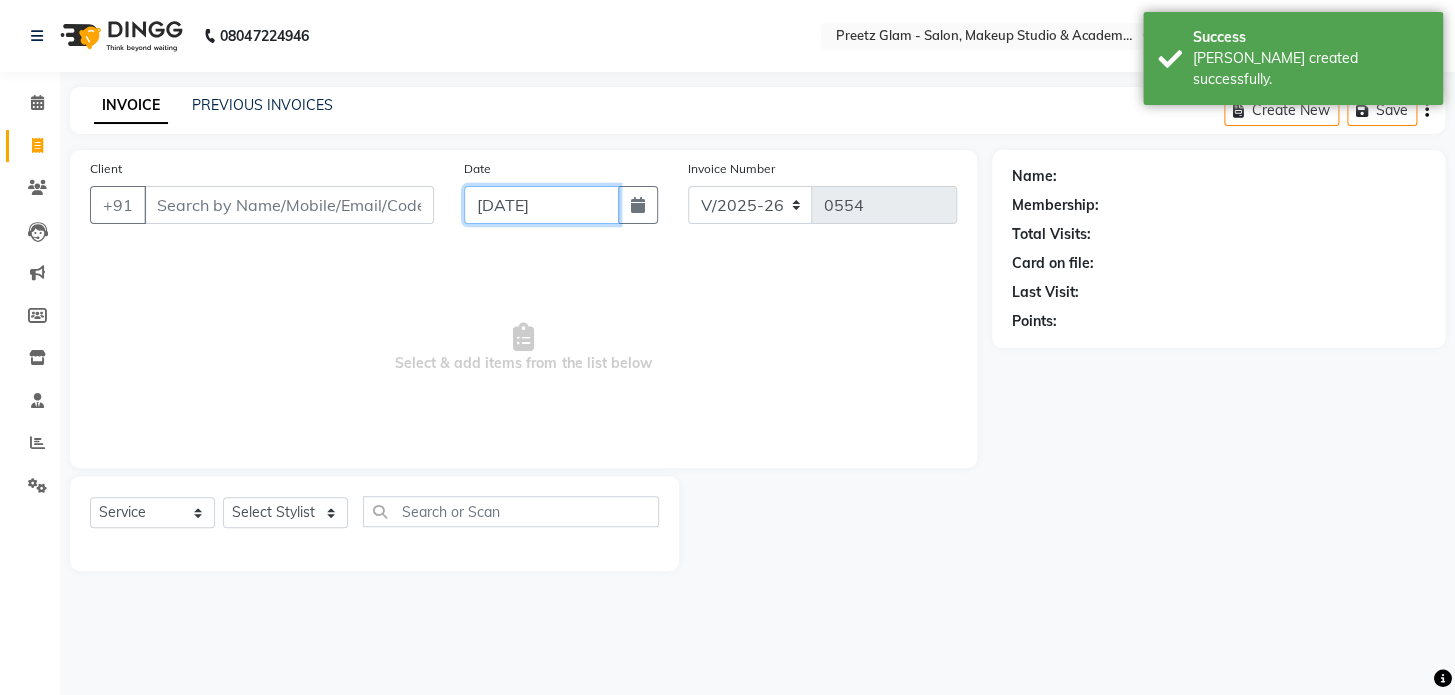 click on "[DATE]" 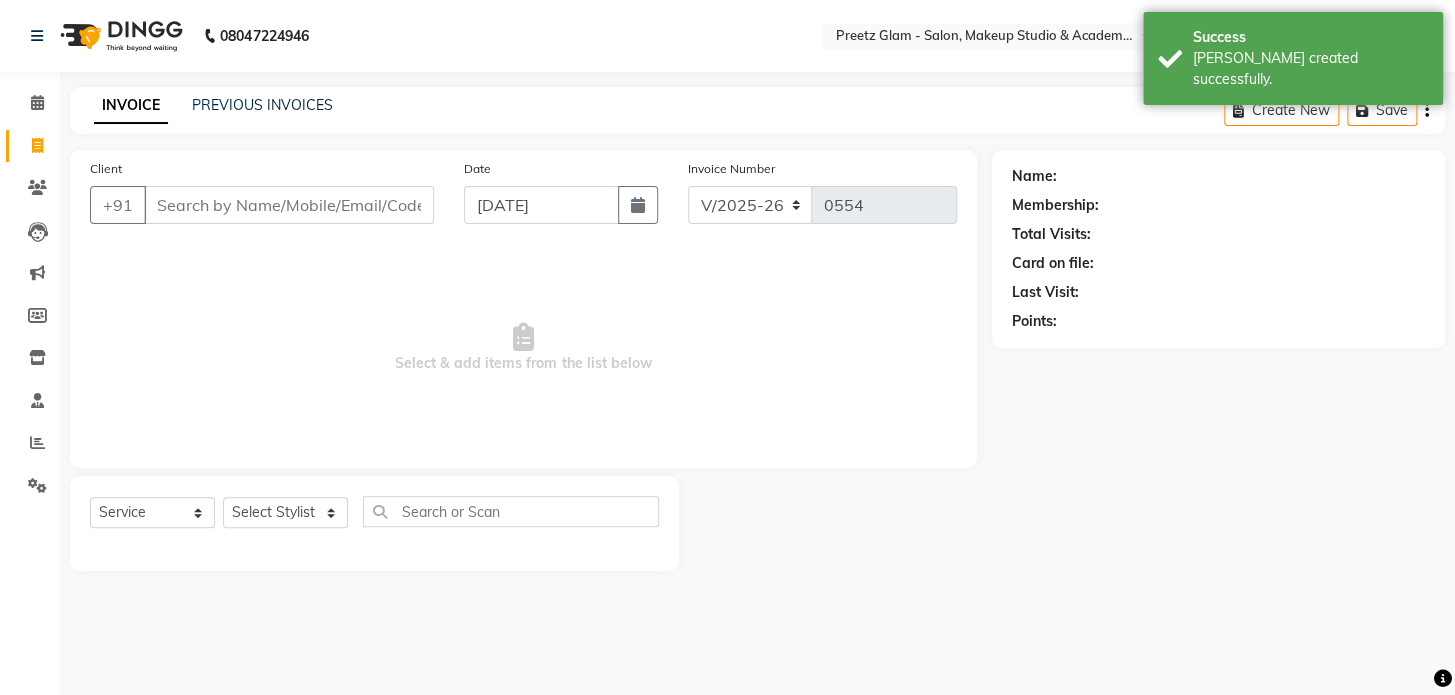 select on "7" 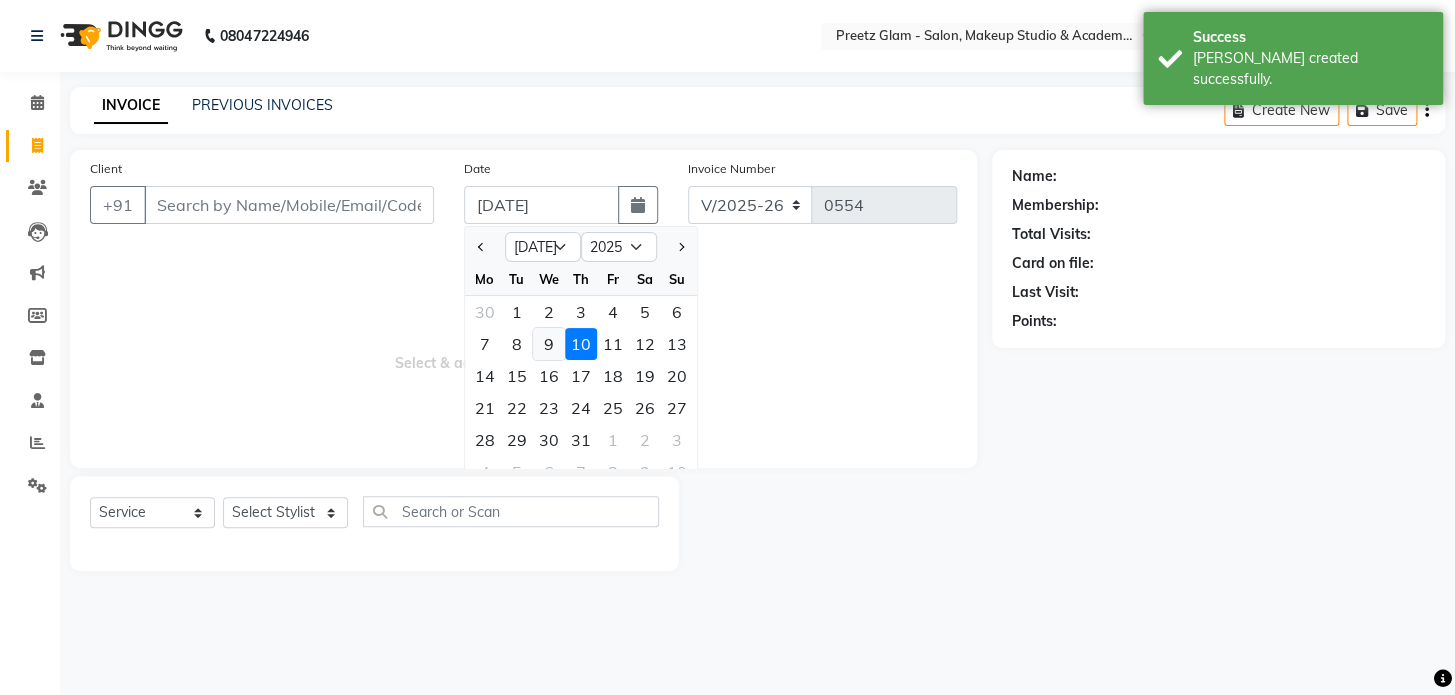 click on "9" 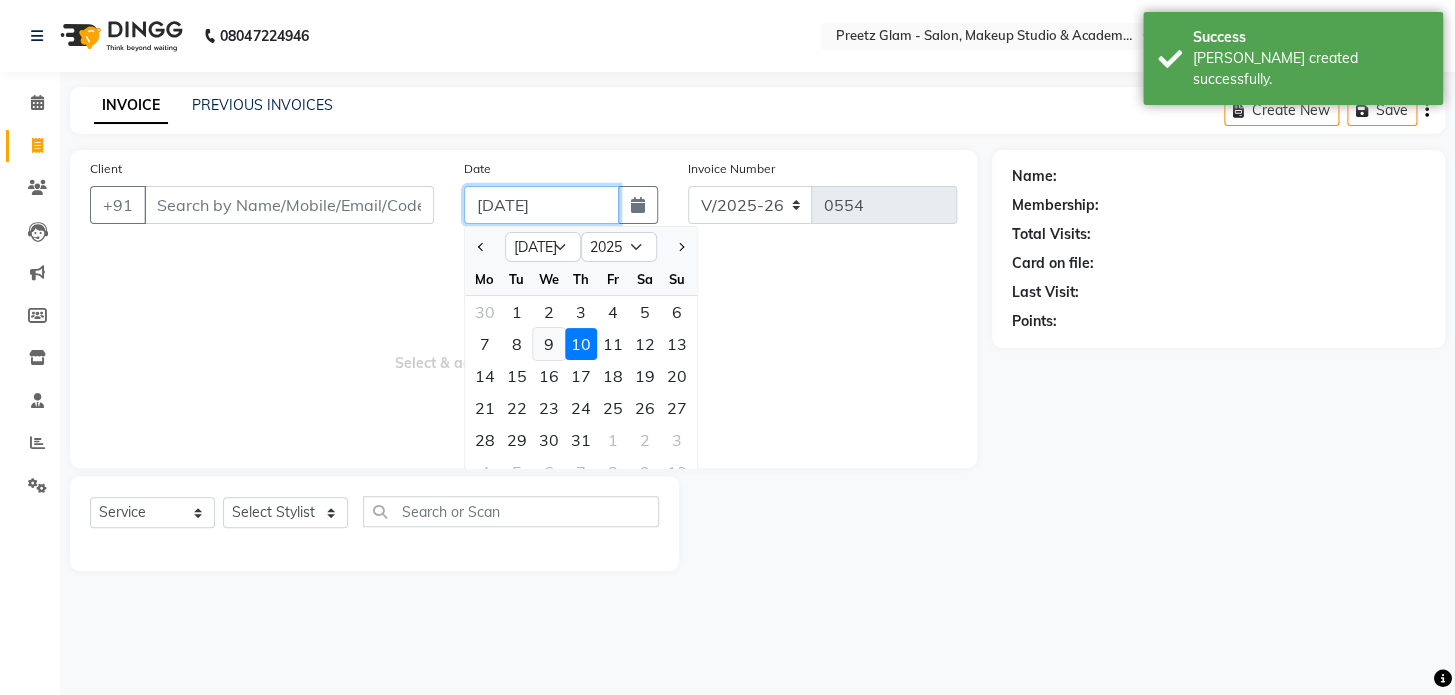 type on "[DATE]" 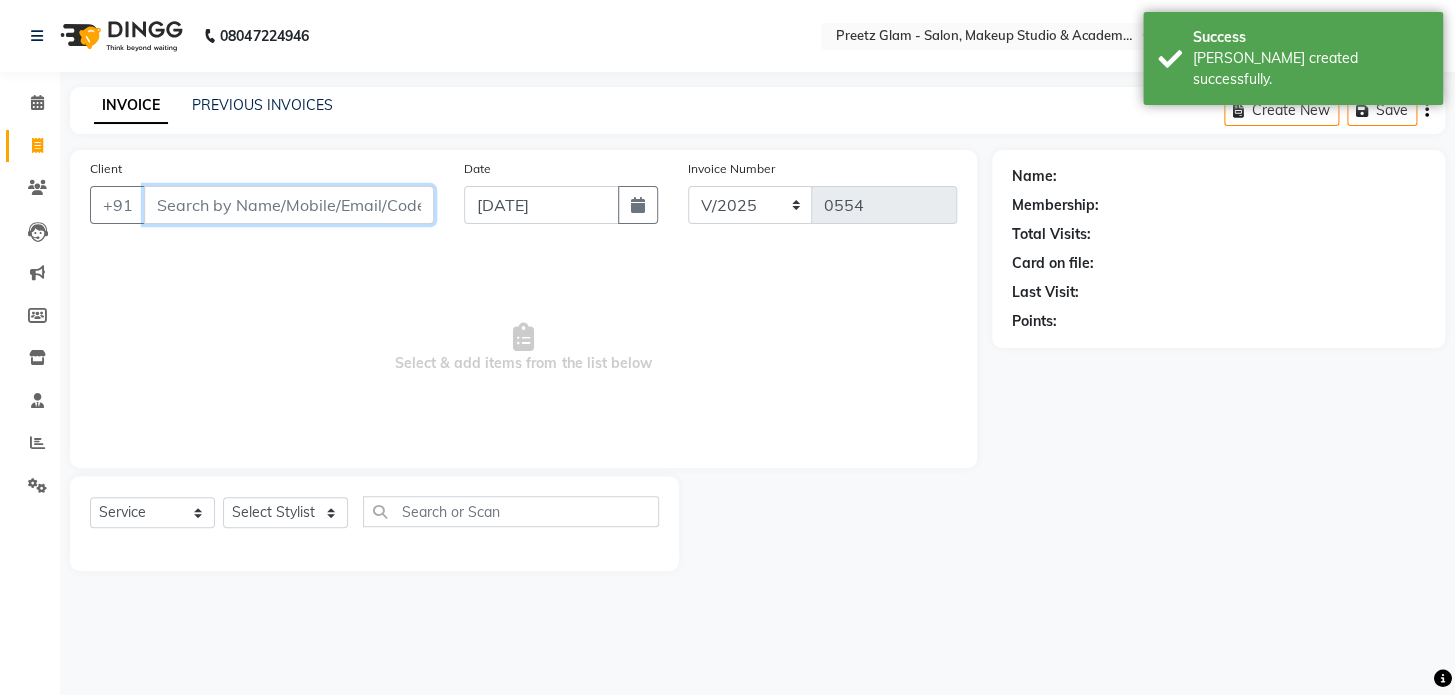 click on "Client" at bounding box center [289, 205] 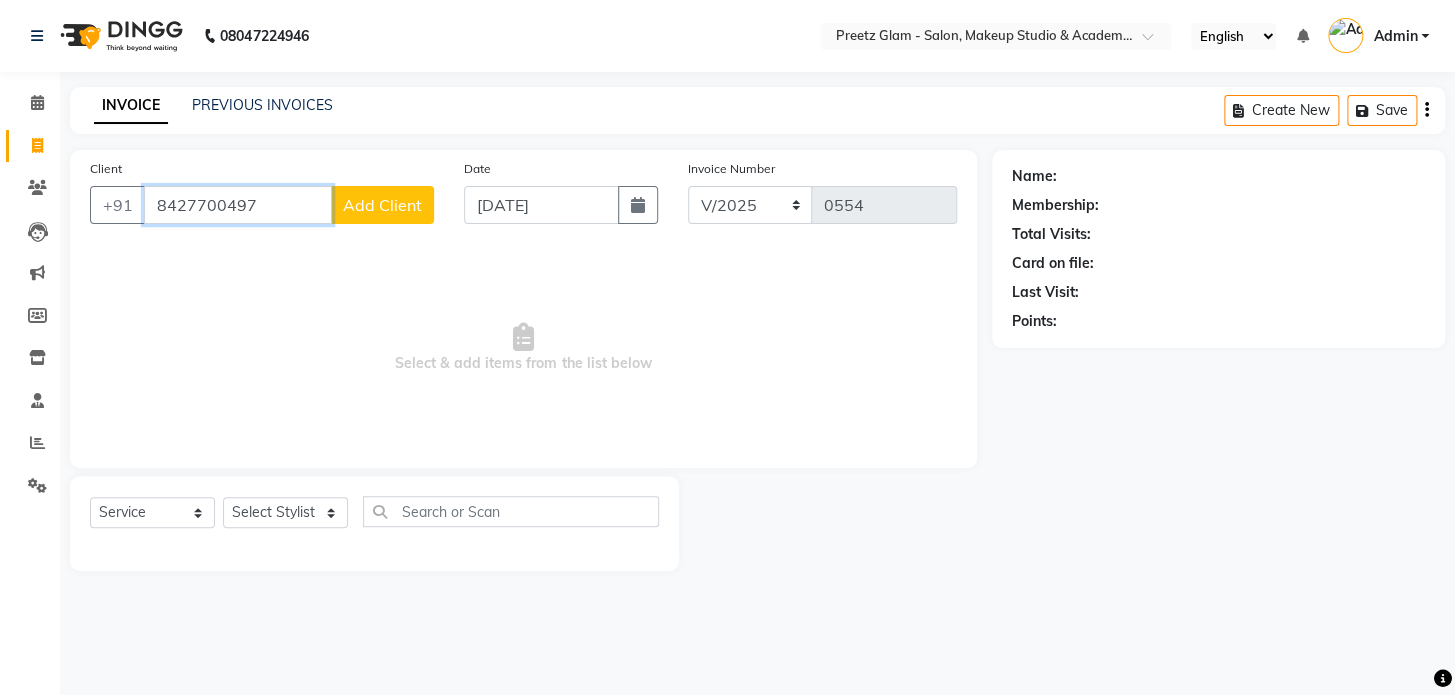 type on "8427700497" 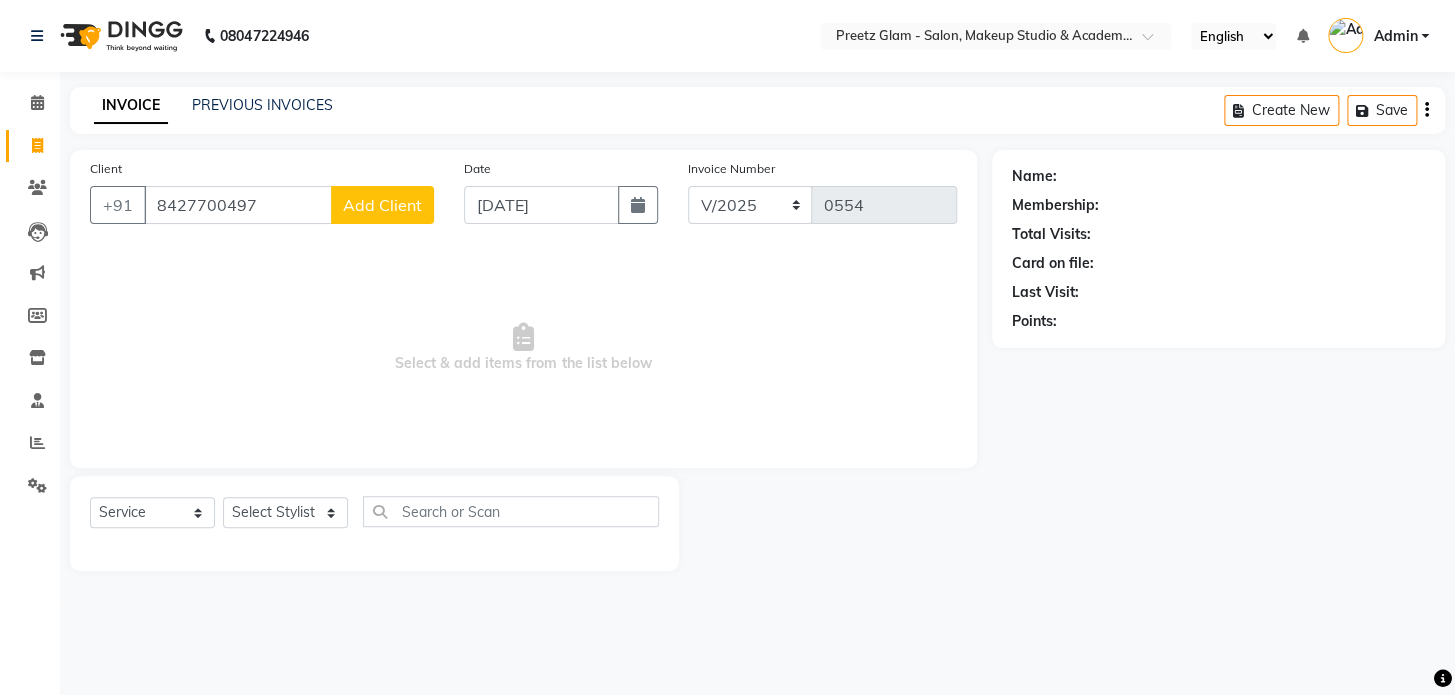 click on "Add Client" 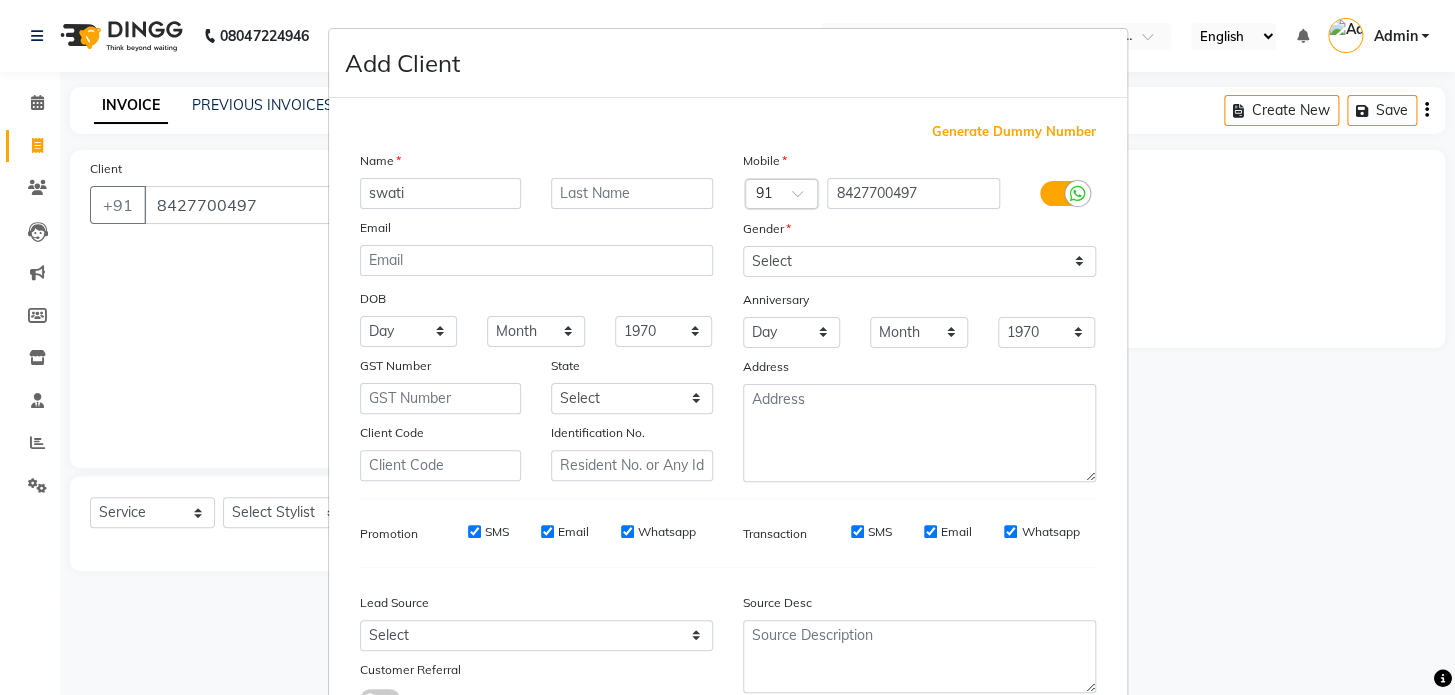 type on "swati" 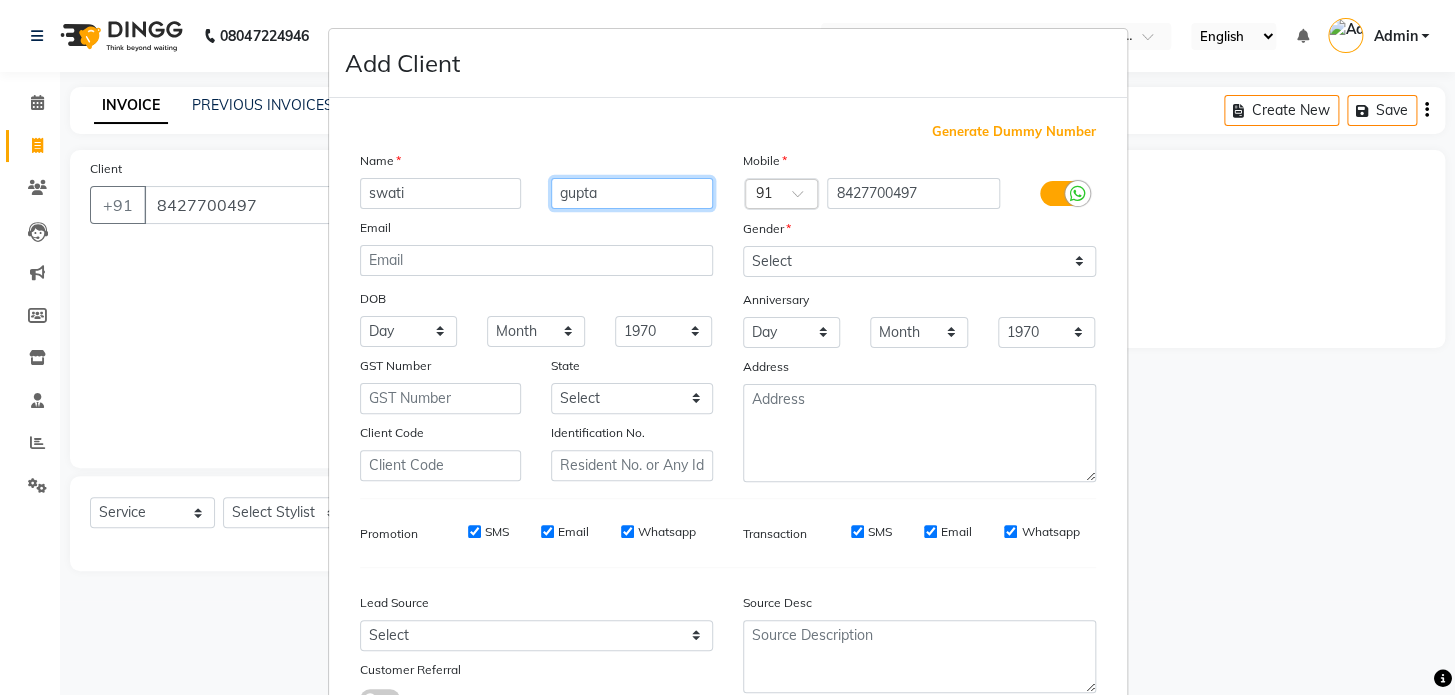 type on "gupta" 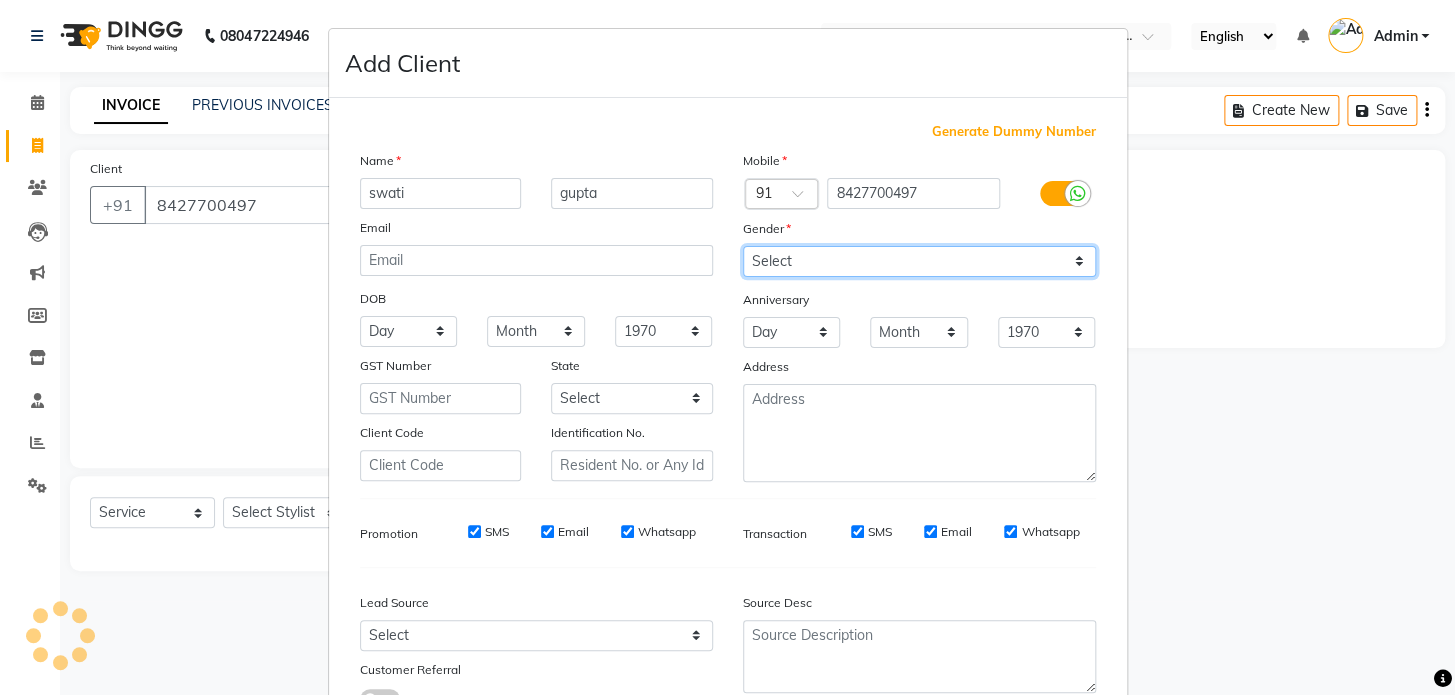 drag, startPoint x: 946, startPoint y: 251, endPoint x: 880, endPoint y: 344, distance: 114.03947 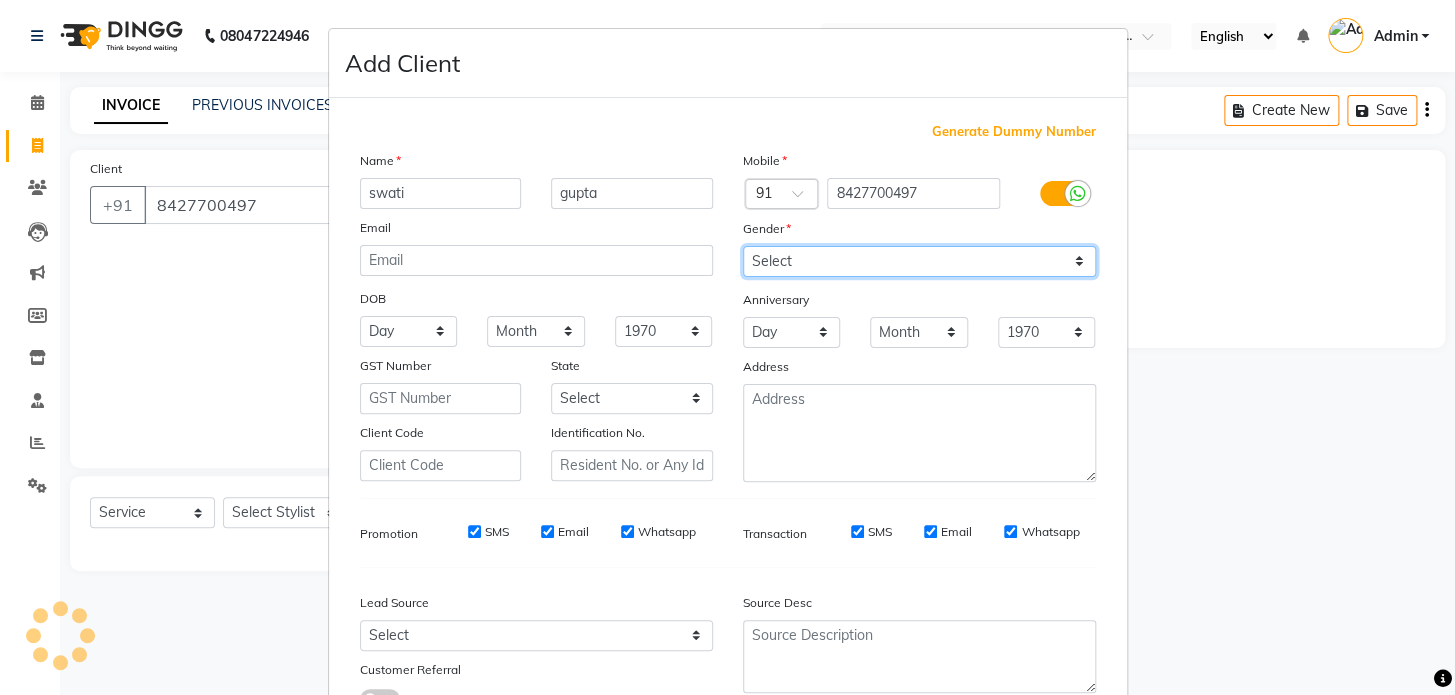 click on "Mobile Country Code × 91 8427700497 Gender Select [DEMOGRAPHIC_DATA] [DEMOGRAPHIC_DATA] Other Prefer Not To Say Anniversary Day 01 02 03 04 05 06 07 08 09 10 11 12 13 14 15 16 17 18 19 20 21 22 23 24 25 26 27 28 29 30 31 Month January February March April May June July August September October November [DATE] 1971 1972 1973 1974 1975 1976 1977 1978 1979 1980 1981 1982 1983 1984 1985 1986 1987 1988 1989 1990 1991 1992 1993 1994 1995 1996 1997 1998 1999 2000 2001 2002 2003 2004 2005 2006 2007 2008 2009 2010 2011 2012 2013 2014 2015 2016 2017 2018 2019 2020 2021 2022 2023 2024 2025 Address" at bounding box center [919, 316] 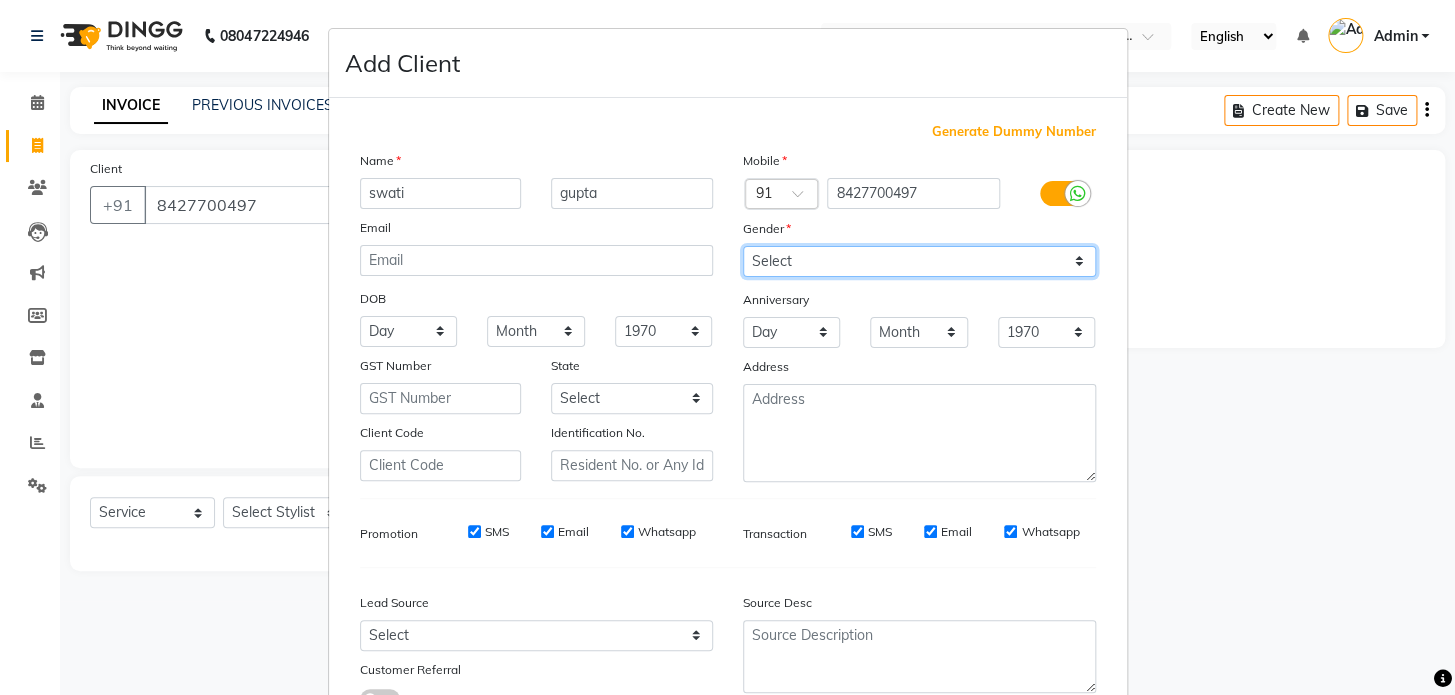 select on "[DEMOGRAPHIC_DATA]" 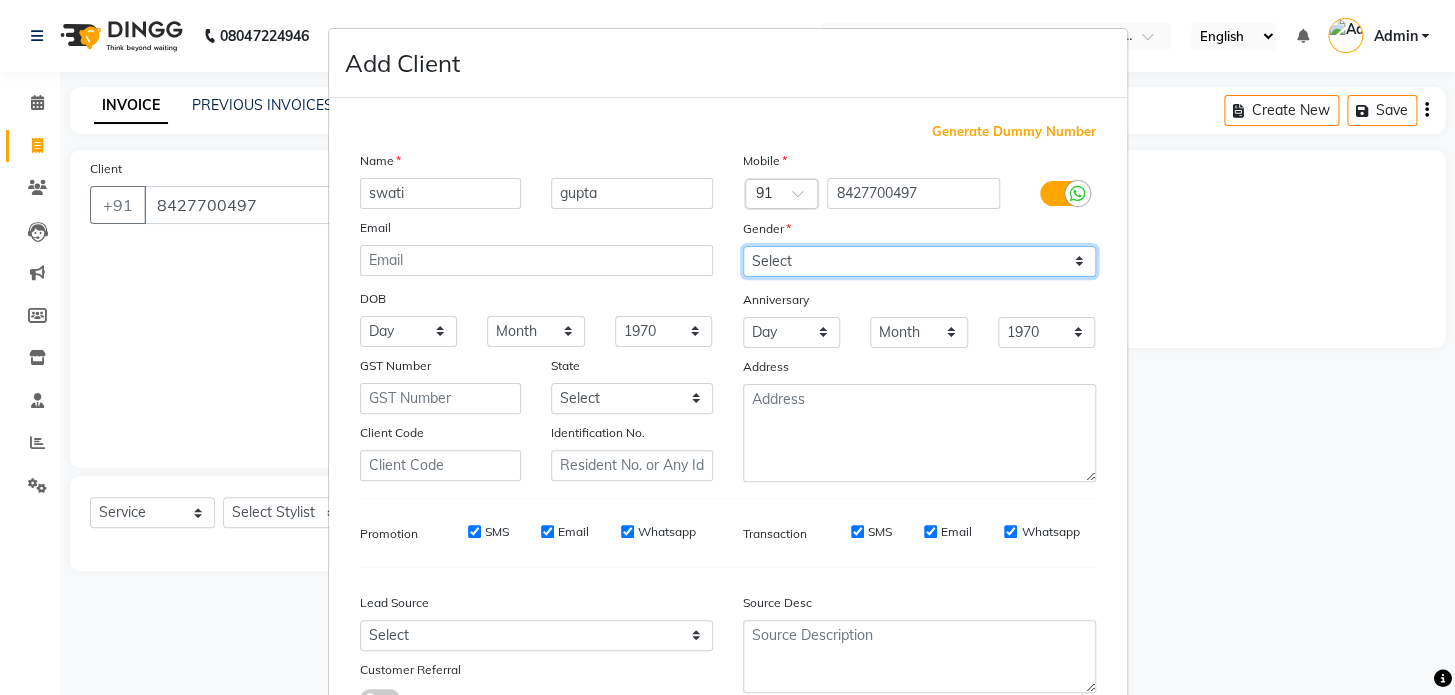 click on "Select [DEMOGRAPHIC_DATA] [DEMOGRAPHIC_DATA] Other Prefer Not To Say" at bounding box center (919, 261) 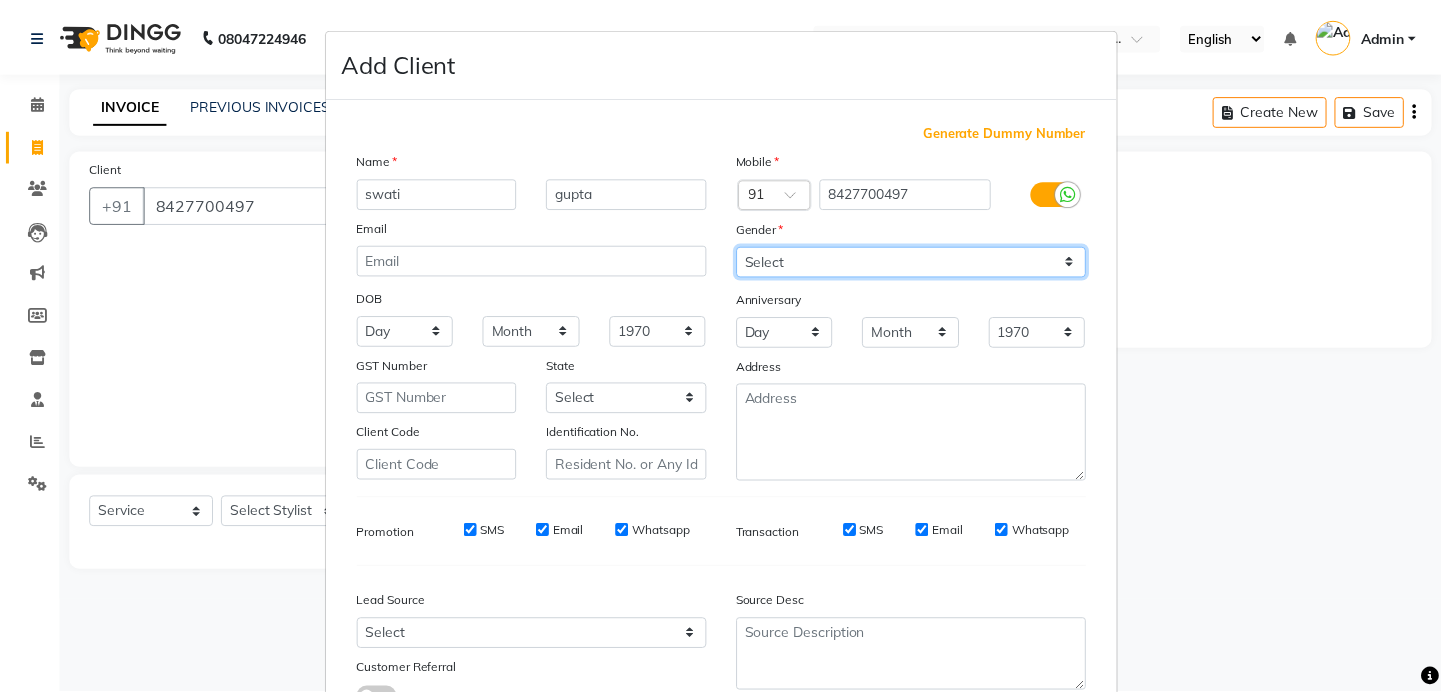scroll, scrollTop: 158, scrollLeft: 0, axis: vertical 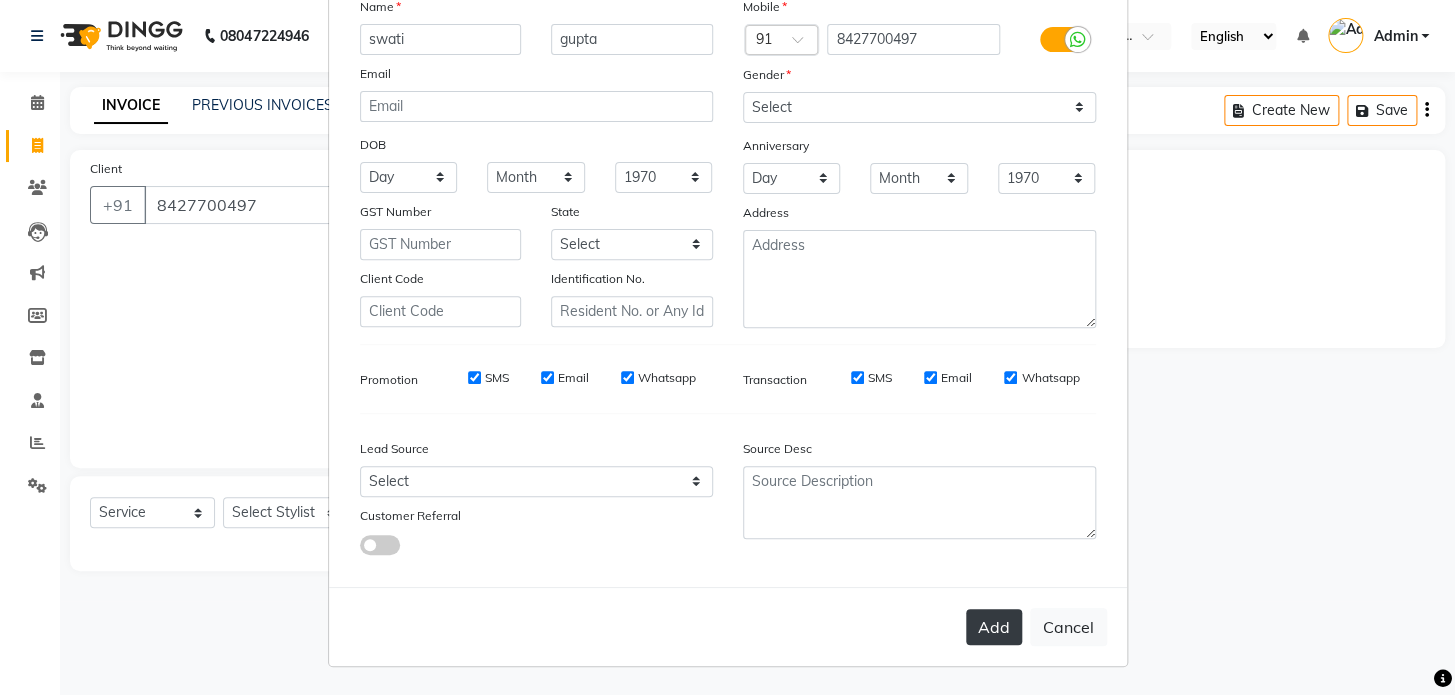 click on "Add" at bounding box center (994, 627) 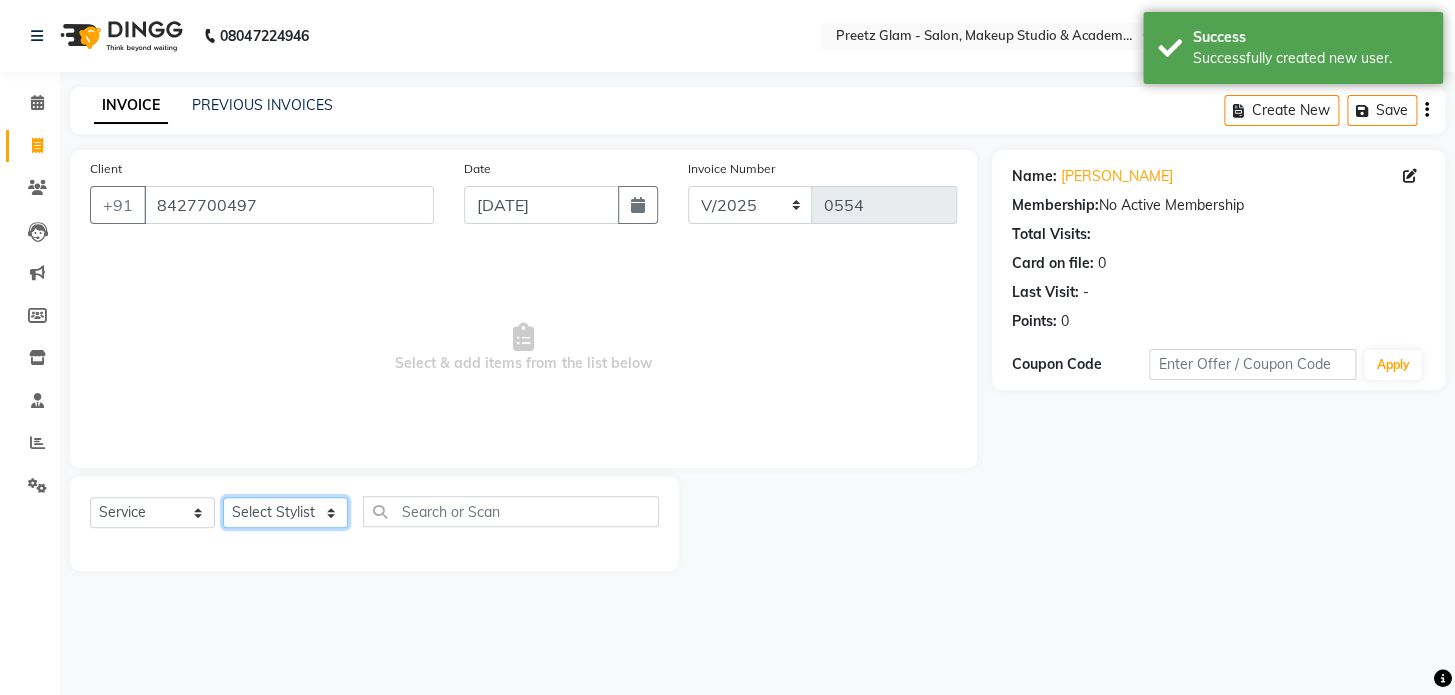 click on "Select Stylist Neha Preeti [PERSON_NAME]  suman" 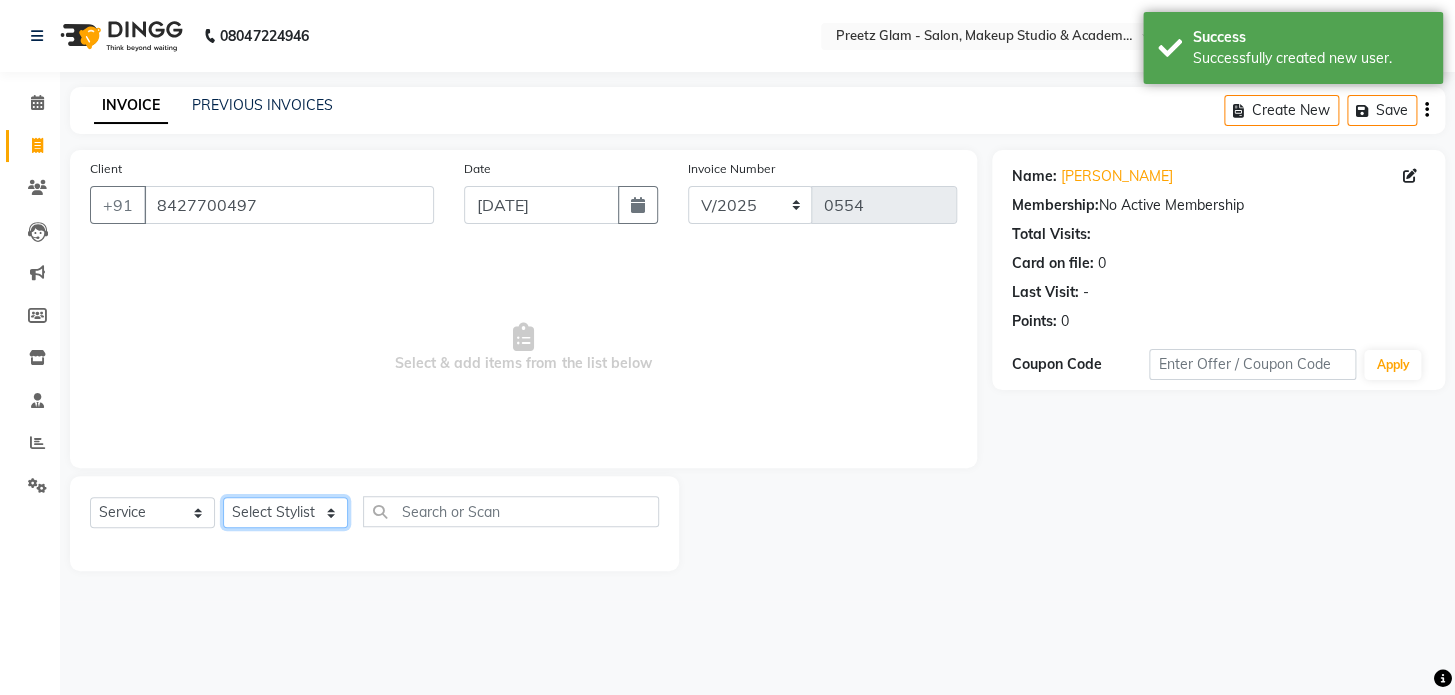 select on "49320" 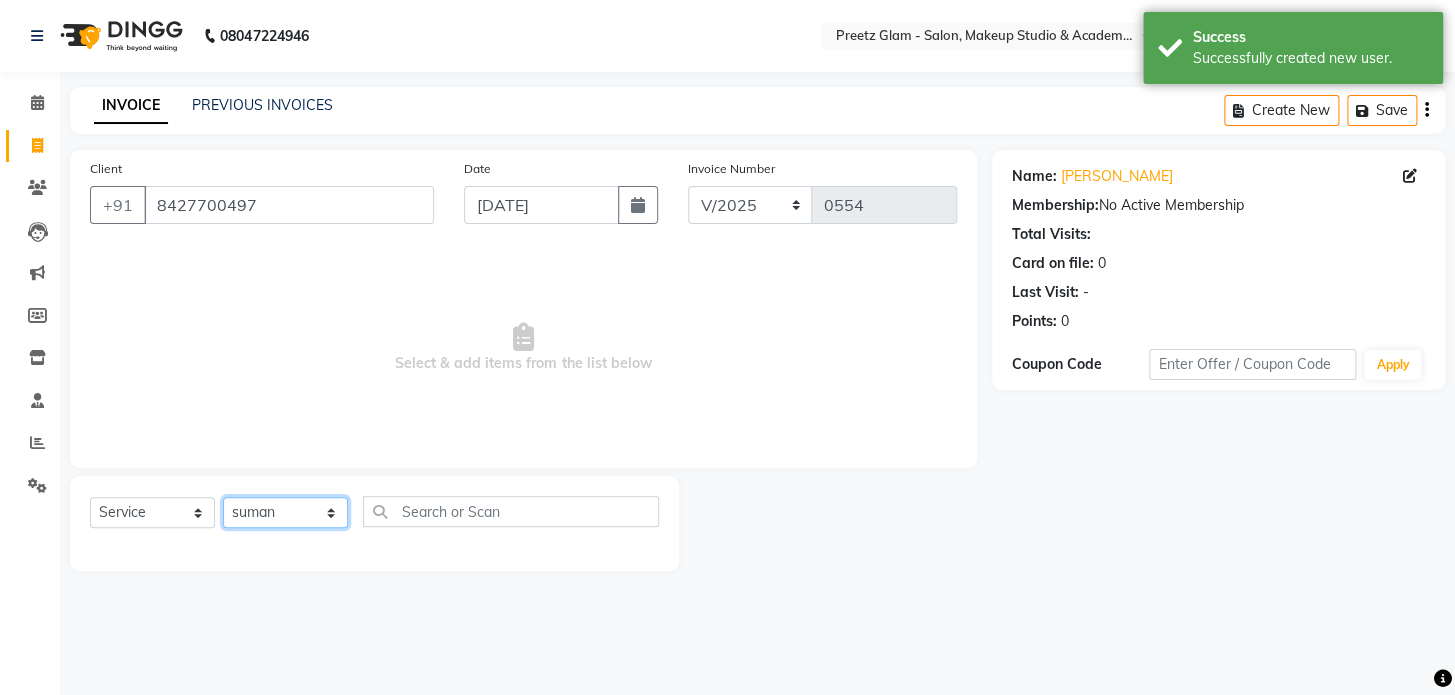 click on "Select Stylist Neha Preeti [PERSON_NAME]  suman" 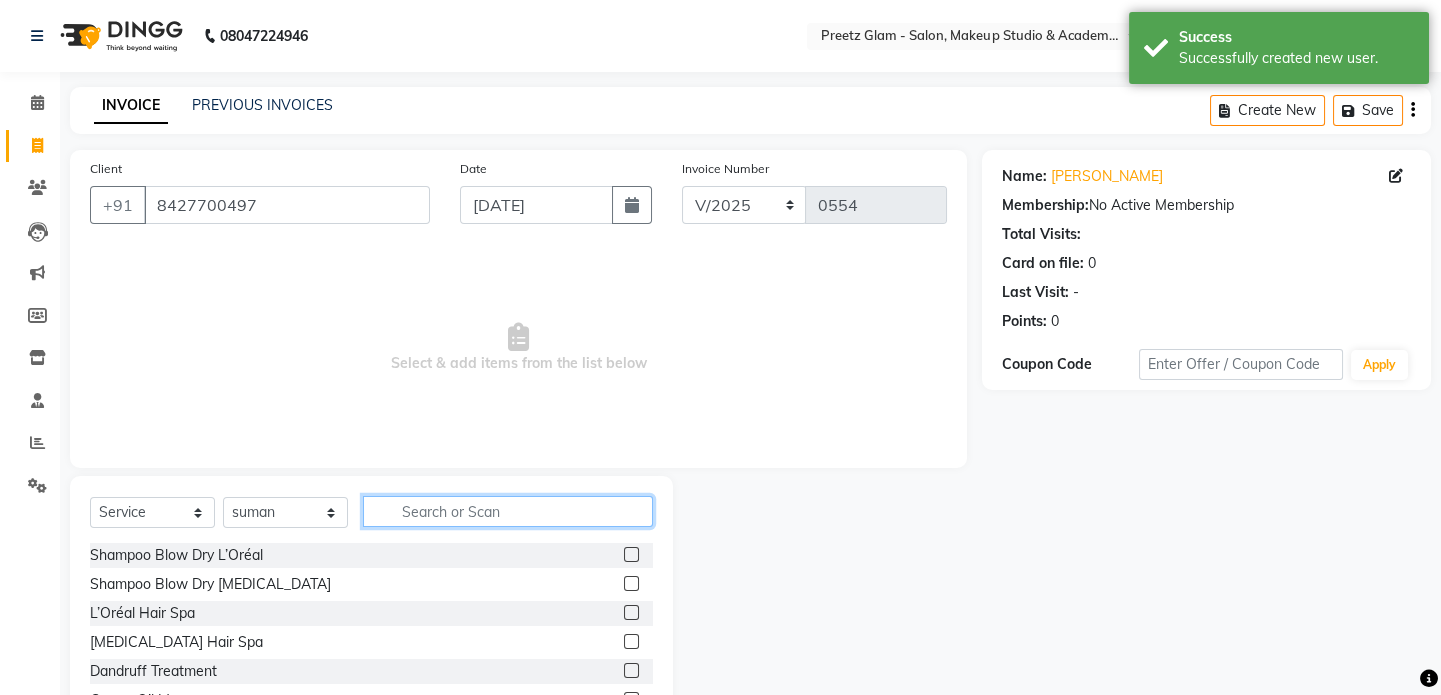 click 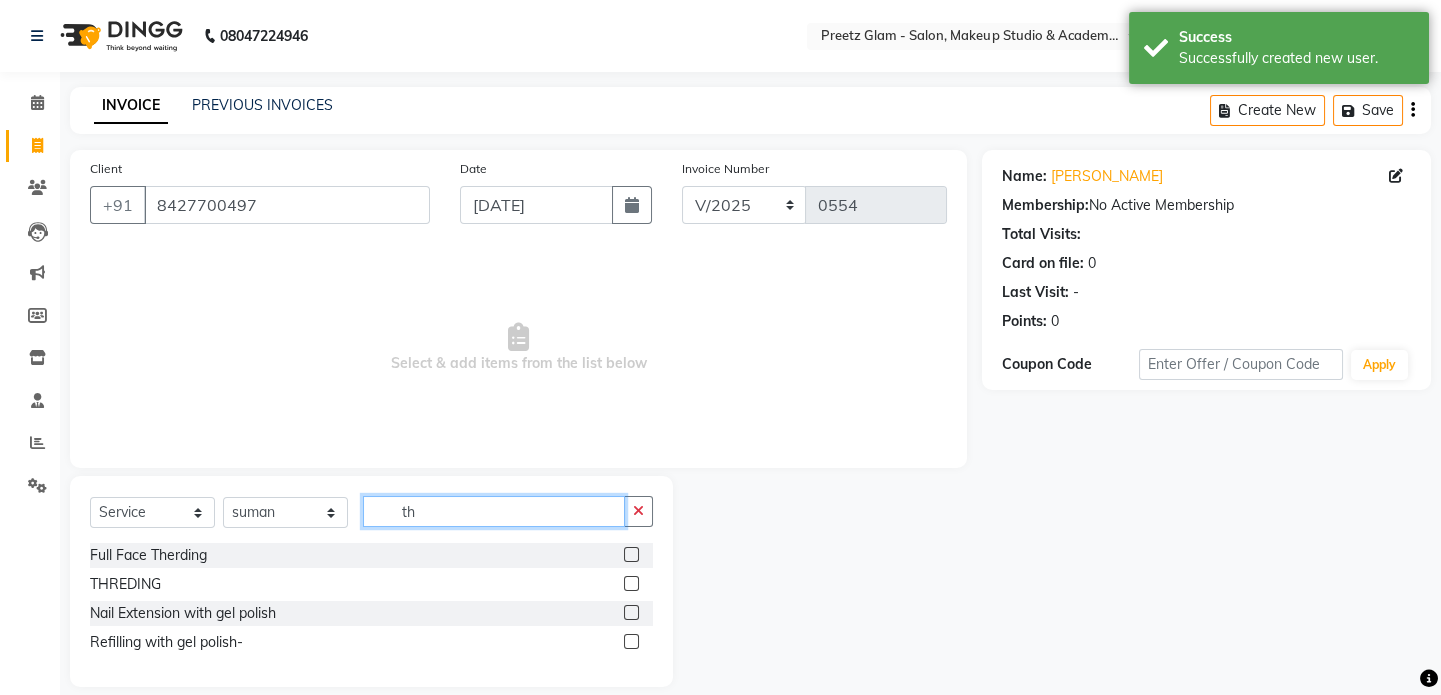 type on "th" 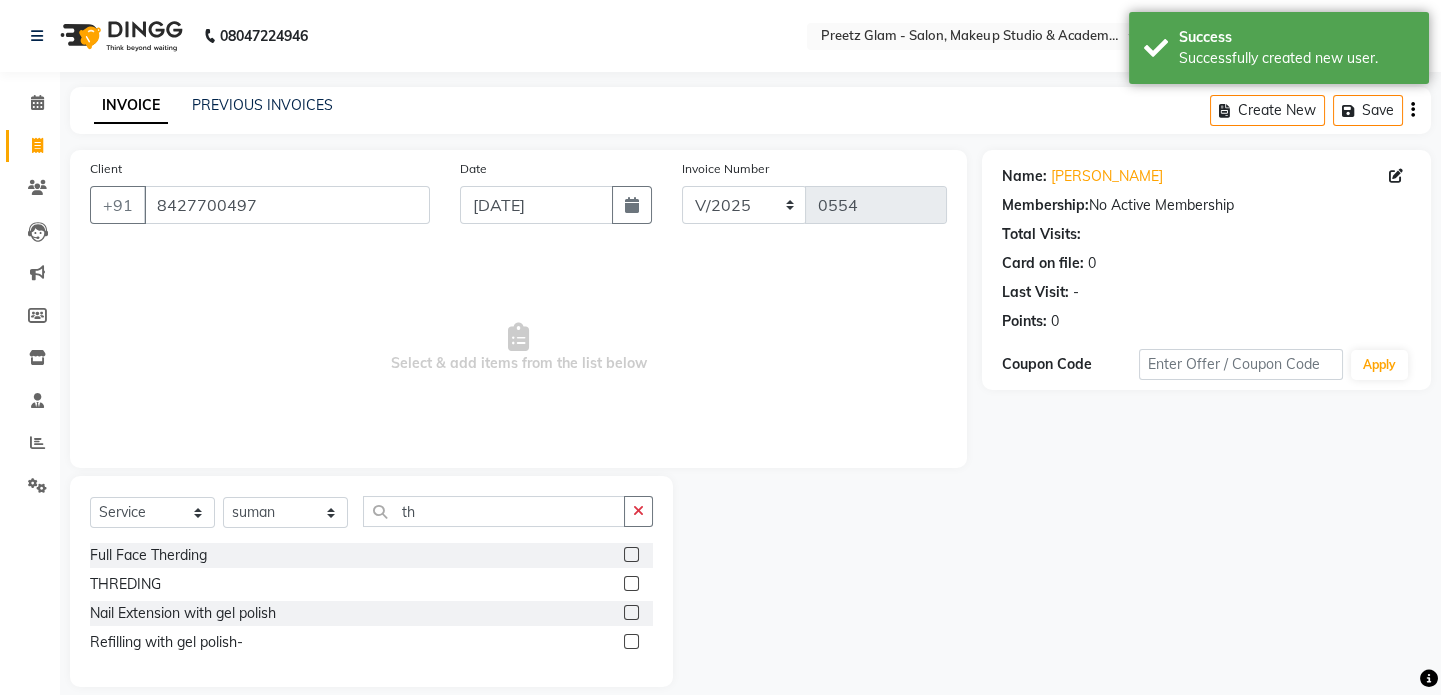 click 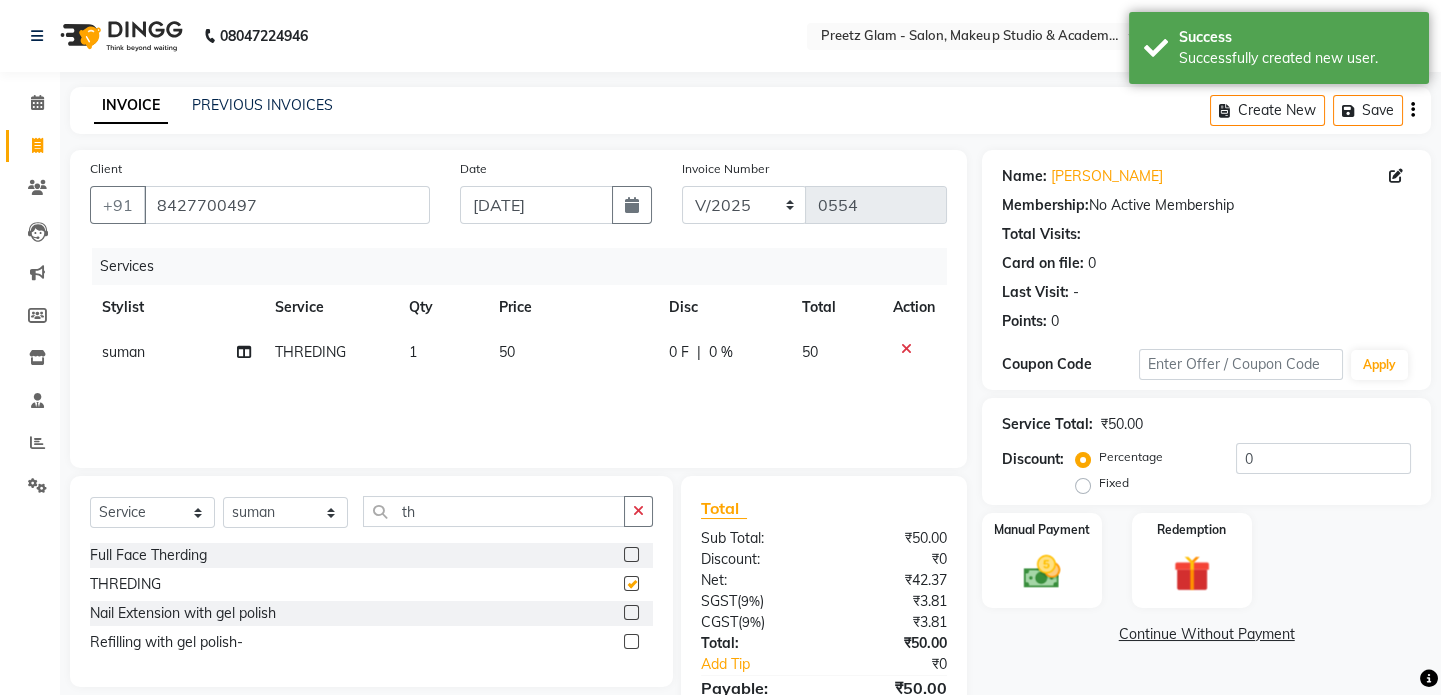 checkbox on "false" 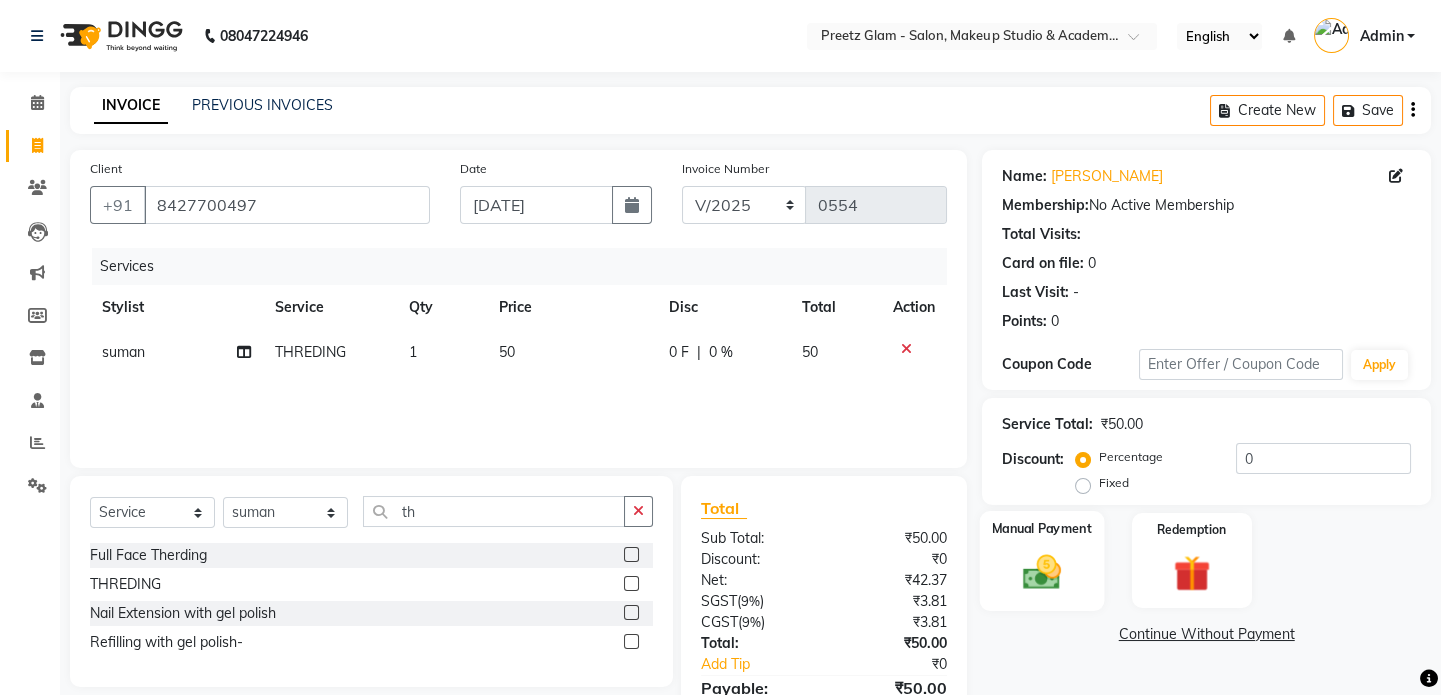 click 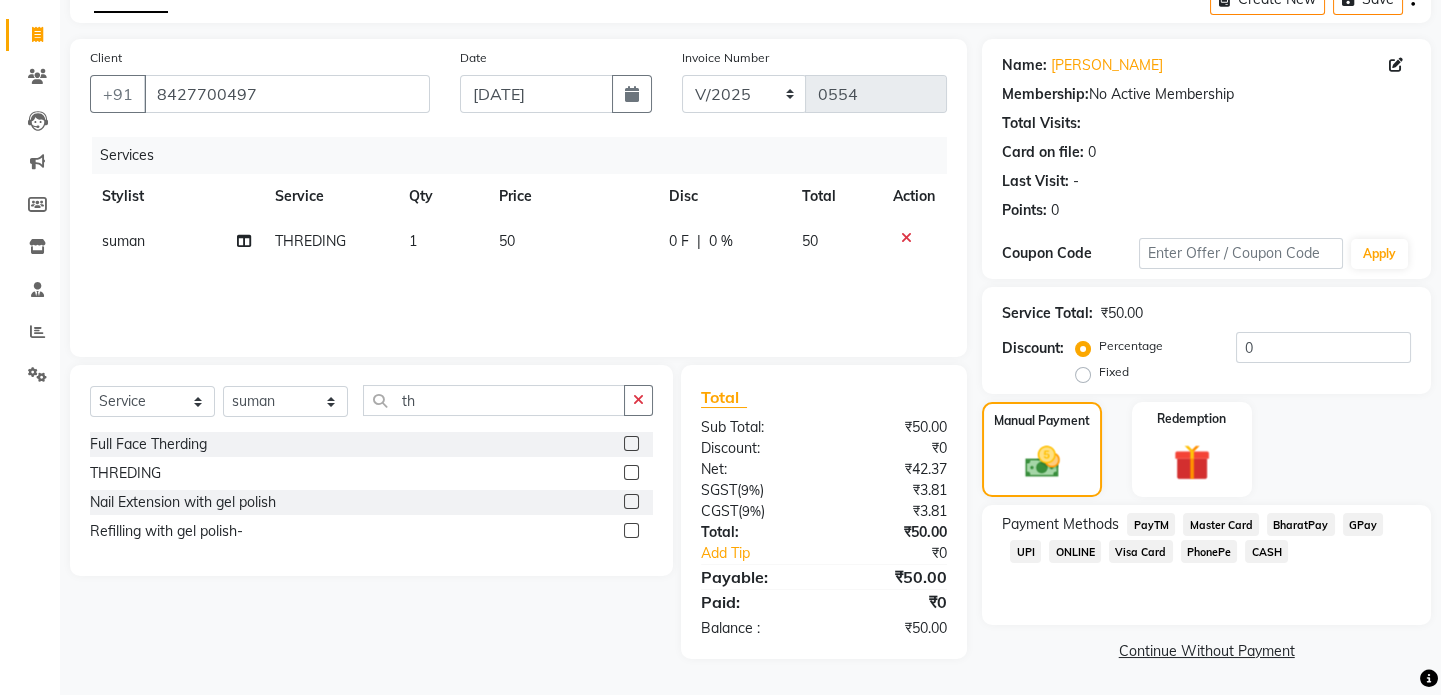 click on "CASH" 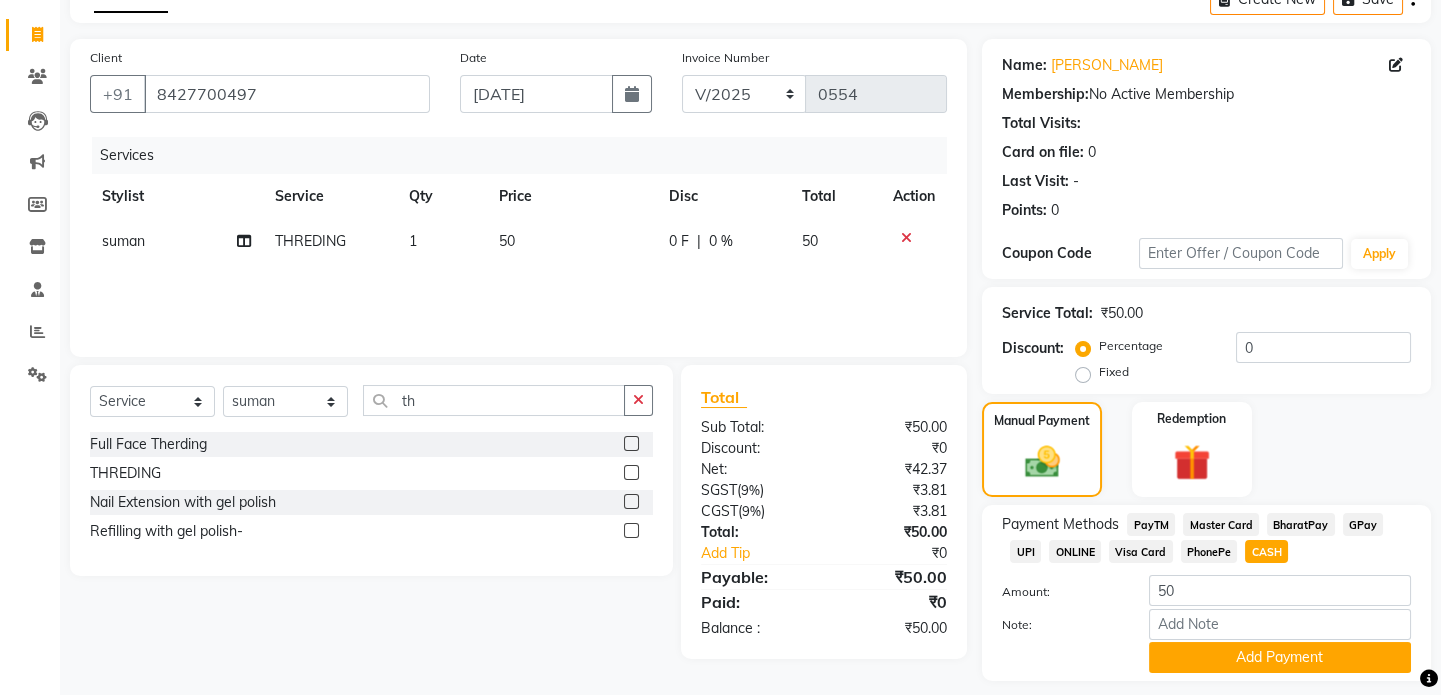 scroll, scrollTop: 168, scrollLeft: 0, axis: vertical 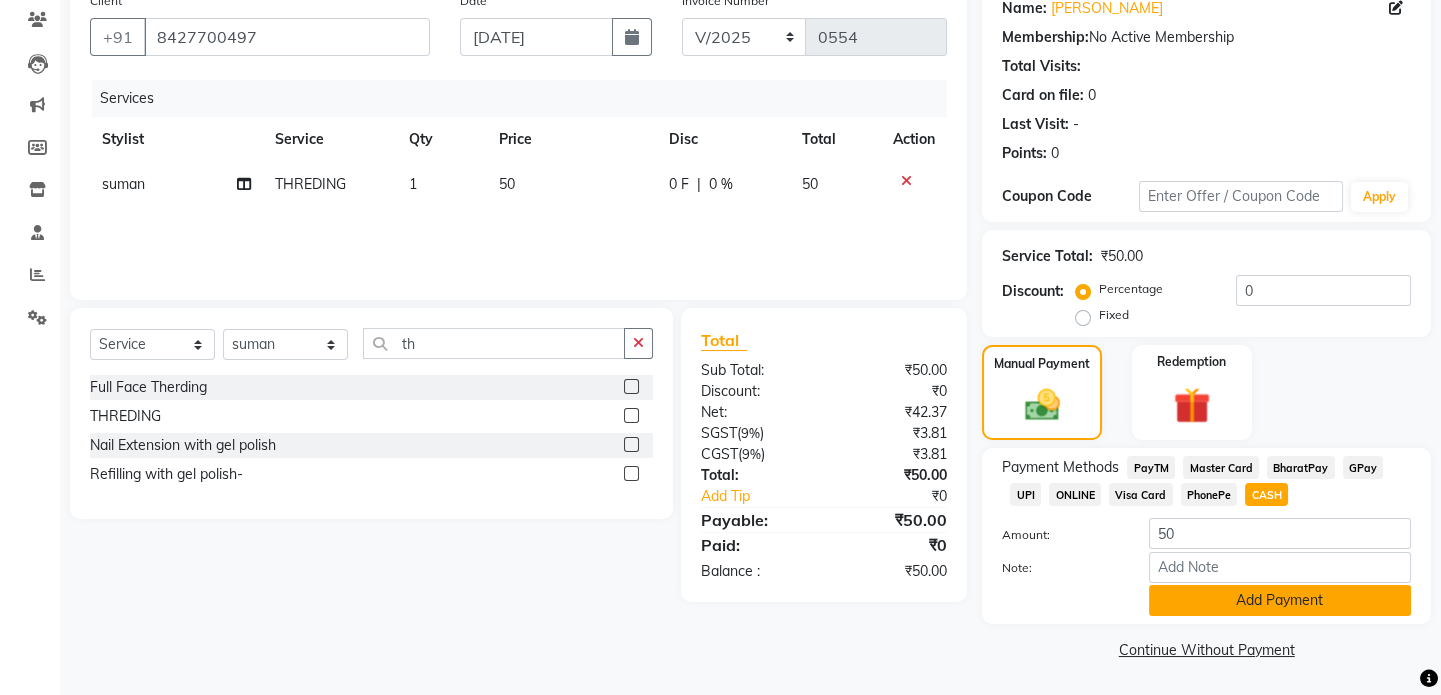 click on "Add Payment" 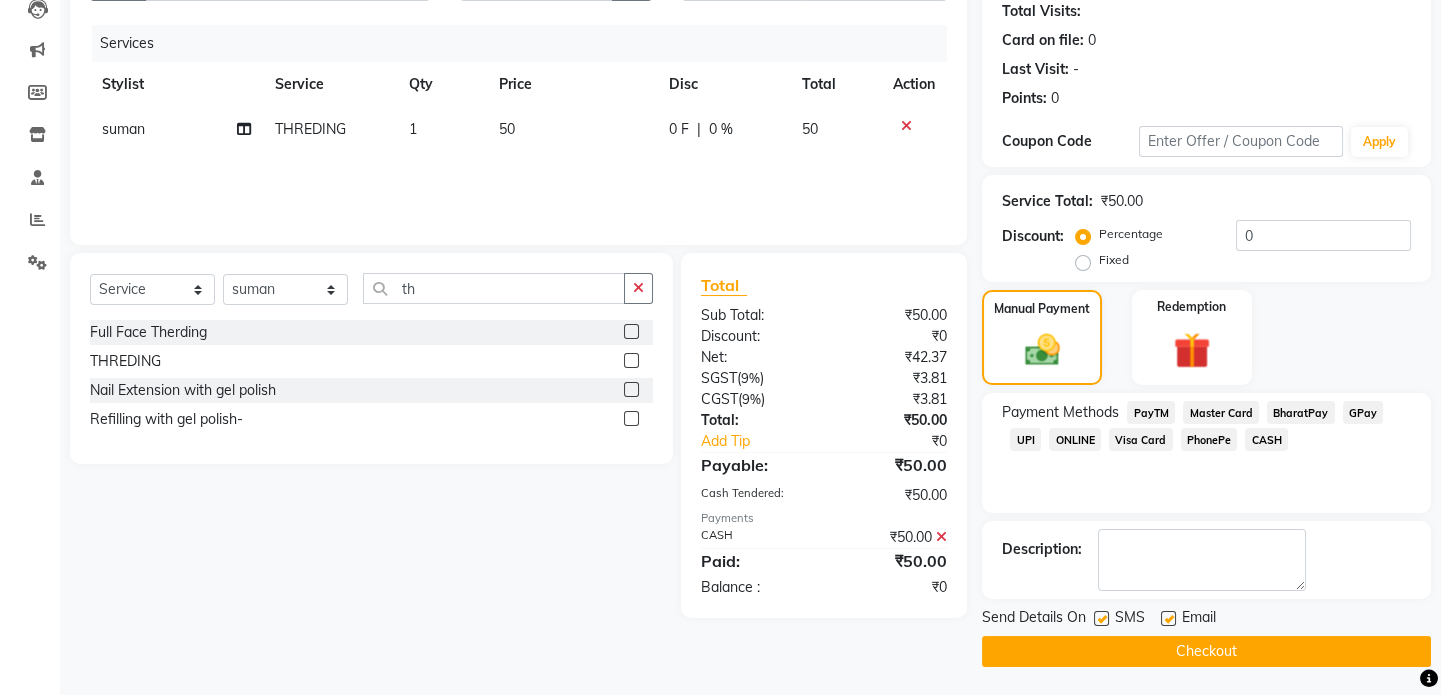 click on "Checkout" 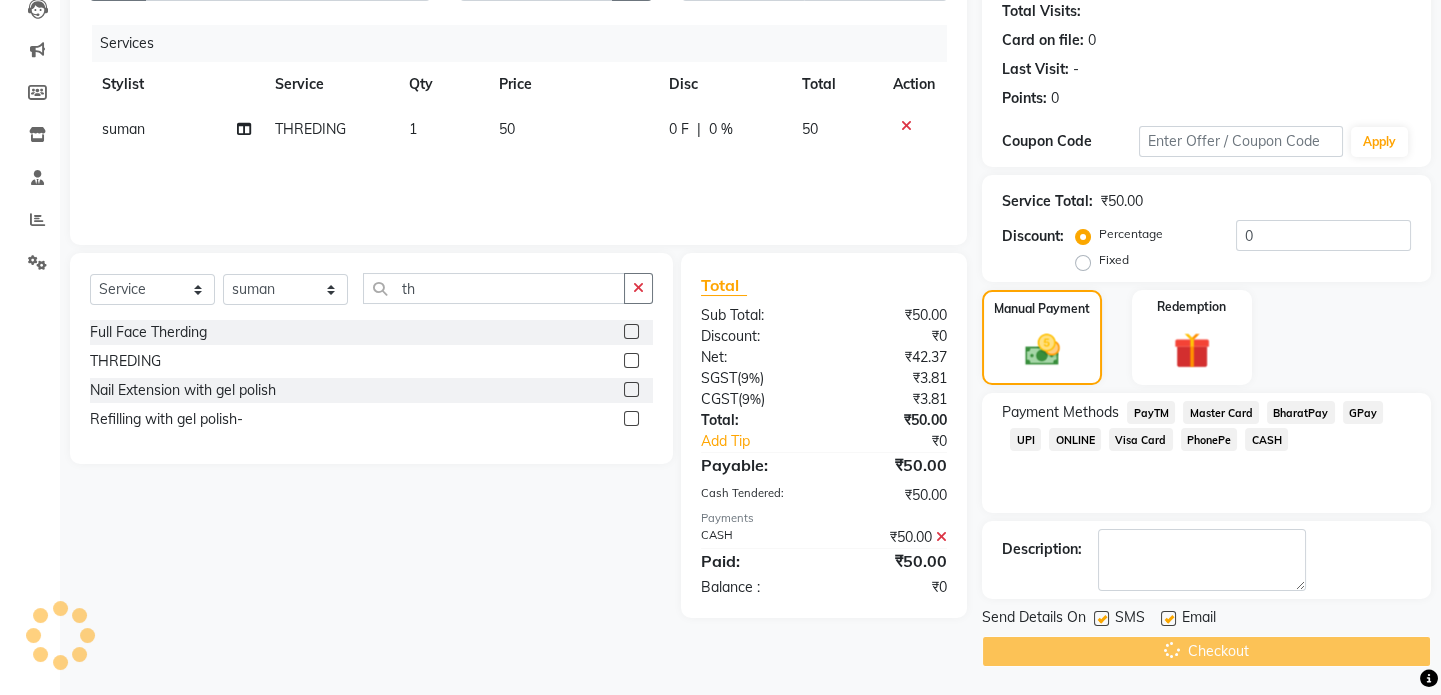 scroll, scrollTop: 0, scrollLeft: 0, axis: both 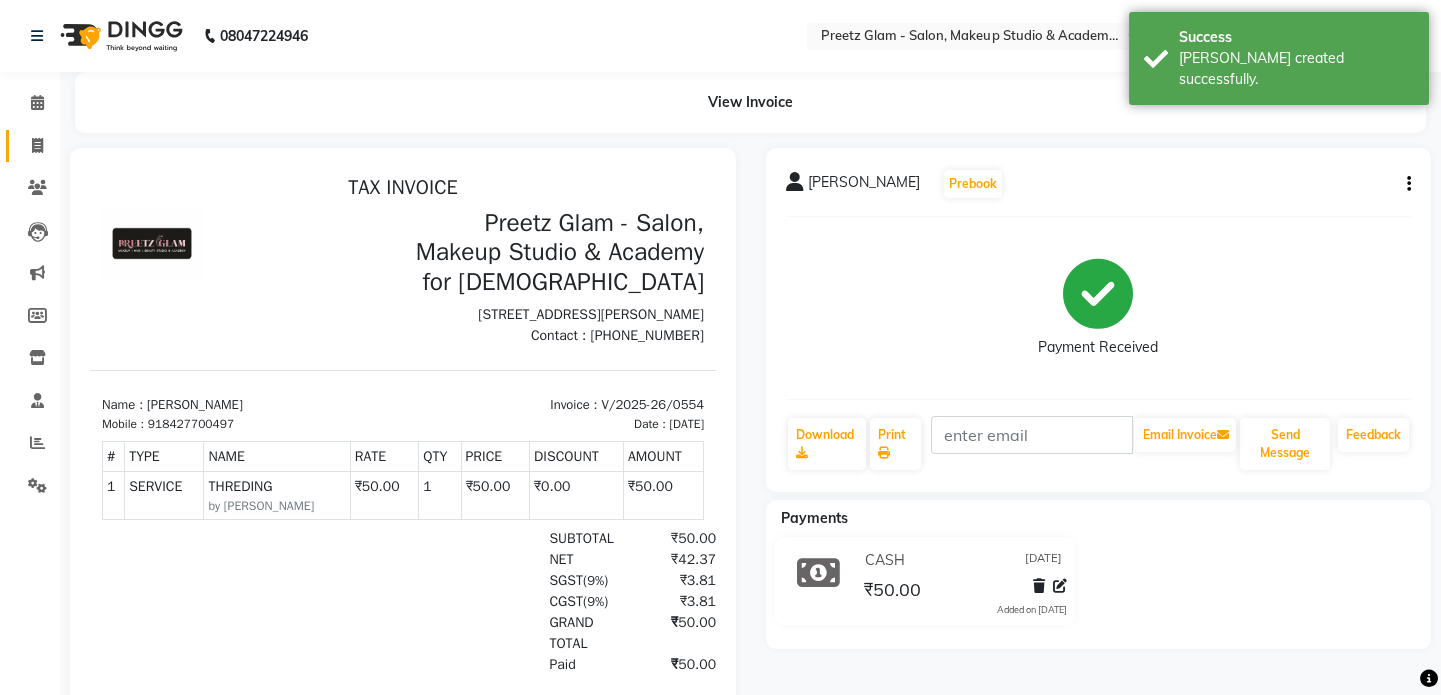 click on "Invoice" 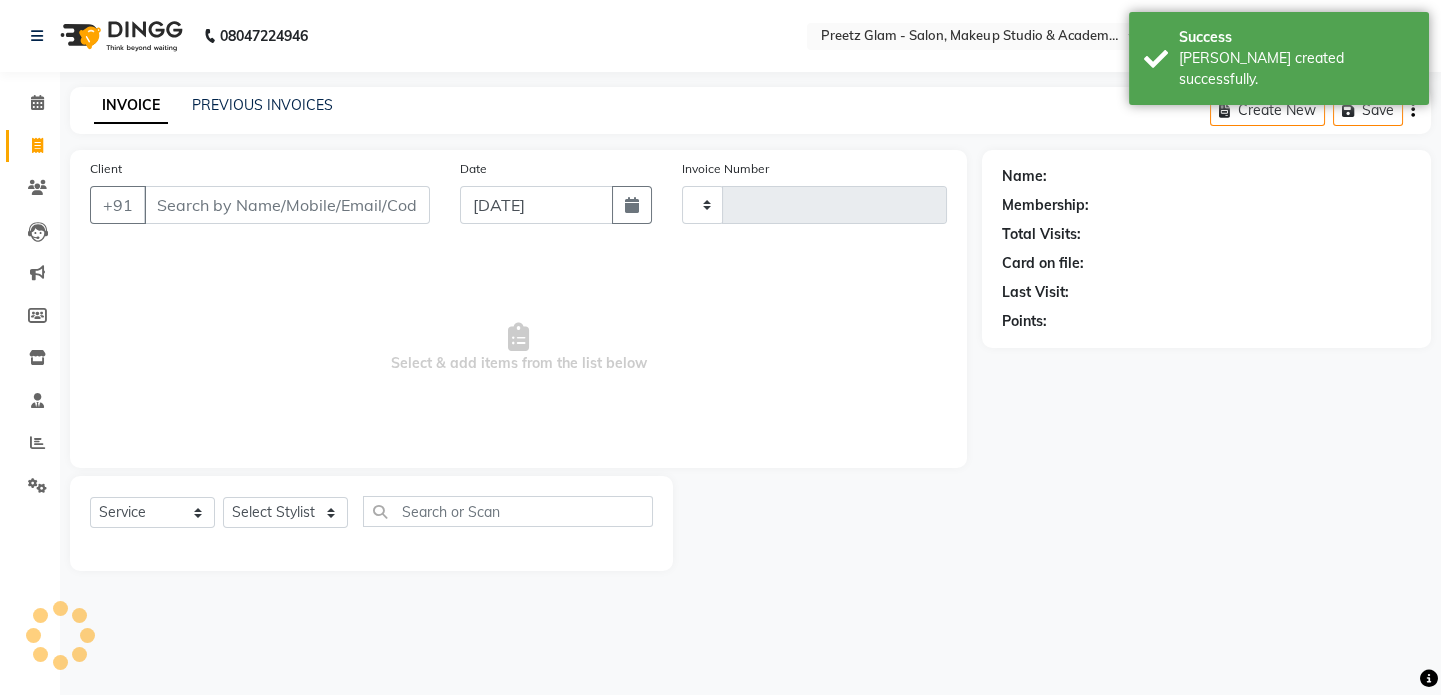 type on "0555" 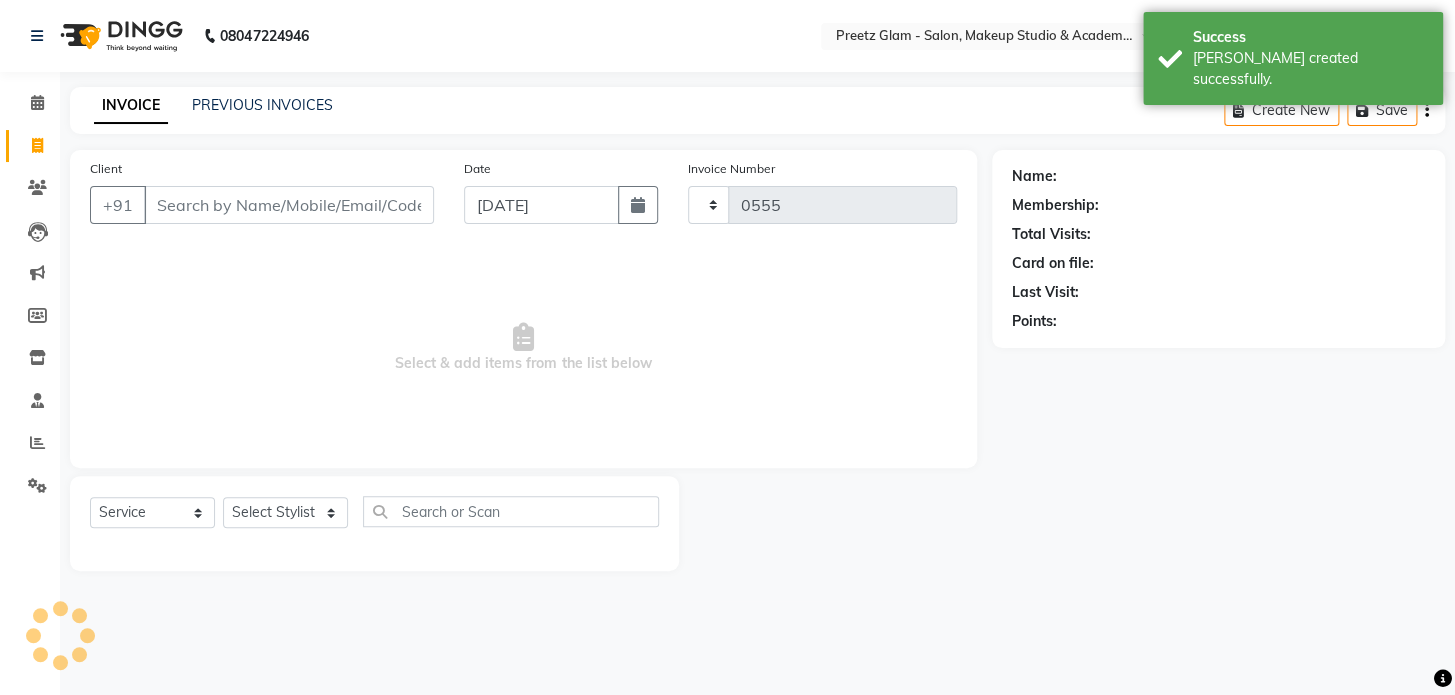 select on "4263" 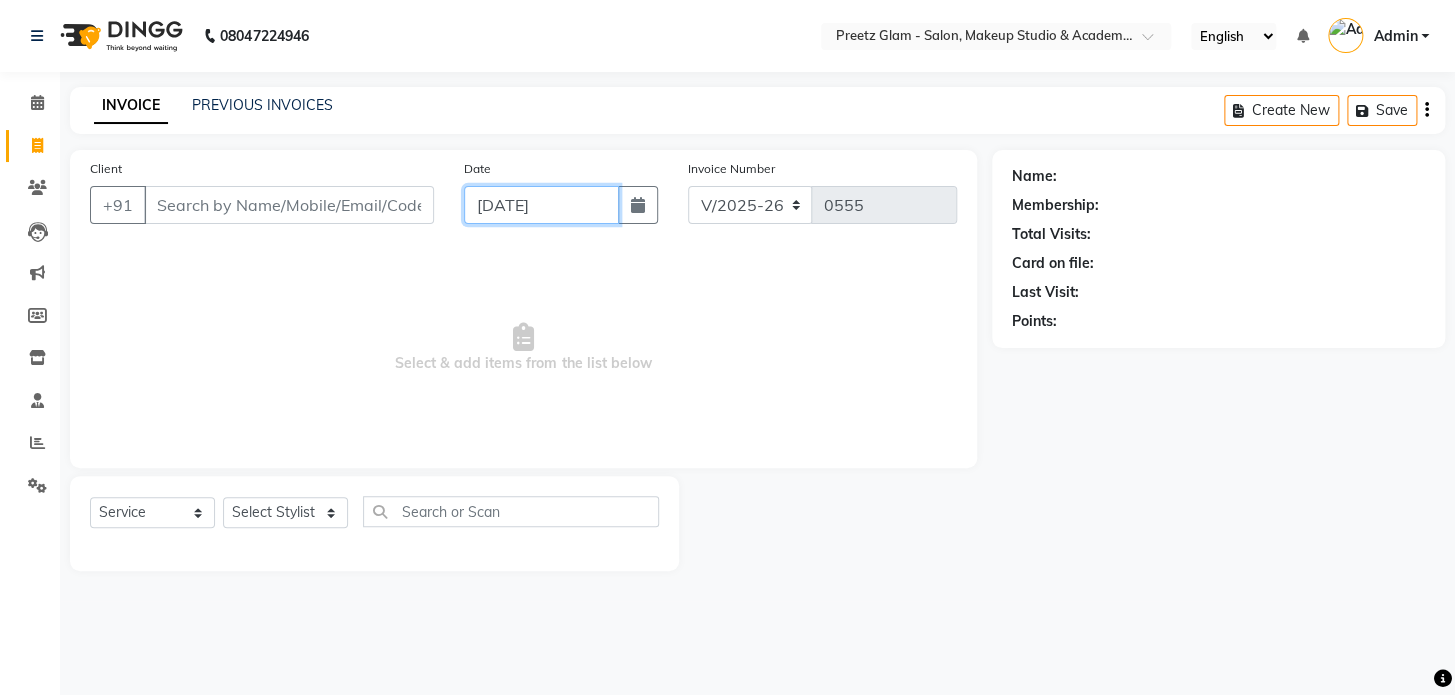 click on "[DATE]" 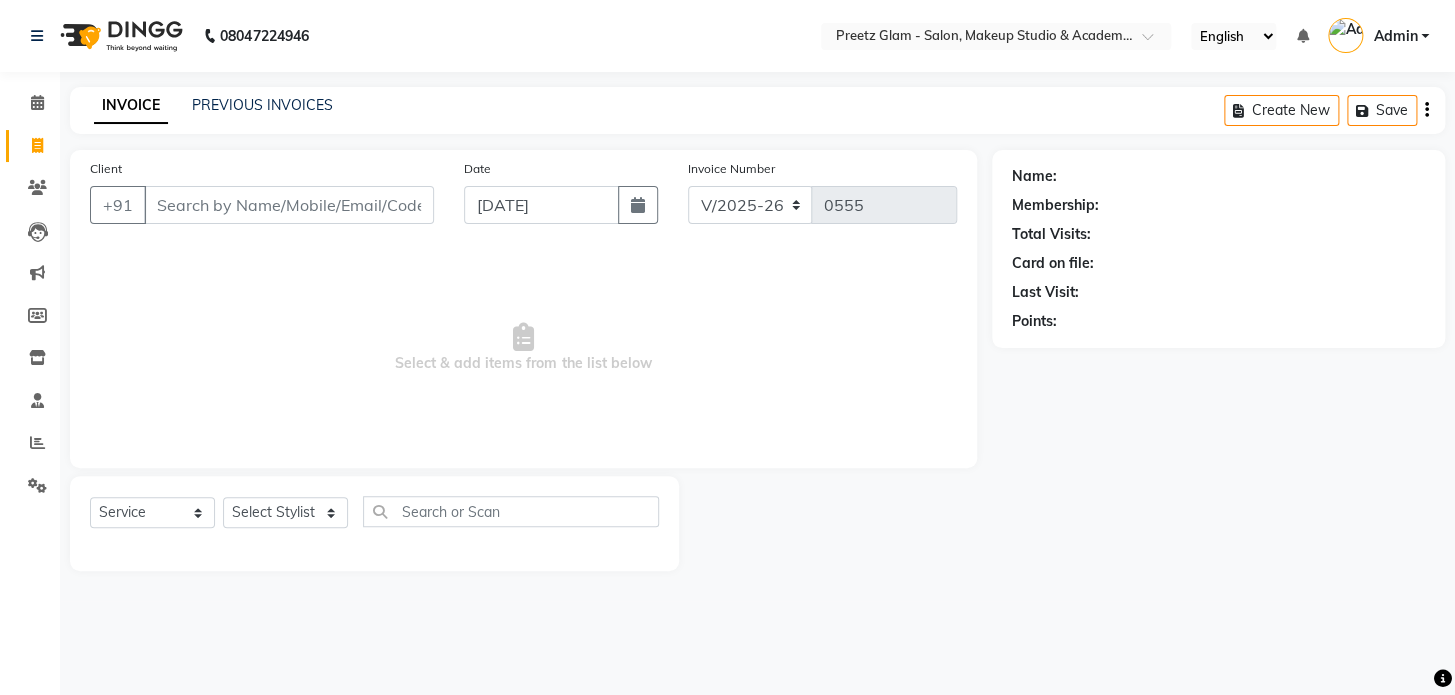 select on "7" 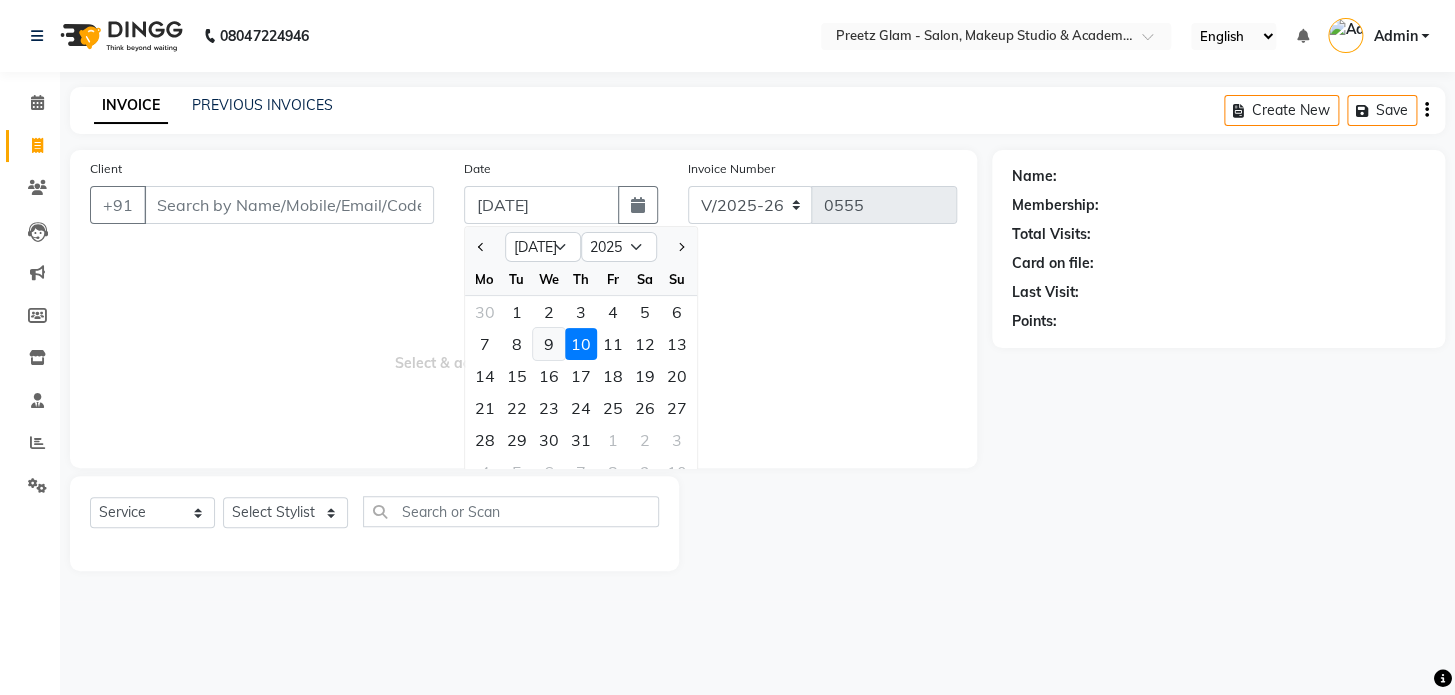click on "9" 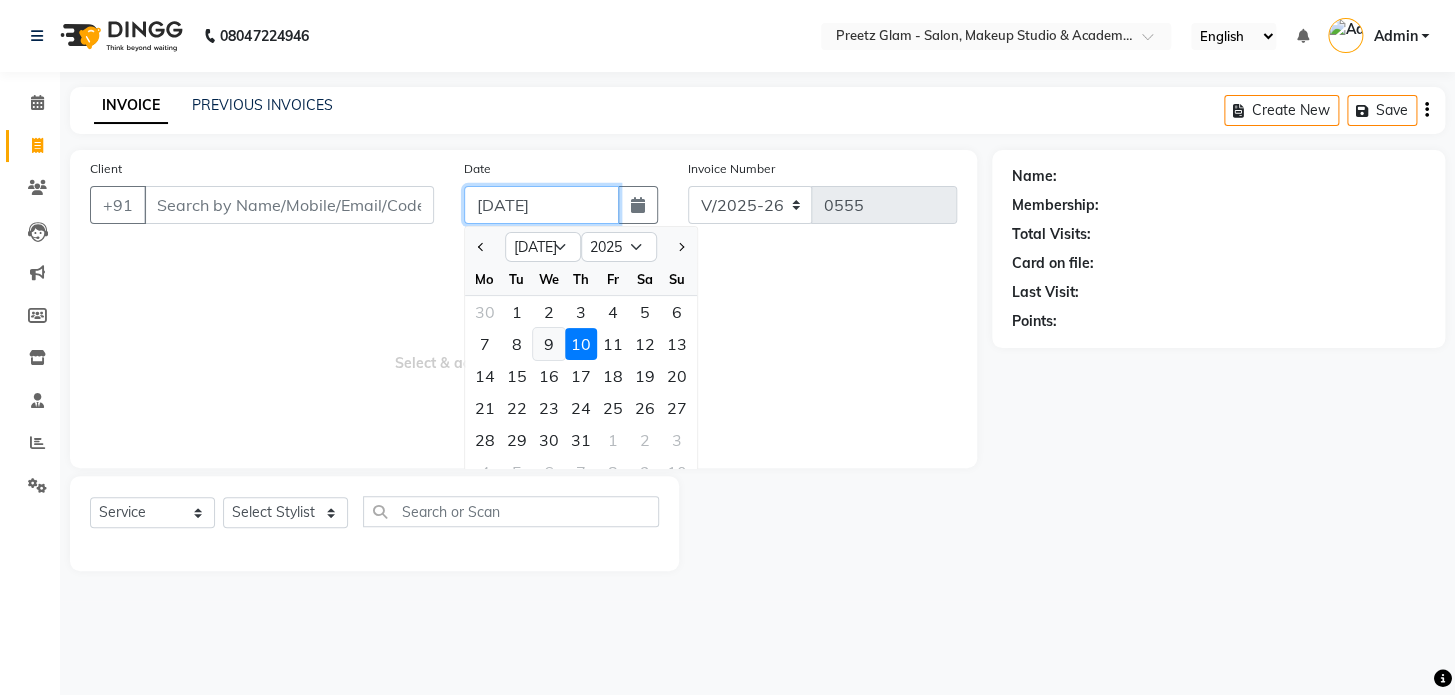 type on "[DATE]" 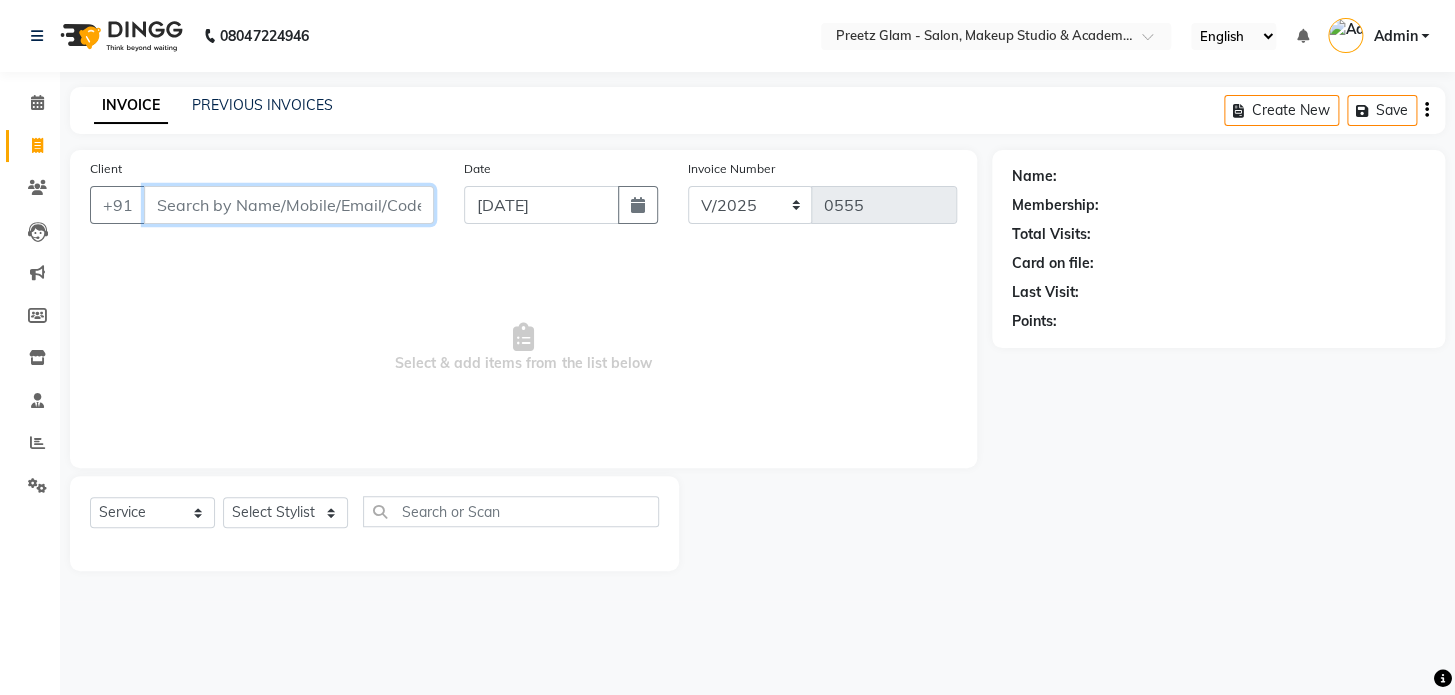 click on "Client" at bounding box center [289, 205] 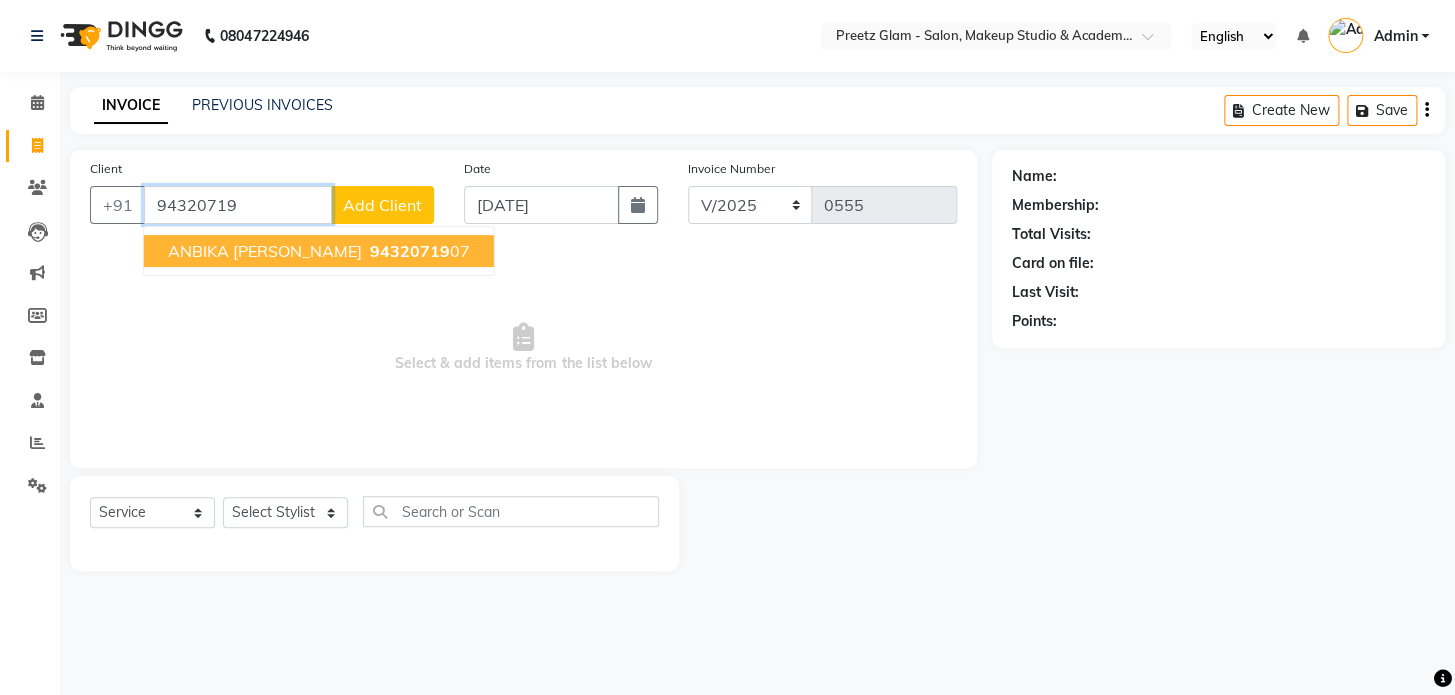 click on "ANBIKA [PERSON_NAME]   94320719 07" at bounding box center [319, 251] 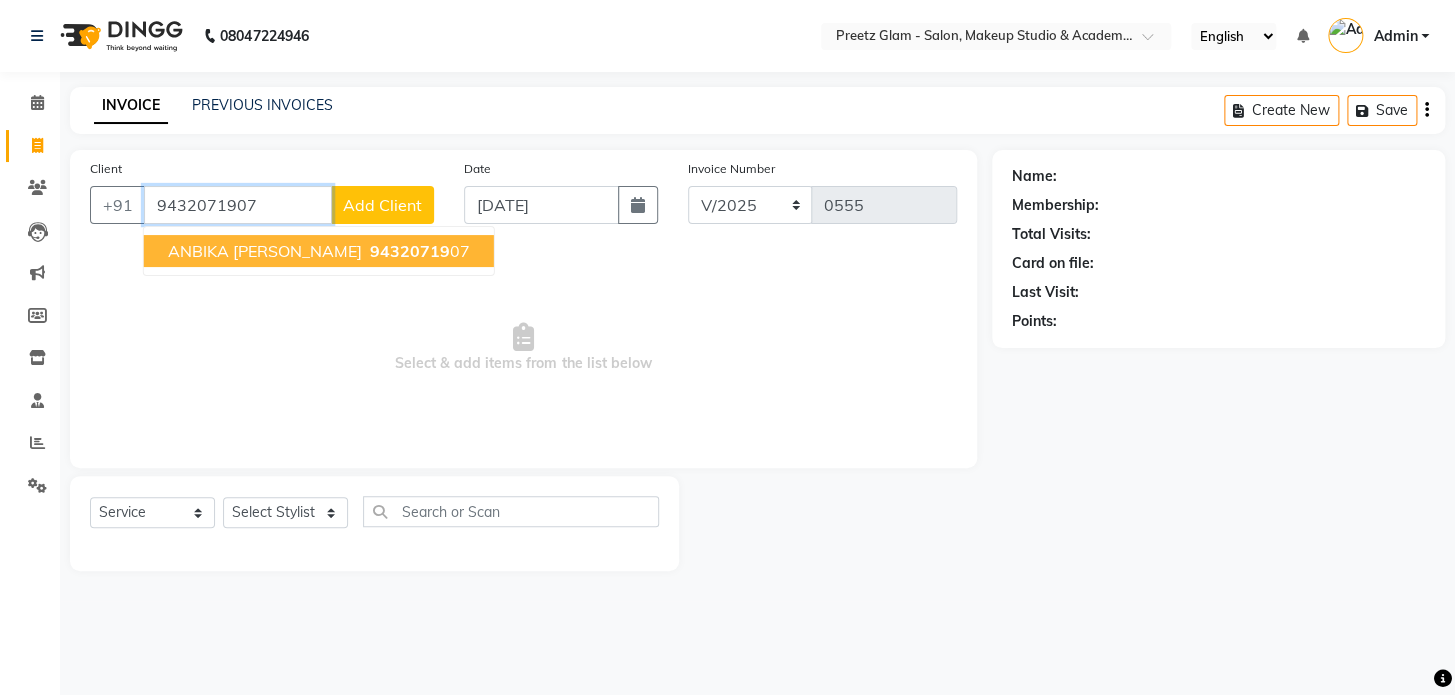 type on "9432071907" 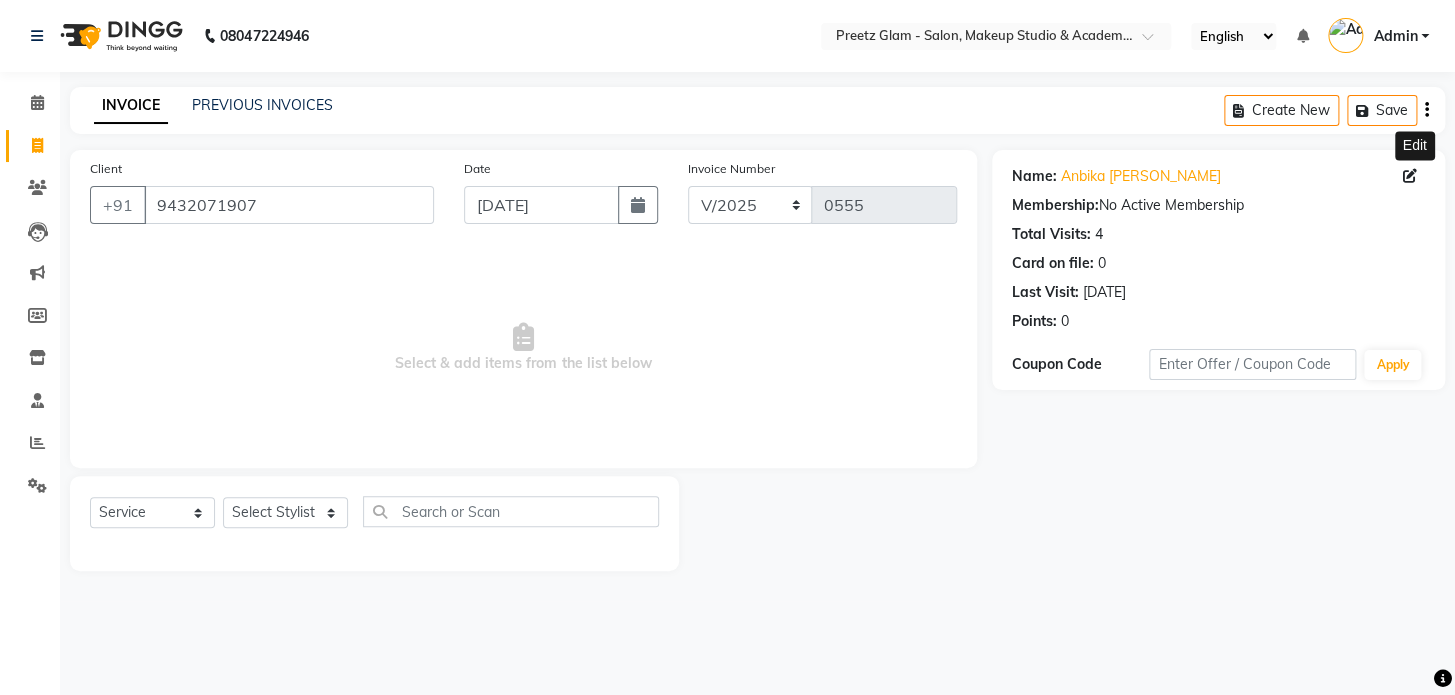 click 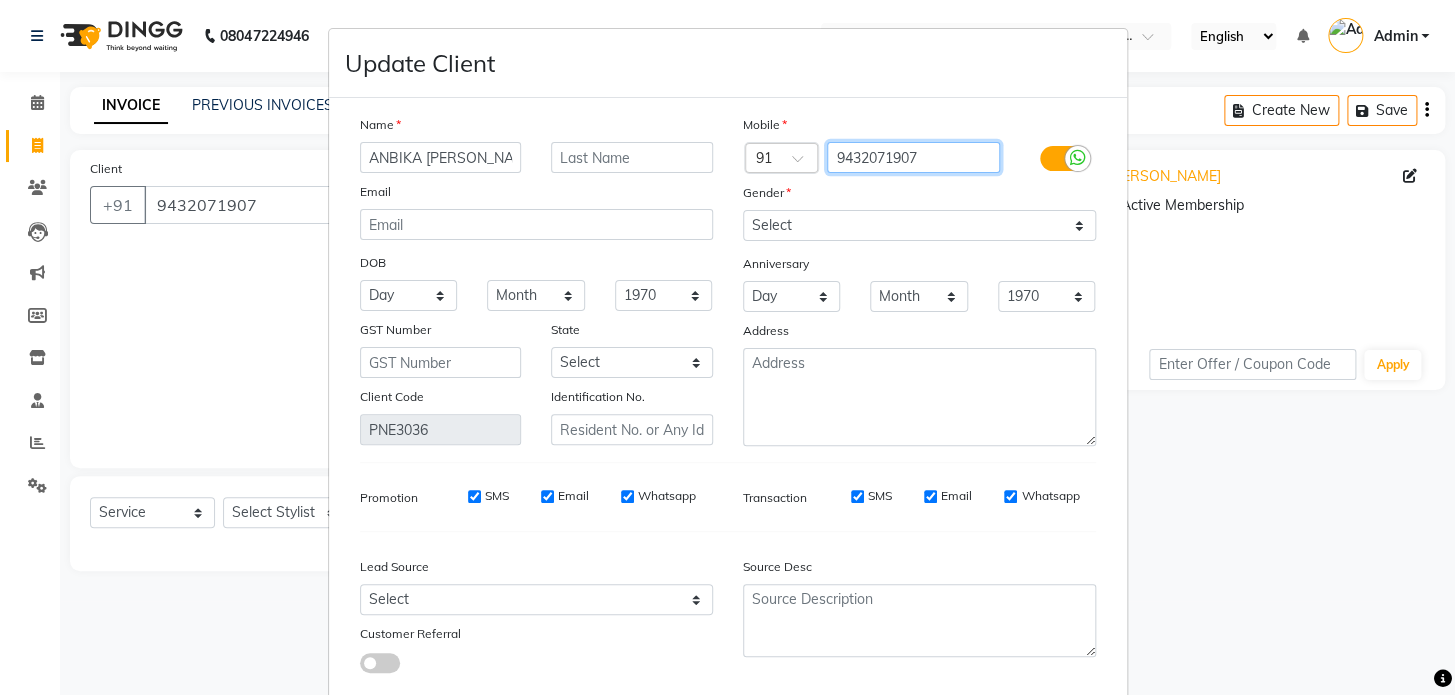 click on "9432071907" at bounding box center (913, 157) 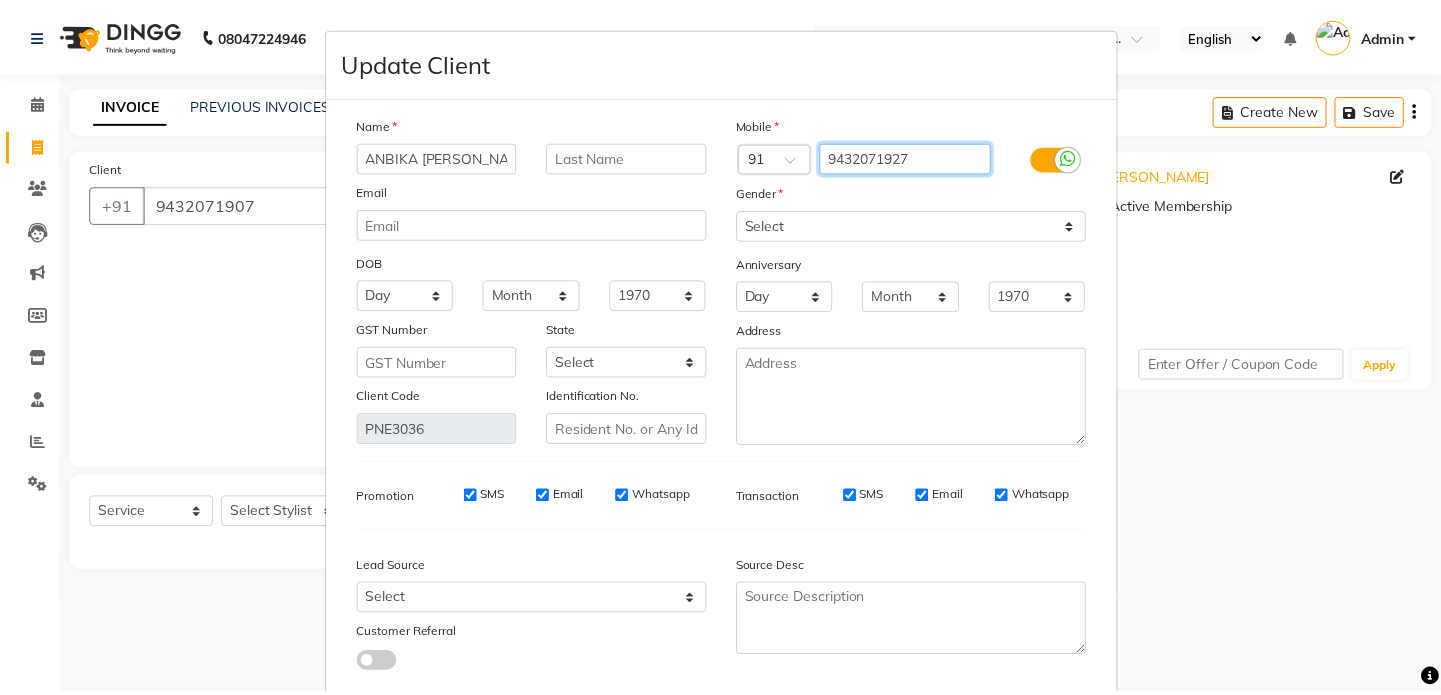 scroll, scrollTop: 122, scrollLeft: 0, axis: vertical 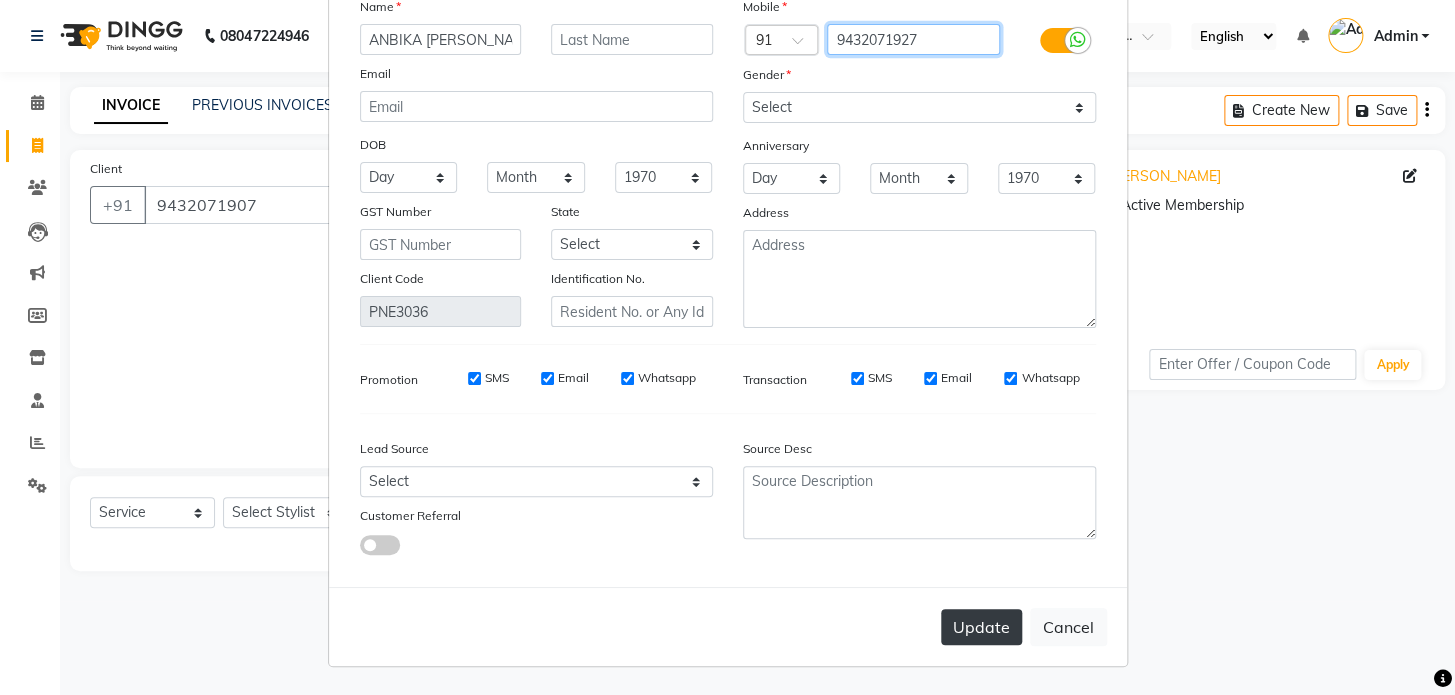 type on "9432071927" 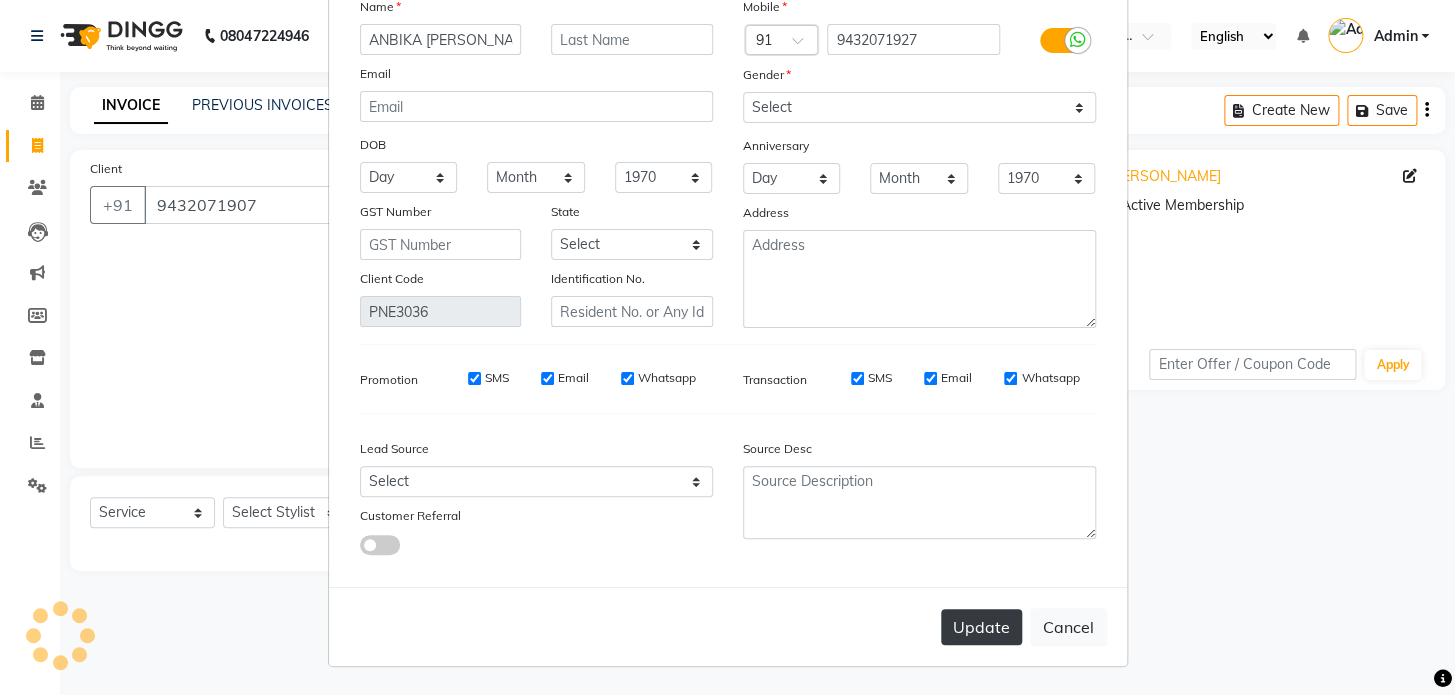 click on "Update" at bounding box center [981, 627] 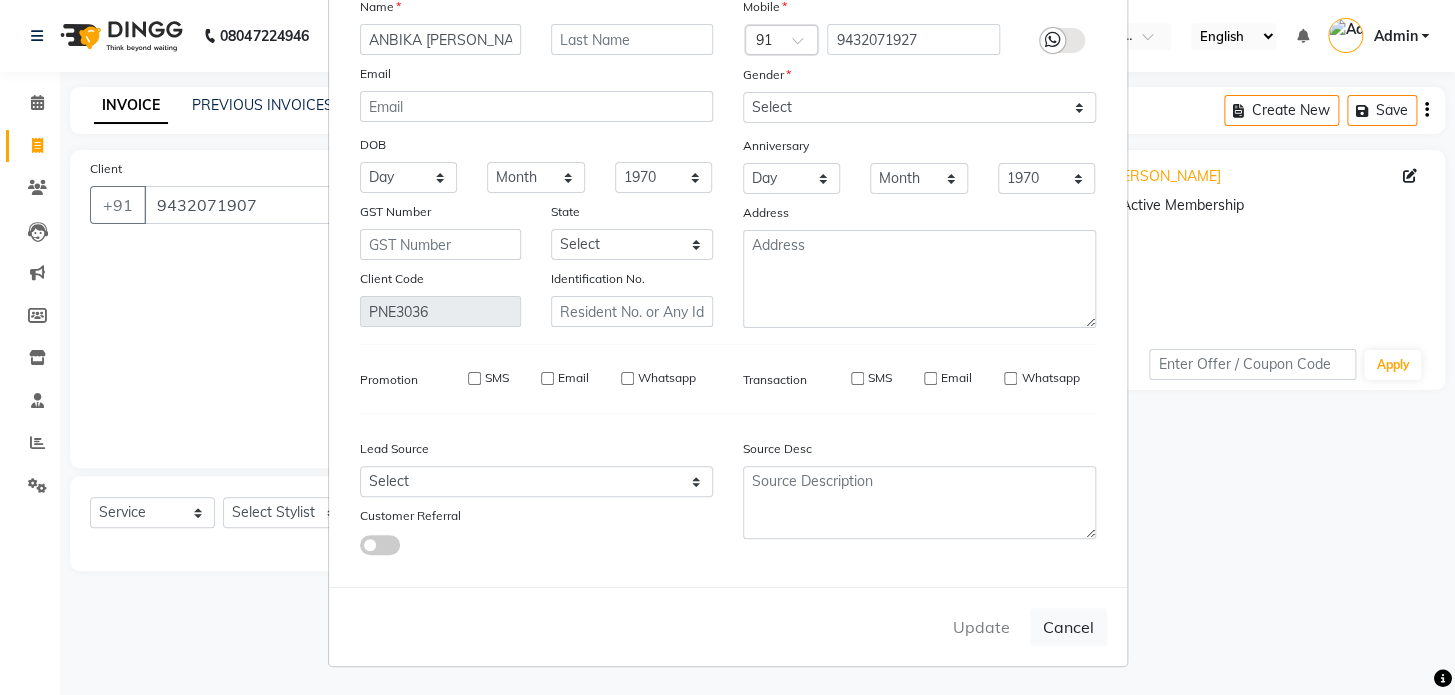 type on "9432071927" 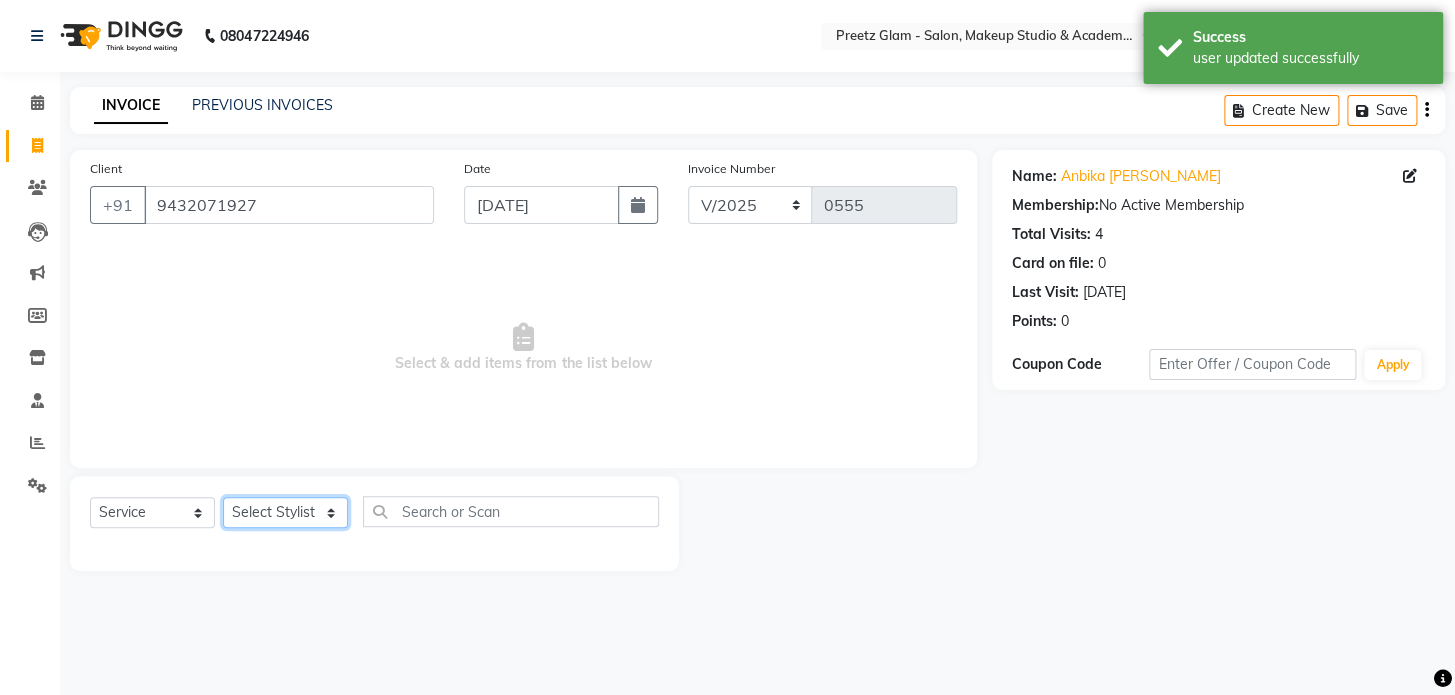 click on "Select Stylist Neha Preeti [PERSON_NAME]  suman" 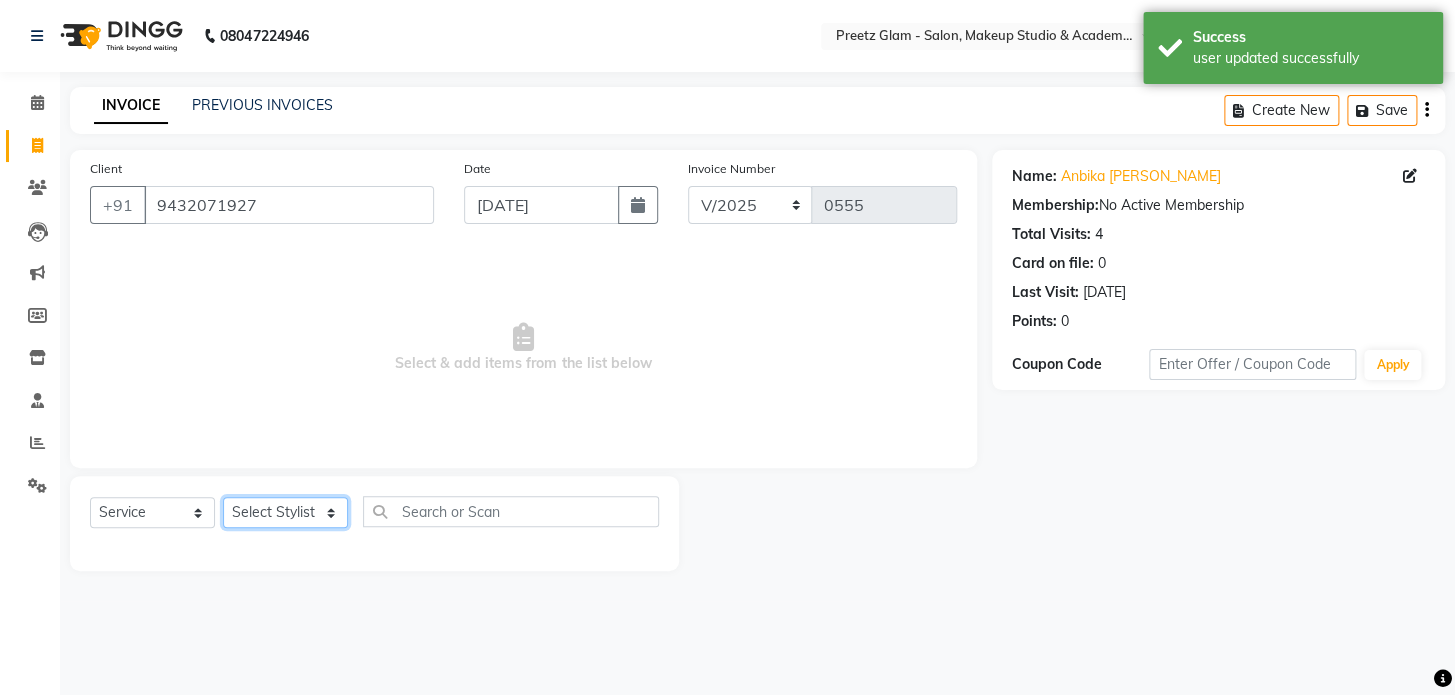 select on "49320" 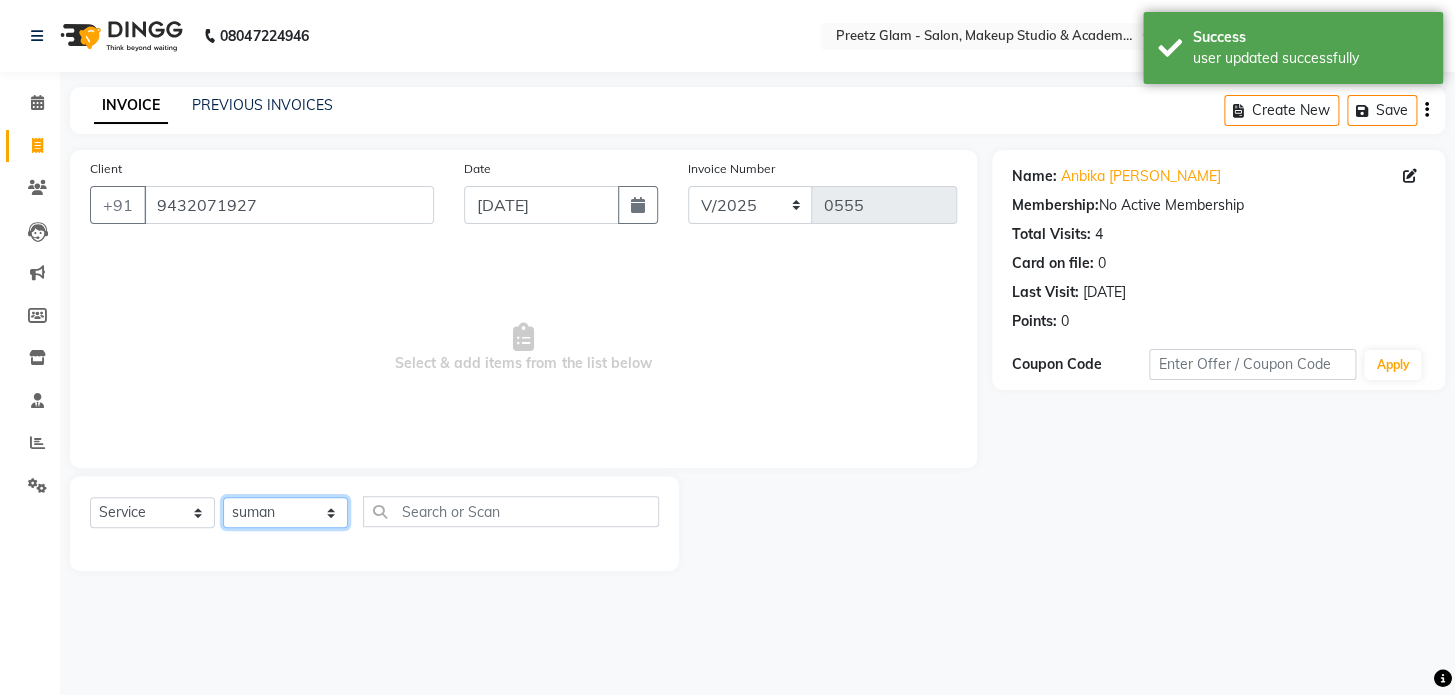 click on "Select Stylist Neha Preeti [PERSON_NAME]  suman" 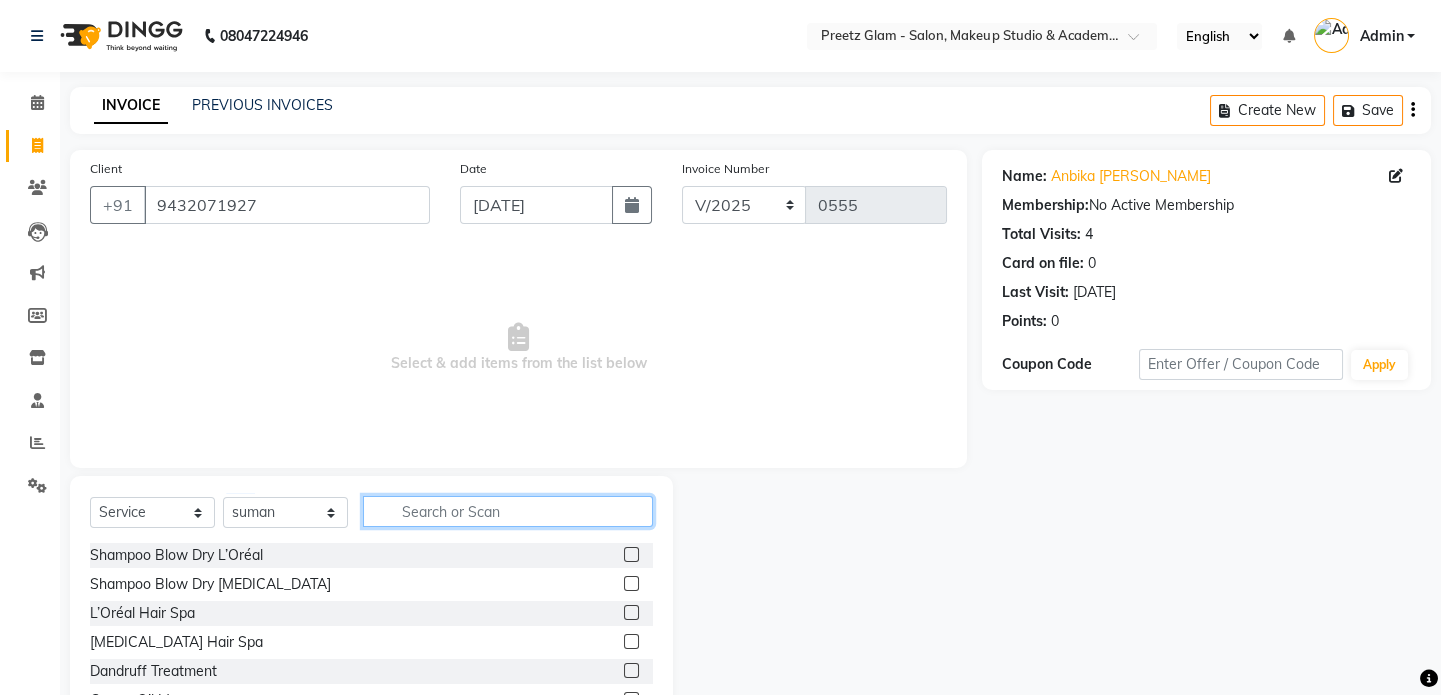 click 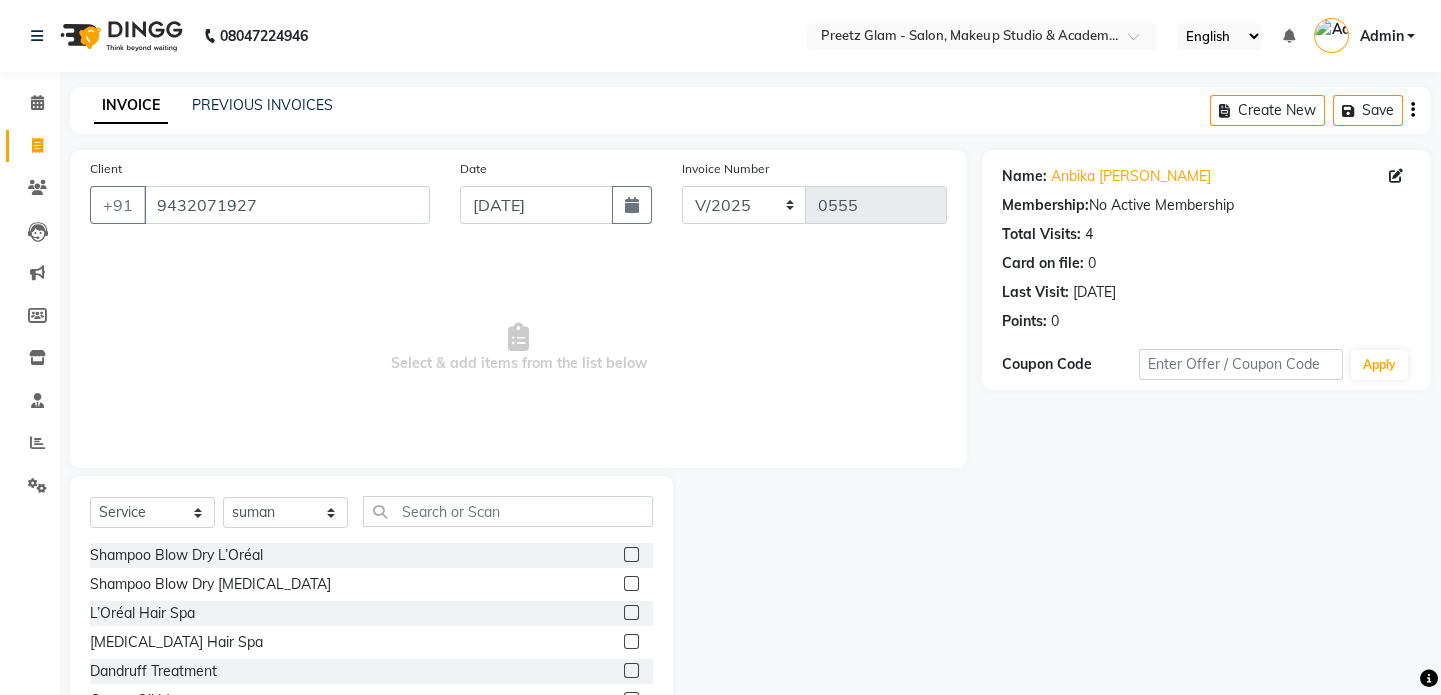 click 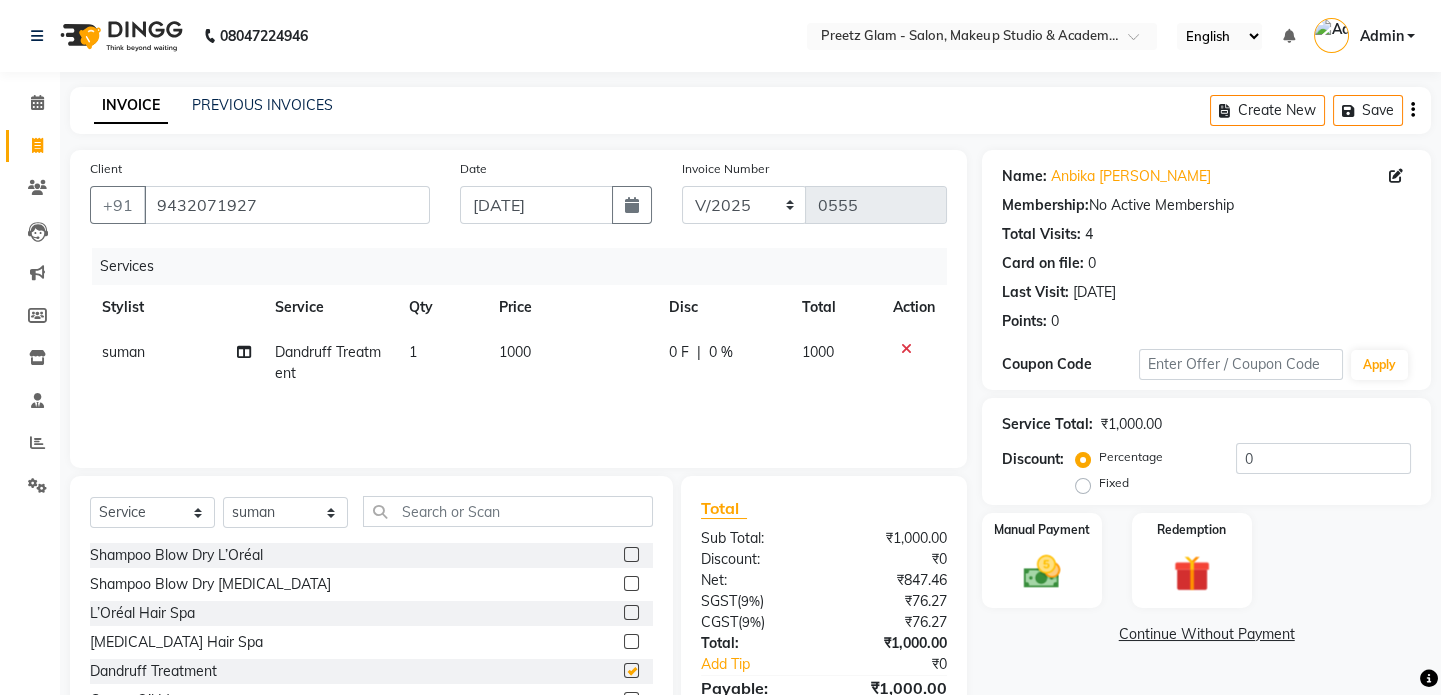 checkbox on "false" 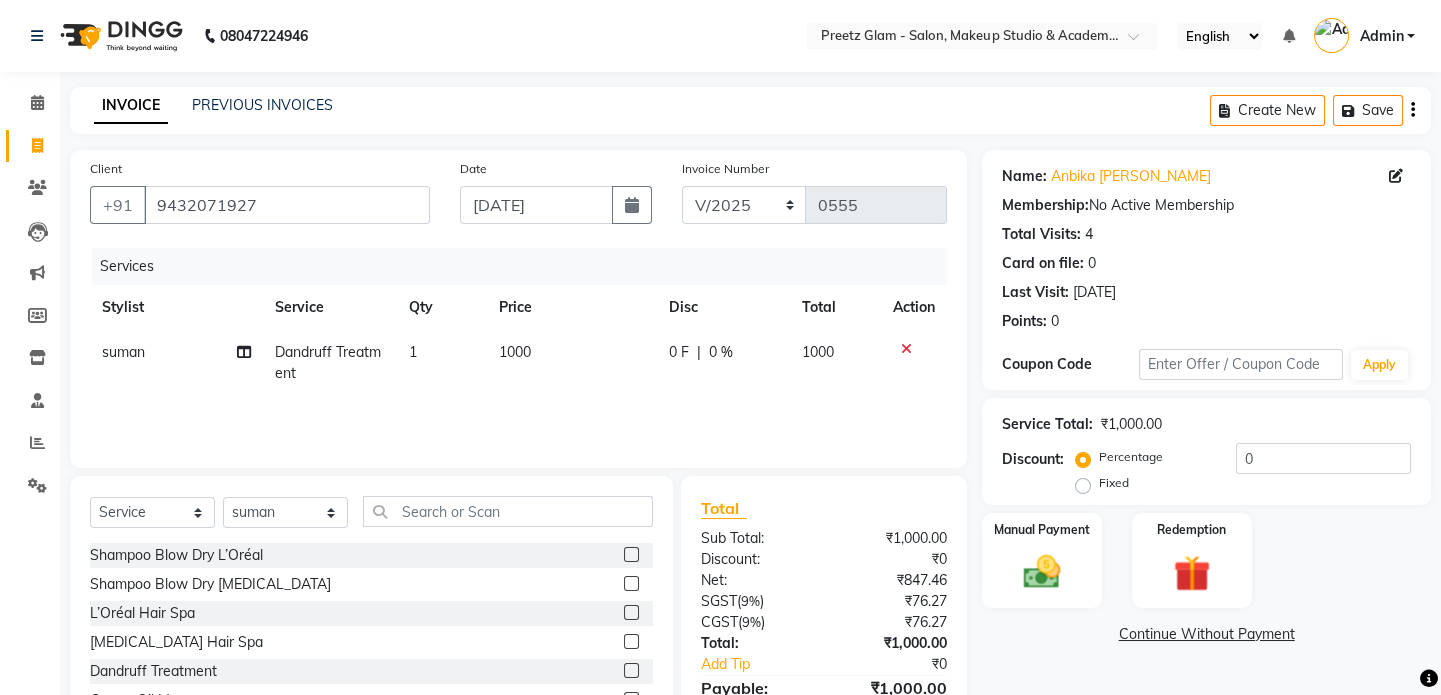 click on "0 F | 0 %" 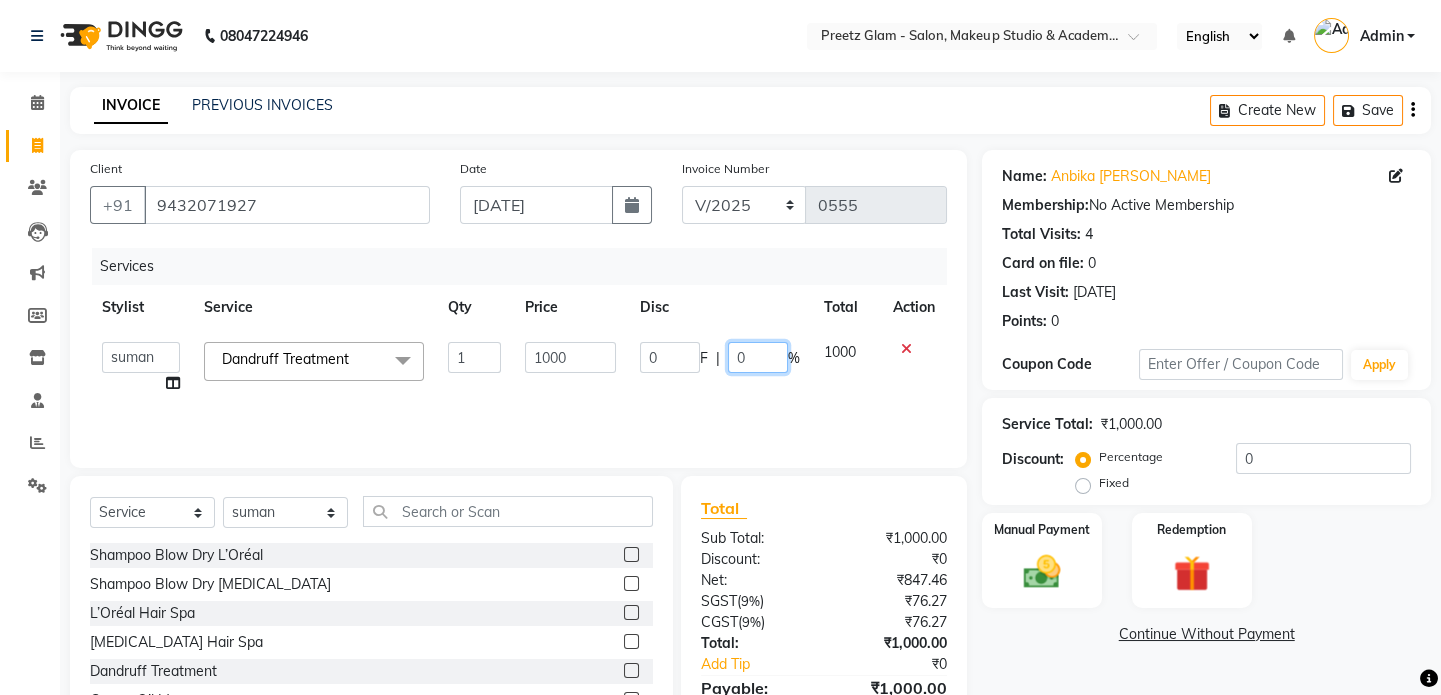 click on "0" 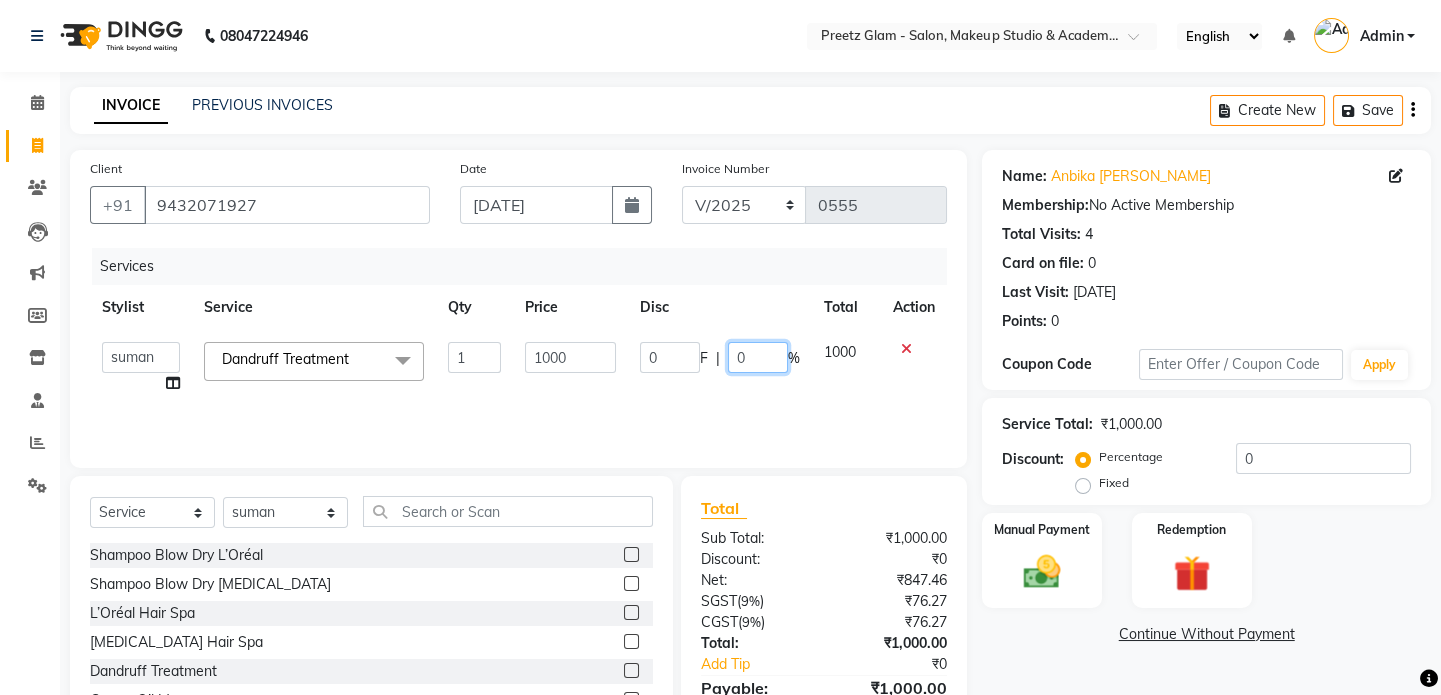 click on "0" 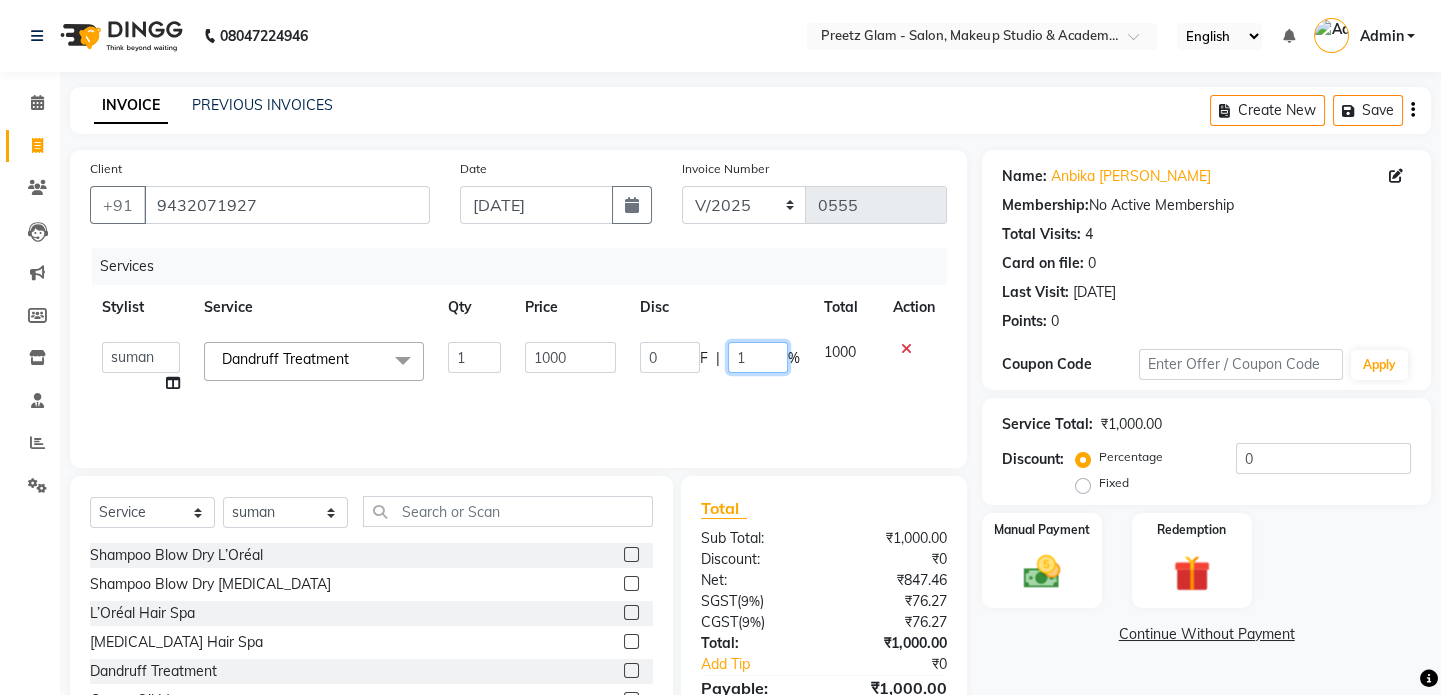 type on "10" 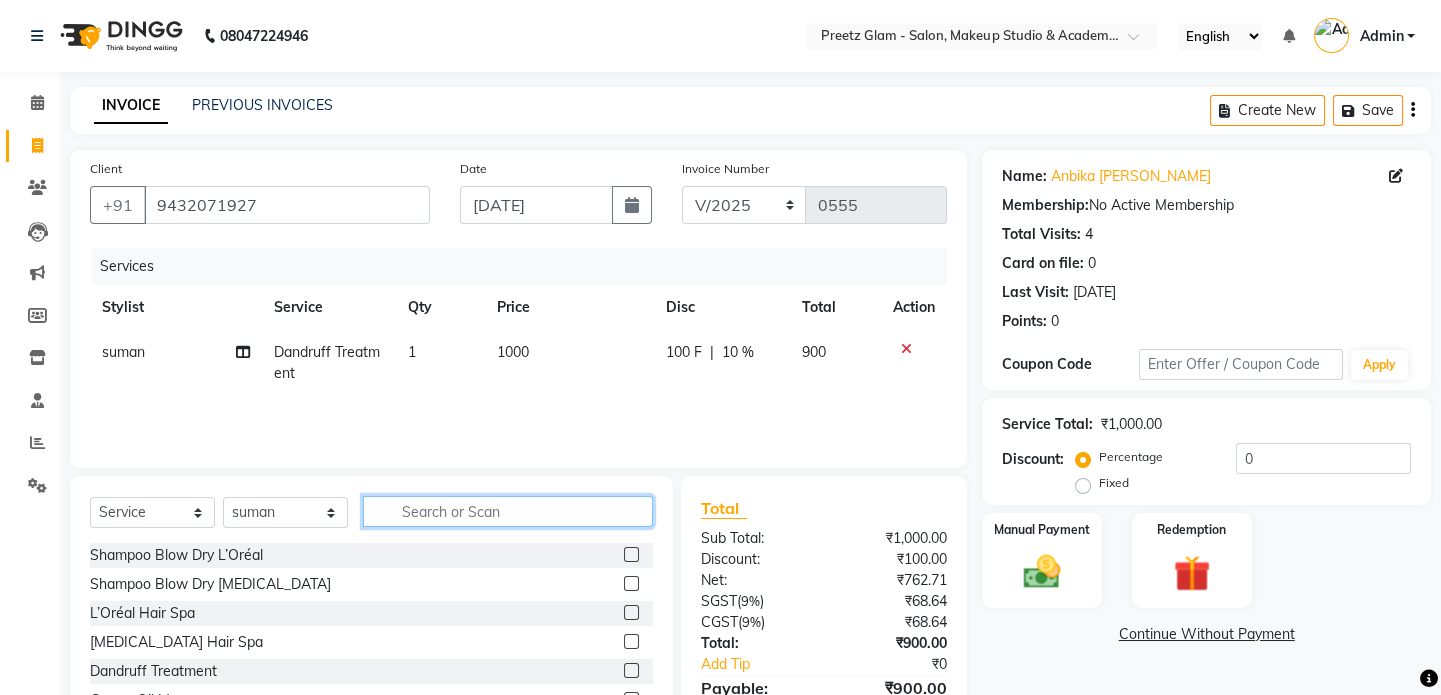 click 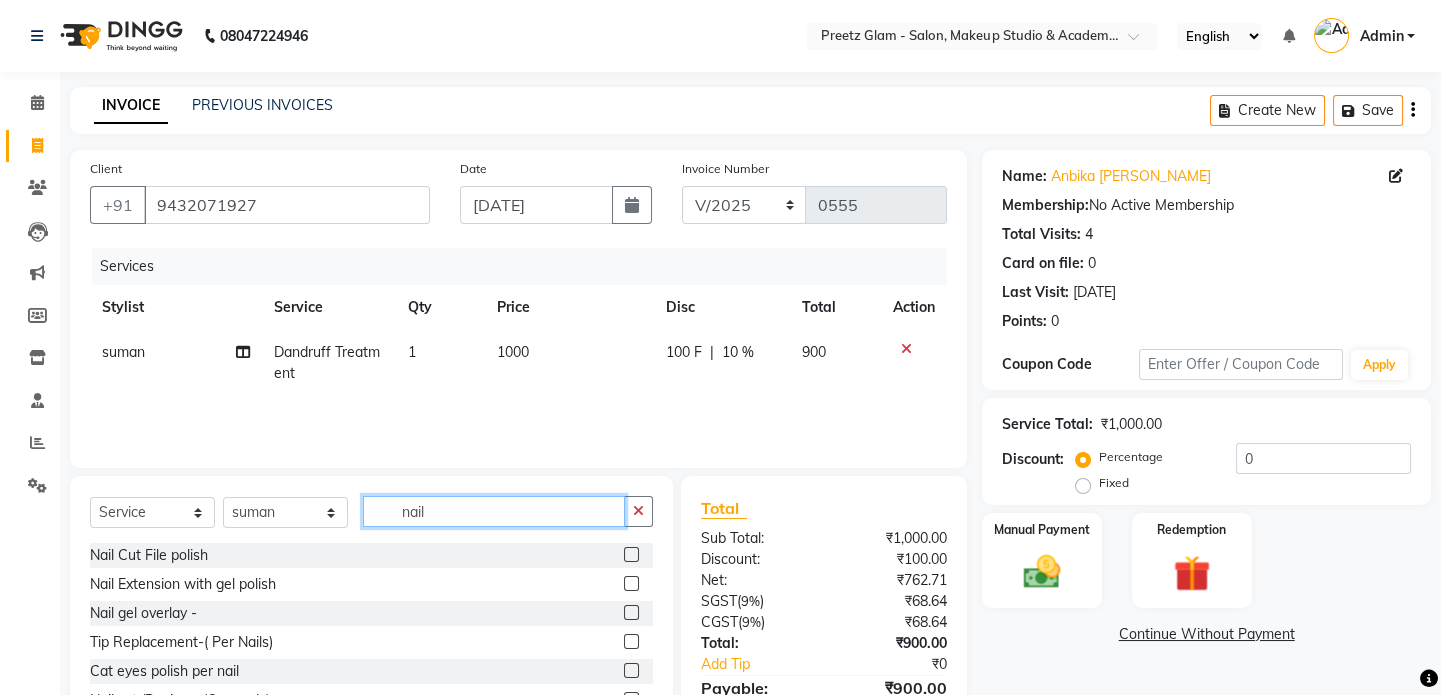 type on "nail" 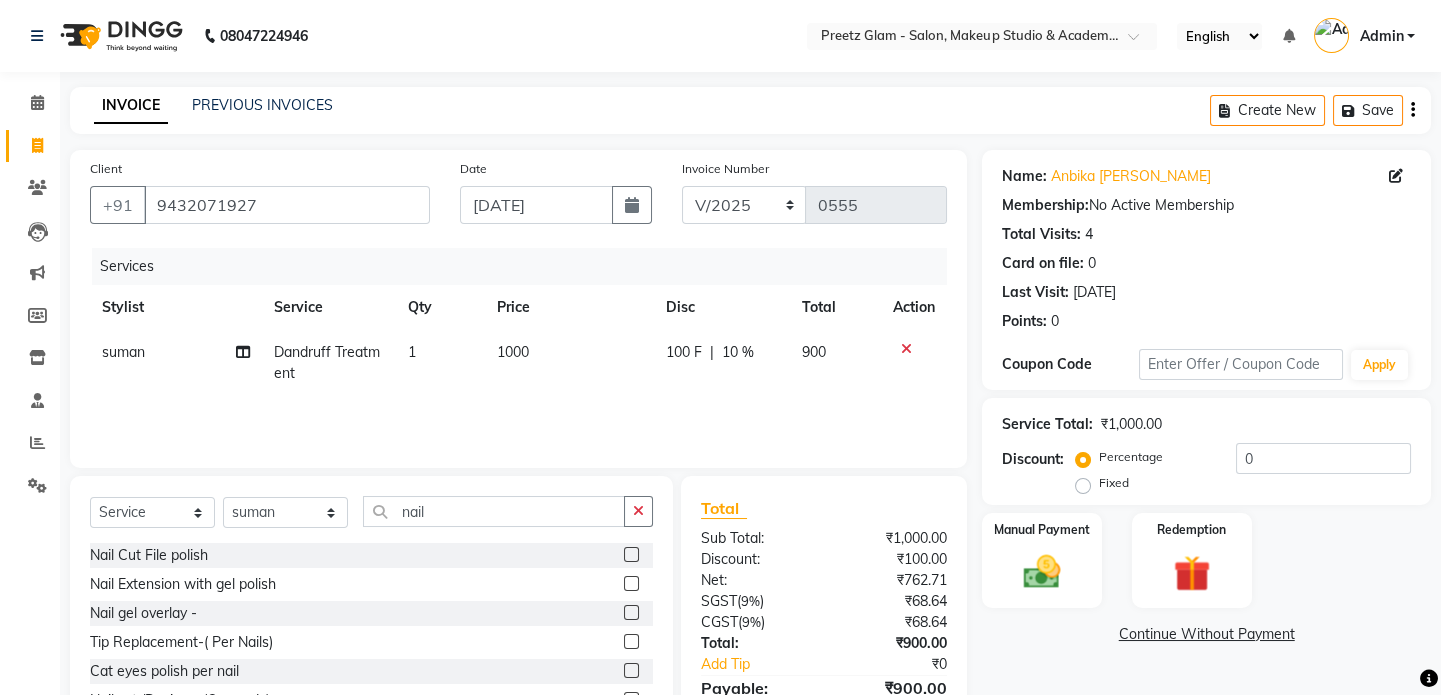 click 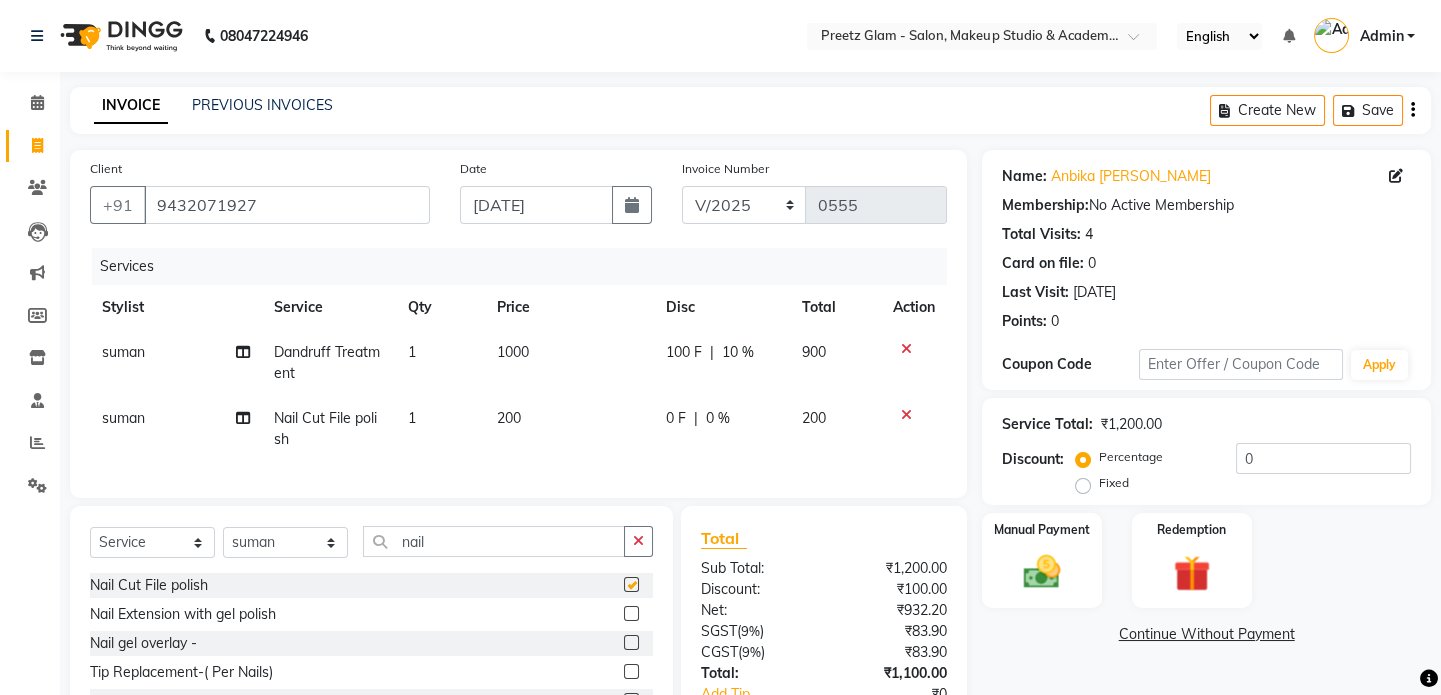 checkbox on "false" 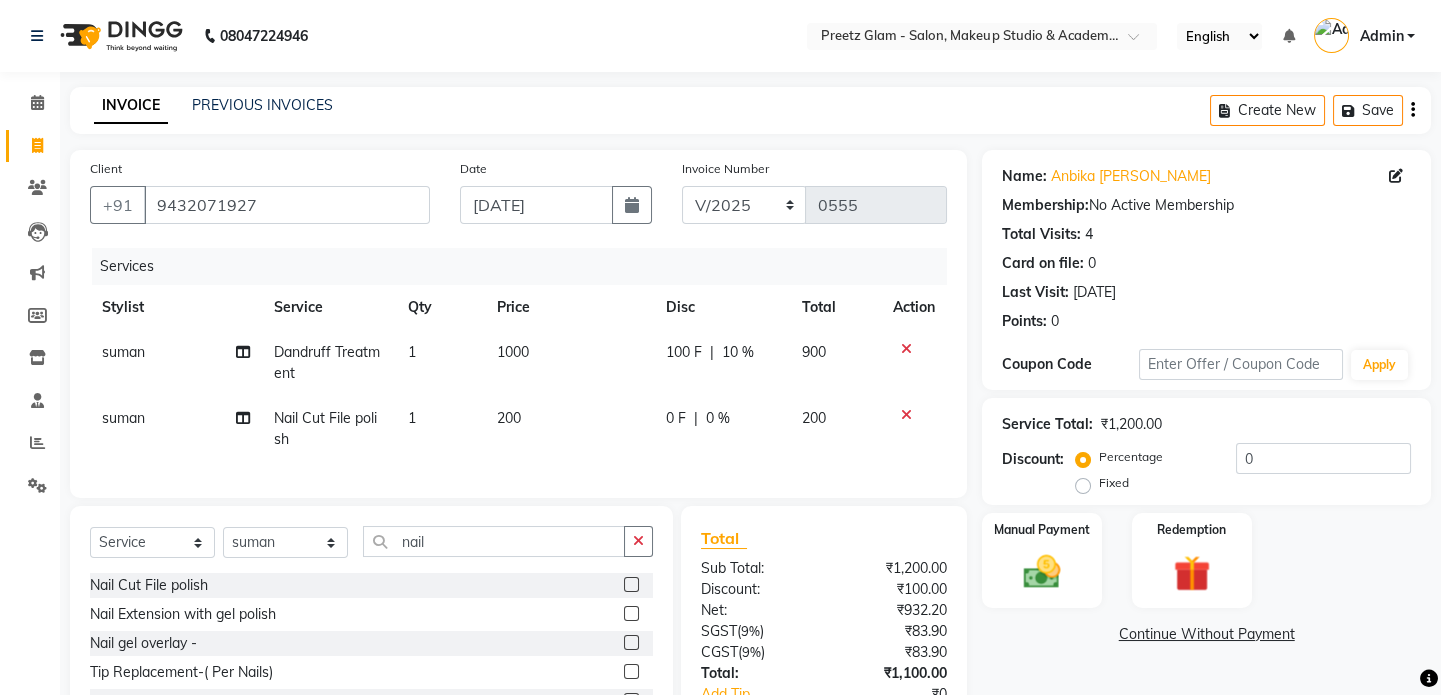 click on "0 F | 0 %" 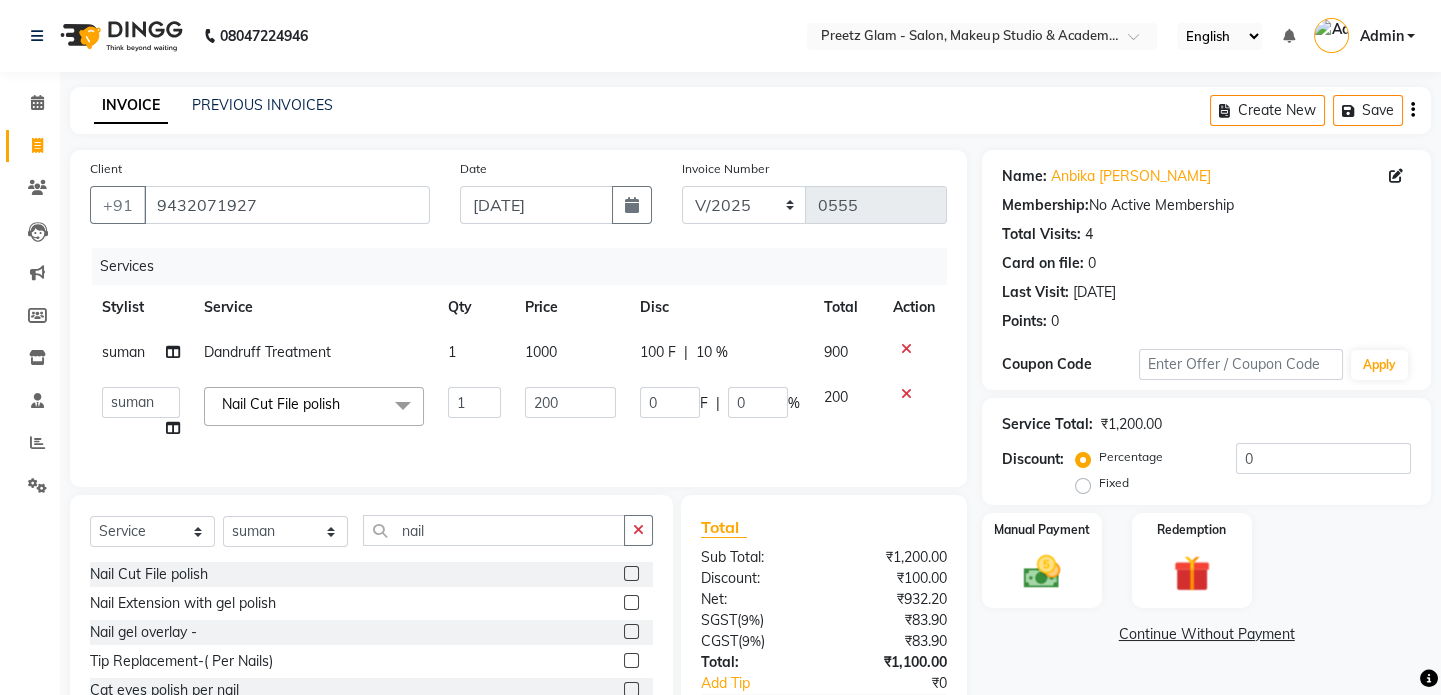click on "0" 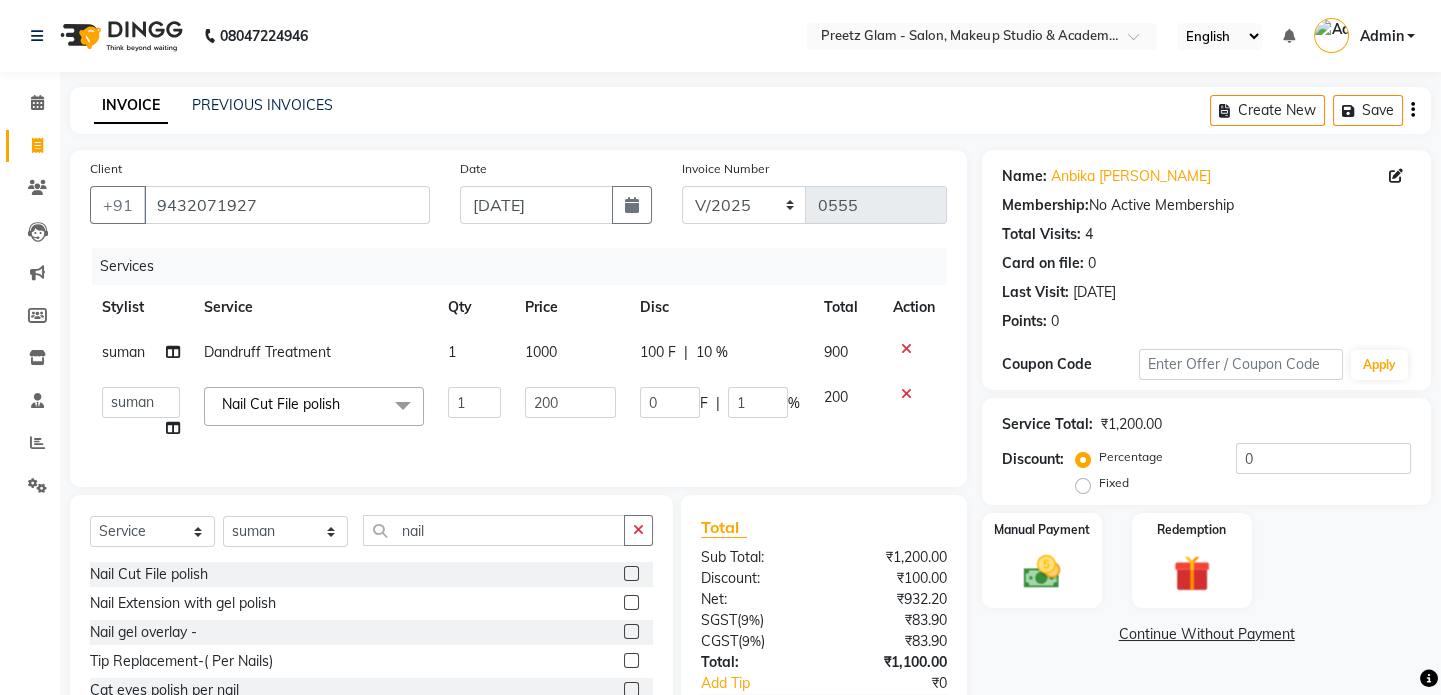 type on "10" 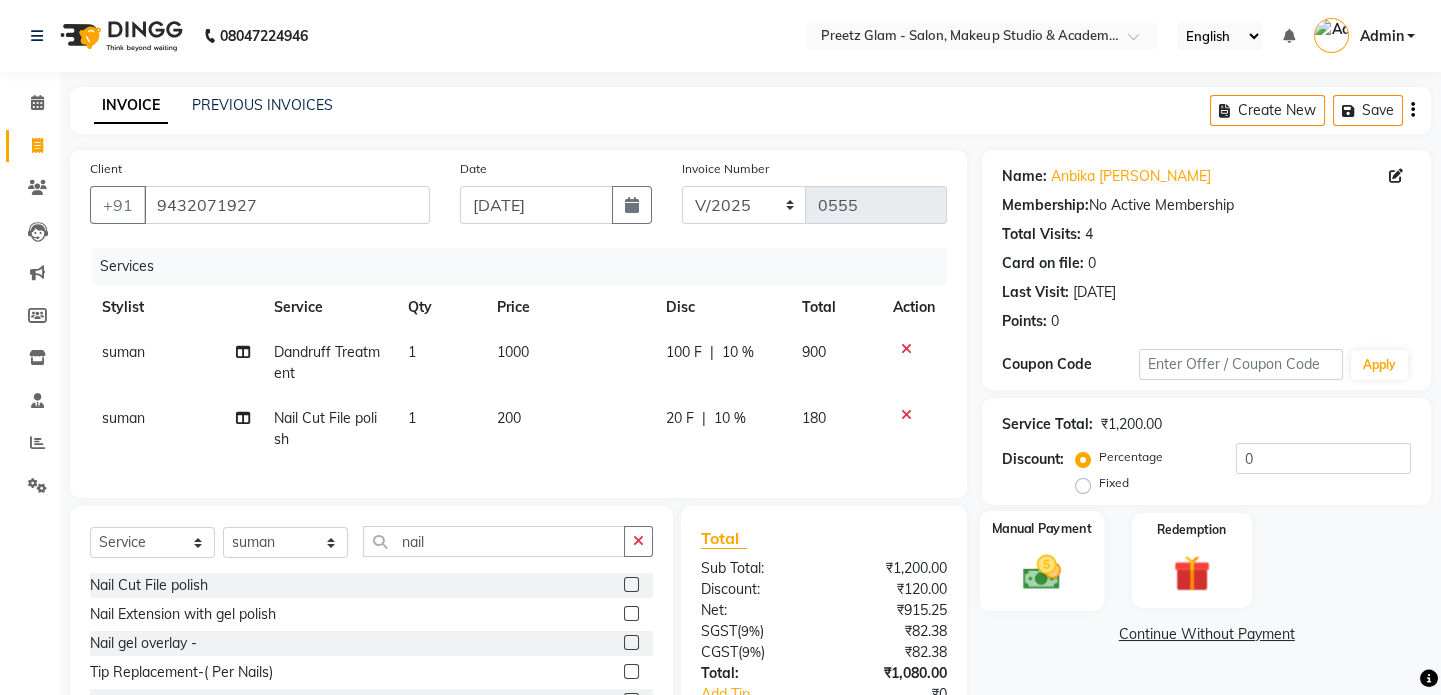 click 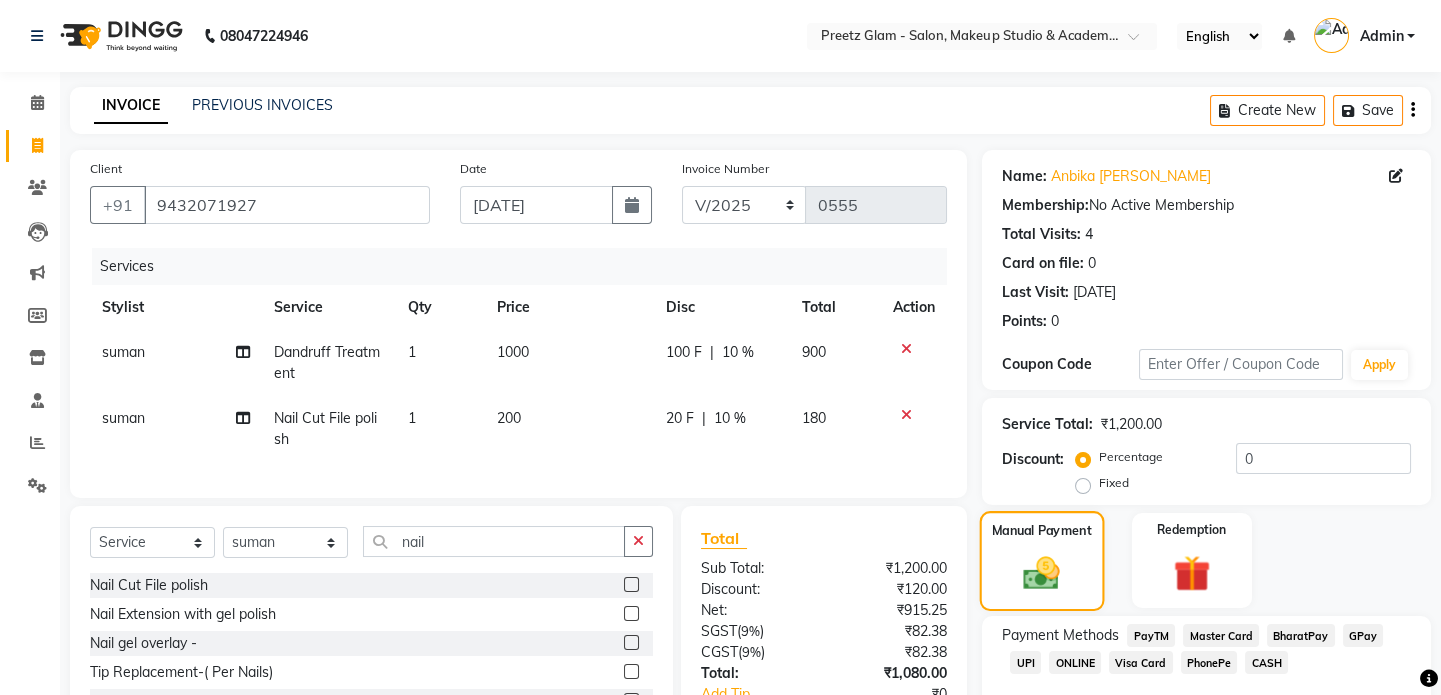 scroll, scrollTop: 150, scrollLeft: 0, axis: vertical 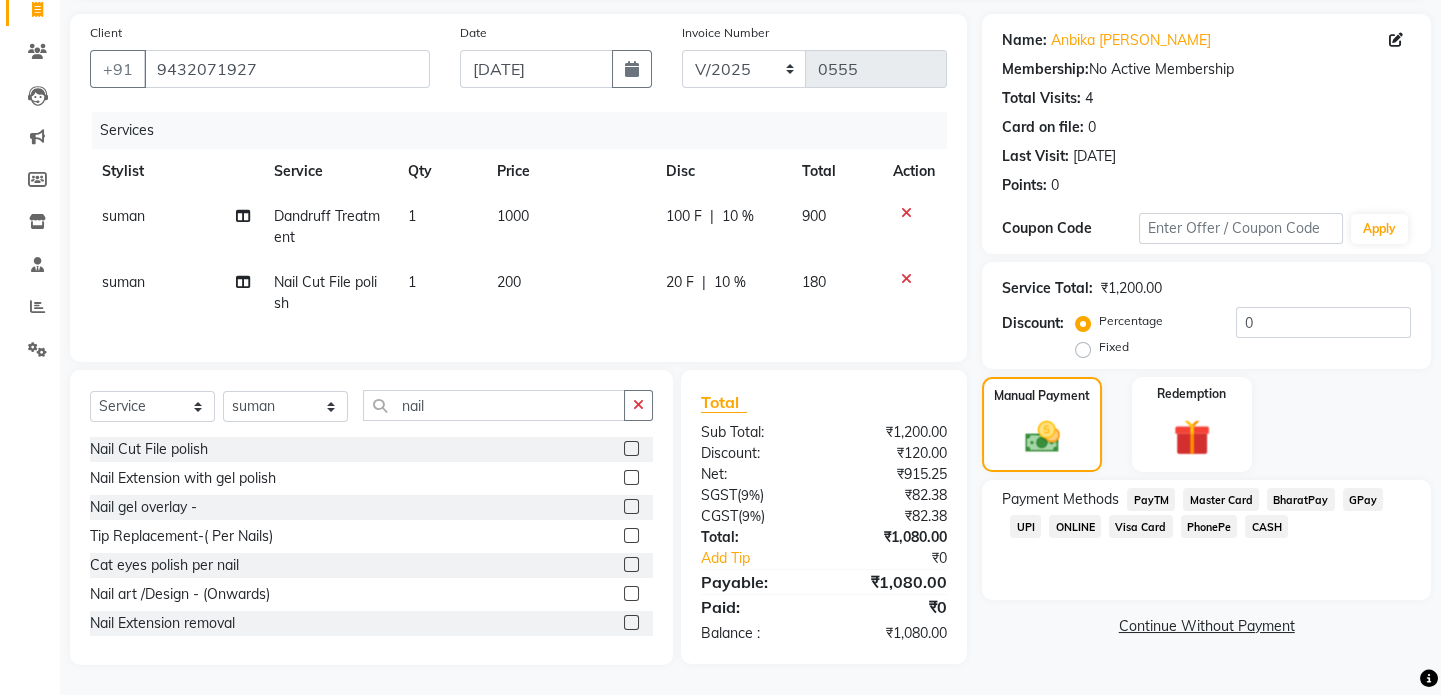 click on "CASH" 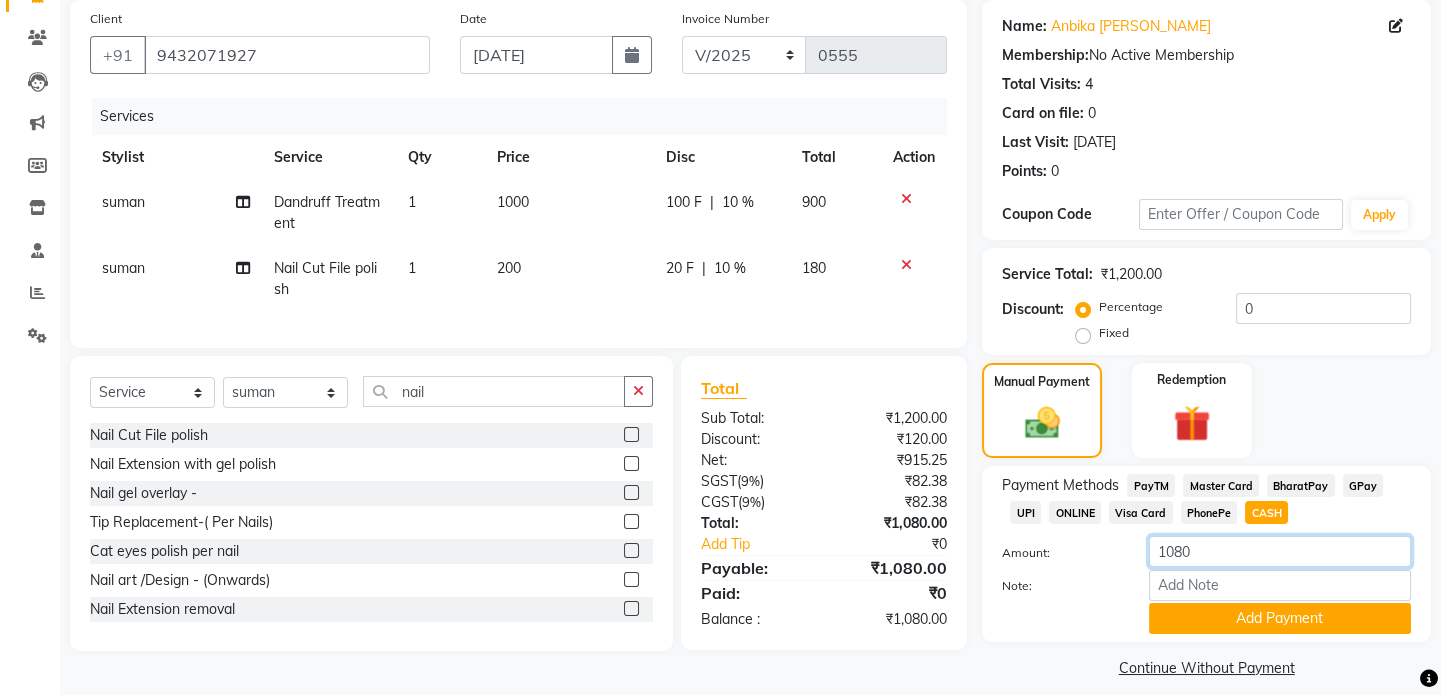 click on "1080" 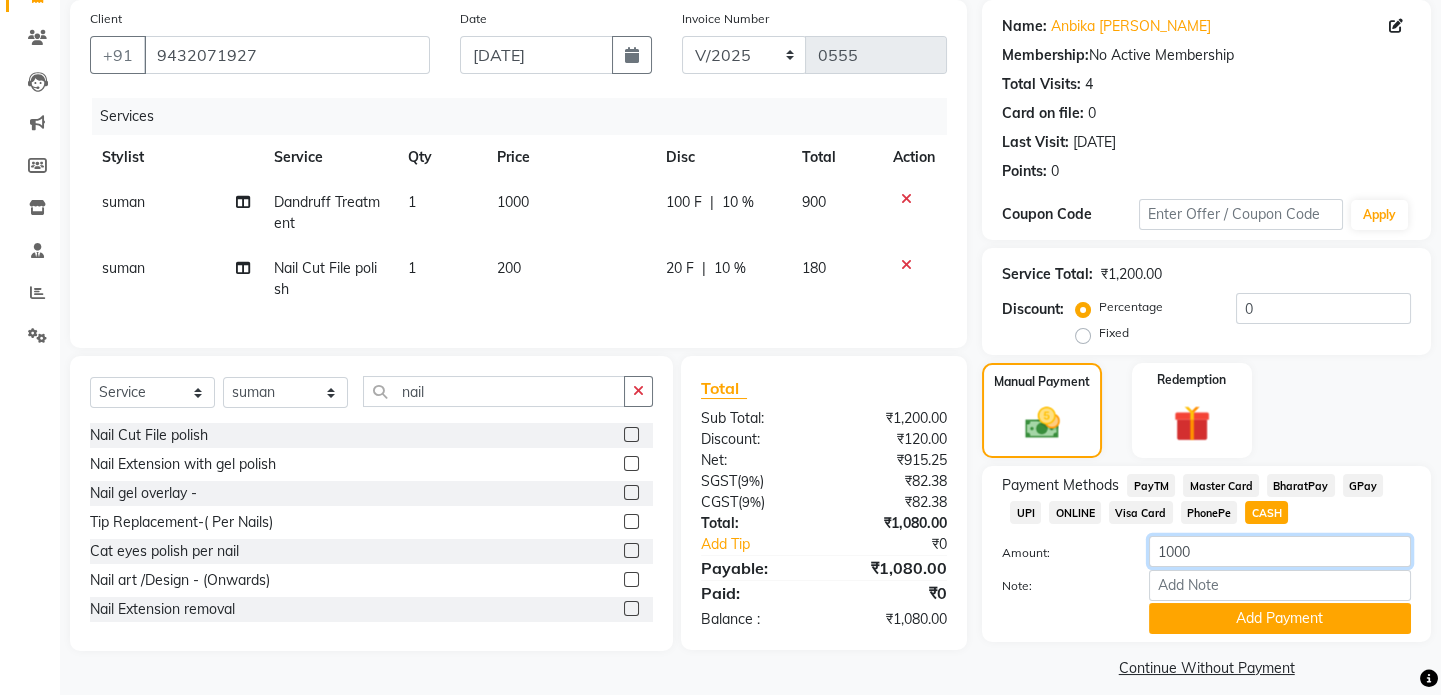 type on "1000" 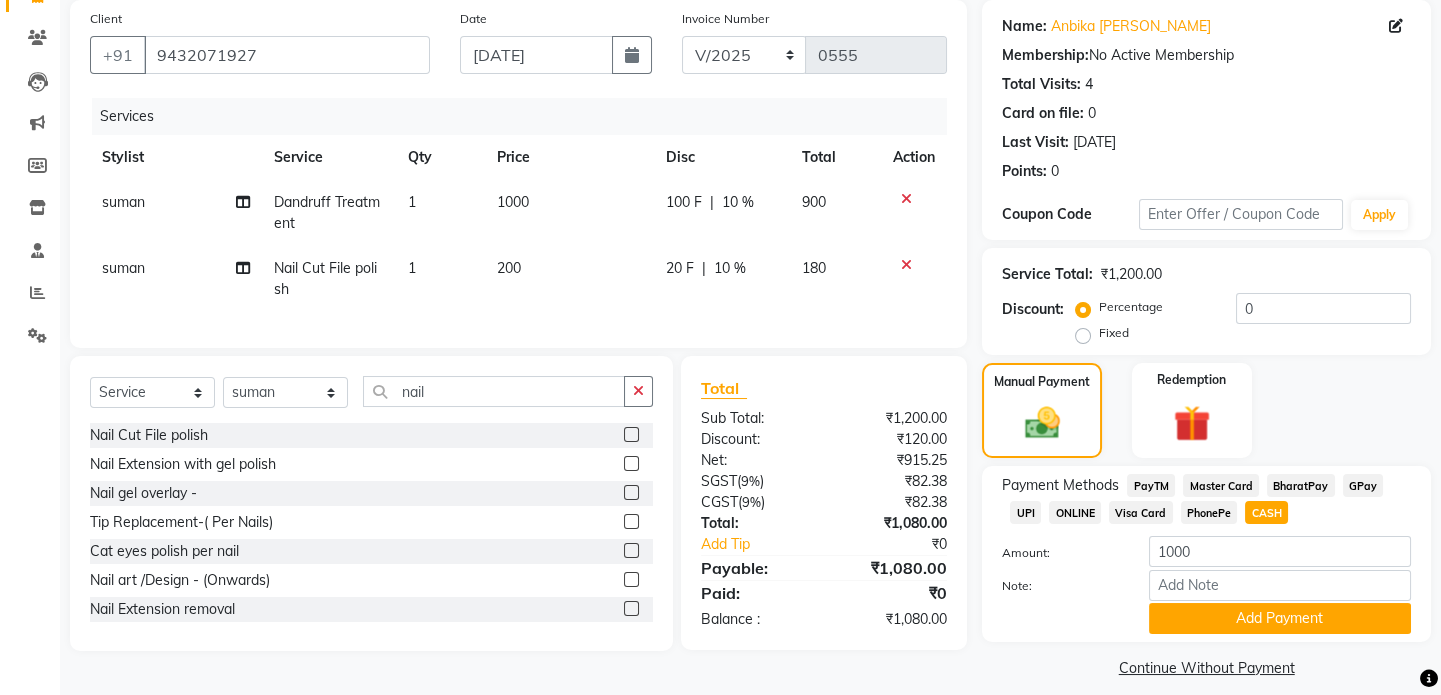 click on "Payment Methods  PayTM   Master Card   BharatPay   GPay   UPI   ONLINE   Visa Card   PhonePe   CASH  Amount: 1000 Note: Add Payment" 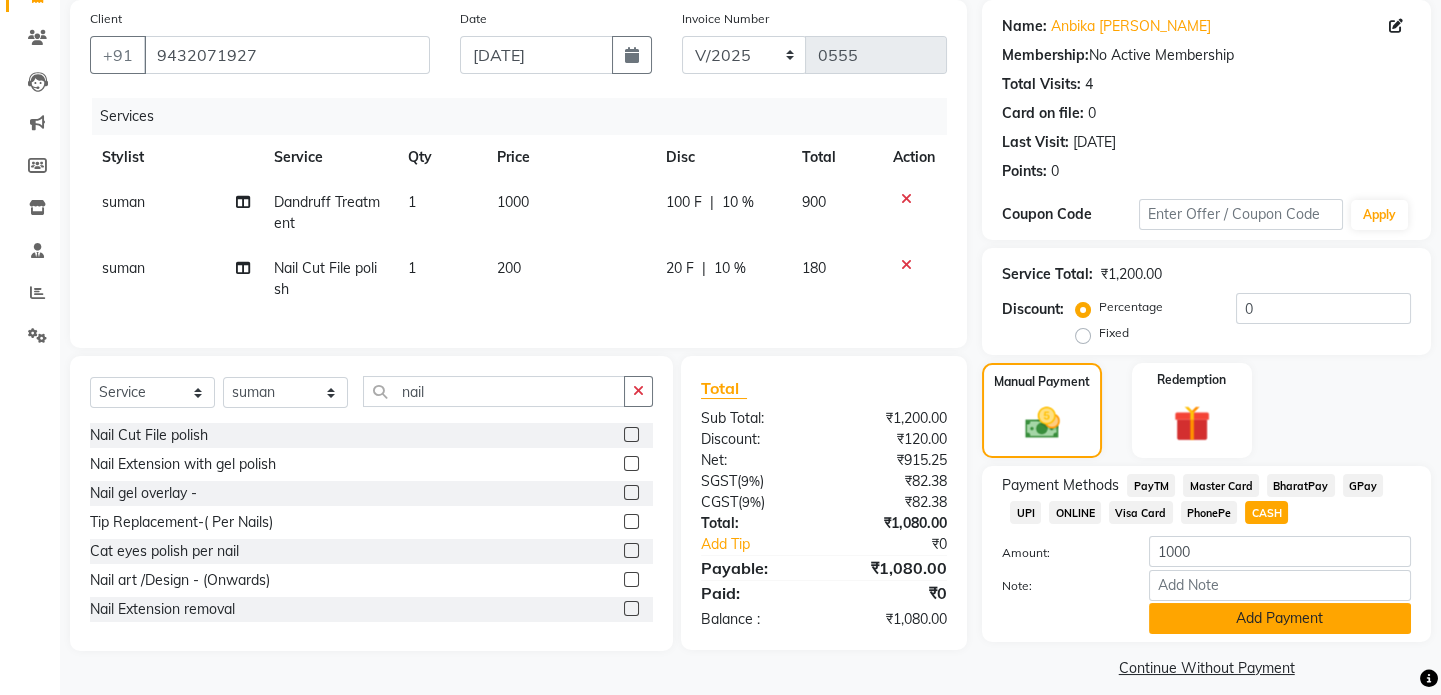 click on "Payment Methods  PayTM   Master Card   BharatPay   GPay   UPI   ONLINE   Visa Card   PhonePe   CASH  Amount: 1000 Note: Add Payment" 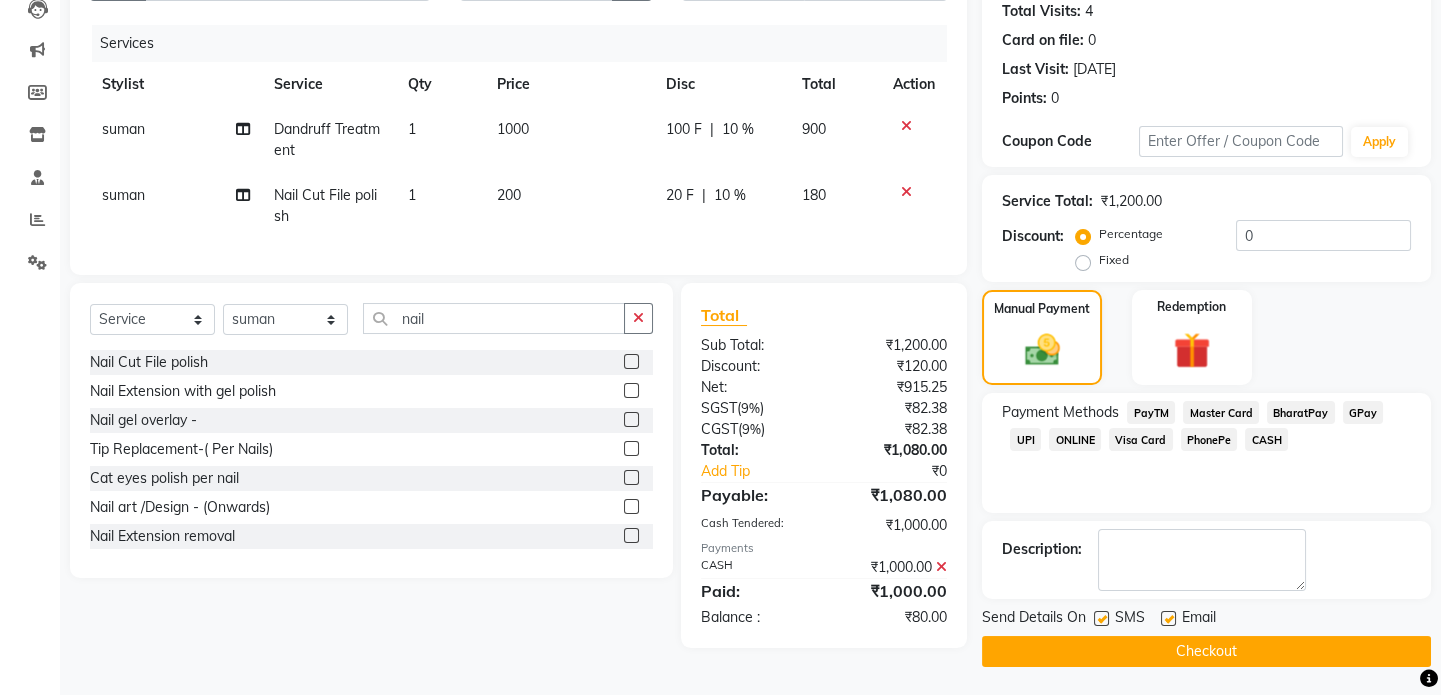 drag, startPoint x: 1214, startPoint y: 632, endPoint x: 1200, endPoint y: 674, distance: 44.27189 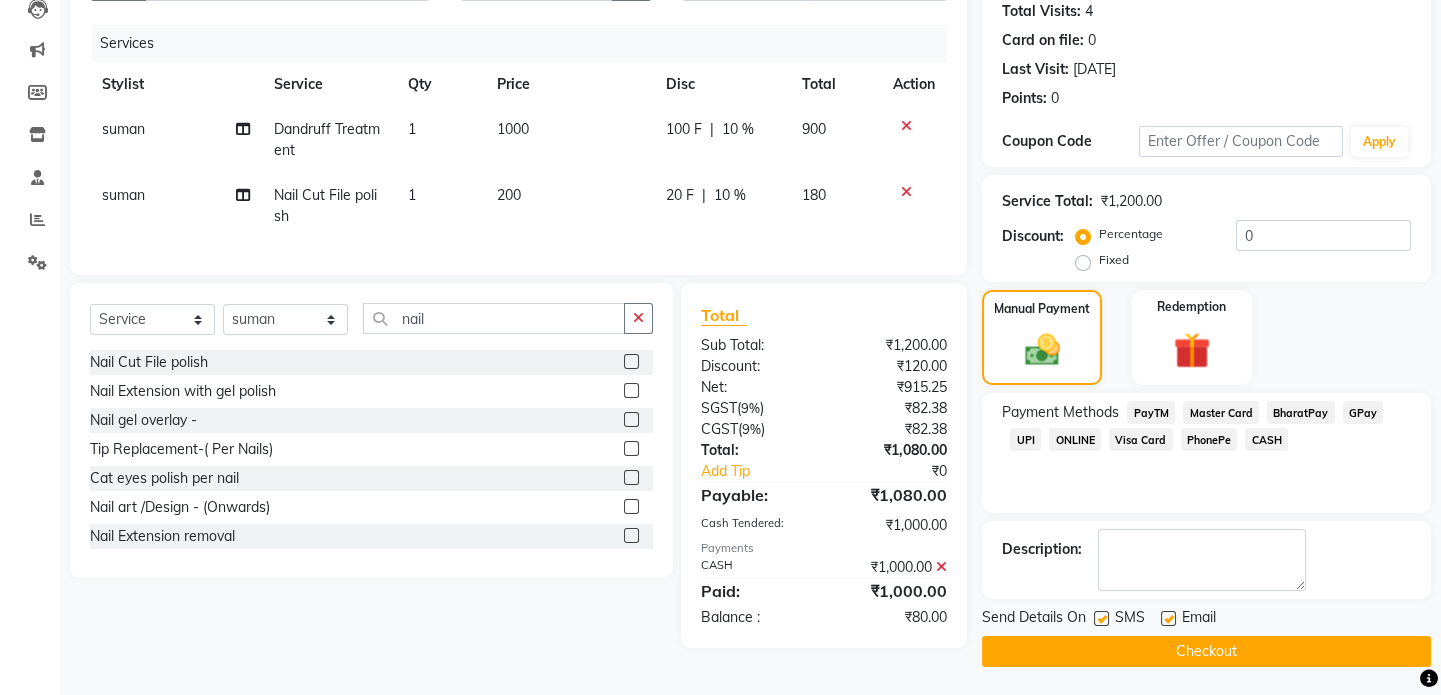 drag, startPoint x: 1200, startPoint y: 674, endPoint x: 1199, endPoint y: 645, distance: 29.017237 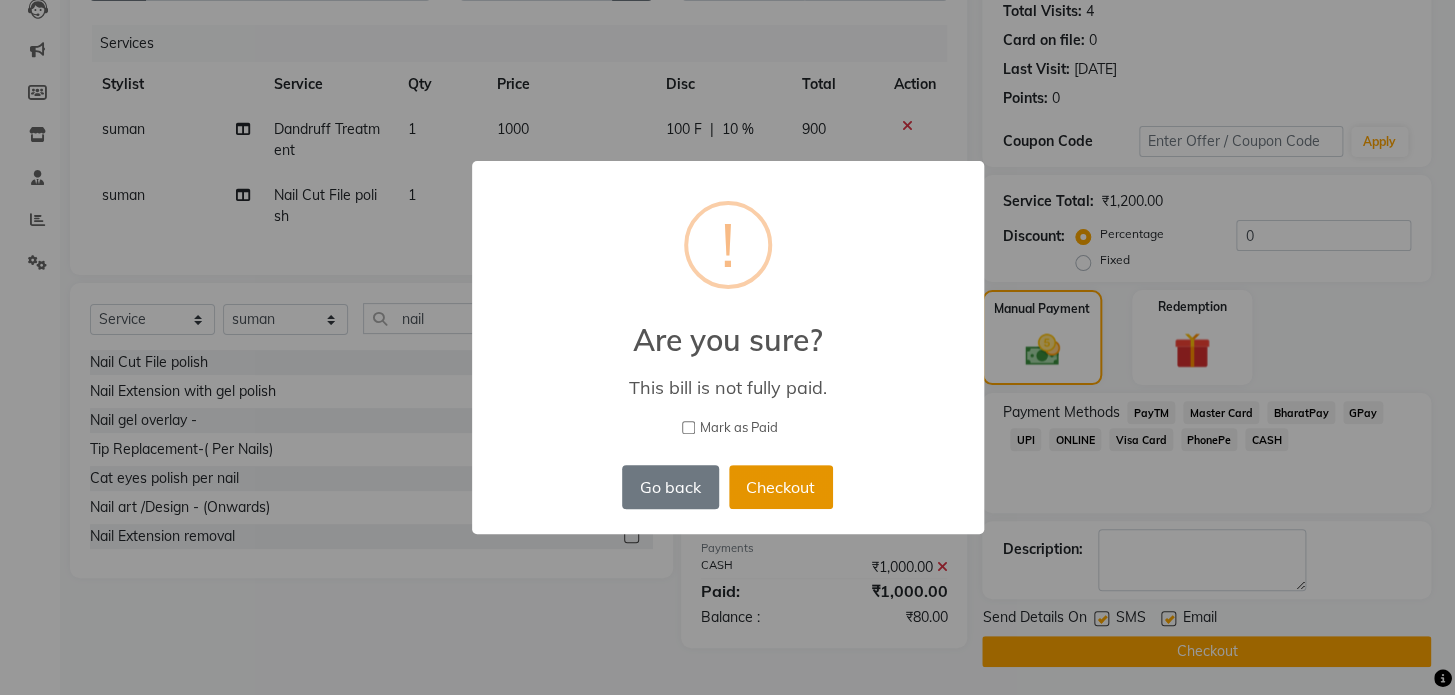 click on "Checkout" at bounding box center (781, 487) 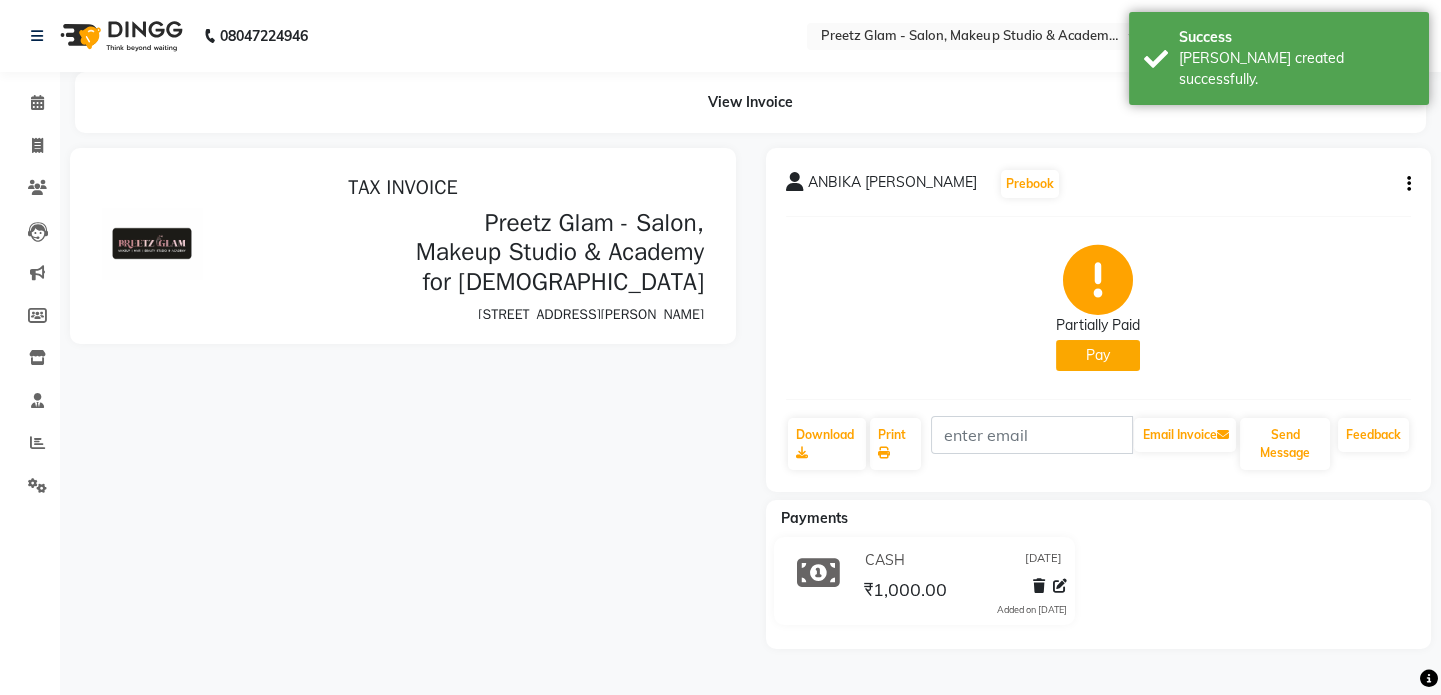 scroll, scrollTop: 0, scrollLeft: 0, axis: both 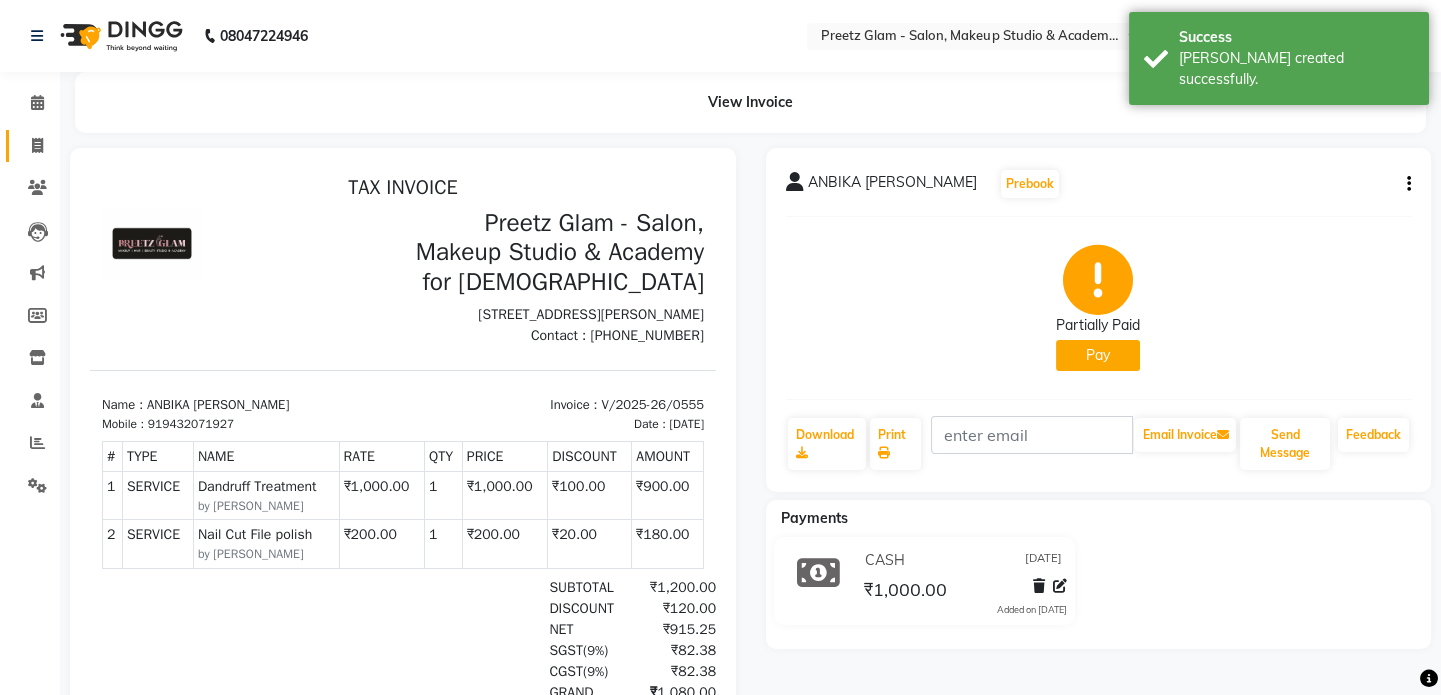 click on "Invoice" 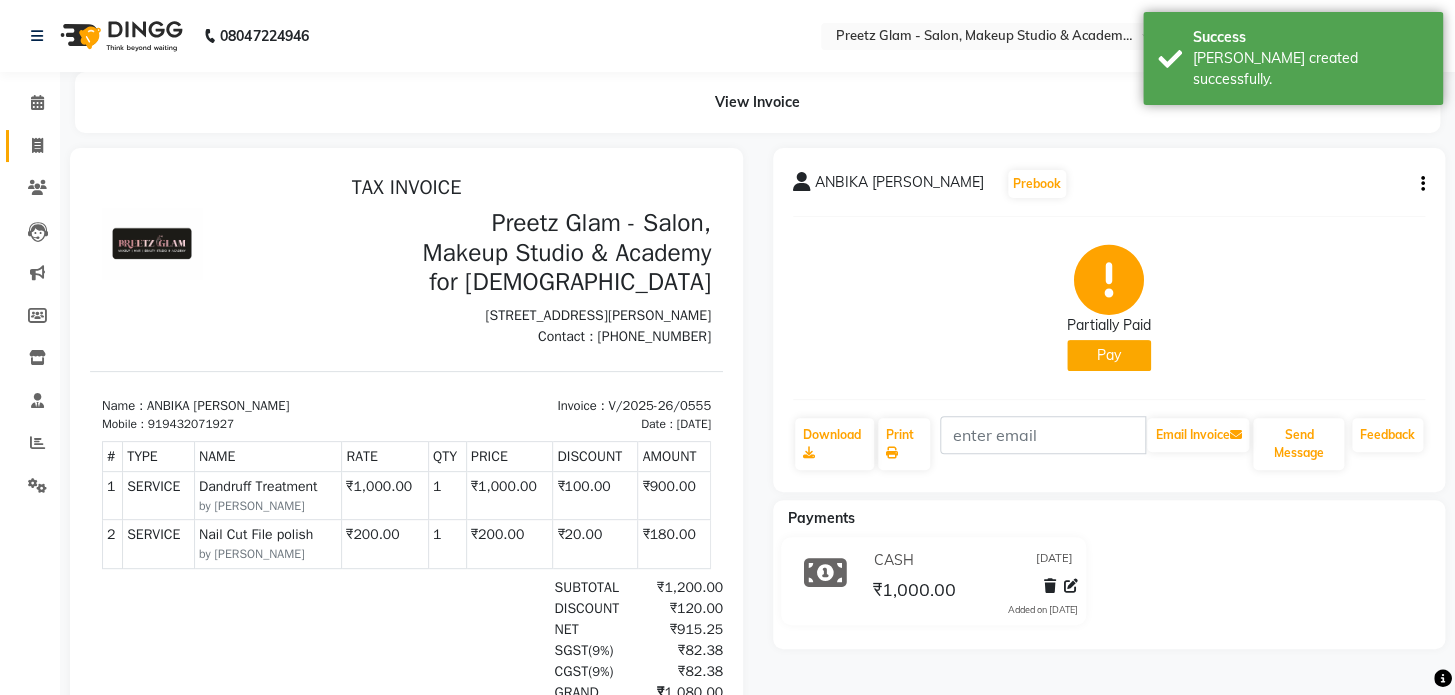 select on "4263" 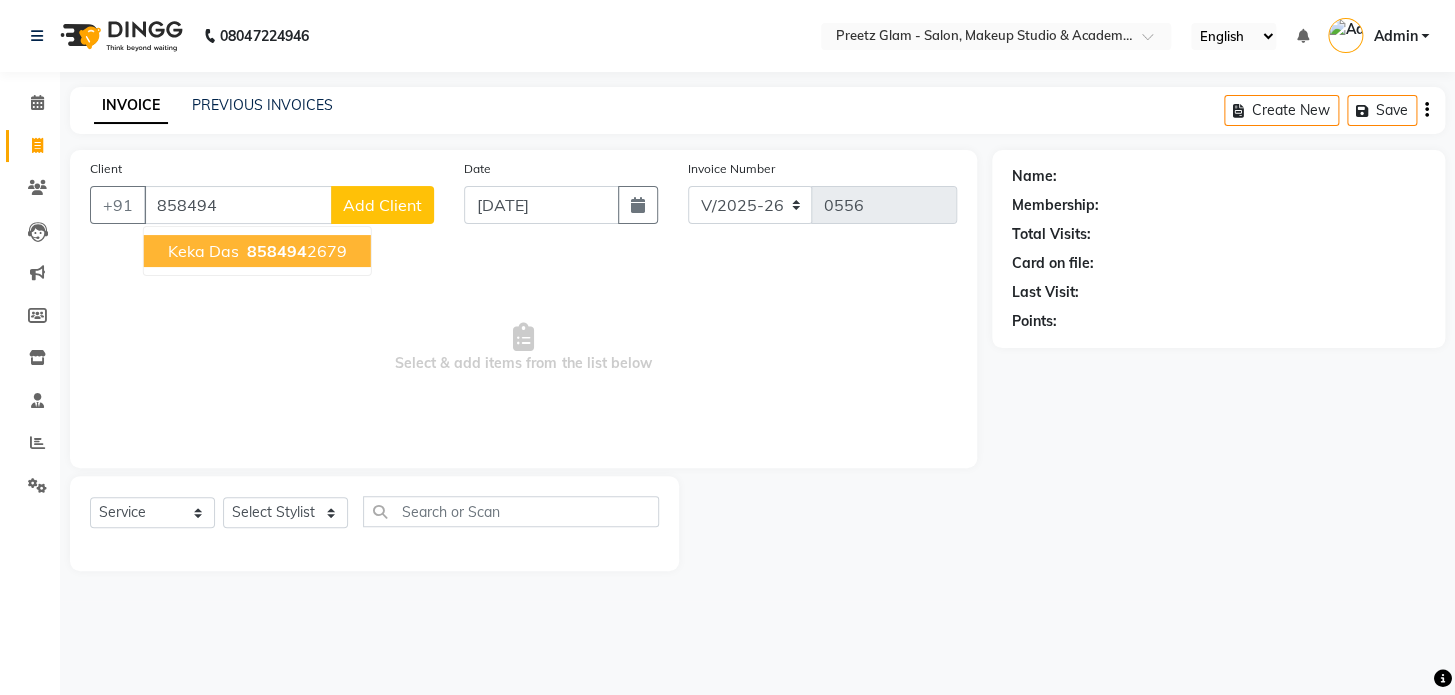 click on "858494" at bounding box center [277, 251] 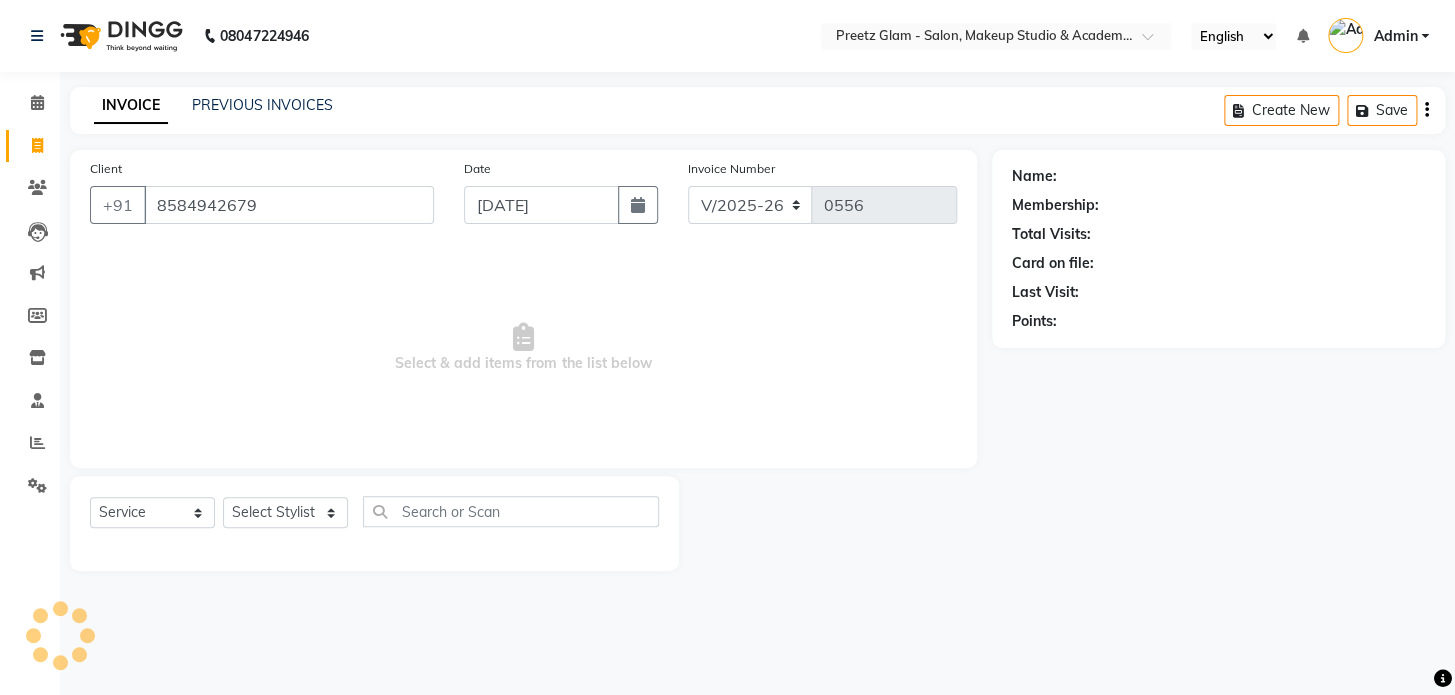 type on "8584942679" 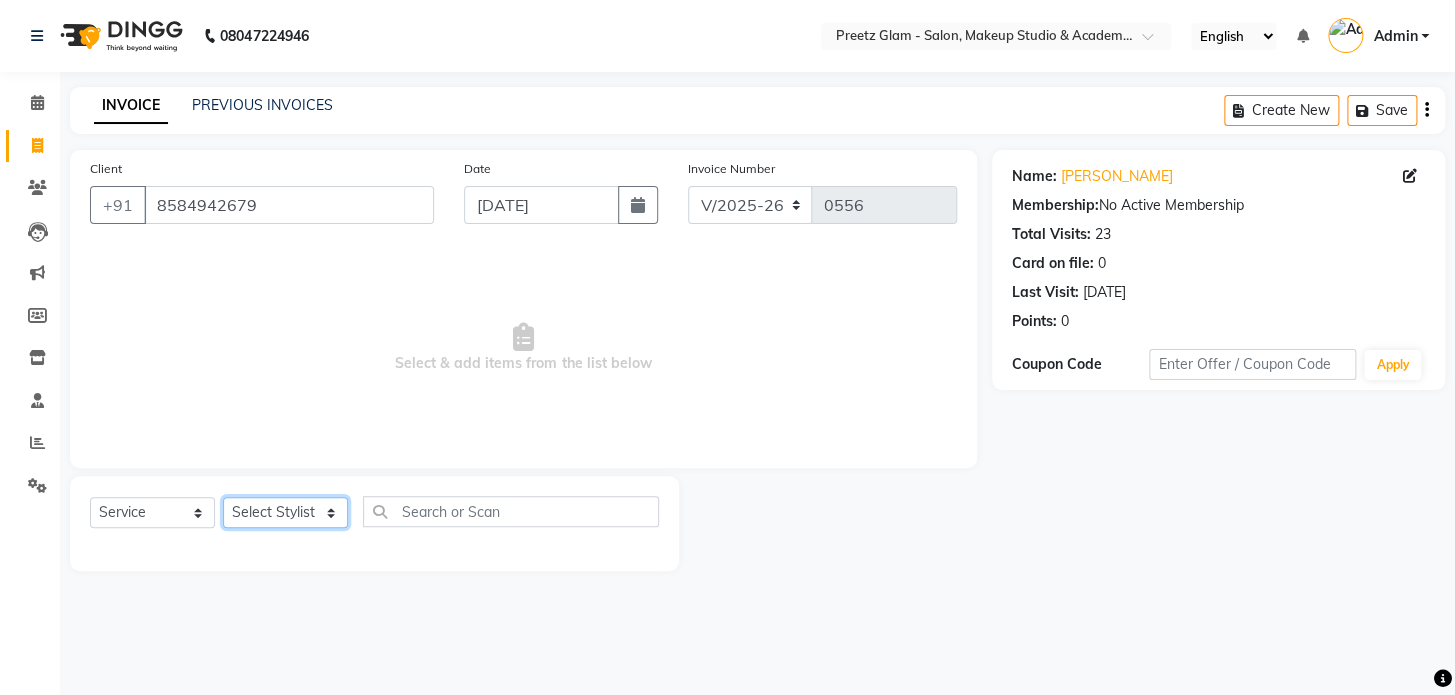 click on "Select Stylist Neha Preeti [PERSON_NAME]  suman" 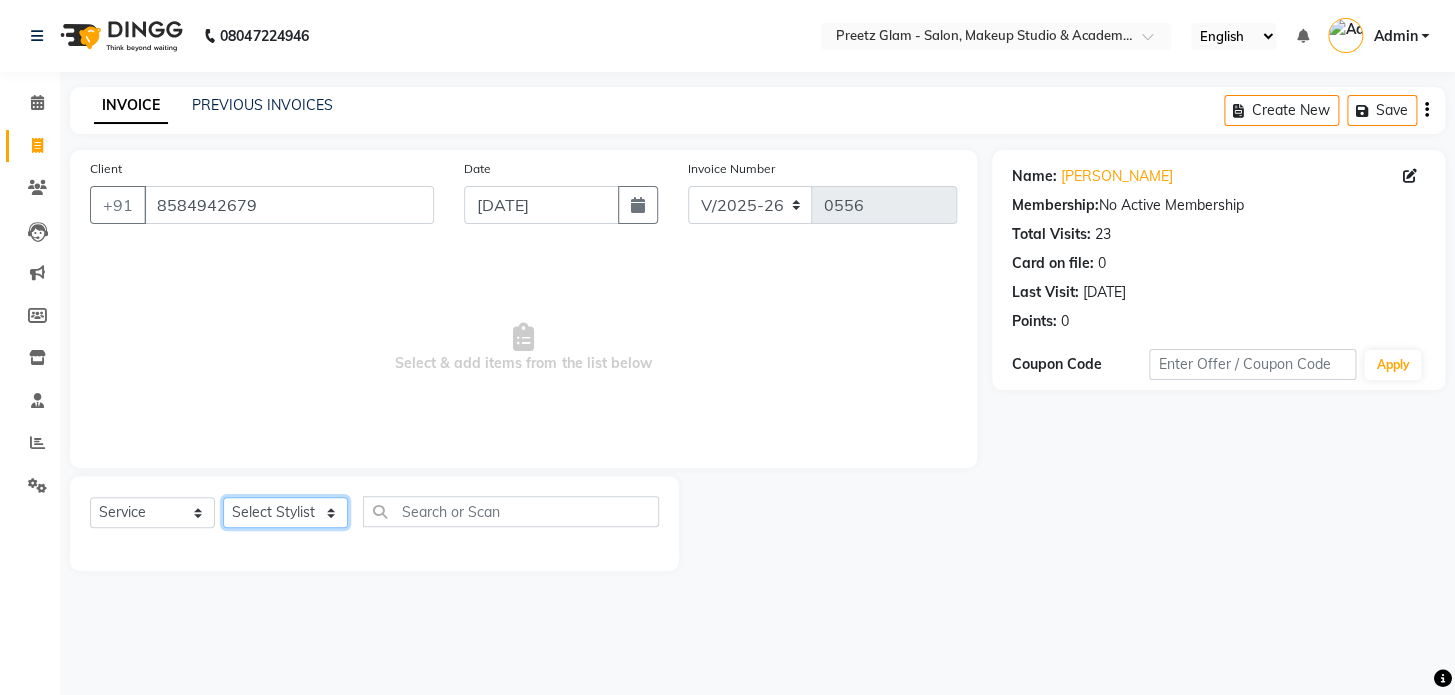 select on "49321" 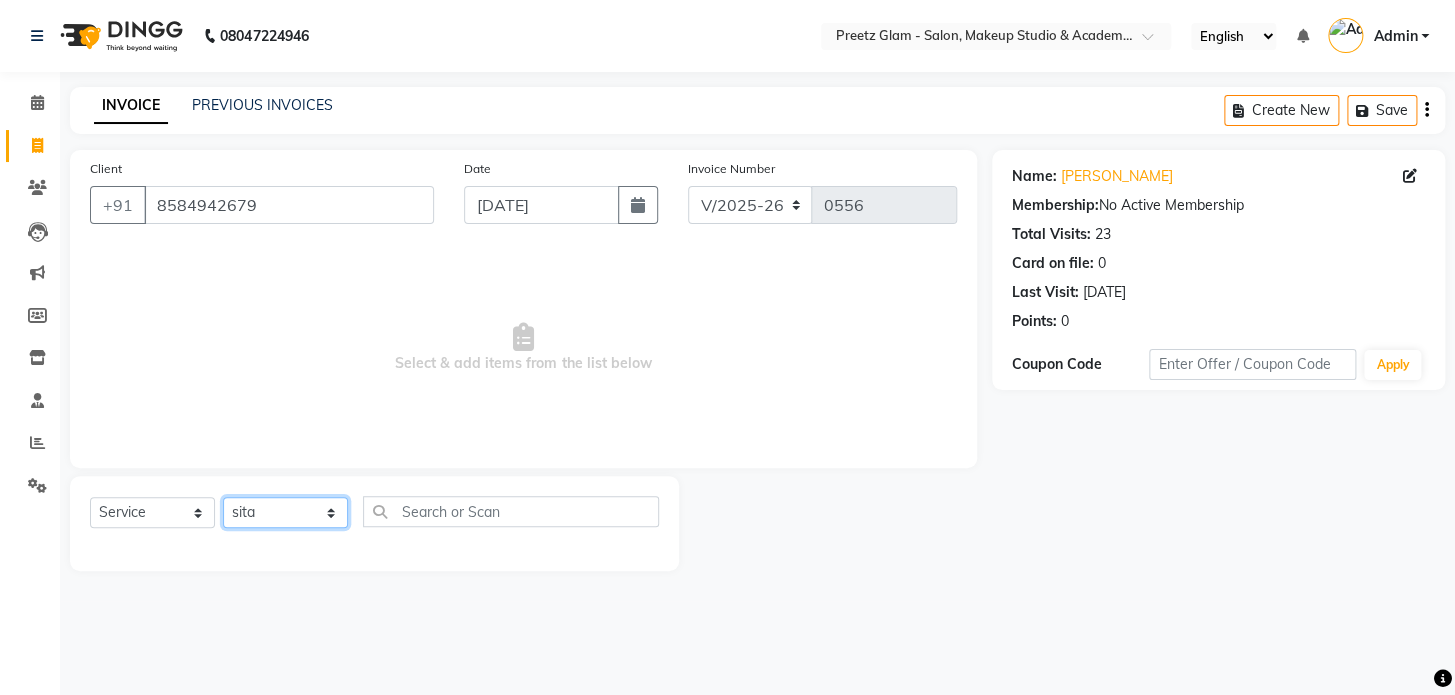 click on "Select Stylist Neha Preeti [PERSON_NAME]  suman" 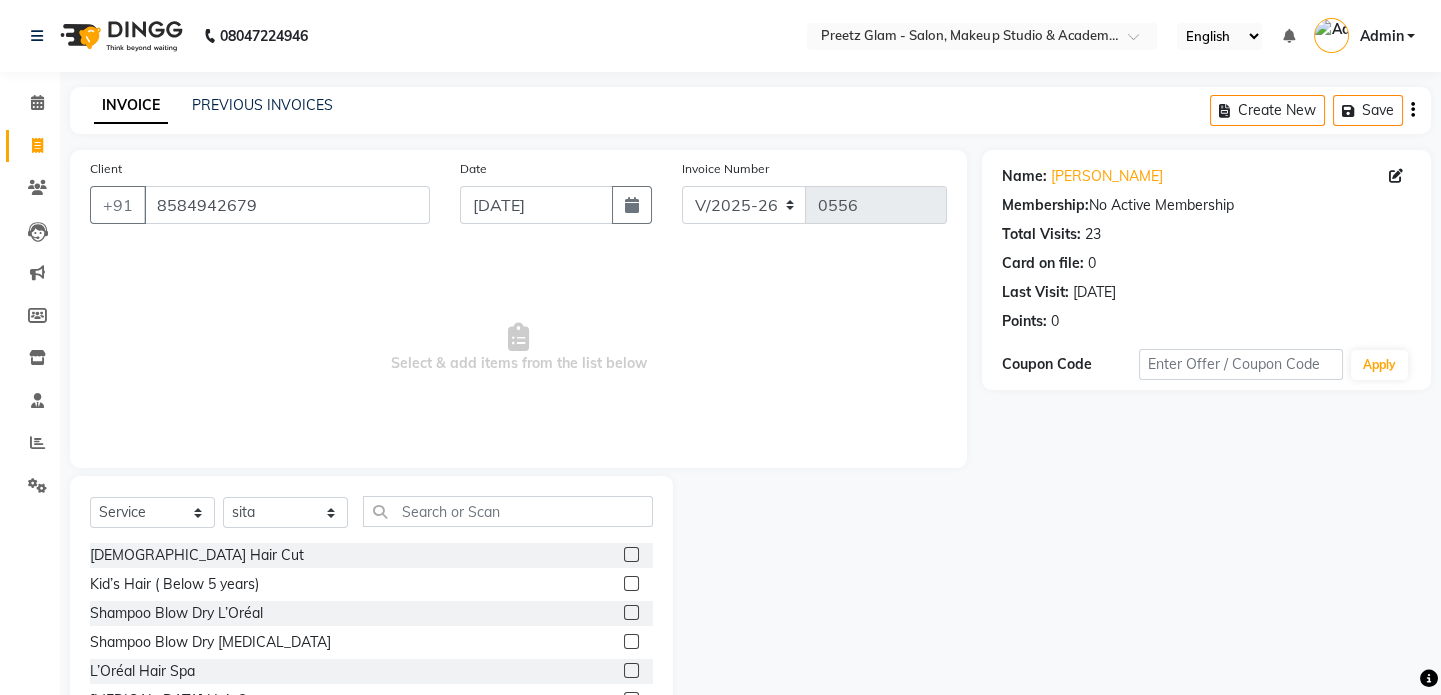 click 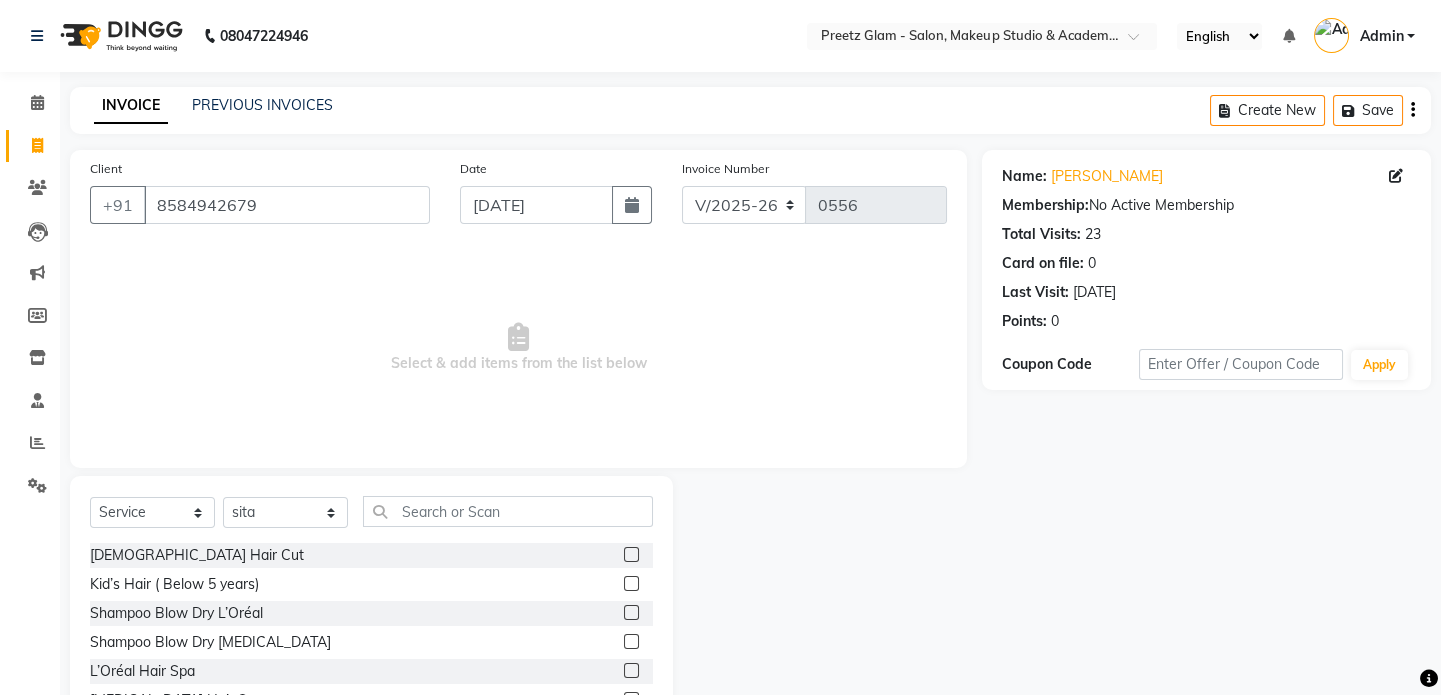 click at bounding box center (630, 613) 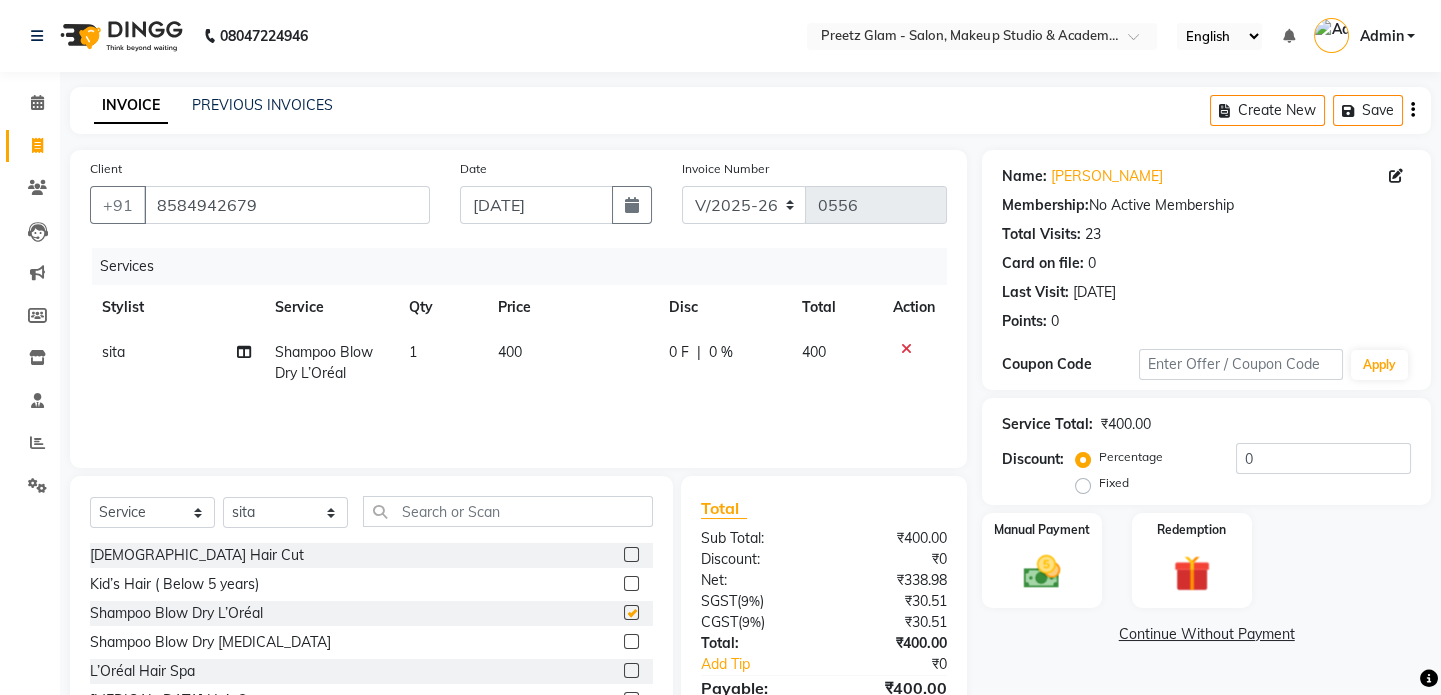checkbox on "false" 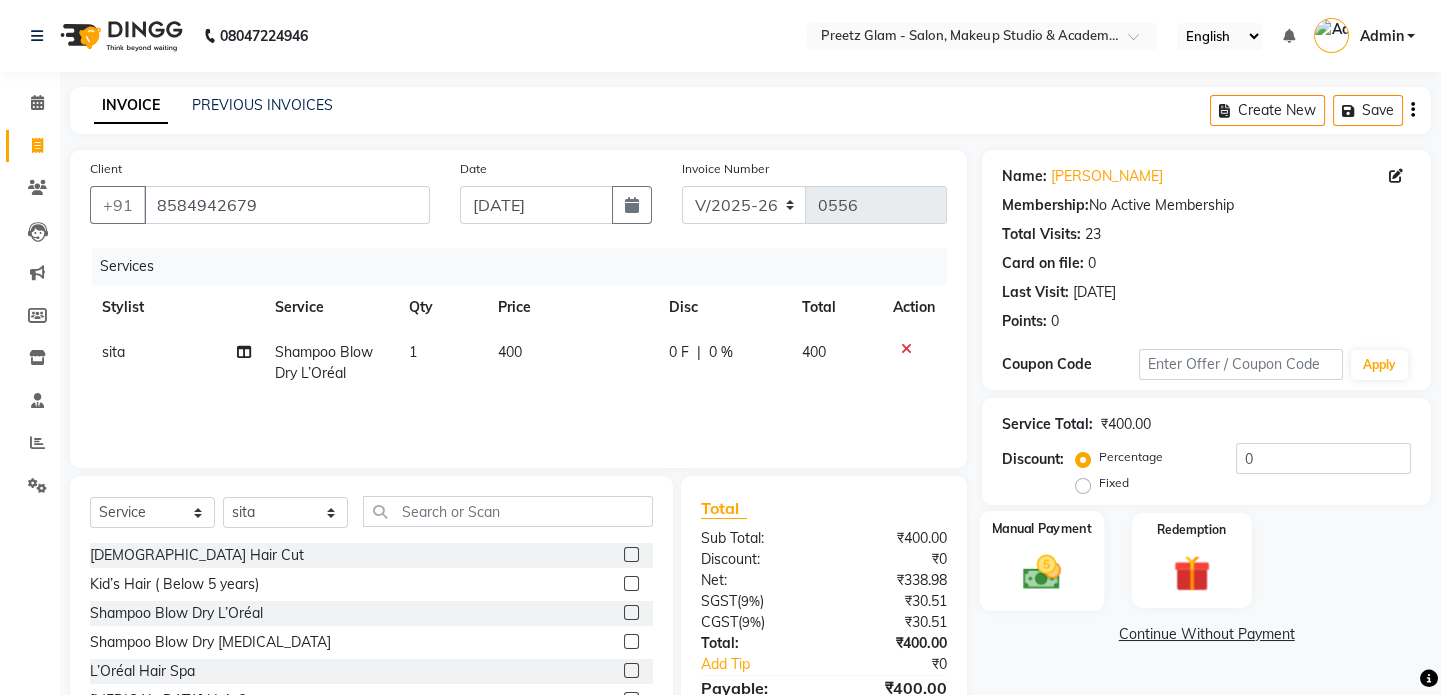 click on "Manual Payment" 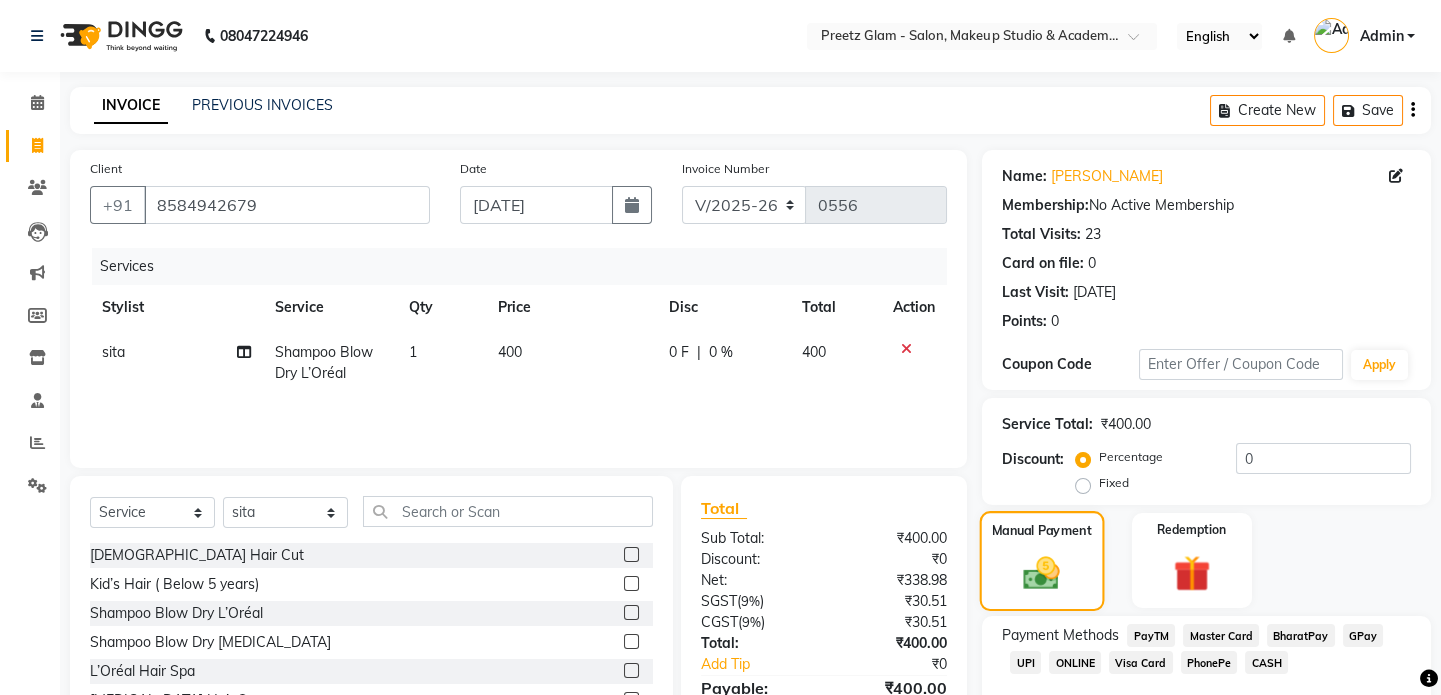 scroll, scrollTop: 111, scrollLeft: 0, axis: vertical 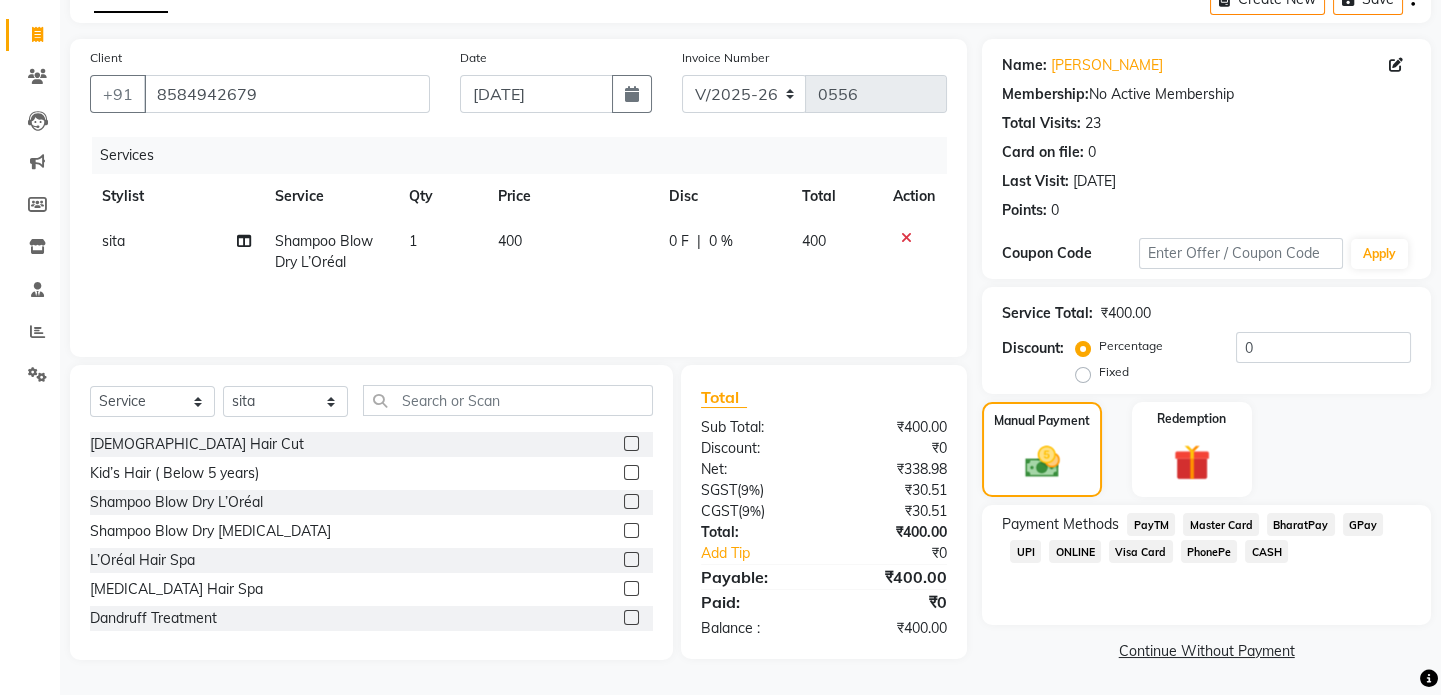 click on "UPI" 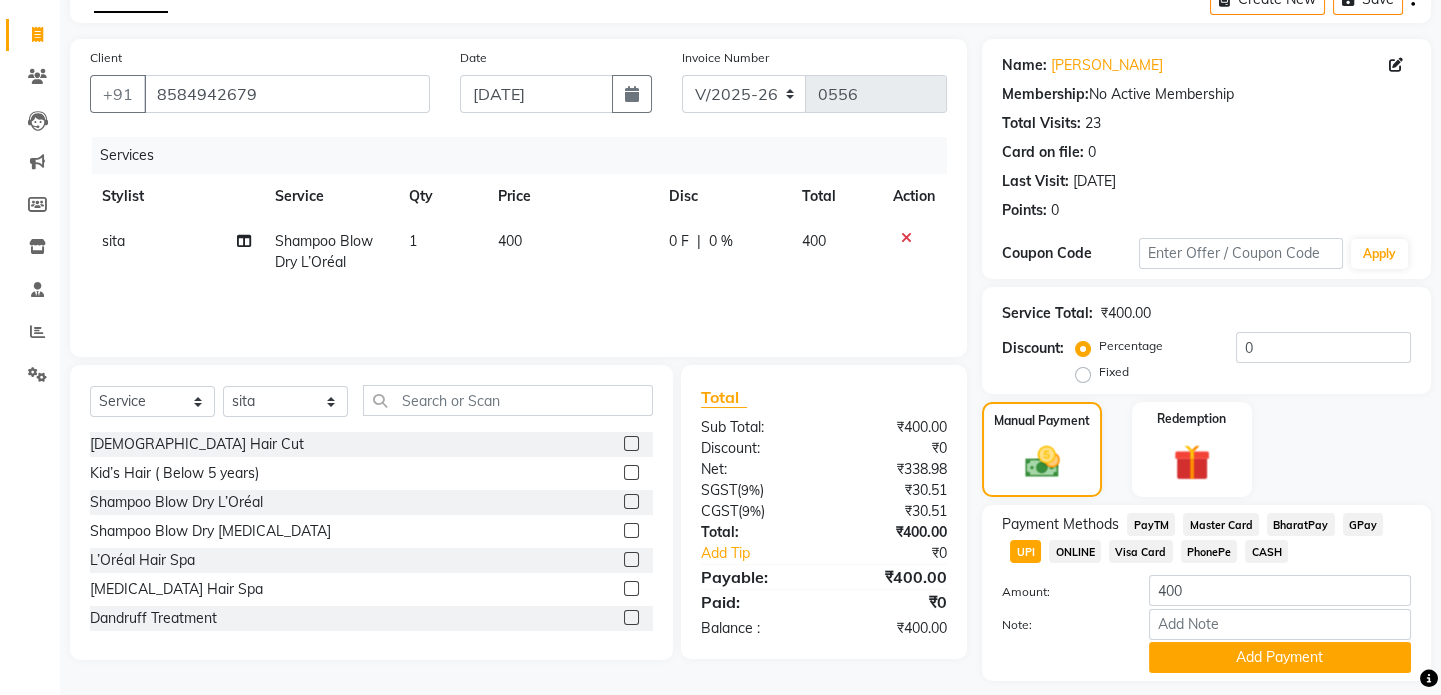 scroll, scrollTop: 168, scrollLeft: 0, axis: vertical 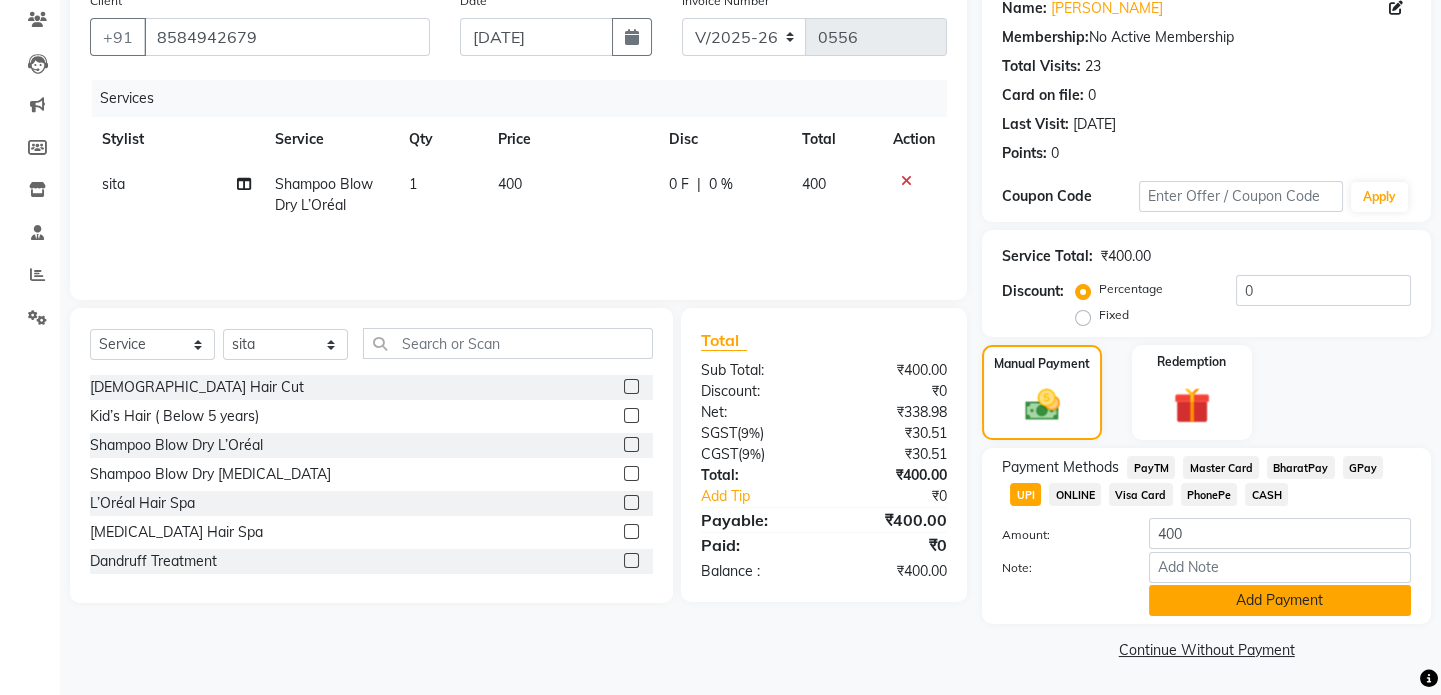 click on "Add Payment" 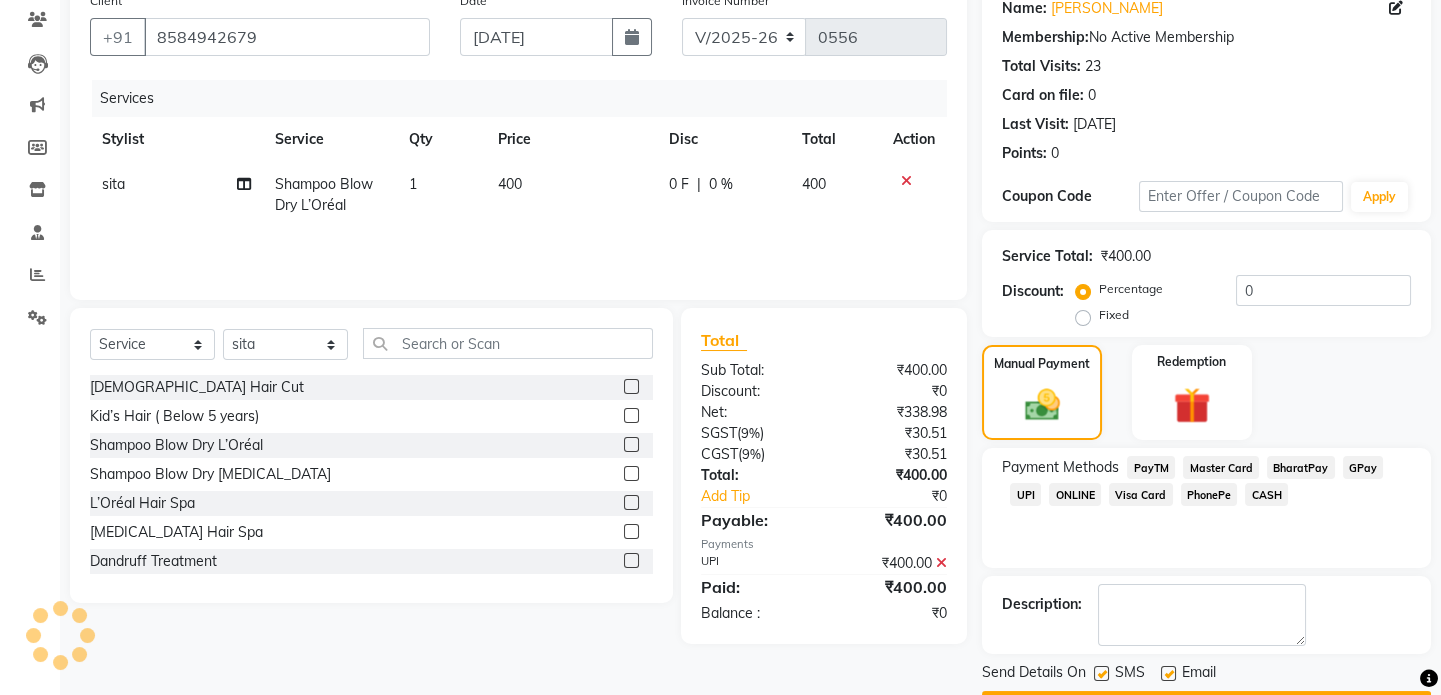 scroll, scrollTop: 223, scrollLeft: 0, axis: vertical 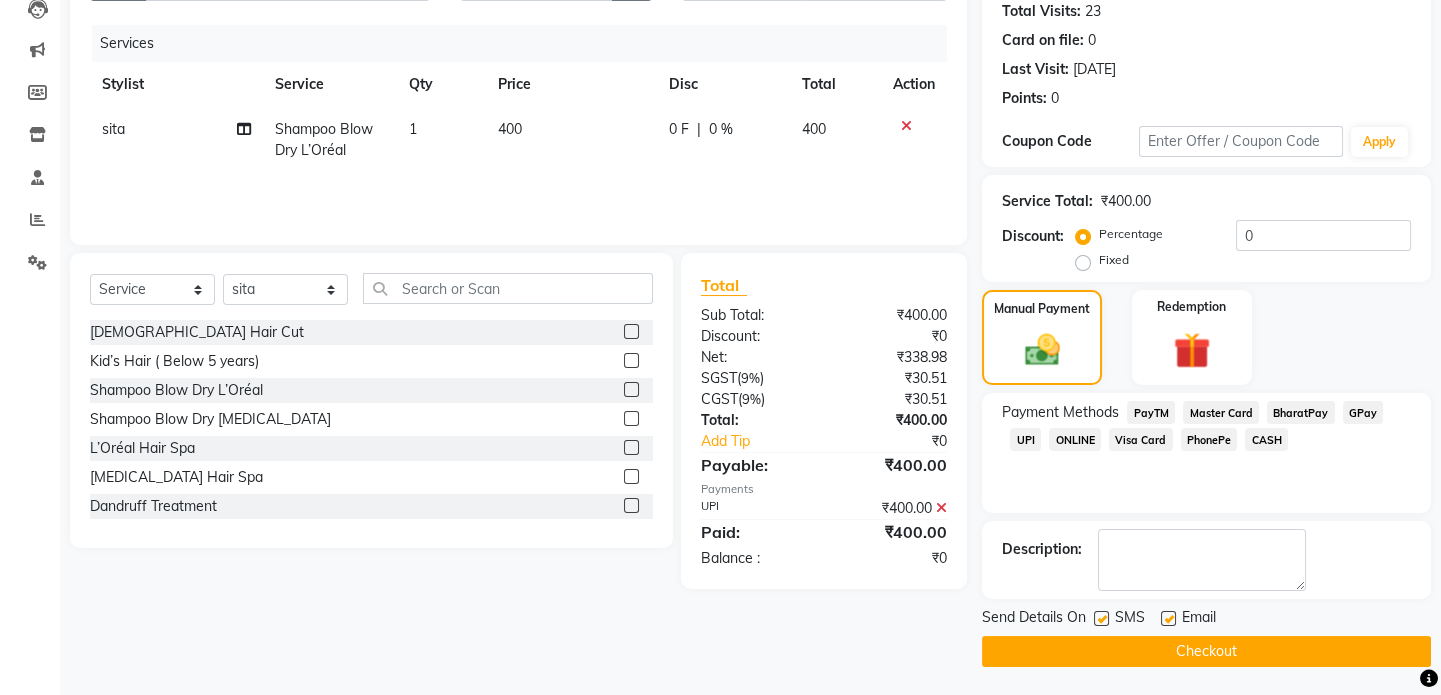 click on "Checkout" 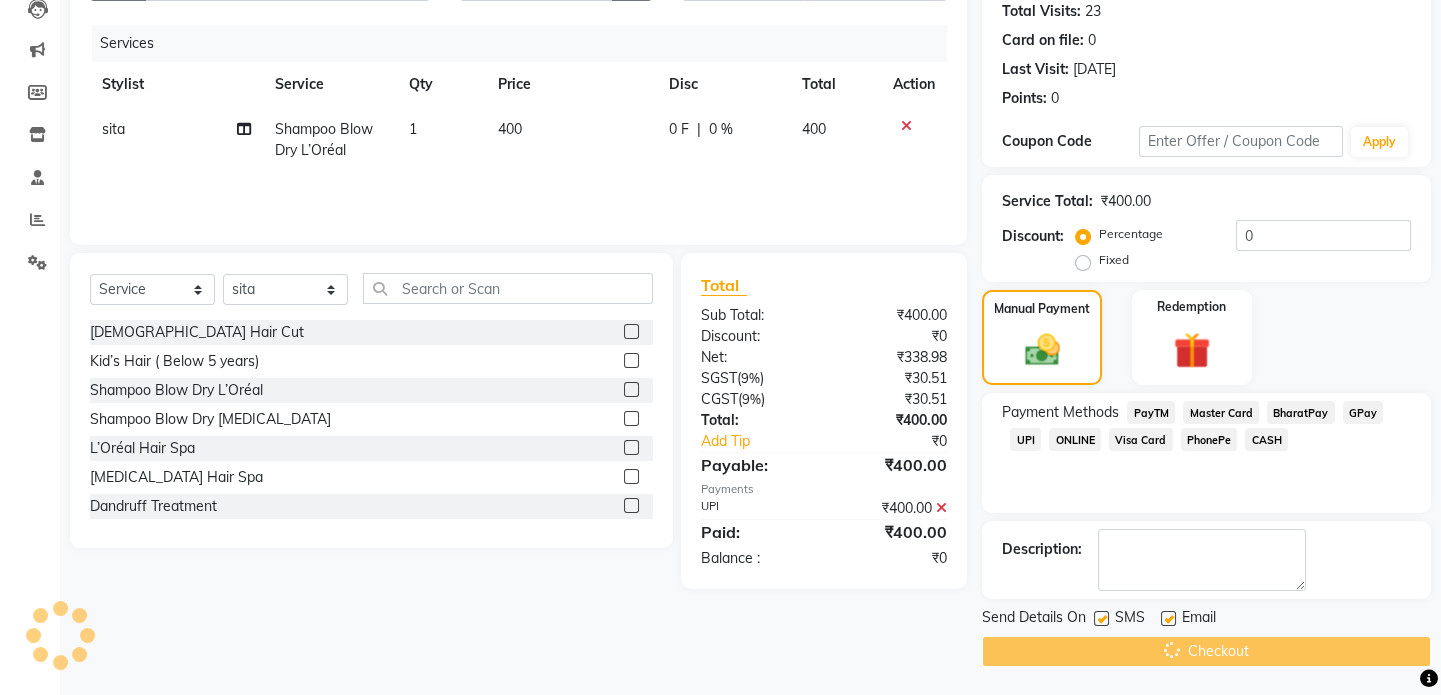 scroll, scrollTop: 0, scrollLeft: 0, axis: both 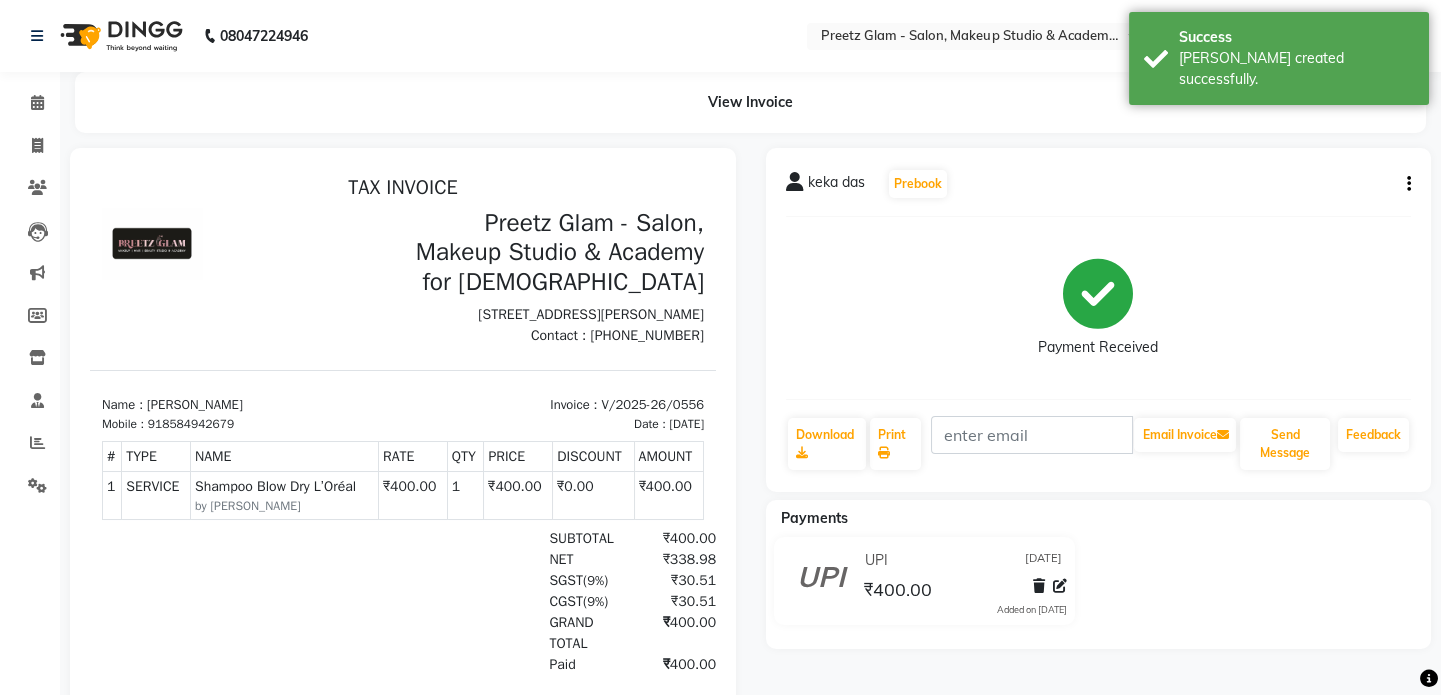 click on "Invoice" 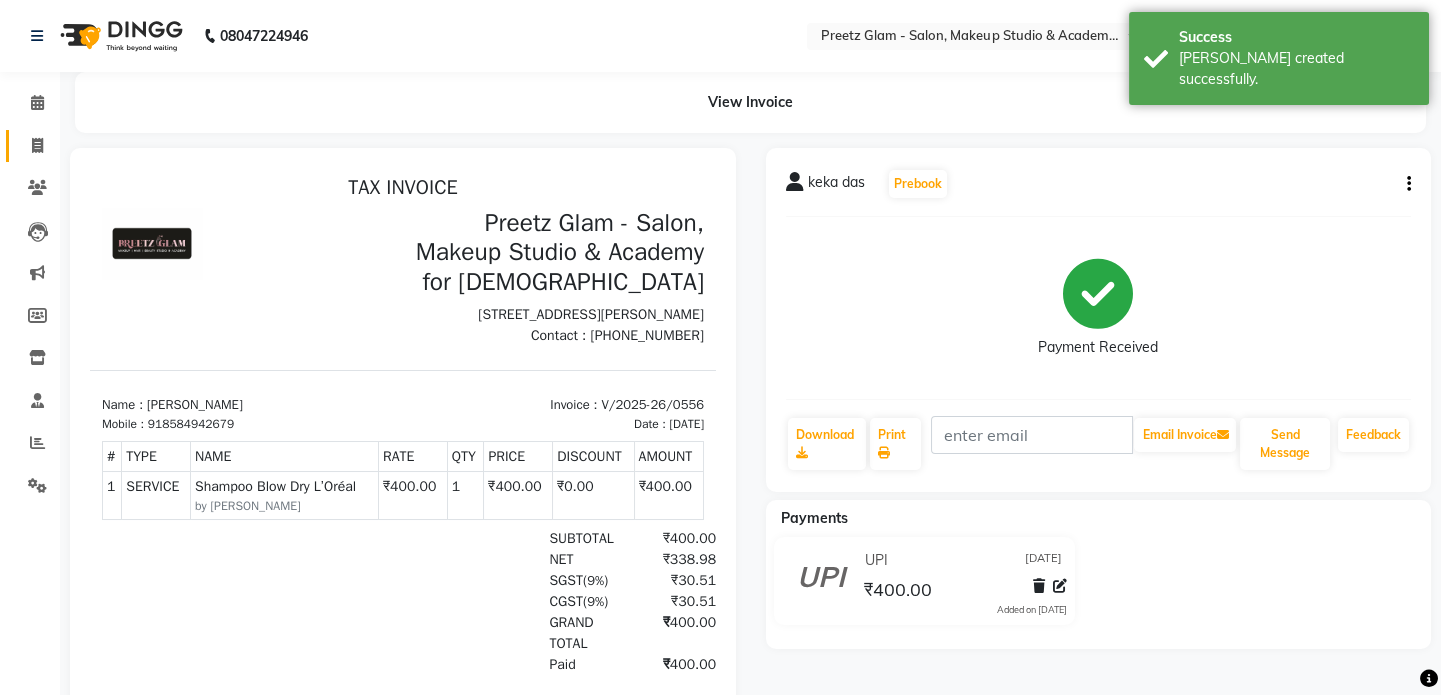 click on "Invoice" 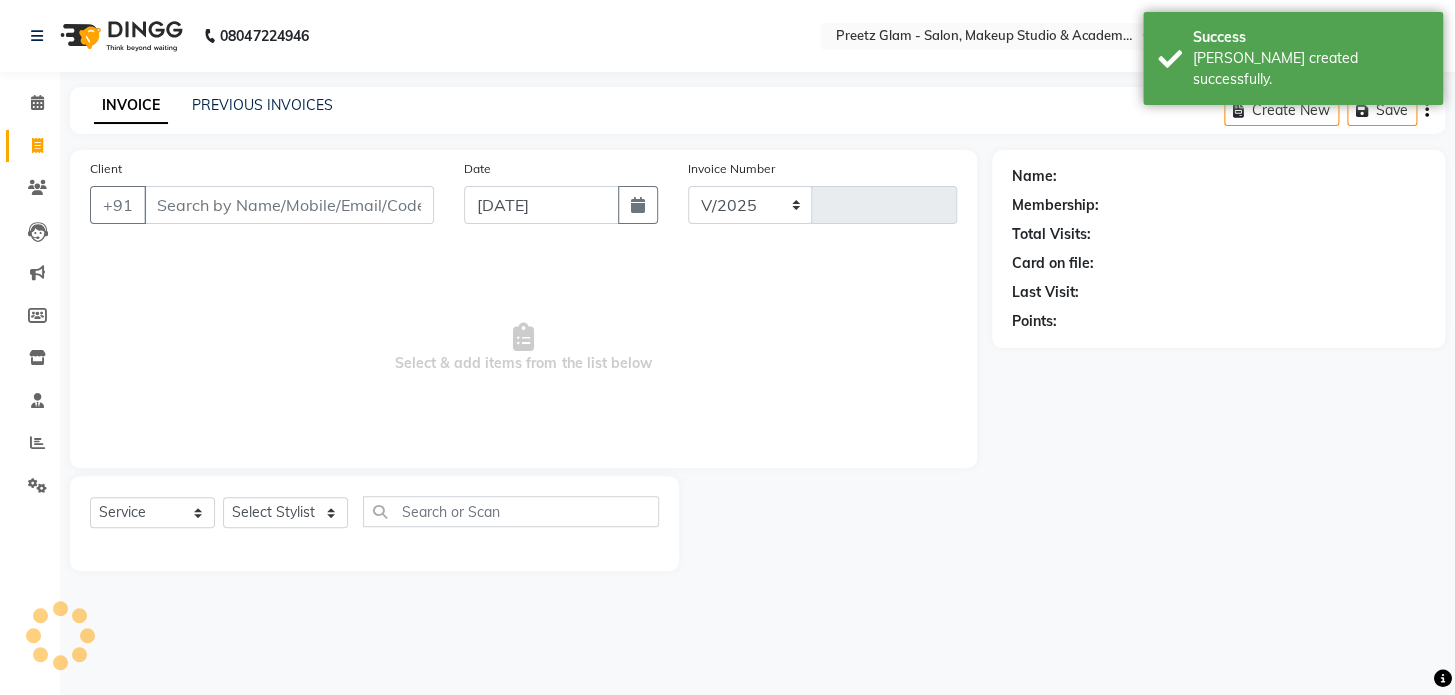 select on "4263" 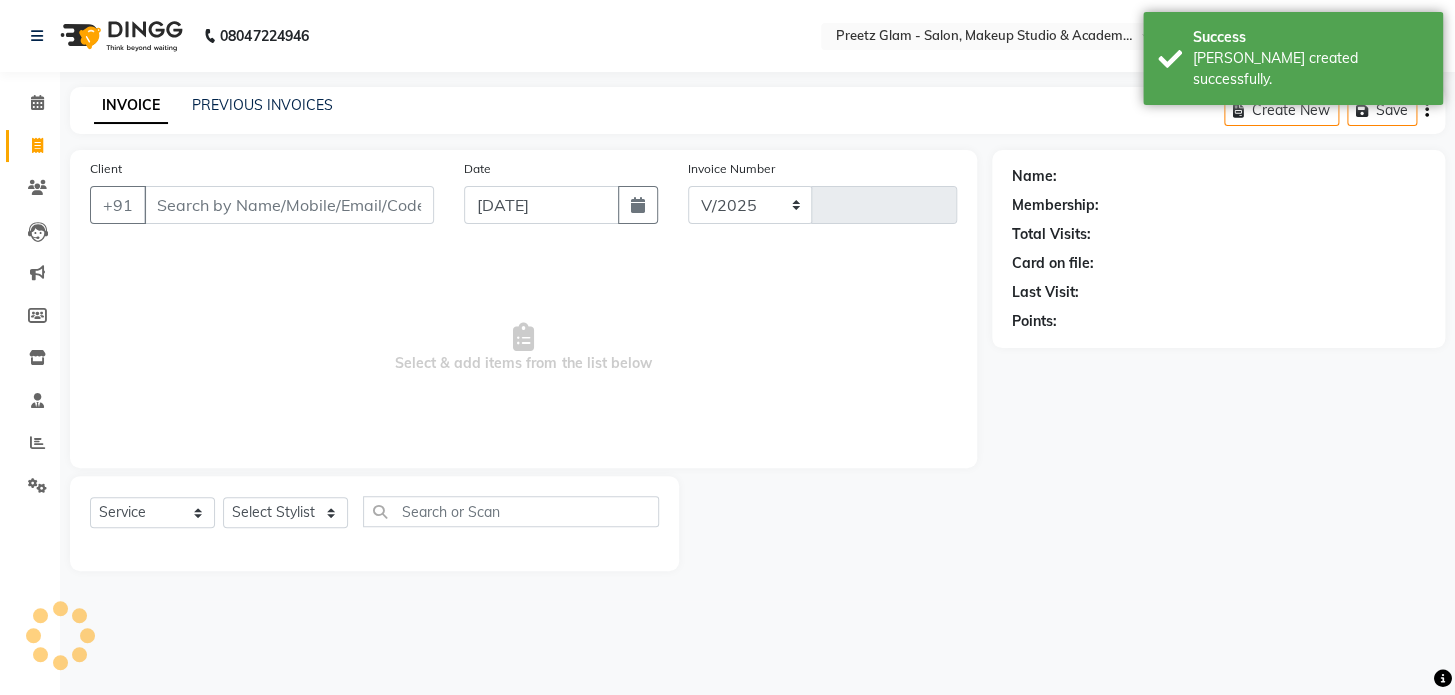 type on "0557" 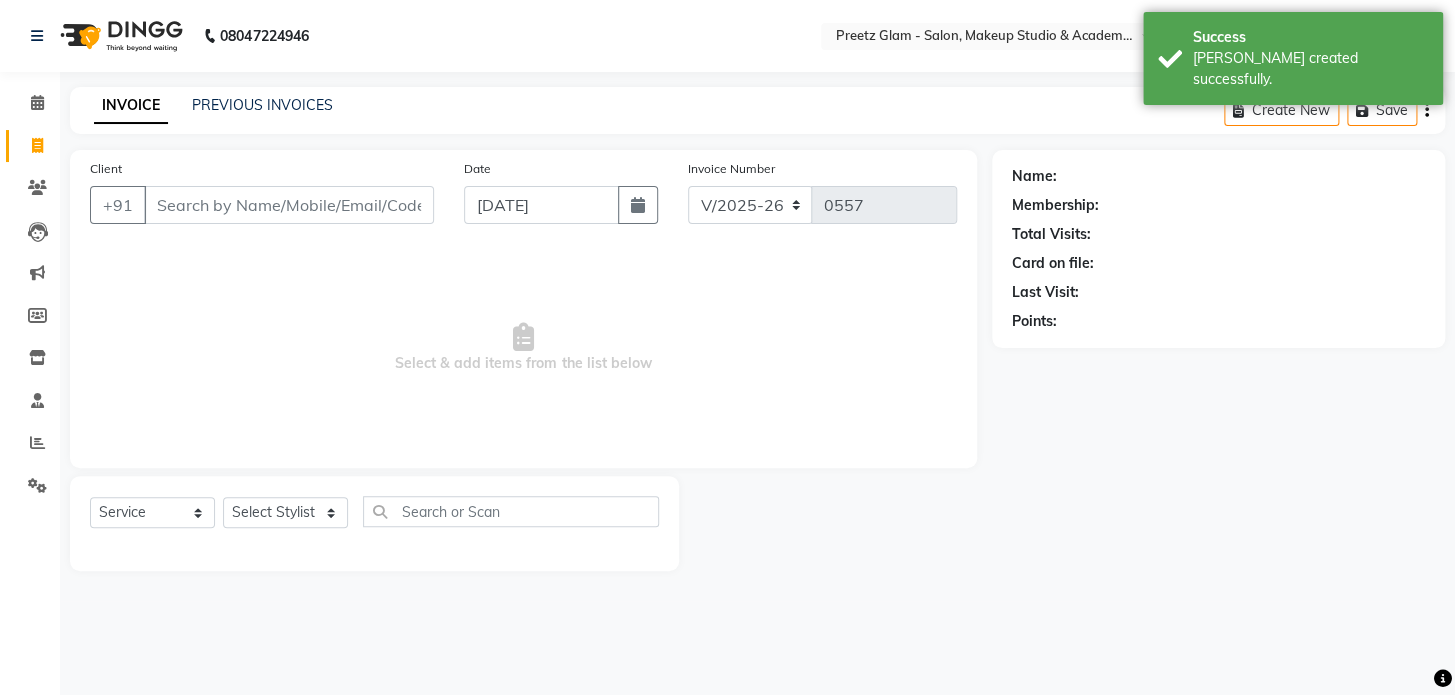type on "8" 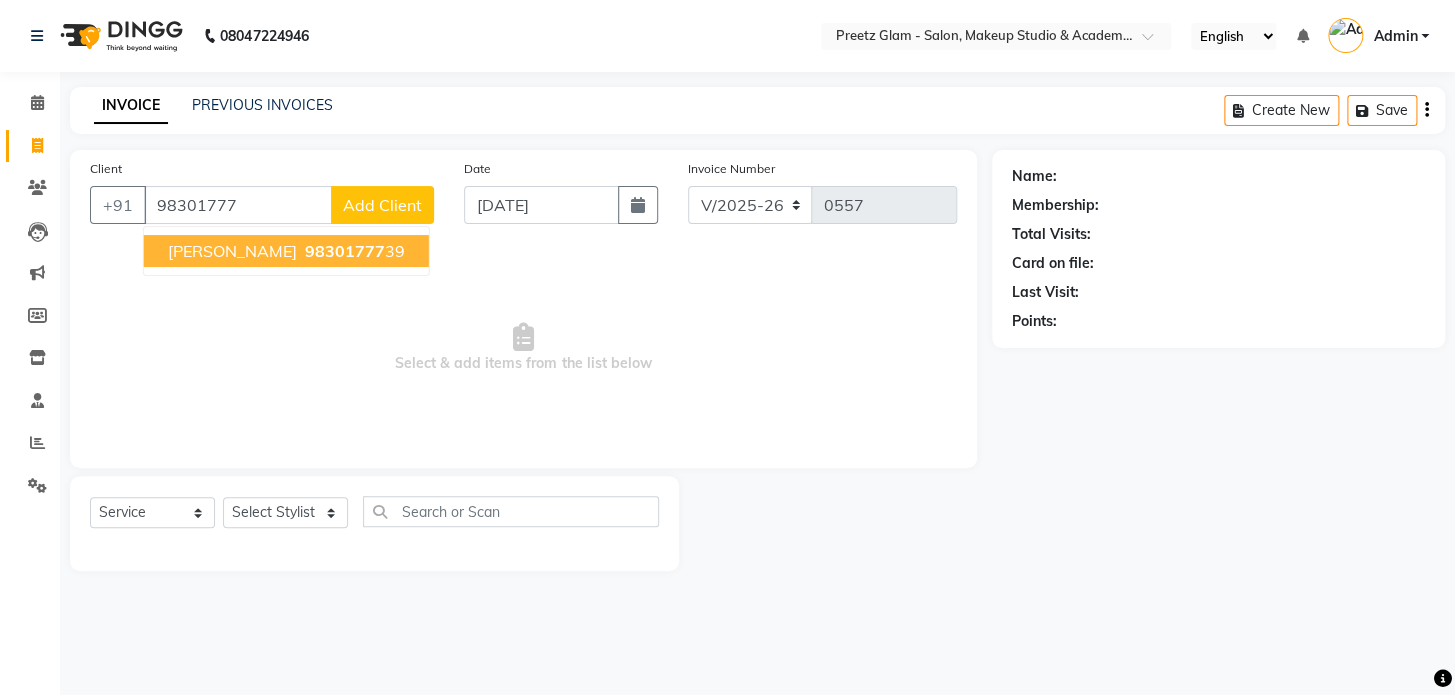 click on "98301777" at bounding box center [345, 251] 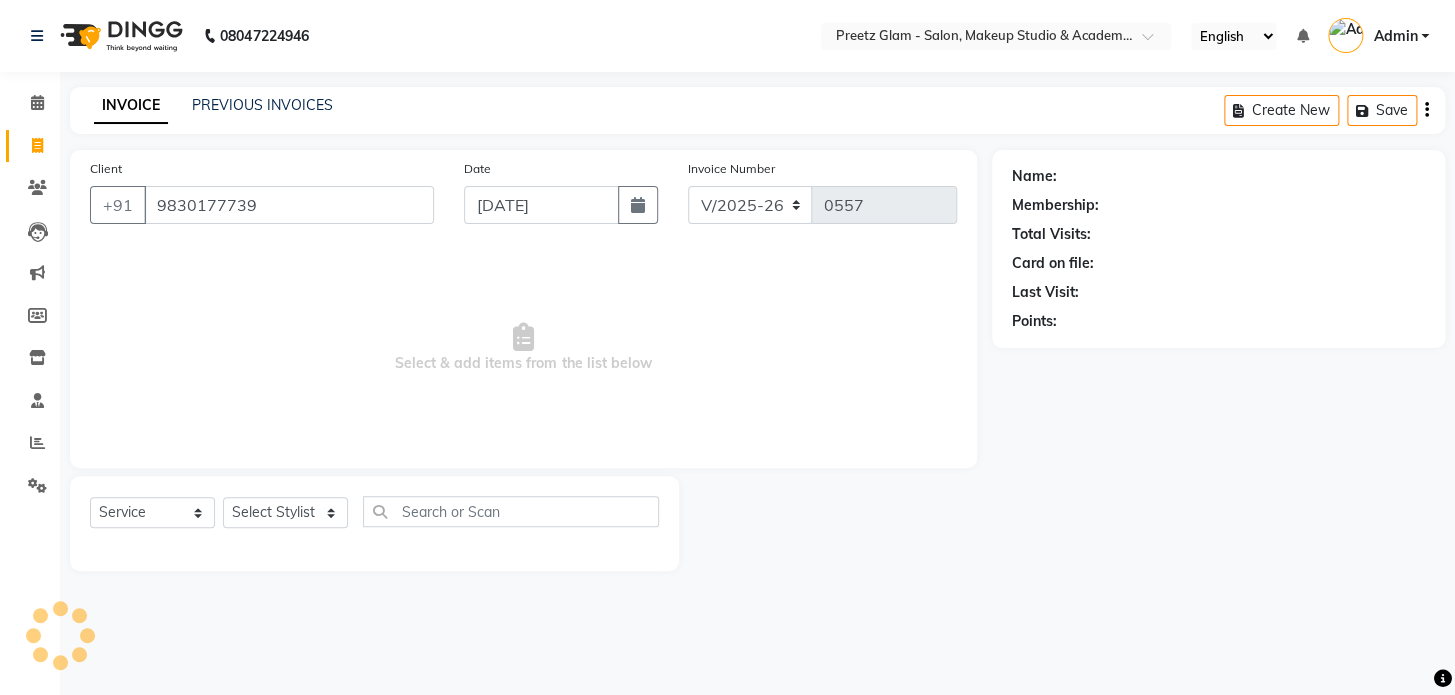 type on "9830177739" 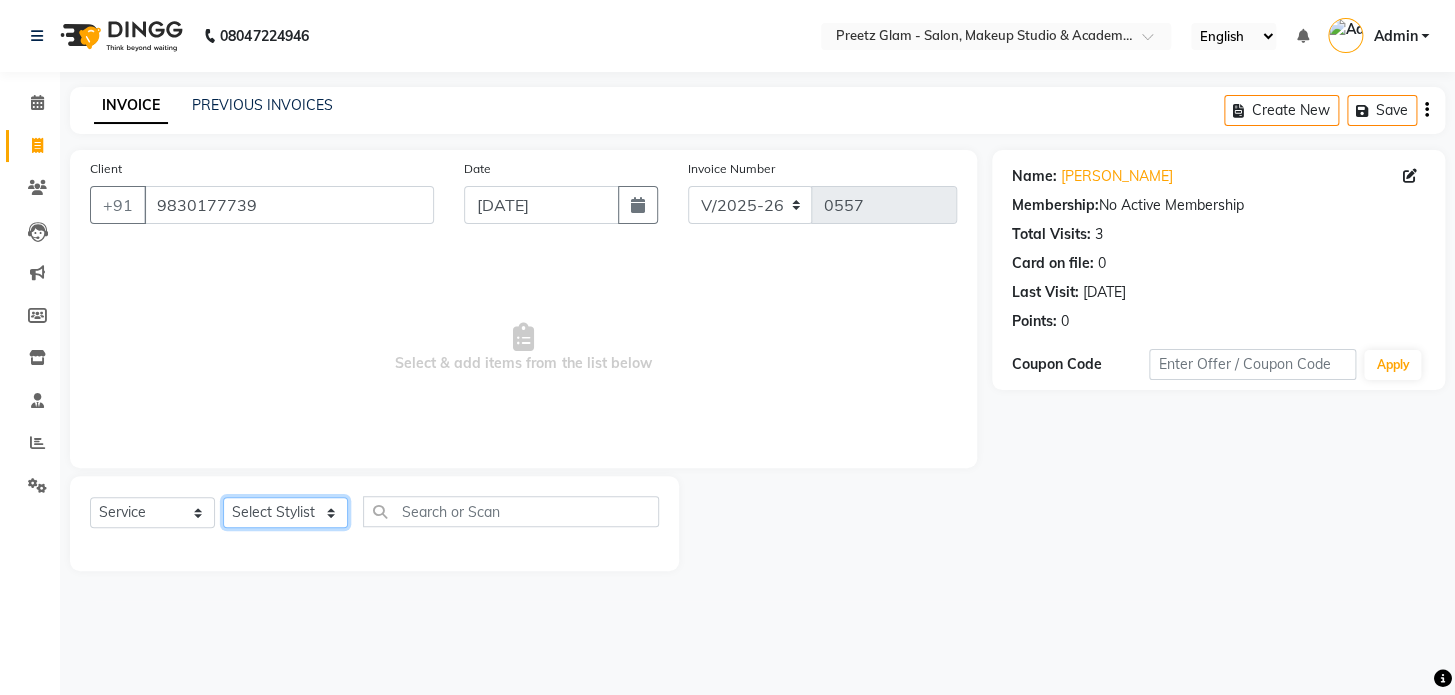 click on "Select Stylist Neha Preeti [PERSON_NAME]  suman" 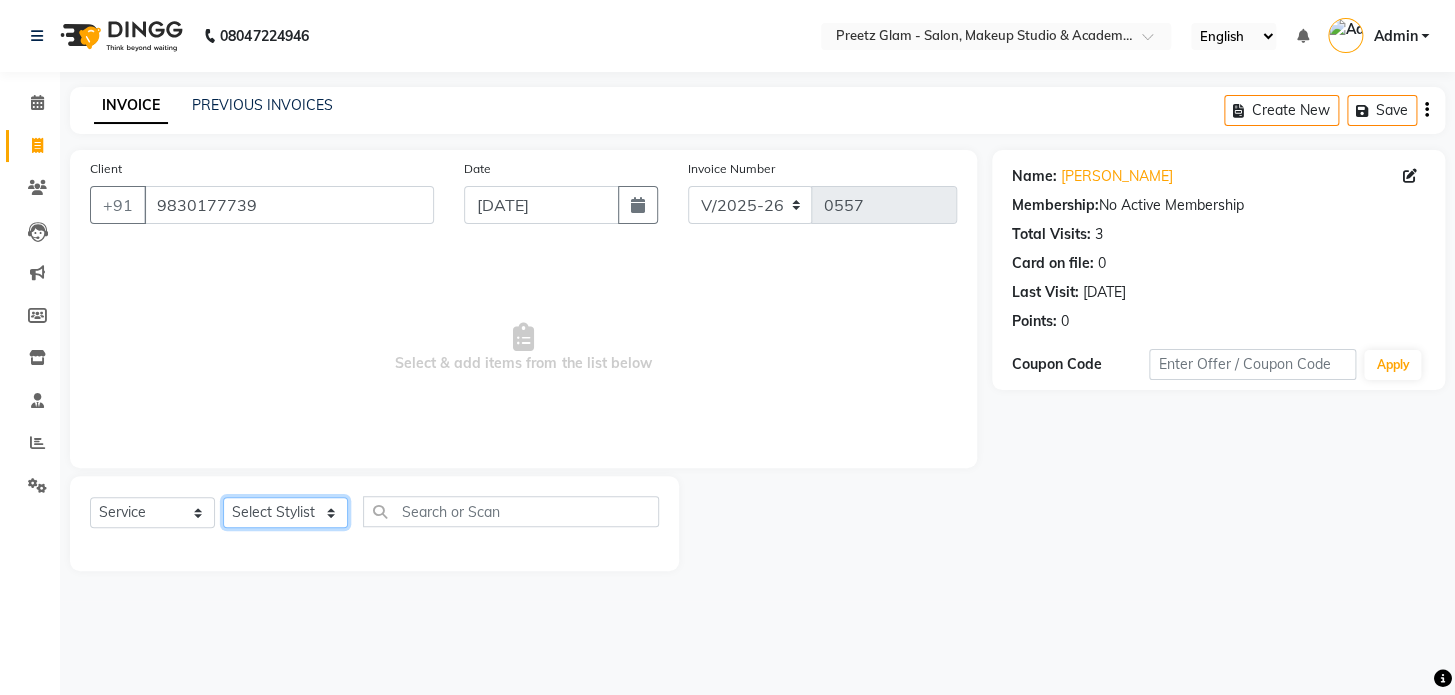 select on "49320" 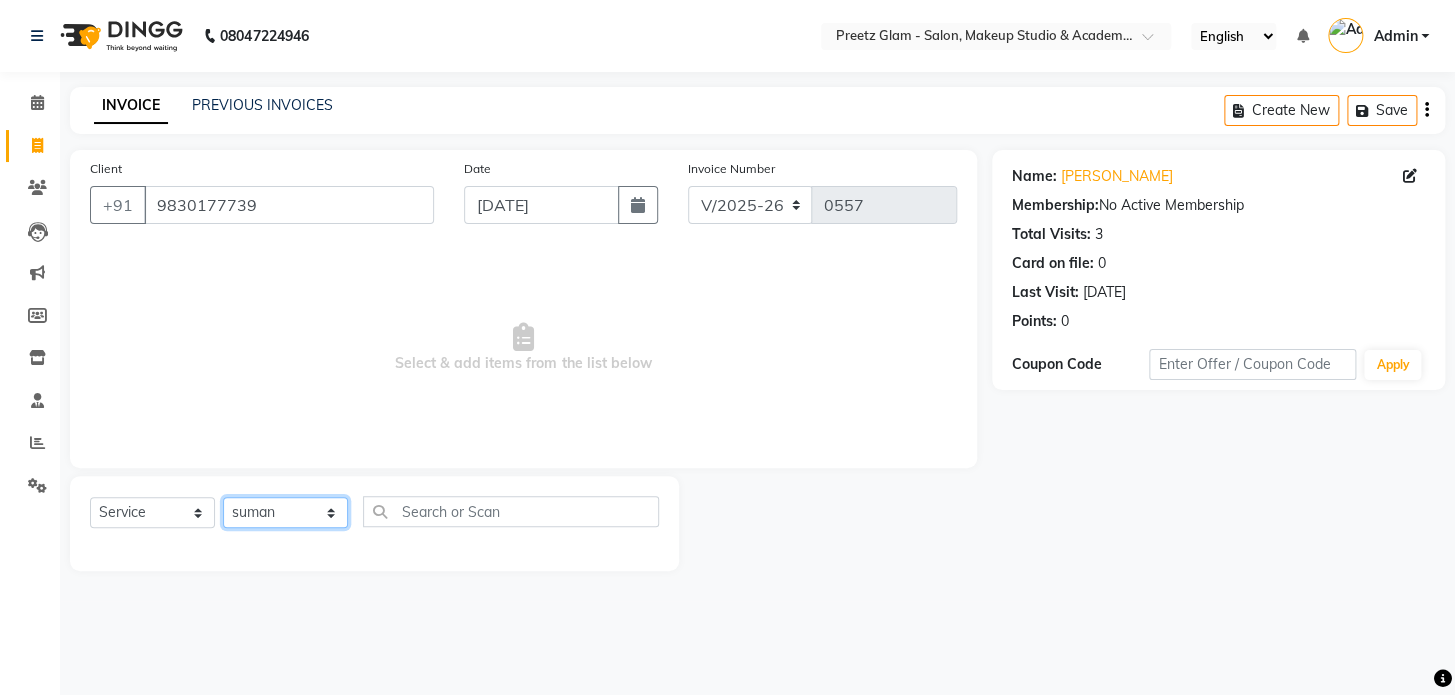 click on "Select Stylist Neha Preeti [PERSON_NAME]  suman" 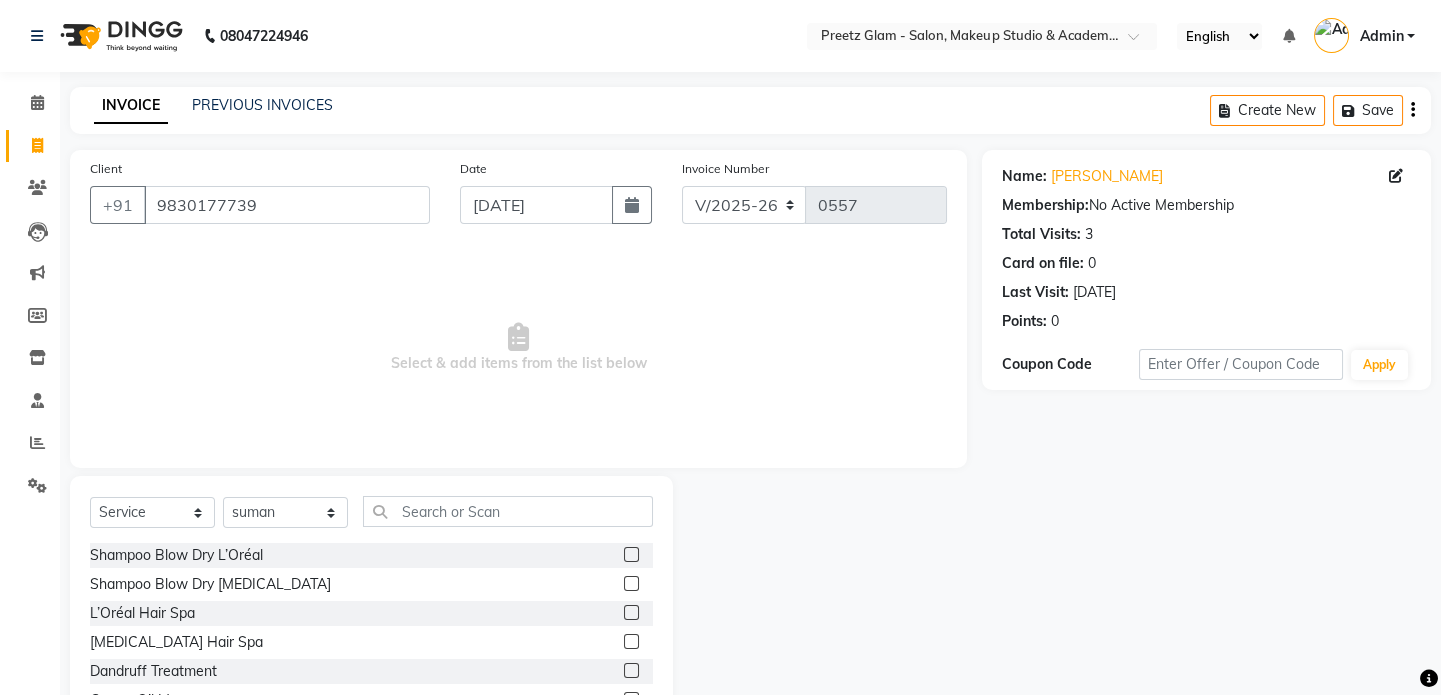 click 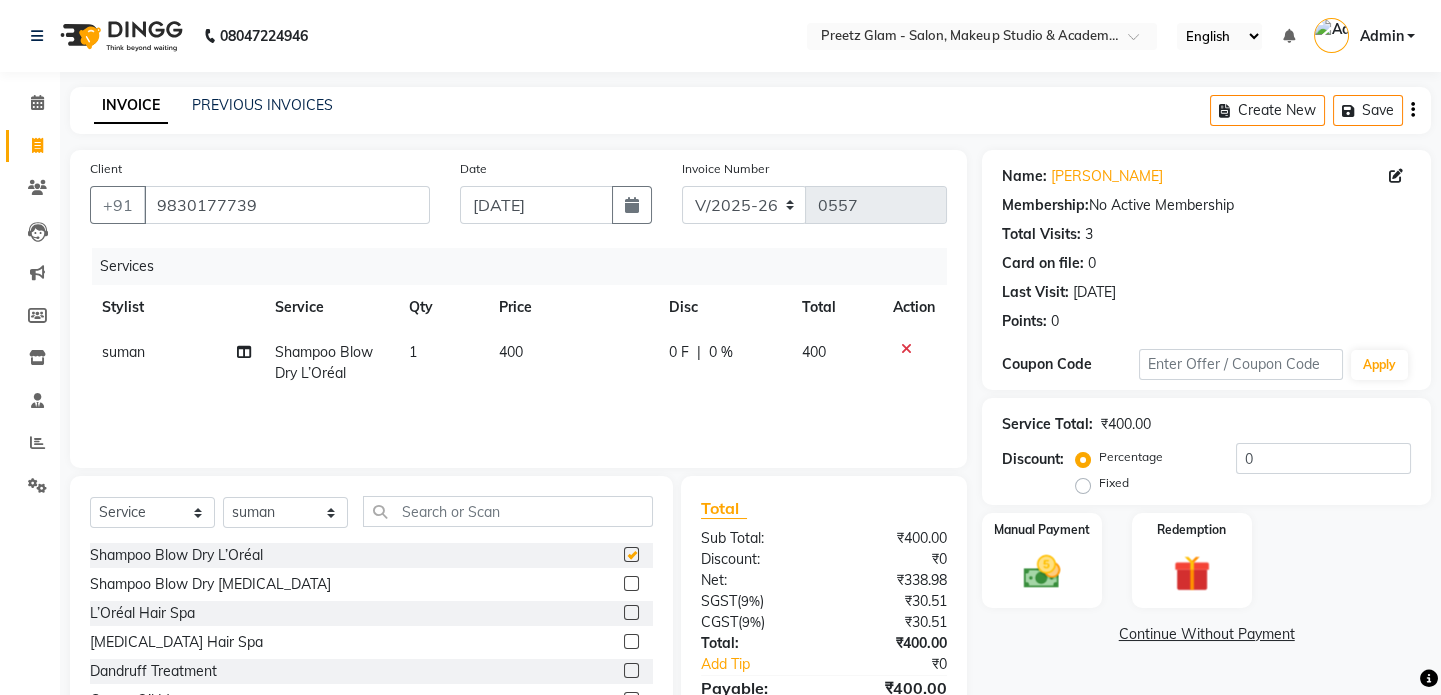 checkbox on "false" 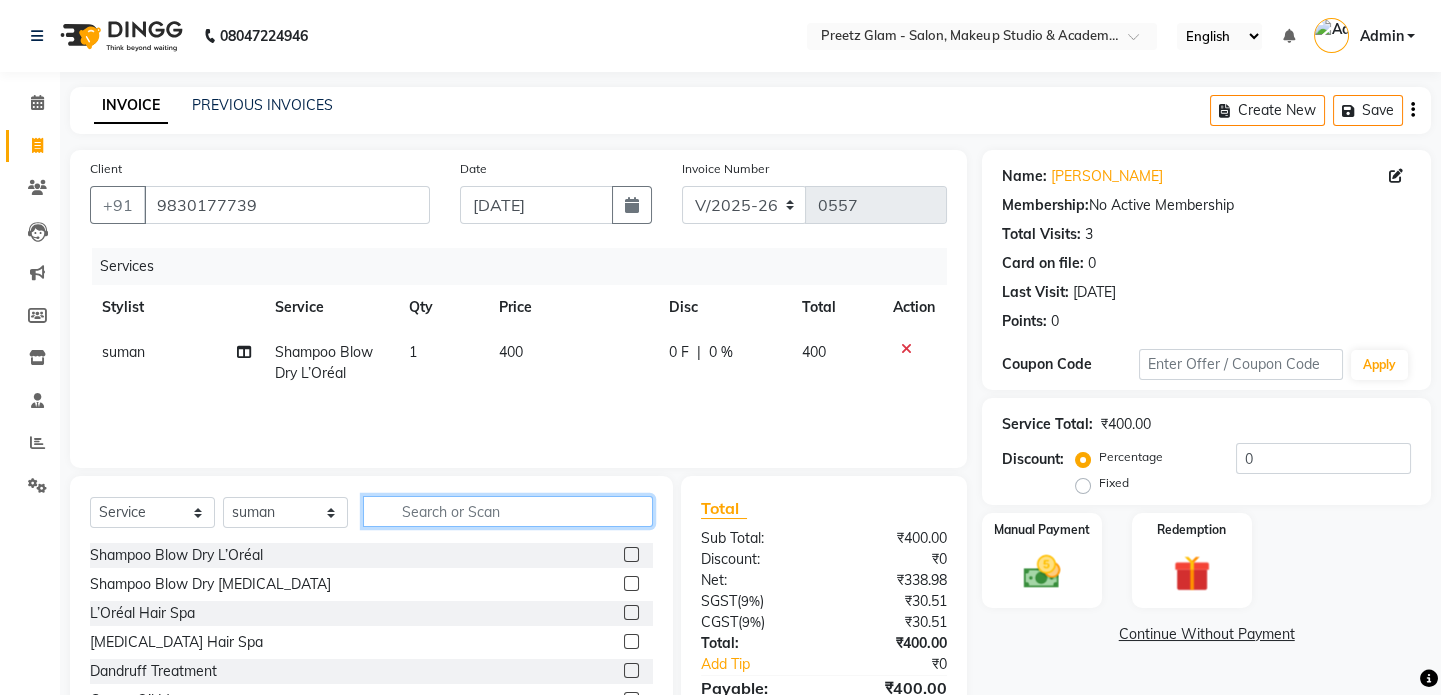 click 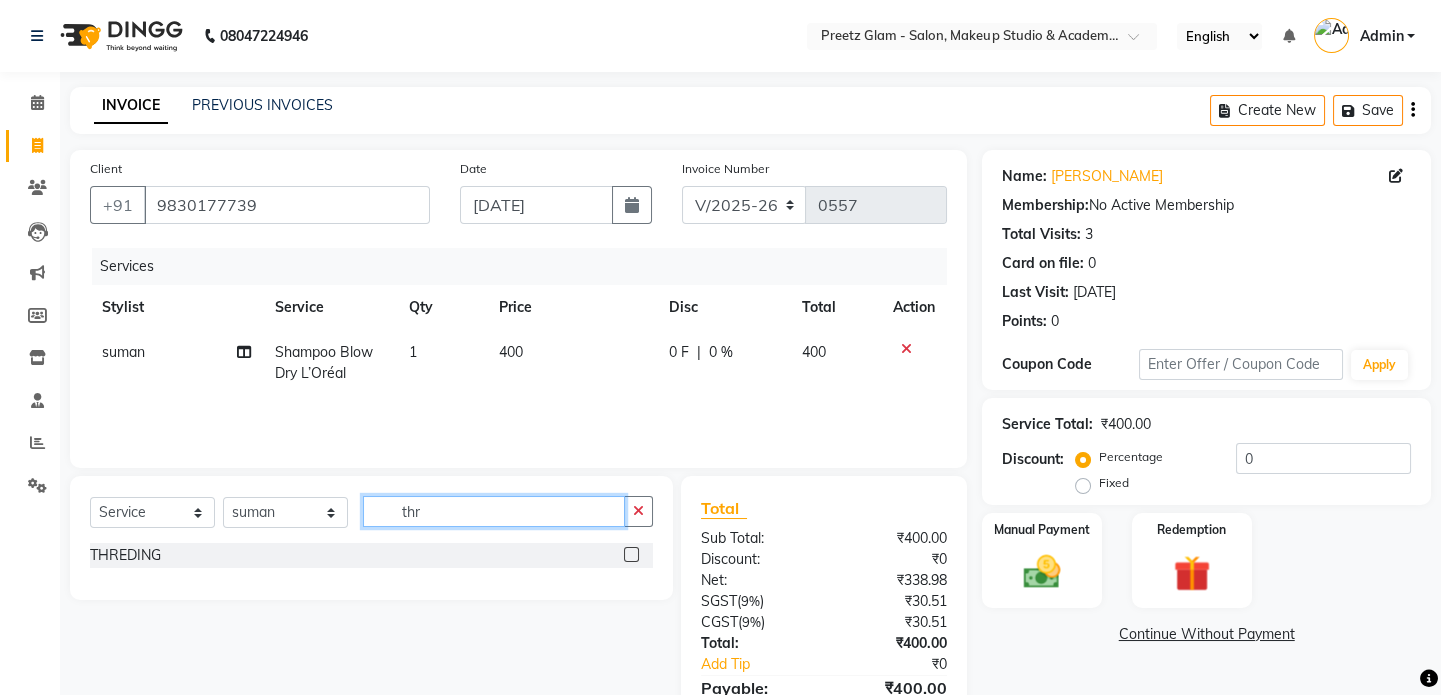 type on "thr" 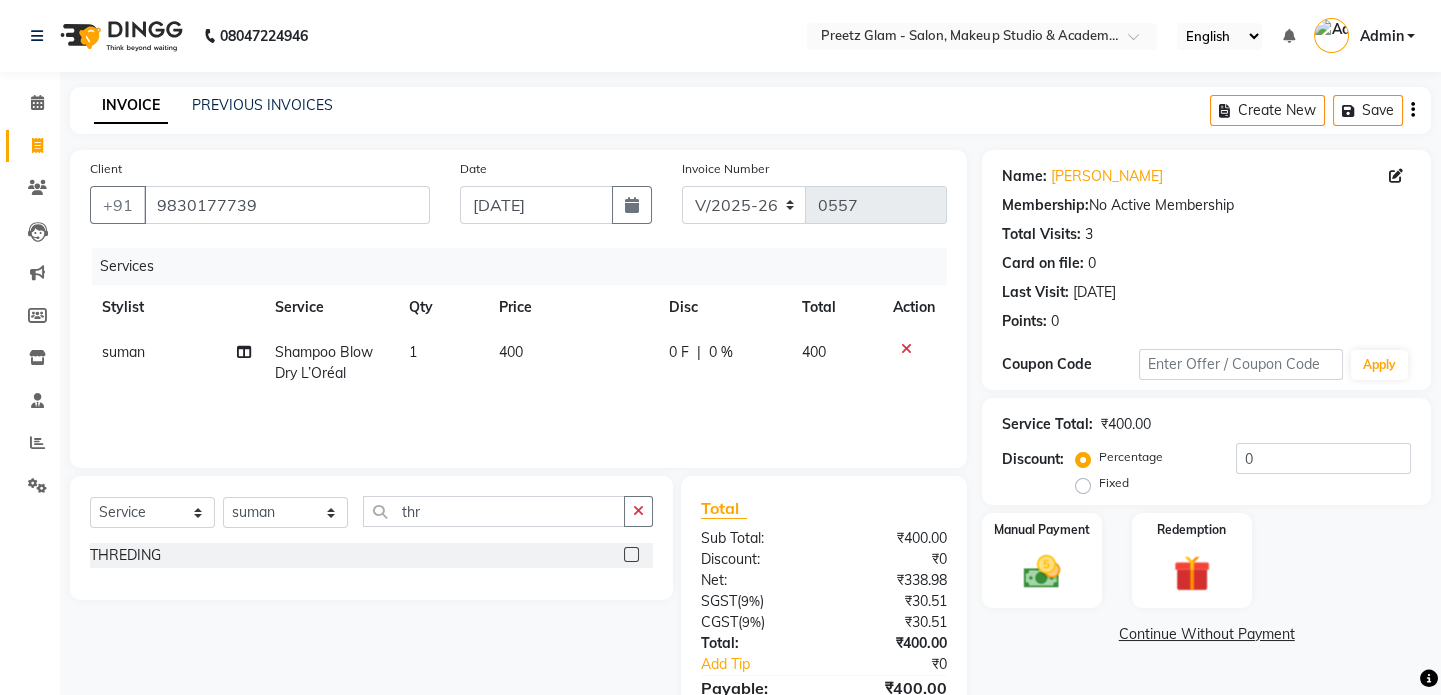 click 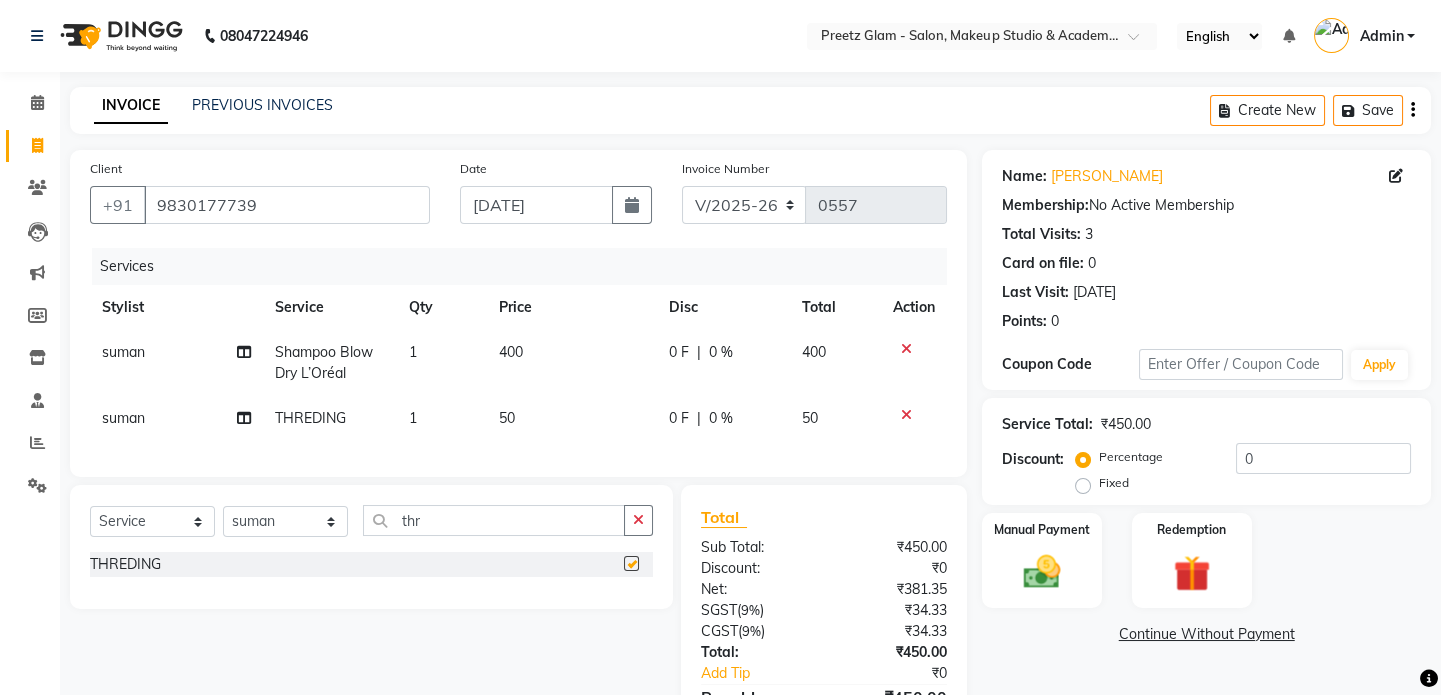 checkbox on "false" 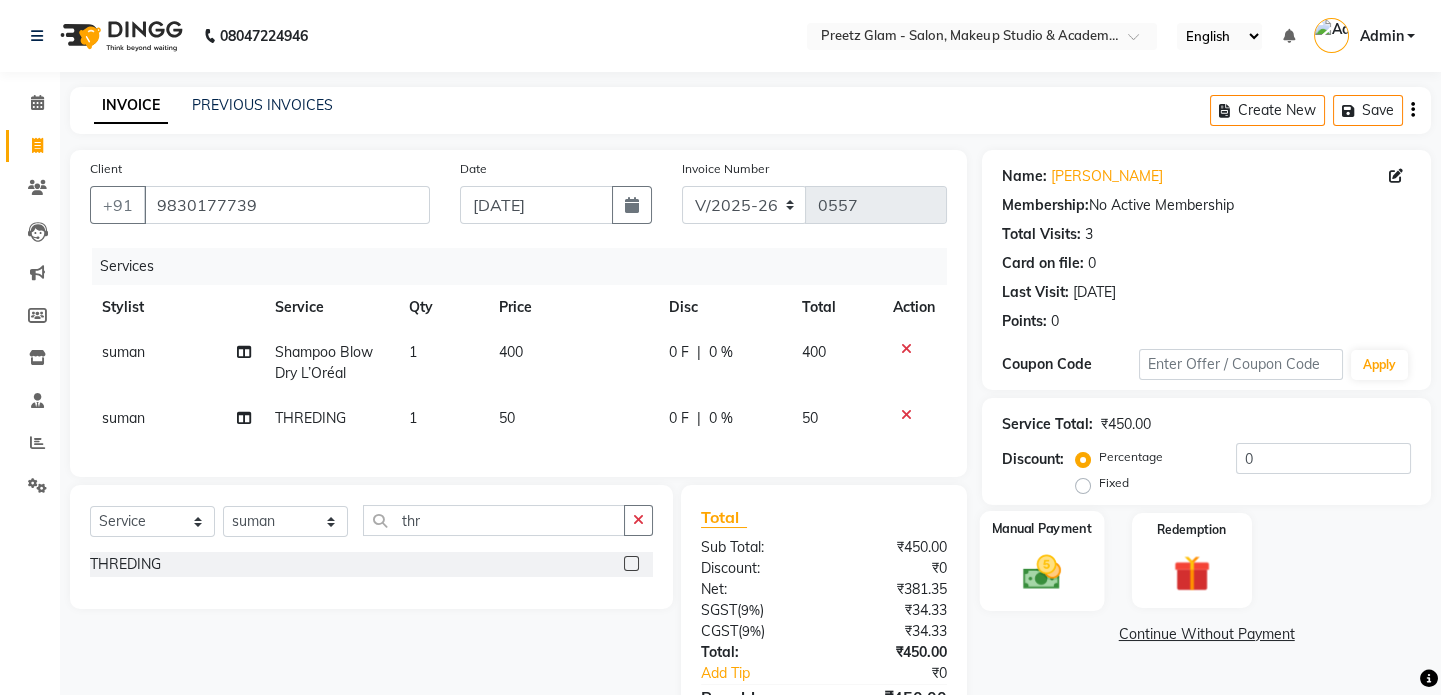 click 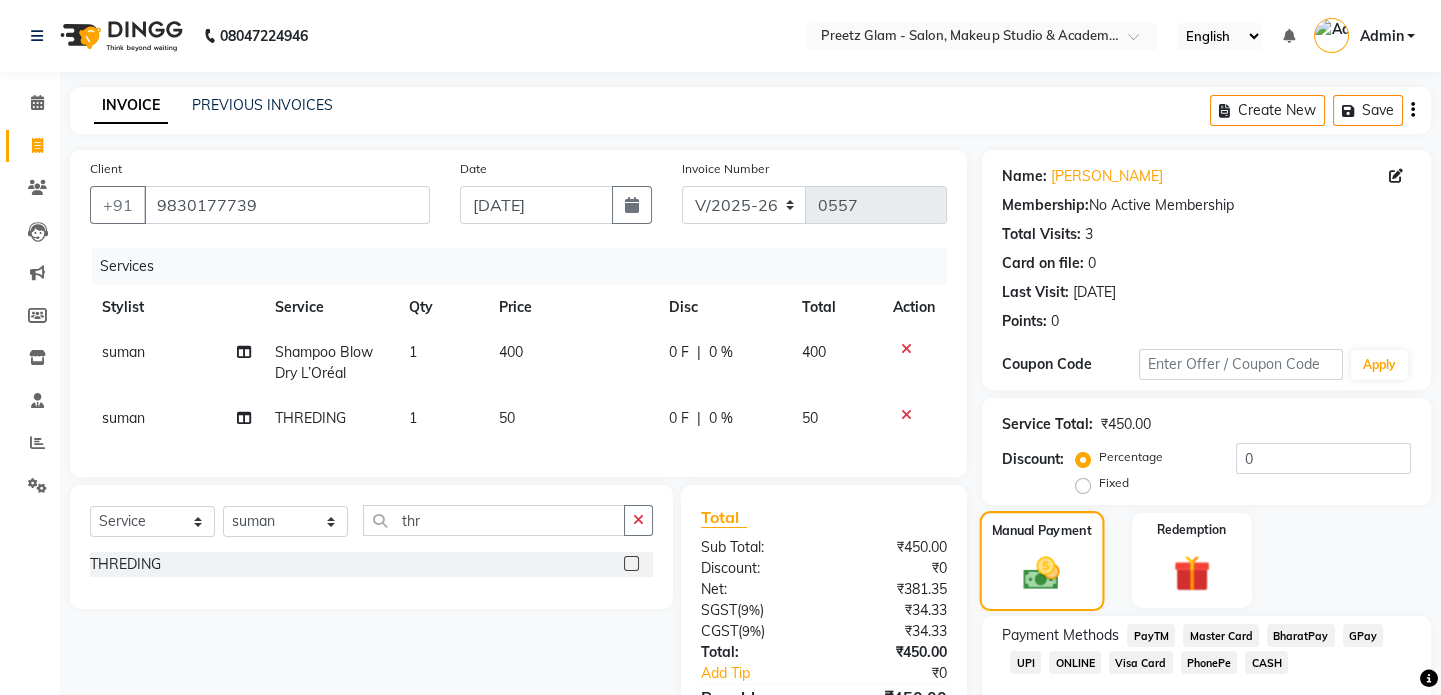 scroll, scrollTop: 128, scrollLeft: 0, axis: vertical 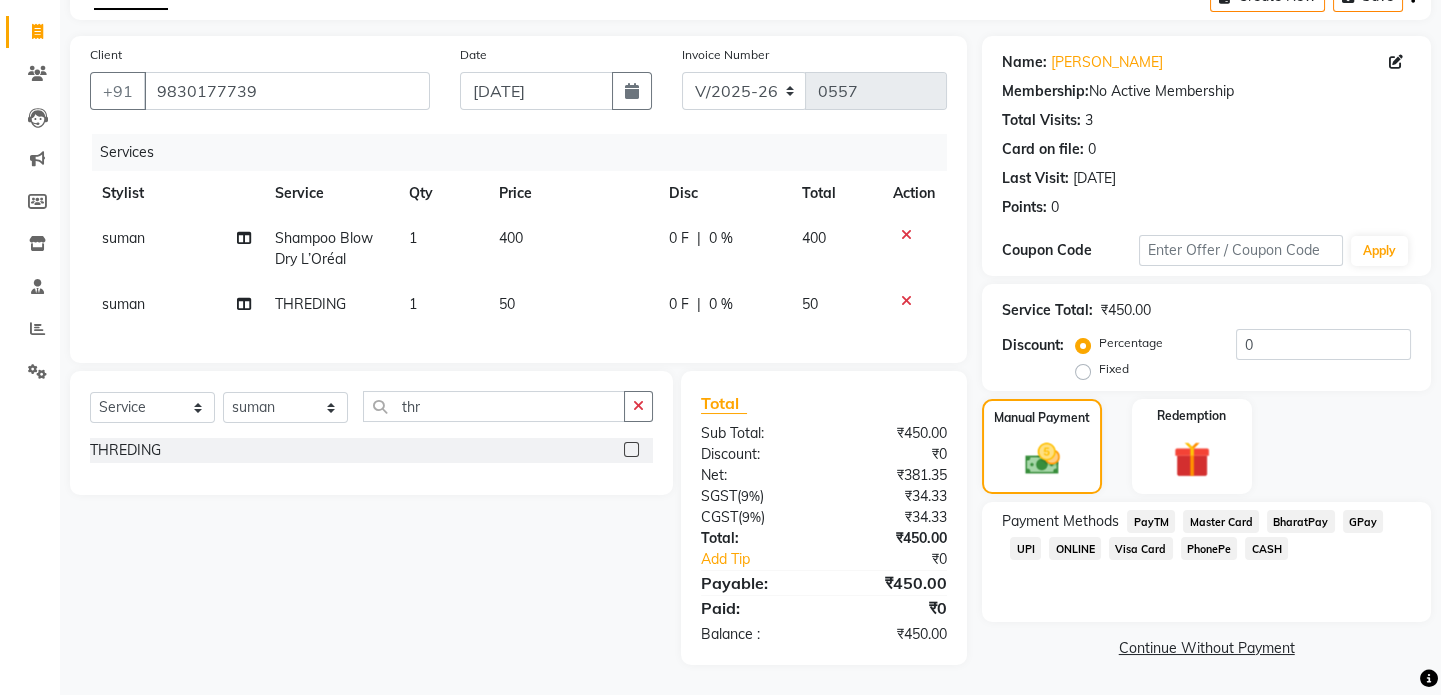 click on "UPI" 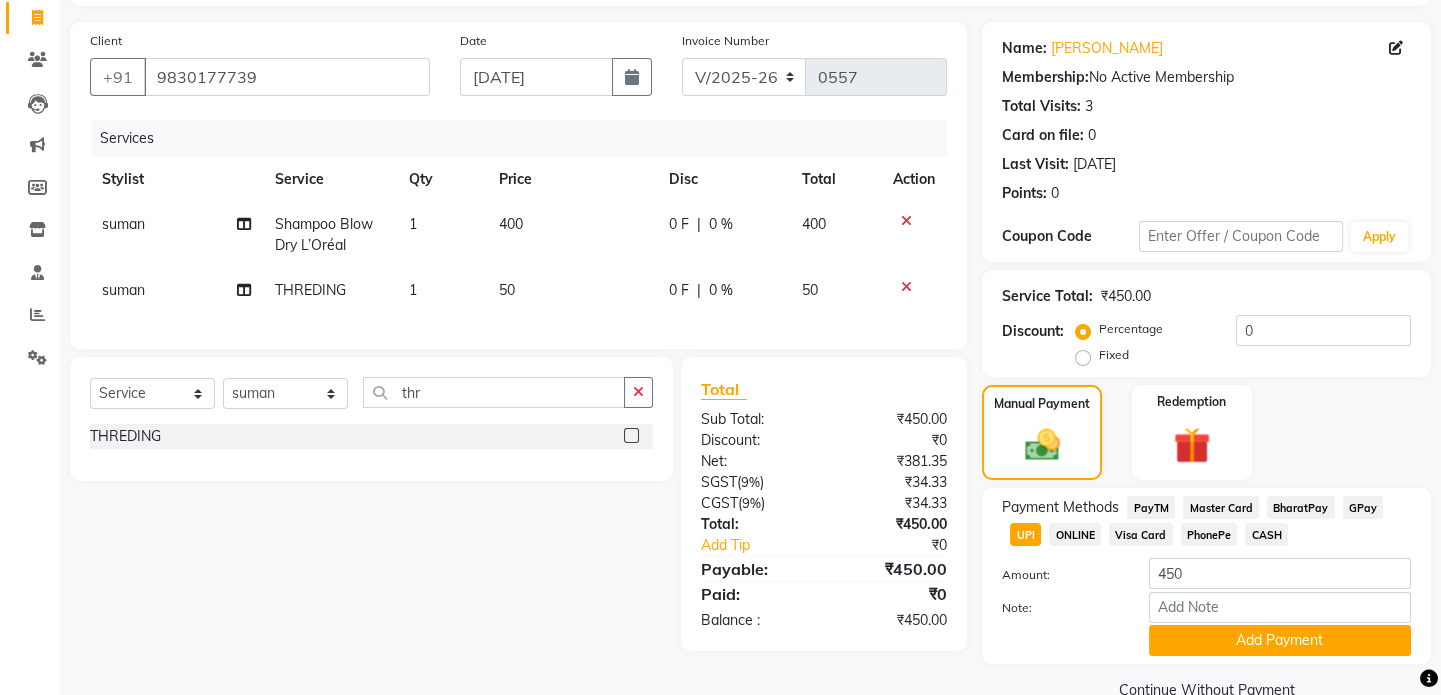 scroll, scrollTop: 94, scrollLeft: 0, axis: vertical 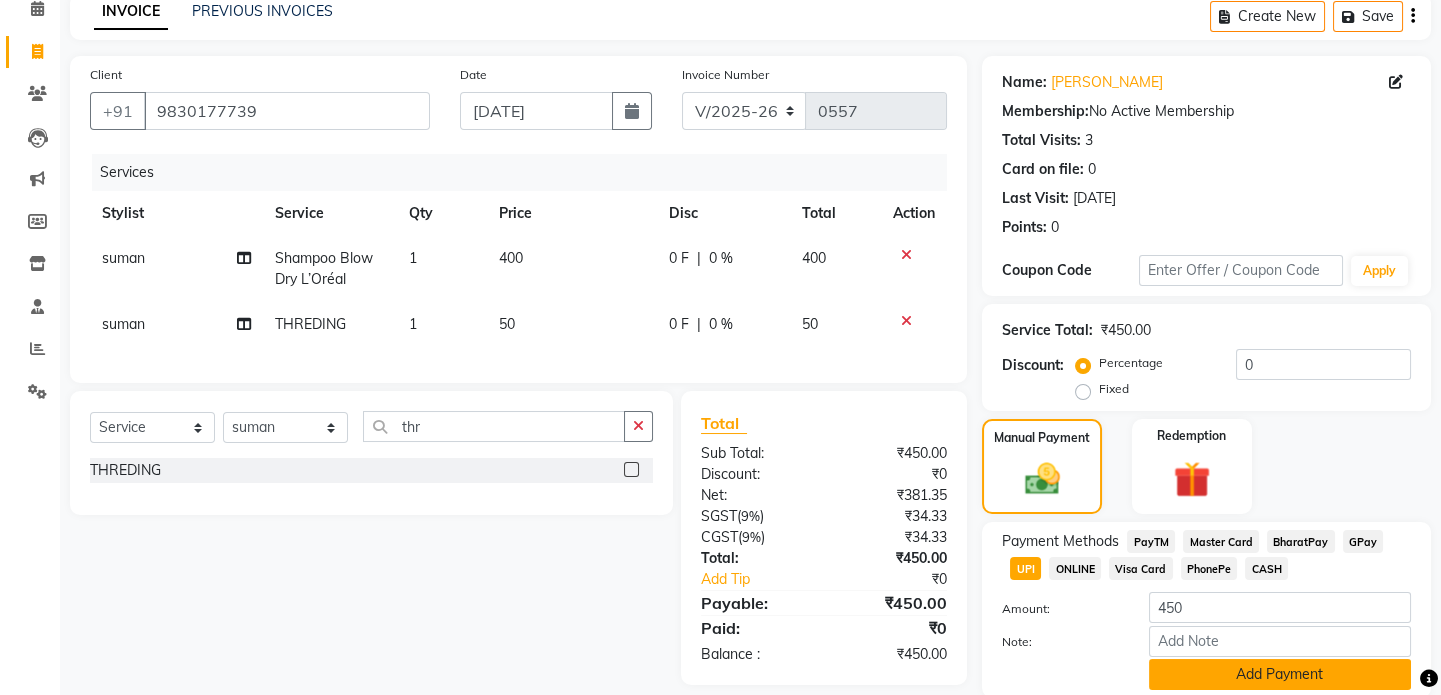 click on "Add Payment" 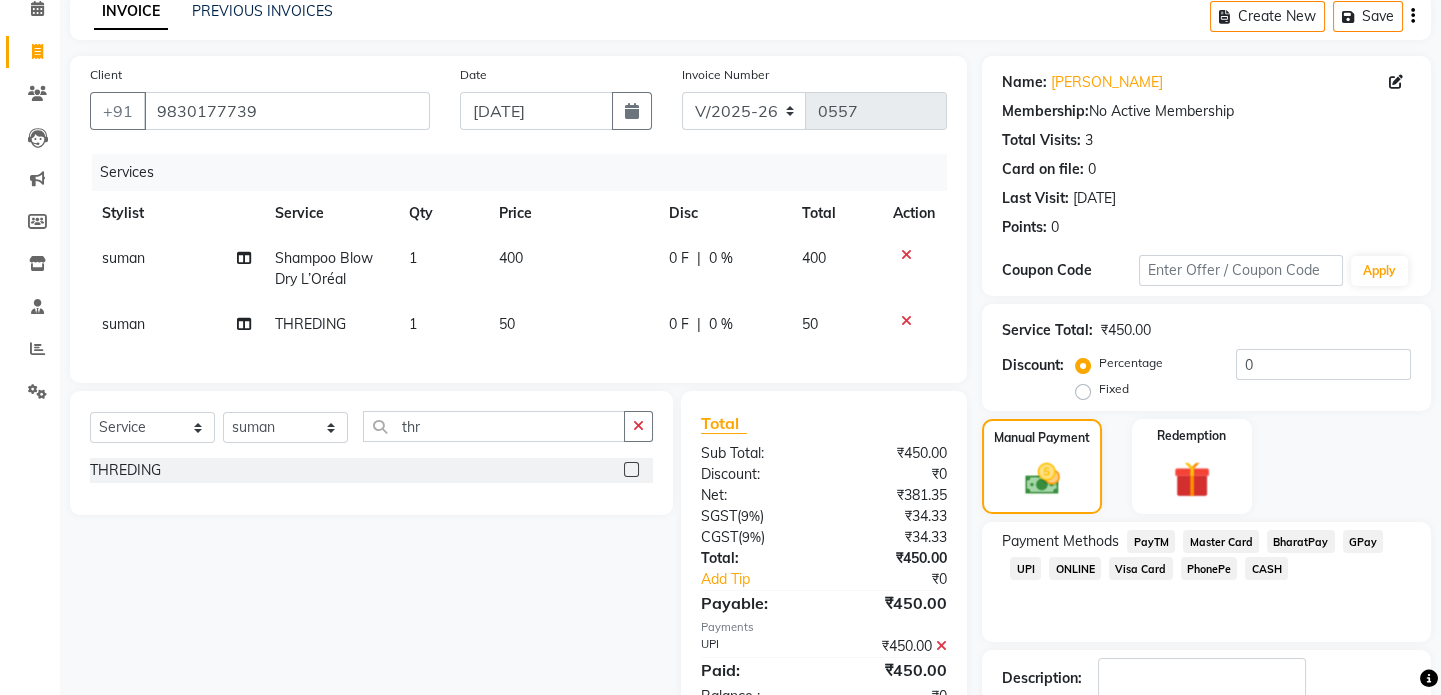 scroll, scrollTop: 223, scrollLeft: 0, axis: vertical 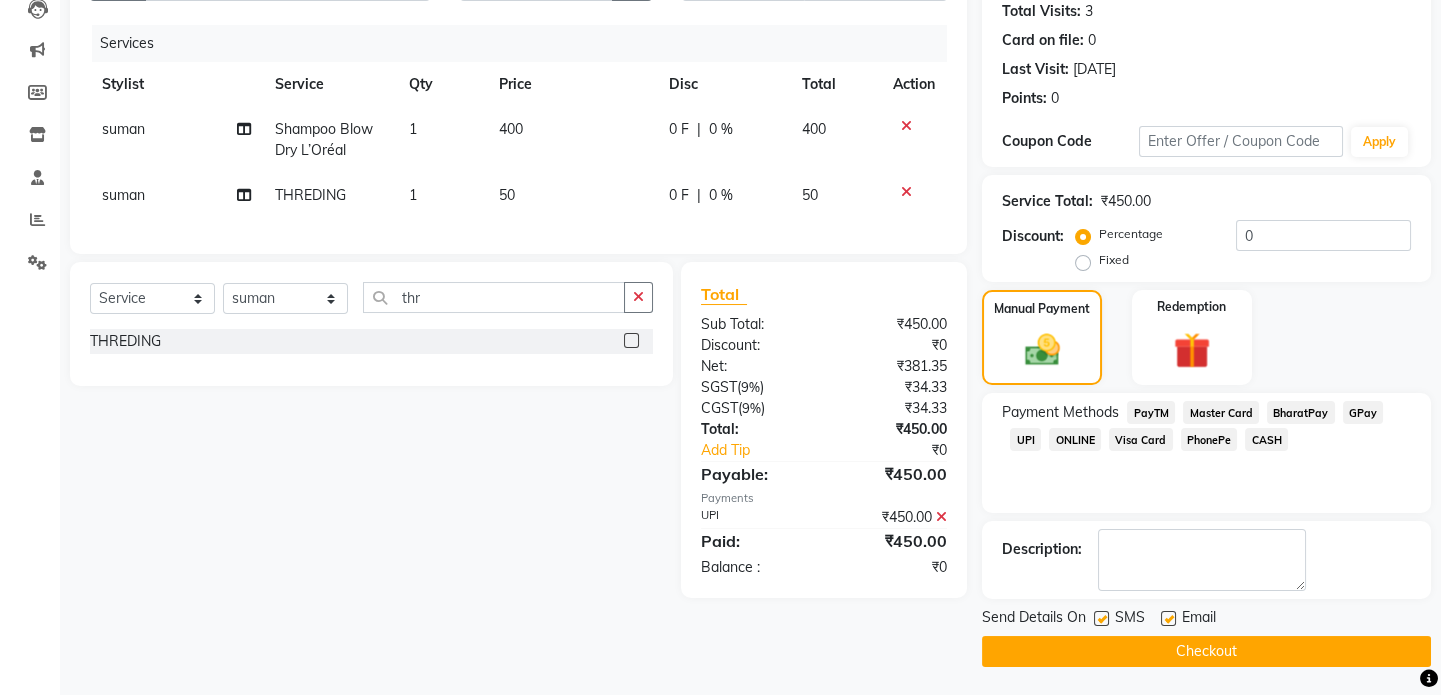 click on "Checkout" 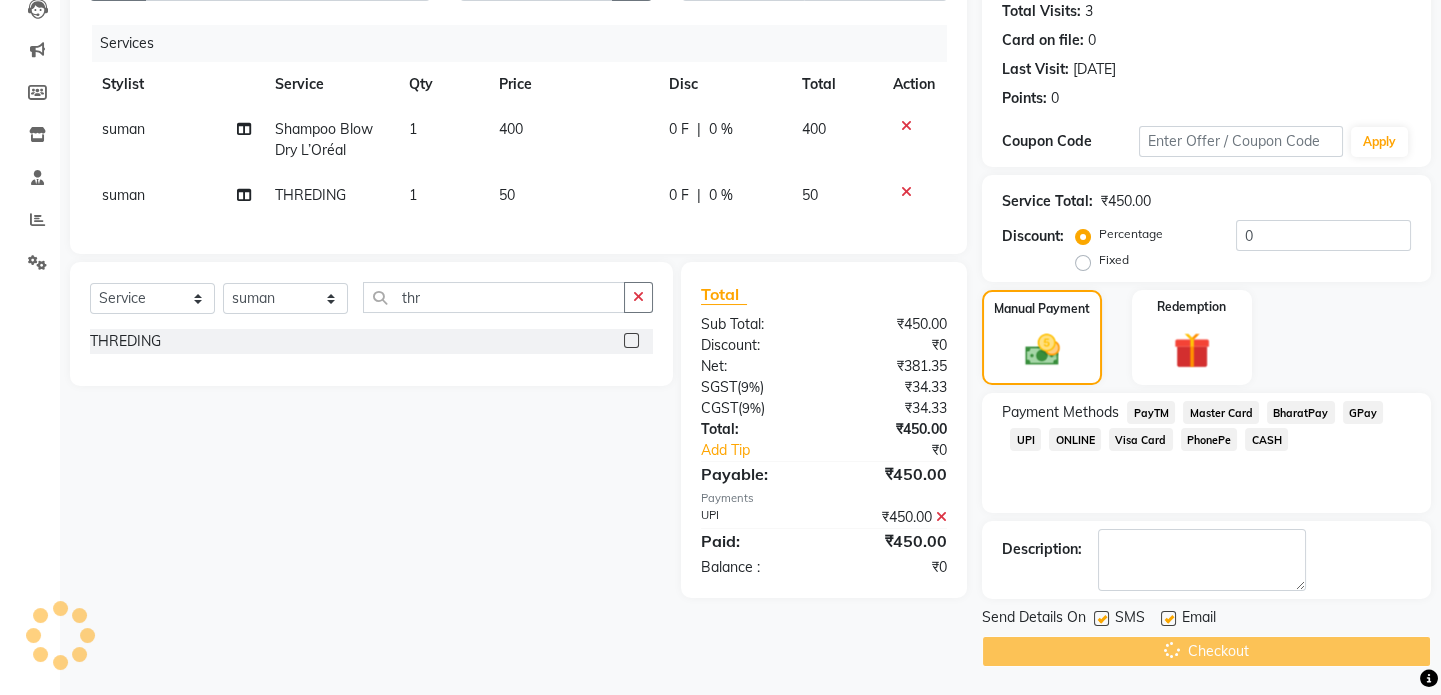 scroll, scrollTop: 0, scrollLeft: 0, axis: both 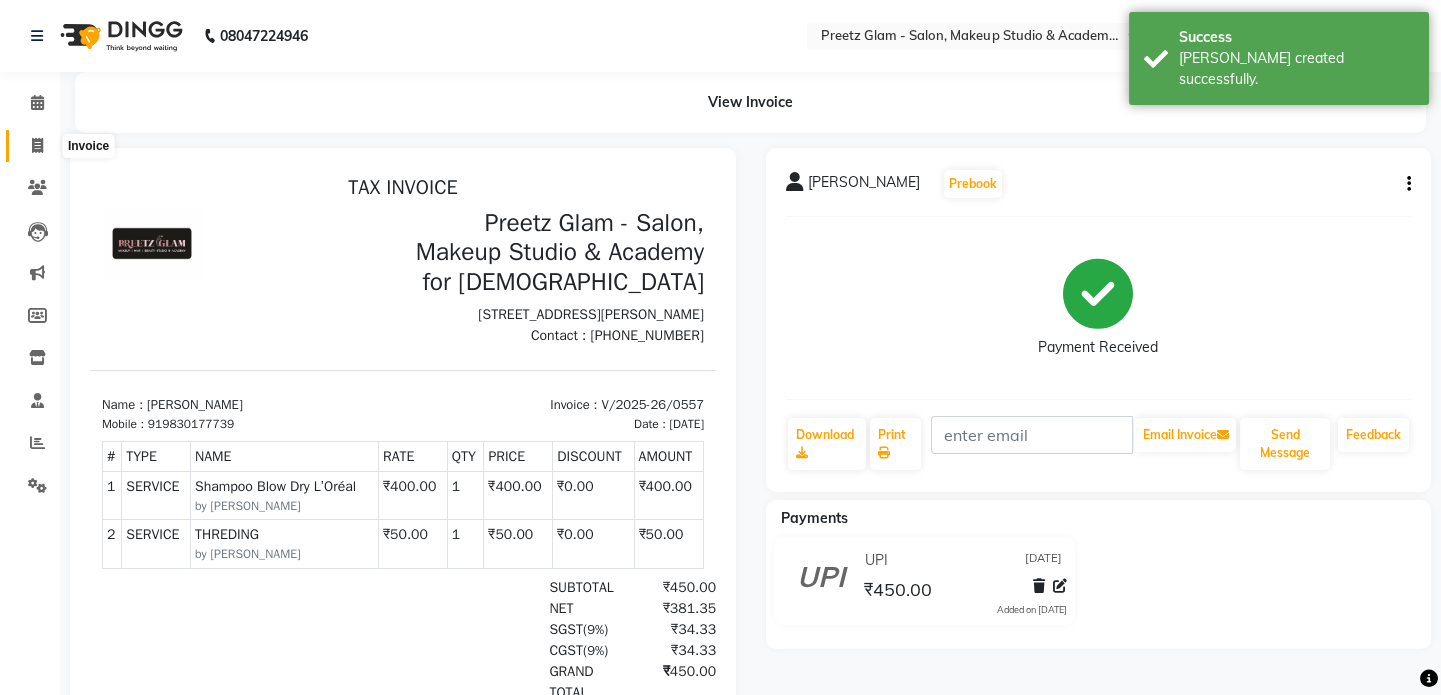 click 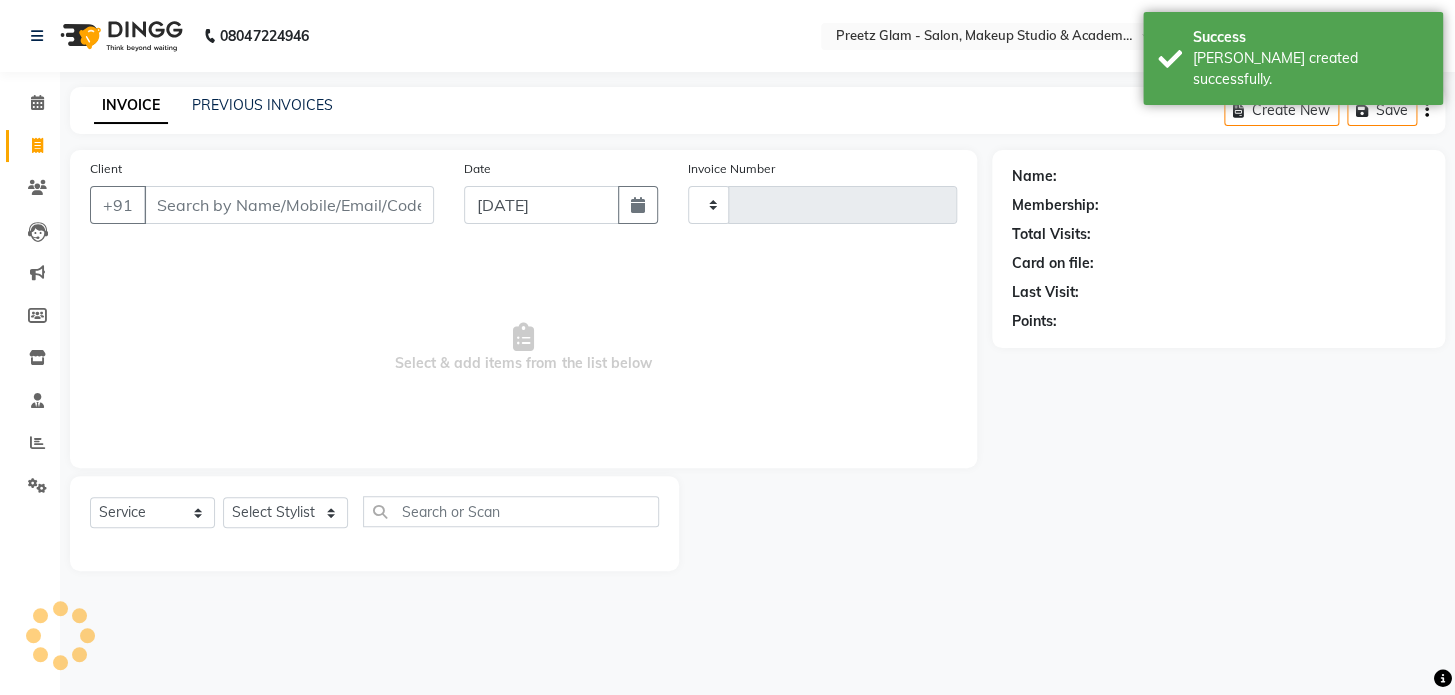 type on "0558" 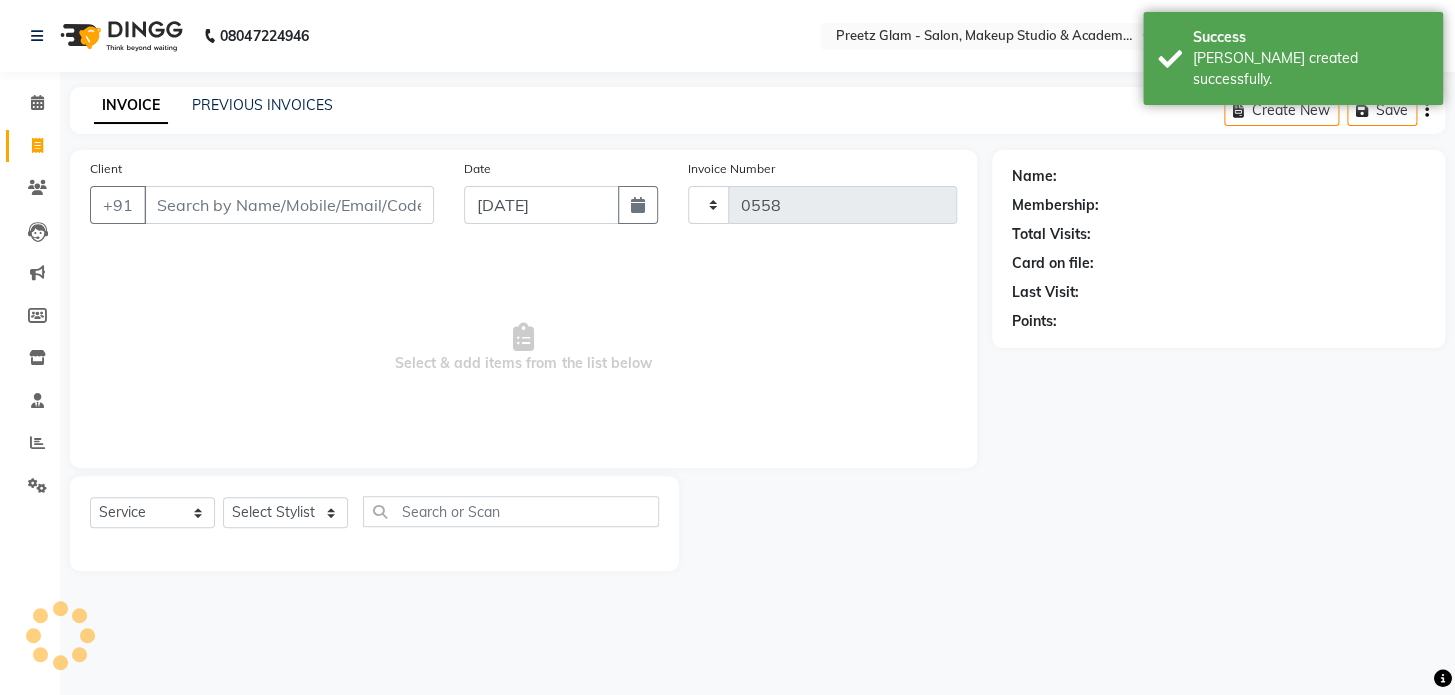 select on "4263" 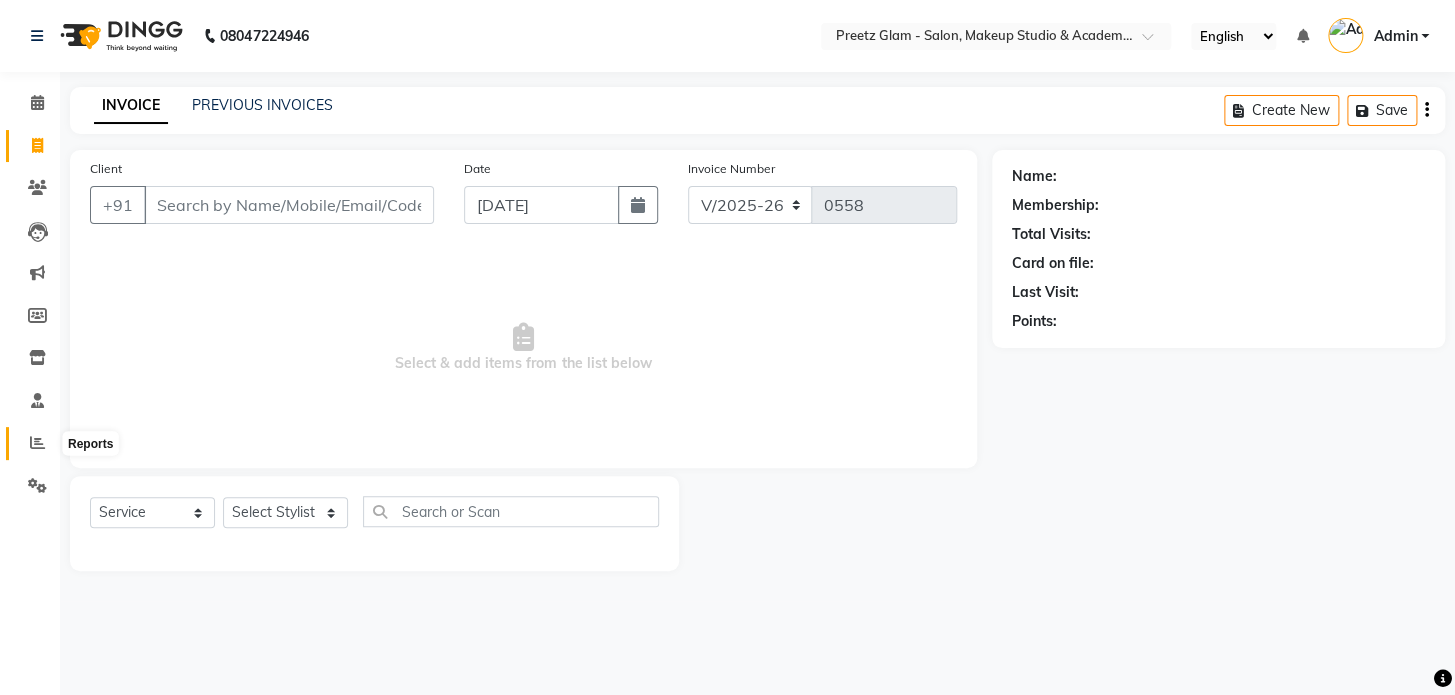 click 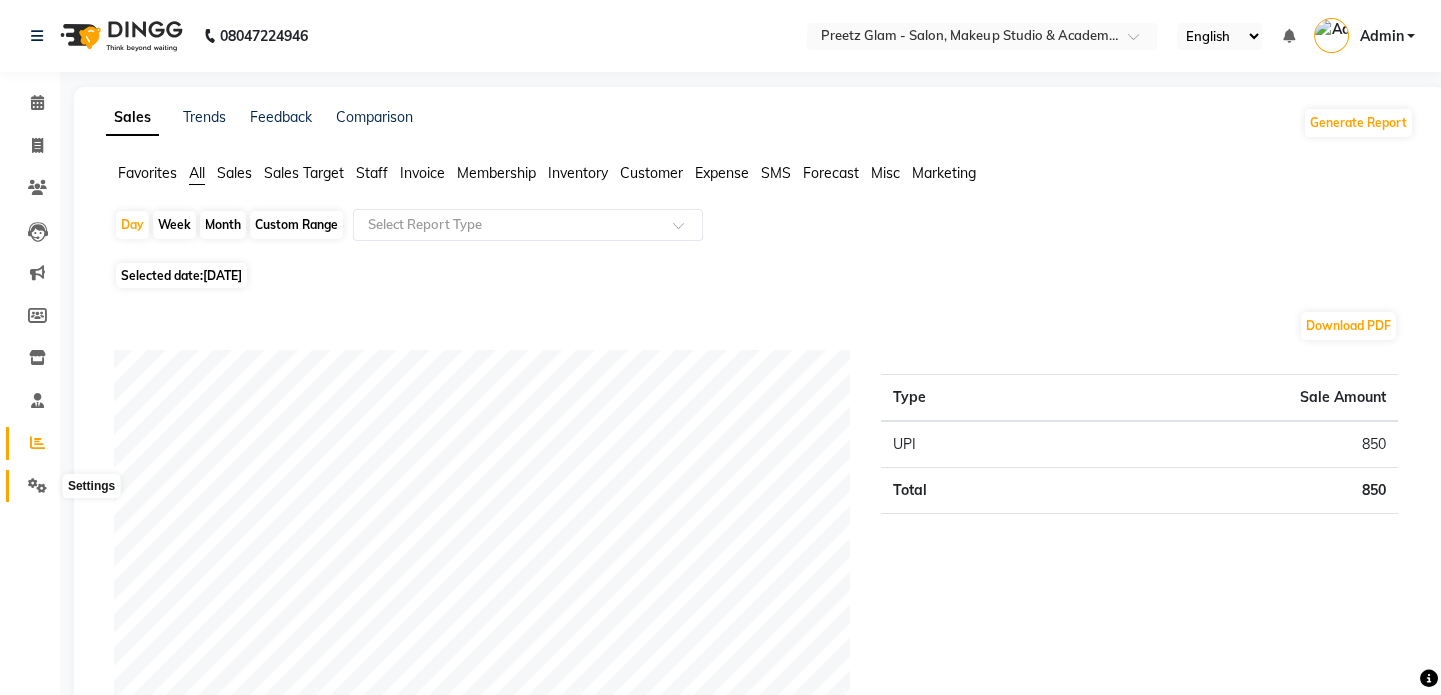 click 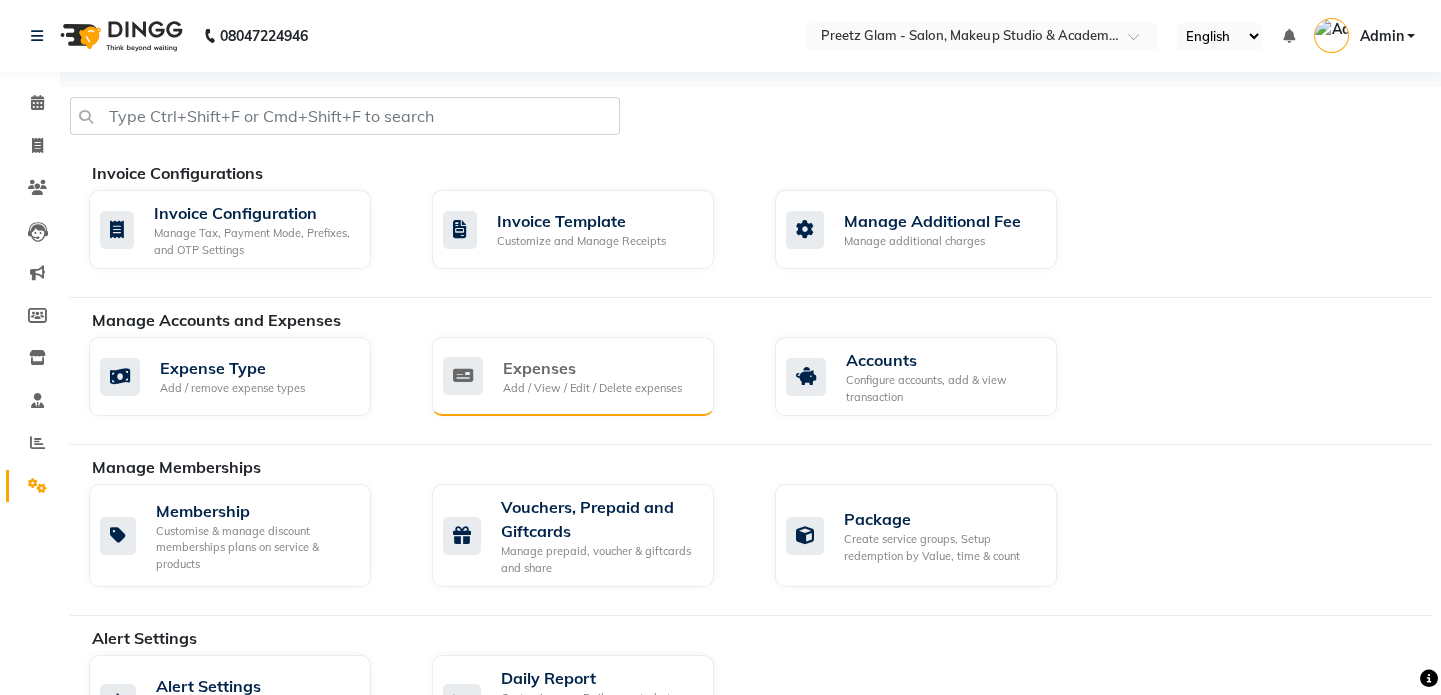 click on "Expenses Add / View / Edit / Delete expenses" 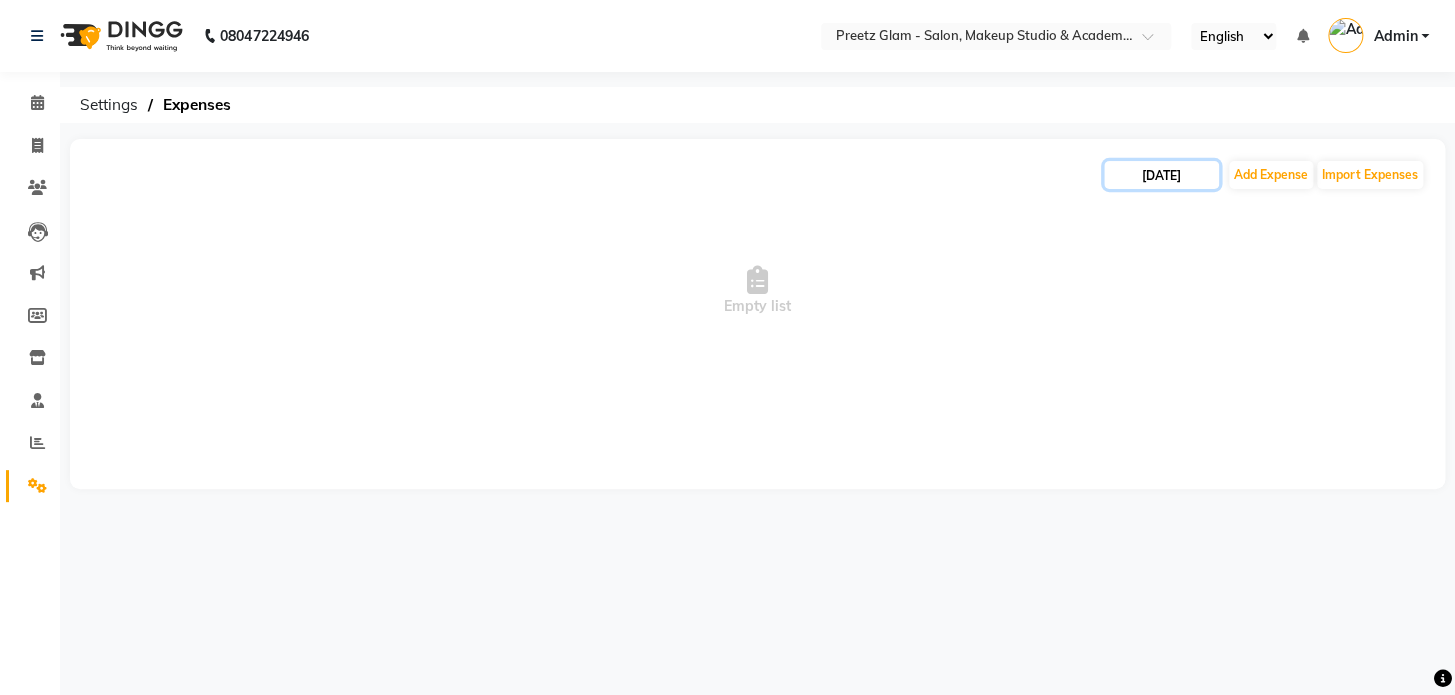 click on "[DATE]" 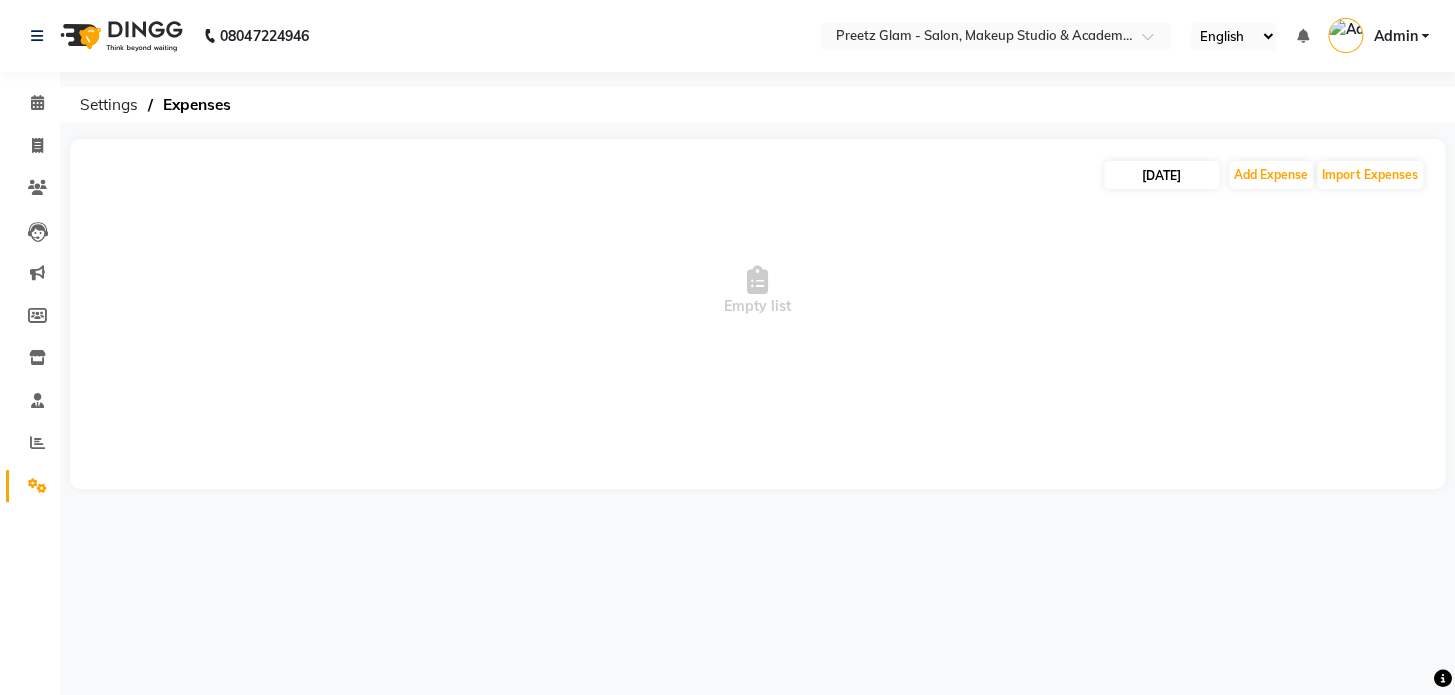 select on "7" 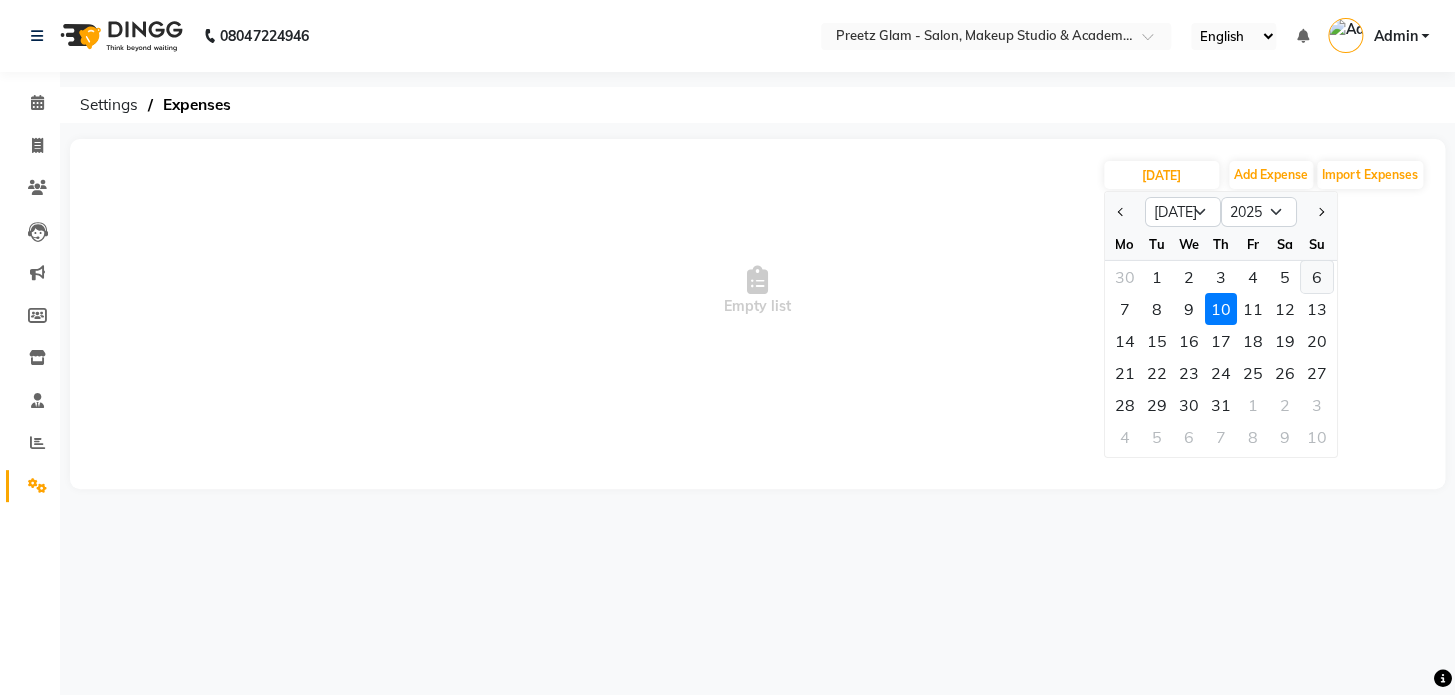 click on "6" 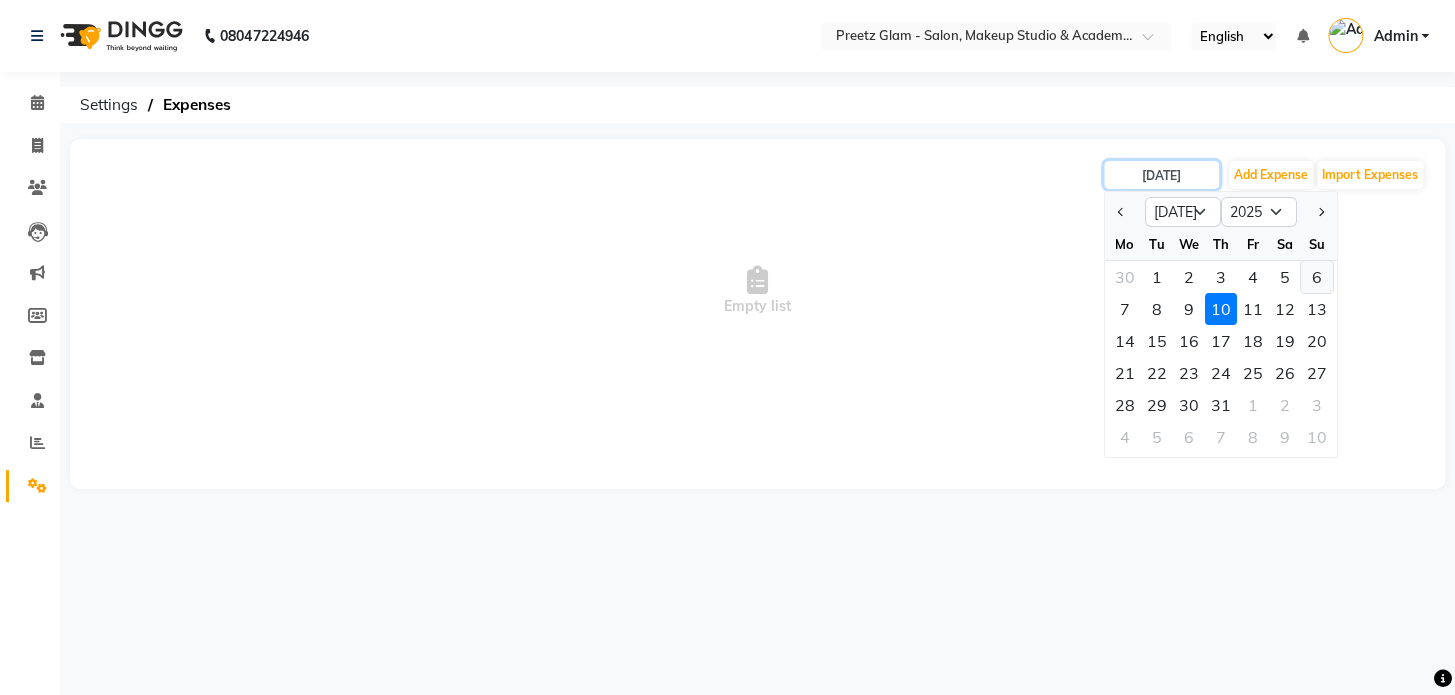 type on "[DATE]" 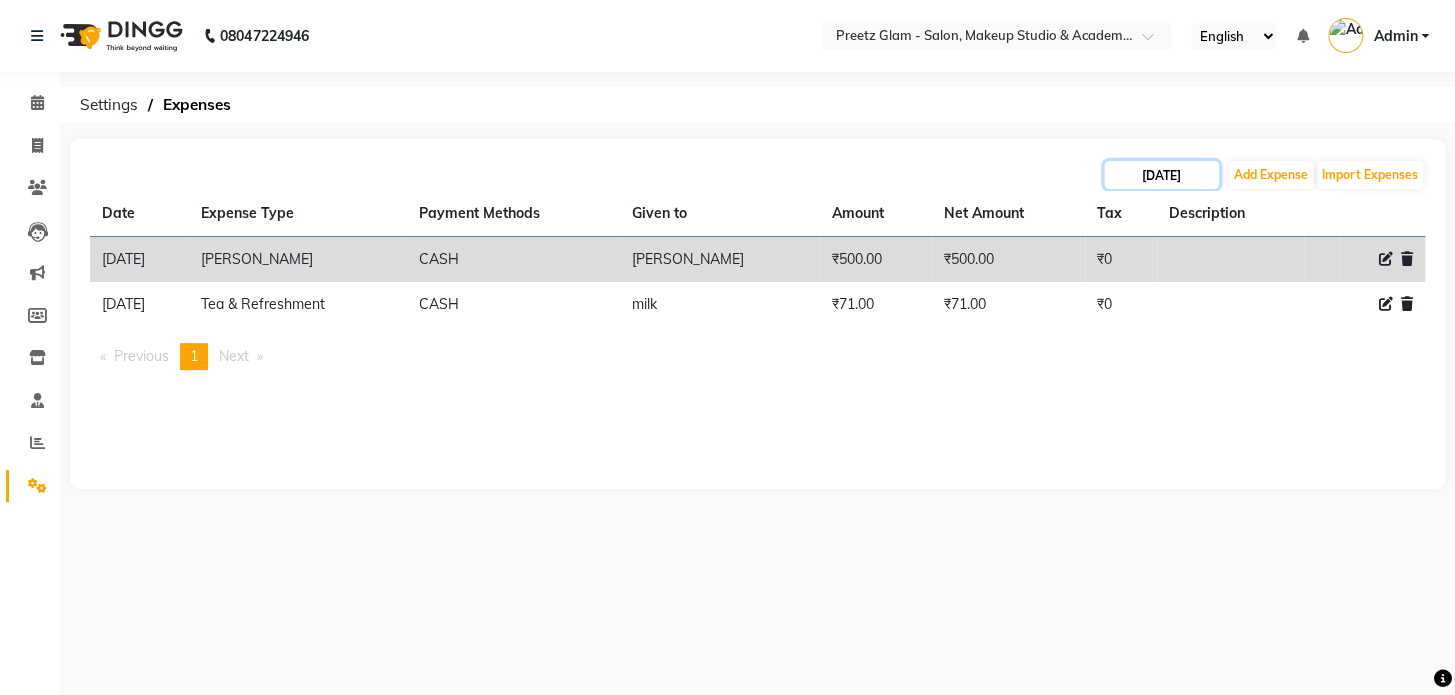 click on "[DATE]" 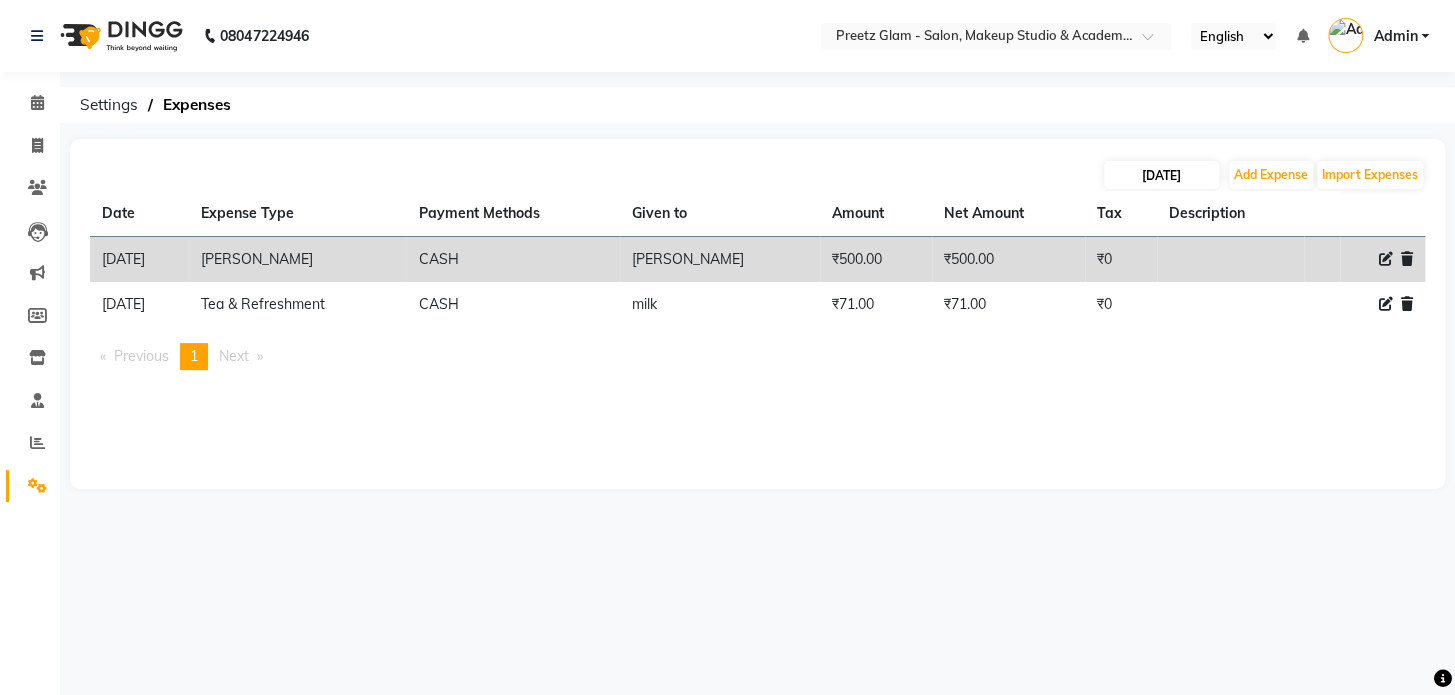 select on "7" 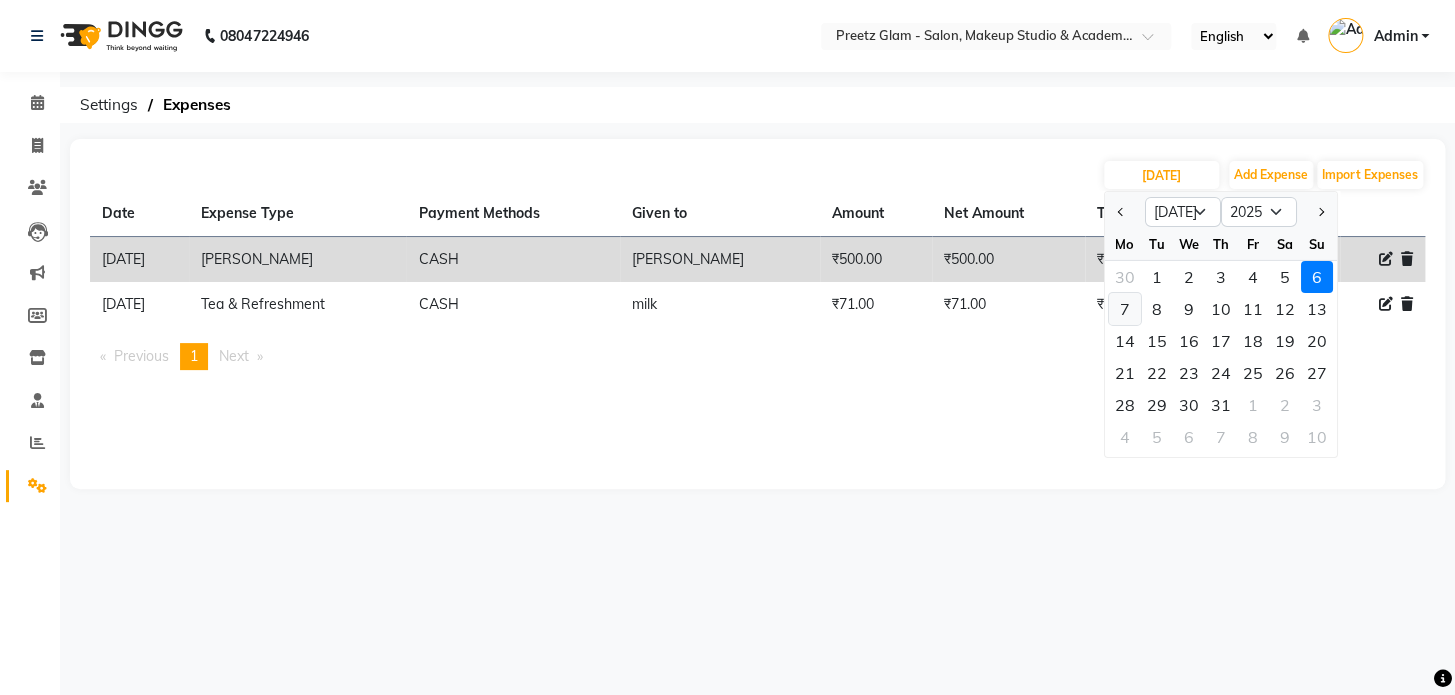 click on "7" 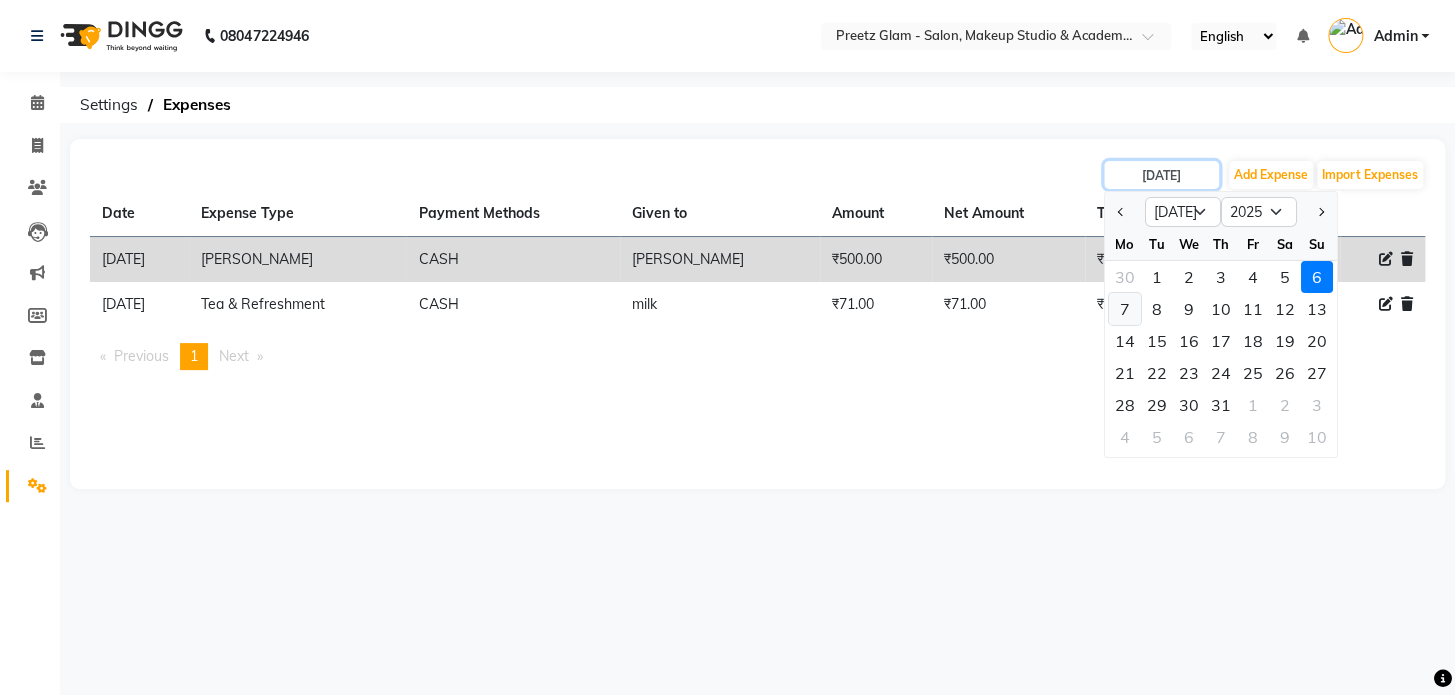type on "[DATE]" 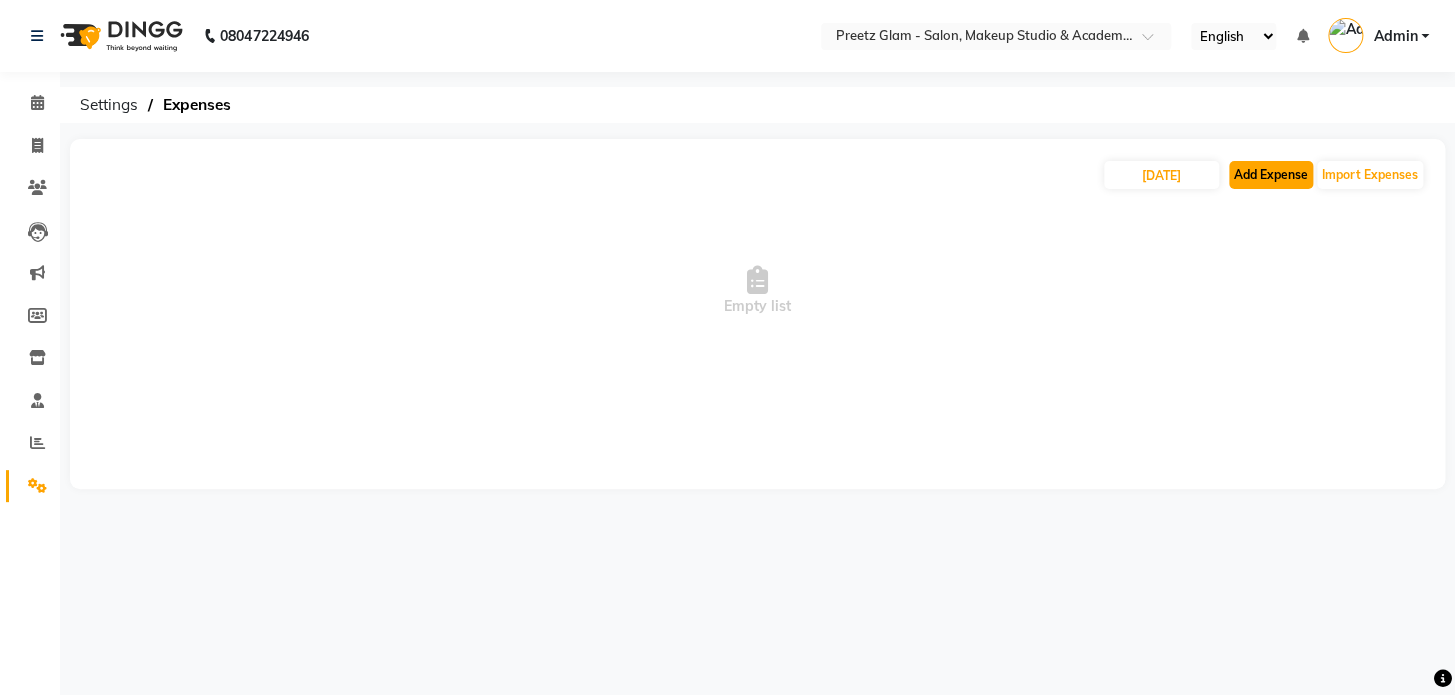 click on "Add Expense" 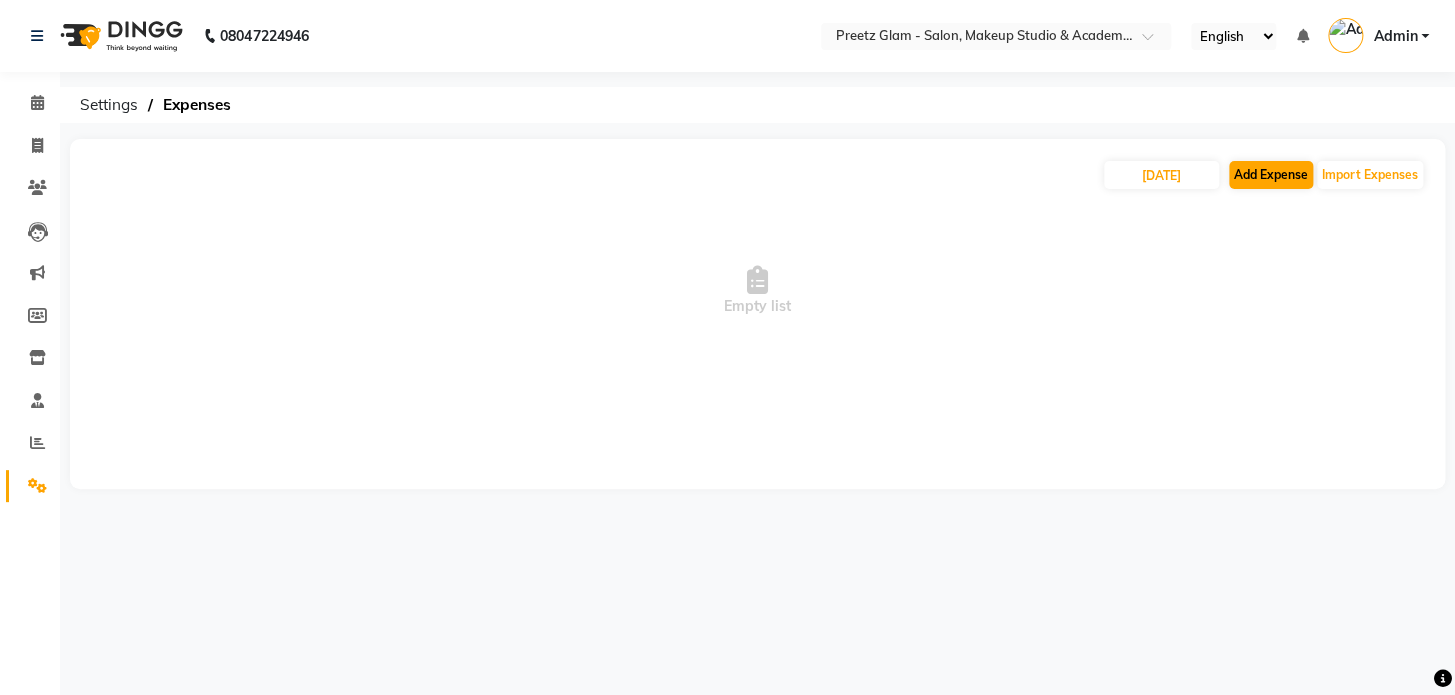 select on "1" 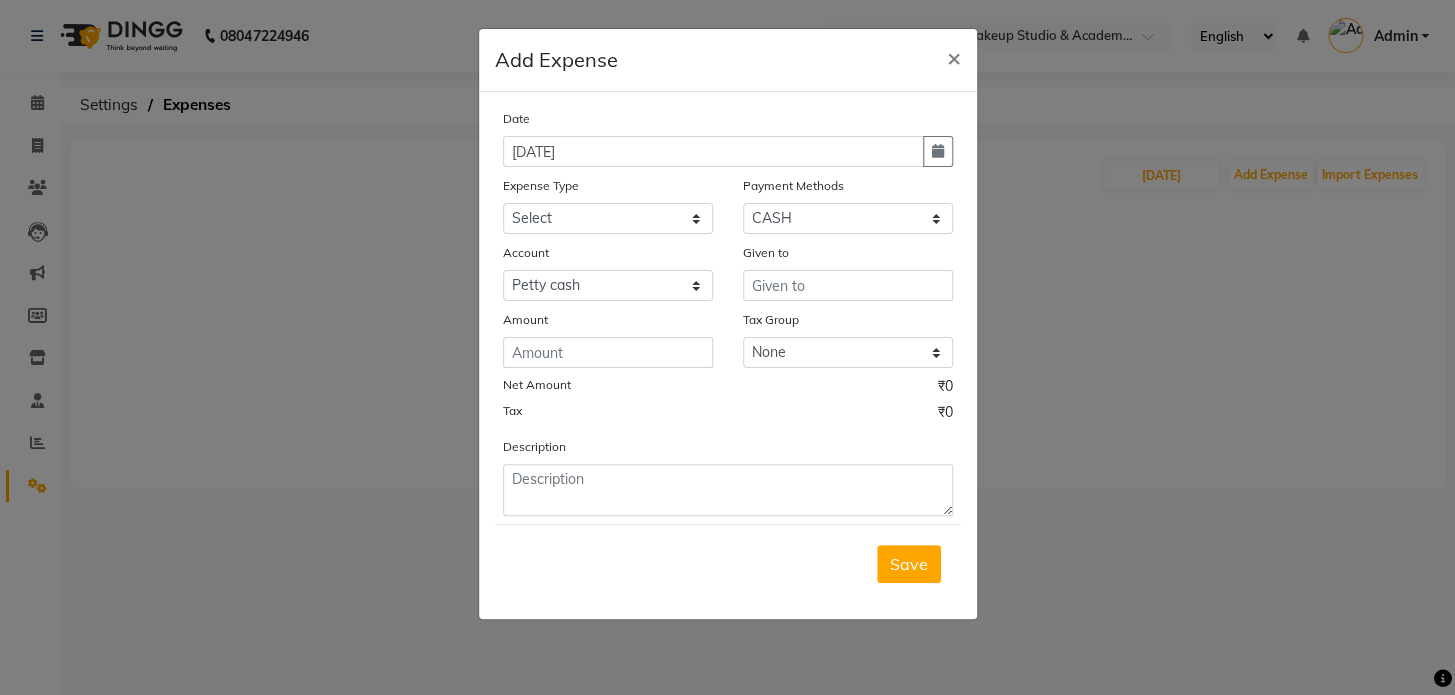 click on "Date" 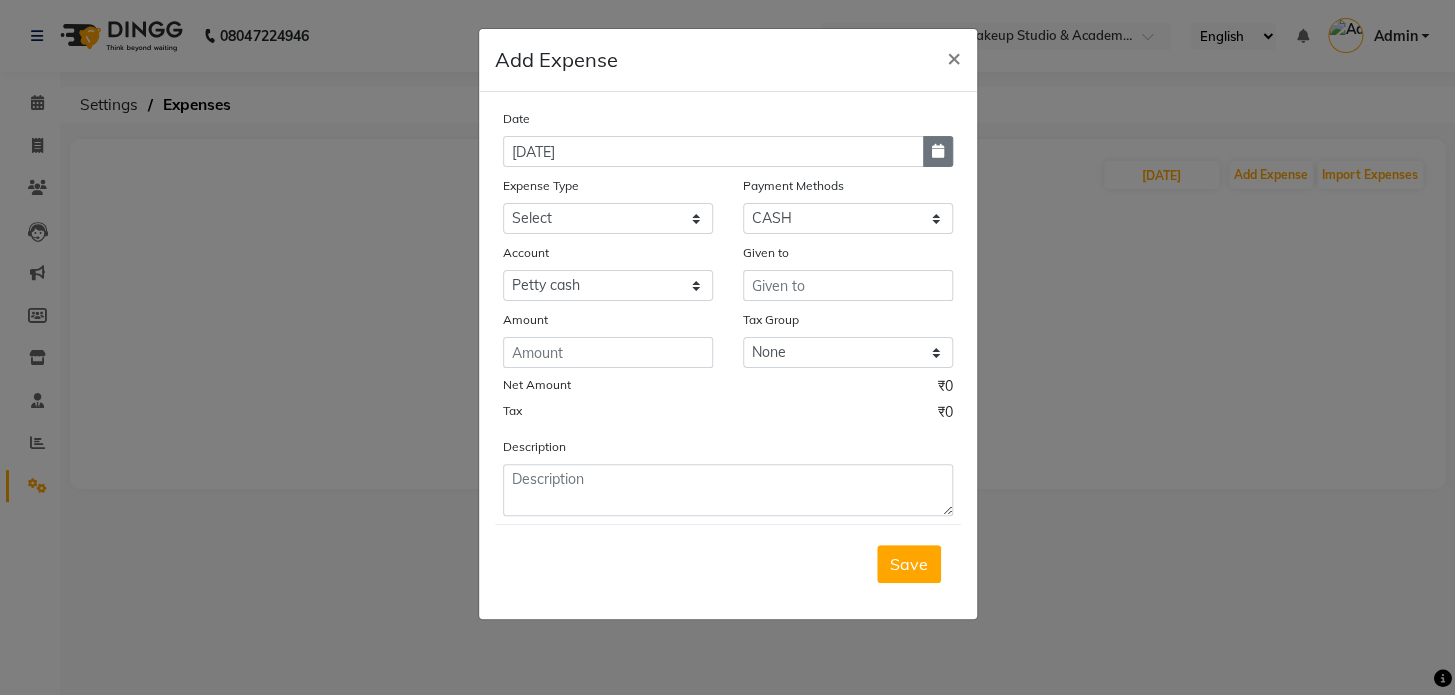 click 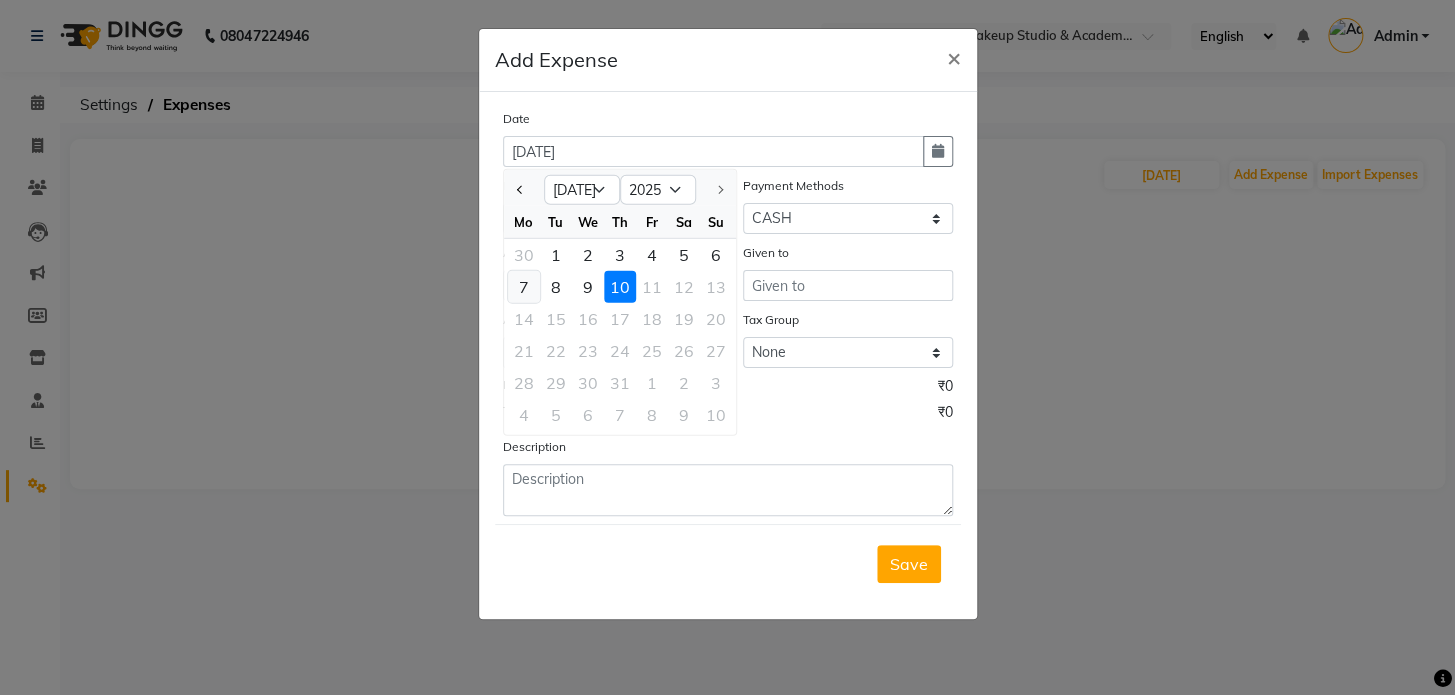 click on "7" 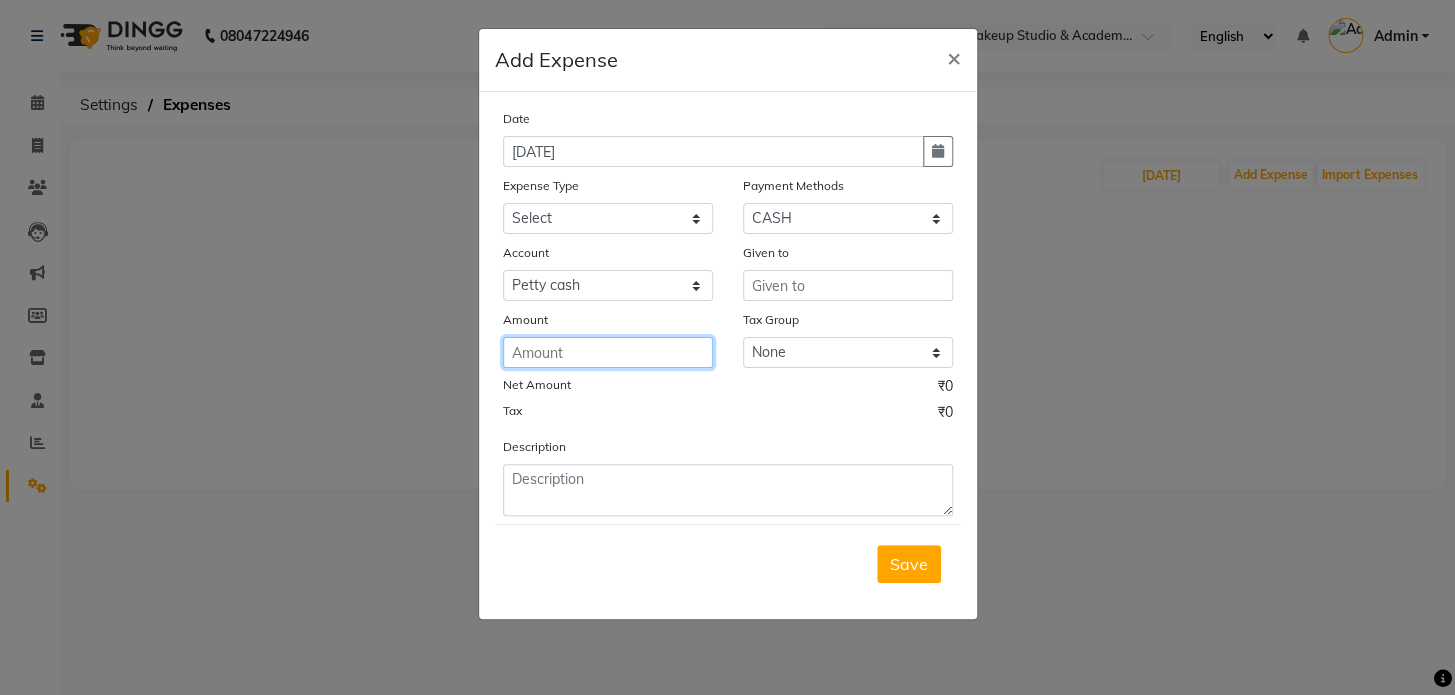 click 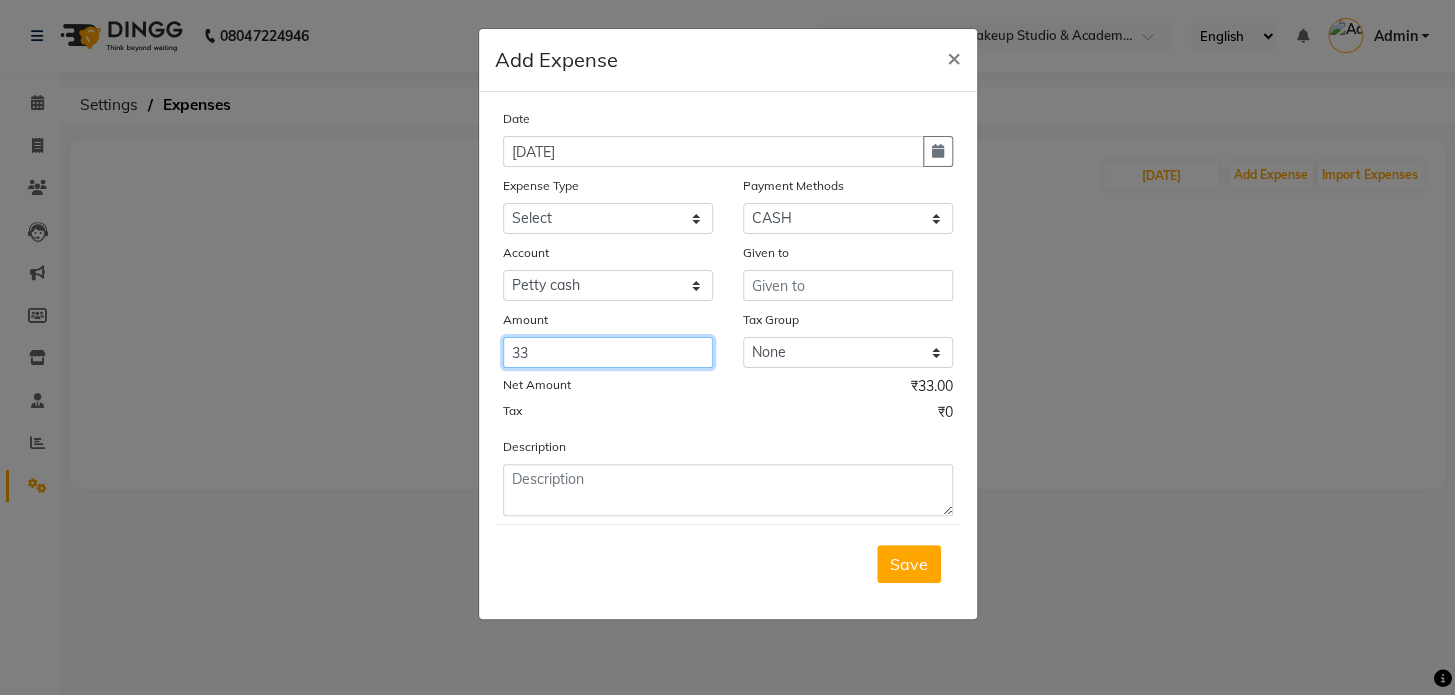 type on "33" 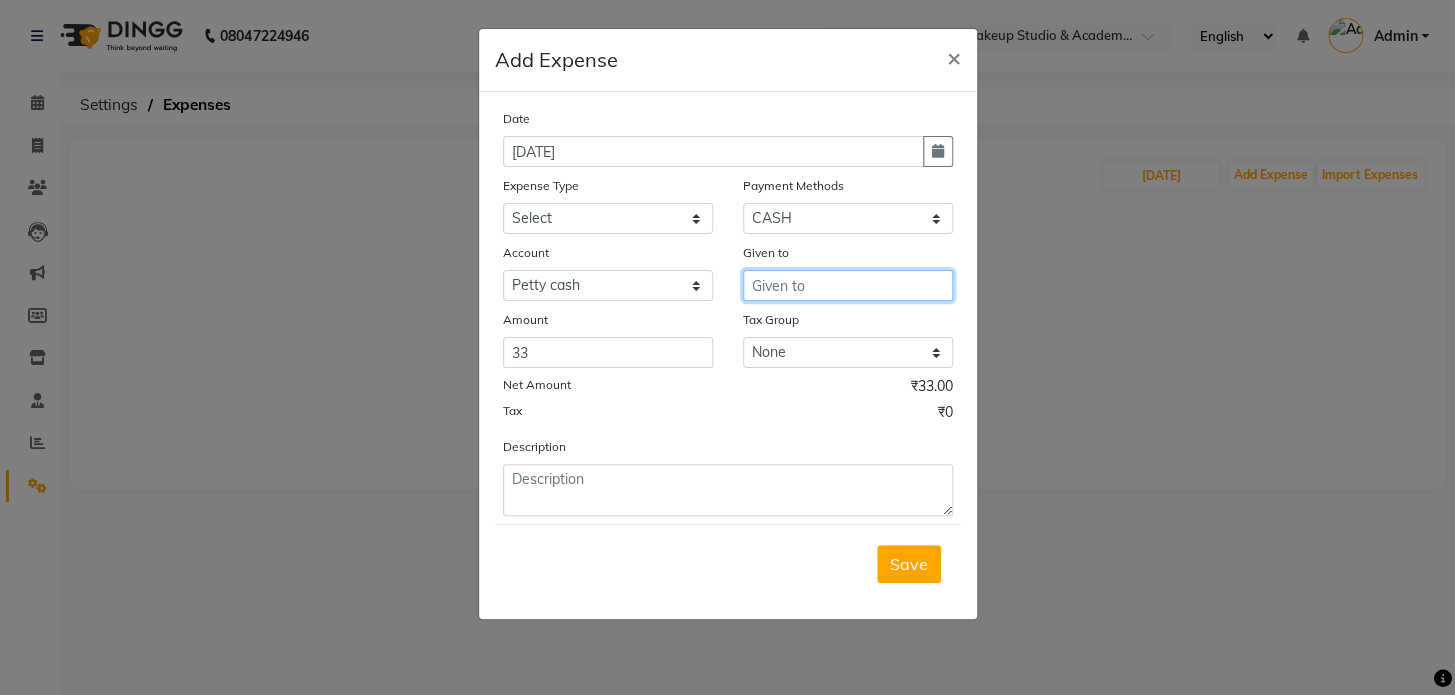 click at bounding box center [848, 285] 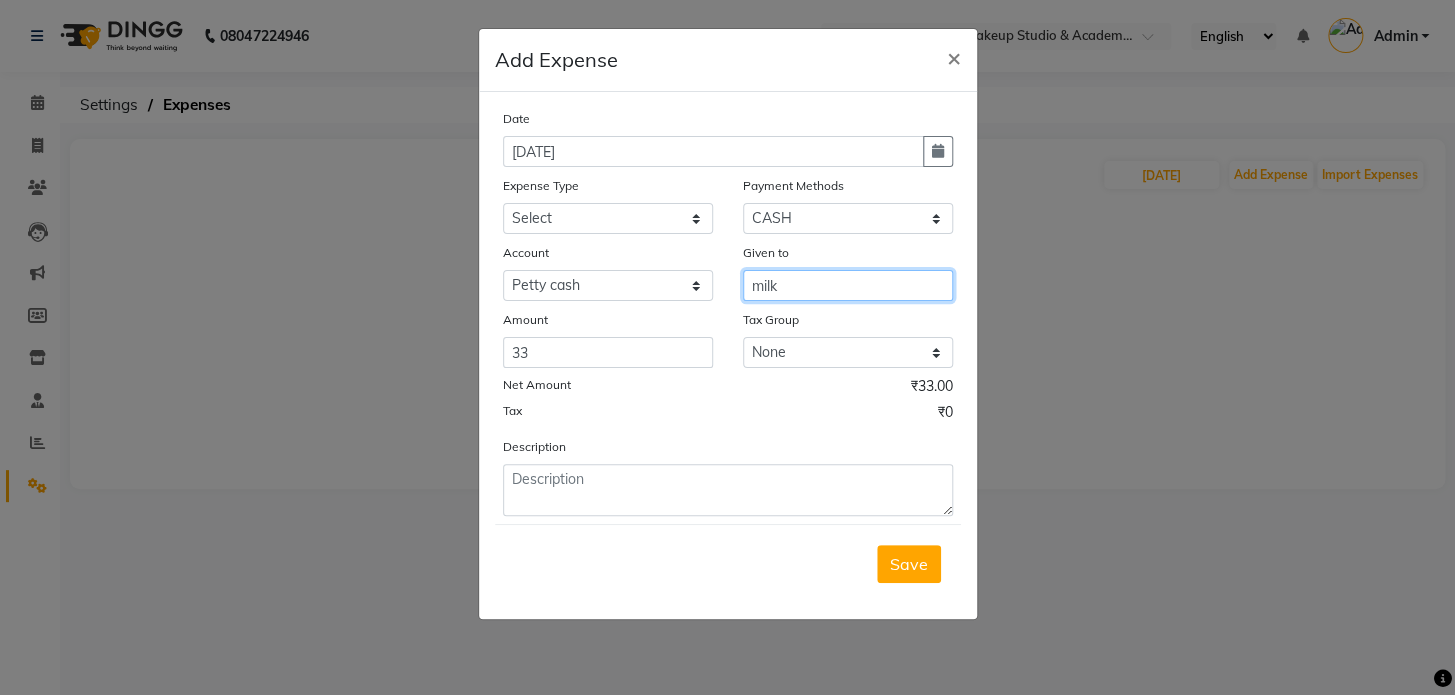 type on "milk" 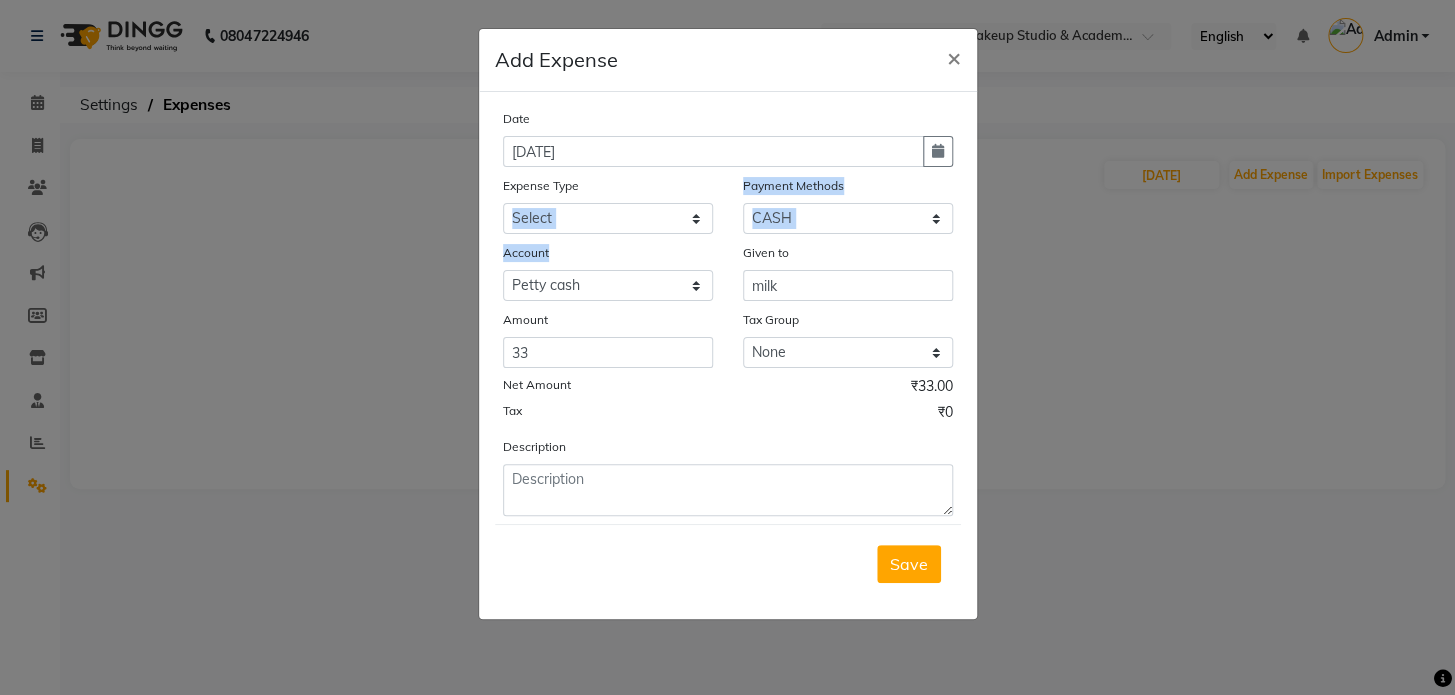 drag, startPoint x: 701, startPoint y: 239, endPoint x: 695, endPoint y: 229, distance: 11.661903 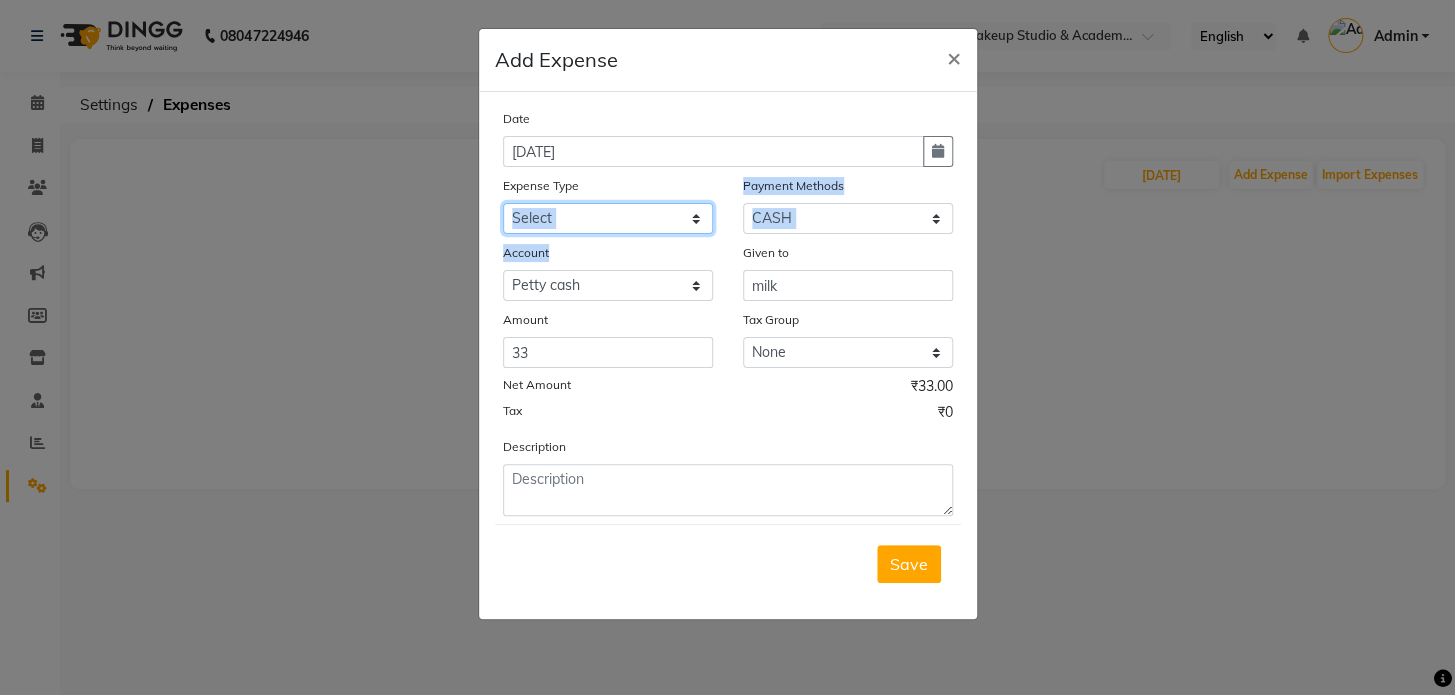 click on "Select Advance Salary [PERSON_NAME] Bank charges Car maintenance  Cash transfer to bank Cash transfer to hub Client Snacks Clinical charges Equipment Fuel Govt fee Incentive Insurance International purchase Loan Repayment Maintenance Marketing Miscellaneous Miscellaneous Miscellaneous 291 MRA Other Pantry Product Rent Salary Staff Snacks Tax Tea expense Tea & Refreshment Utilities" 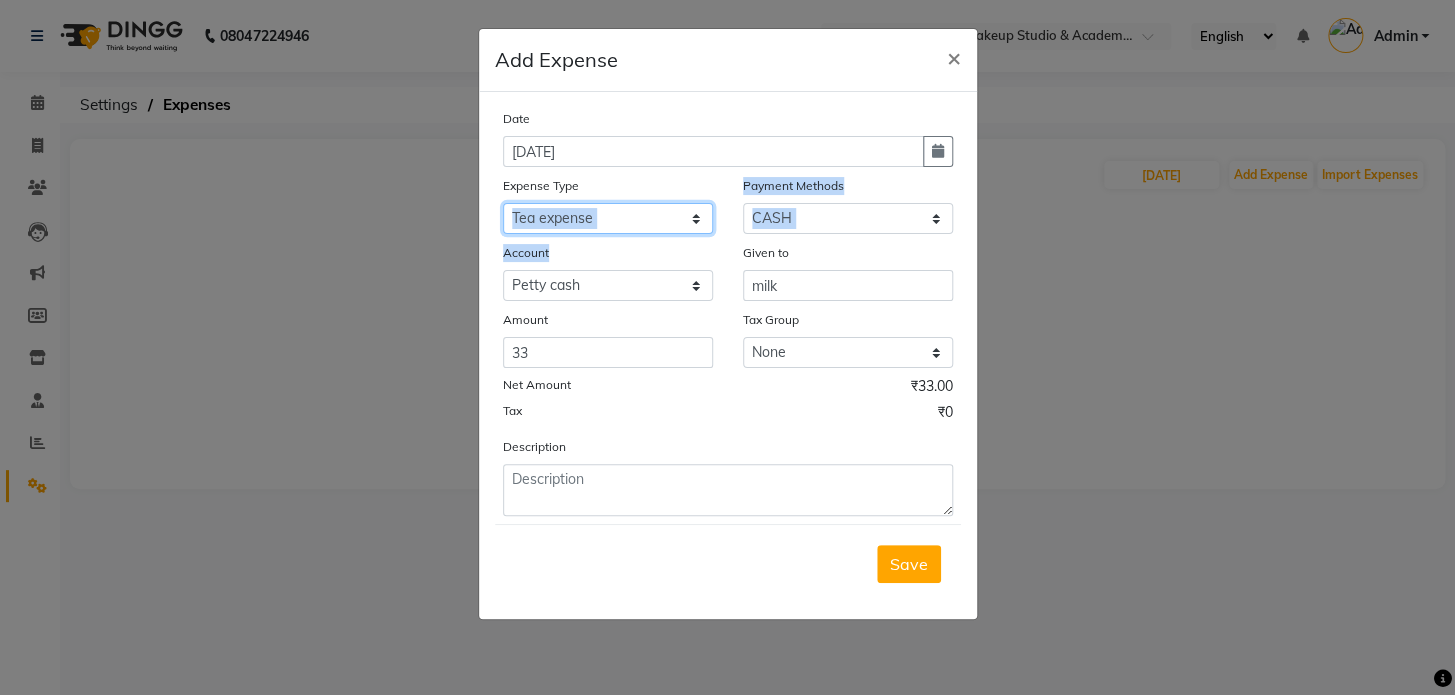 click on "Select Advance Salary [PERSON_NAME] Bank charges Car maintenance  Cash transfer to bank Cash transfer to hub Client Snacks Clinical charges Equipment Fuel Govt fee Incentive Insurance International purchase Loan Repayment Maintenance Marketing Miscellaneous Miscellaneous Miscellaneous 291 MRA Other Pantry Product Rent Salary Staff Snacks Tax Tea expense Tea & Refreshment Utilities" 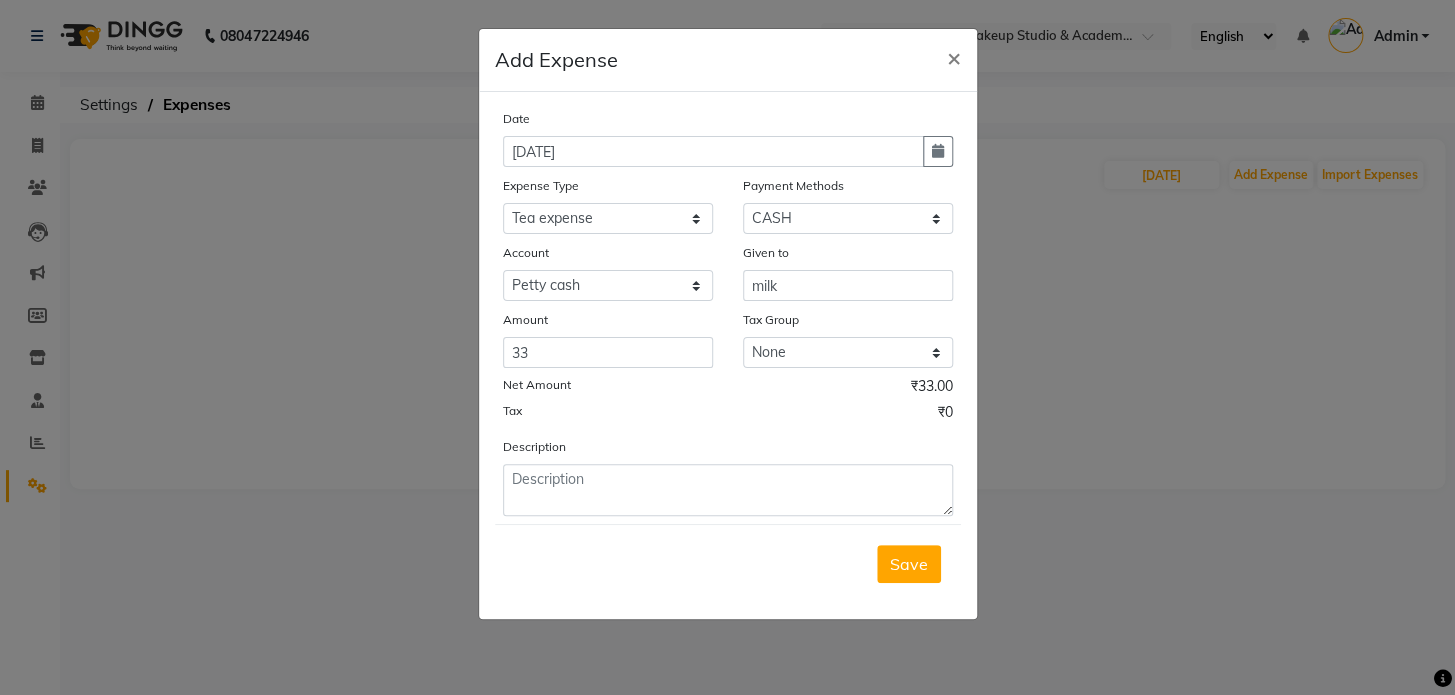 click on "Add Expense  × Date [DATE] Expense Type Select Advance Salary [PERSON_NAME] Bank charges Car maintenance  Cash transfer to bank Cash transfer to hub Client Snacks Clinical charges Equipment Fuel Govt fee Incentive Insurance International purchase Loan Repayment Maintenance Marketing Miscellaneous Miscellaneous Miscellaneous 291 MRA Other Pantry Product Rent Salary Staff Snacks Tax Tea expense Tea & Refreshment Utilities Payment Methods Select Package PayTM Master Card BharatPay GPay UPI ONLINE Visa Card PhonePe CASH Account Select [PERSON_NAME] cash Default account Given to milk Amount 33 Tax Group None GST Net Amount ₹33.00 Tax ₹0 Description  Save" 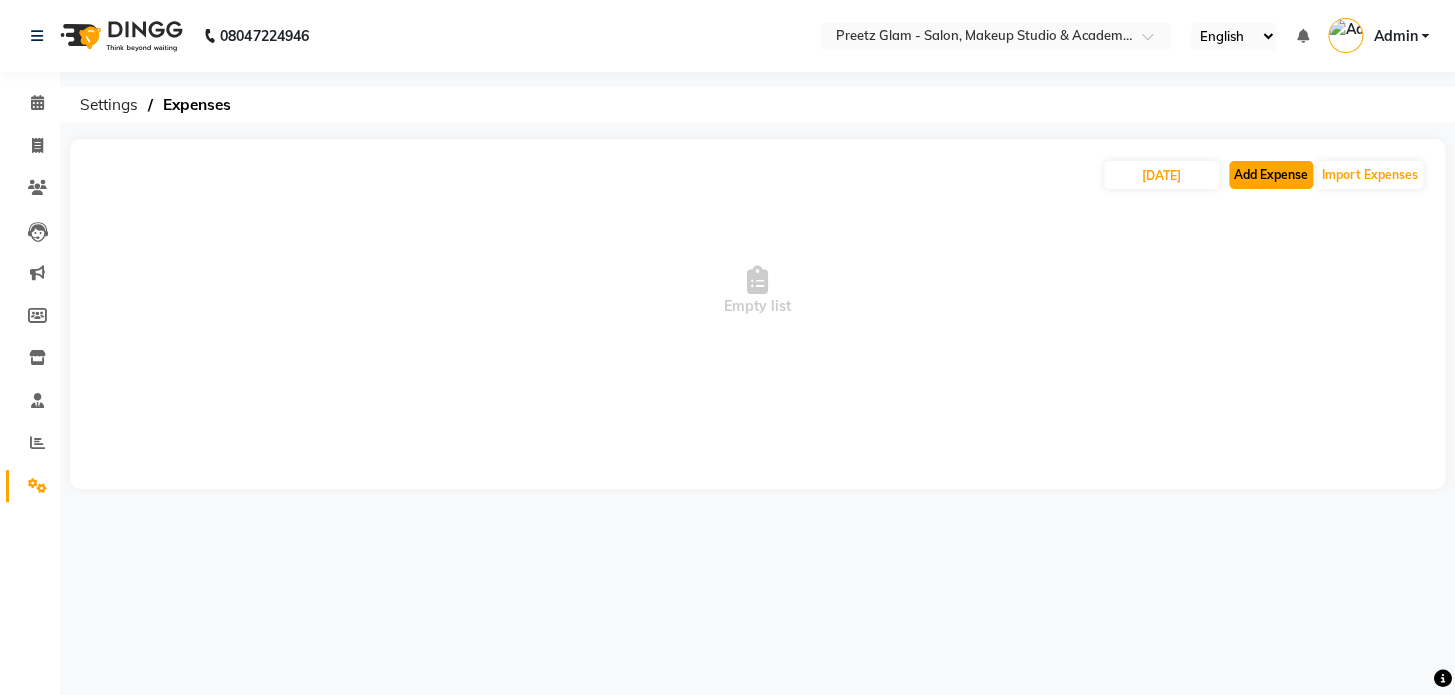 click on "Add Expense" 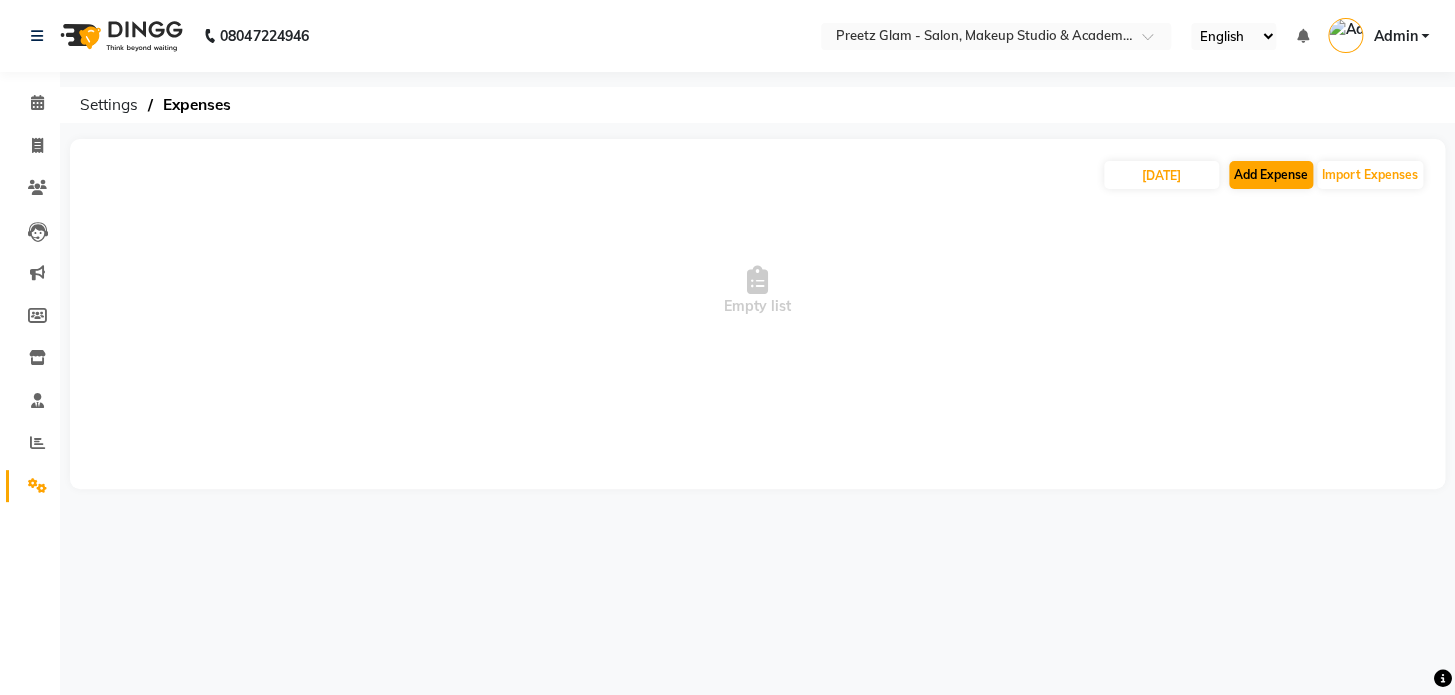 select on "1" 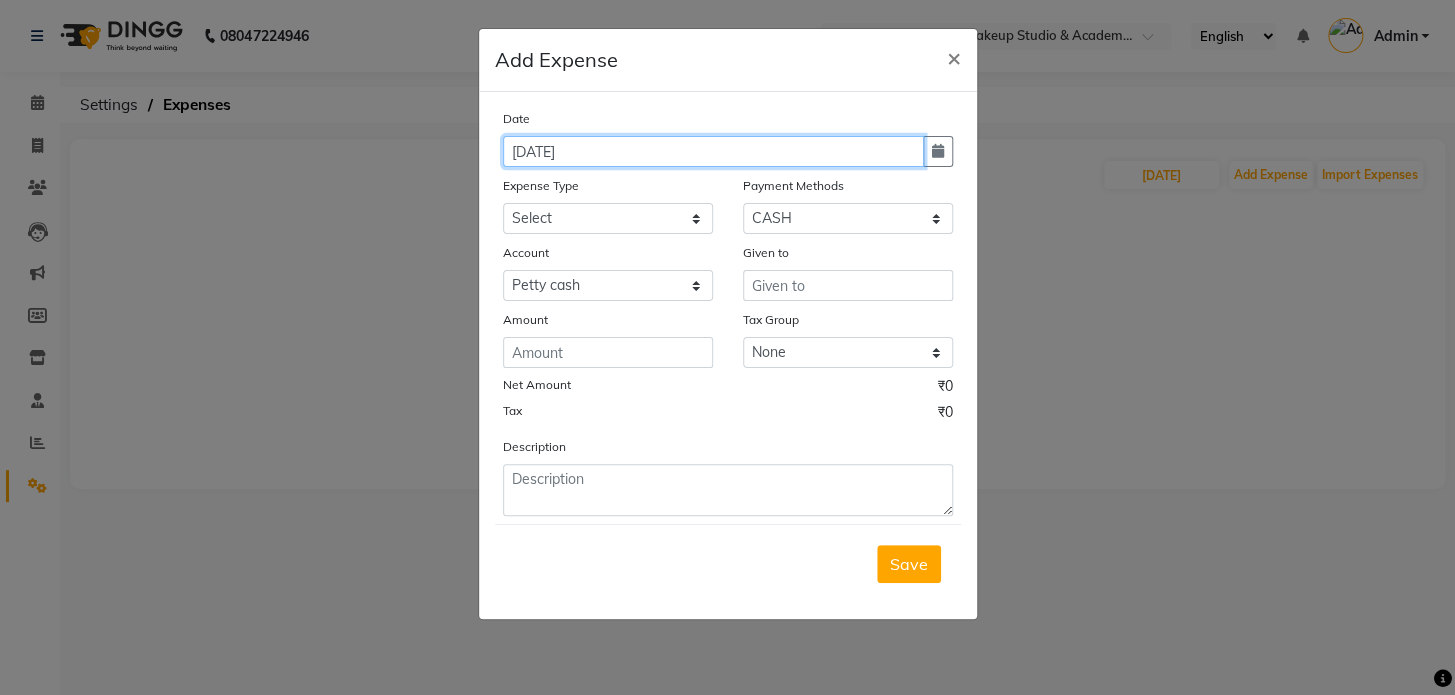click on "[DATE]" 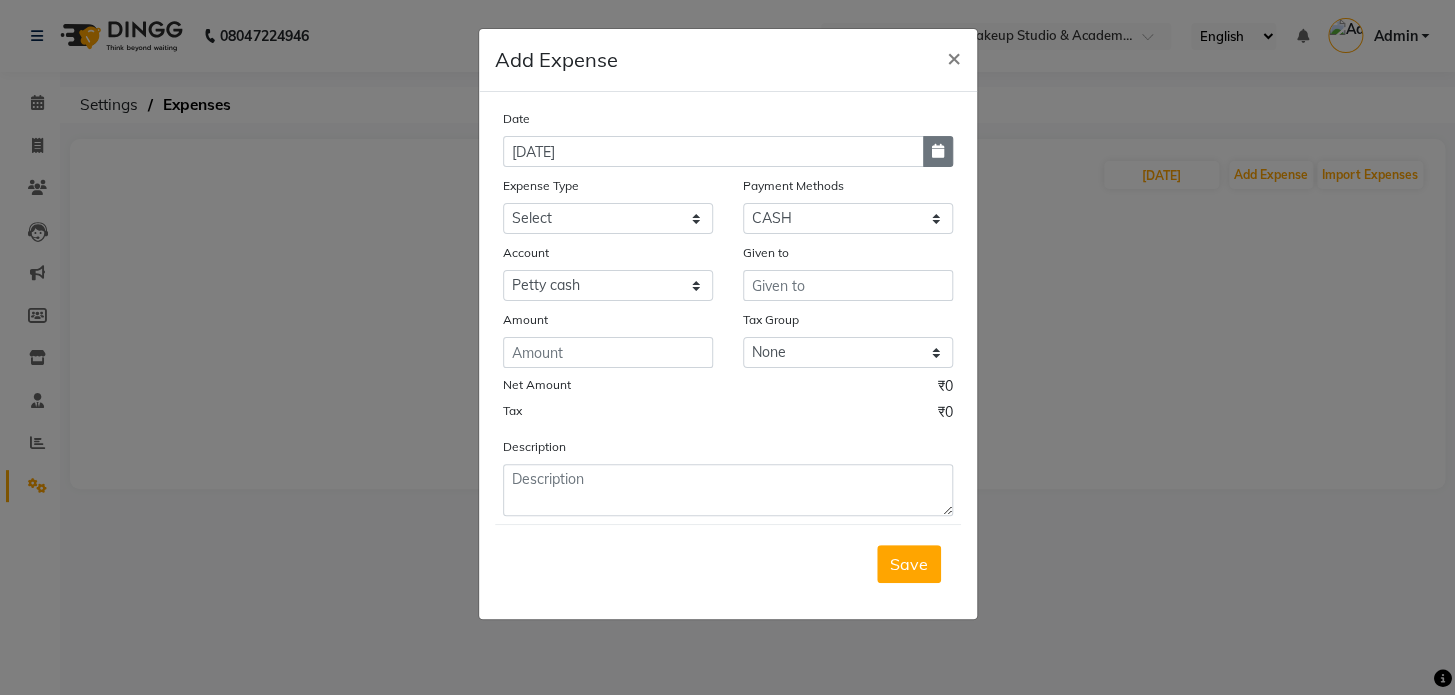 click 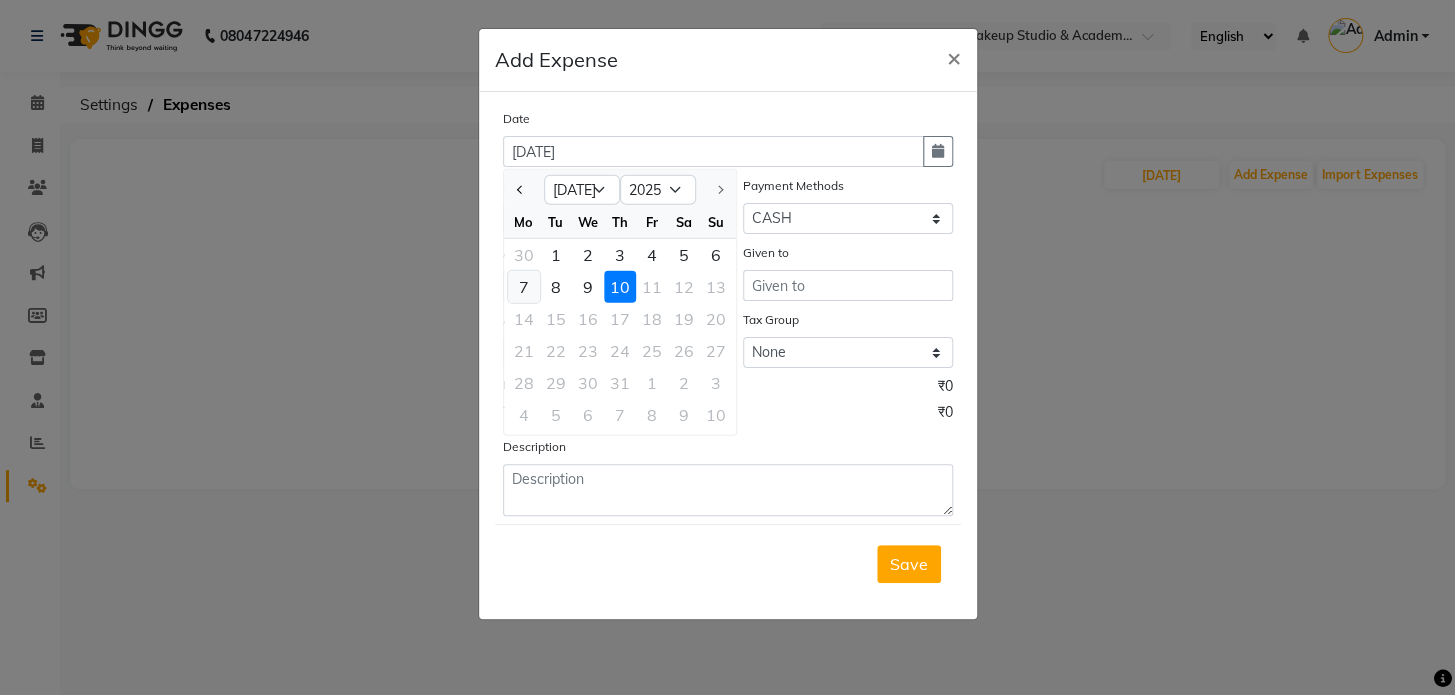 click on "7" 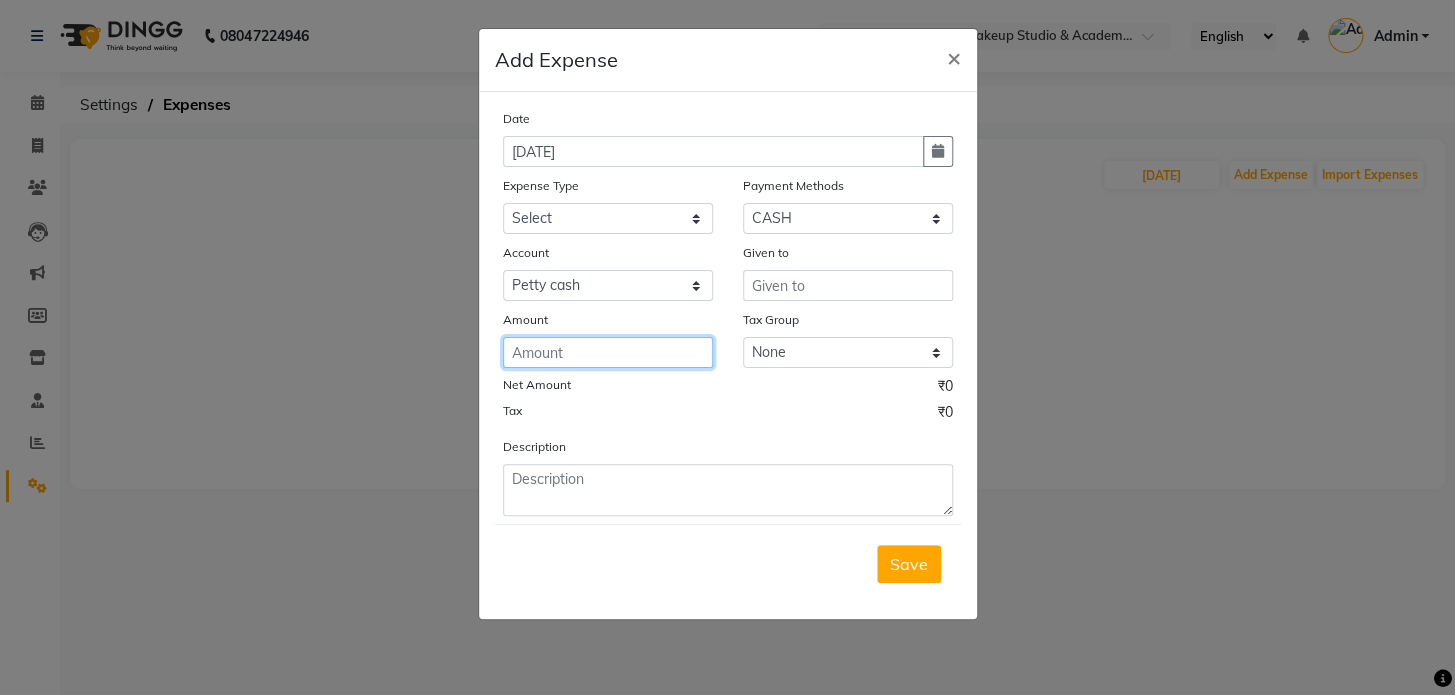 click 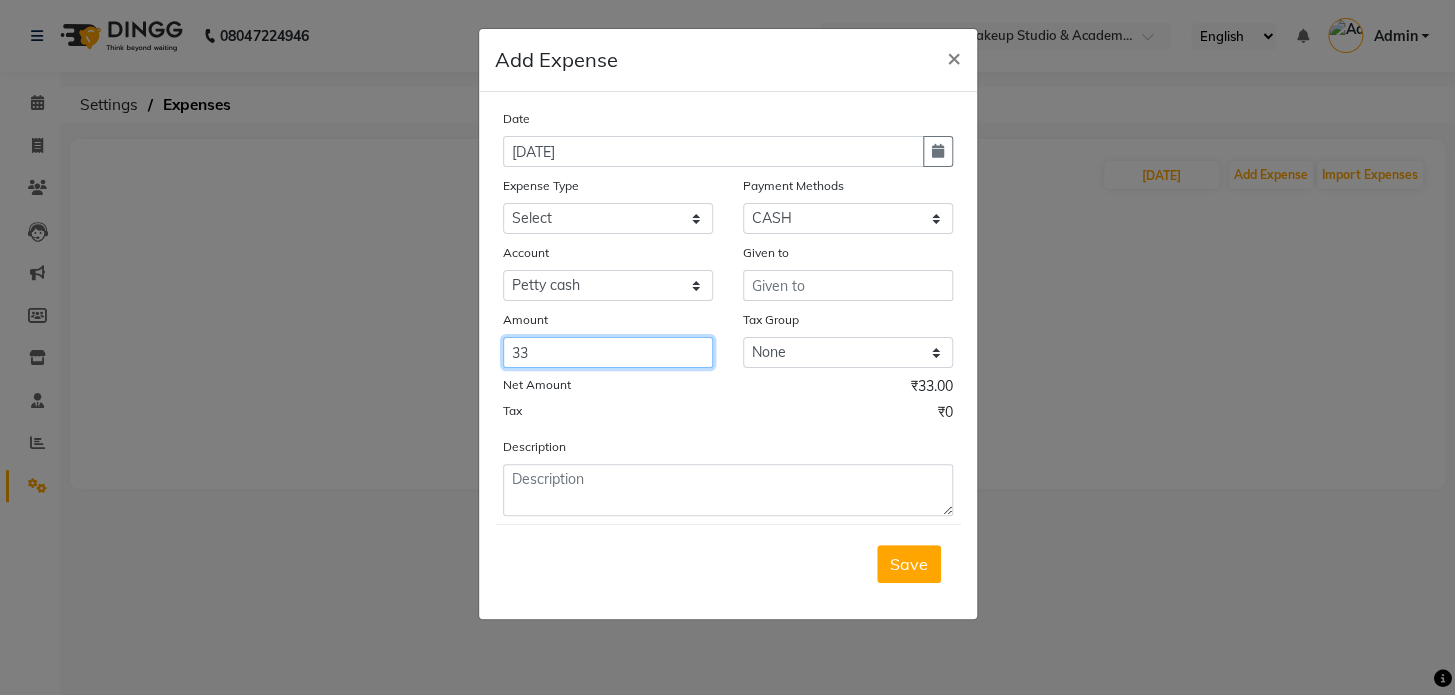 type on "33" 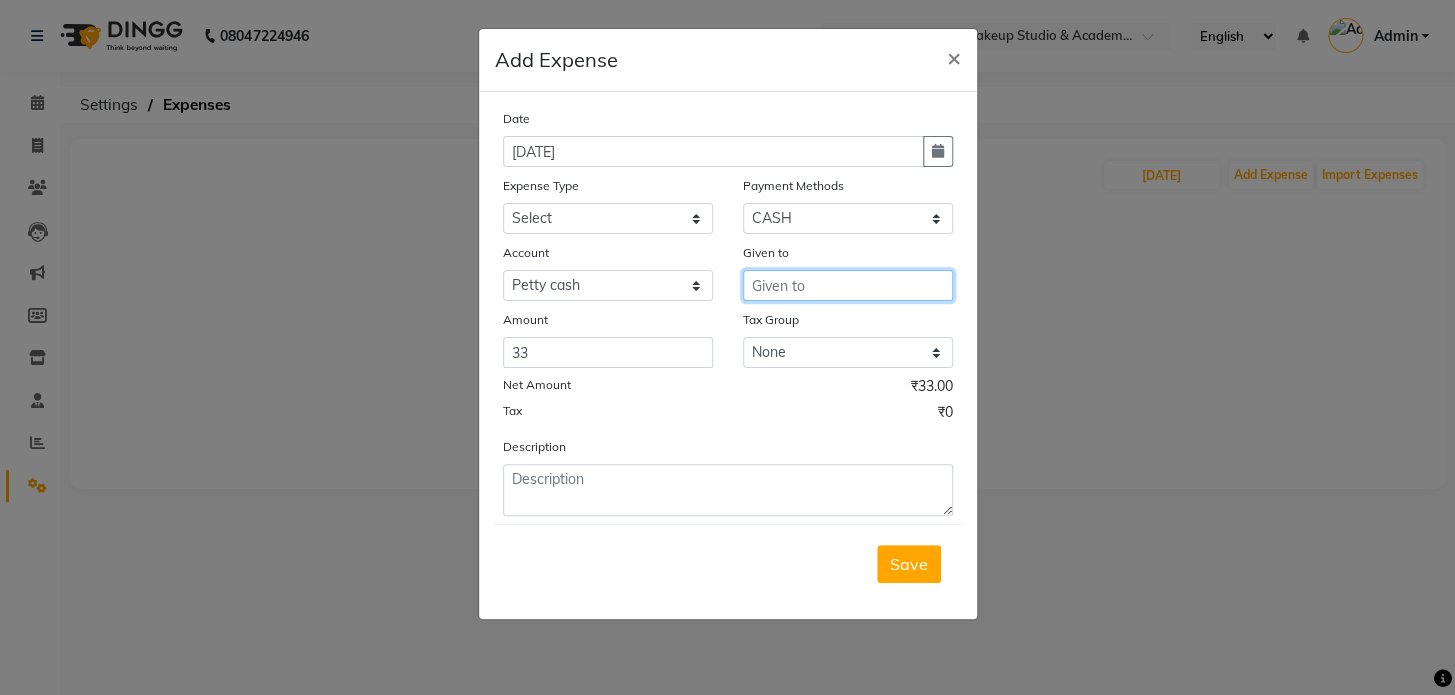 click at bounding box center (848, 285) 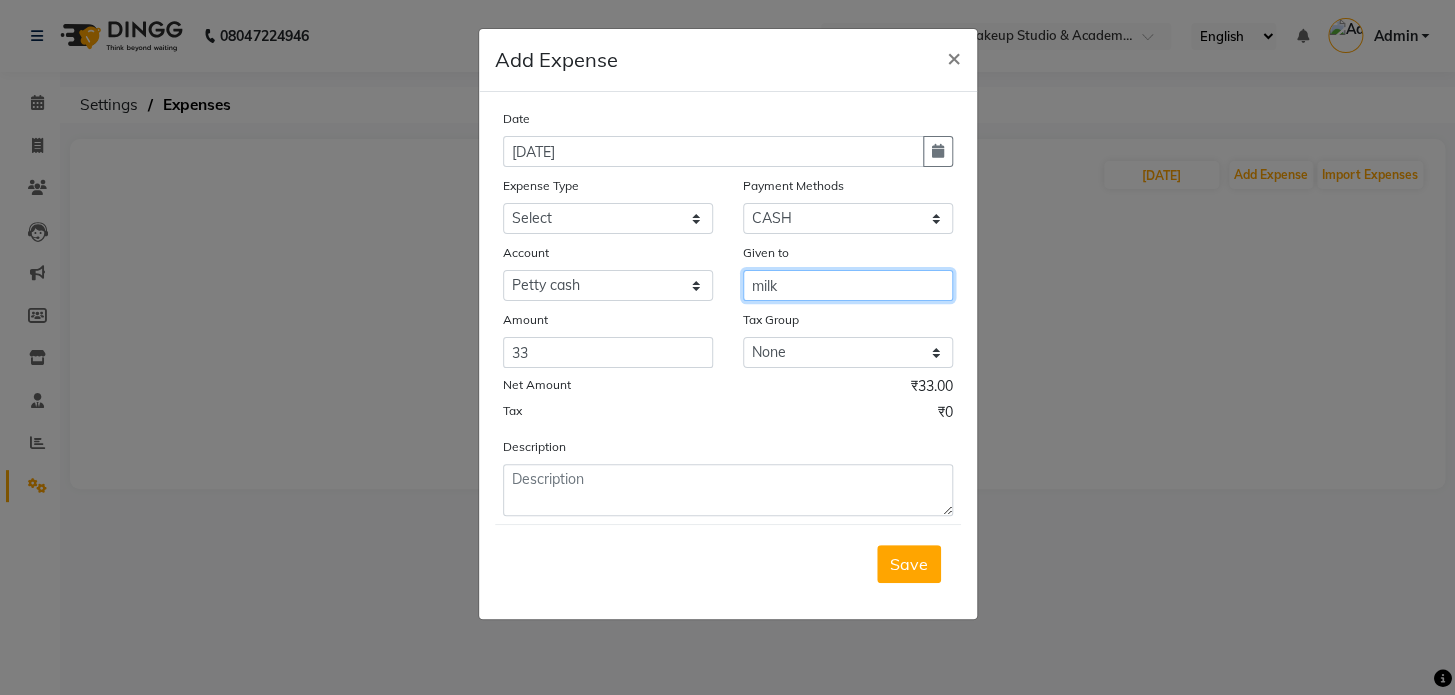 type on "milk" 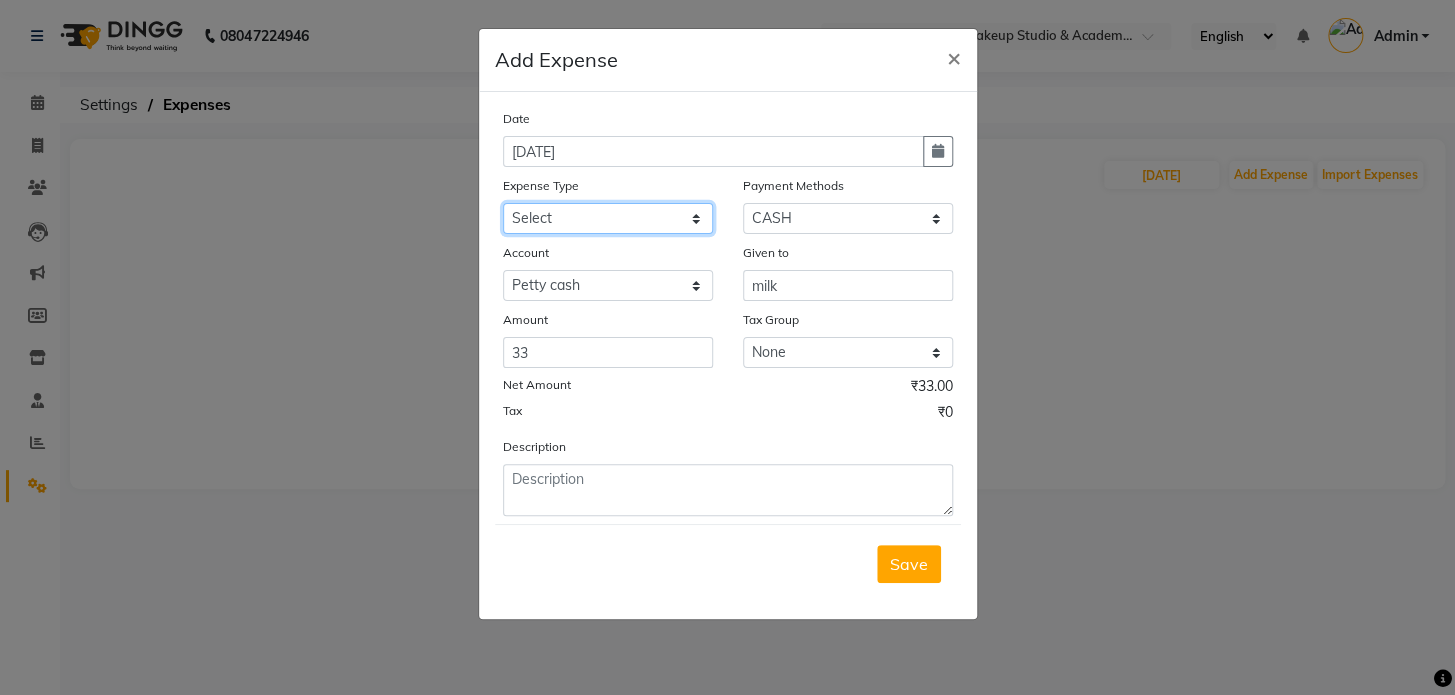 click on "Select Advance Salary [PERSON_NAME] Bank charges Car maintenance  Cash transfer to bank Cash transfer to hub Client Snacks Clinical charges Equipment Fuel Govt fee Incentive Insurance International purchase Loan Repayment Maintenance Marketing Miscellaneous Miscellaneous Miscellaneous 291 MRA Other Pantry Product Rent Salary Staff Snacks Tax Tea expense Tea & Refreshment Utilities" 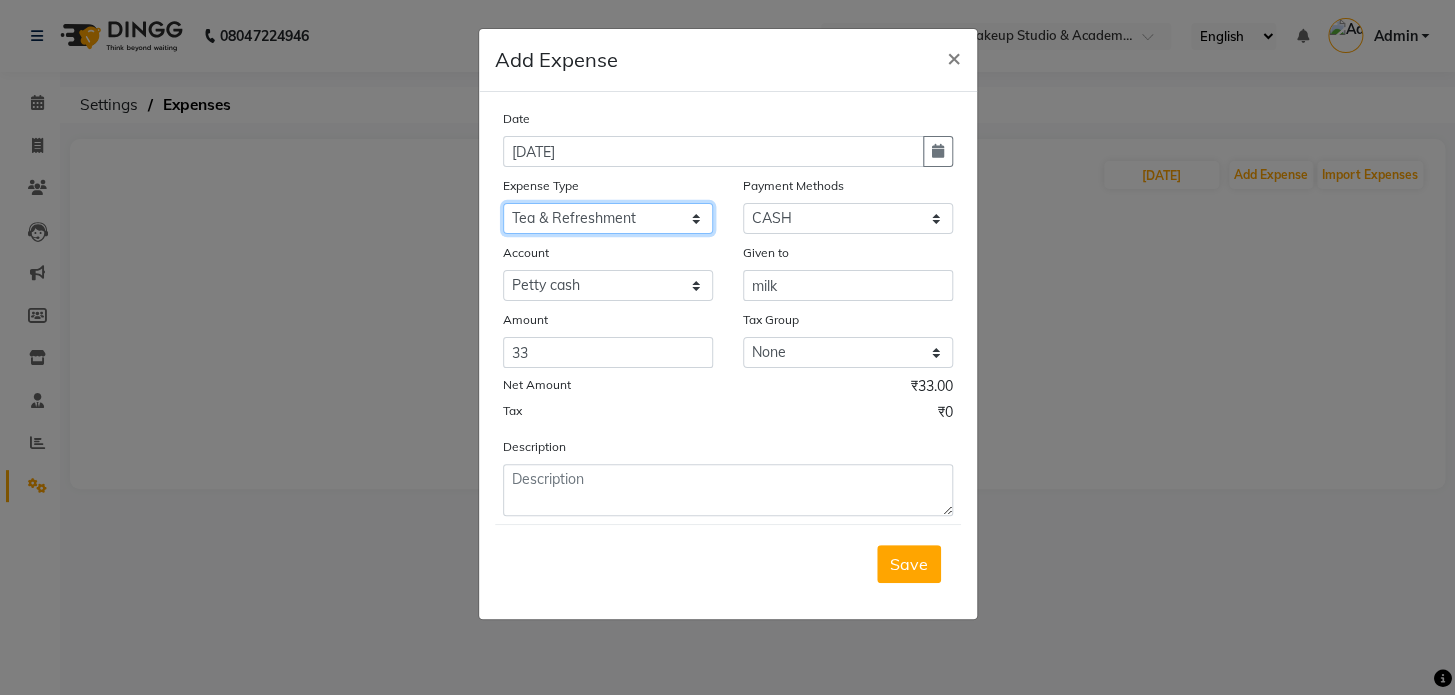 click on "Select Advance Salary [PERSON_NAME] Bank charges Car maintenance  Cash transfer to bank Cash transfer to hub Client Snacks Clinical charges Equipment Fuel Govt fee Incentive Insurance International purchase Loan Repayment Maintenance Marketing Miscellaneous Miscellaneous Miscellaneous 291 MRA Other Pantry Product Rent Salary Staff Snacks Tax Tea expense Tea & Refreshment Utilities" 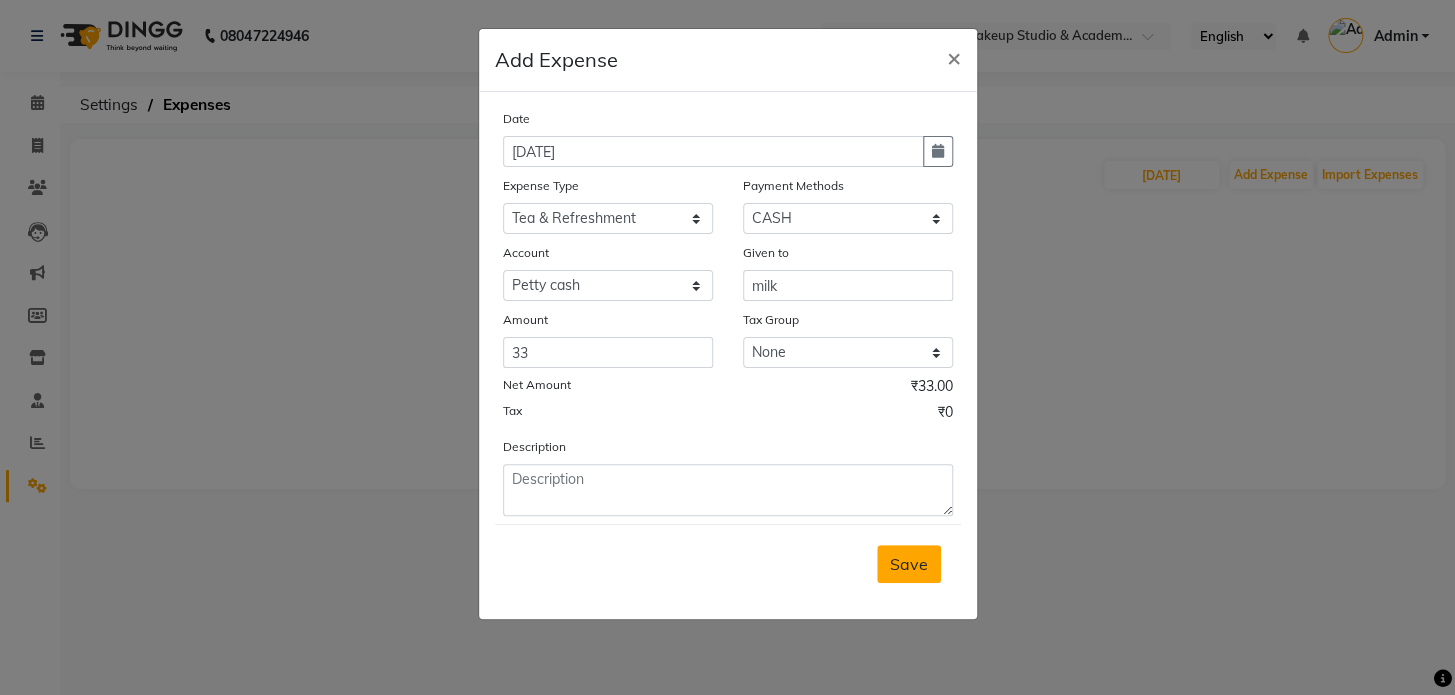 click on "Save" at bounding box center [909, 564] 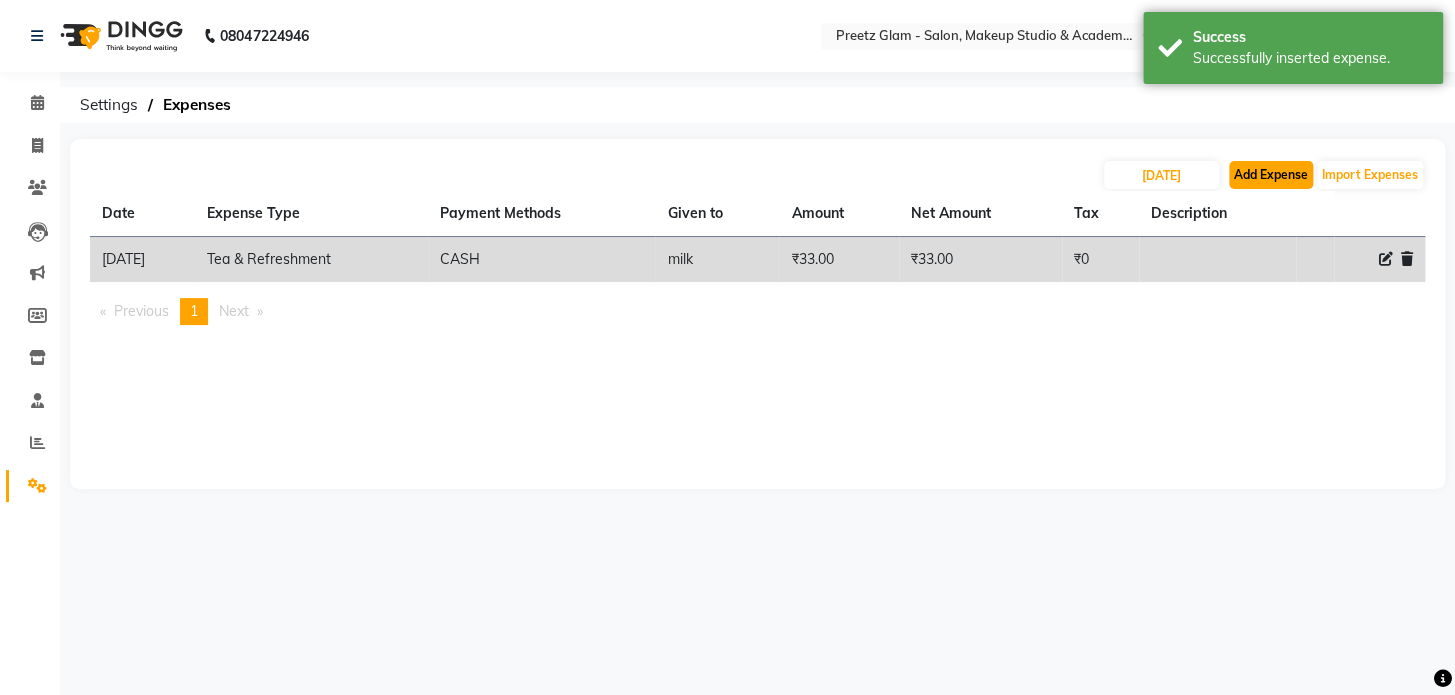 click on "Add Expense" 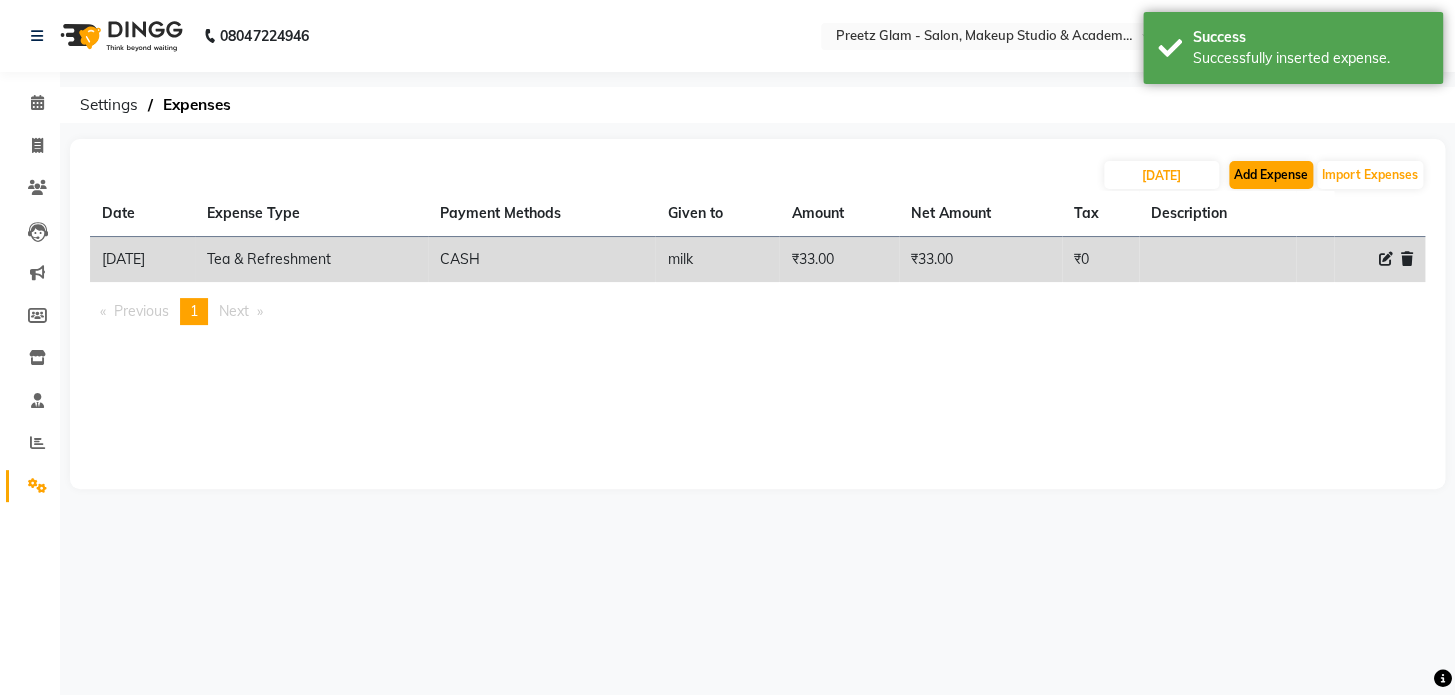 type 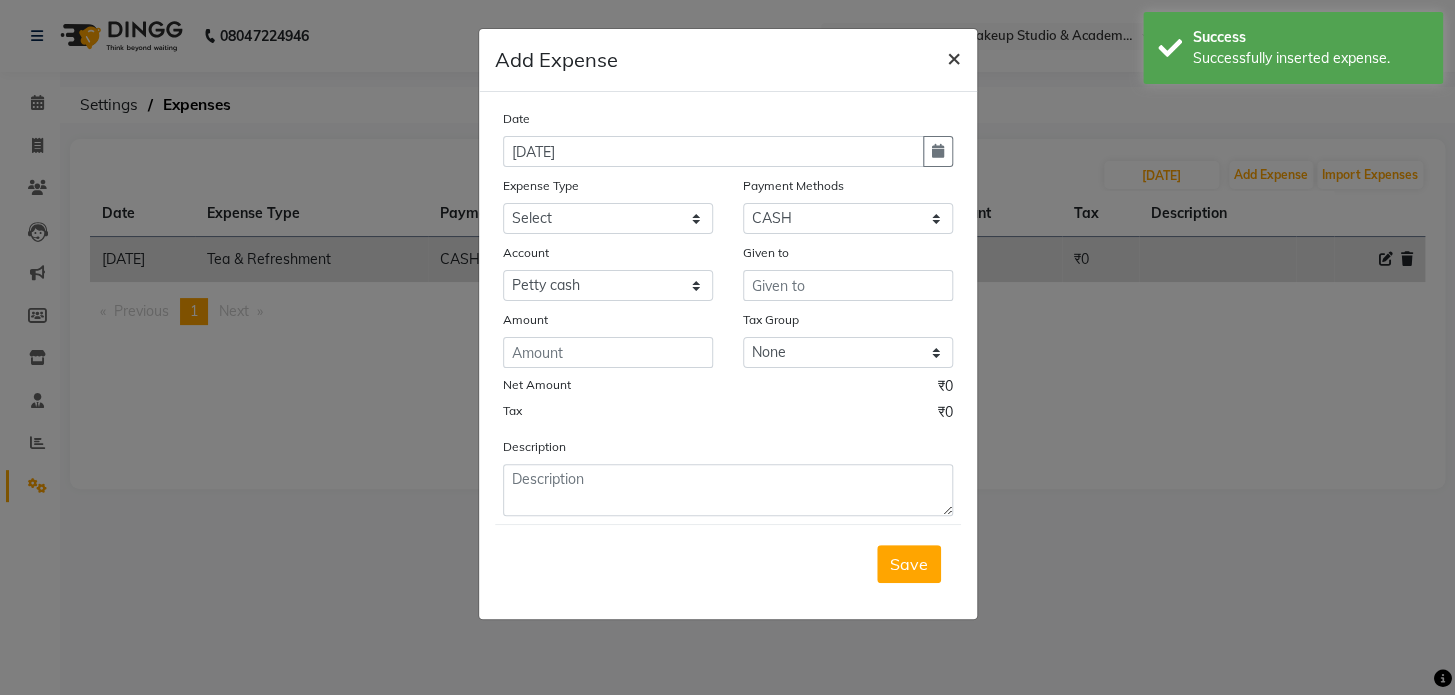 click on "×" 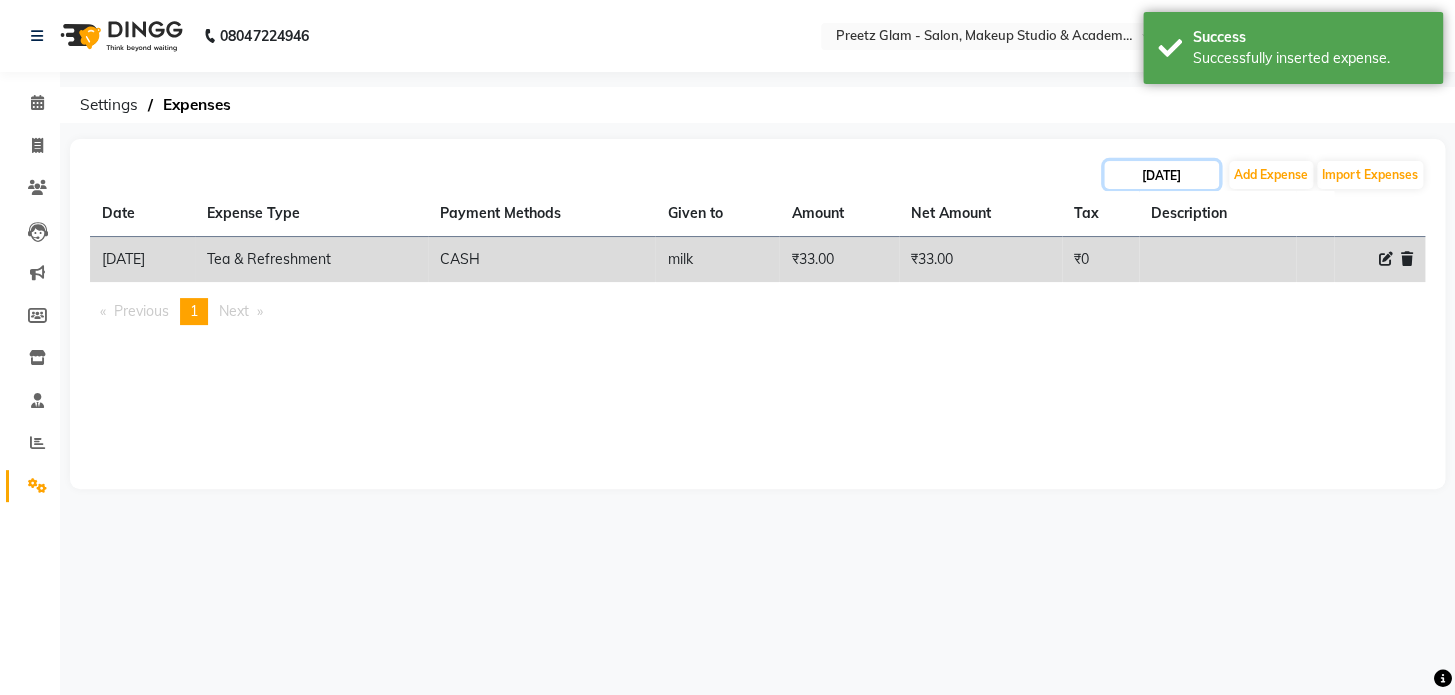 click on "[DATE]" 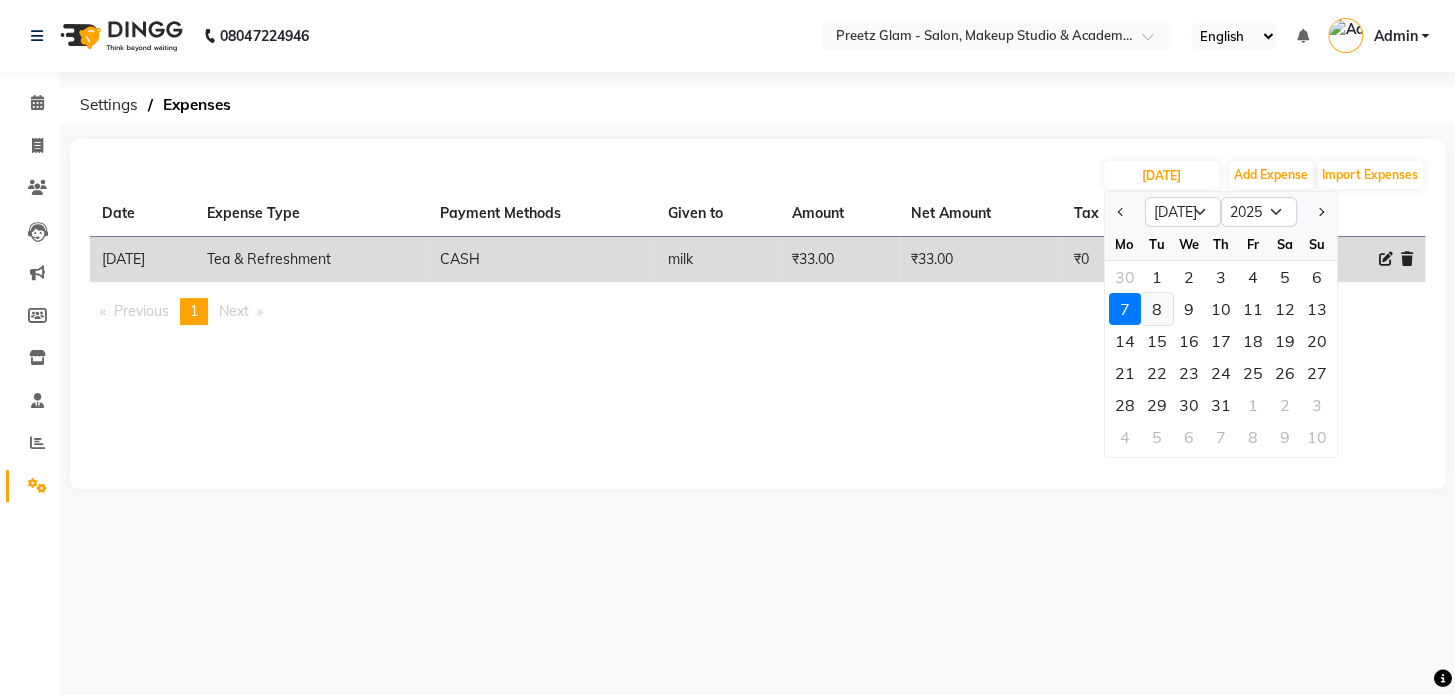 click on "8" 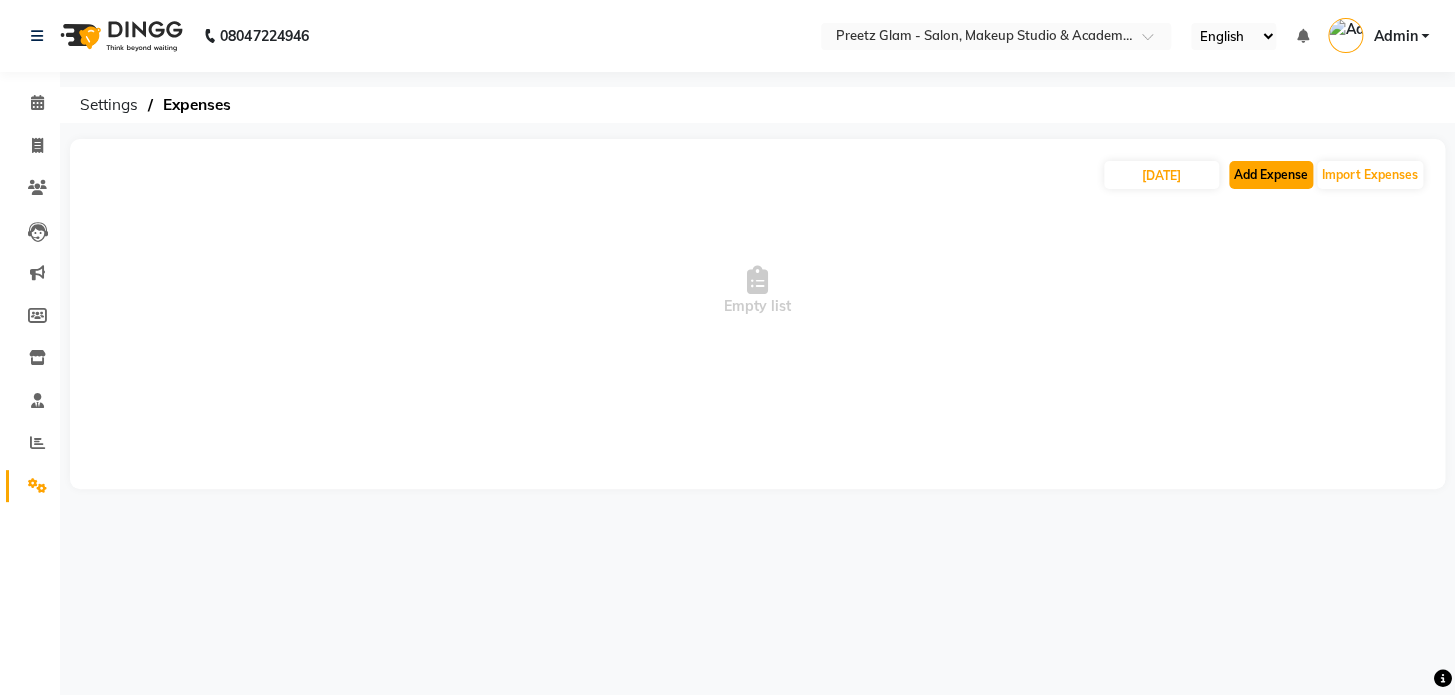 click on "Add Expense" 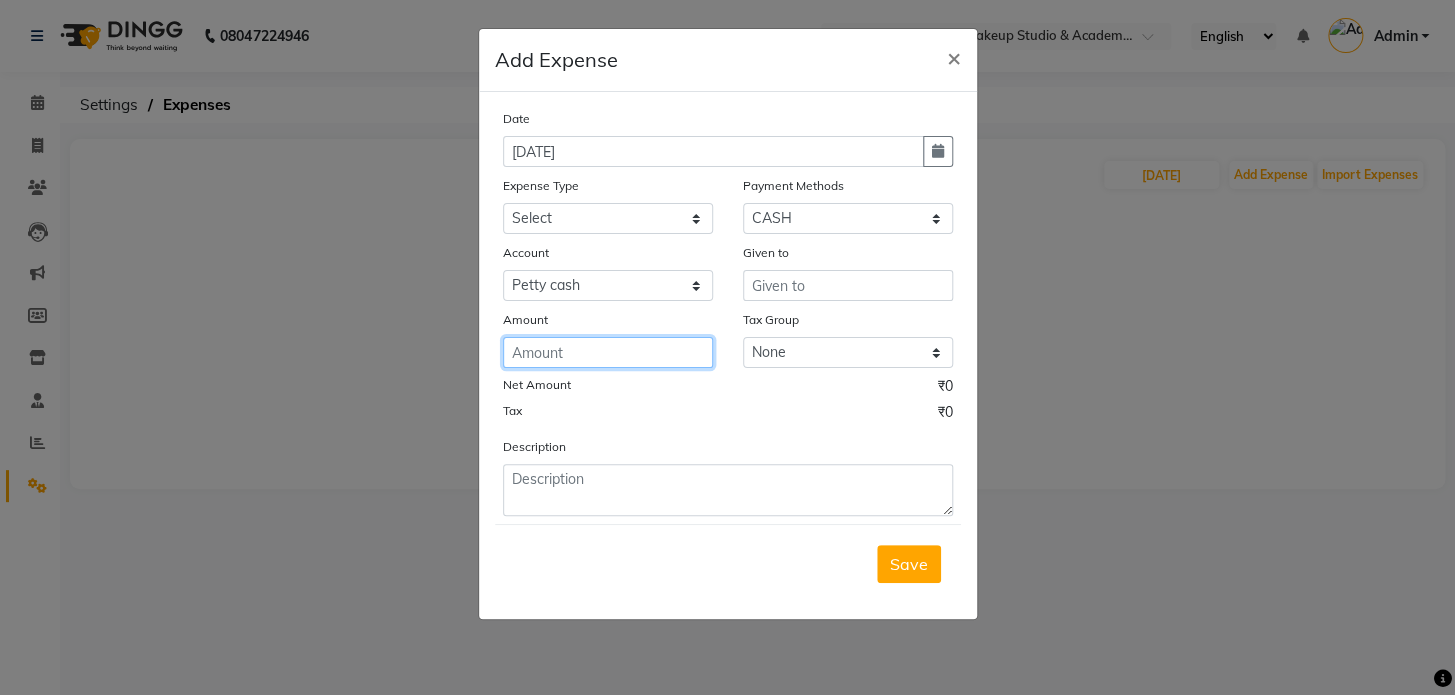 click 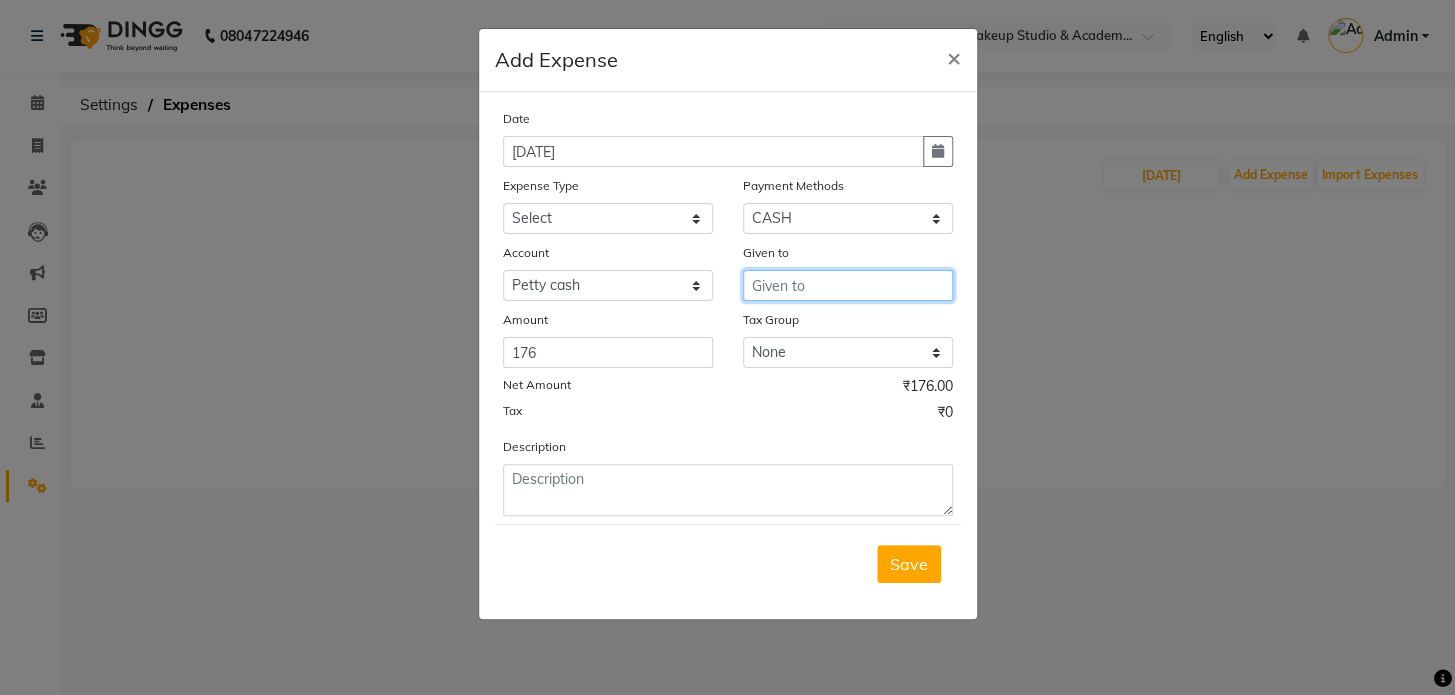 click at bounding box center [848, 285] 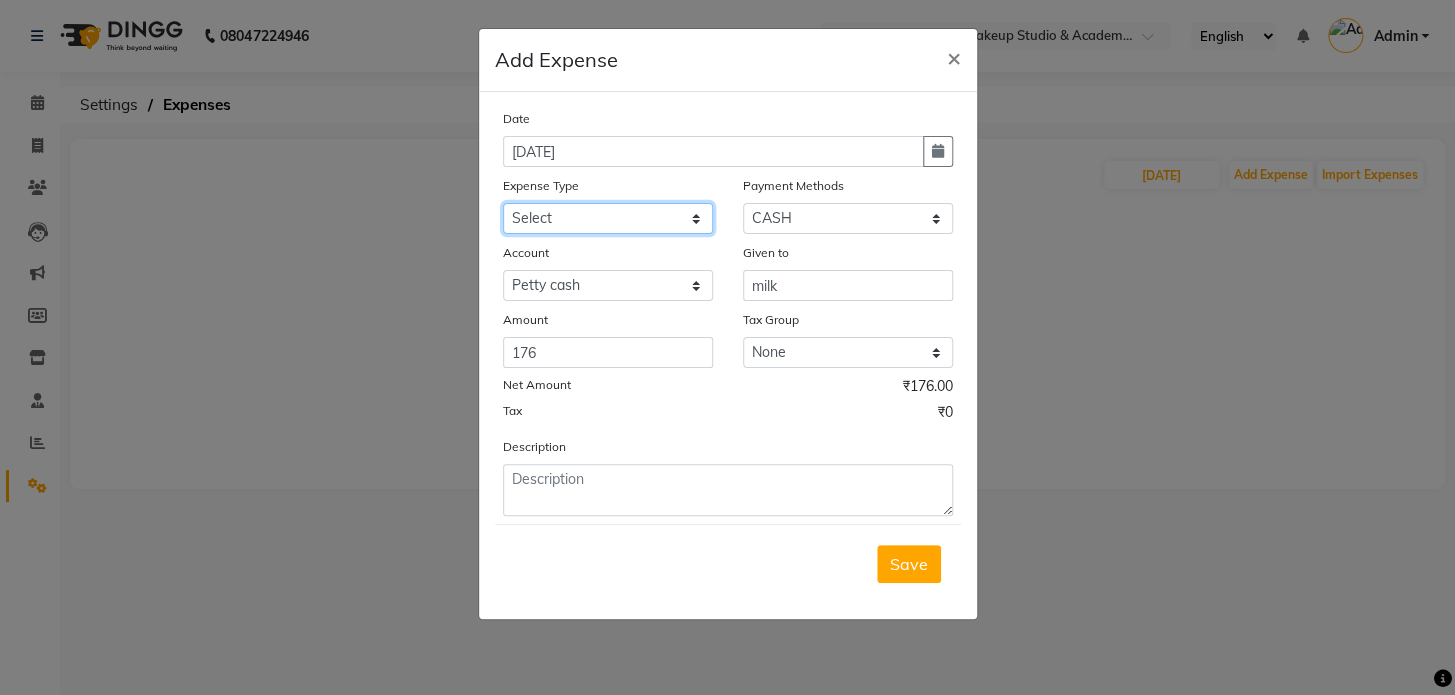 click on "Select Advance Salary [PERSON_NAME] Bank charges Car maintenance  Cash transfer to bank Cash transfer to hub Client Snacks Clinical charges Equipment Fuel Govt fee Incentive Insurance International purchase Loan Repayment Maintenance Marketing Miscellaneous Miscellaneous Miscellaneous 291 MRA Other Pantry Product Rent Salary Staff Snacks Tax Tea expense Tea & Refreshment Utilities" 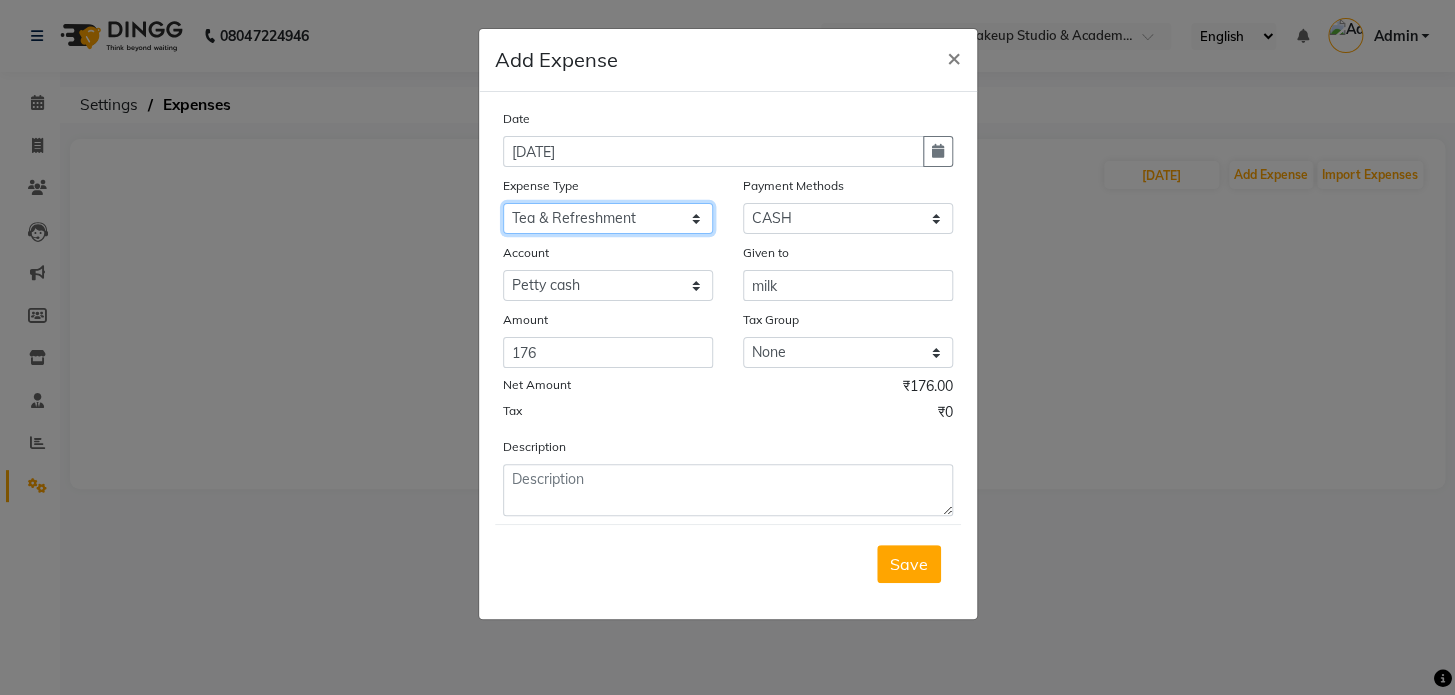 click on "Select Advance Salary [PERSON_NAME] Bank charges Car maintenance  Cash transfer to bank Cash transfer to hub Client Snacks Clinical charges Equipment Fuel Govt fee Incentive Insurance International purchase Loan Repayment Maintenance Marketing Miscellaneous Miscellaneous Miscellaneous 291 MRA Other Pantry Product Rent Salary Staff Snacks Tax Tea expense Tea & Refreshment Utilities" 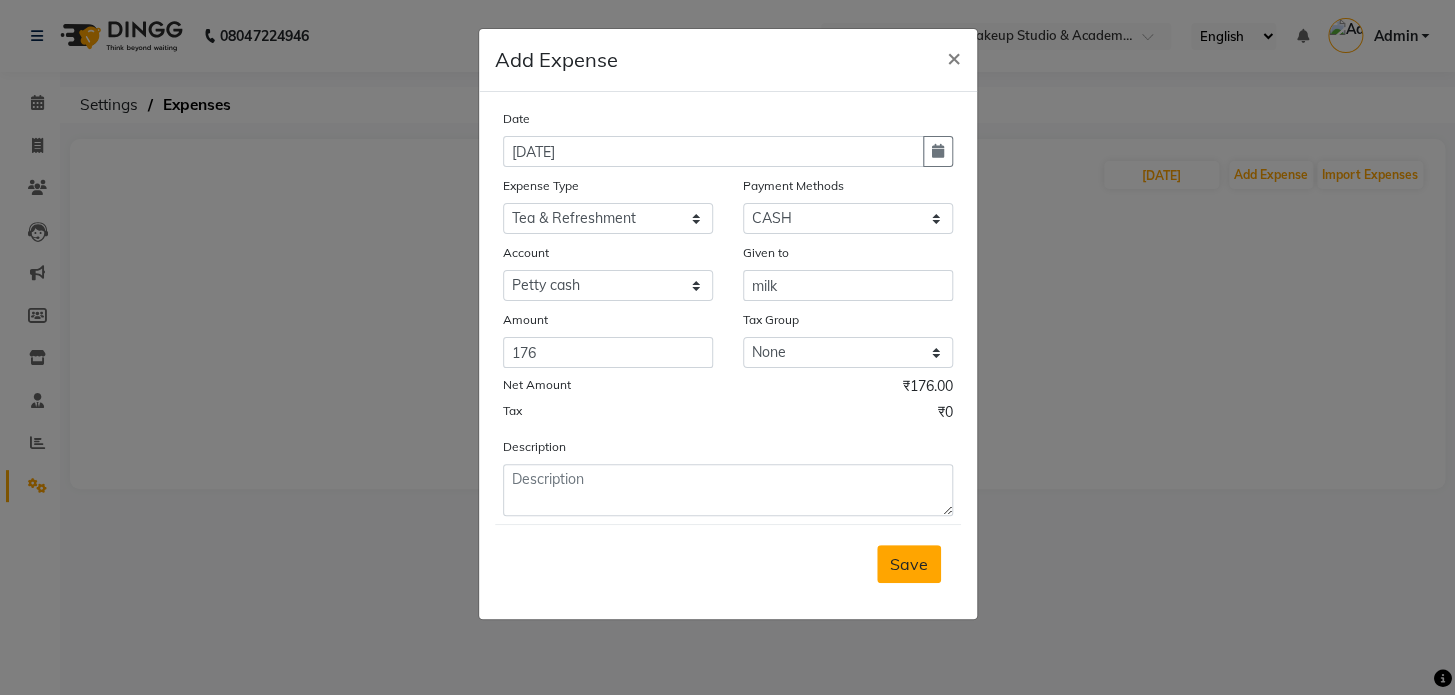 click on "Save" at bounding box center [909, 564] 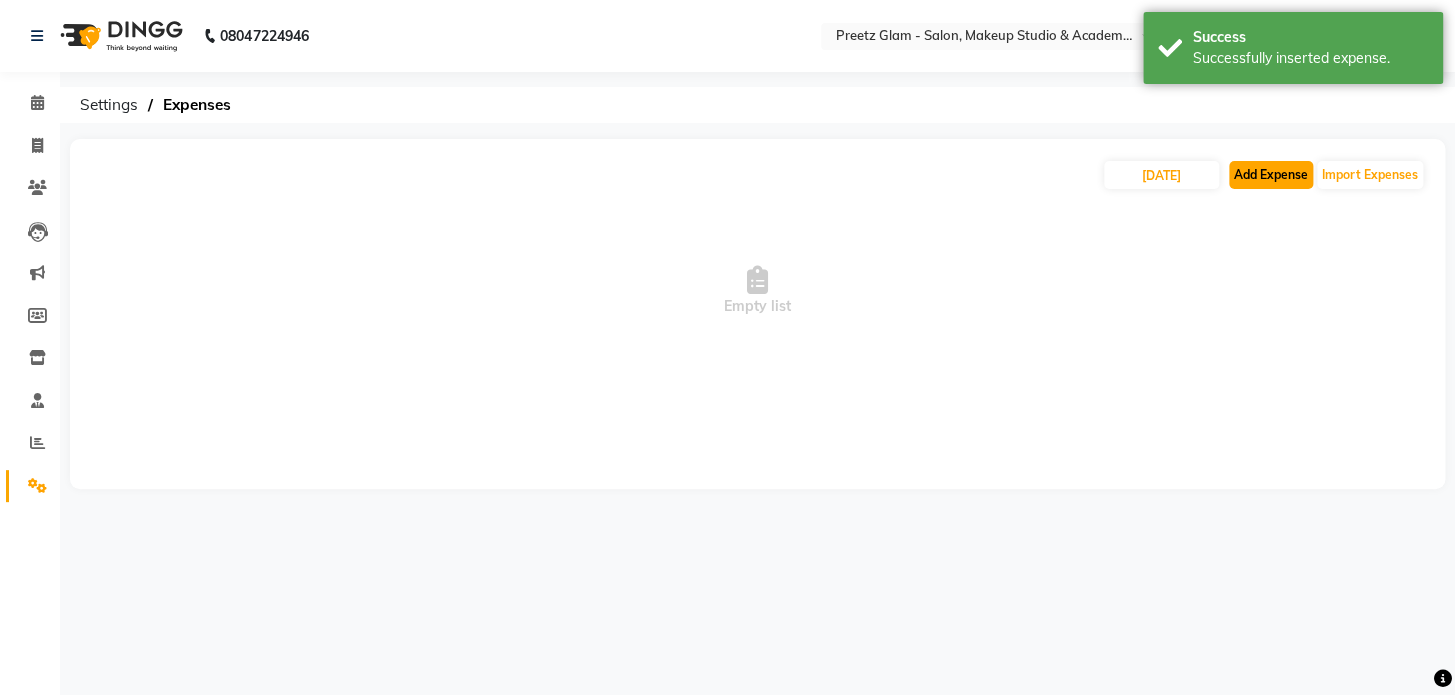click on "Add Expense" 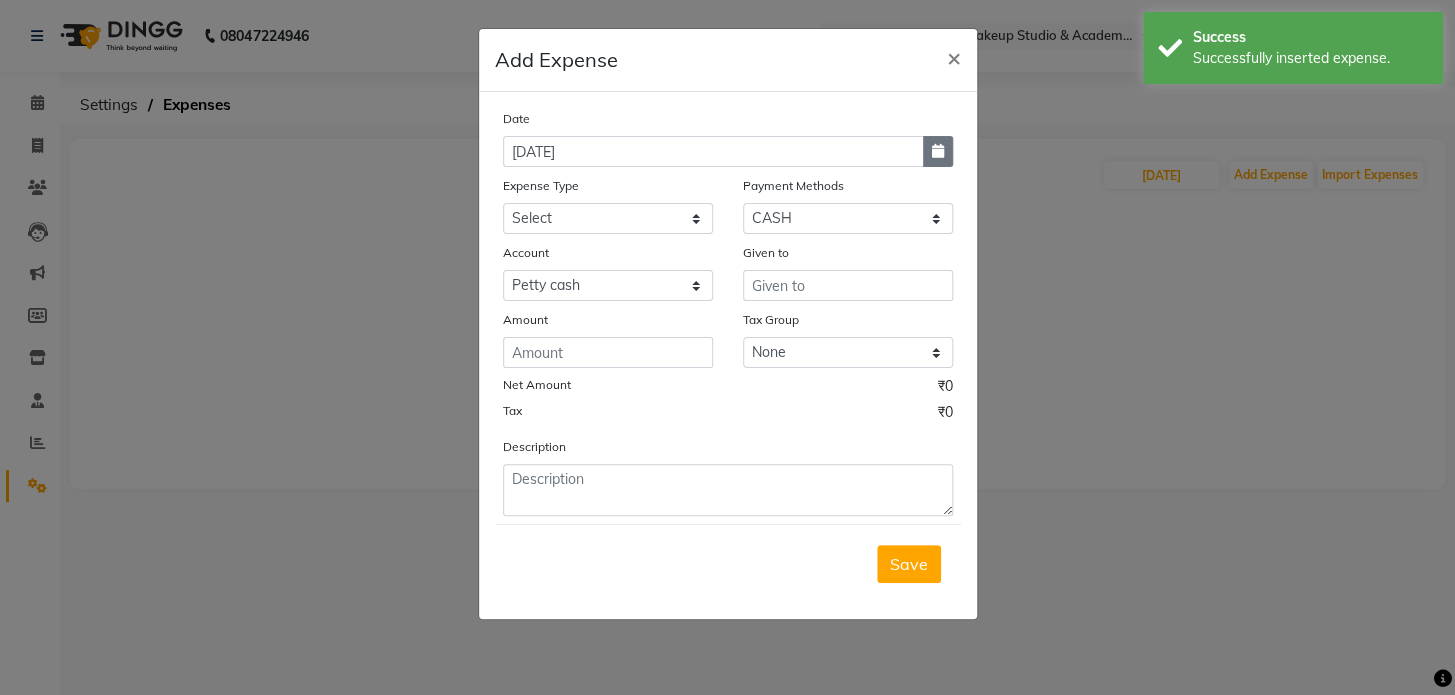 click 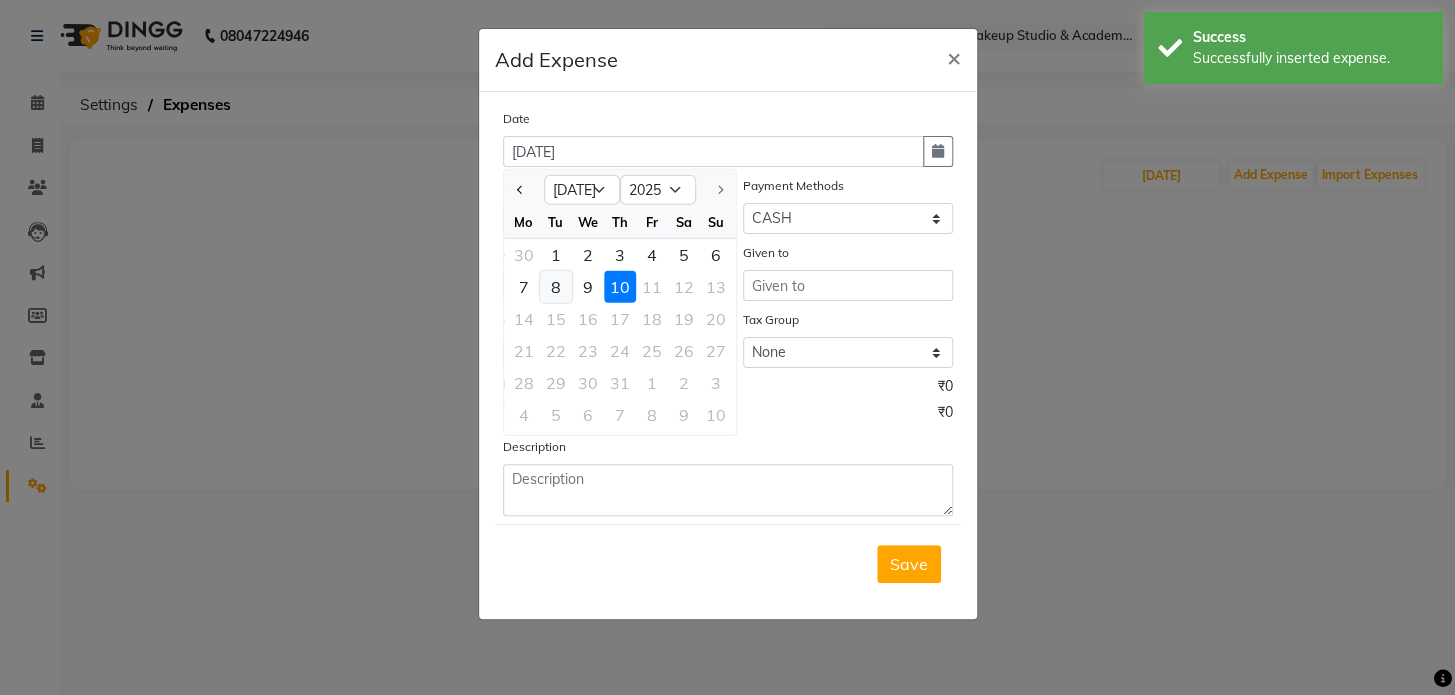 click on "8" 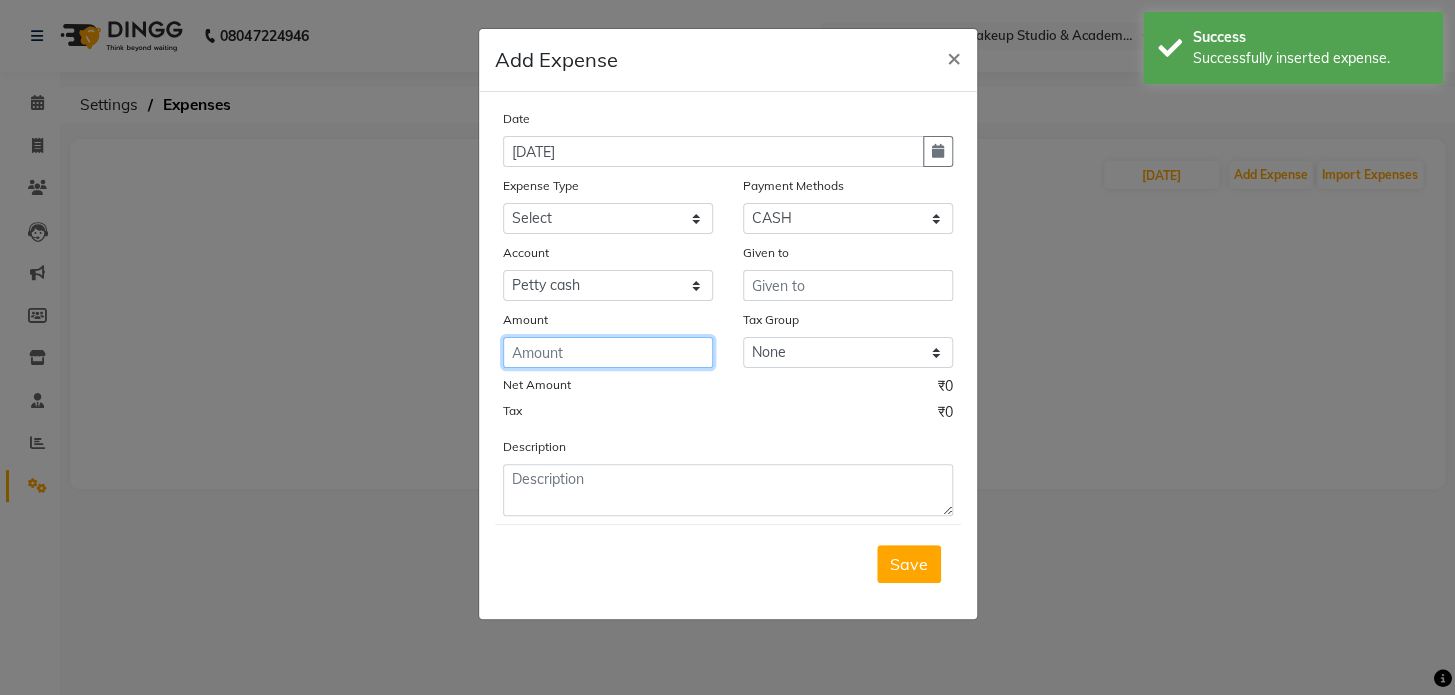 click 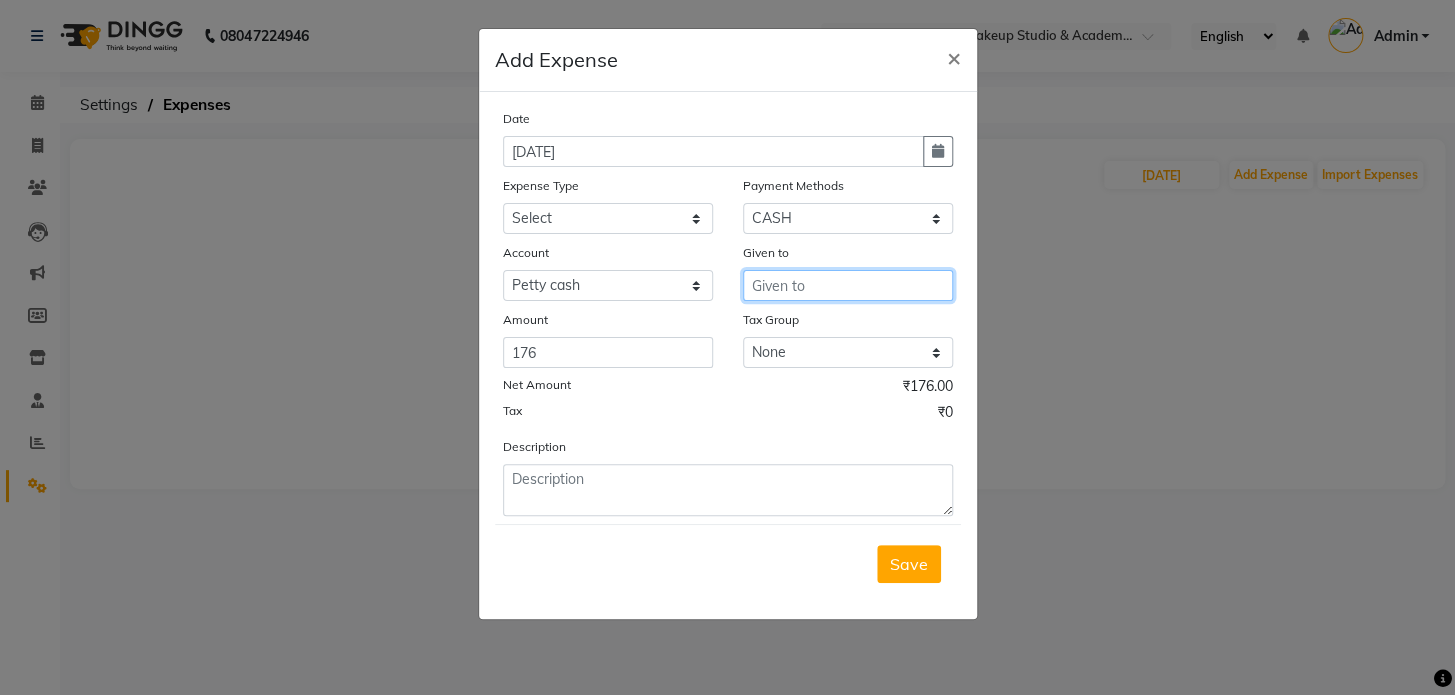 click at bounding box center [848, 285] 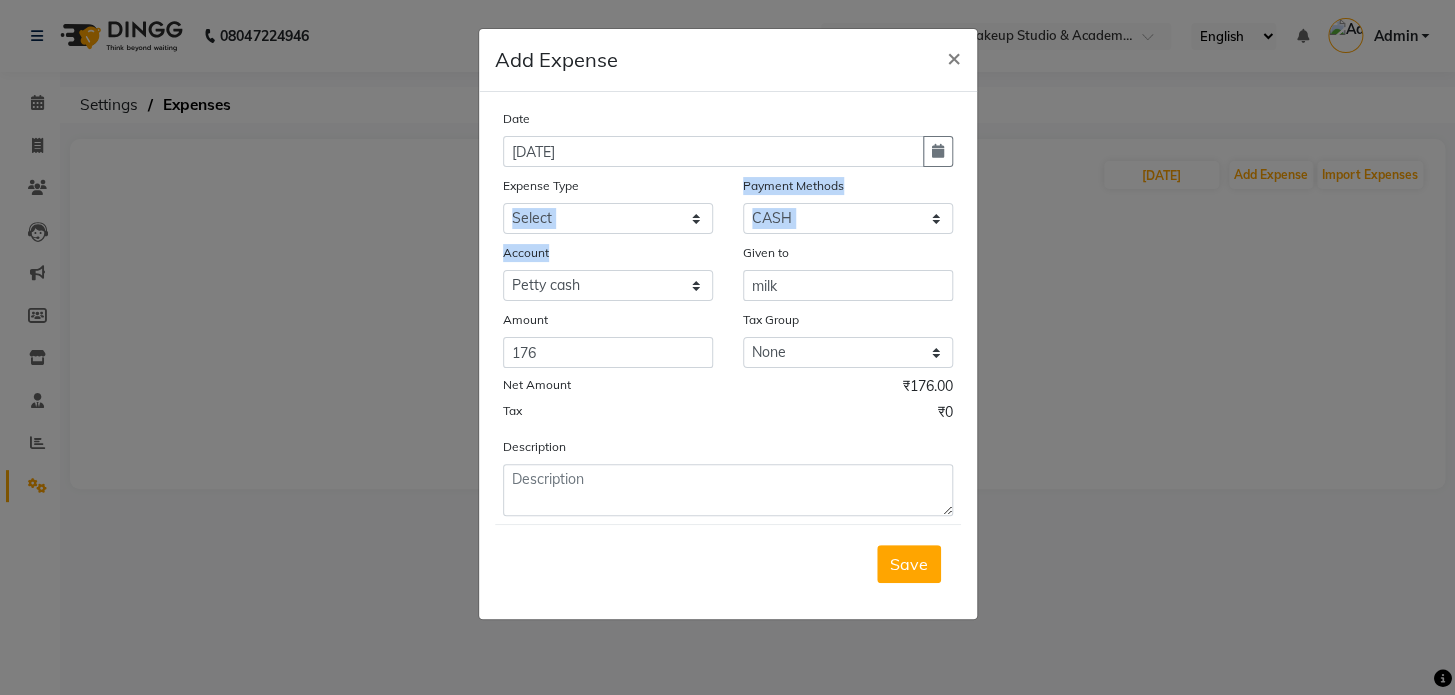 drag, startPoint x: 713, startPoint y: 241, endPoint x: 692, endPoint y: 229, distance: 24.186773 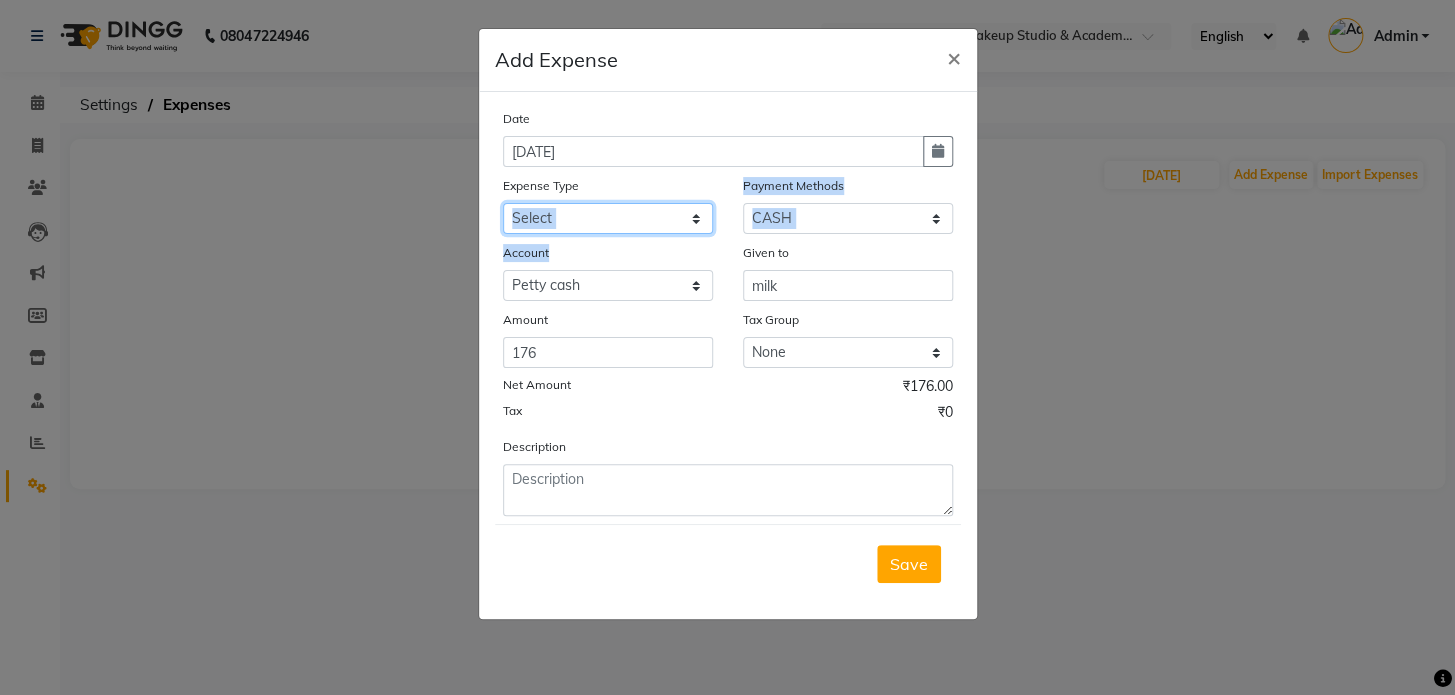 click on "Select Advance Salary [PERSON_NAME] Bank charges Car maintenance  Cash transfer to bank Cash transfer to hub Client Snacks Clinical charges Equipment Fuel Govt fee Incentive Insurance International purchase Loan Repayment Maintenance Marketing Miscellaneous Miscellaneous Miscellaneous 291 MRA Other Pantry Product Rent Salary Staff Snacks Tax Tea expense Tea & Refreshment Utilities" 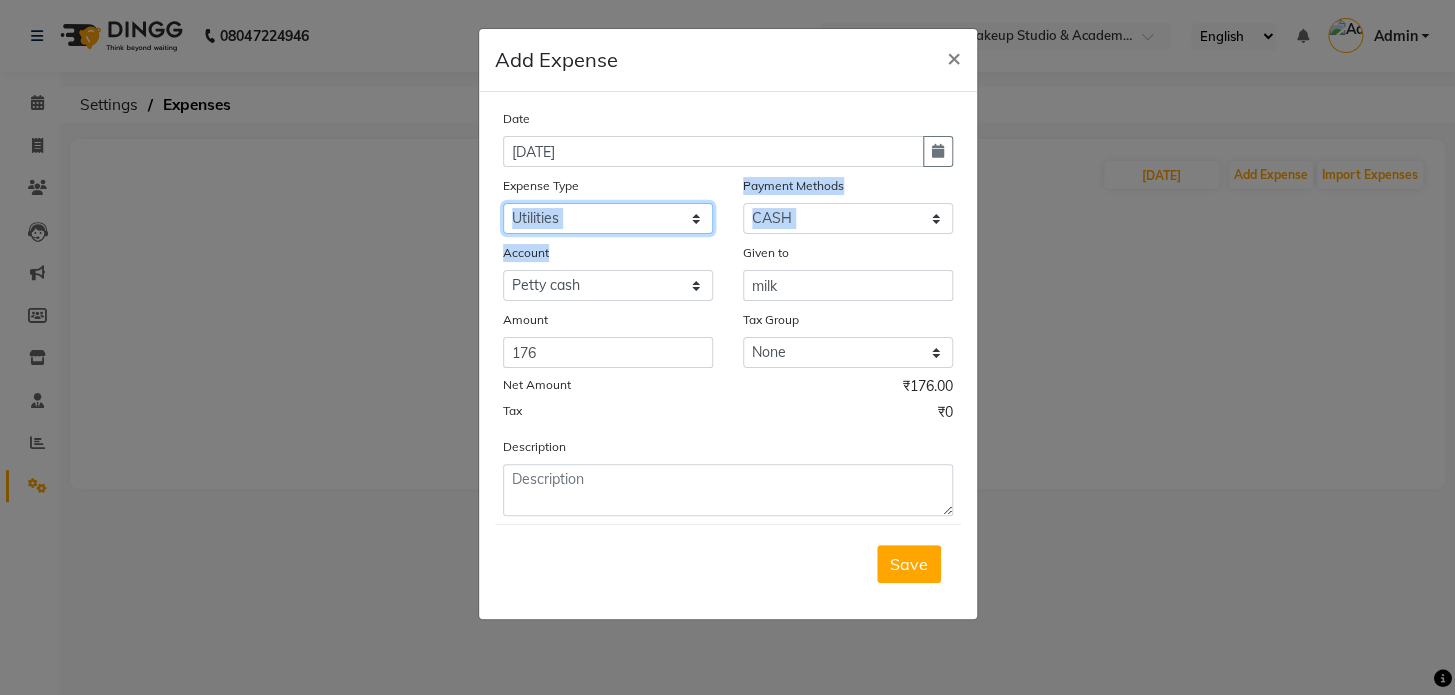 click on "Select Advance Salary [PERSON_NAME] Bank charges Car maintenance  Cash transfer to bank Cash transfer to hub Client Snacks Clinical charges Equipment Fuel Govt fee Incentive Insurance International purchase Loan Repayment Maintenance Marketing Miscellaneous Miscellaneous Miscellaneous 291 MRA Other Pantry Product Rent Salary Staff Snacks Tax Tea expense Tea & Refreshment Utilities" 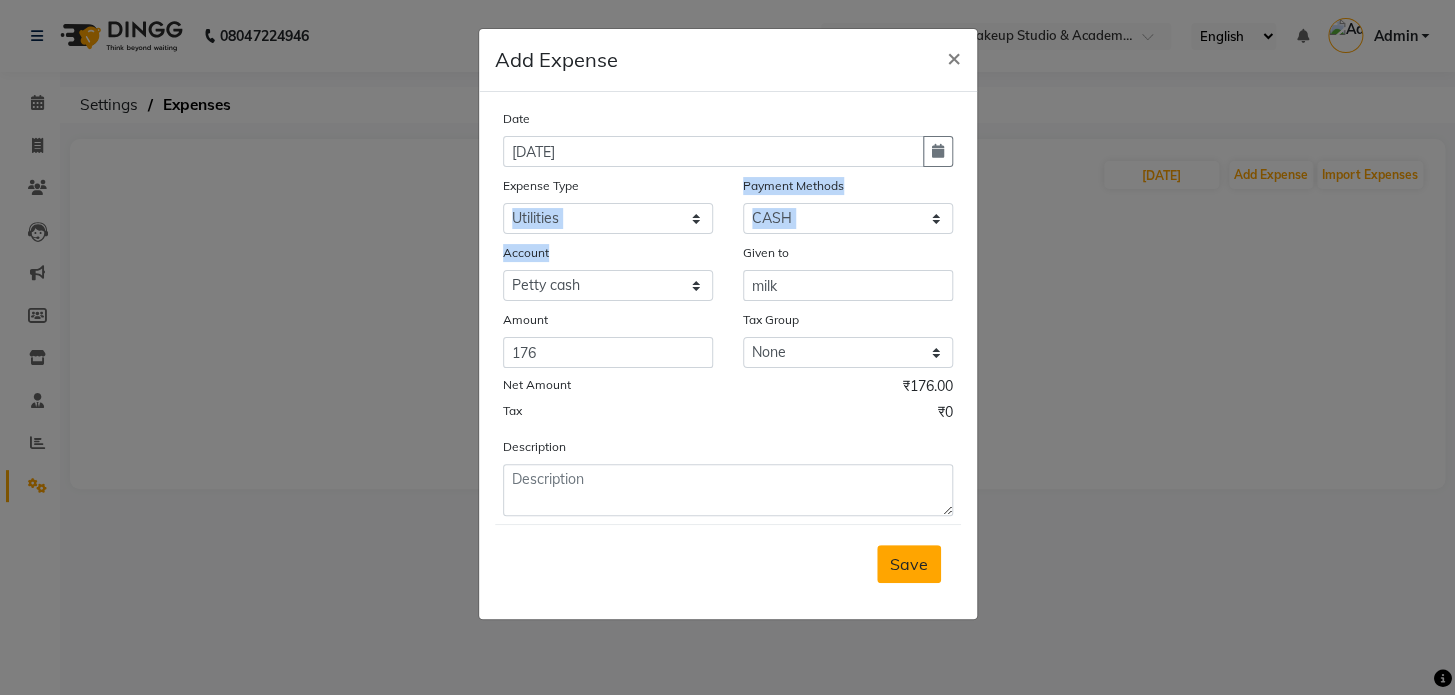 click on "Save" at bounding box center (909, 564) 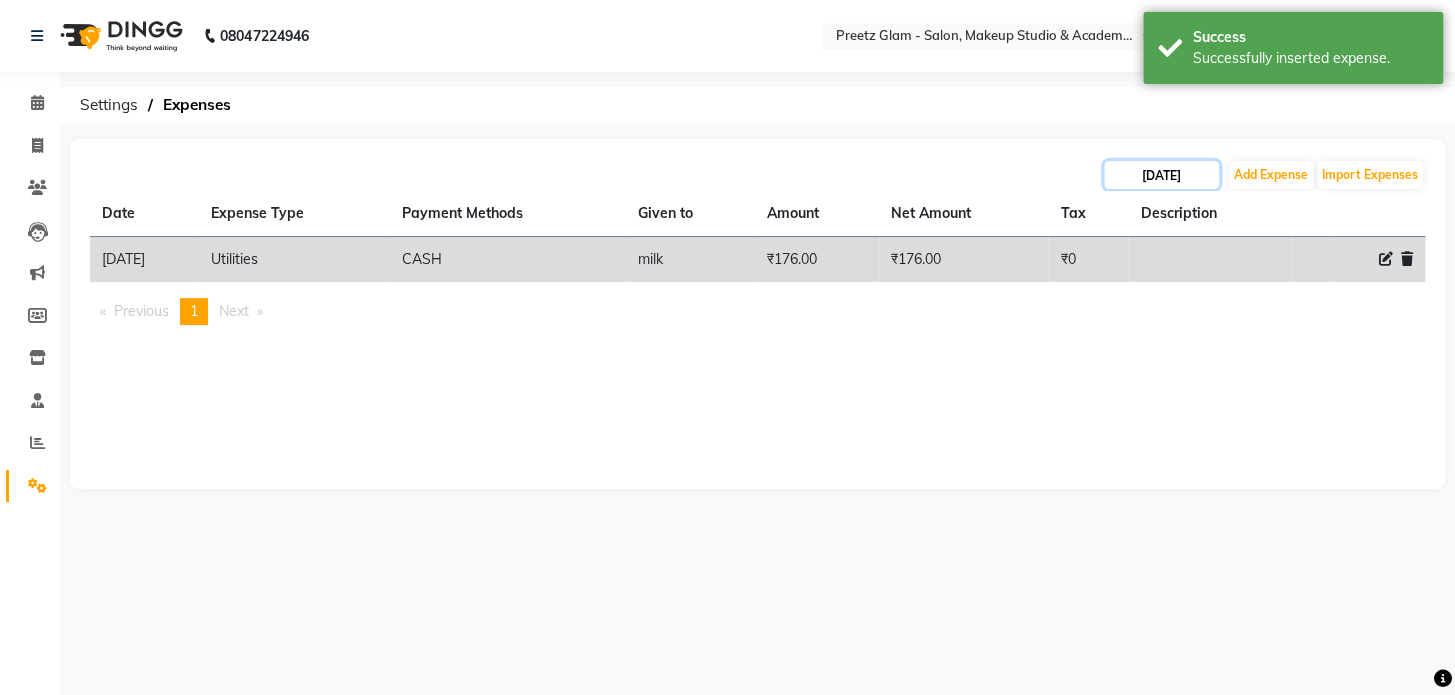 click on "[DATE]" 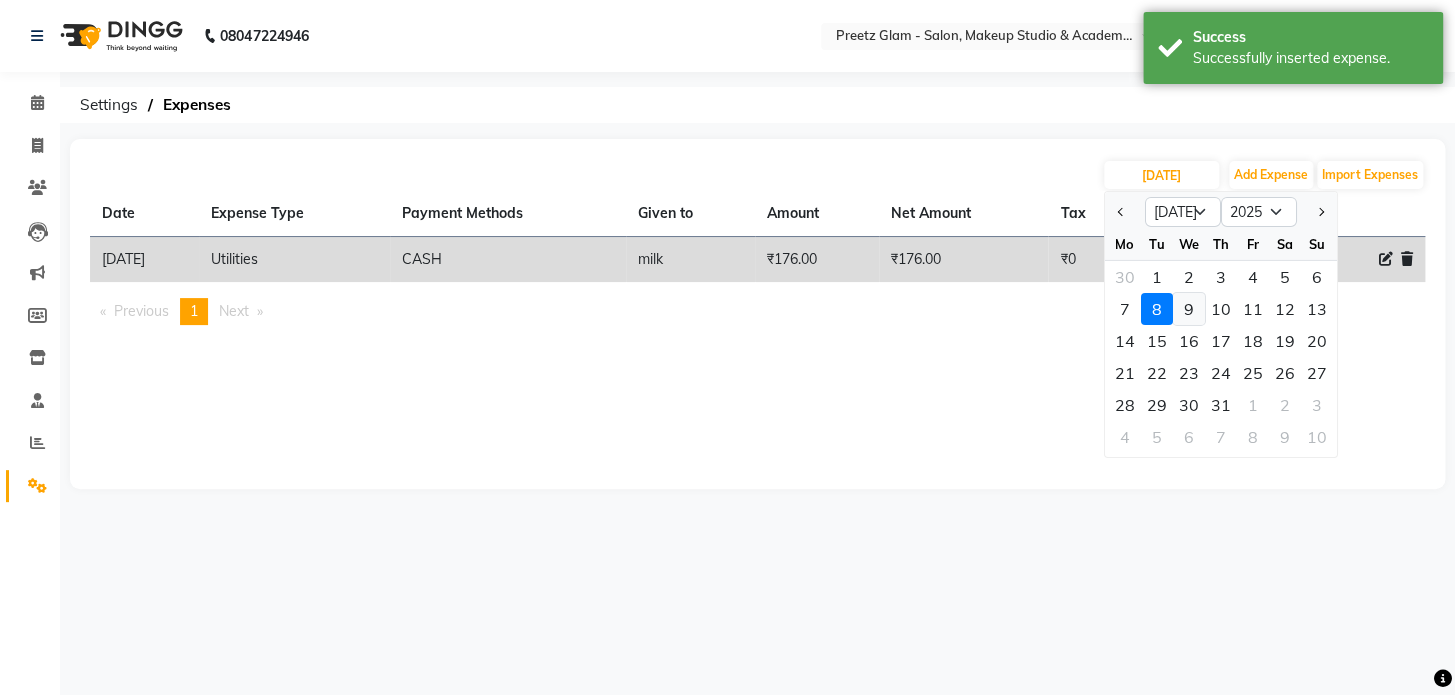 click on "9" 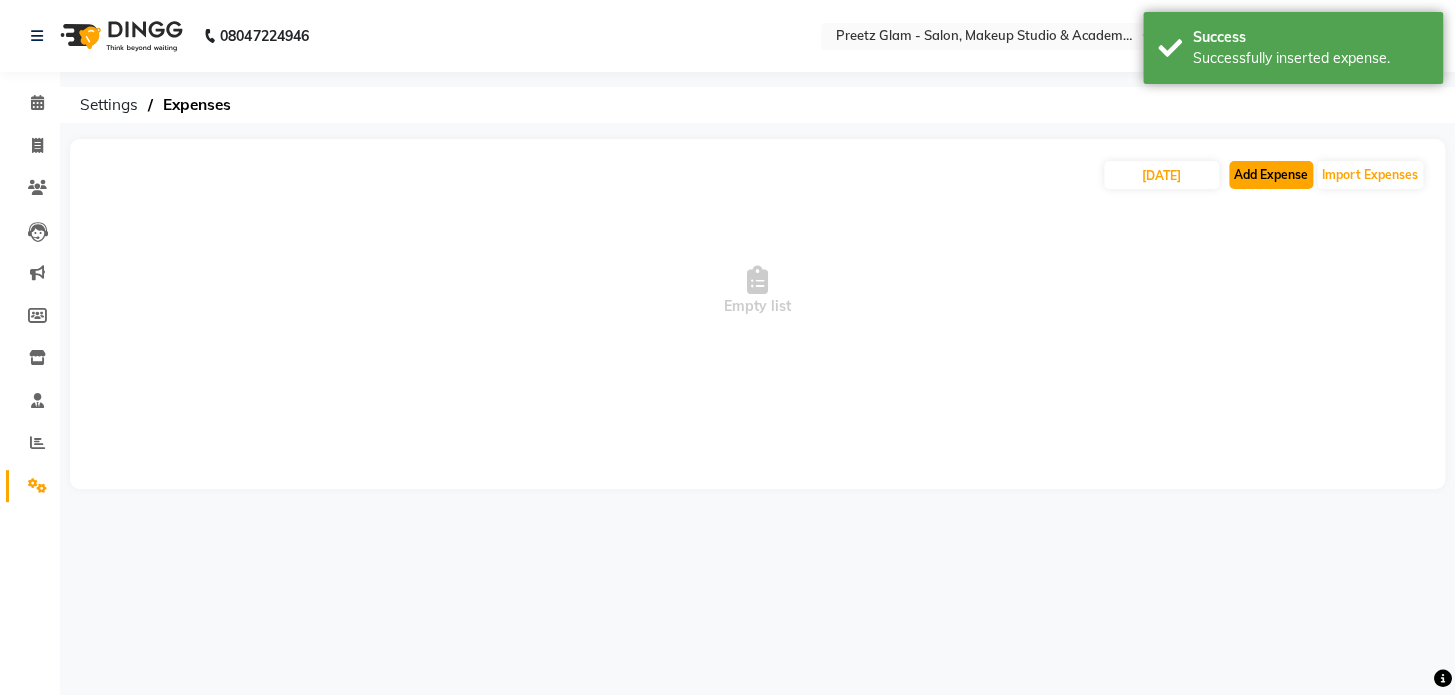 click on "Add Expense" 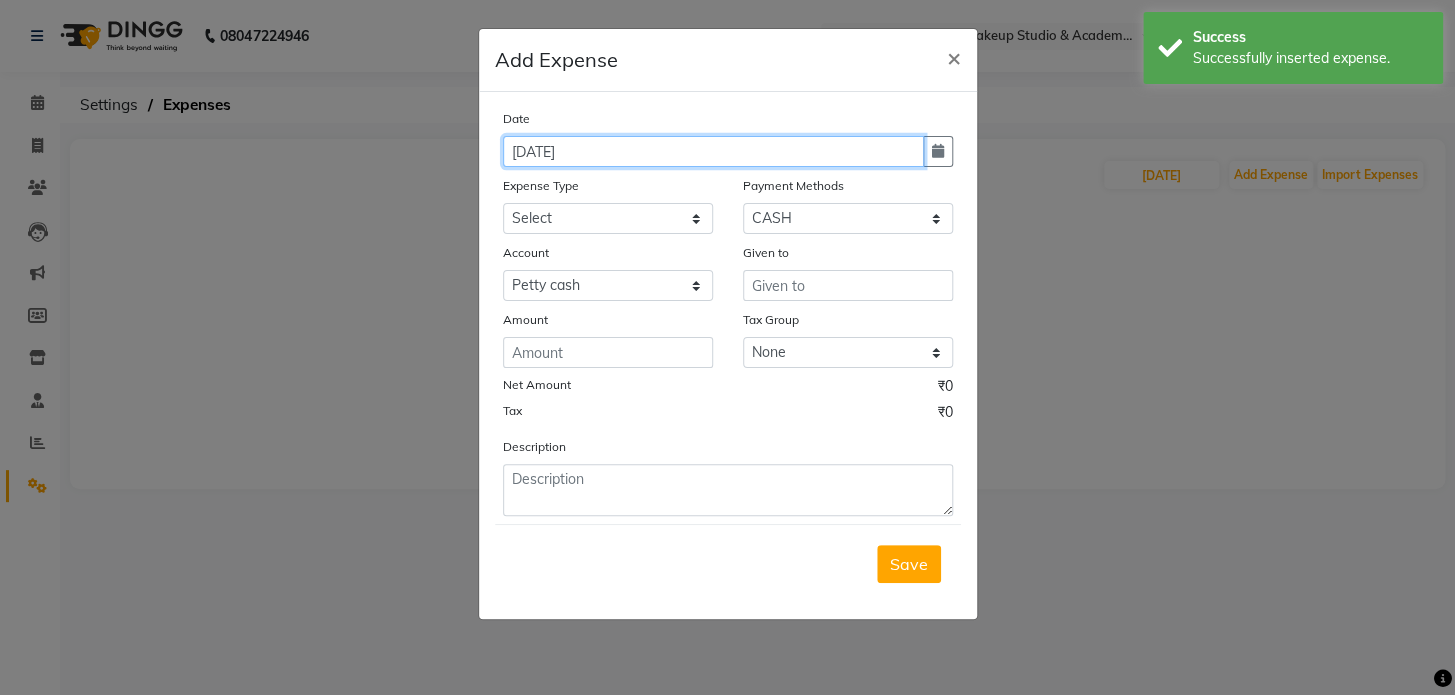 click on "[DATE]" 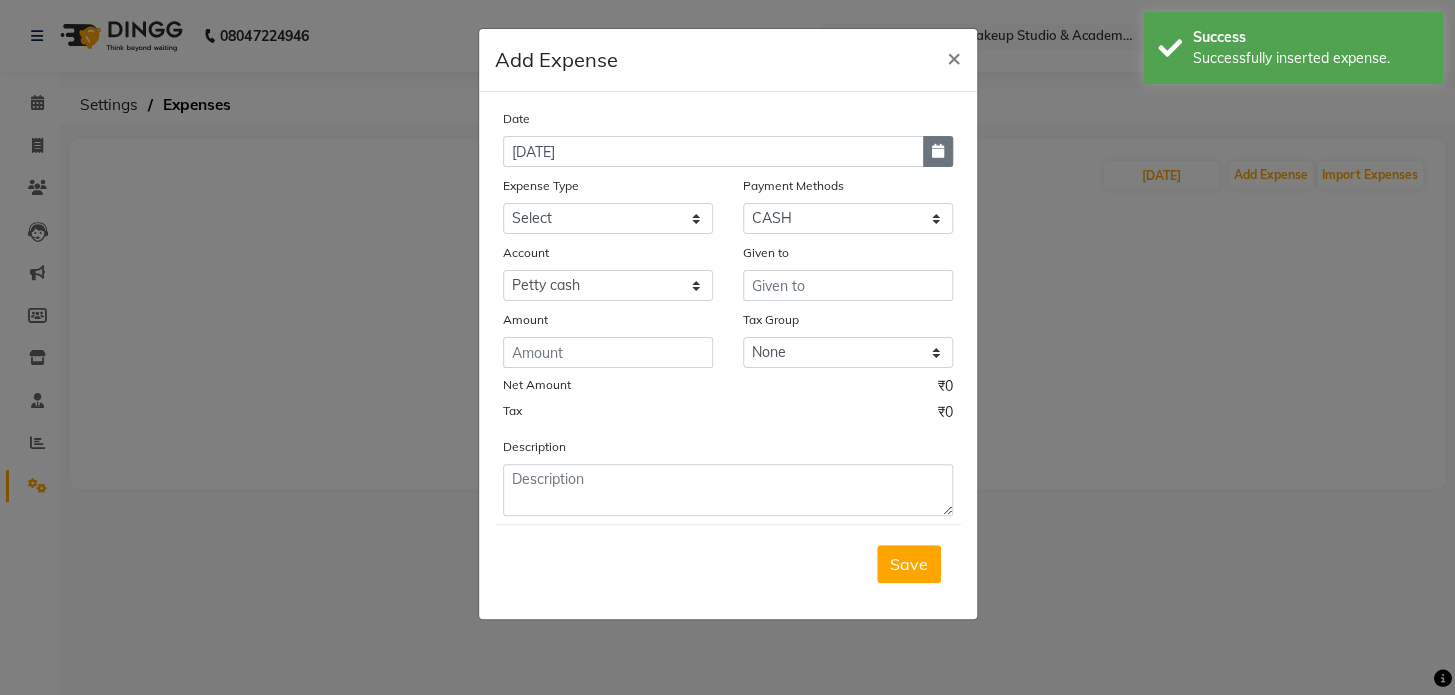 click 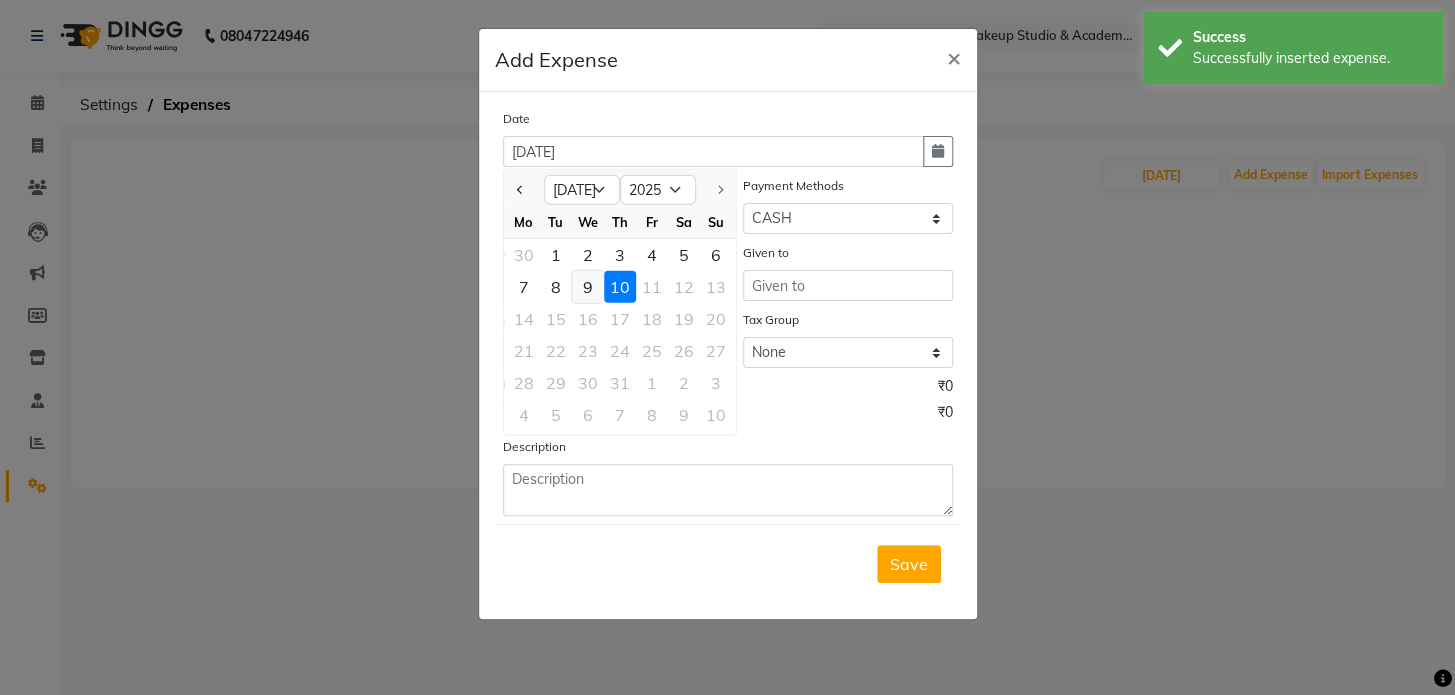 click on "9" 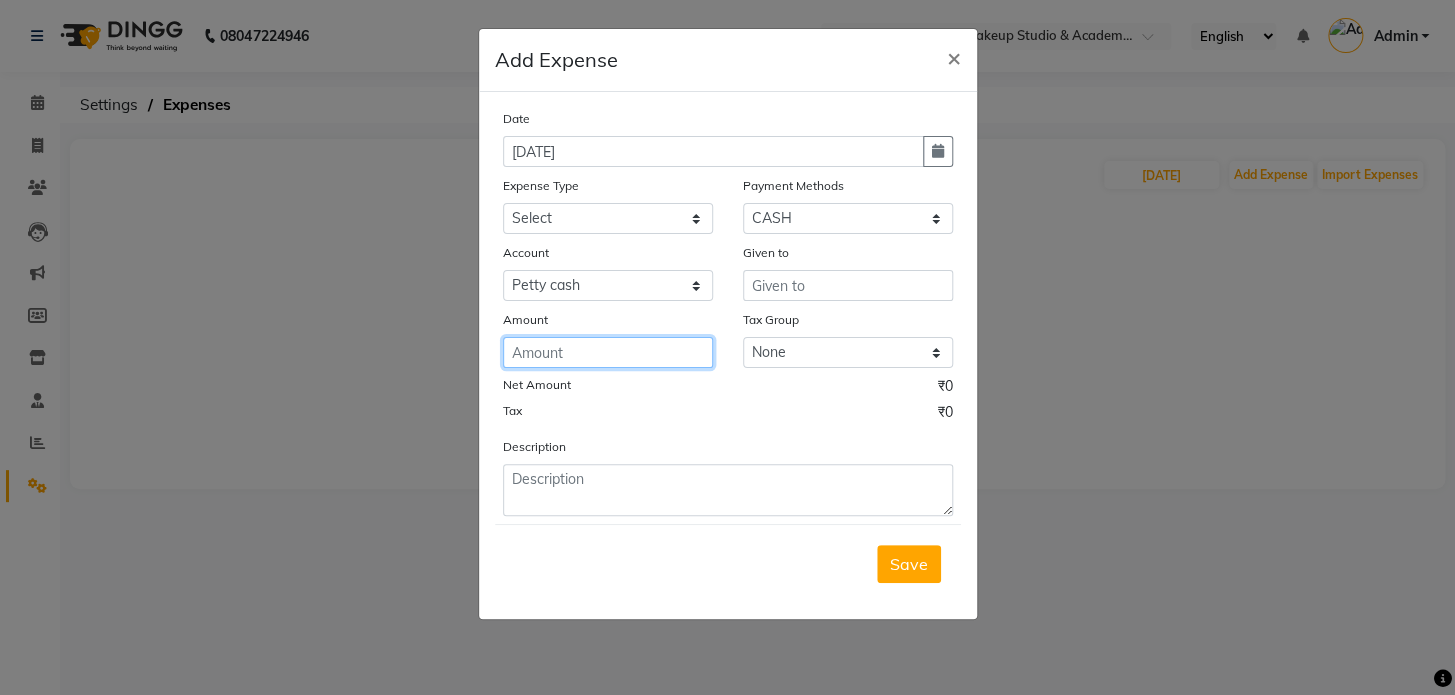 click 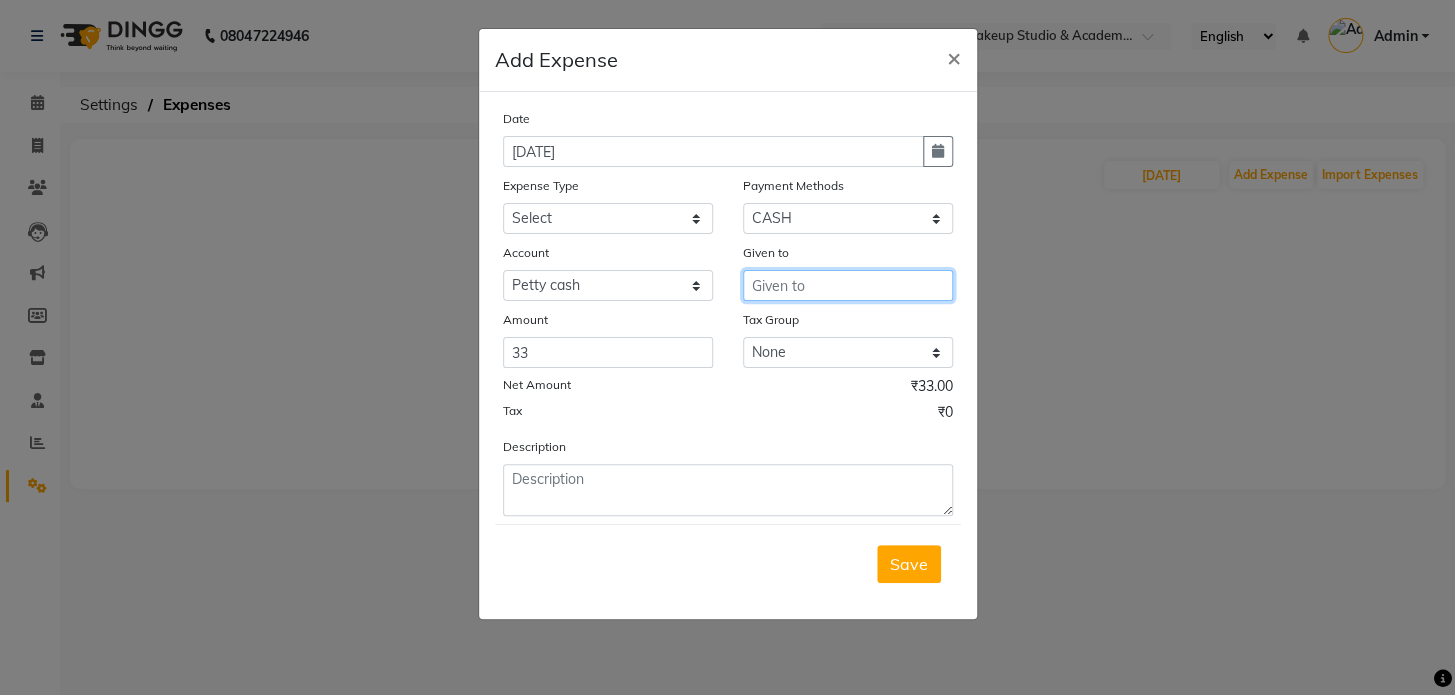 click at bounding box center [848, 285] 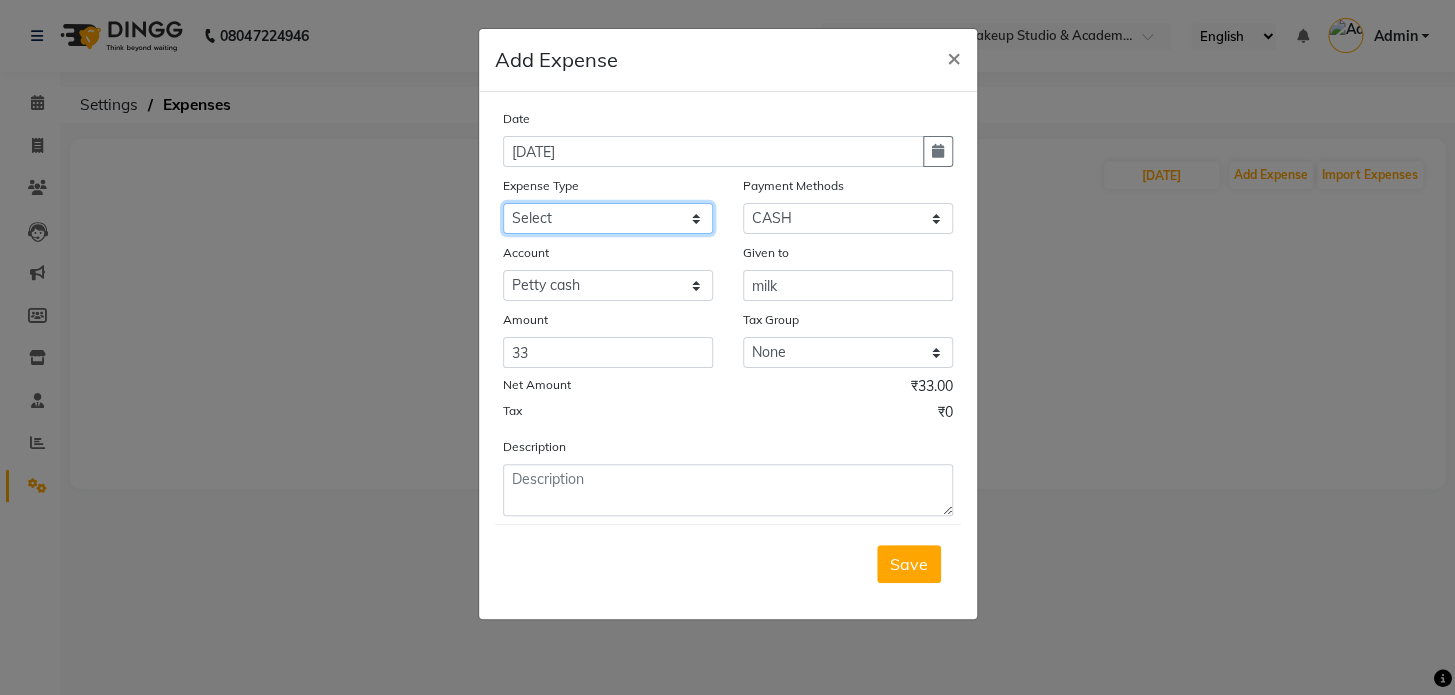 click on "Select Advance Salary [PERSON_NAME] Bank charges Car maintenance  Cash transfer to bank Cash transfer to hub Client Snacks Clinical charges Equipment Fuel Govt fee Incentive Insurance International purchase Loan Repayment Maintenance Marketing Miscellaneous Miscellaneous Miscellaneous 291 MRA Other Pantry Product Rent Salary Staff Snacks Tax Tea expense Tea & Refreshment Utilities" 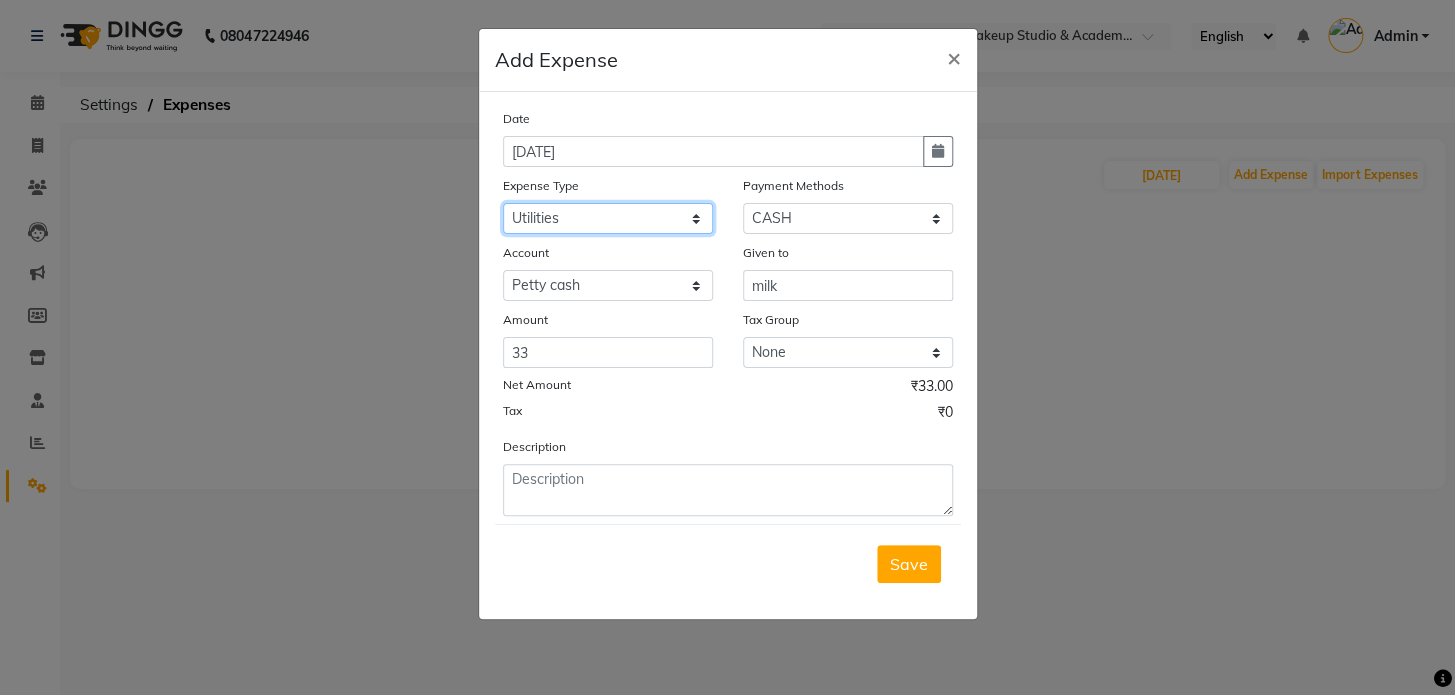 click on "Select Advance Salary [PERSON_NAME] Bank charges Car maintenance  Cash transfer to bank Cash transfer to hub Client Snacks Clinical charges Equipment Fuel Govt fee Incentive Insurance International purchase Loan Repayment Maintenance Marketing Miscellaneous Miscellaneous Miscellaneous 291 MRA Other Pantry Product Rent Salary Staff Snacks Tax Tea expense Tea & Refreshment Utilities" 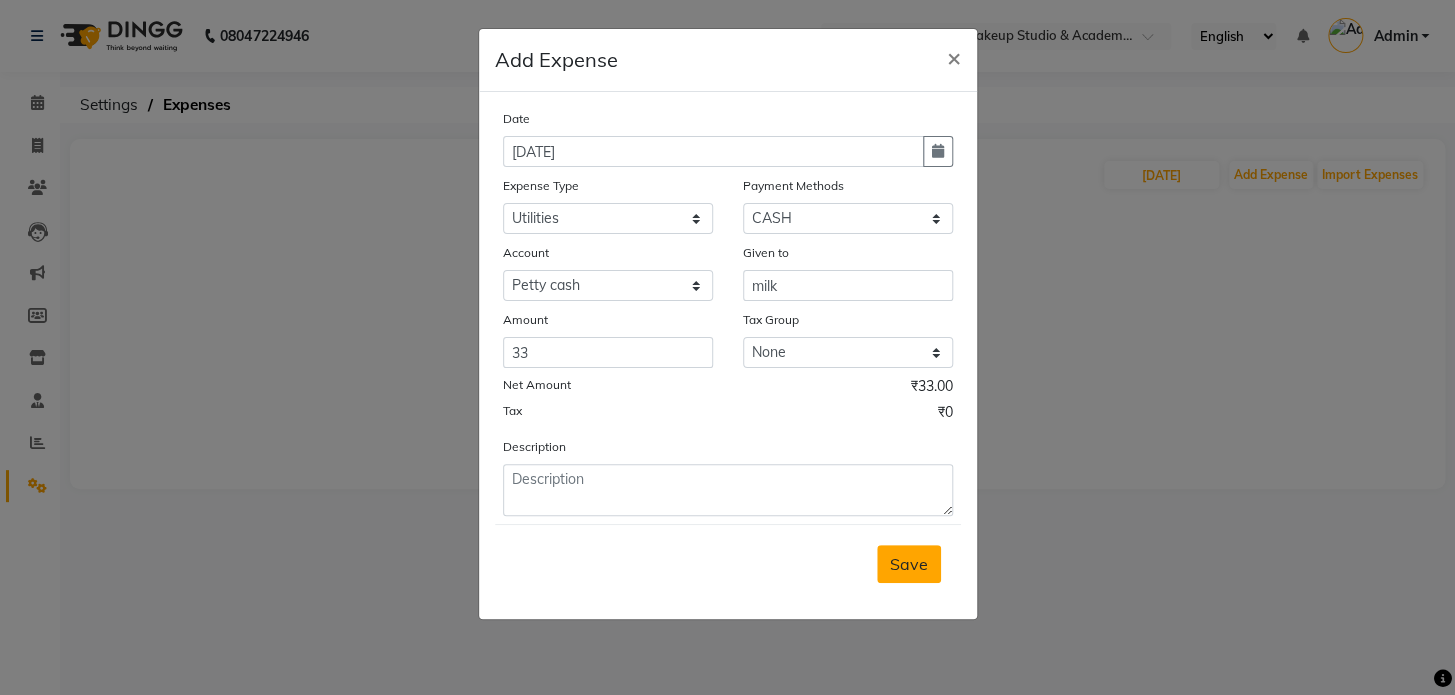 click on "Save" at bounding box center (909, 564) 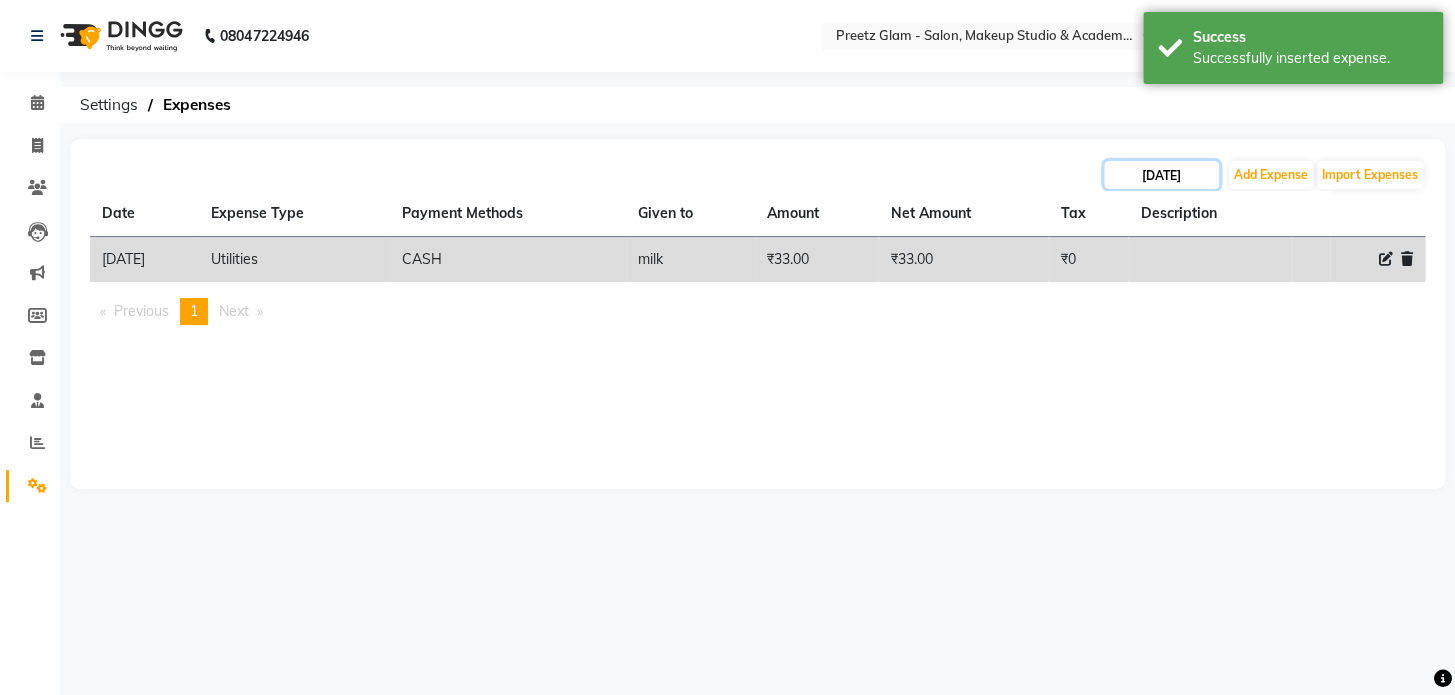 click on "[DATE]" 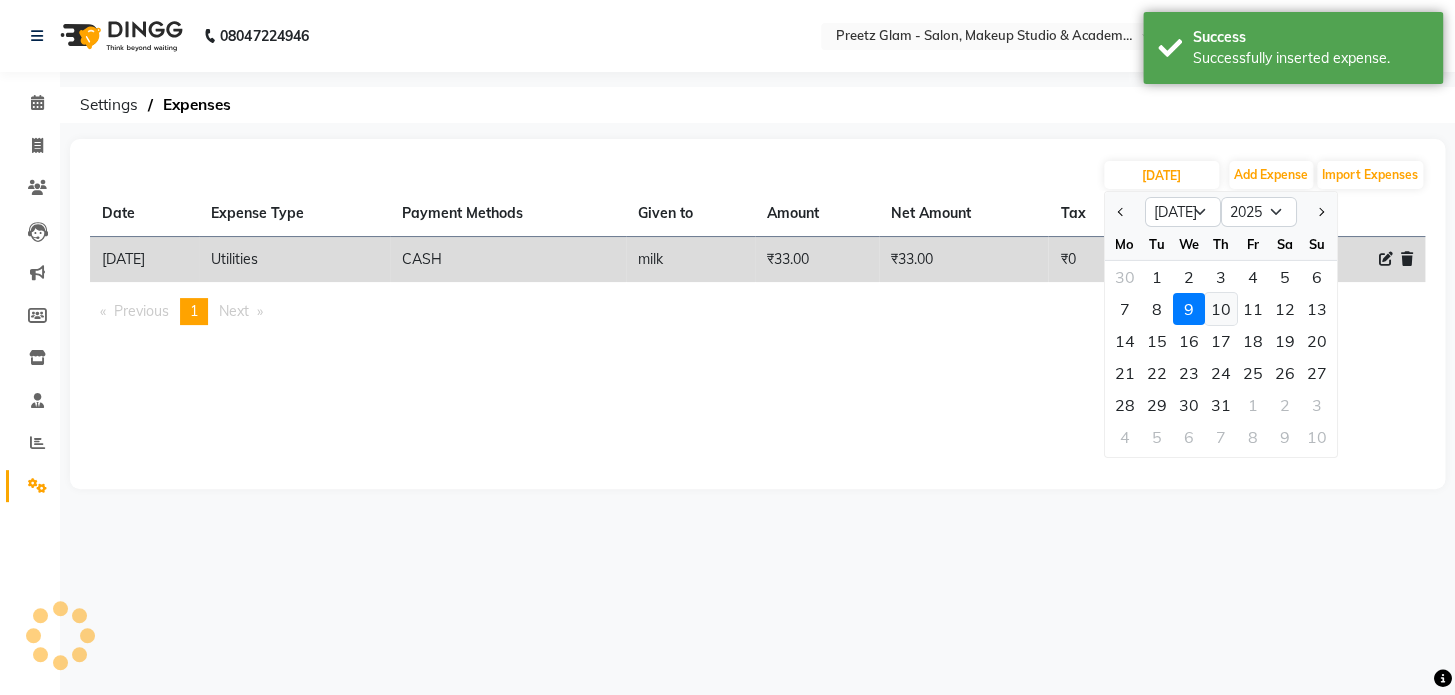 click on "10" 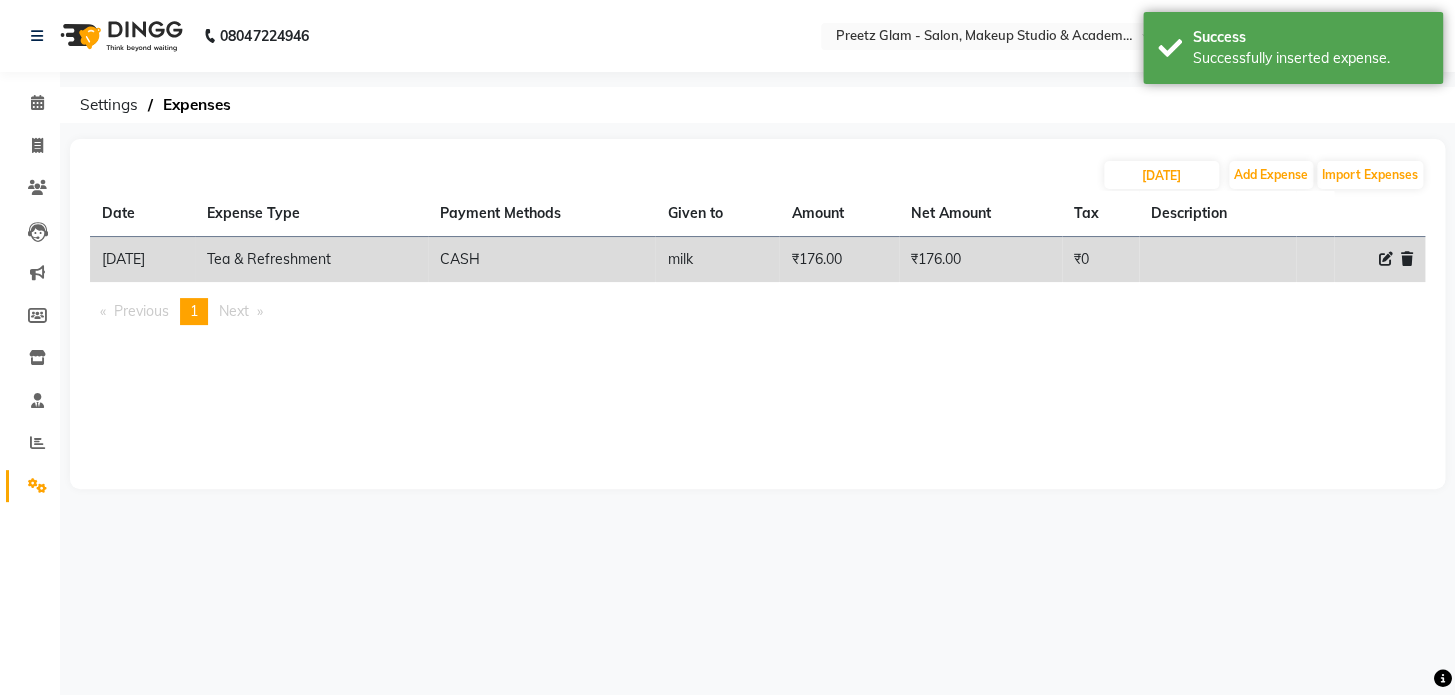 click 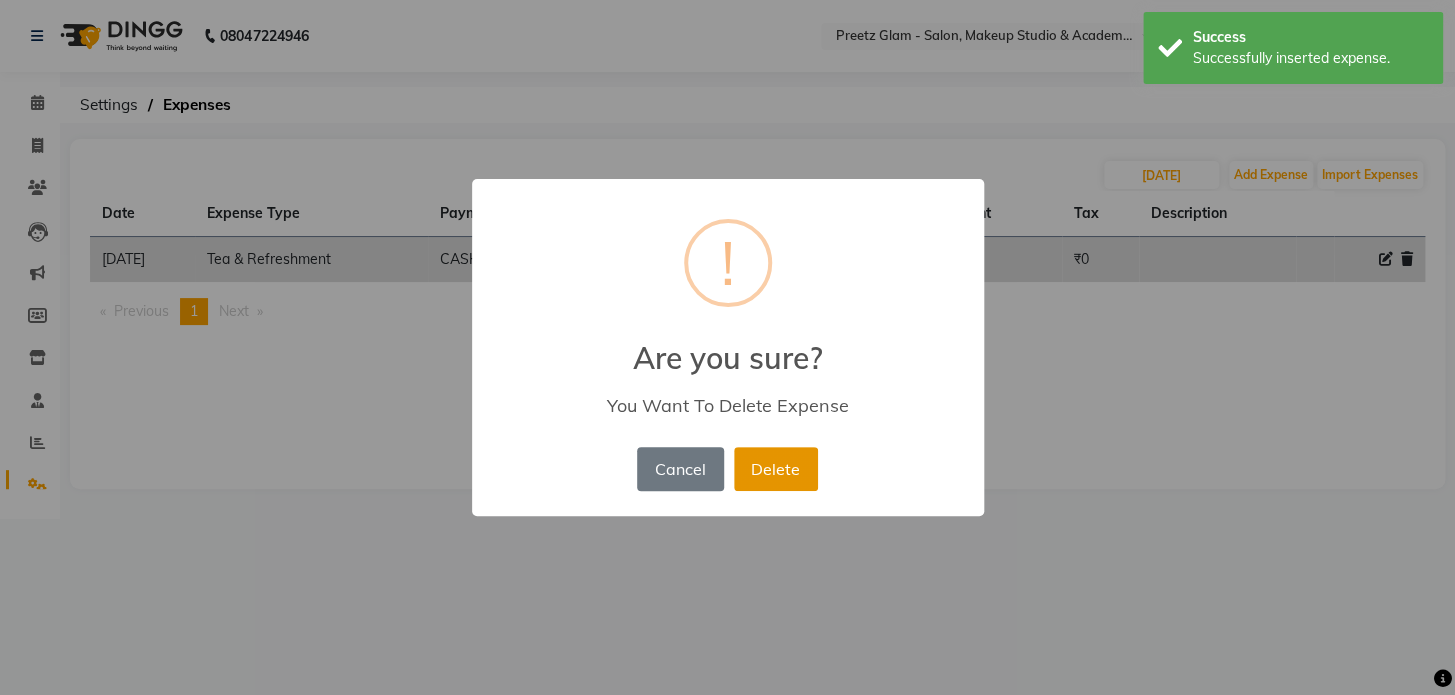 click on "Delete" at bounding box center [776, 469] 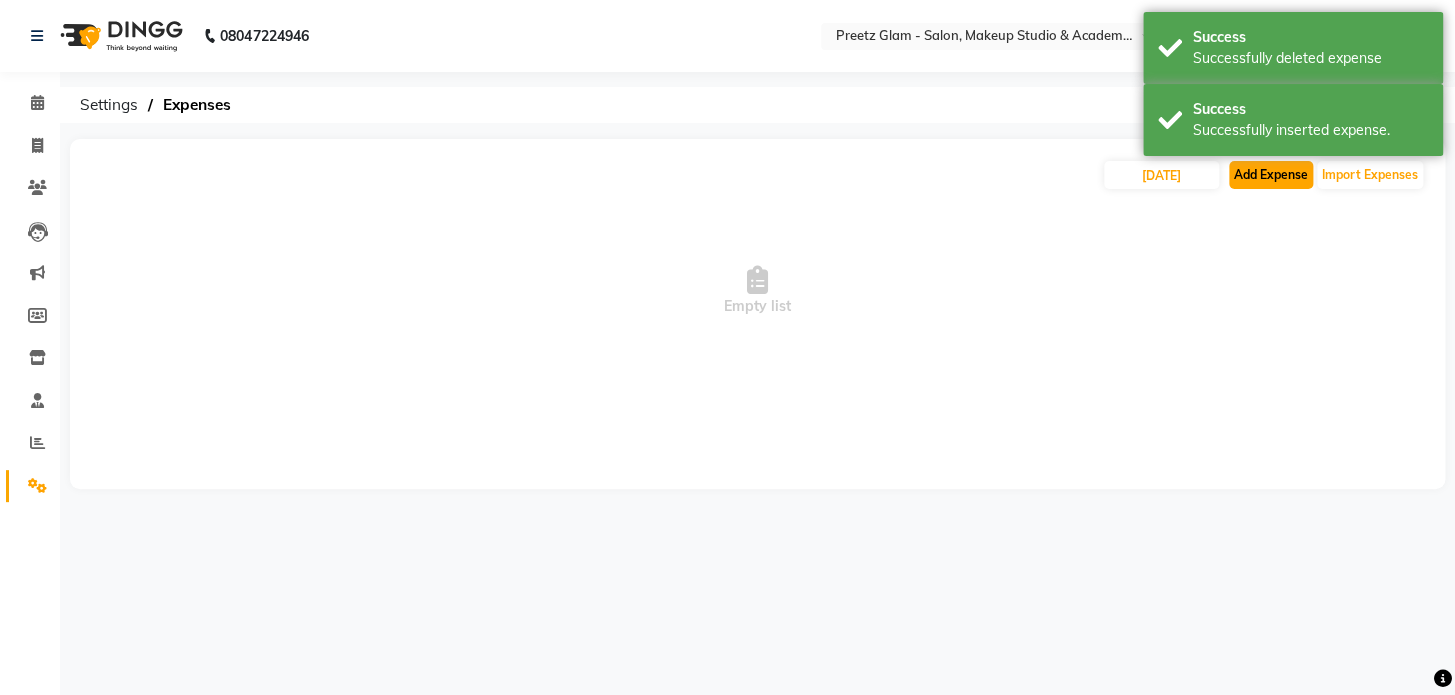click on "Add Expense" 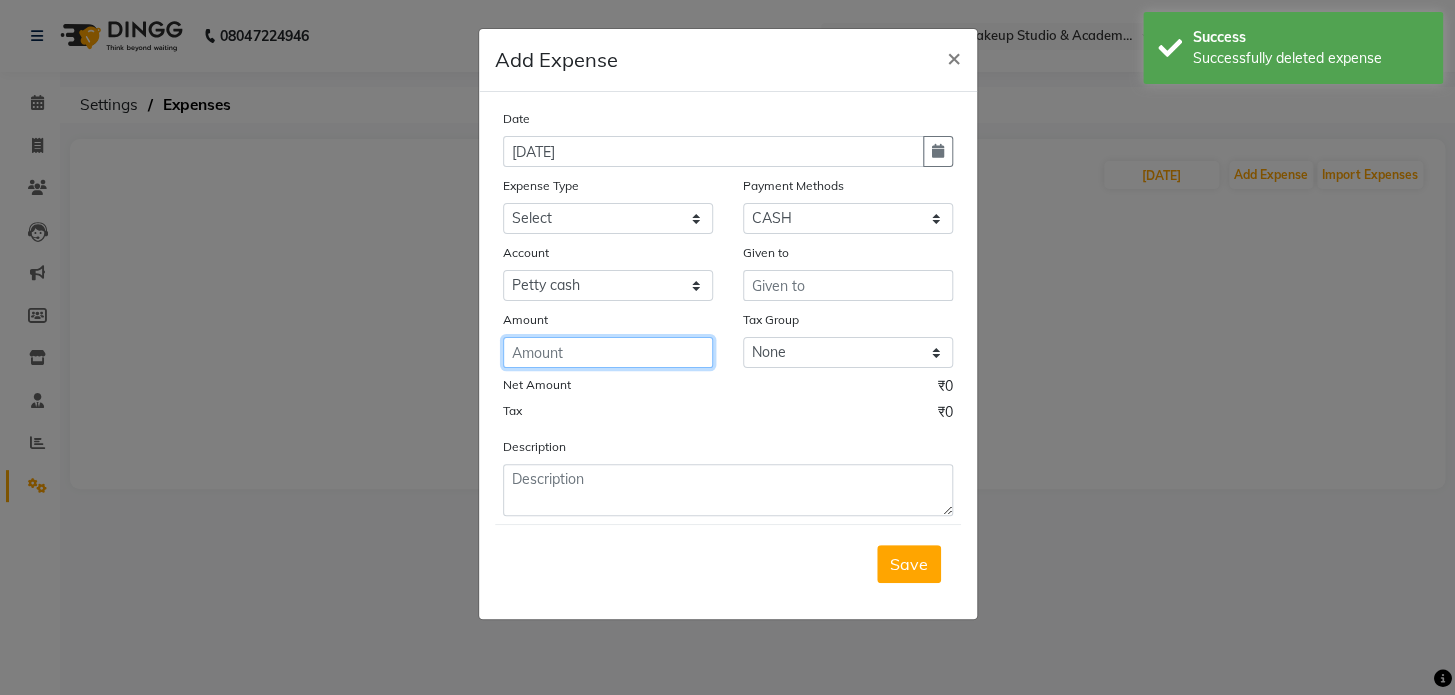click 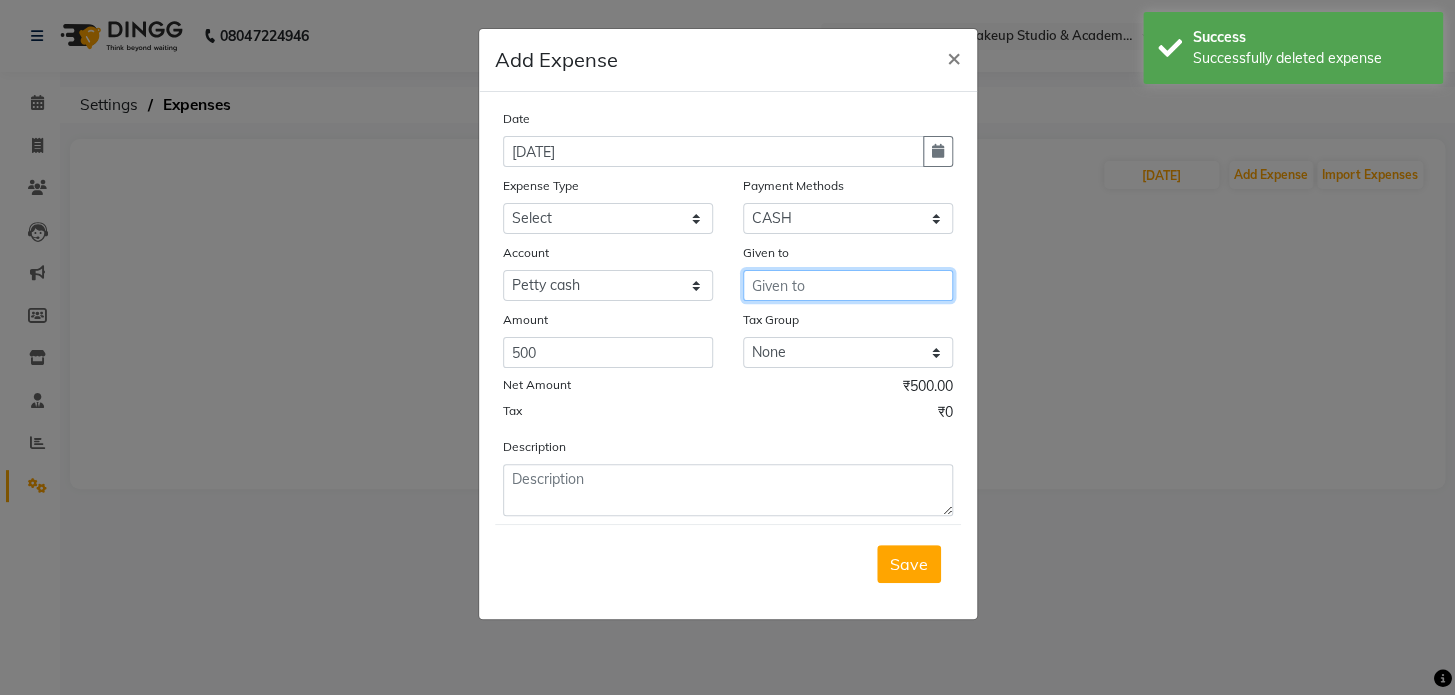 click at bounding box center [848, 285] 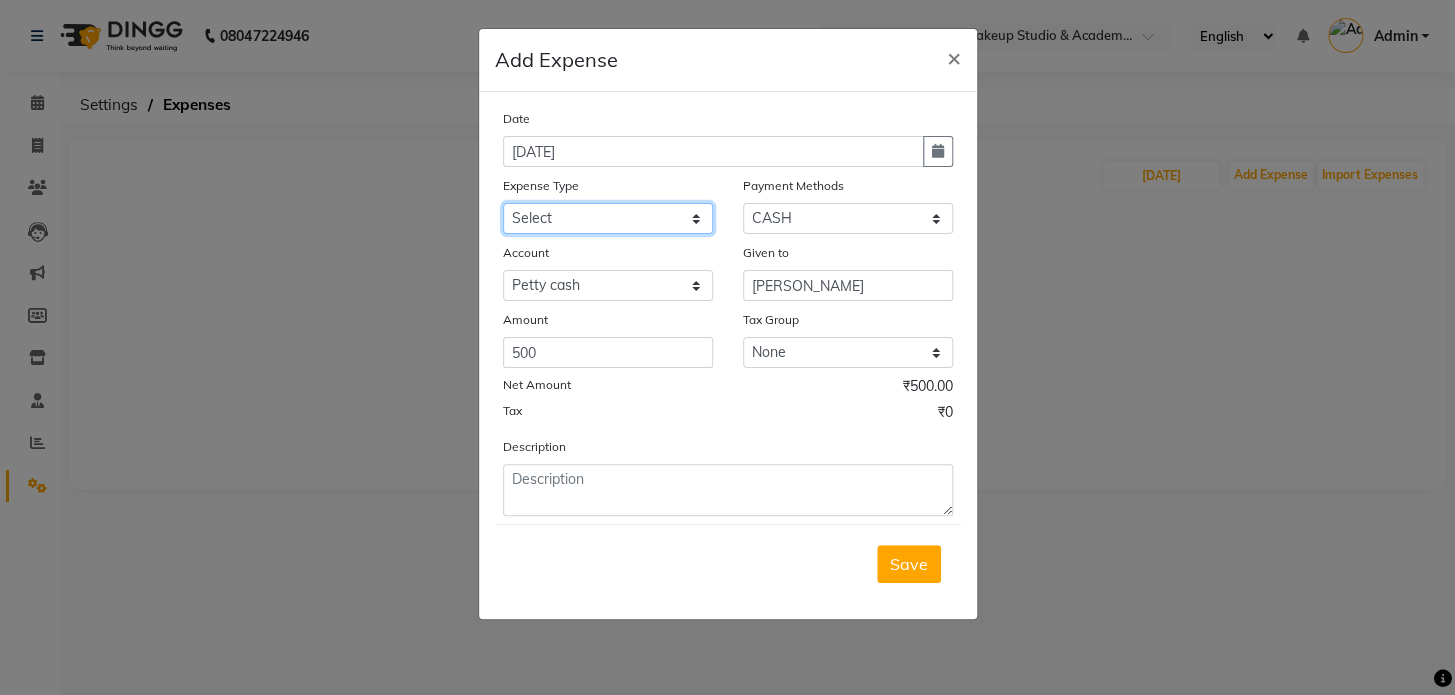click on "Select Advance Salary [PERSON_NAME] Bank charges Car maintenance  Cash transfer to bank Cash transfer to hub Client Snacks Clinical charges Equipment Fuel Govt fee Incentive Insurance International purchase Loan Repayment Maintenance Marketing Miscellaneous Miscellaneous Miscellaneous 291 MRA Other Pantry Product Rent Salary Staff Snacks Tax Tea expense Tea & Refreshment Utilities" 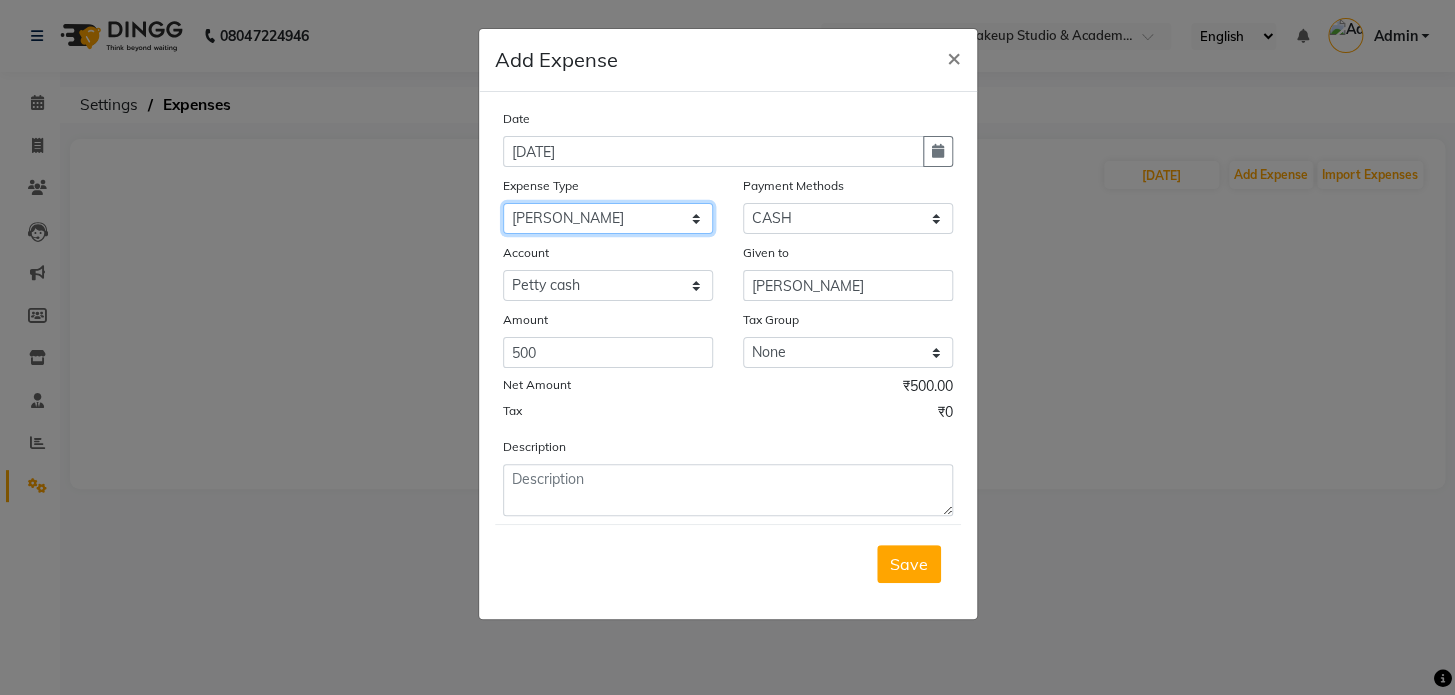 click on "Select Advance Salary [PERSON_NAME] Bank charges Car maintenance  Cash transfer to bank Cash transfer to hub Client Snacks Clinical charges Equipment Fuel Govt fee Incentive Insurance International purchase Loan Repayment Maintenance Marketing Miscellaneous Miscellaneous Miscellaneous 291 MRA Other Pantry Product Rent Salary Staff Snacks Tax Tea expense Tea & Refreshment Utilities" 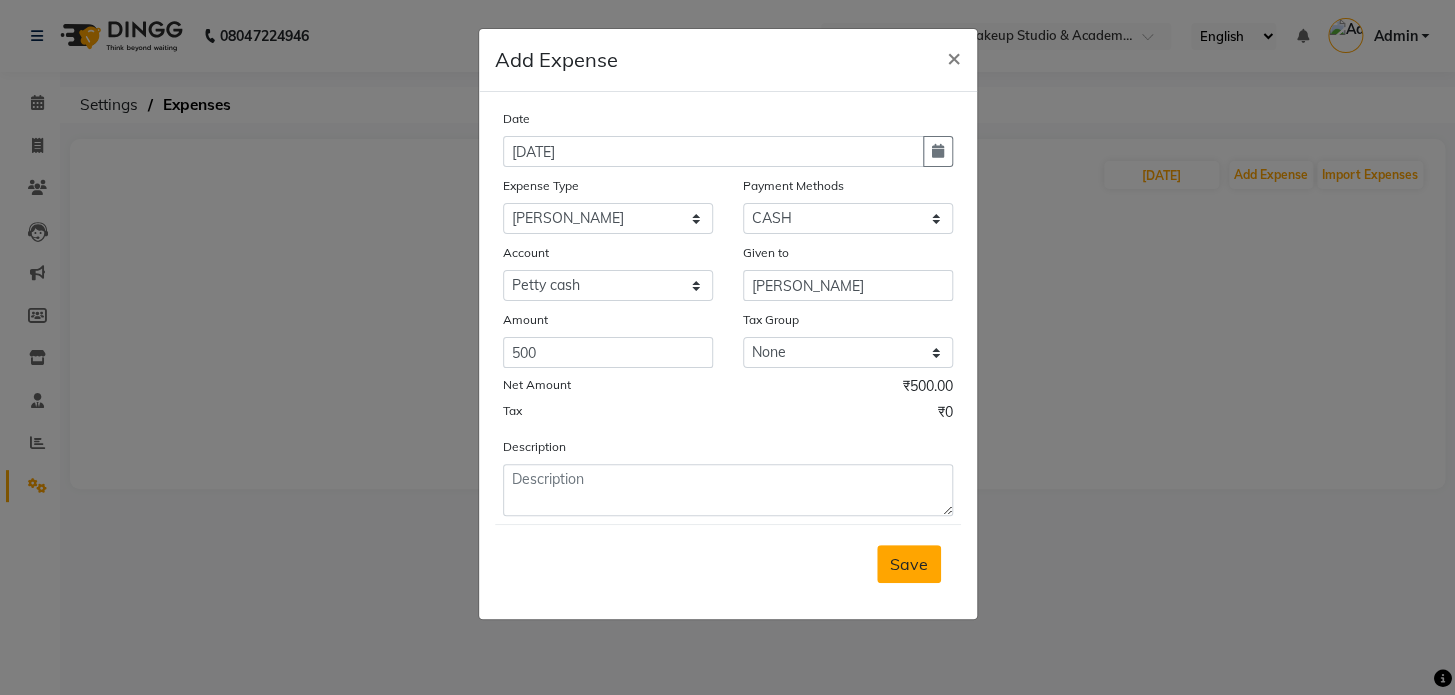 click on "Save" at bounding box center (909, 564) 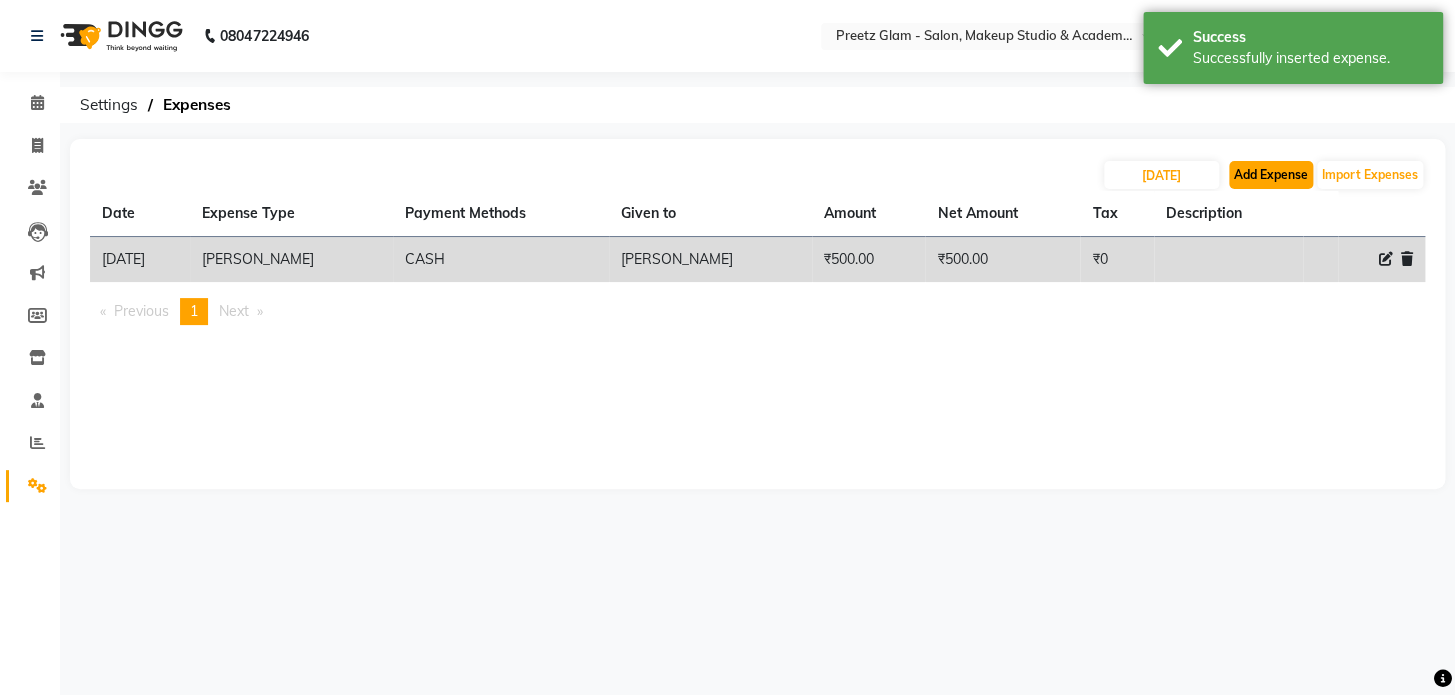 click on "Add Expense" 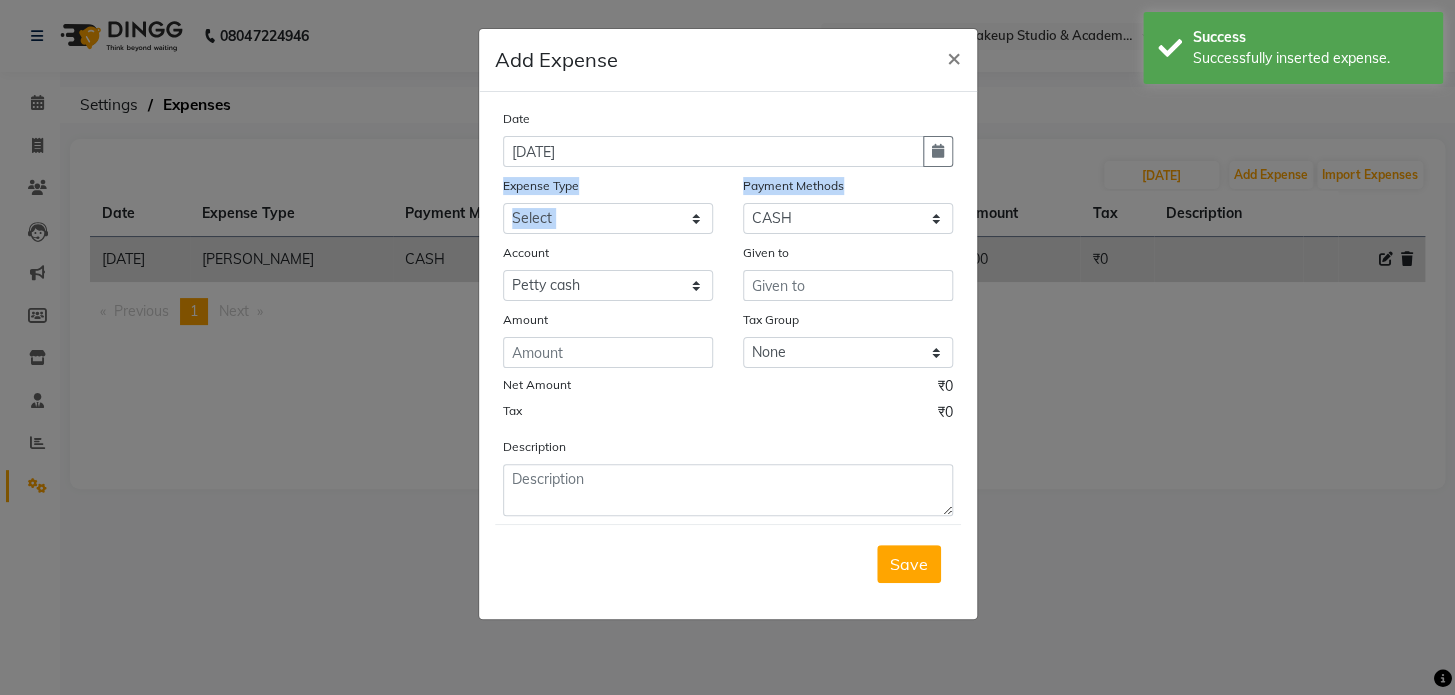 drag, startPoint x: 1230, startPoint y: 181, endPoint x: 1031, endPoint y: 165, distance: 199.64218 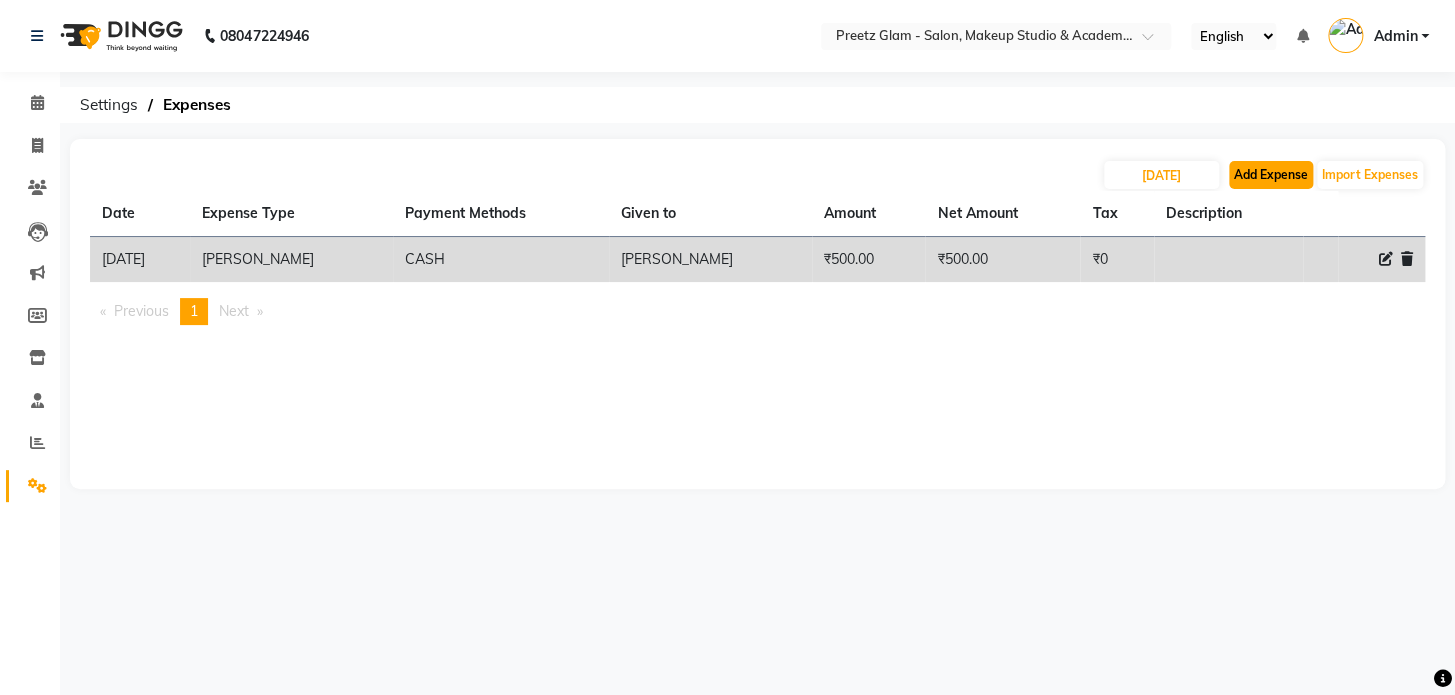 click on "Add Expense" 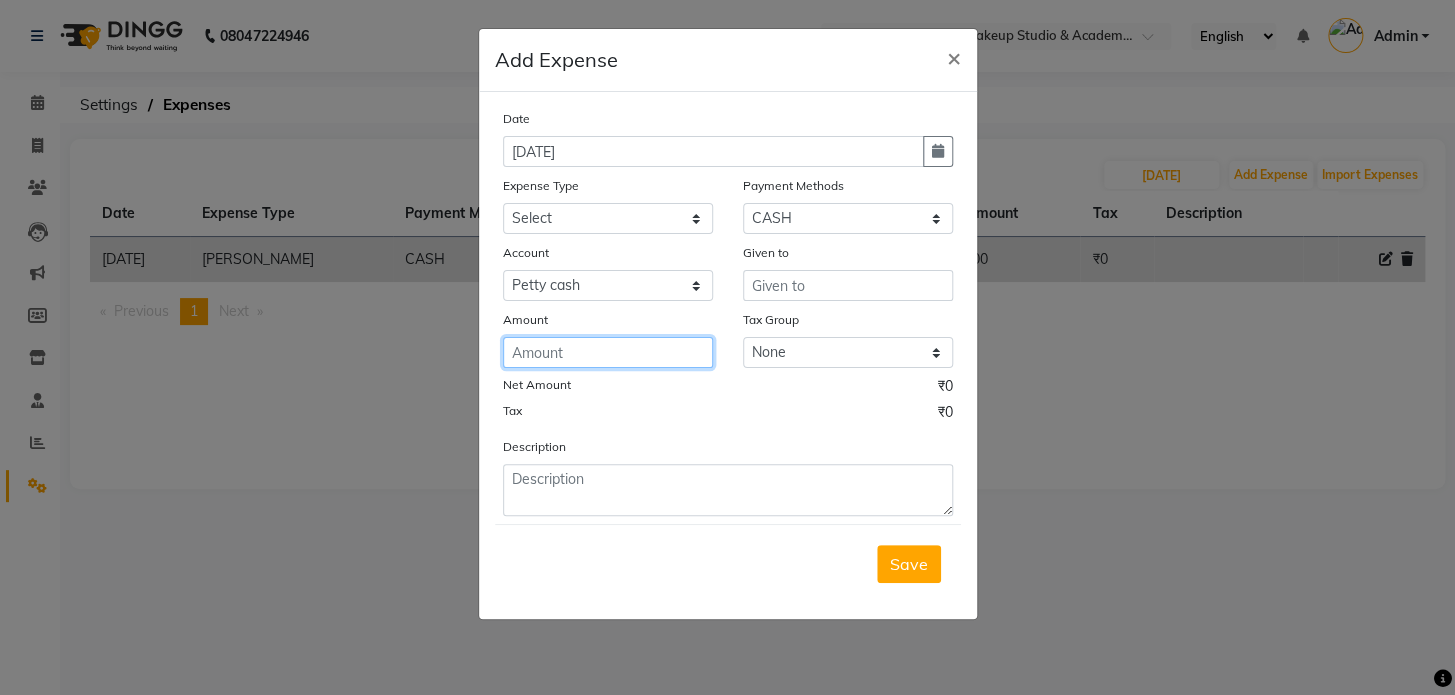 click 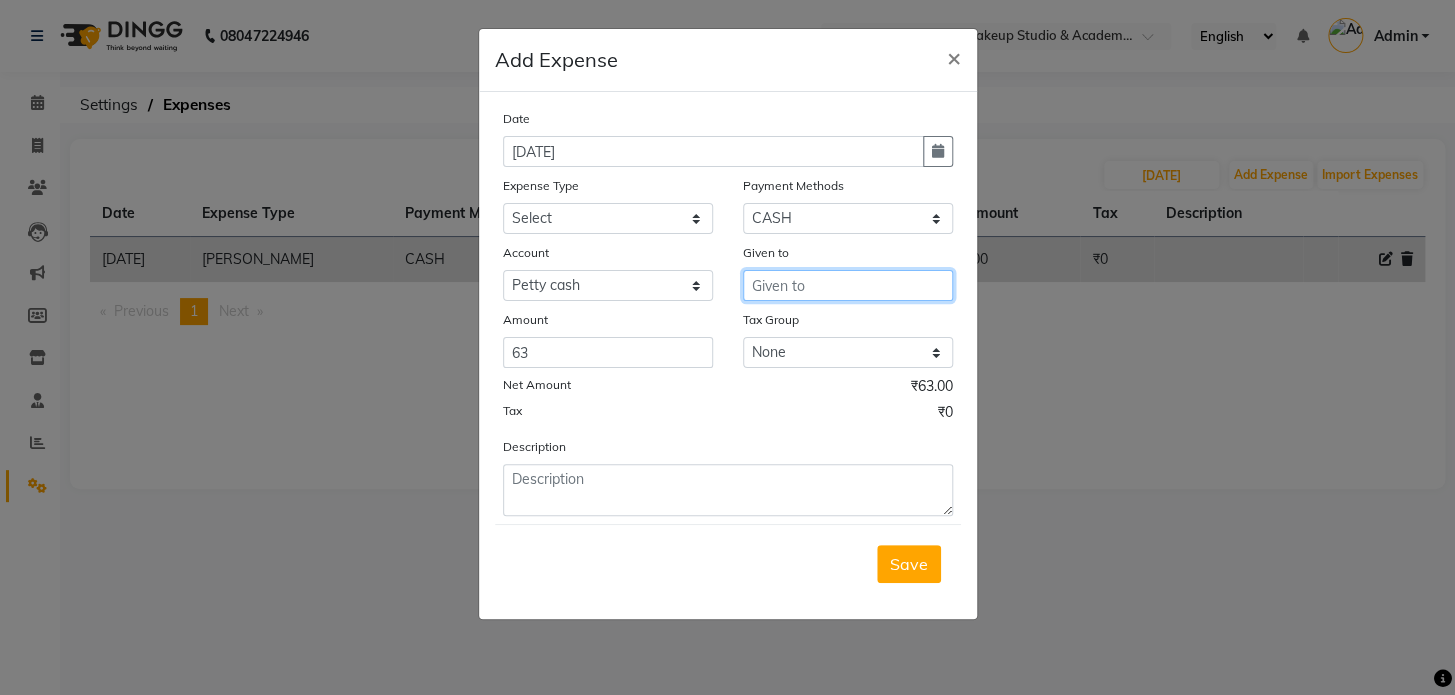 click at bounding box center (848, 285) 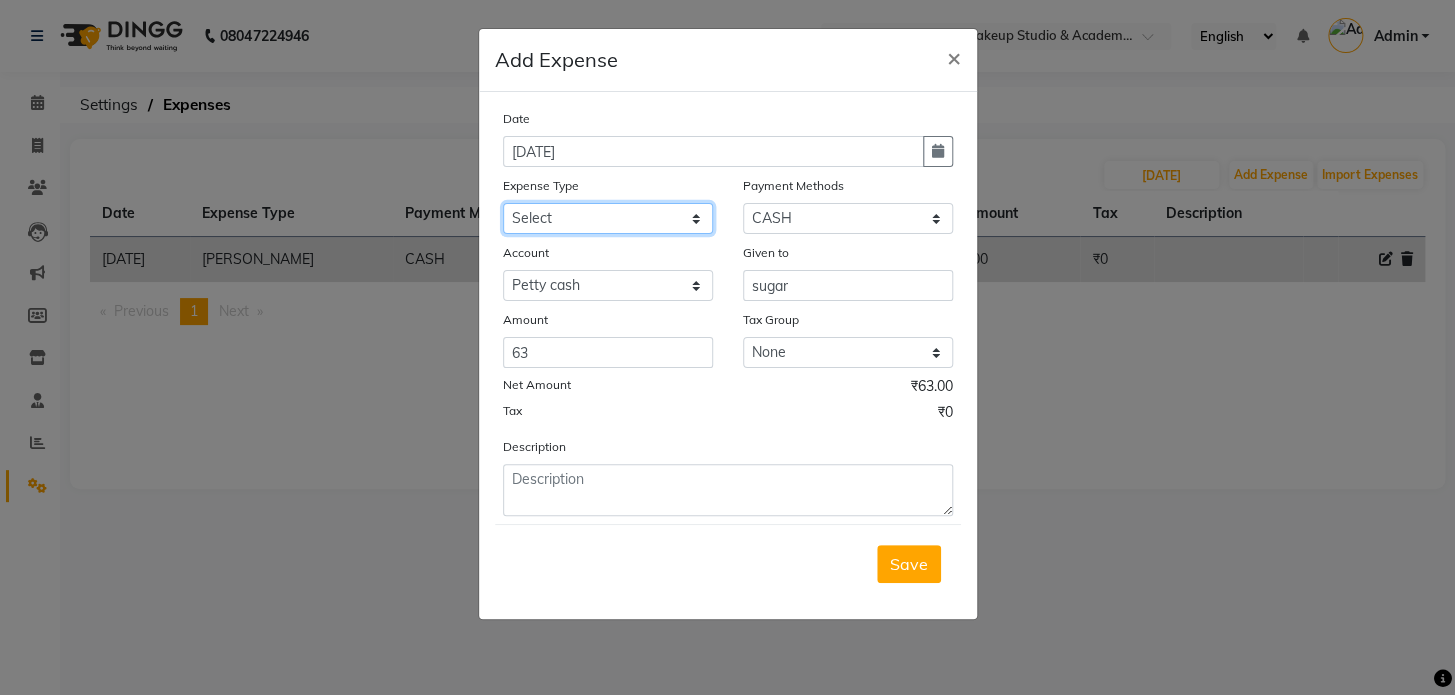 click on "Select Advance Salary [PERSON_NAME] Bank charges Car maintenance  Cash transfer to bank Cash transfer to hub Client Snacks Clinical charges Equipment Fuel Govt fee Incentive Insurance International purchase Loan Repayment Maintenance Marketing Miscellaneous Miscellaneous Miscellaneous 291 MRA Other Pantry Product Rent Salary Staff Snacks Tax Tea expense Tea & Refreshment Utilities" 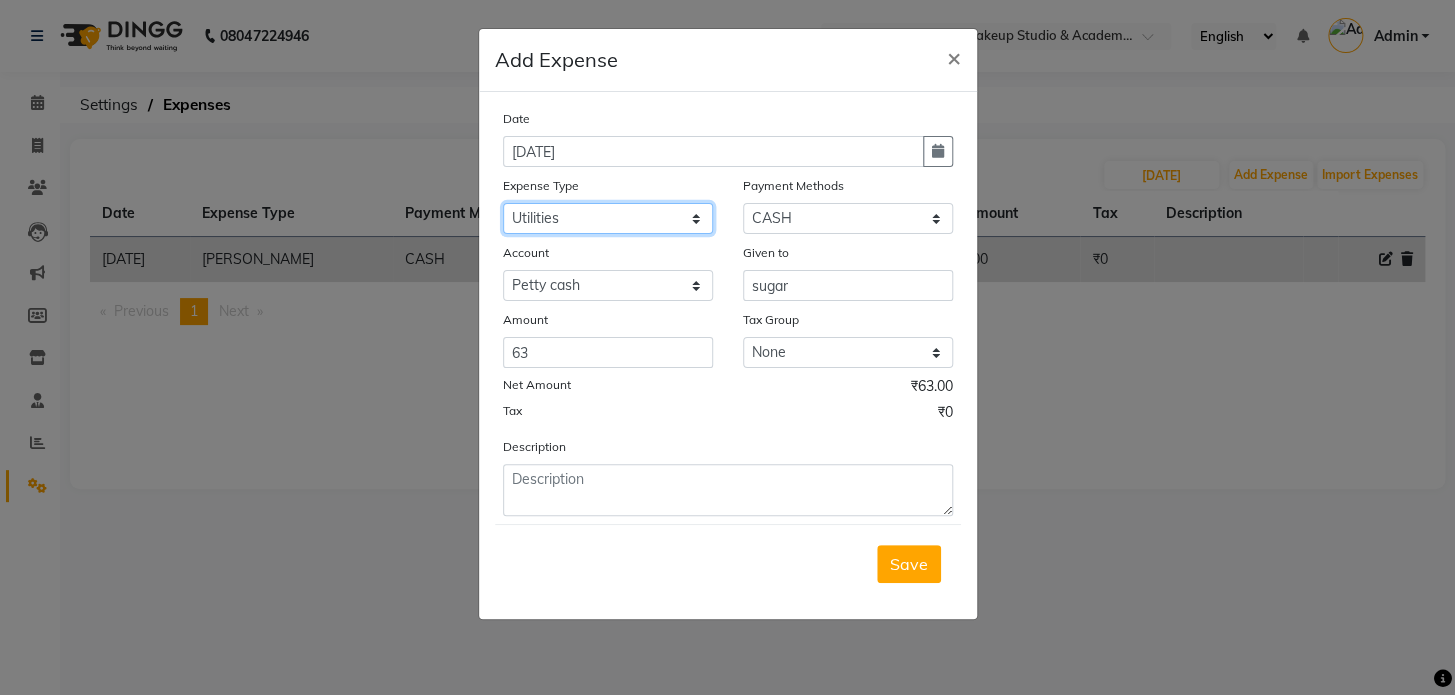 click on "Select Advance Salary [PERSON_NAME] Bank charges Car maintenance  Cash transfer to bank Cash transfer to hub Client Snacks Clinical charges Equipment Fuel Govt fee Incentive Insurance International purchase Loan Repayment Maintenance Marketing Miscellaneous Miscellaneous Miscellaneous 291 MRA Other Pantry Product Rent Salary Staff Snacks Tax Tea expense Tea & Refreshment Utilities" 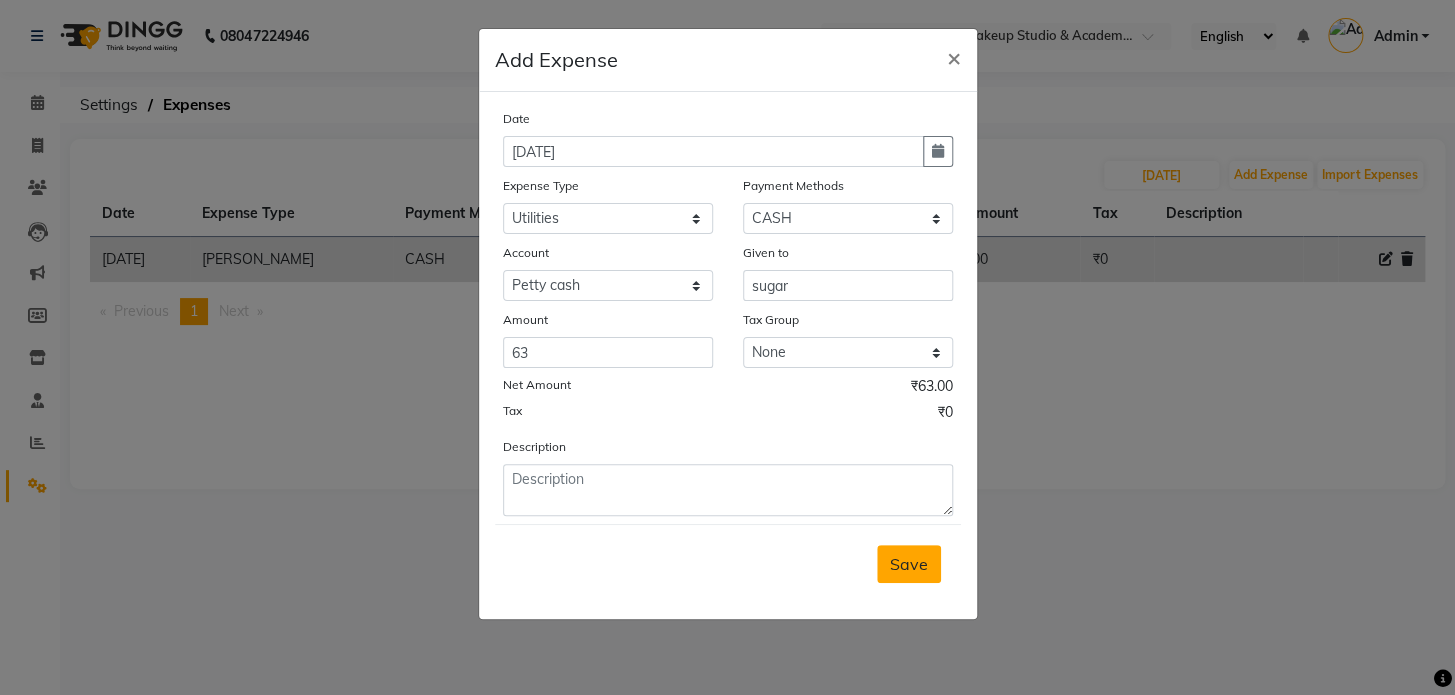 click on "Save" at bounding box center (909, 564) 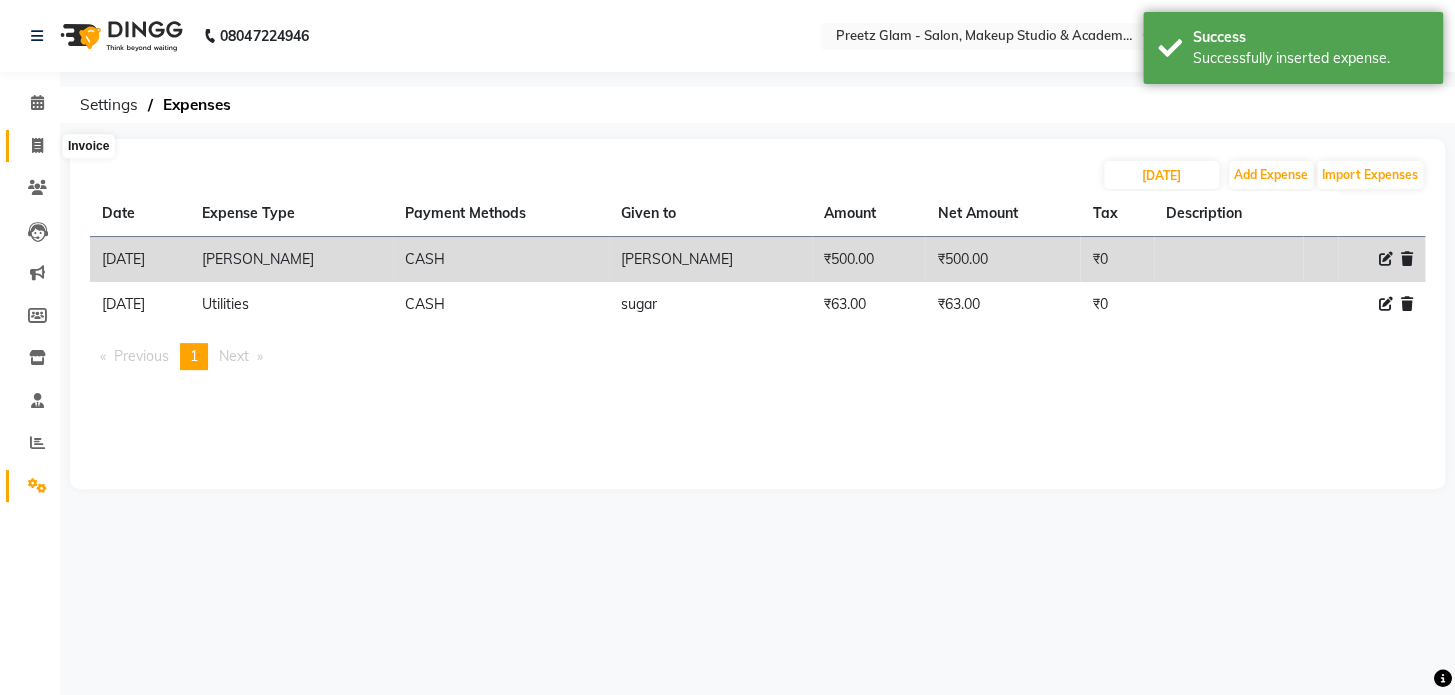 click 